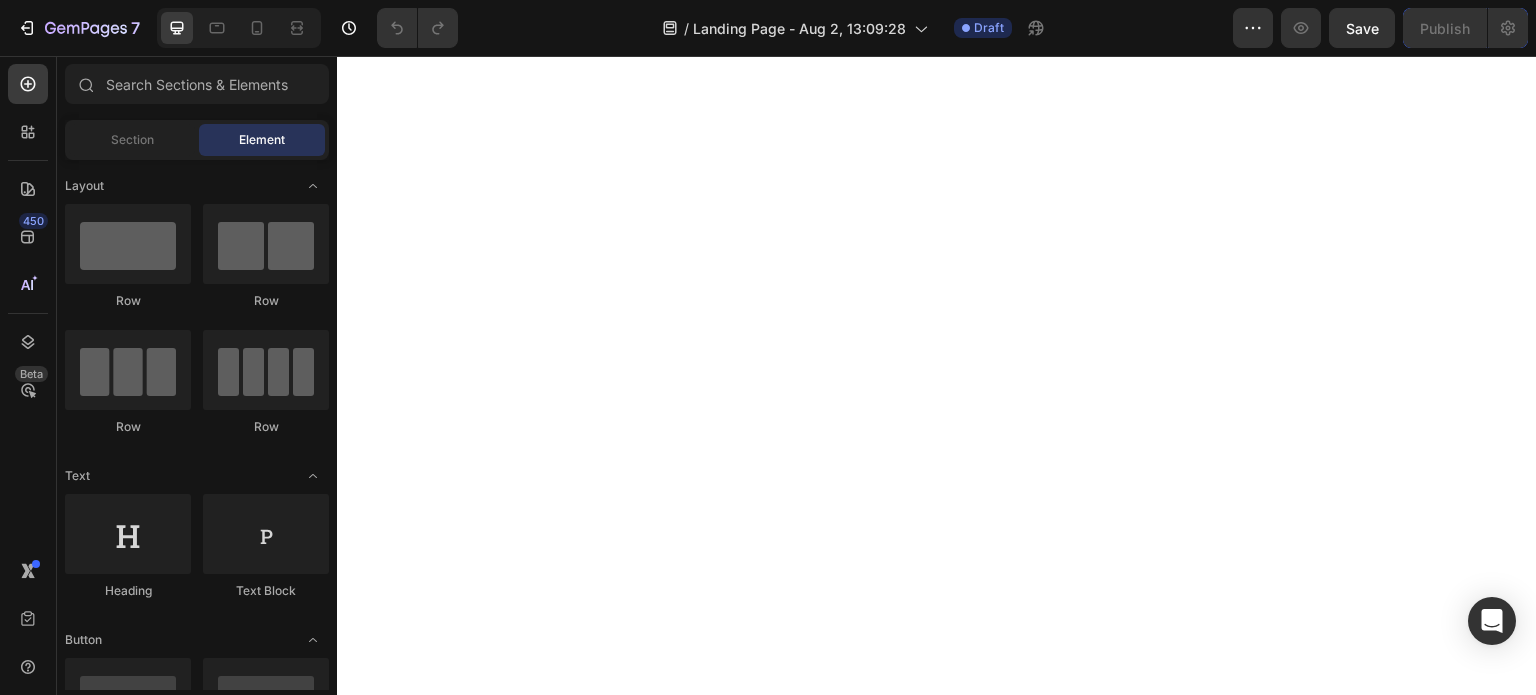 scroll, scrollTop: 0, scrollLeft: 0, axis: both 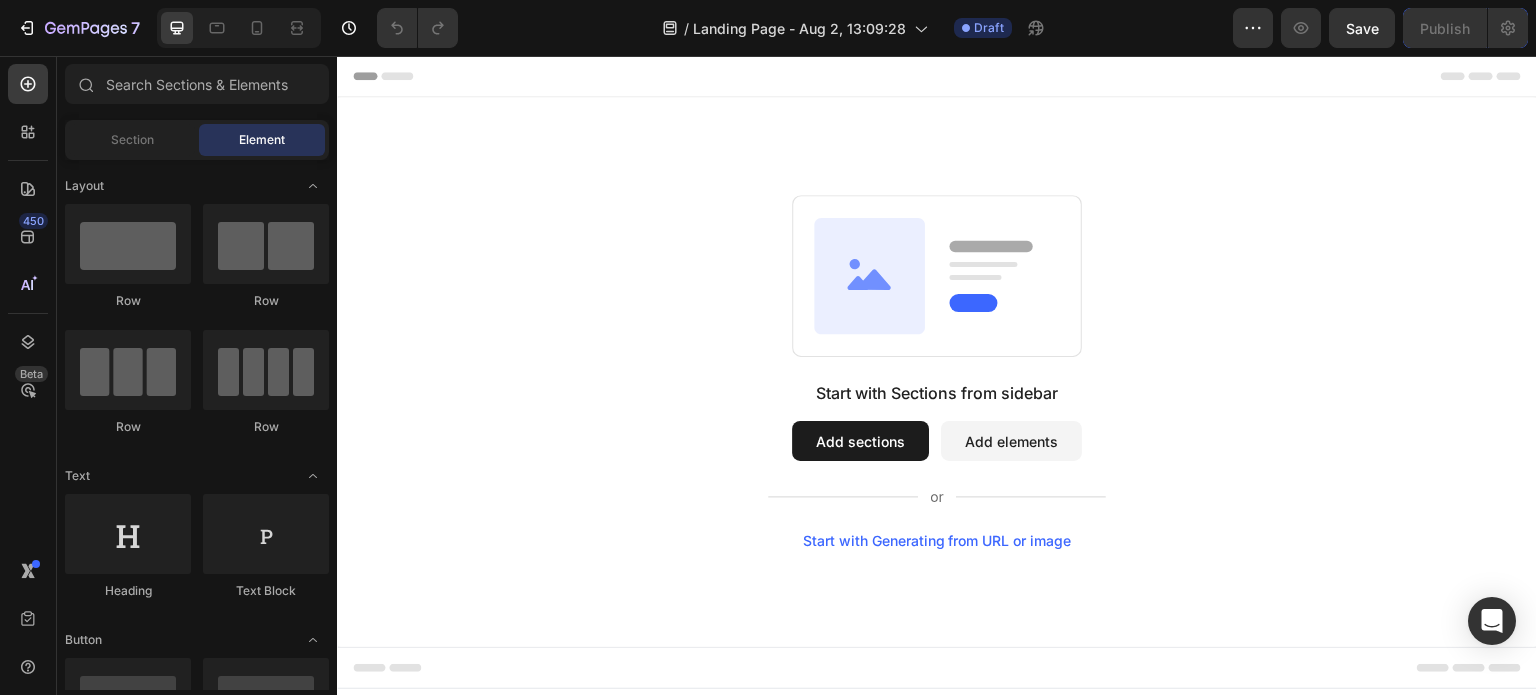 click on "Start with Generating from URL or image" at bounding box center [937, 541] 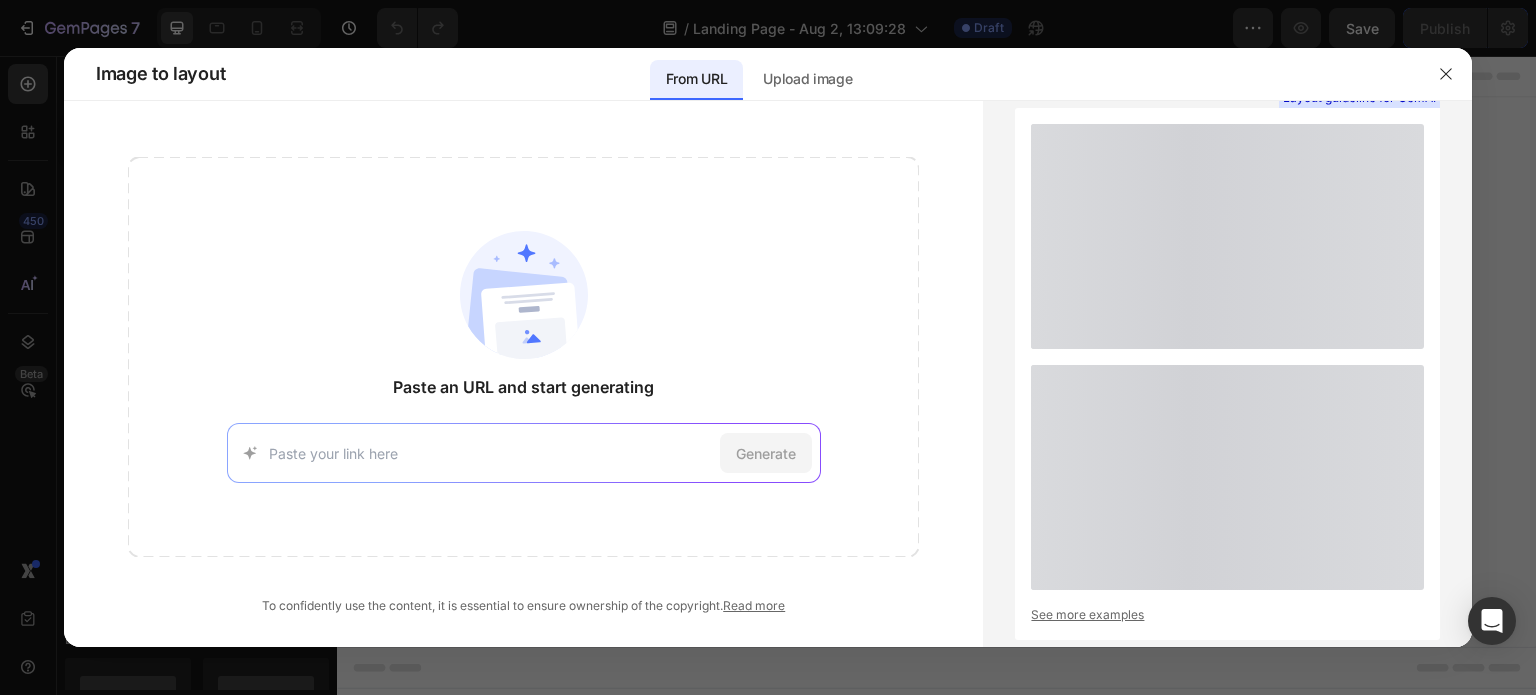 click at bounding box center (490, 453) 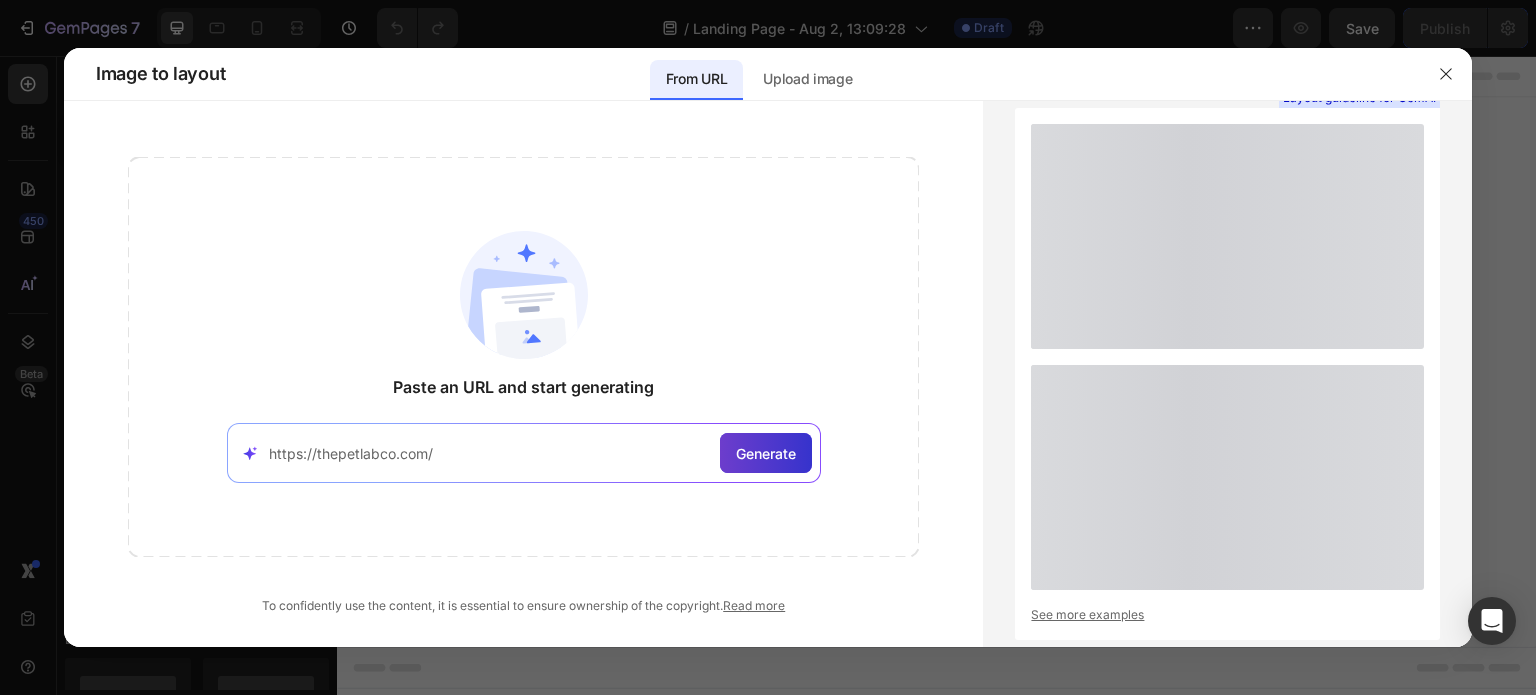 type on "https://thepetlabco.com/" 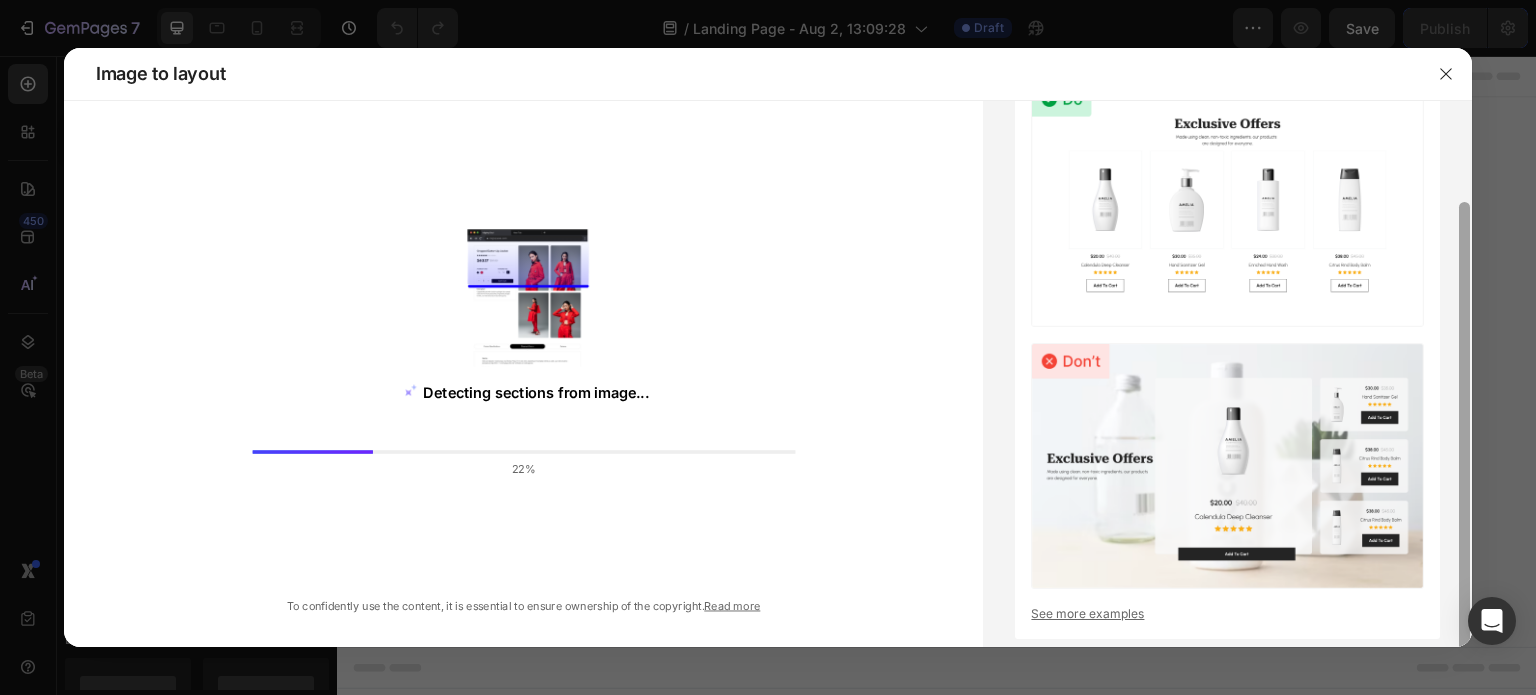 scroll, scrollTop: 0, scrollLeft: 0, axis: both 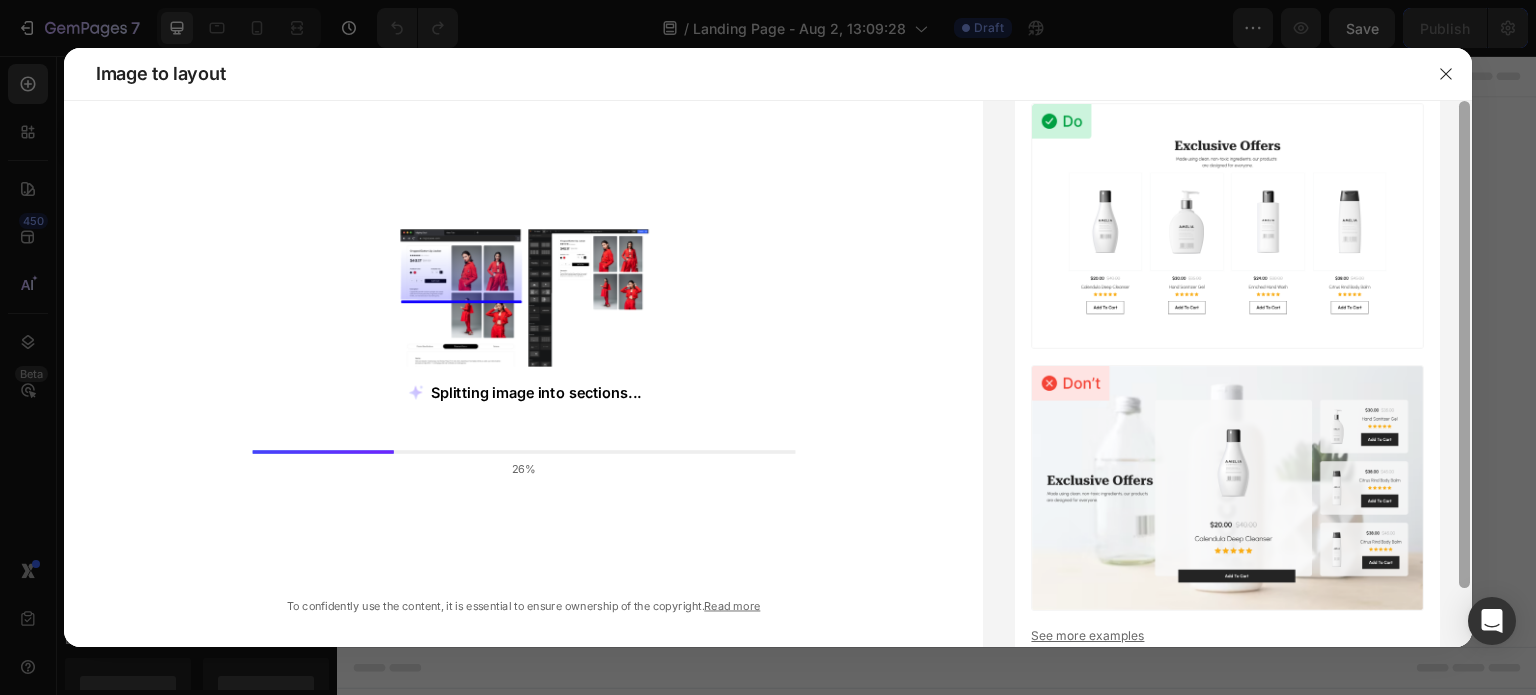 drag, startPoint x: 1467, startPoint y: 185, endPoint x: 1472, endPoint y: 127, distance: 58.21512 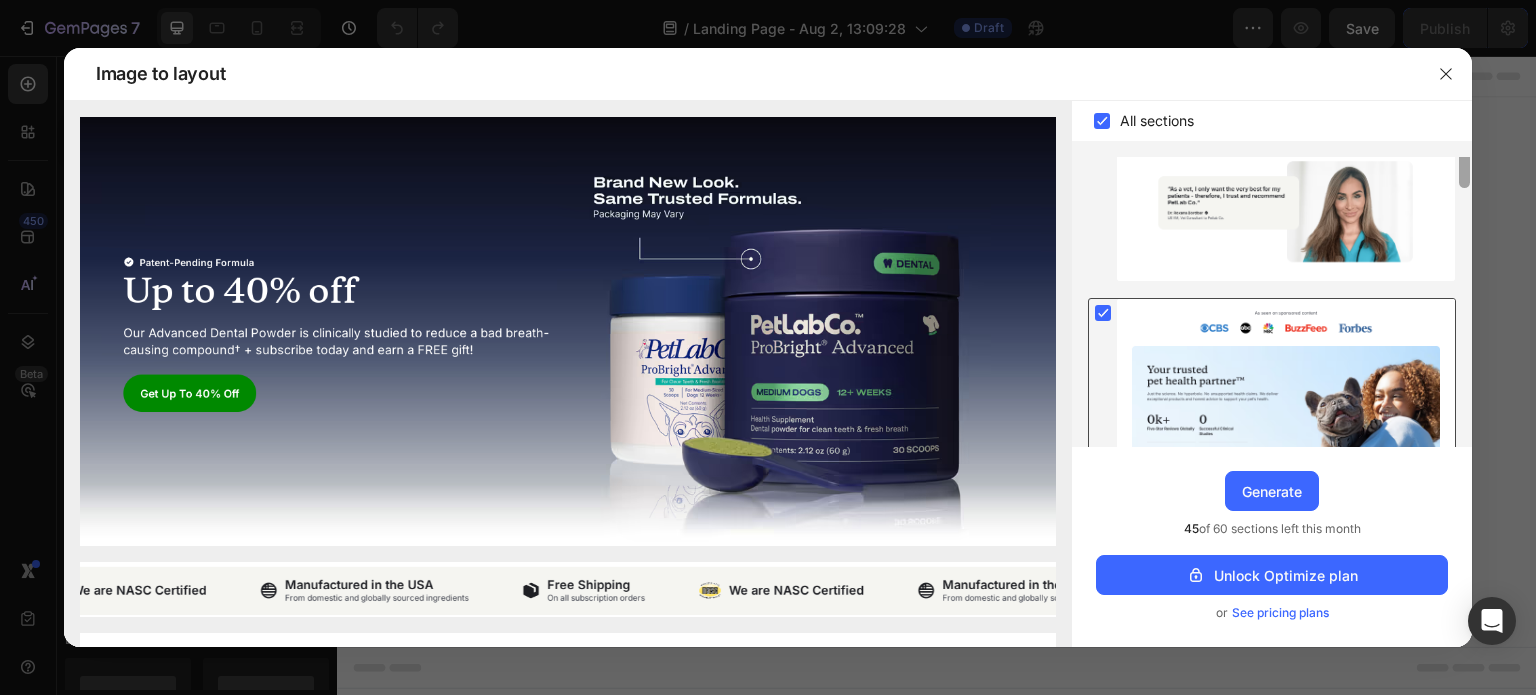 drag, startPoint x: 1464, startPoint y: 210, endPoint x: 1438, endPoint y: 415, distance: 206.6422 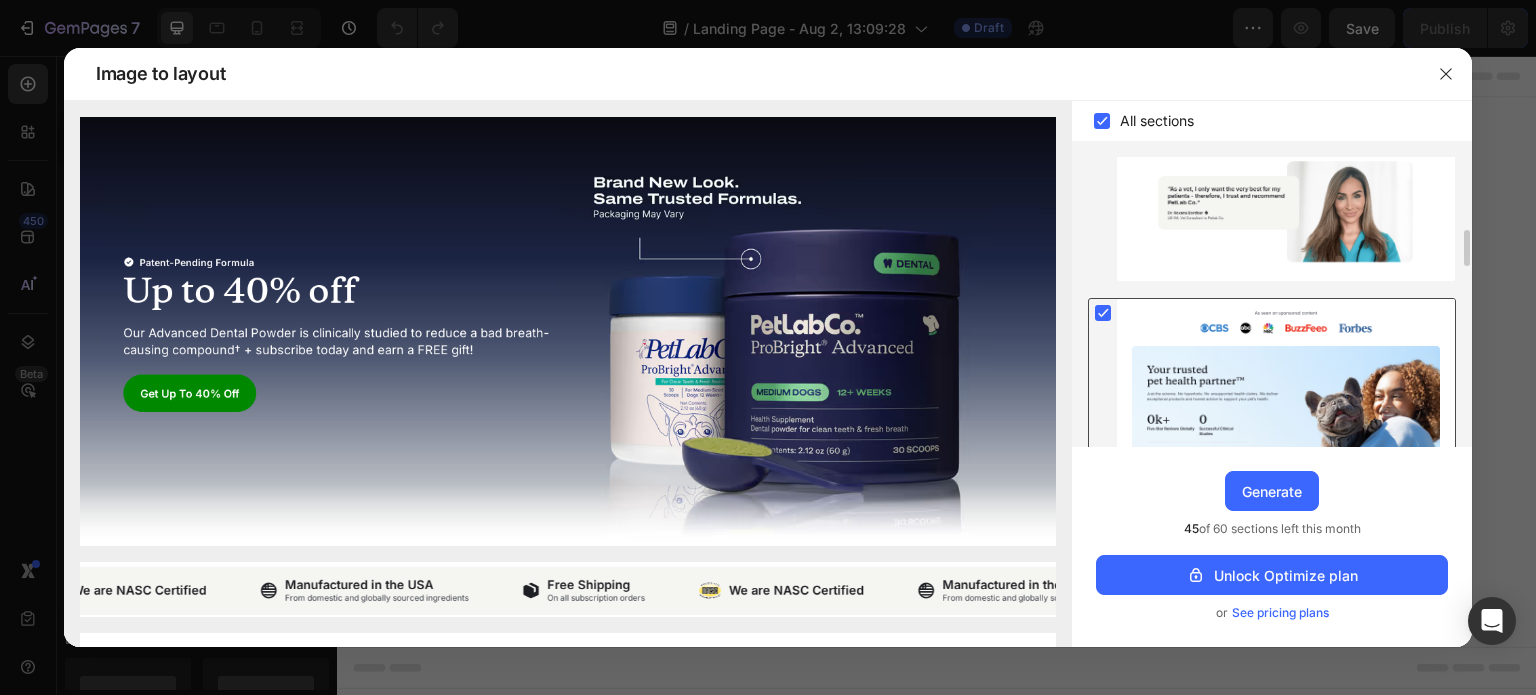 scroll, scrollTop: 506, scrollLeft: 0, axis: vertical 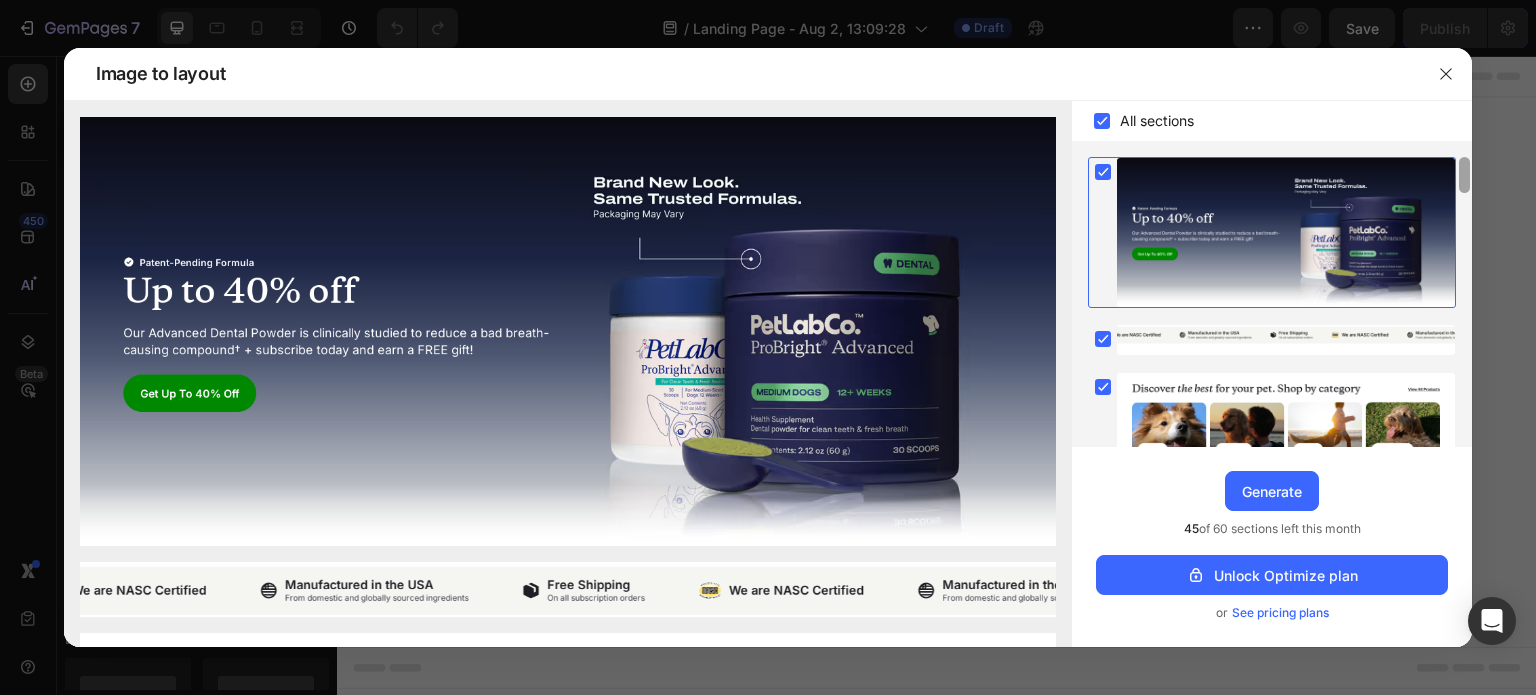 drag, startPoint x: 1466, startPoint y: 238, endPoint x: 1440, endPoint y: 55, distance: 184.83777 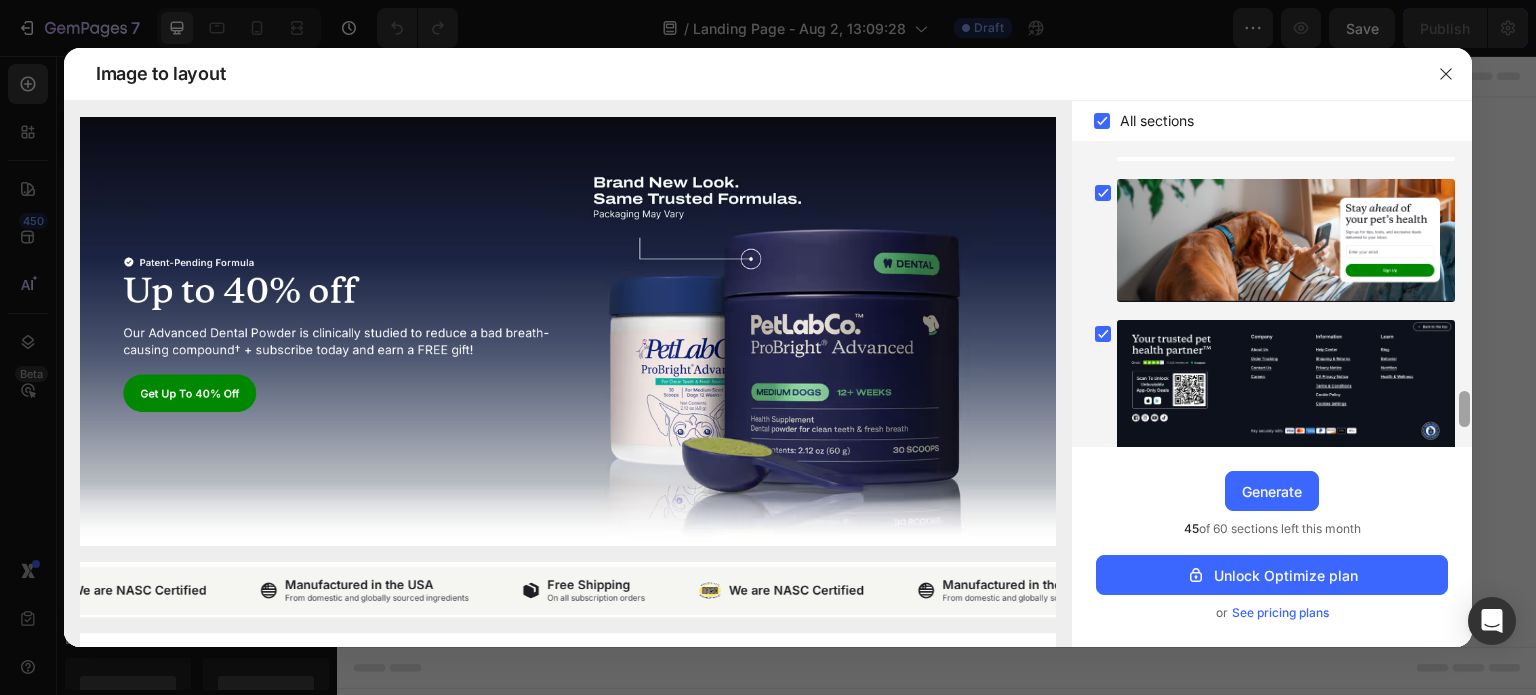 scroll, scrollTop: 1880, scrollLeft: 0, axis: vertical 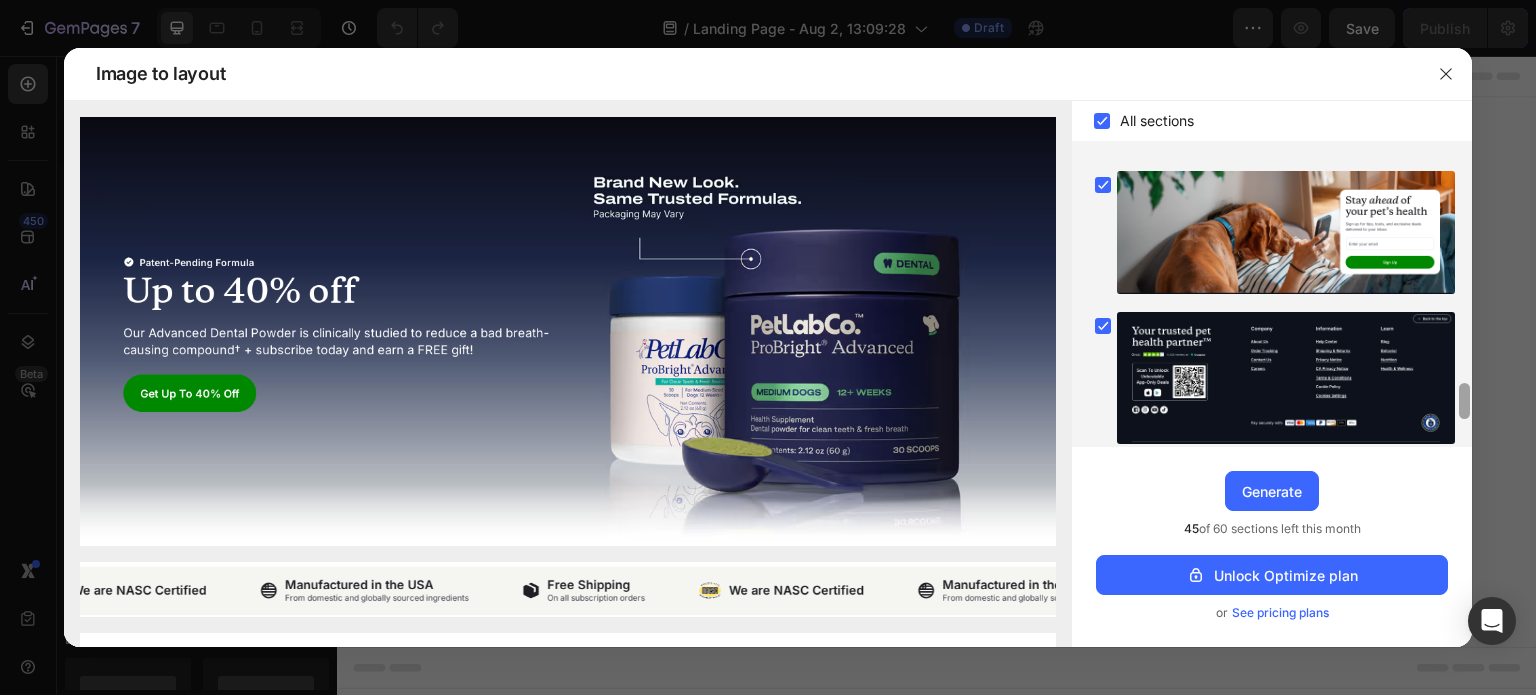 drag, startPoint x: 1466, startPoint y: 163, endPoint x: 1467, endPoint y: 399, distance: 236.00212 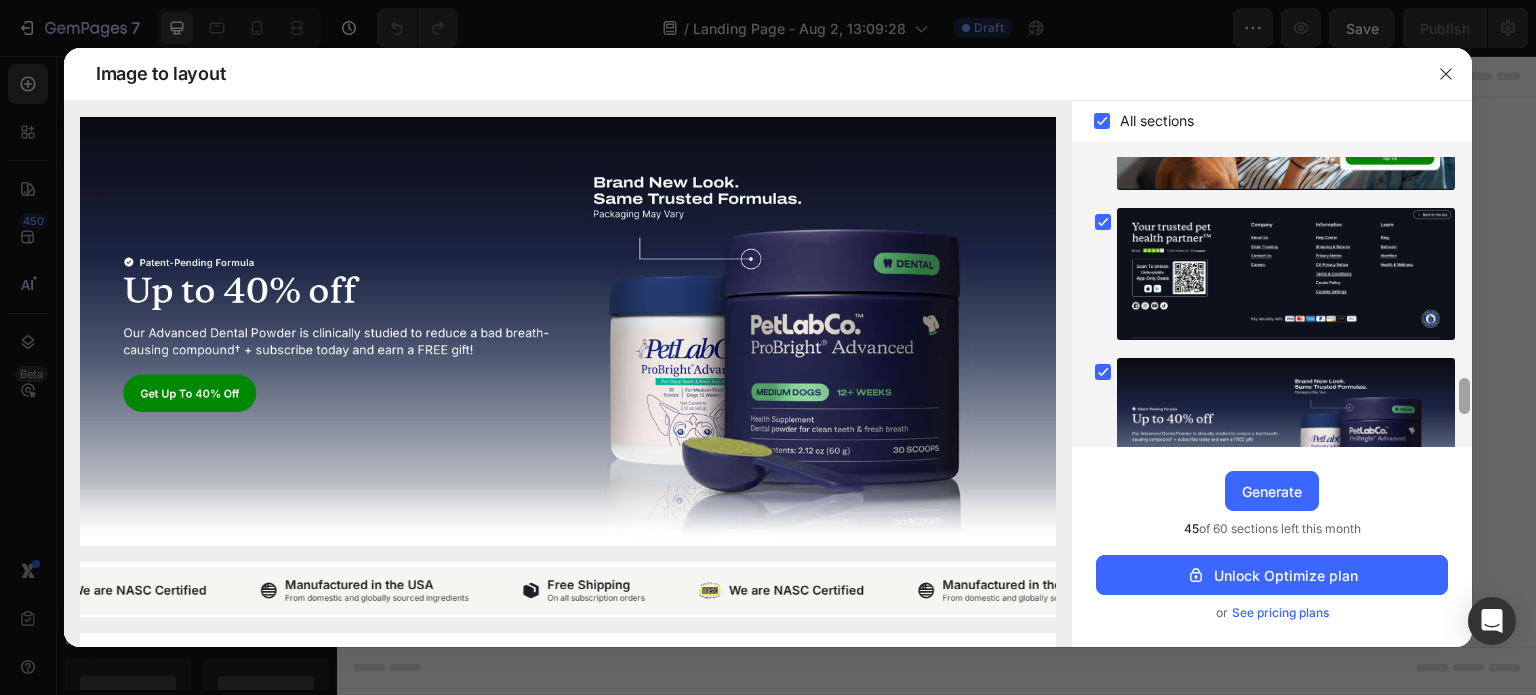 scroll, scrollTop: 2024, scrollLeft: 0, axis: vertical 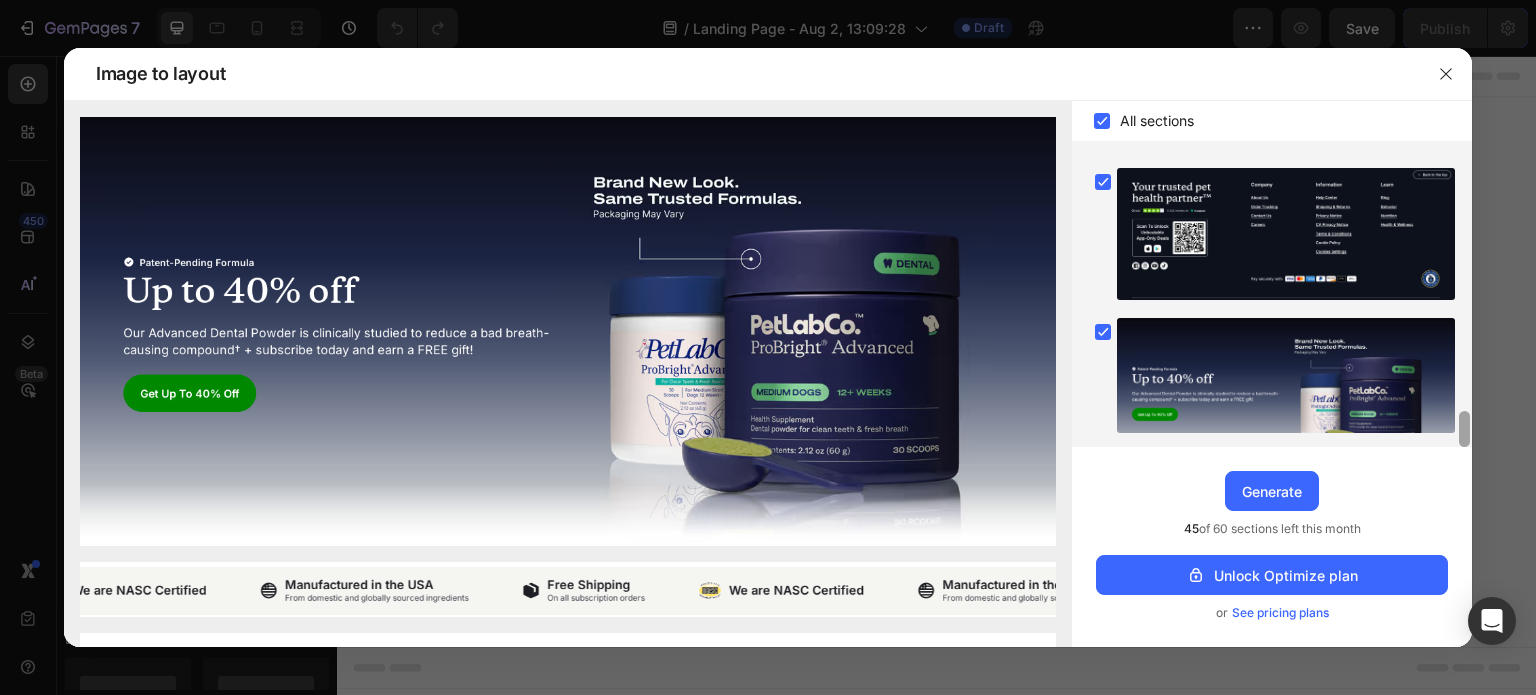 drag, startPoint x: 1466, startPoint y: 409, endPoint x: 1462, endPoint y: 457, distance: 48.166378 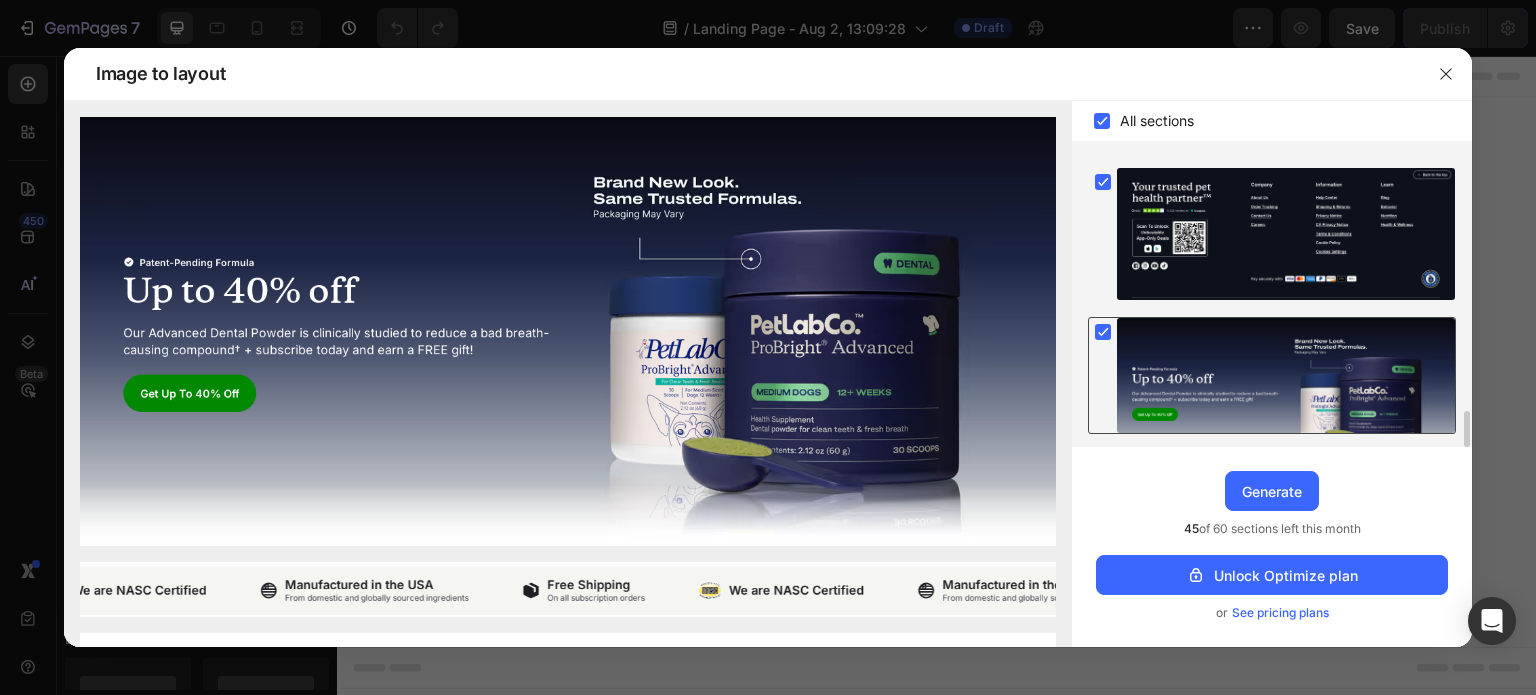 click at bounding box center (1286, 375) 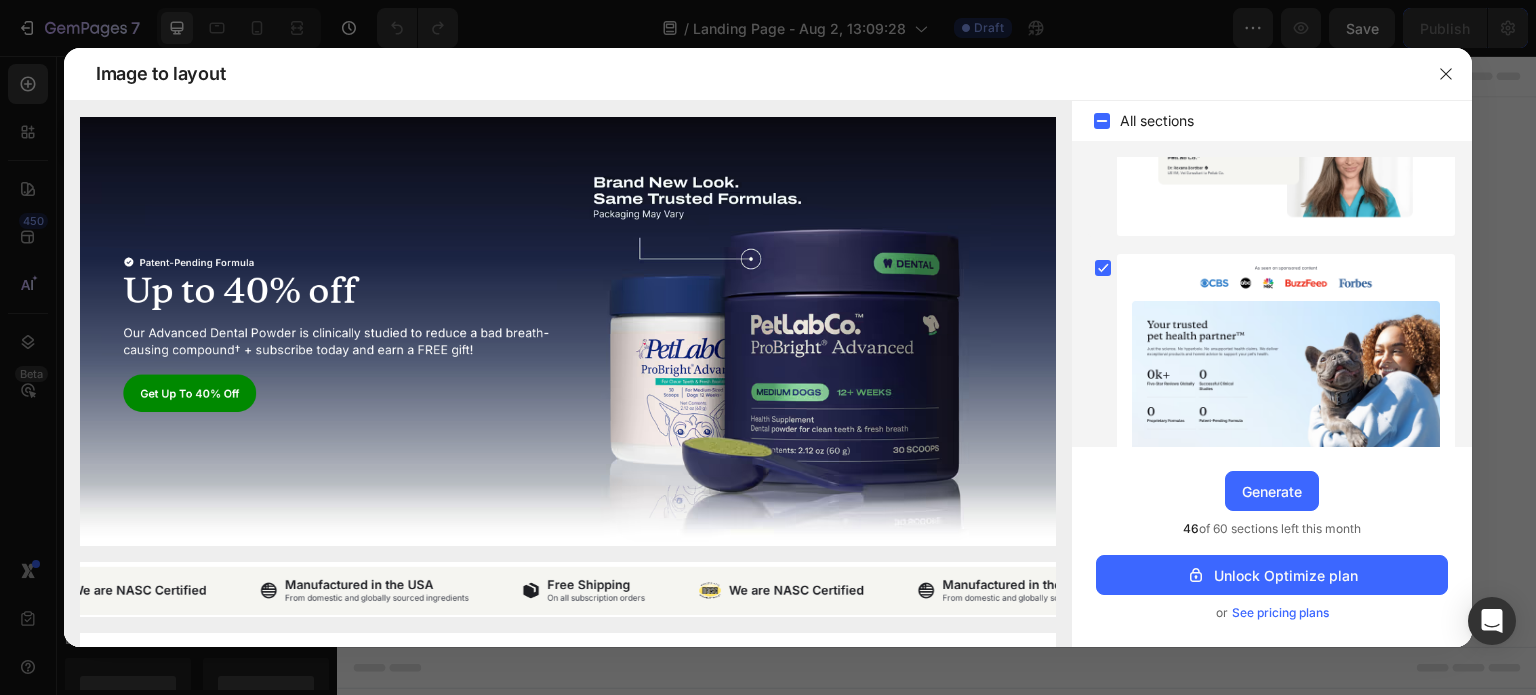 scroll, scrollTop: 0, scrollLeft: 0, axis: both 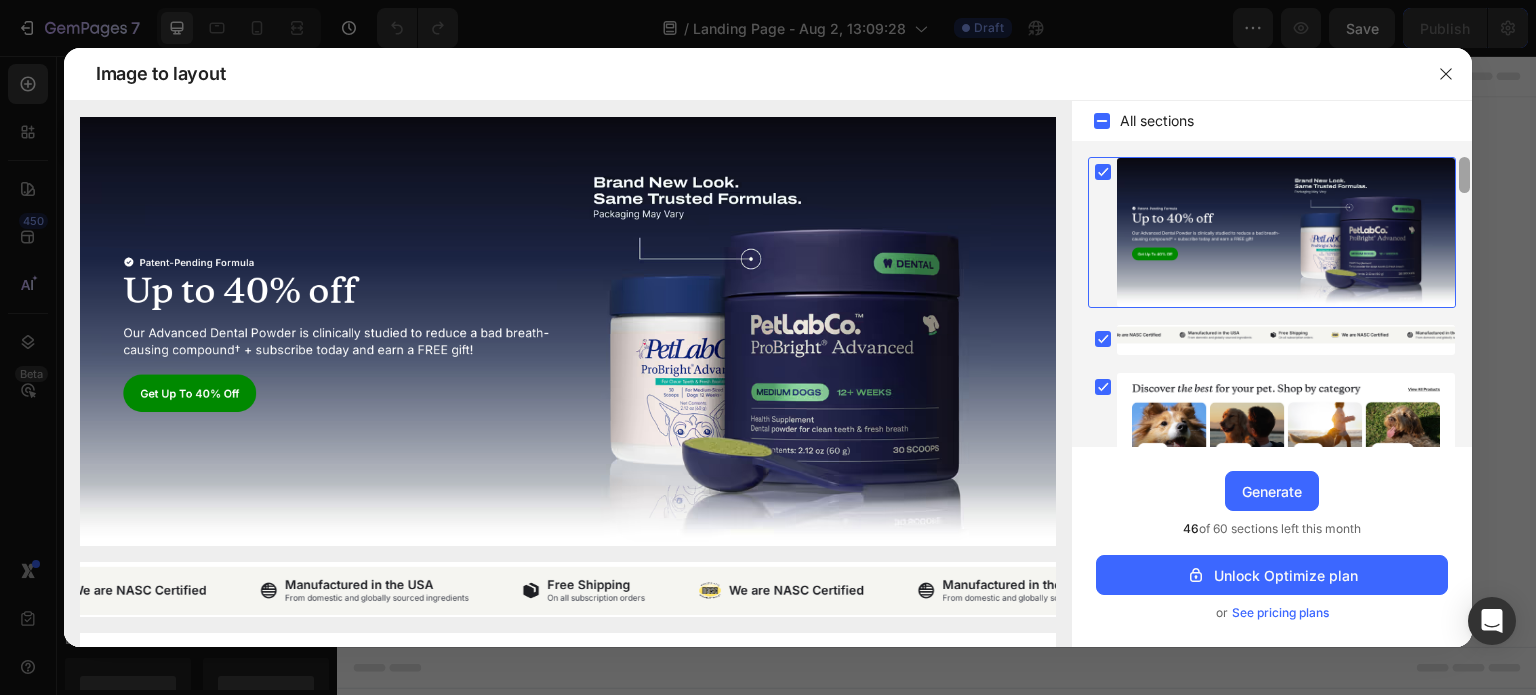 drag, startPoint x: 1466, startPoint y: 434, endPoint x: 1468, endPoint y: 75, distance: 359.00558 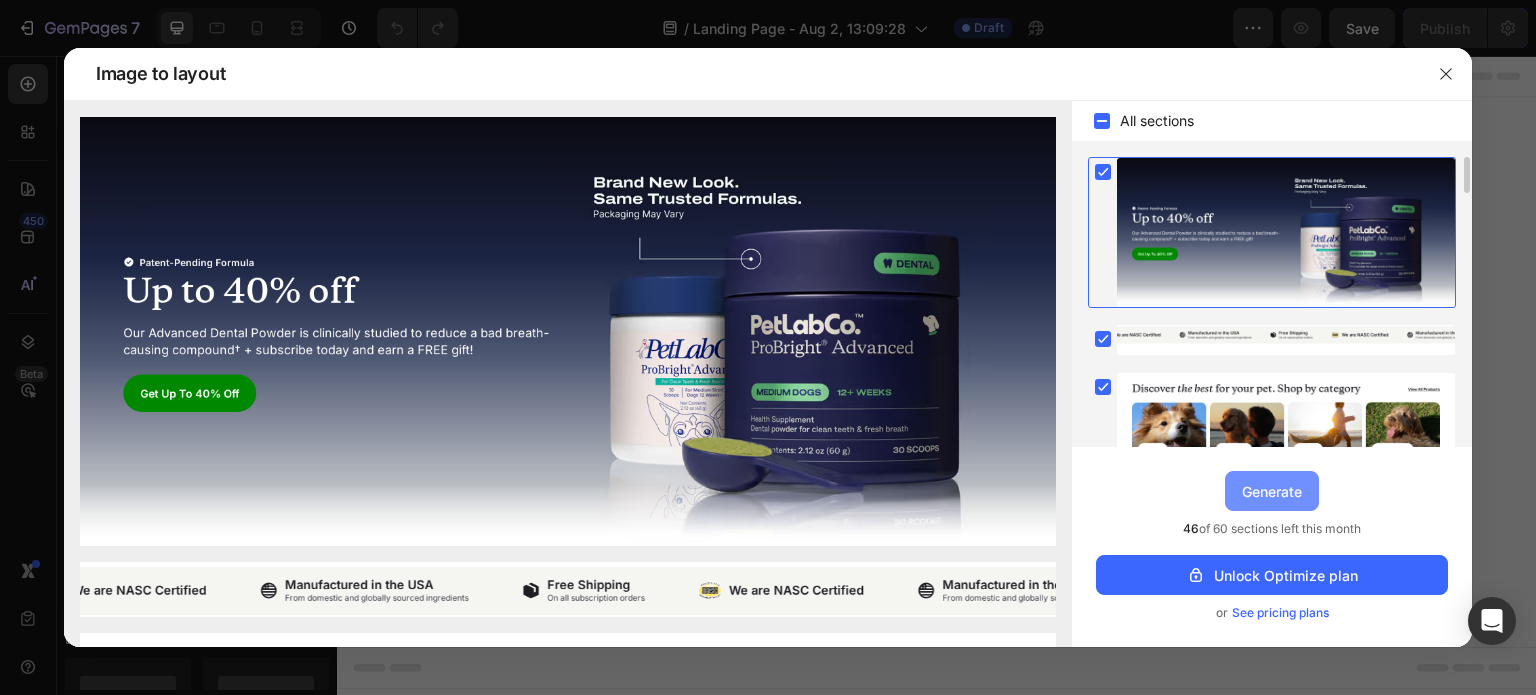 click on "Generate" at bounding box center (1272, 491) 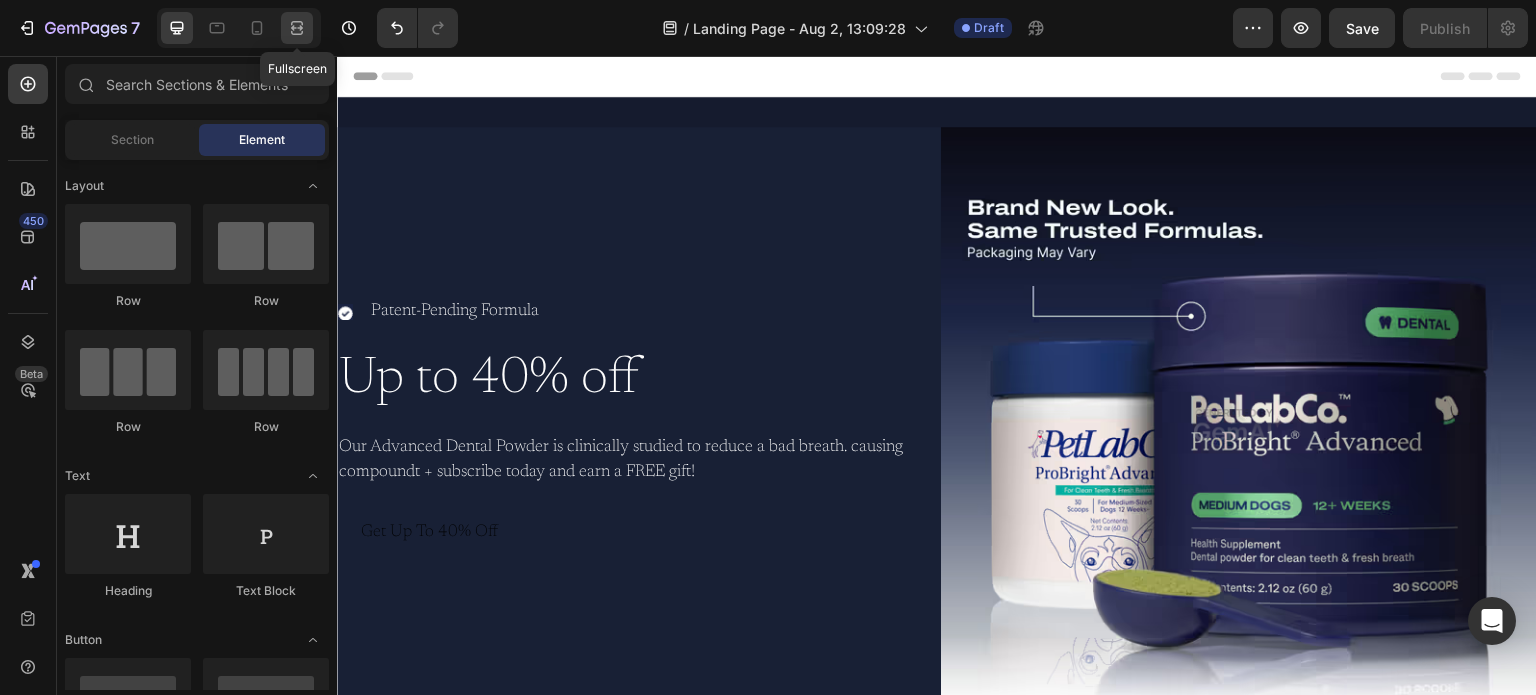 click 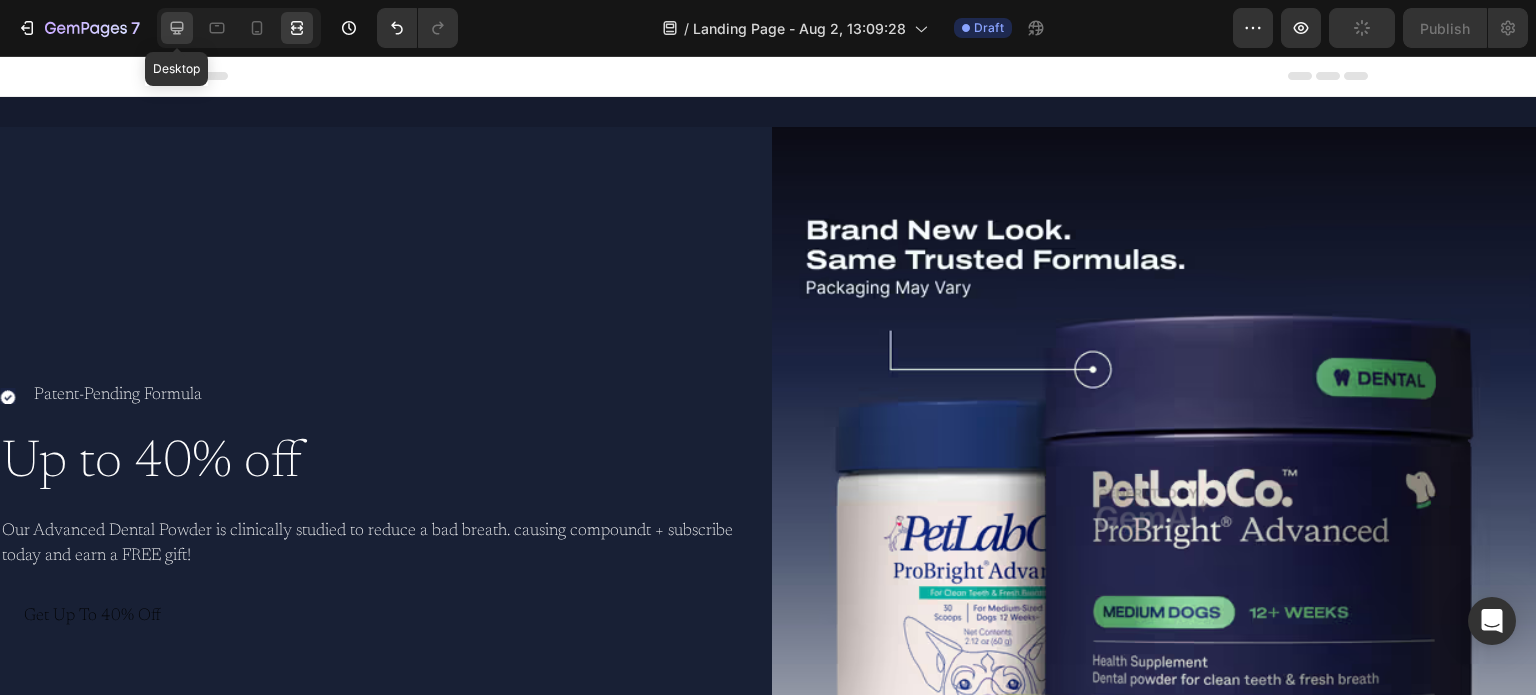 click 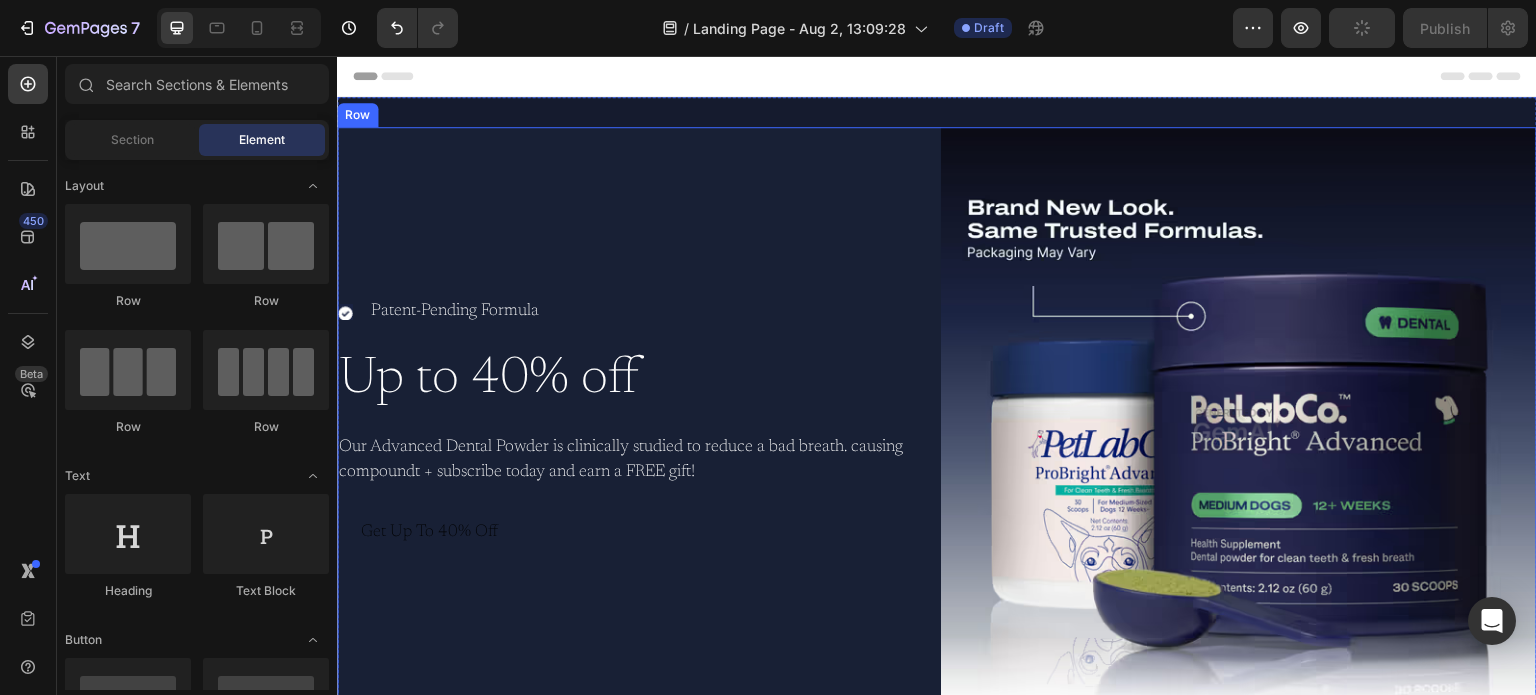 click on "Icon Patent-Pending Formula Text Block Advanced list Up to 40% off Heading Our Advanced Dental Powder is clinically studied to reduce a bad breath. causing compoundt + subscribe today and earn a FREE gift! Text Block Get Up To 40% Off Button" at bounding box center (635, 425) 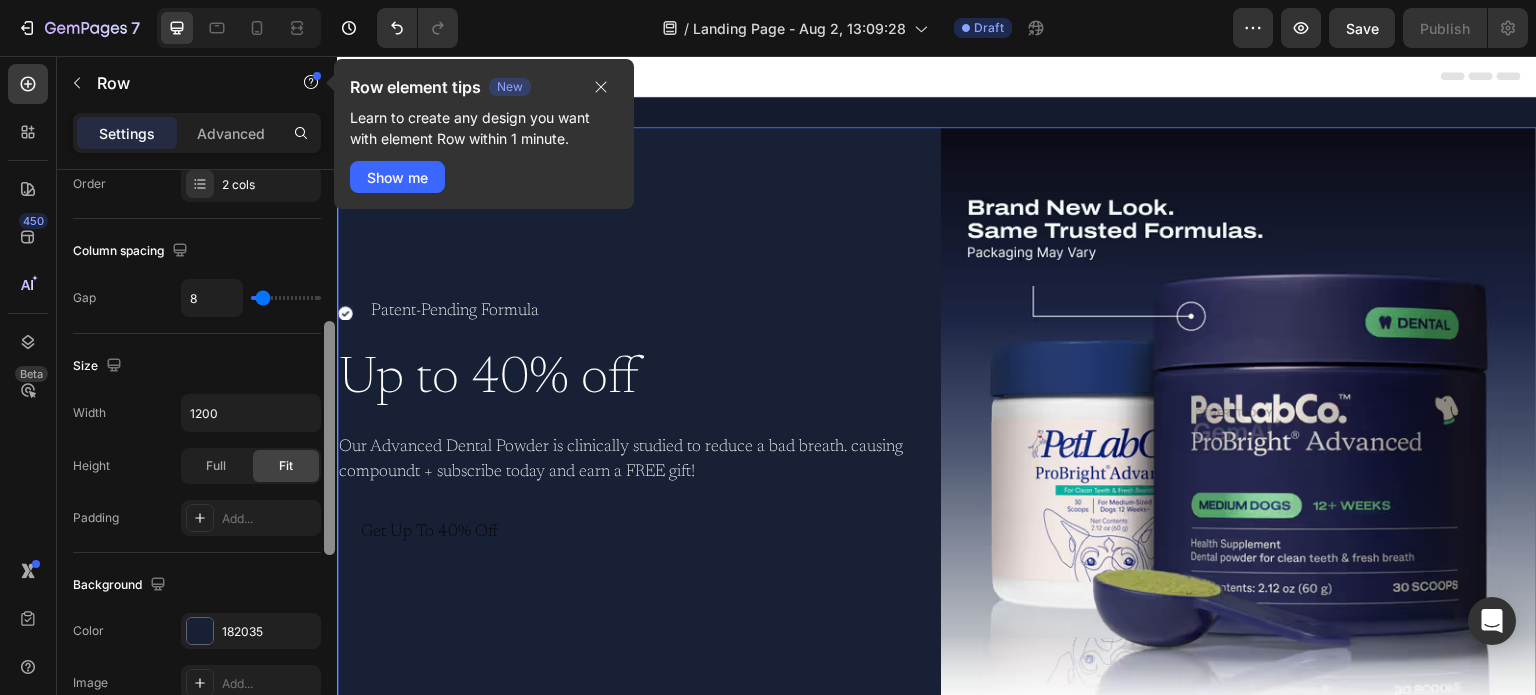 drag, startPoint x: 330, startPoint y: 269, endPoint x: 331, endPoint y: 422, distance: 153.00327 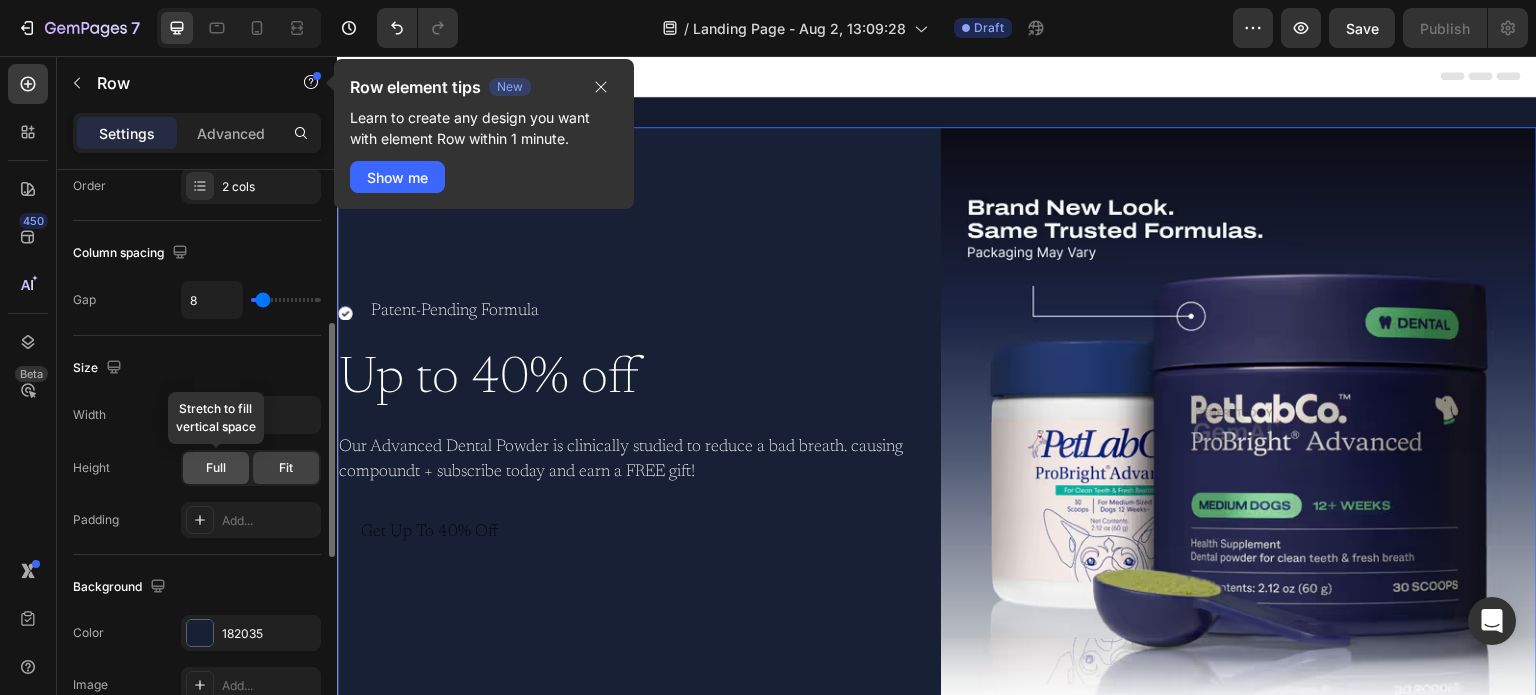 click on "Full" 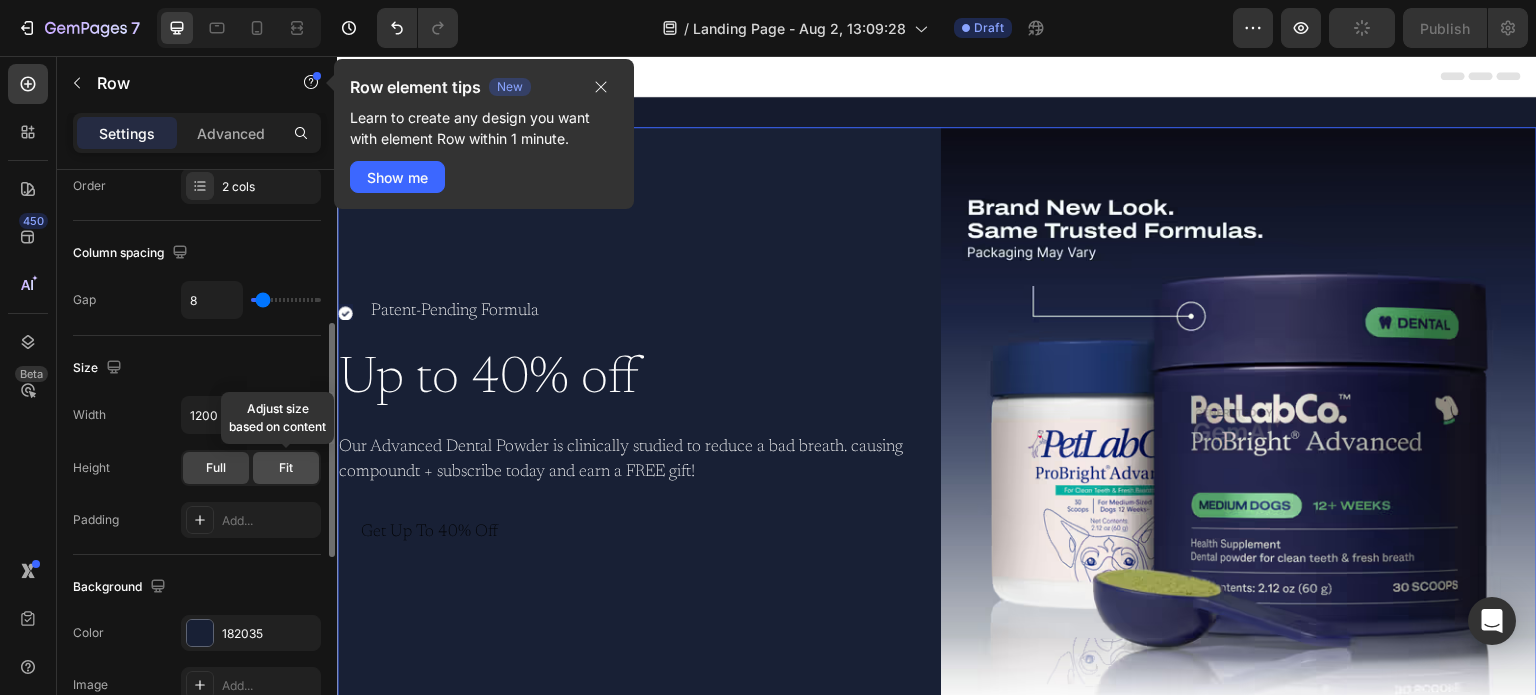 click on "Fit" 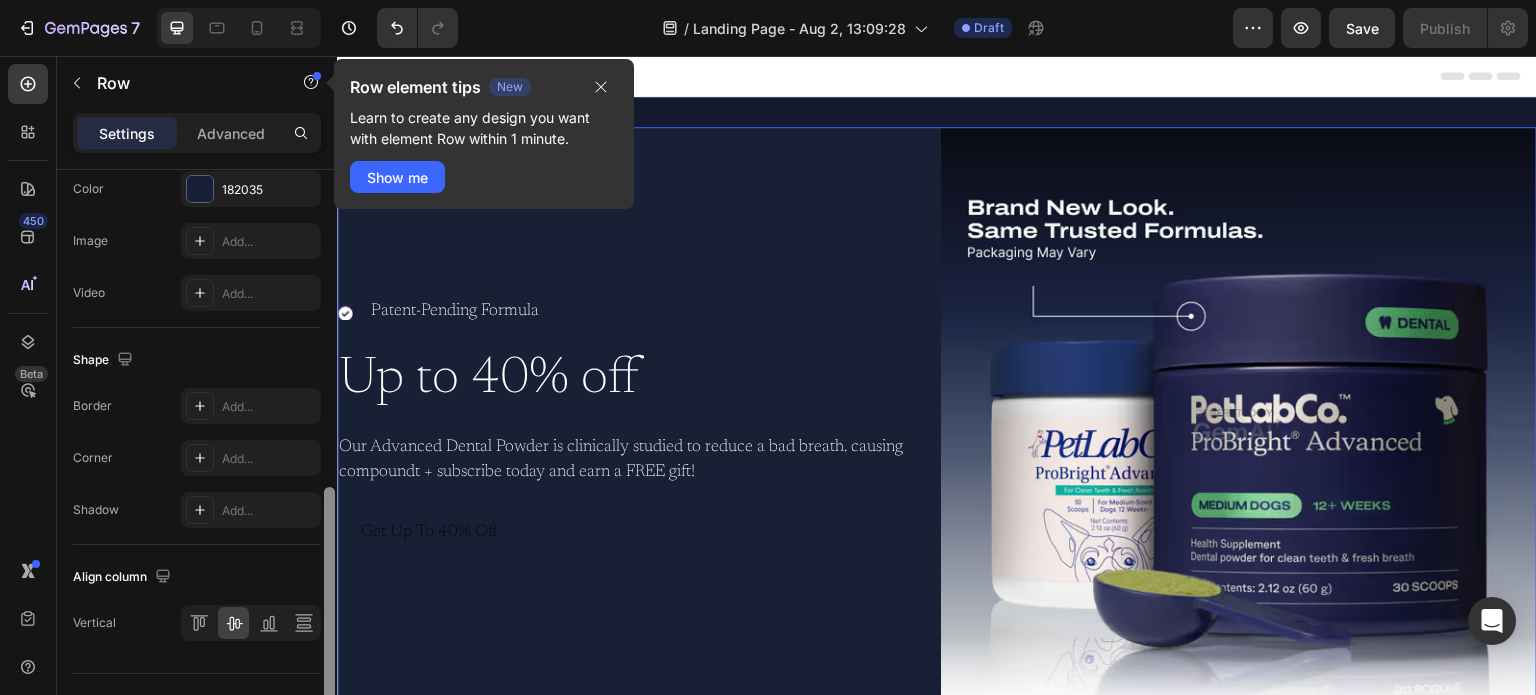 drag, startPoint x: 328, startPoint y: 499, endPoint x: 319, endPoint y: 679, distance: 180.22485 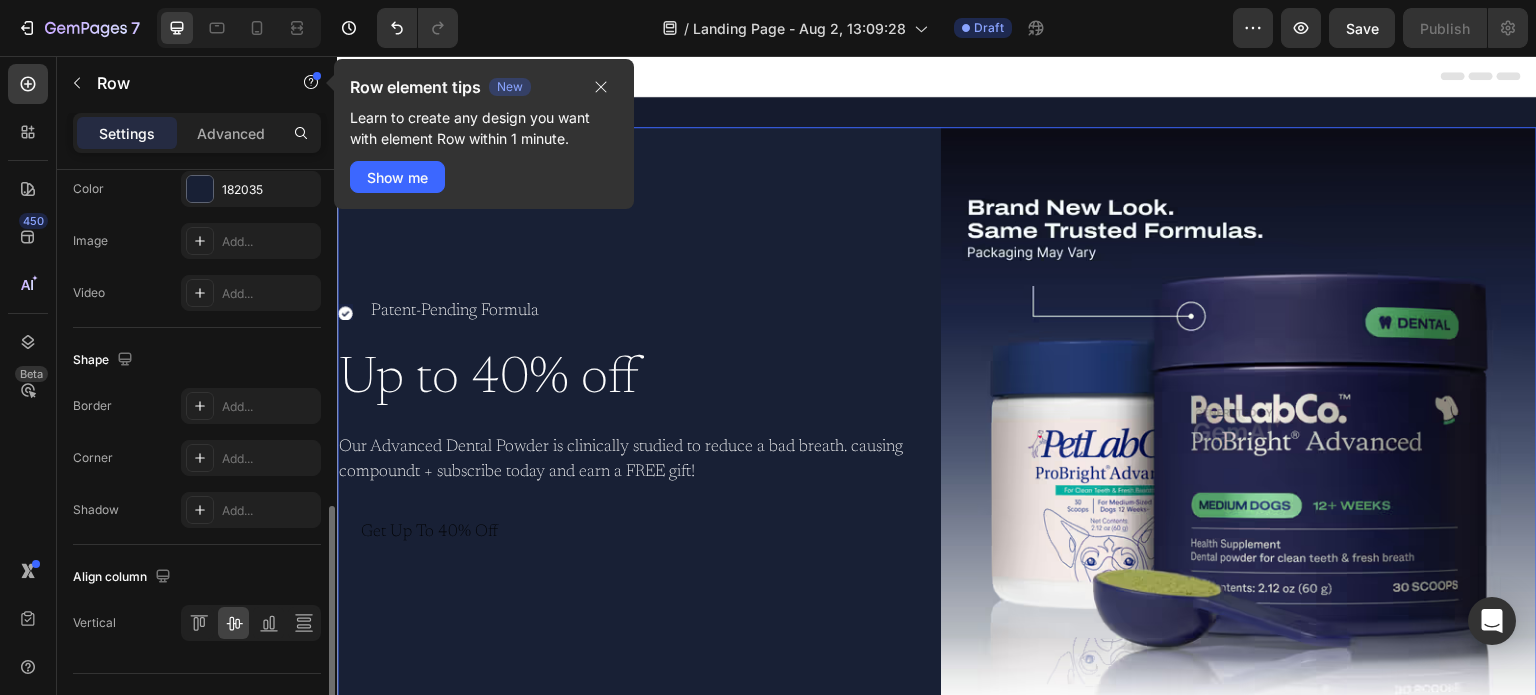scroll, scrollTop: 827, scrollLeft: 0, axis: vertical 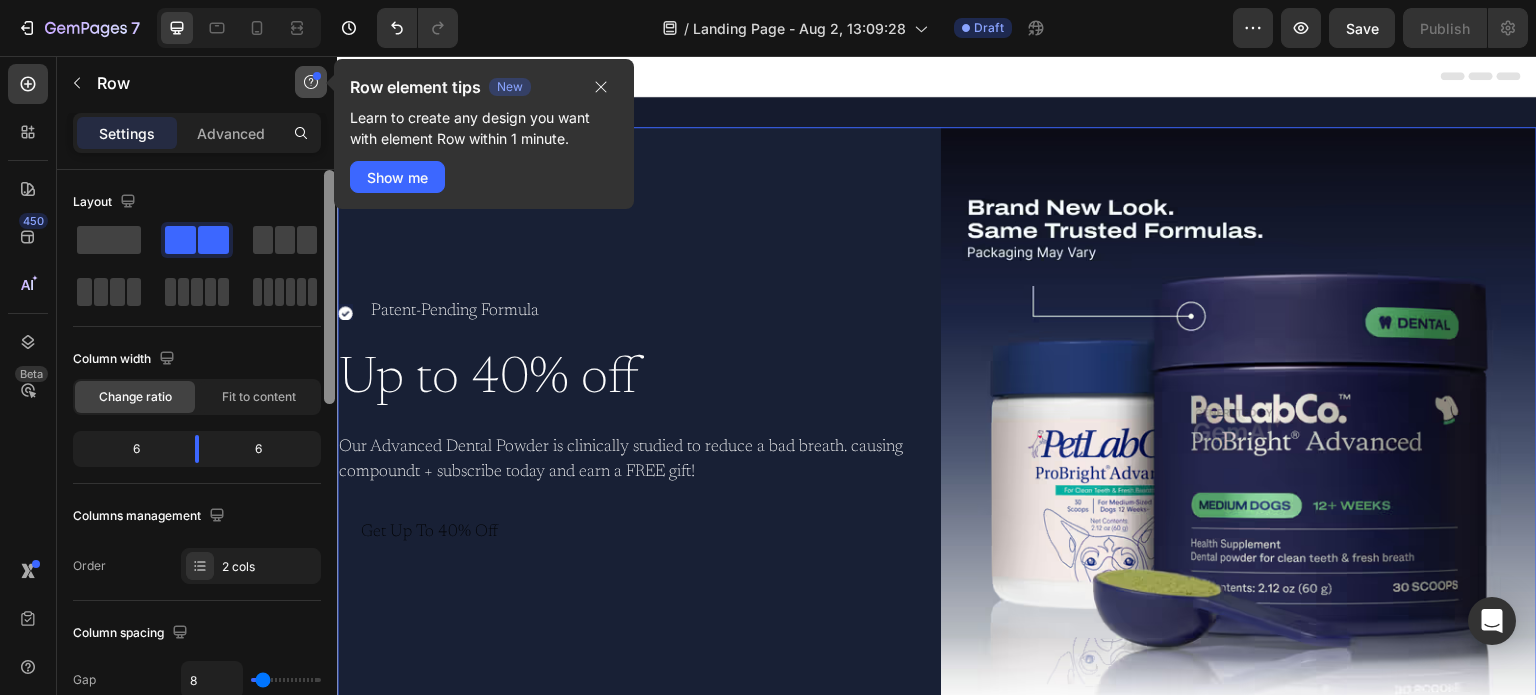 drag, startPoint x: 332, startPoint y: 533, endPoint x: 308, endPoint y: 75, distance: 458.6284 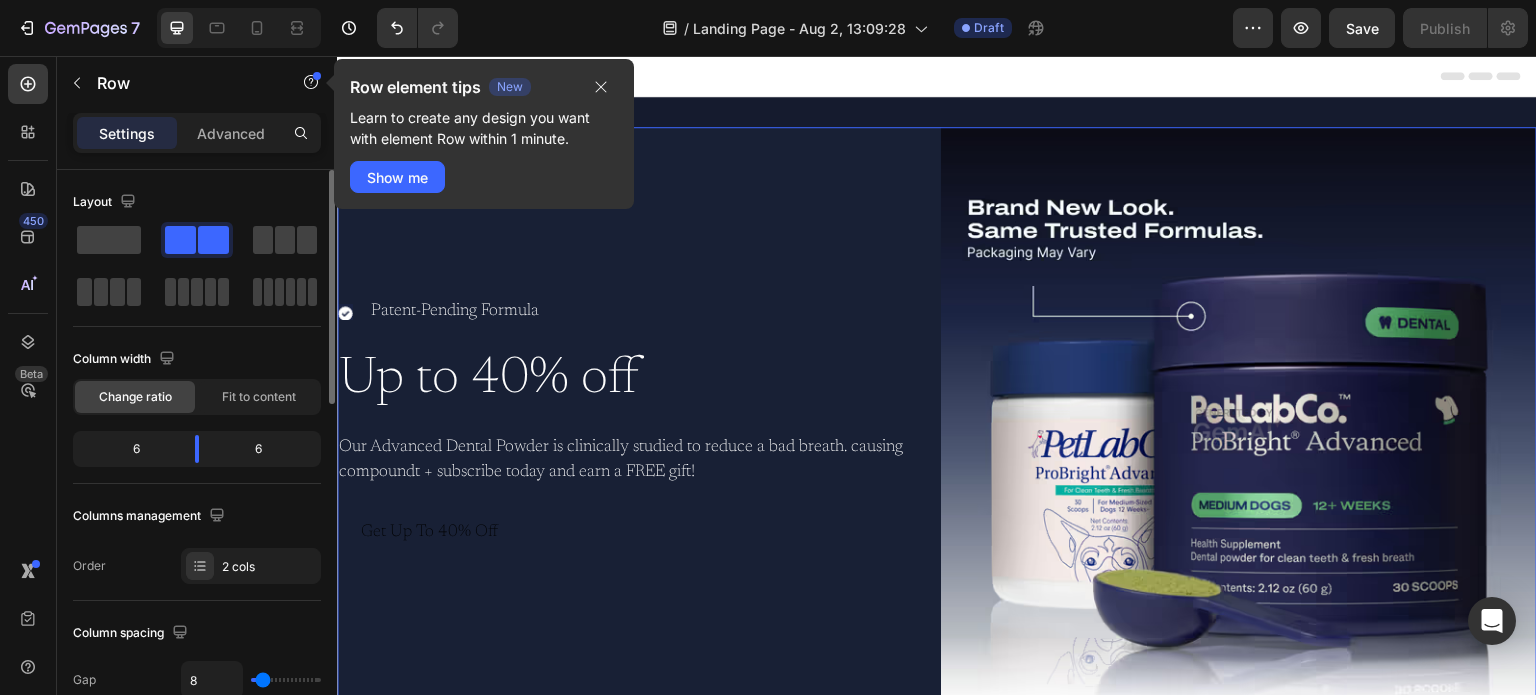 click on "Icon Patent-Pending Formula Text Block Advanced list Up to 40% off Heading Our Advanced Dental Powder is clinically studied to reduce a bad breath. causing compoundt + subscribe today and earn a FREE gift! Text Block Get Up To 40% Off Button" at bounding box center (635, 425) 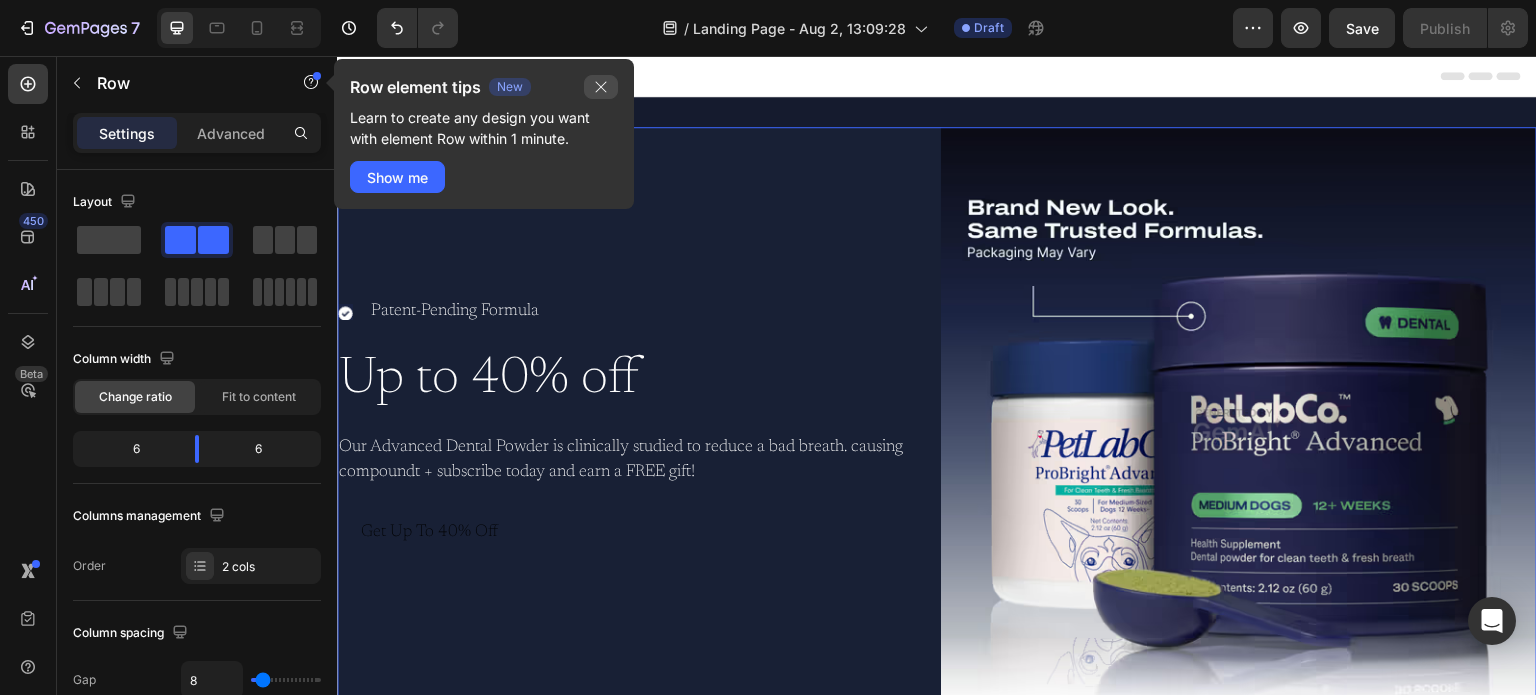 click 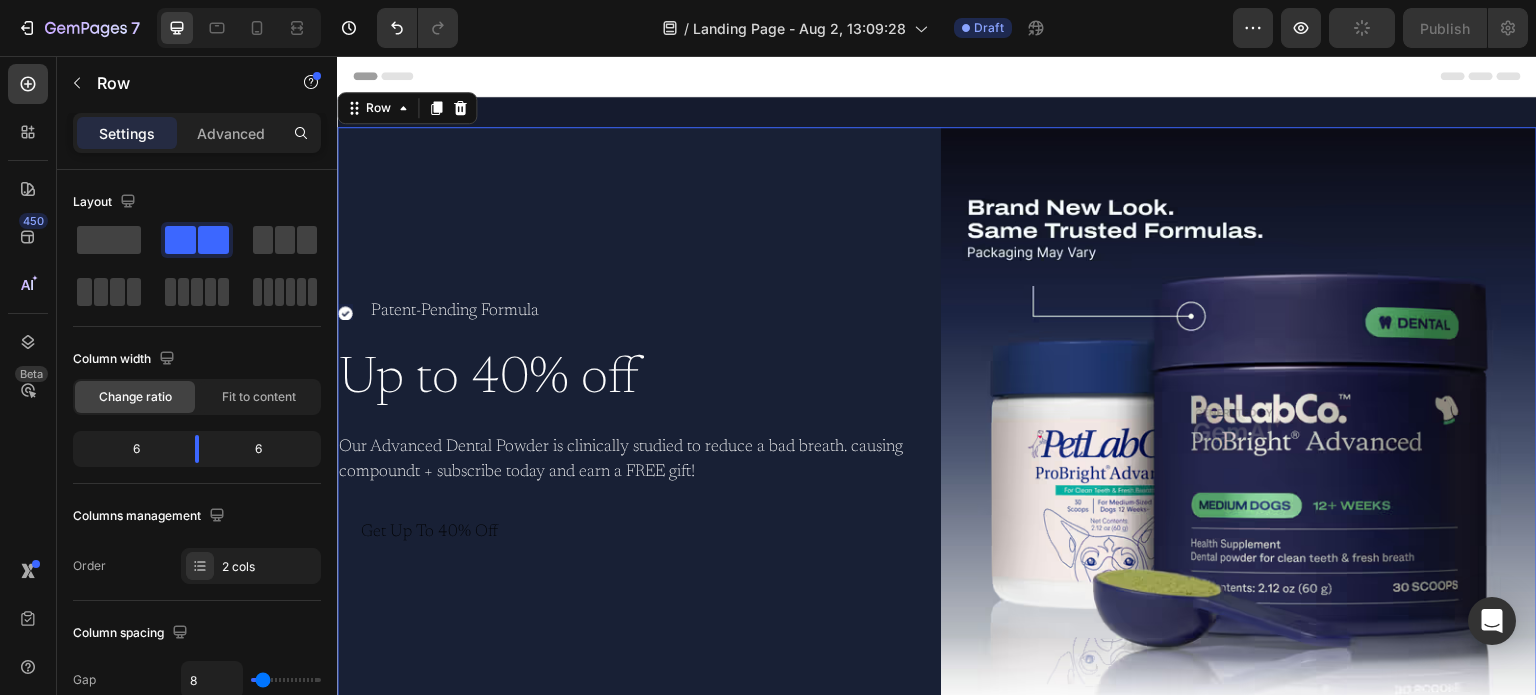 click on "Icon Patent-Pending Formula Text Block Advanced list Up to 40% off Heading Our Advanced Dental Powder is clinically studied to reduce a bad breath. causing compoundt + subscribe today and earn a FREE gift! Text Block Get Up To 40% Off Button" at bounding box center (635, 425) 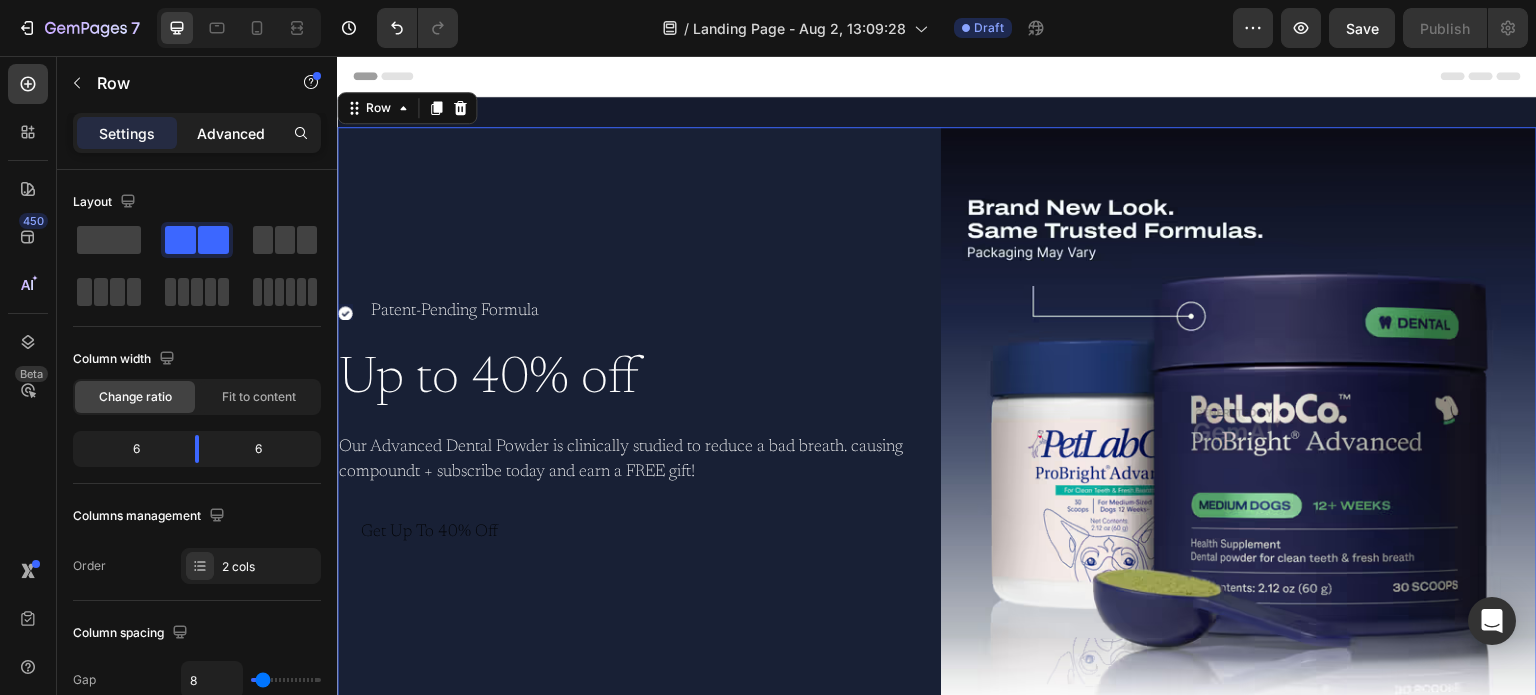 click on "Advanced" at bounding box center (231, 133) 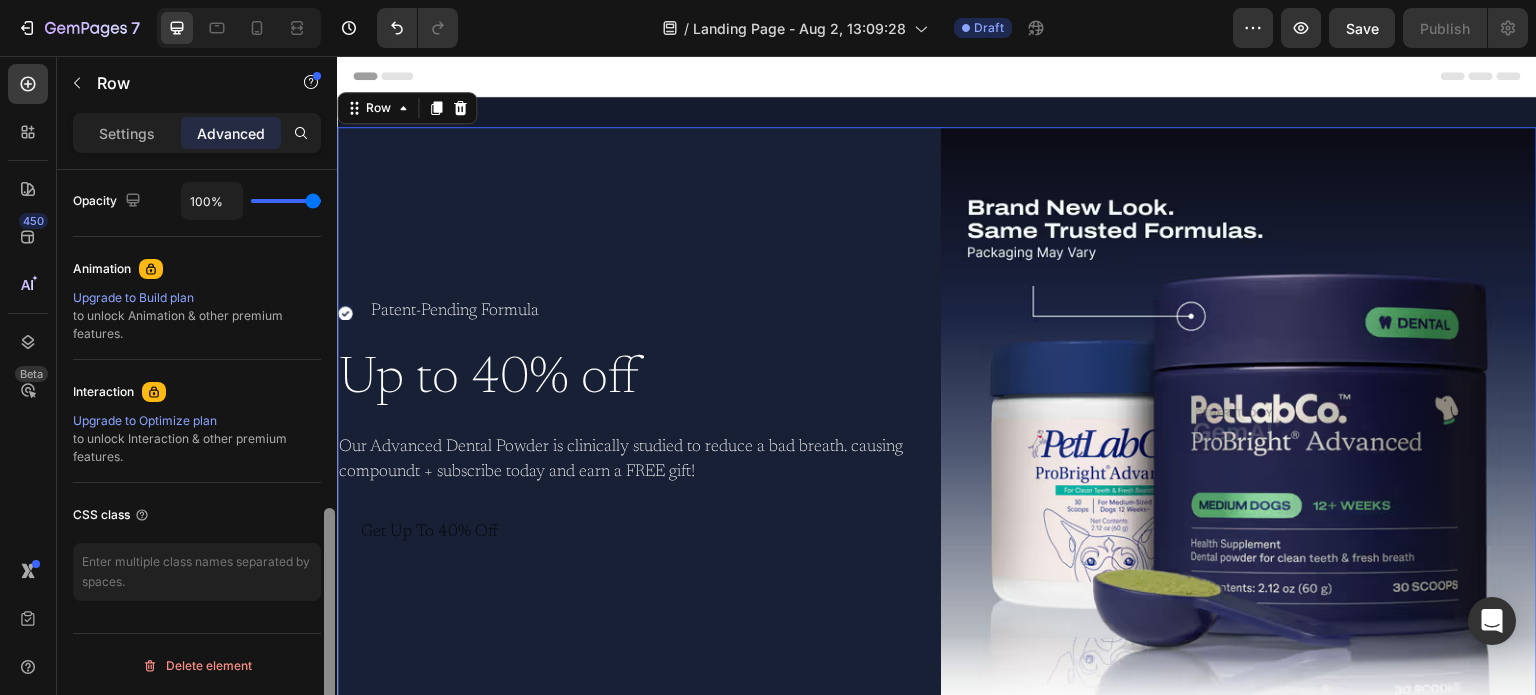 scroll, scrollTop: 0, scrollLeft: 0, axis: both 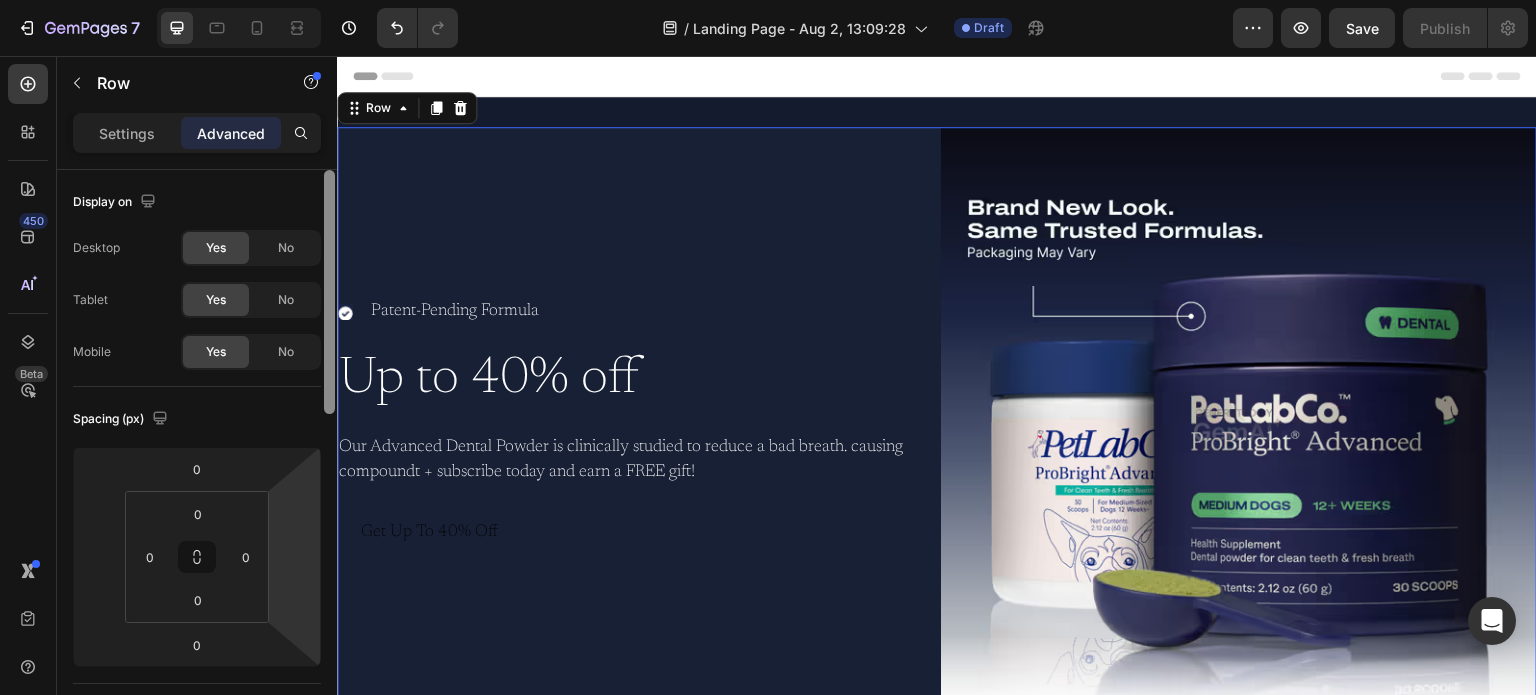 drag, startPoint x: 329, startPoint y: 219, endPoint x: 293, endPoint y: 76, distance: 147.46185 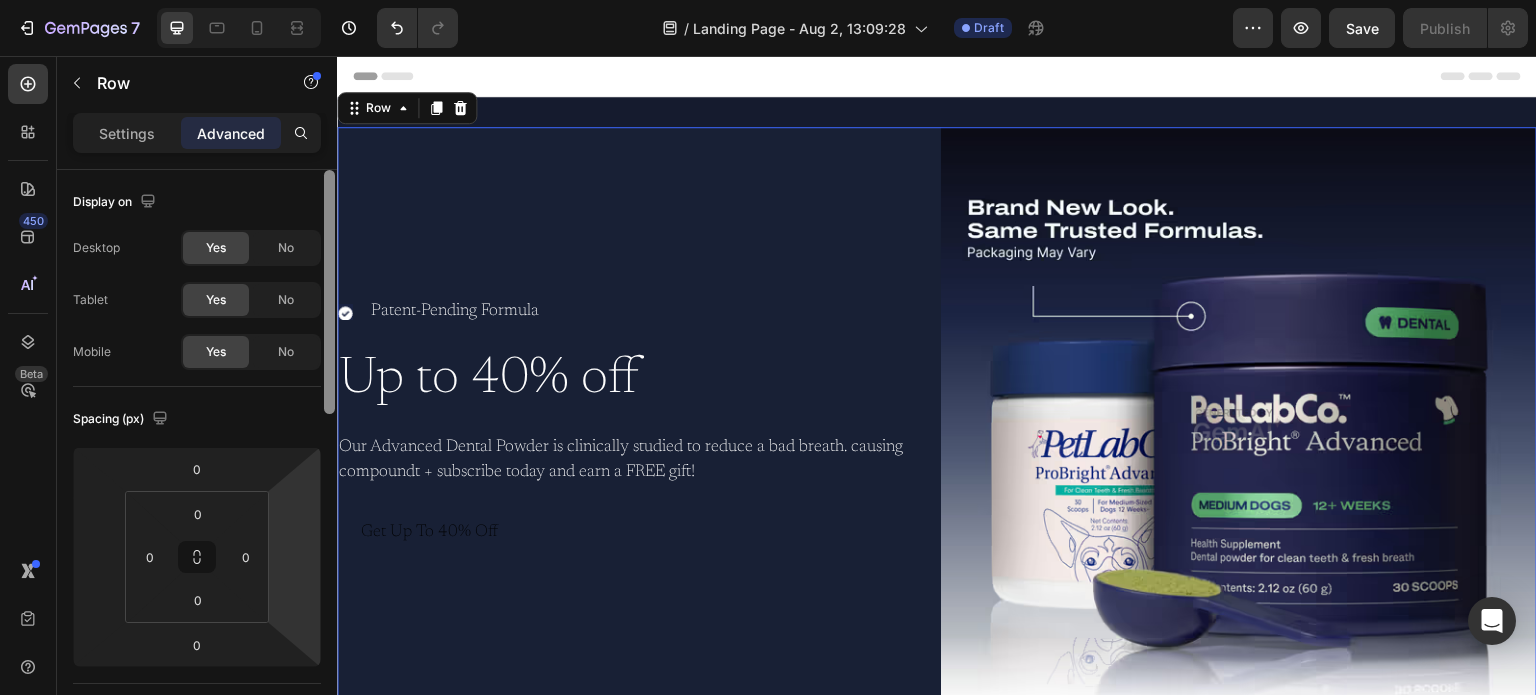 click on "Sections(18) Elements(83) Section Element Hero Section Product Detail Brands Trusted Badges Guarantee Product Breakdown How to use Testimonials Compare Bundle FAQs Social Proof Brand Story Product List Collection Blog List Contact Sticky Add to Cart Custom Footer Browse Library 450 Layout
Row
Row
Row
Row Text
Heading
Text Block Button
Button
Button Media
Image
Image
Video" at bounding box center (197, 375) 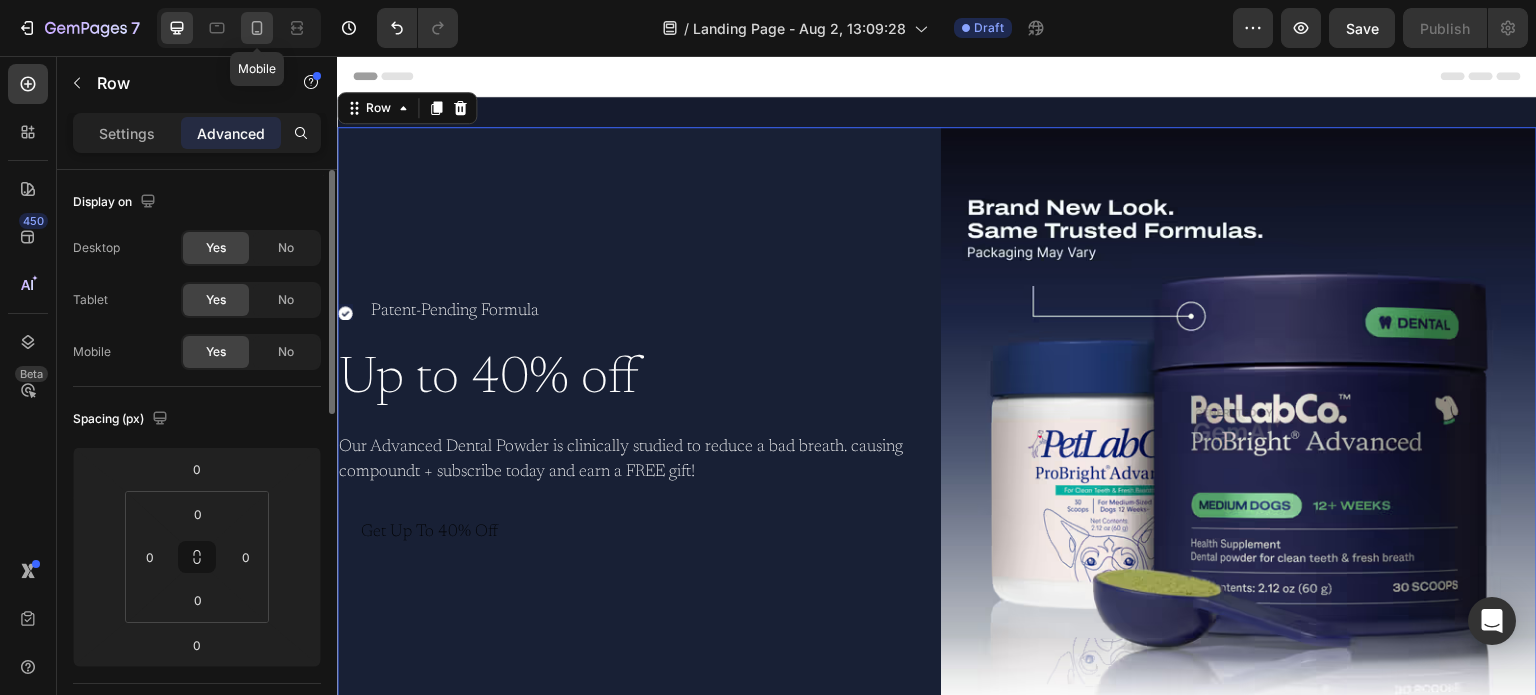 click 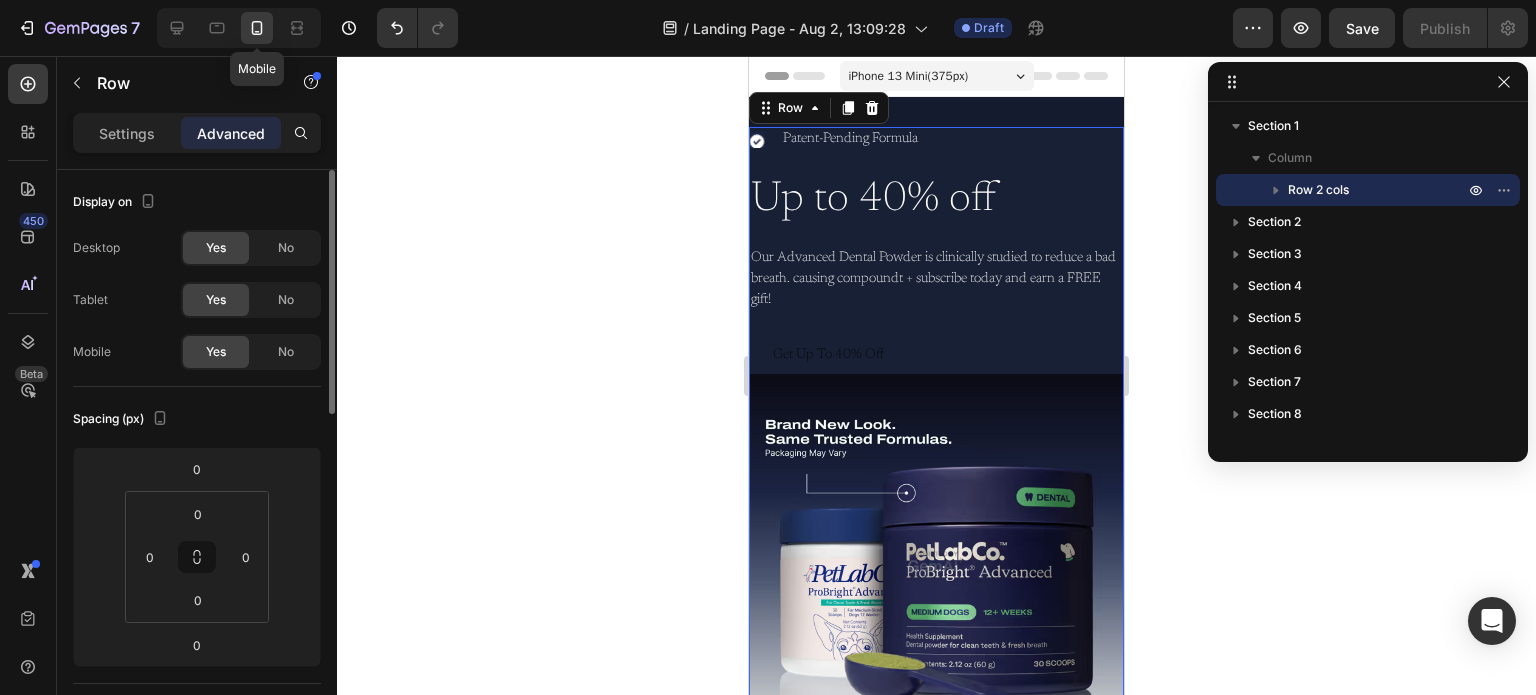 scroll, scrollTop: 0, scrollLeft: 0, axis: both 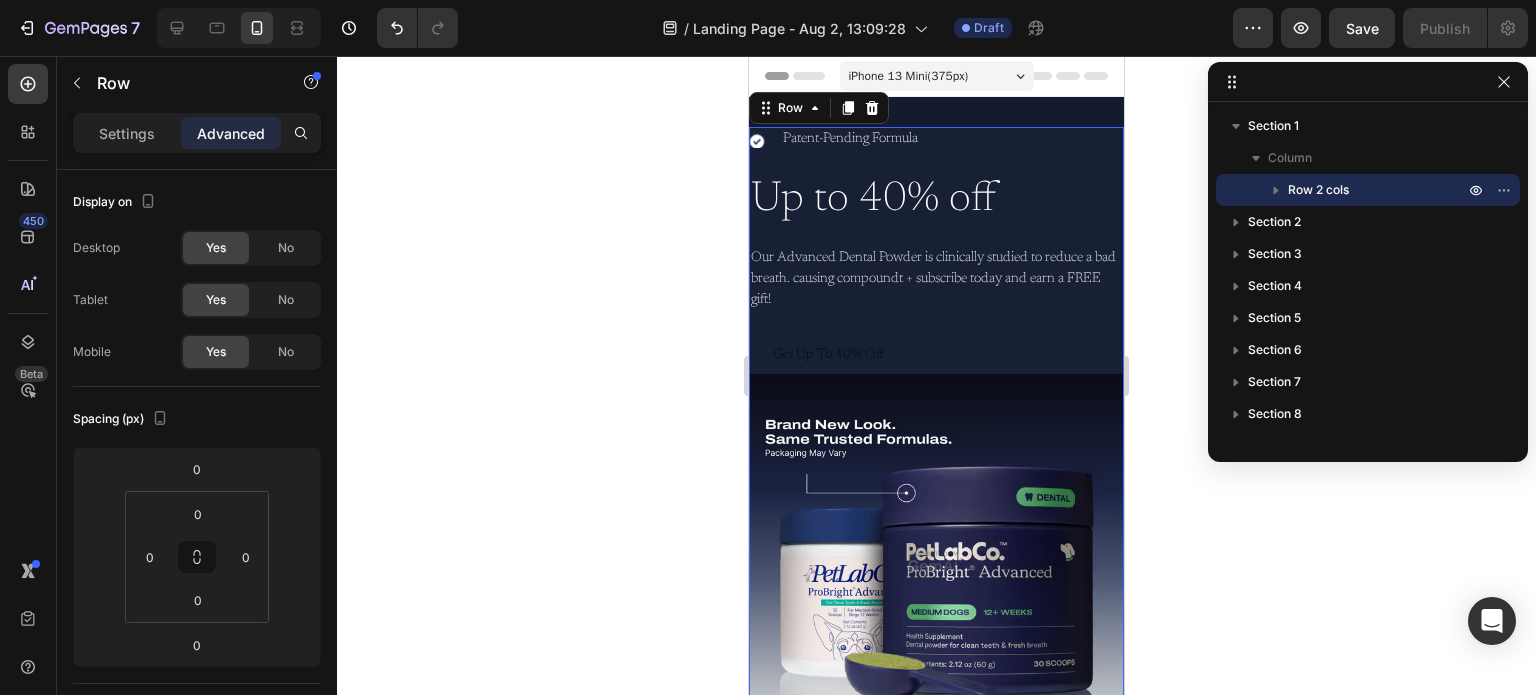 click 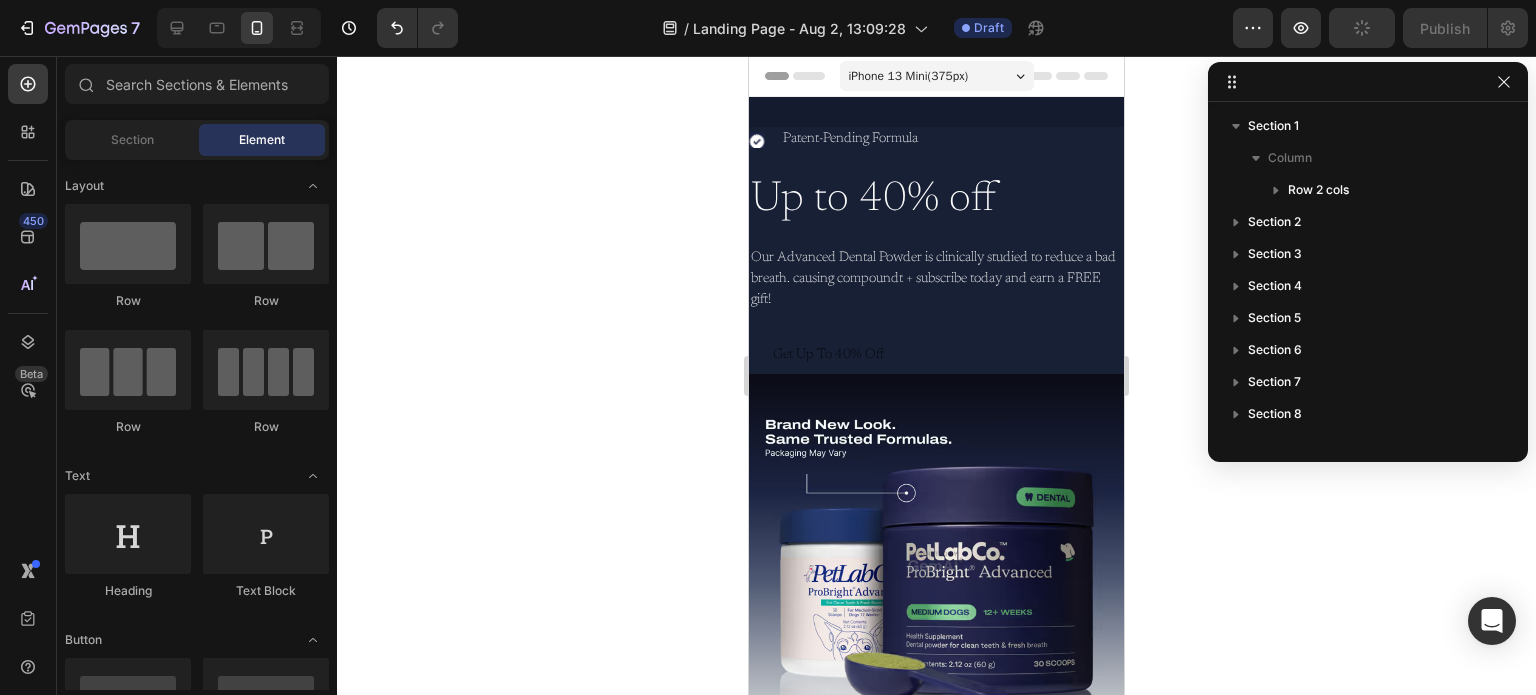 scroll, scrollTop: 0, scrollLeft: 0, axis: both 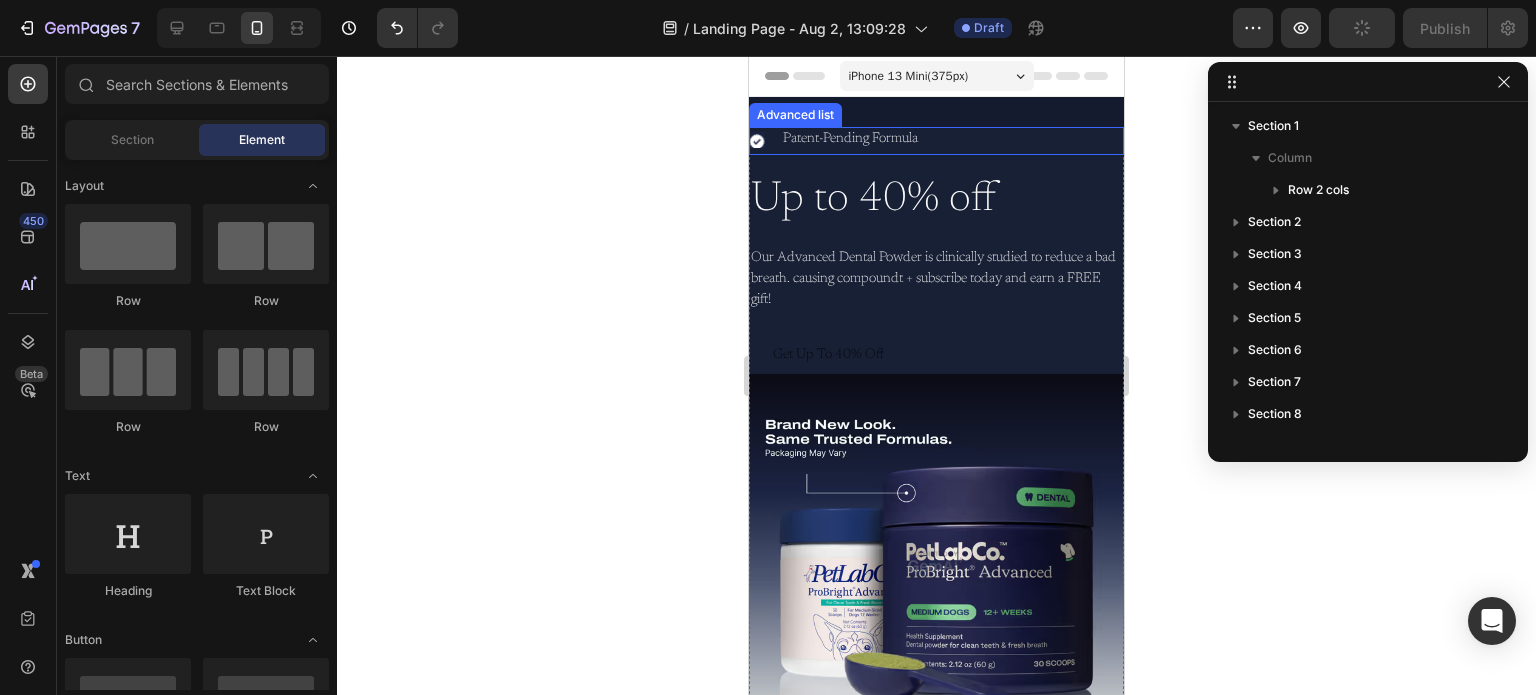 click on "Icon Patent-Pending Formula Text Block" at bounding box center [936, 141] 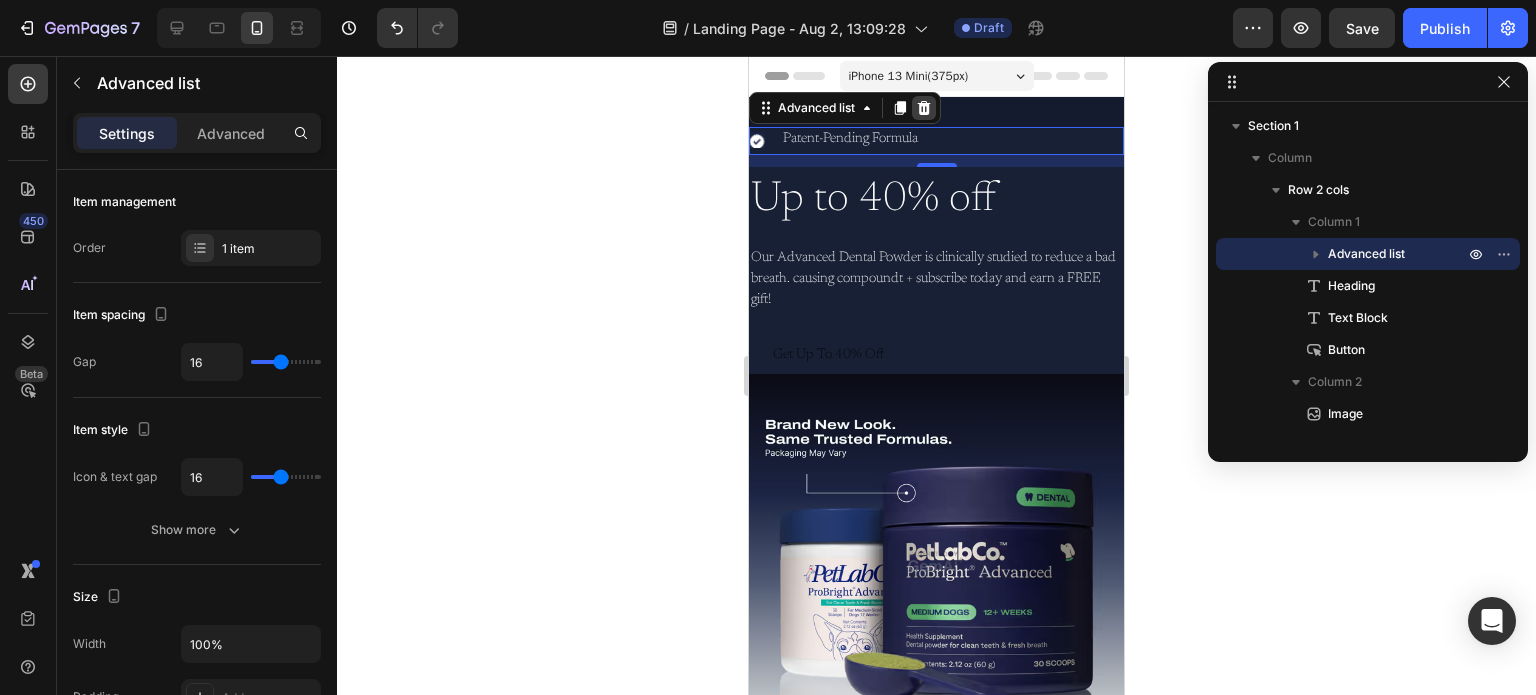 click 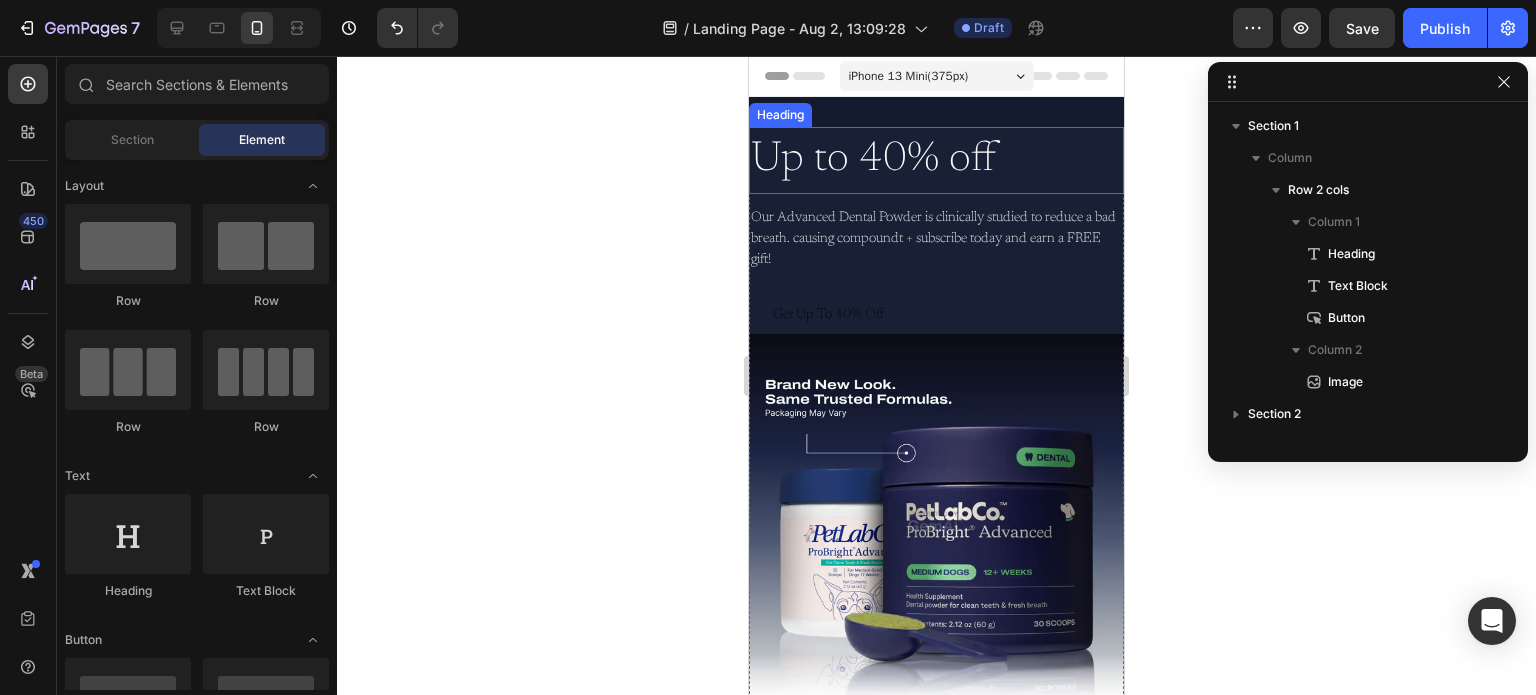 click on "Up to 40% off" at bounding box center (936, 160) 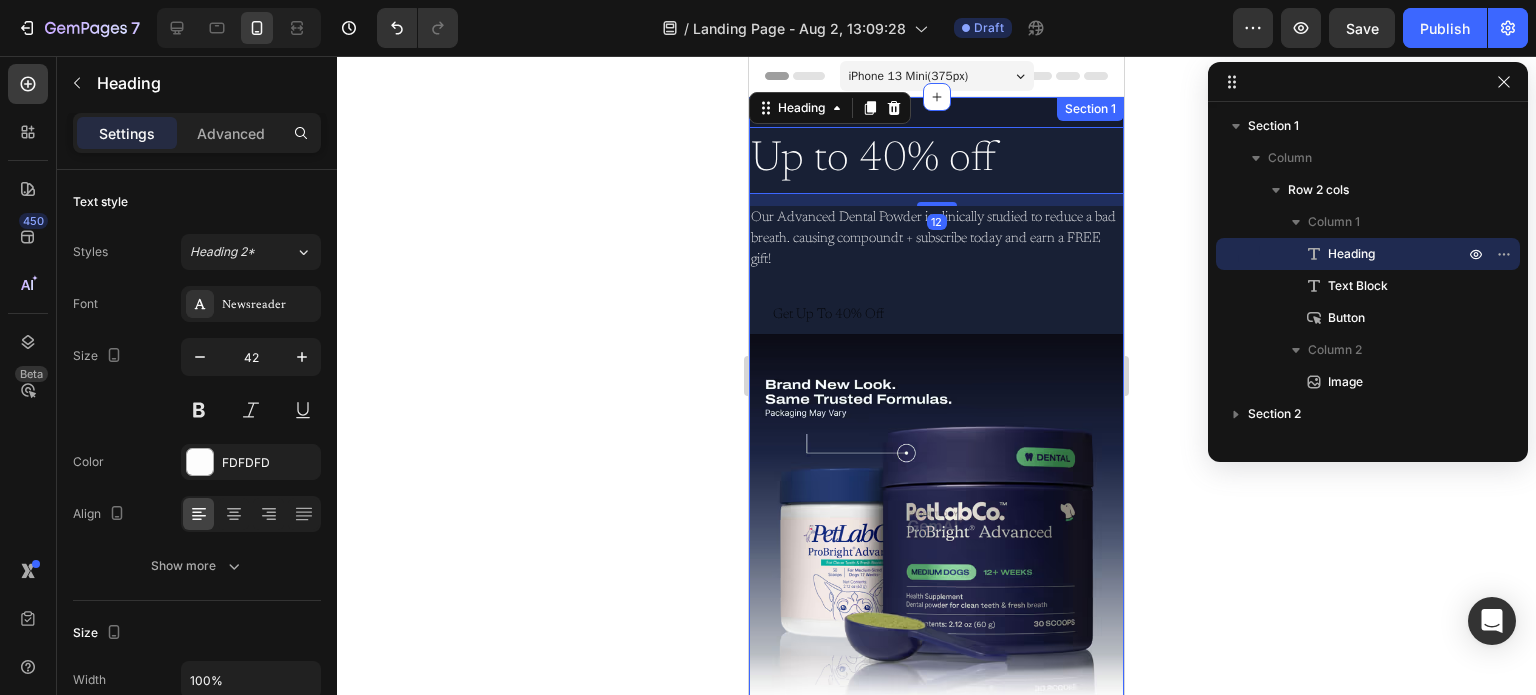 click on "Up to 40% off Heading   12 Our Advanced Dental Powder is clinically studied to reduce a bad breath. causing compoundt + subscribe today and earn a FREE gift! Text Block Get Up To 40% Off Button Image Row Section 1" at bounding box center [936, 418] 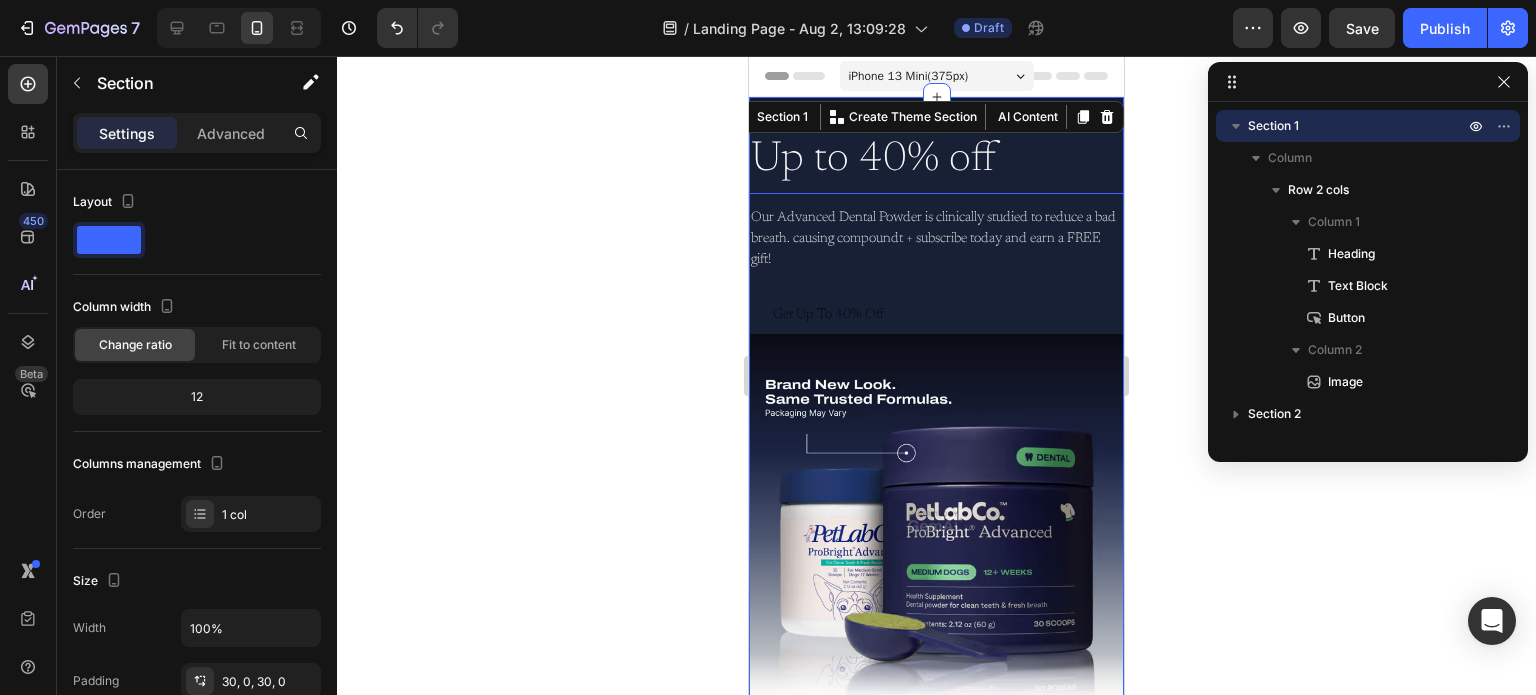 click on "Up to 40% off" at bounding box center [936, 160] 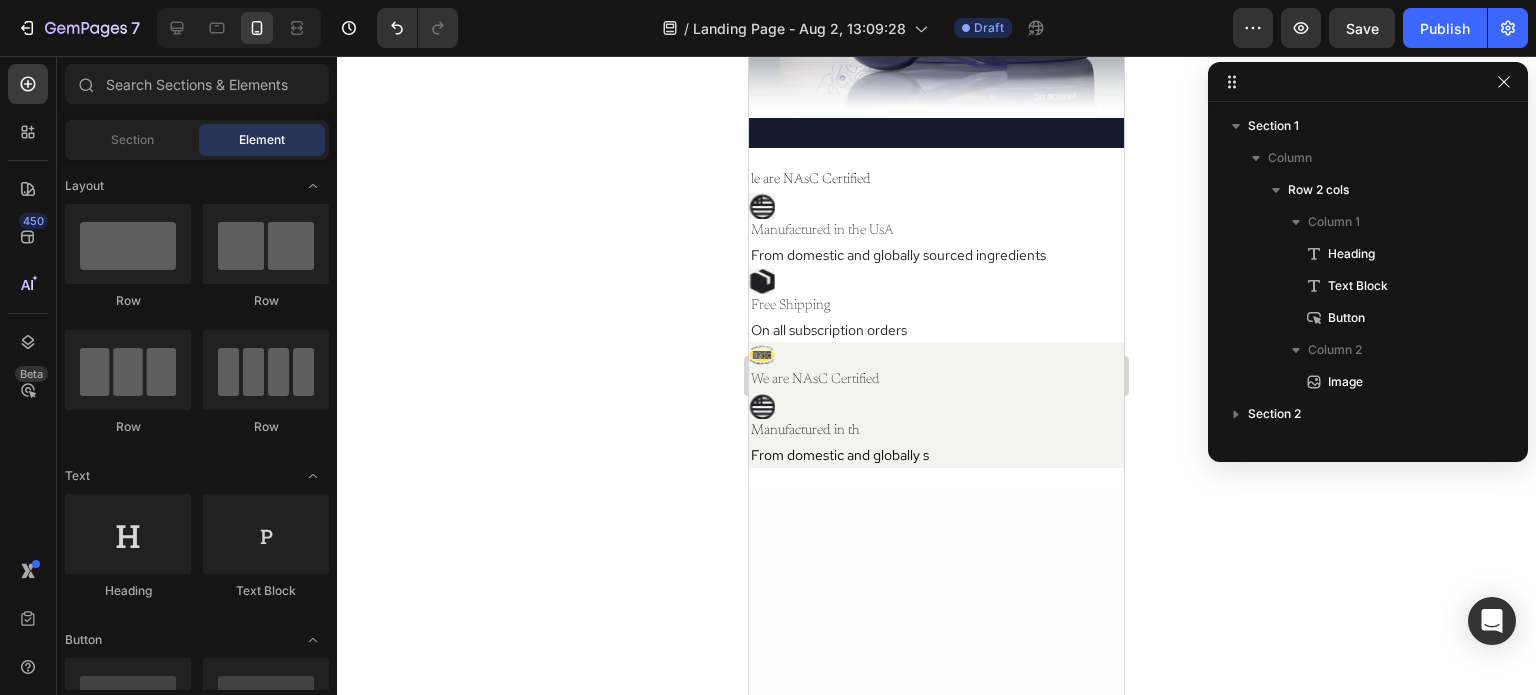 scroll, scrollTop: 0, scrollLeft: 0, axis: both 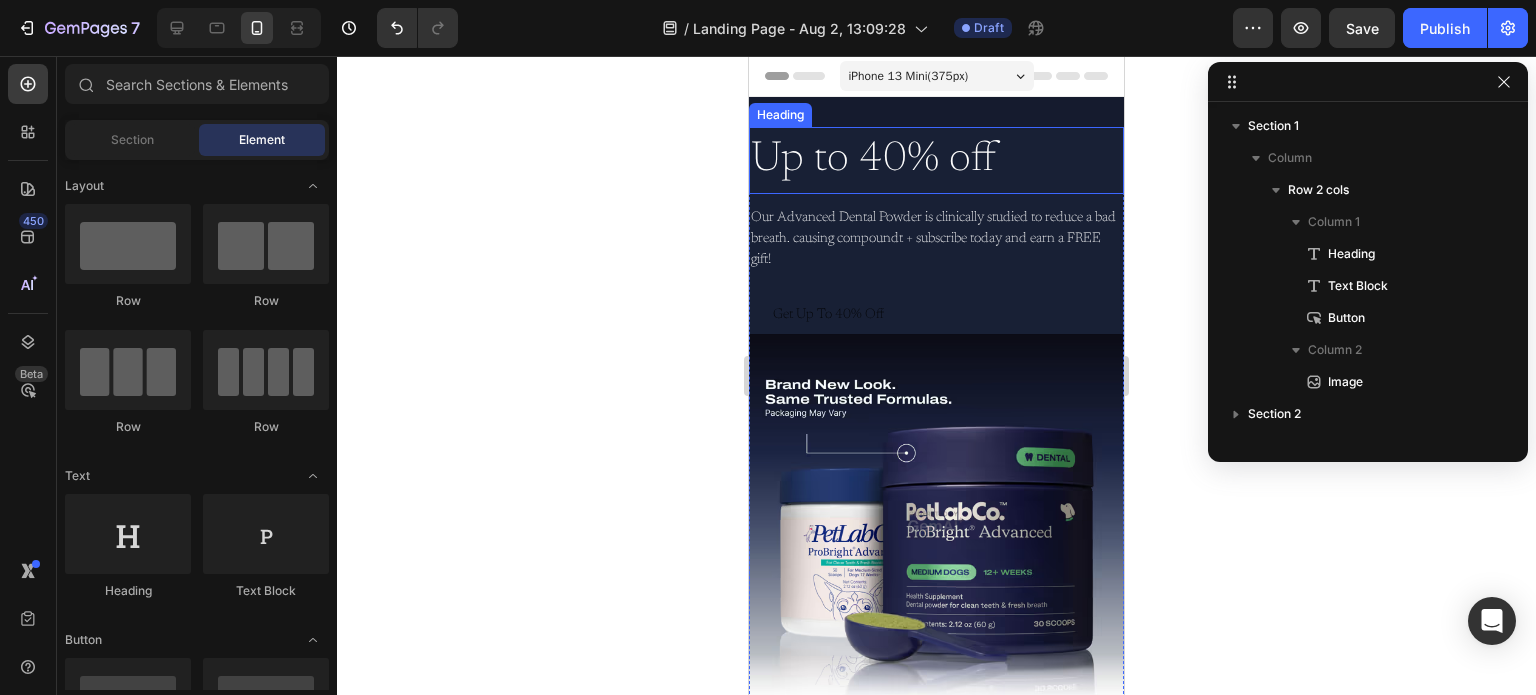 click on "Up to 40% off Heading Our Advanced Dental Powder is clinically studied to reduce a bad breath. causing compoundt + subscribe today and earn a FREE gift! Text Block Get Up To 40% Off Button Image Row Section 1" at bounding box center (936, 418) 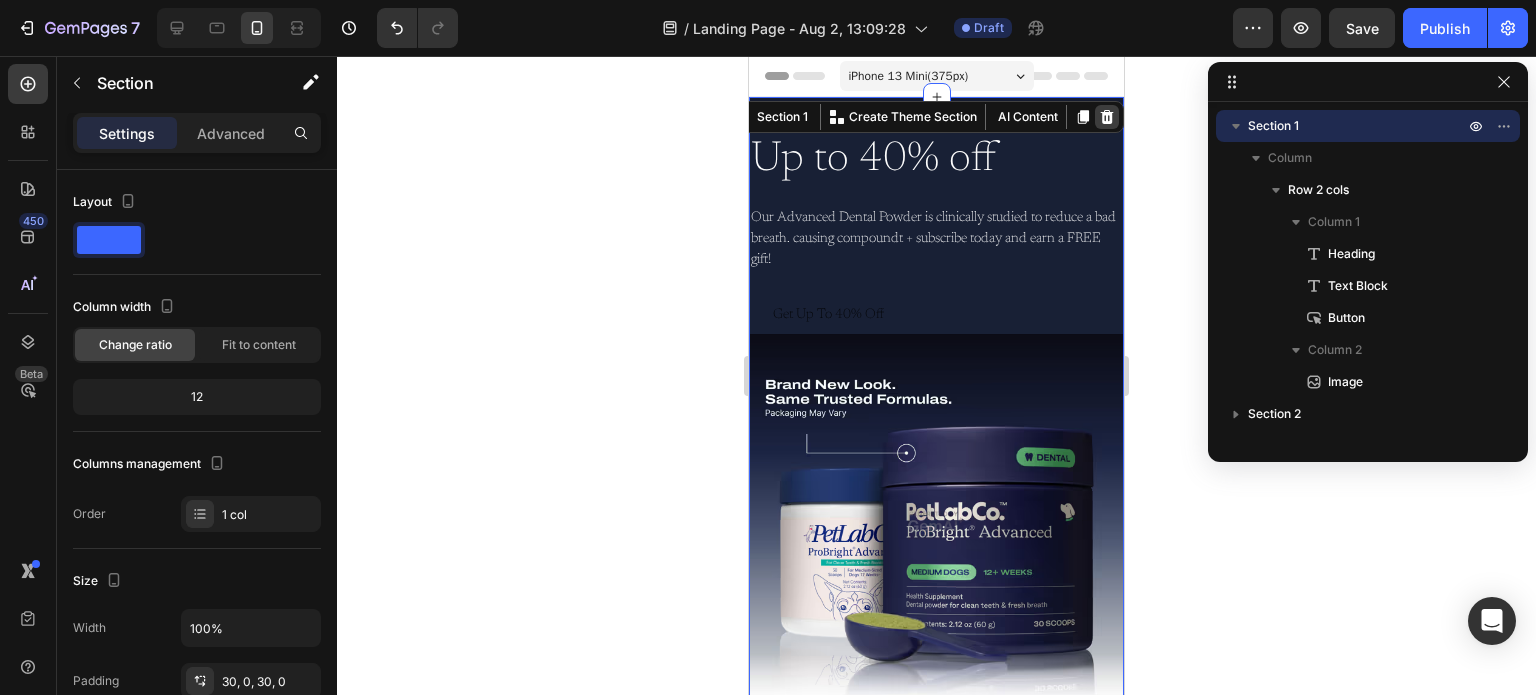 click 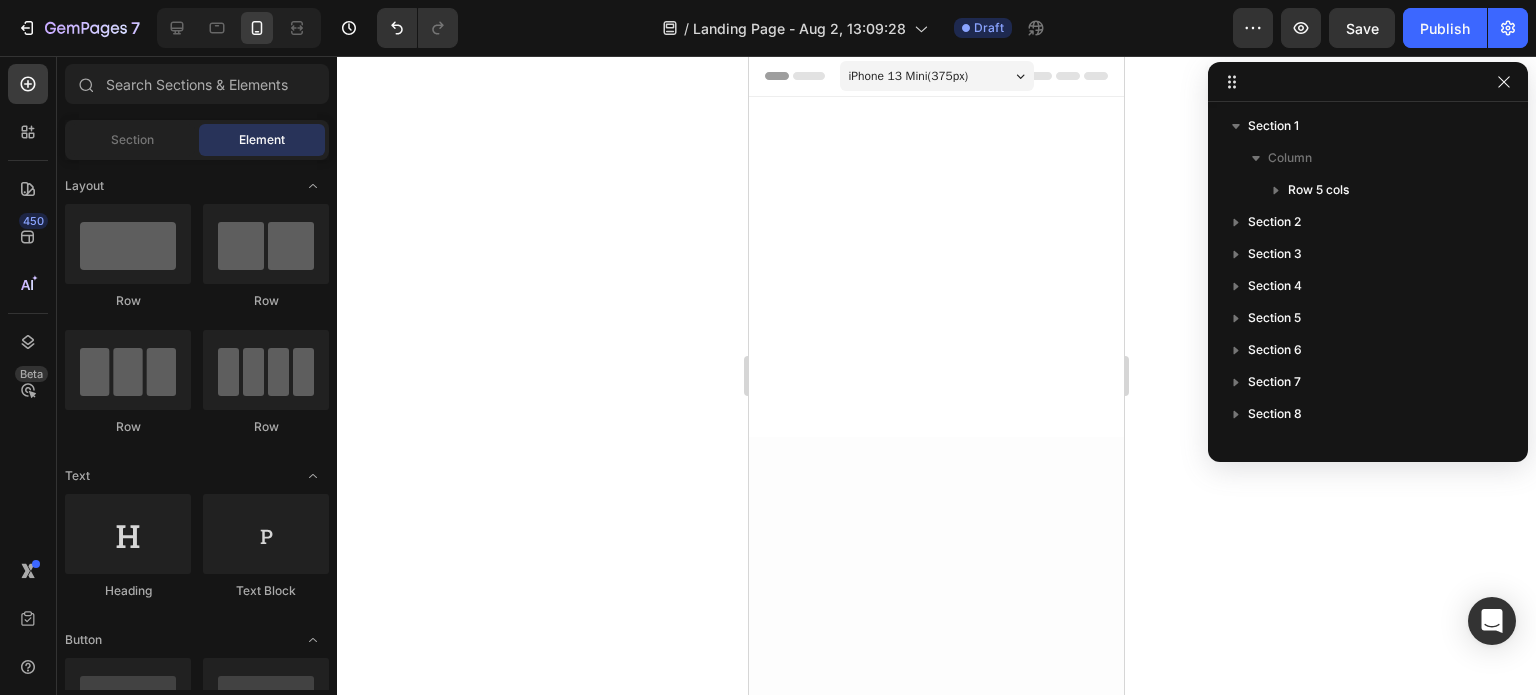 click at bounding box center (936, 267) 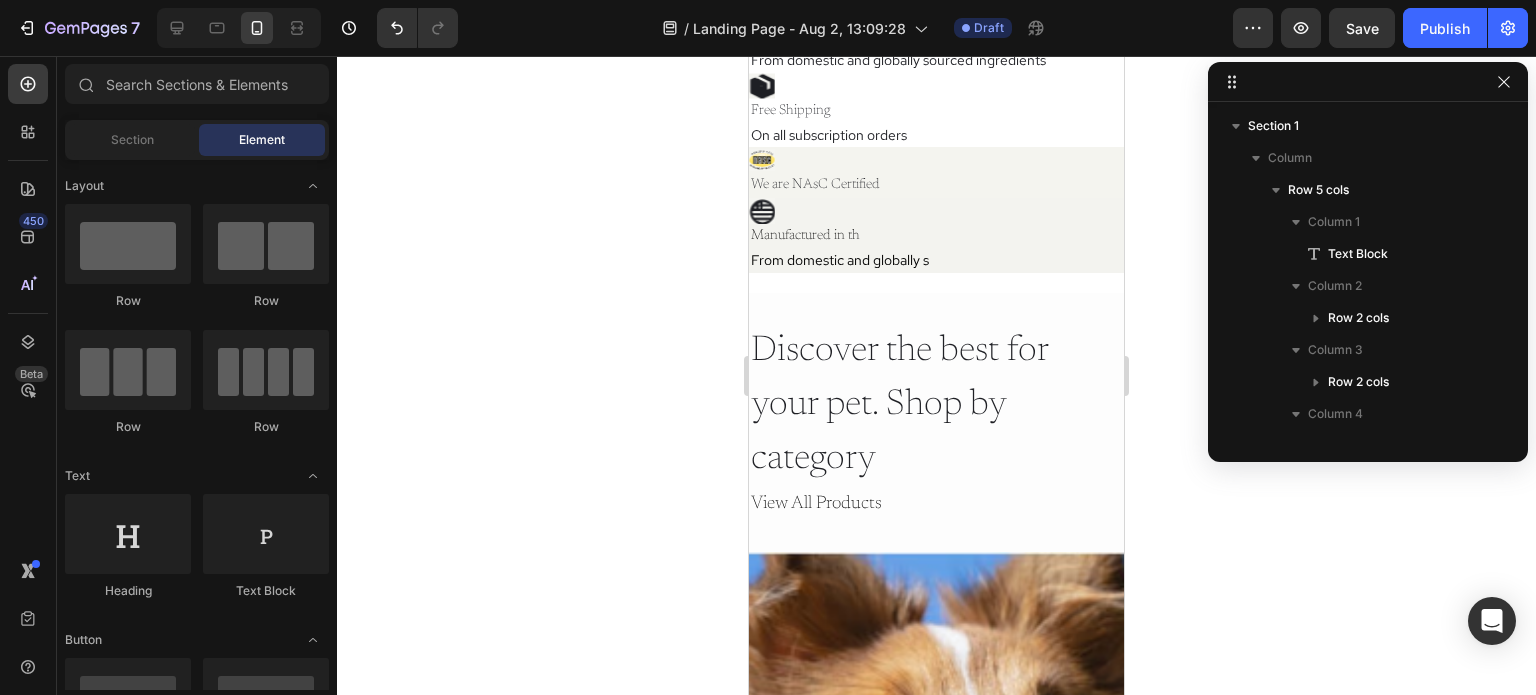 scroll, scrollTop: 0, scrollLeft: 0, axis: both 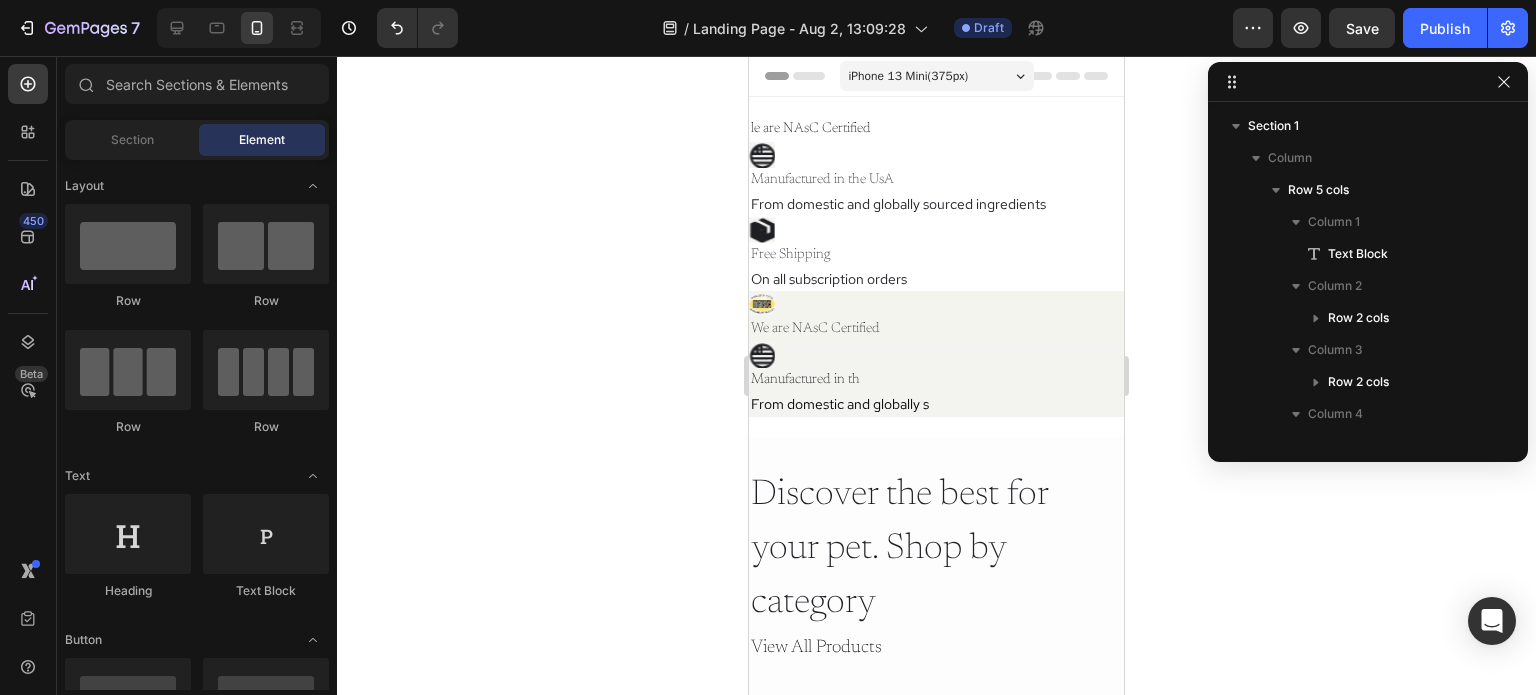 drag, startPoint x: 1113, startPoint y: 99, endPoint x: 1869, endPoint y: 99, distance: 756 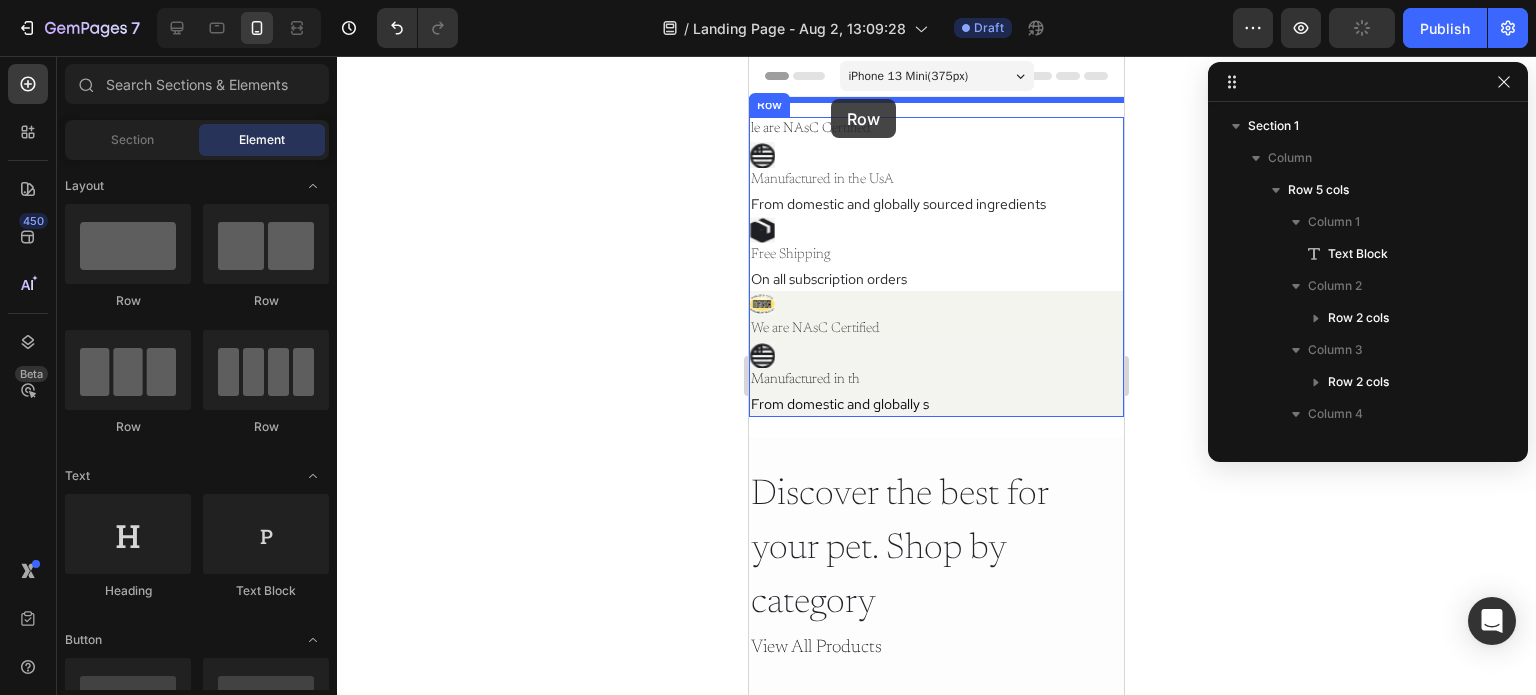 drag, startPoint x: 896, startPoint y: 287, endPoint x: 828, endPoint y: 104, distance: 195.22551 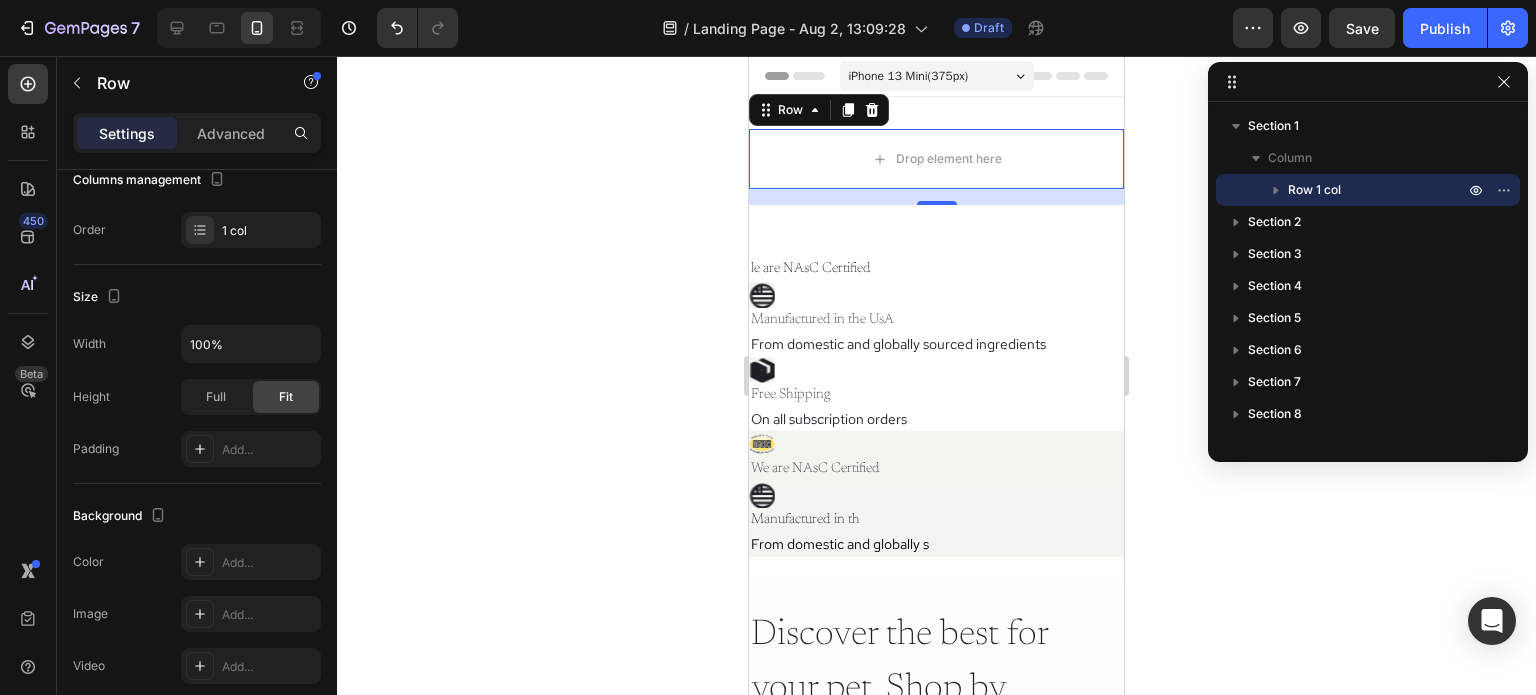 scroll, scrollTop: 0, scrollLeft: 0, axis: both 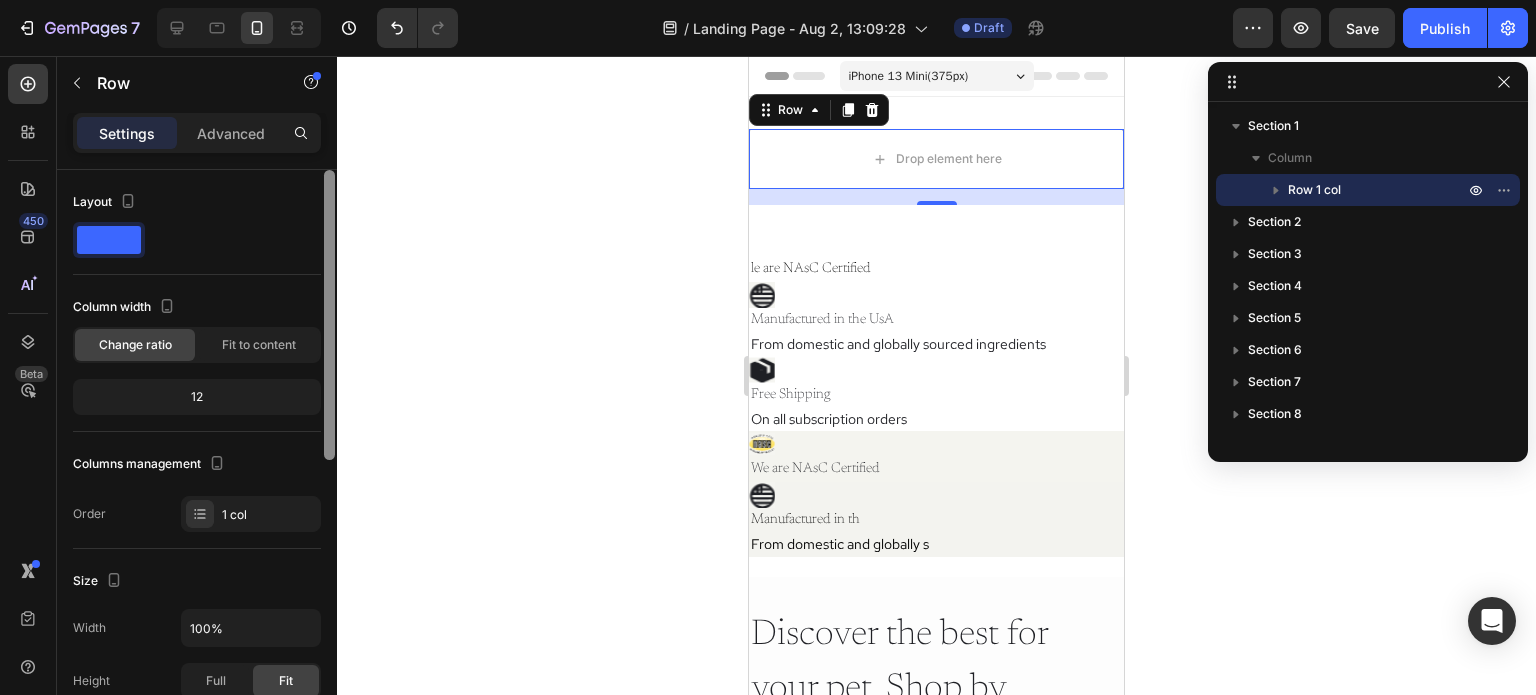 drag, startPoint x: 328, startPoint y: 228, endPoint x: 296, endPoint y: 115, distance: 117.4436 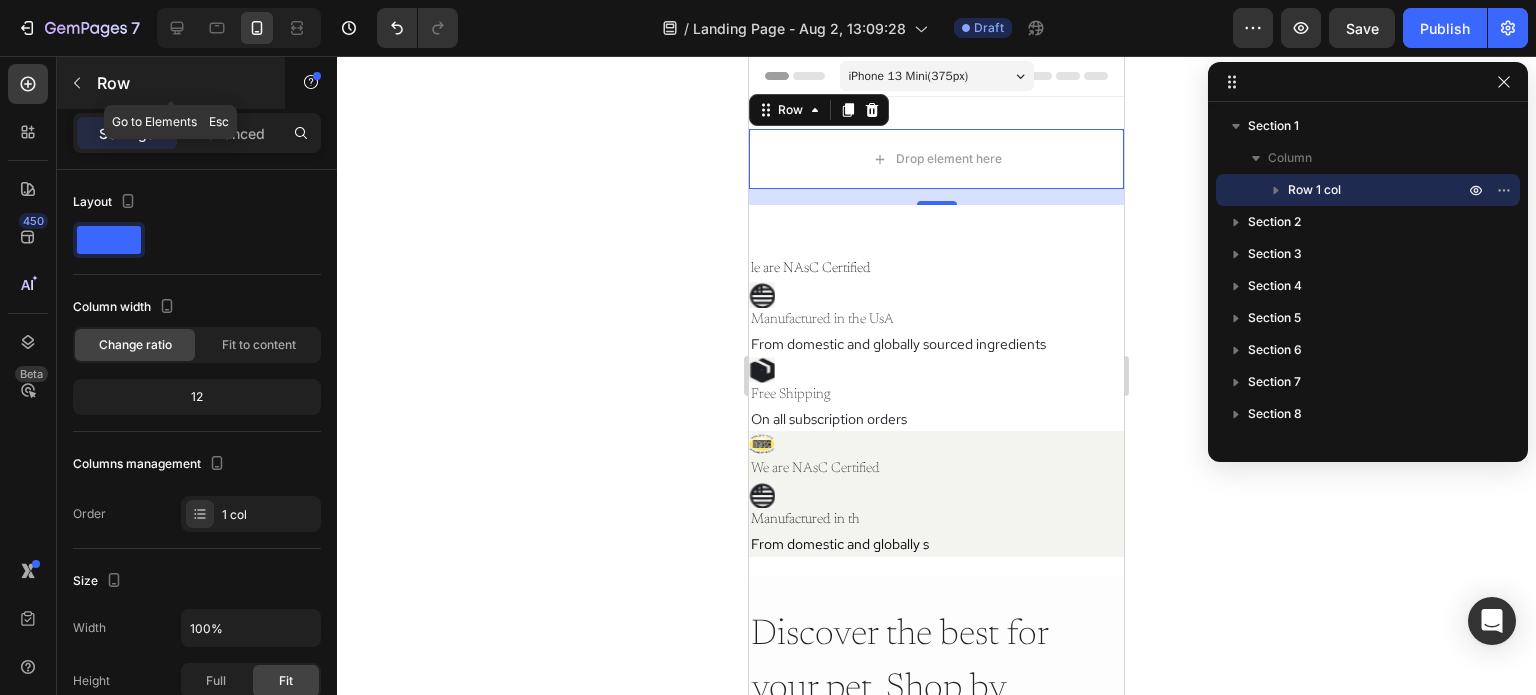 click 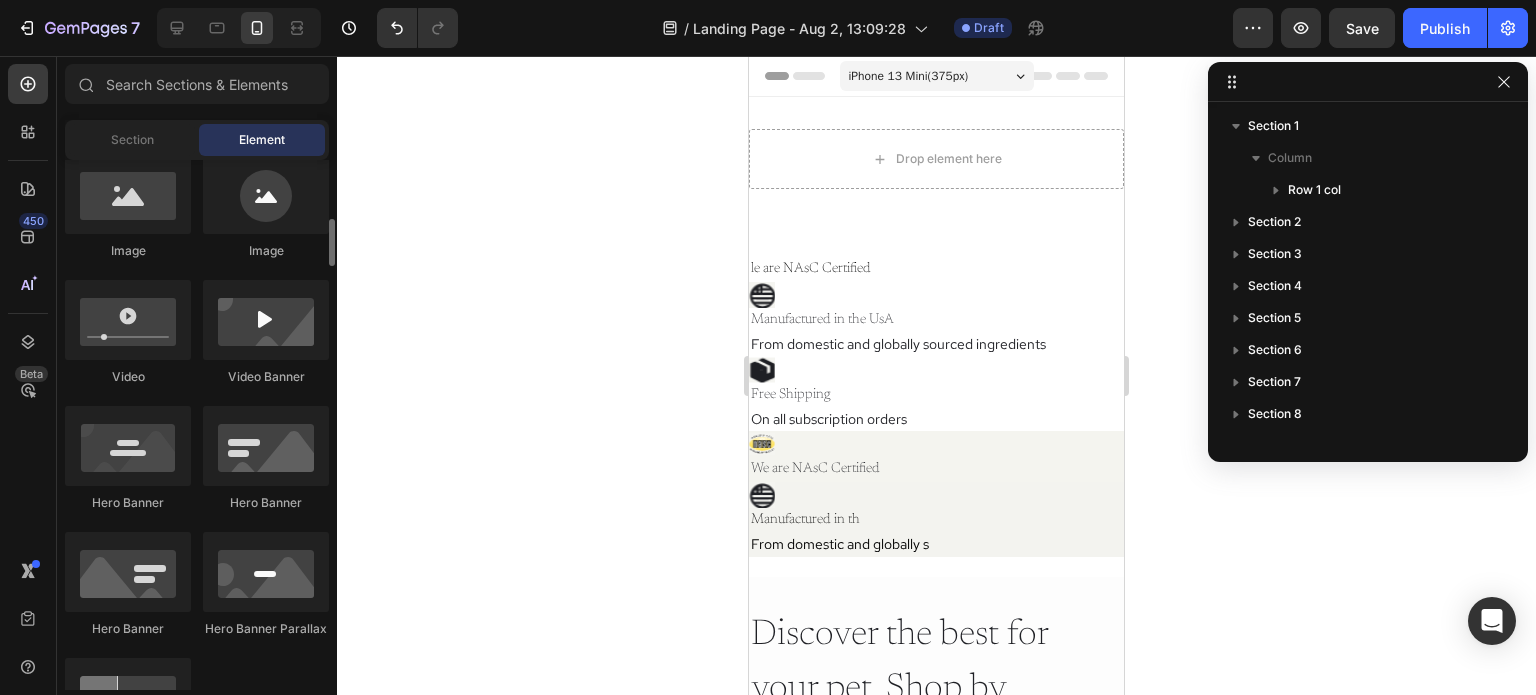 scroll, scrollTop: 699, scrollLeft: 0, axis: vertical 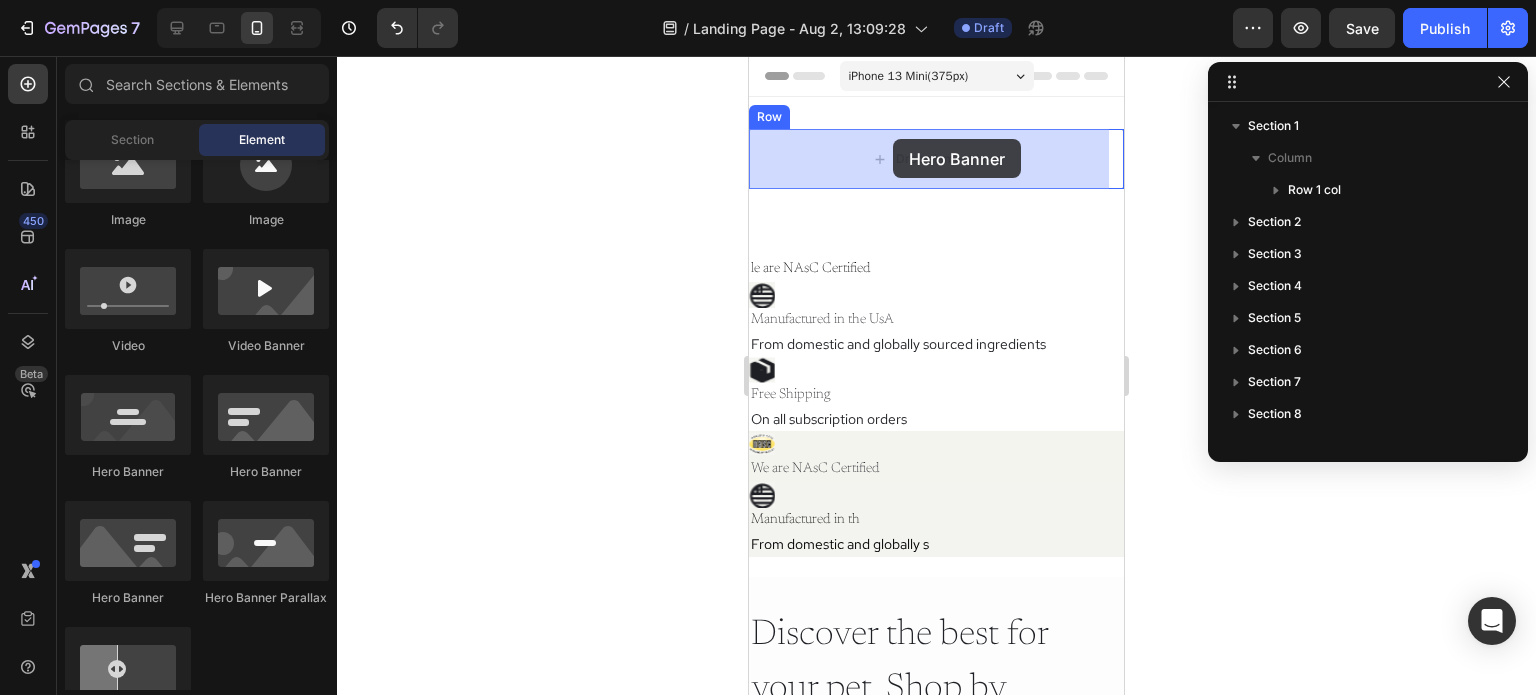 drag, startPoint x: 876, startPoint y: 480, endPoint x: 892, endPoint y: 139, distance: 341.37515 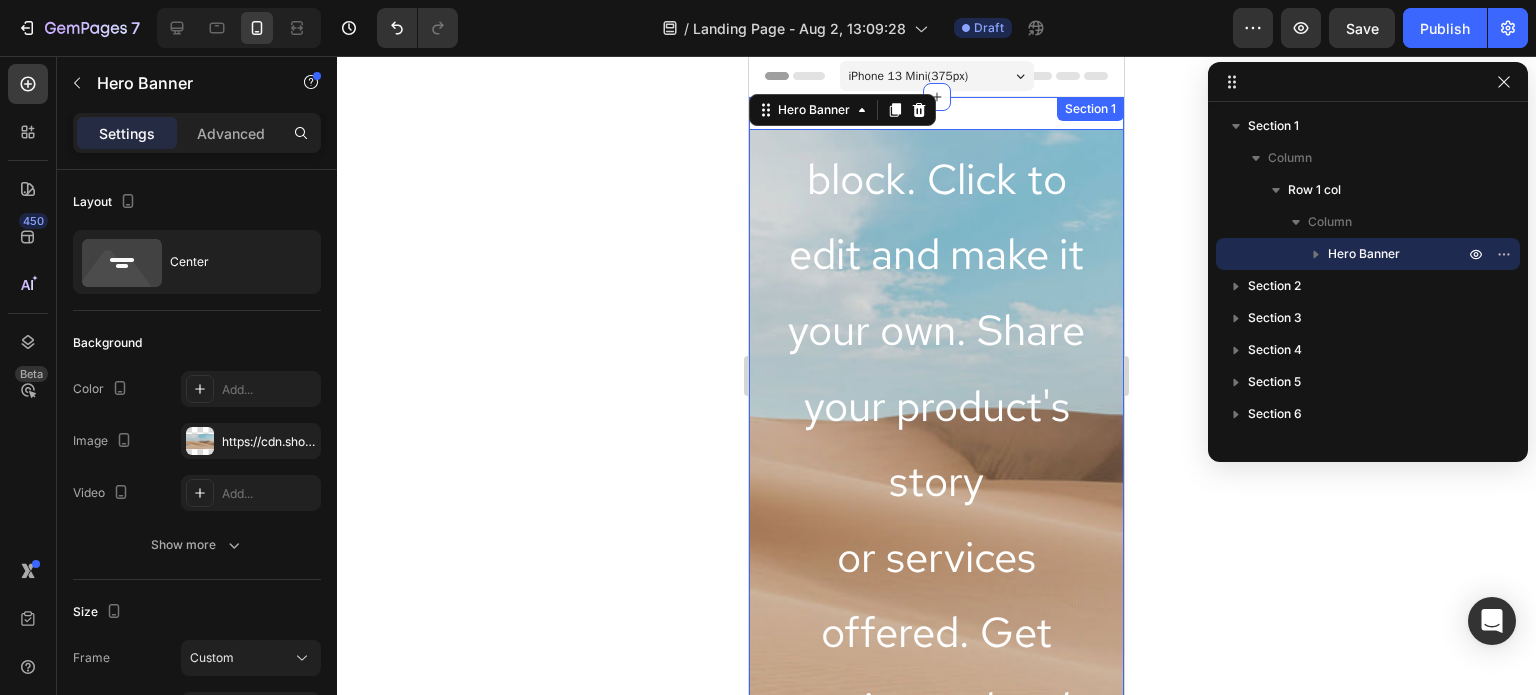 click on "Section 1" at bounding box center [1090, 109] 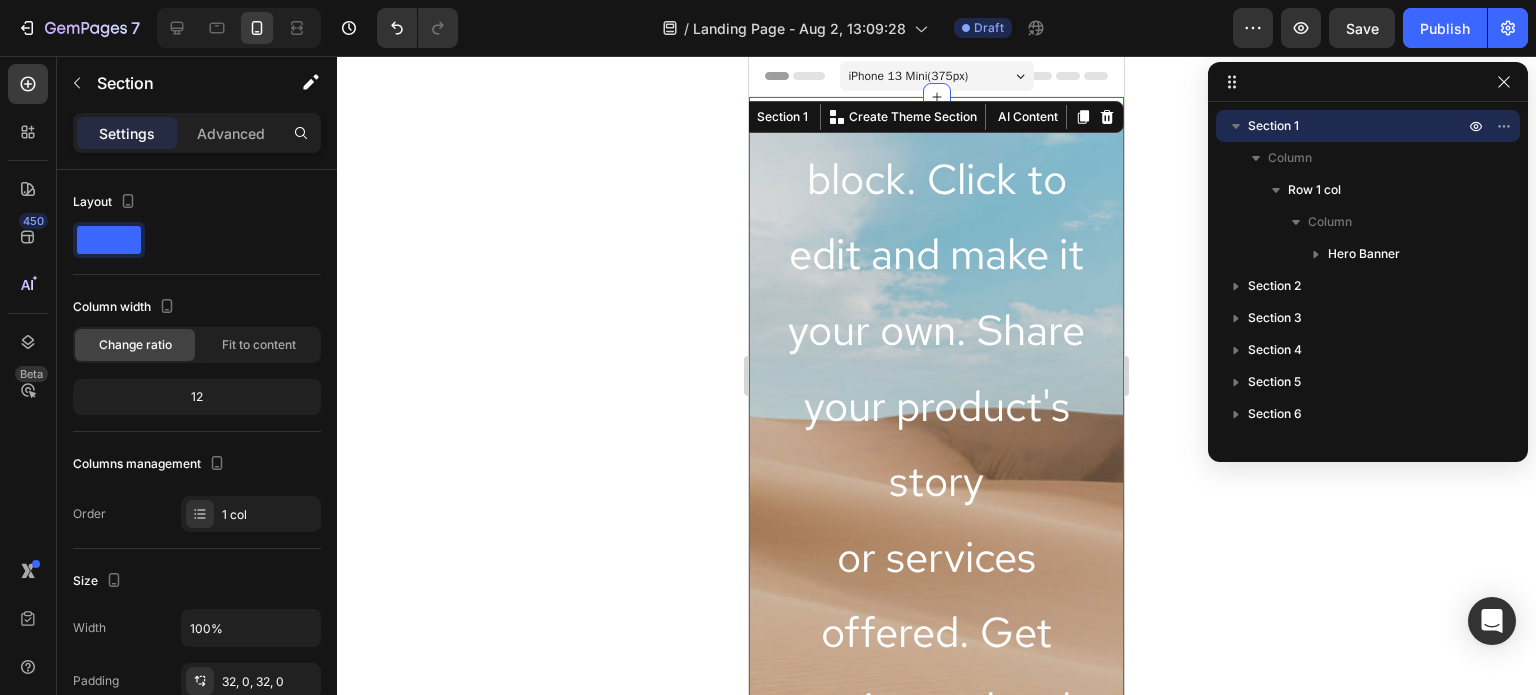 click on "This is your text block. Click to edit and make it your own. Share your product's story                   or services offered. Get creative and make it yours!" at bounding box center (936, 444) 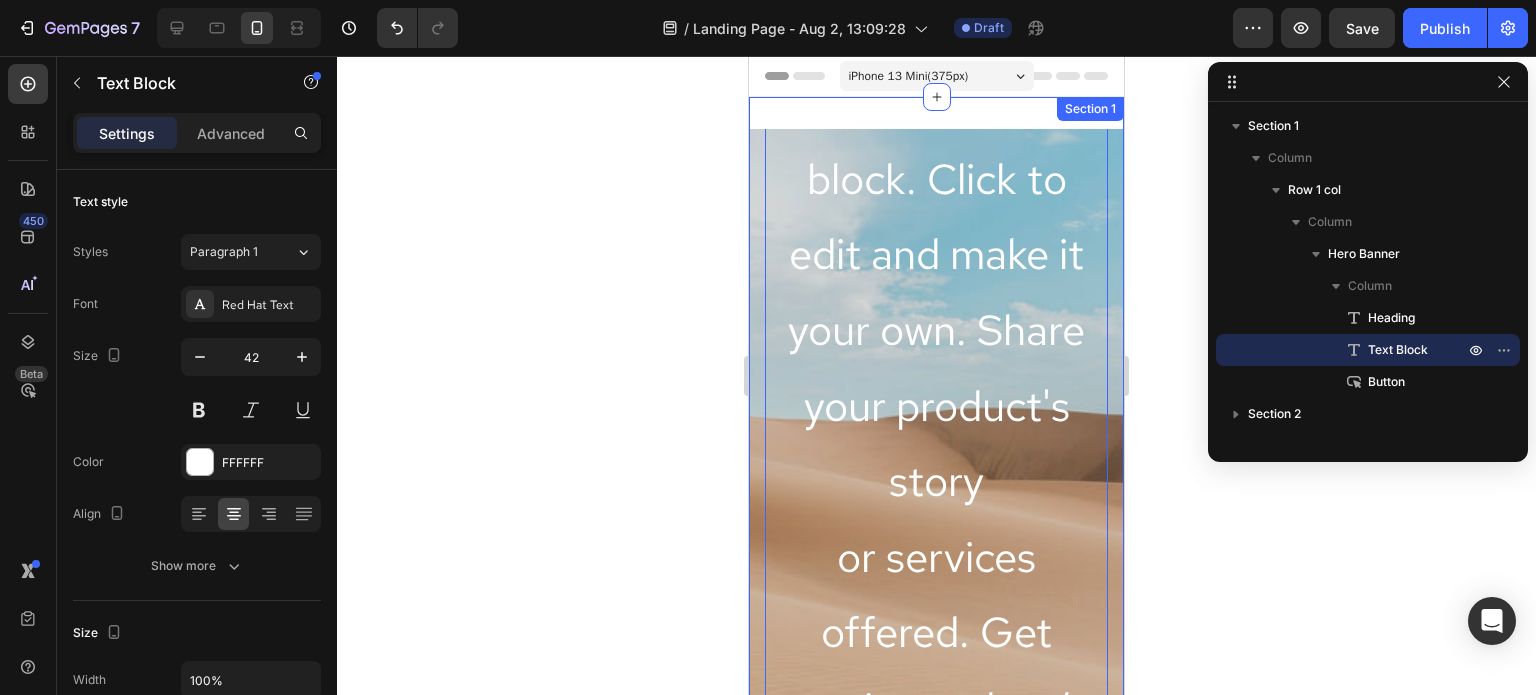 click on "Click here to edit heading Heading This is your text block. Click to edit and make it your own. Share your product's story                   or services offered. Get creative and make it yours! Text Block   16 Get started Button Hero Banner Row Section 1" at bounding box center [936, 437] 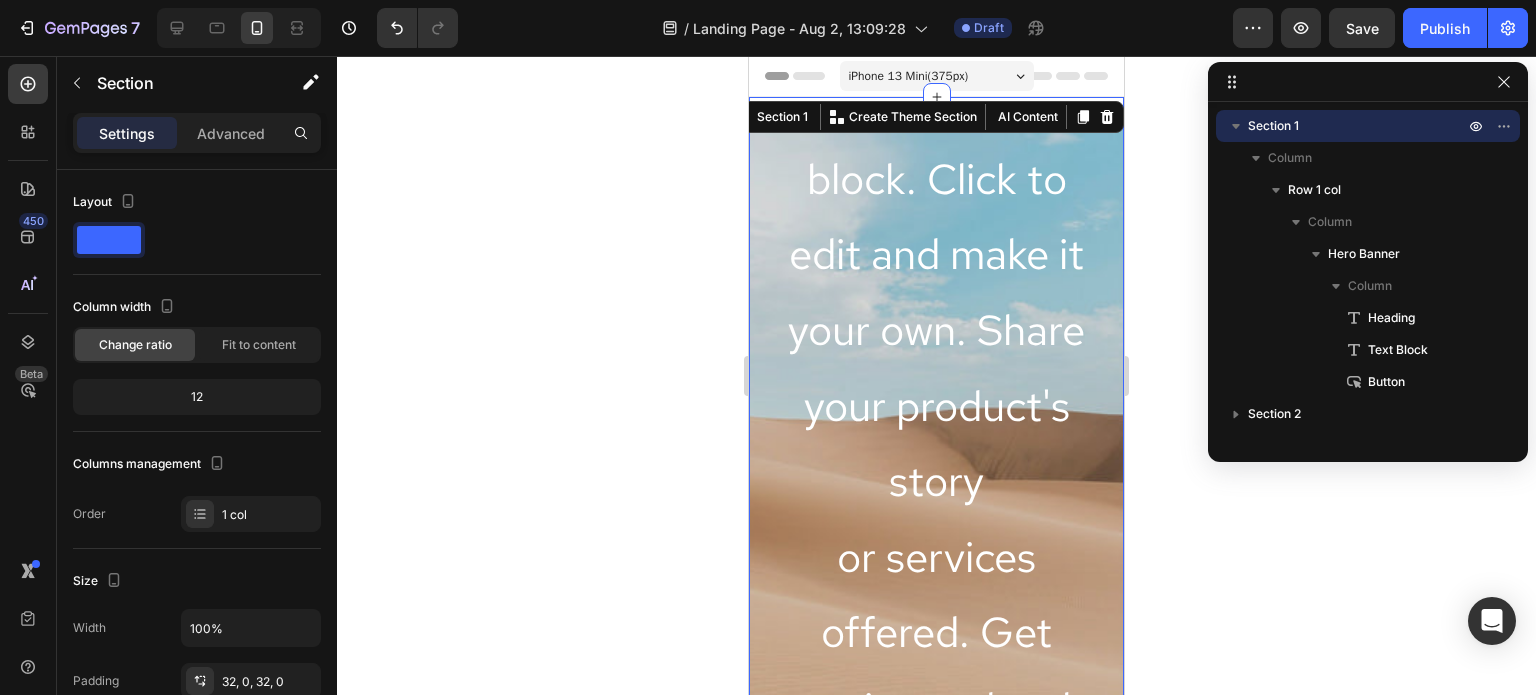 click on "Settings Advanced" at bounding box center (197, 133) 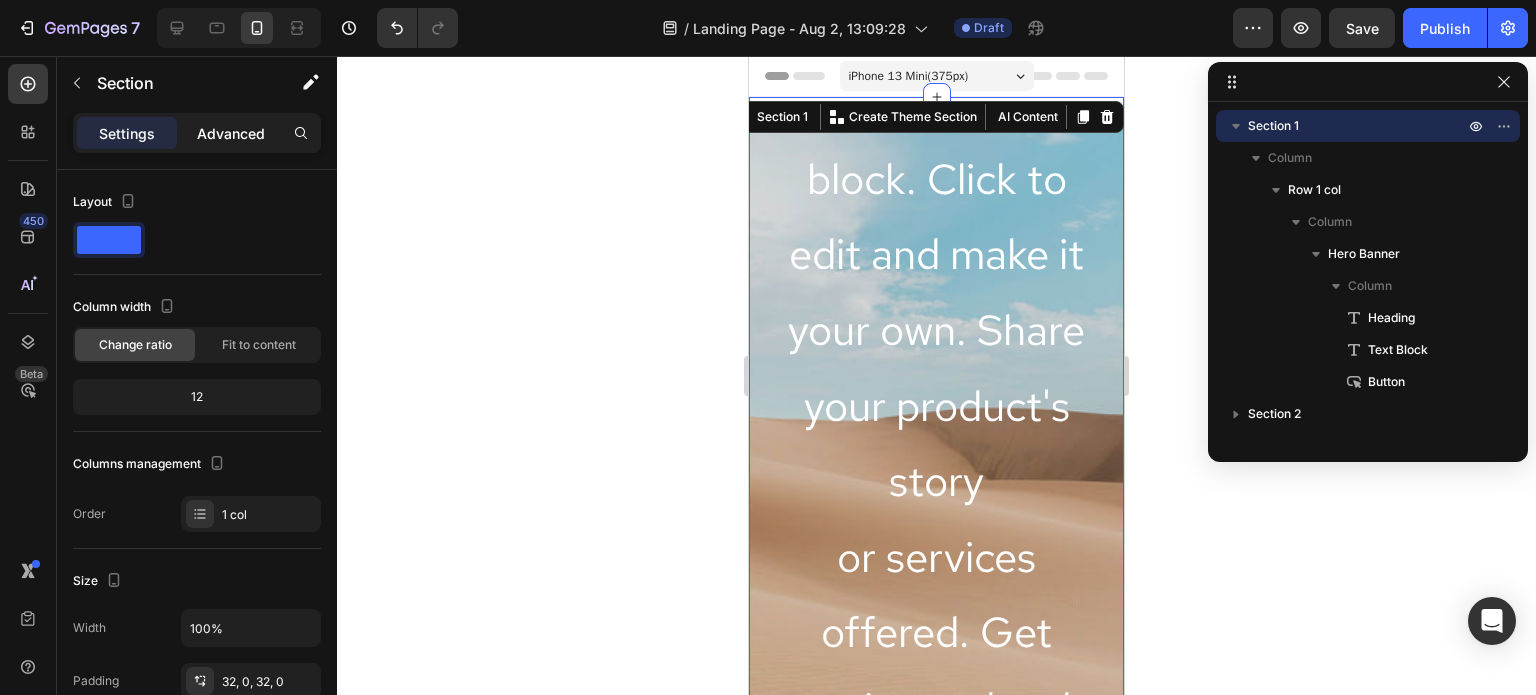click on "Advanced" at bounding box center (231, 133) 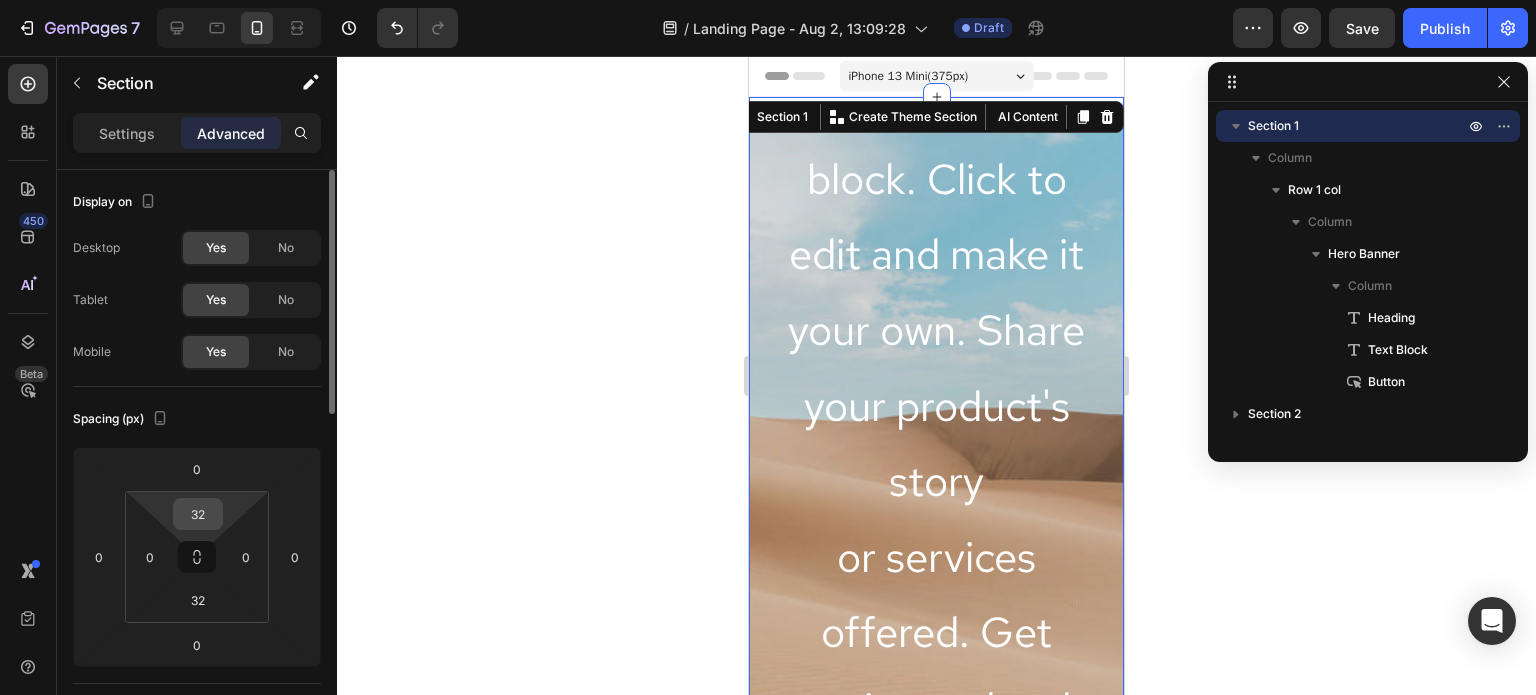 click on "32" at bounding box center [198, 514] 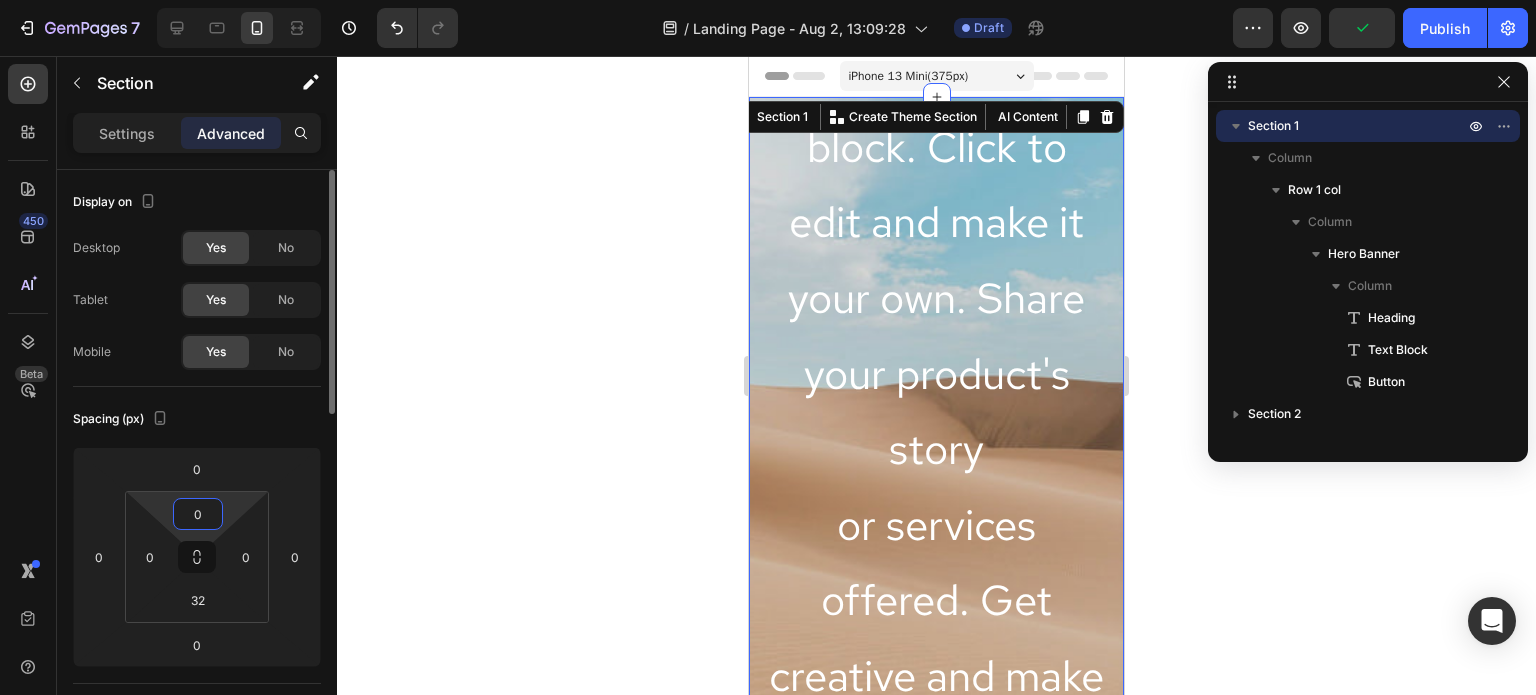 type on "0" 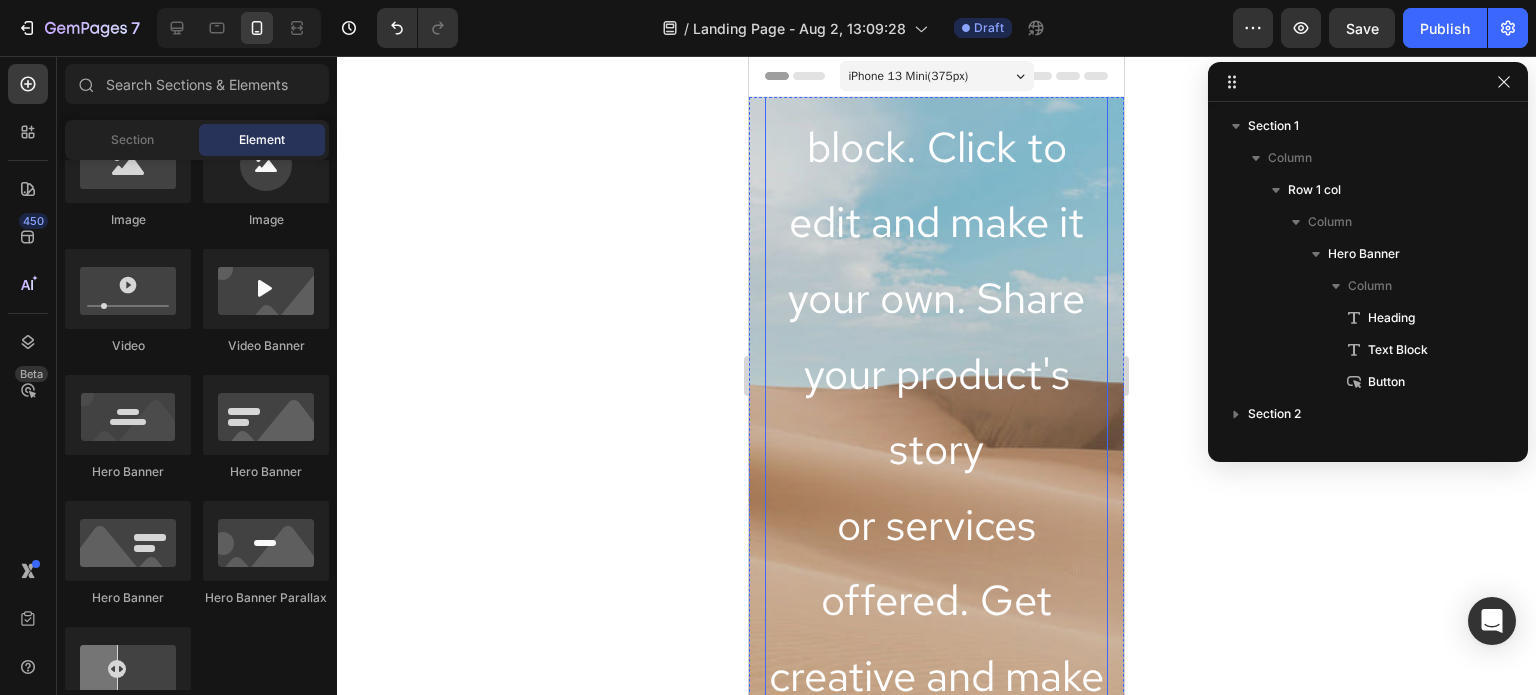 click on "This is your text block. Click to edit and make it your own. Share your product's story                   or services offered. Get creative and make it yours!" at bounding box center (936, 412) 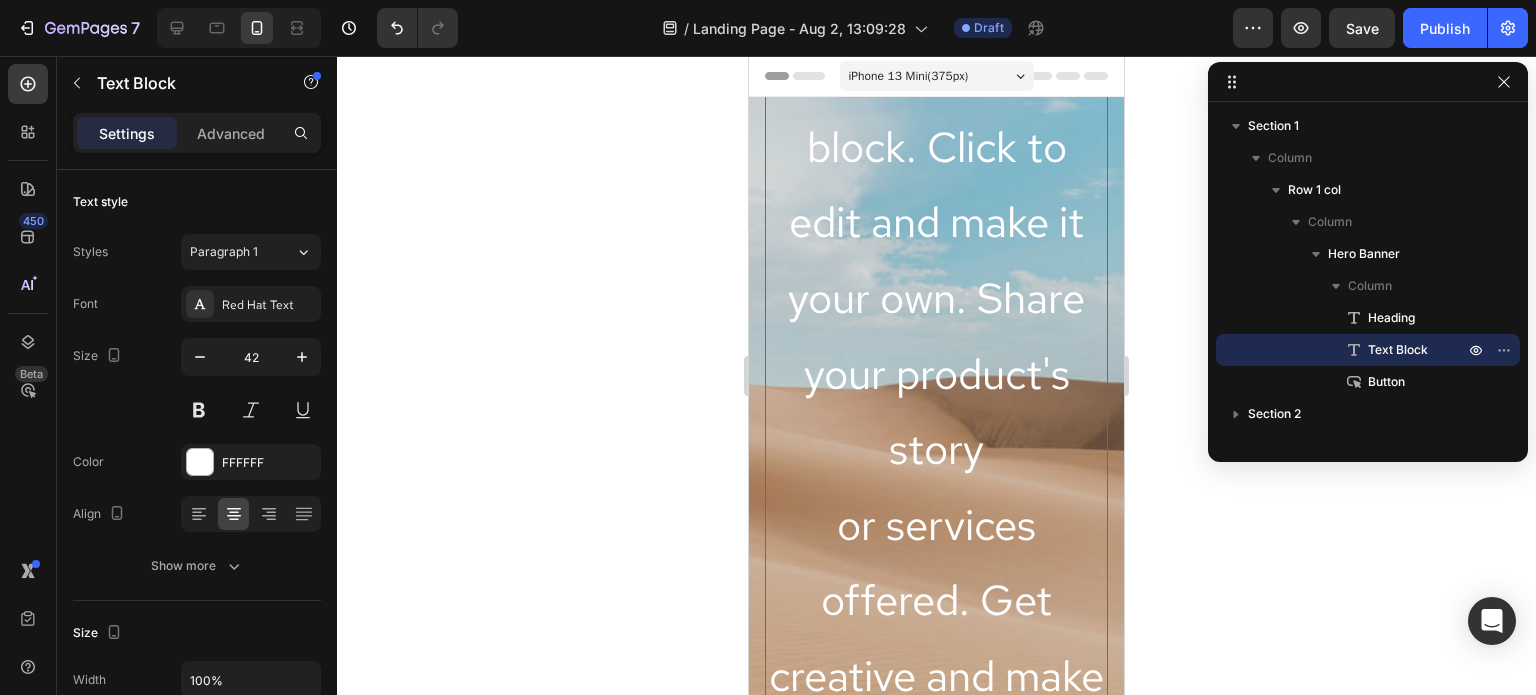 click on "This is your text block. Click to edit and make it your own. Share your product's story                   or services offered. Get creative and make it yours!" at bounding box center [936, 412] 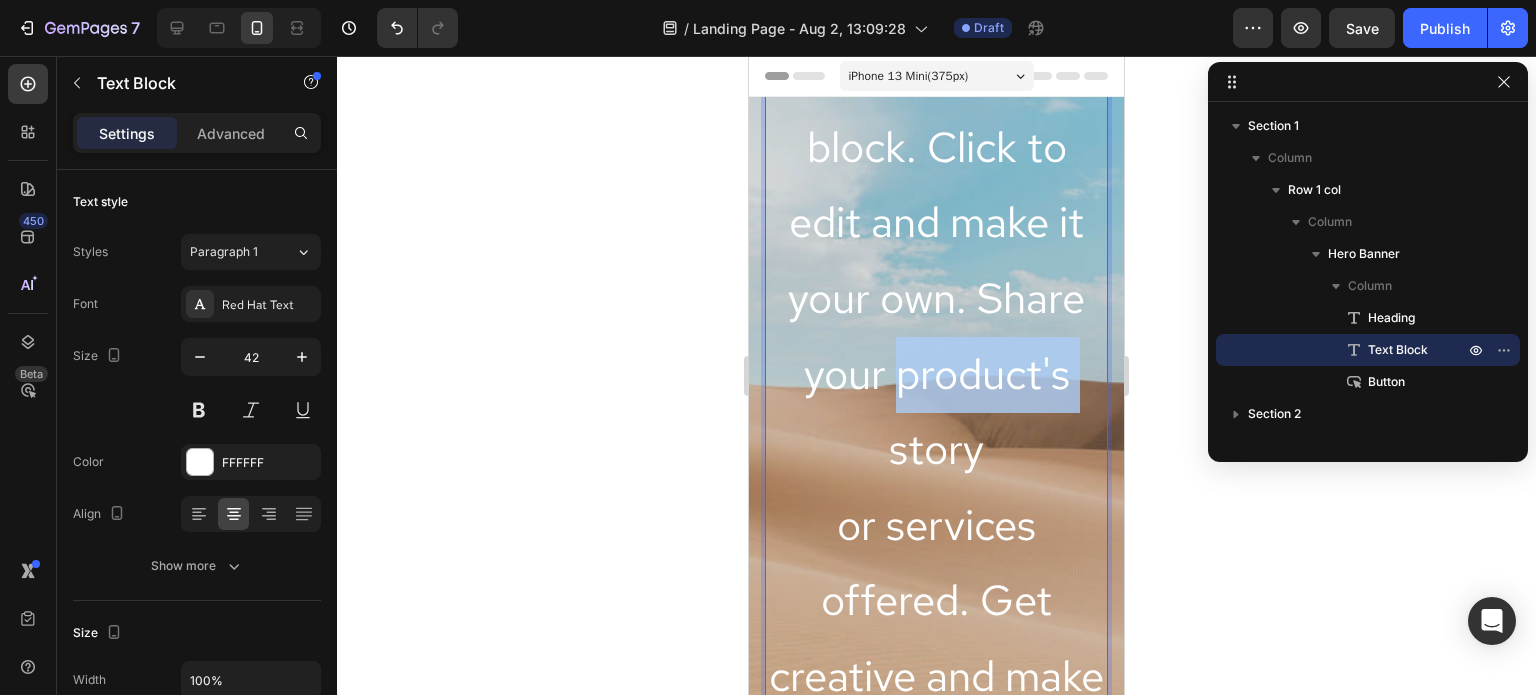 click on "This is your text block. Click to edit and make it your own. Share your product's story or services offered. Get creative and make it yours!" at bounding box center [936, 412] 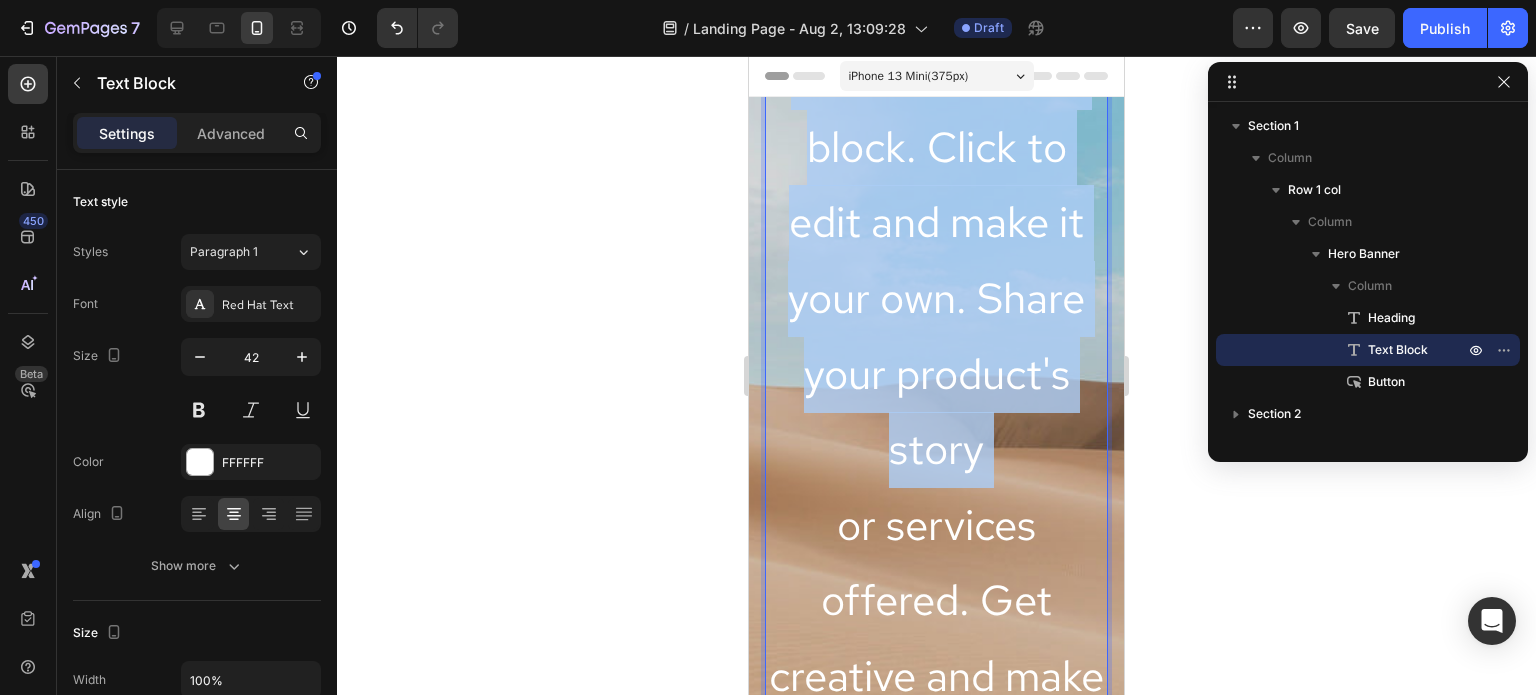 click on "This is your text block. Click to edit and make it your own. Share your product's story or services offered. Get creative and make it yours!" at bounding box center (936, 412) 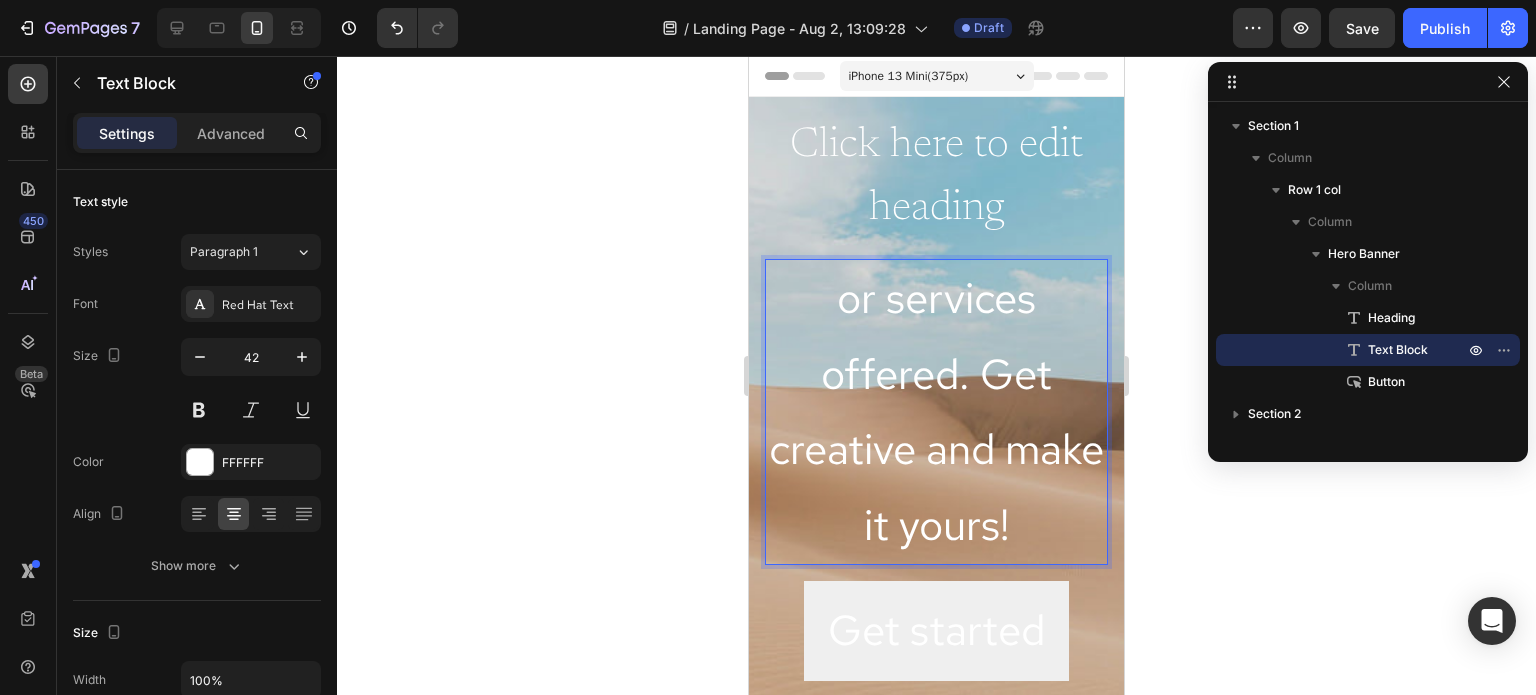 click on "or services offered. Get creative and make it yours!" at bounding box center (936, 412) 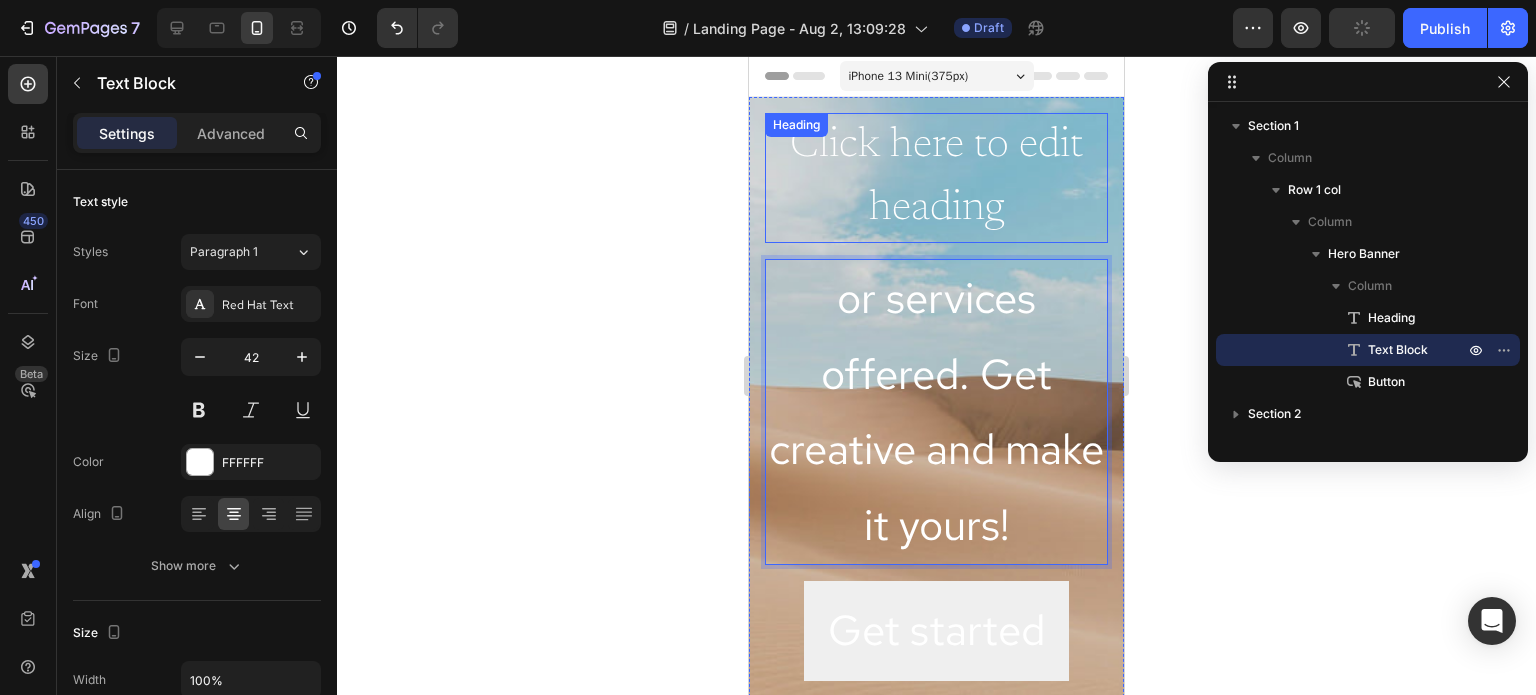 click on "Click here to edit heading" at bounding box center [936, 178] 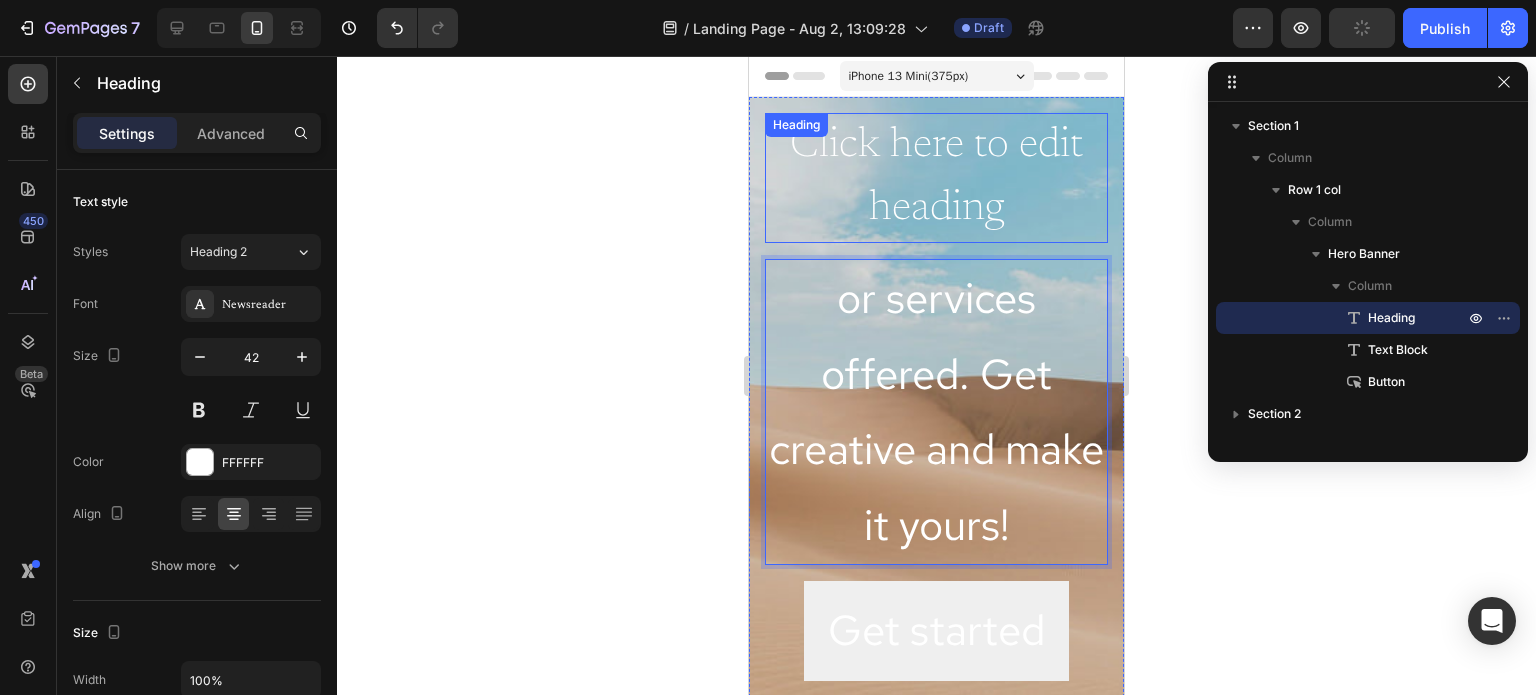 click on "Click here to edit heading" at bounding box center [936, 178] 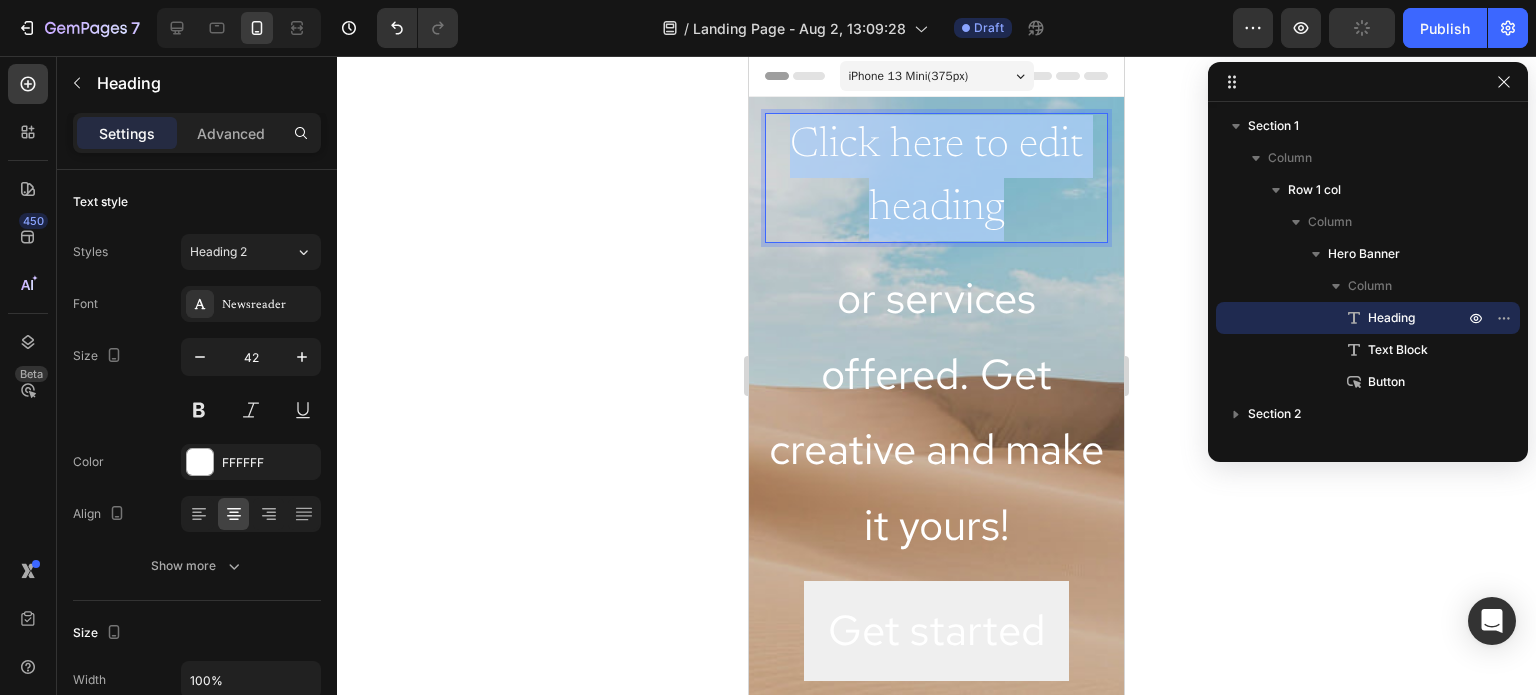 click on "Click here to edit heading" at bounding box center [936, 178] 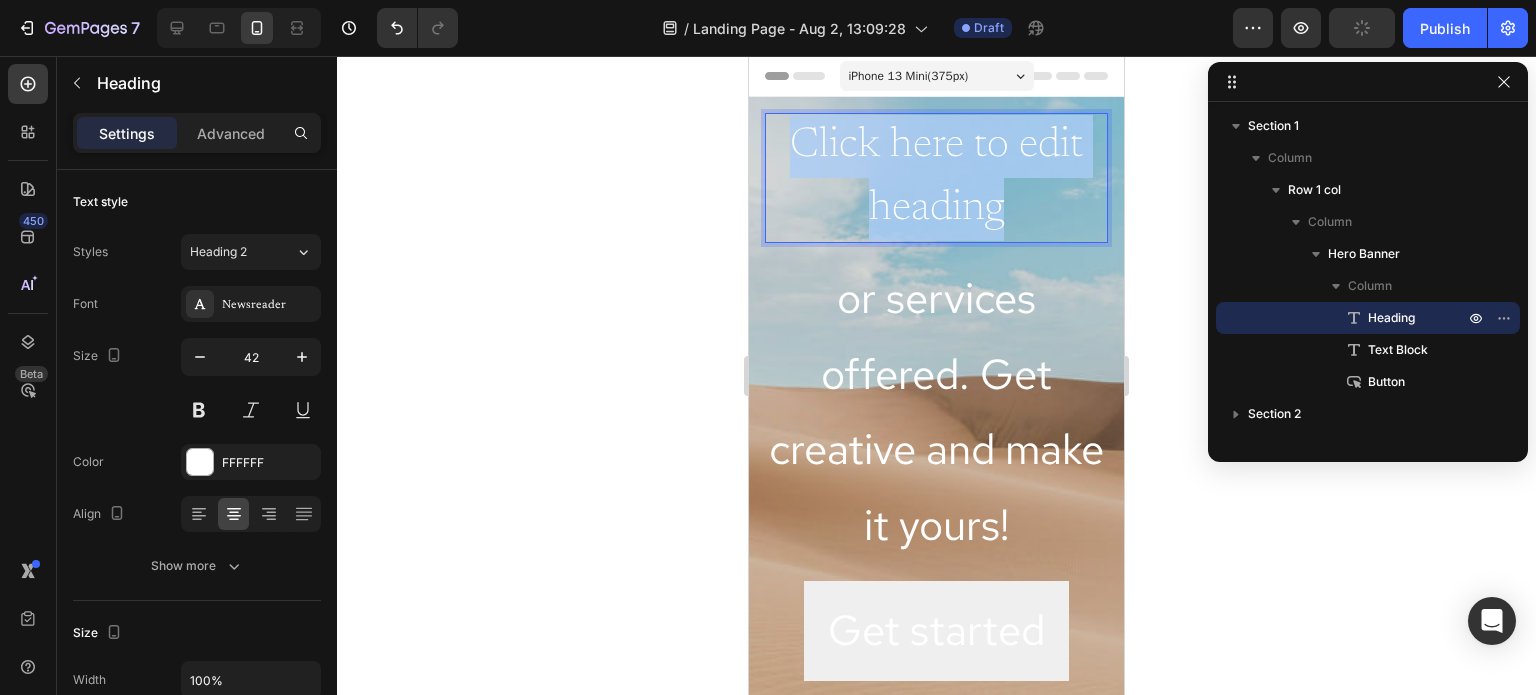 click on "Click here to edit heading" at bounding box center [936, 178] 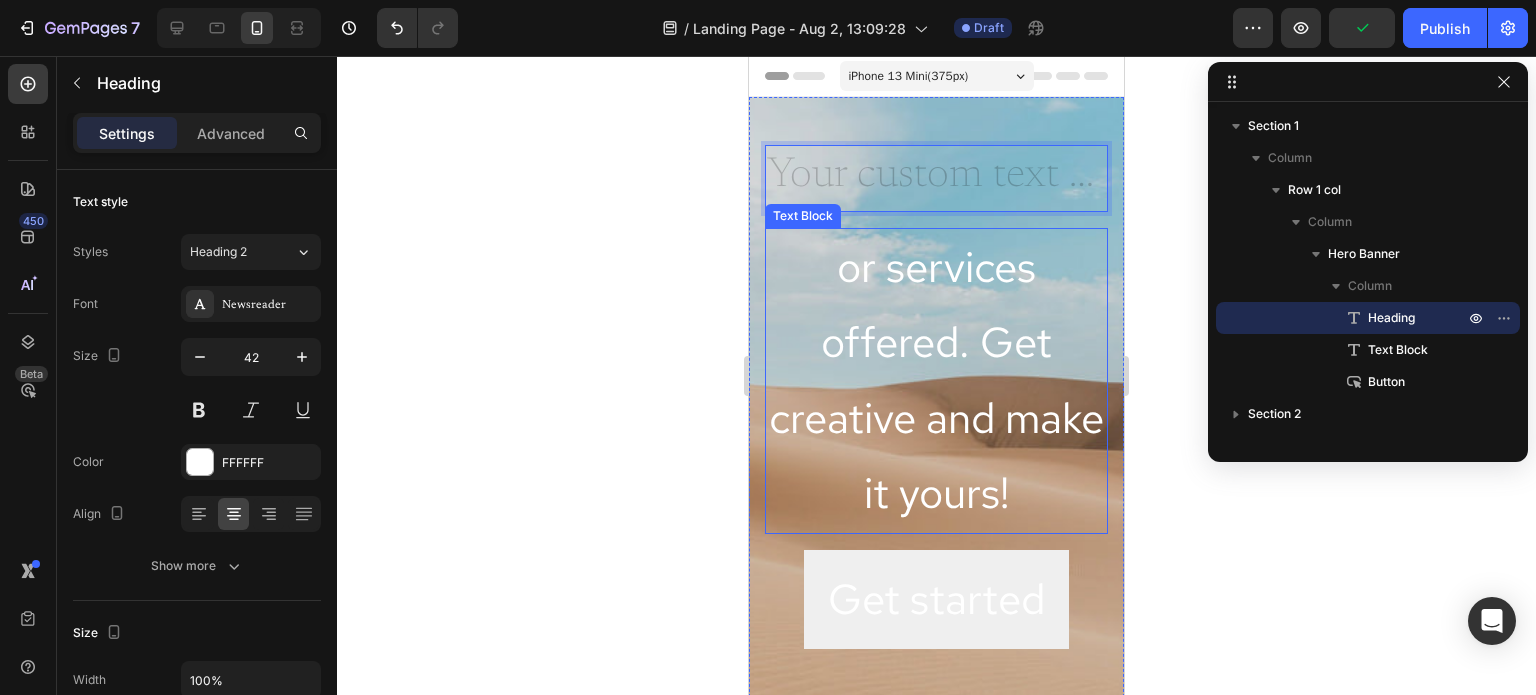 click on "or services offered. Get creative and make it yours!" at bounding box center [936, 381] 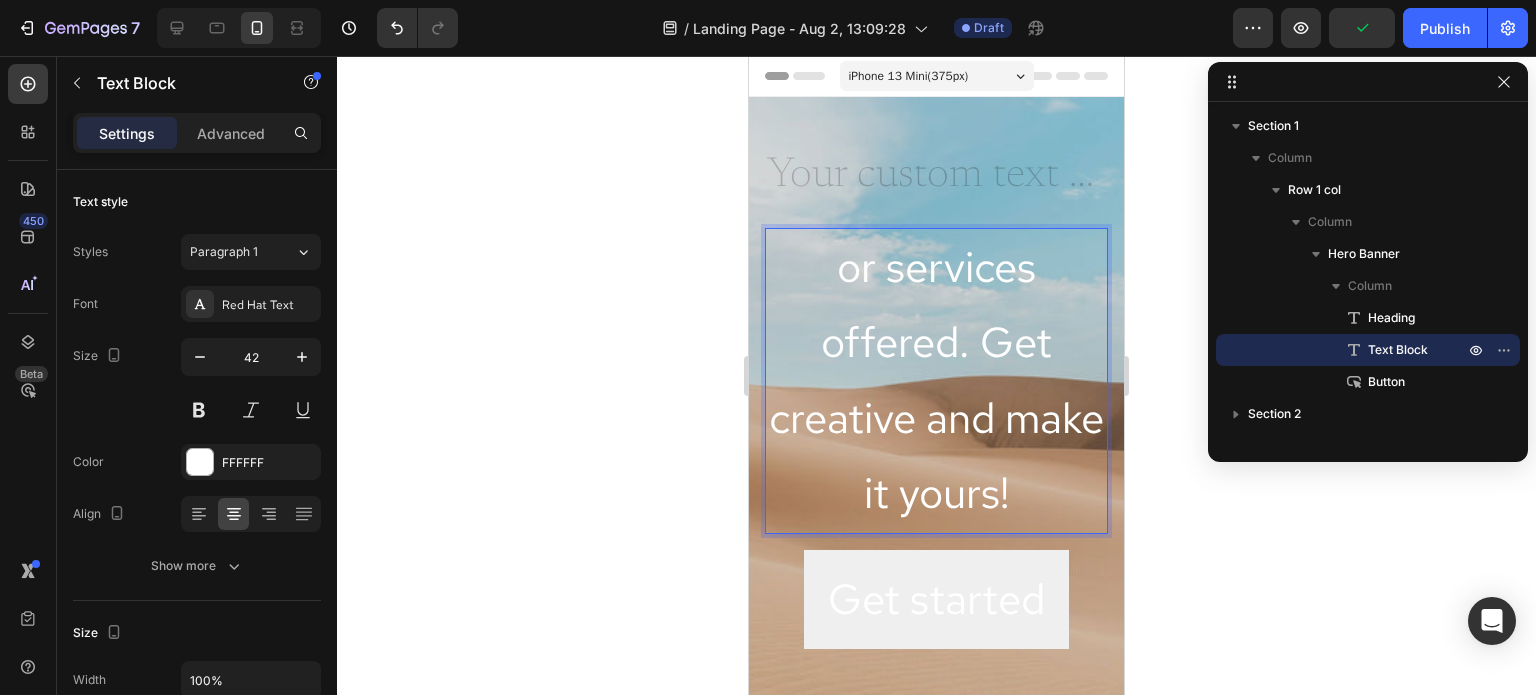 click on "or services offered. Get creative and make it yours!" at bounding box center (936, 381) 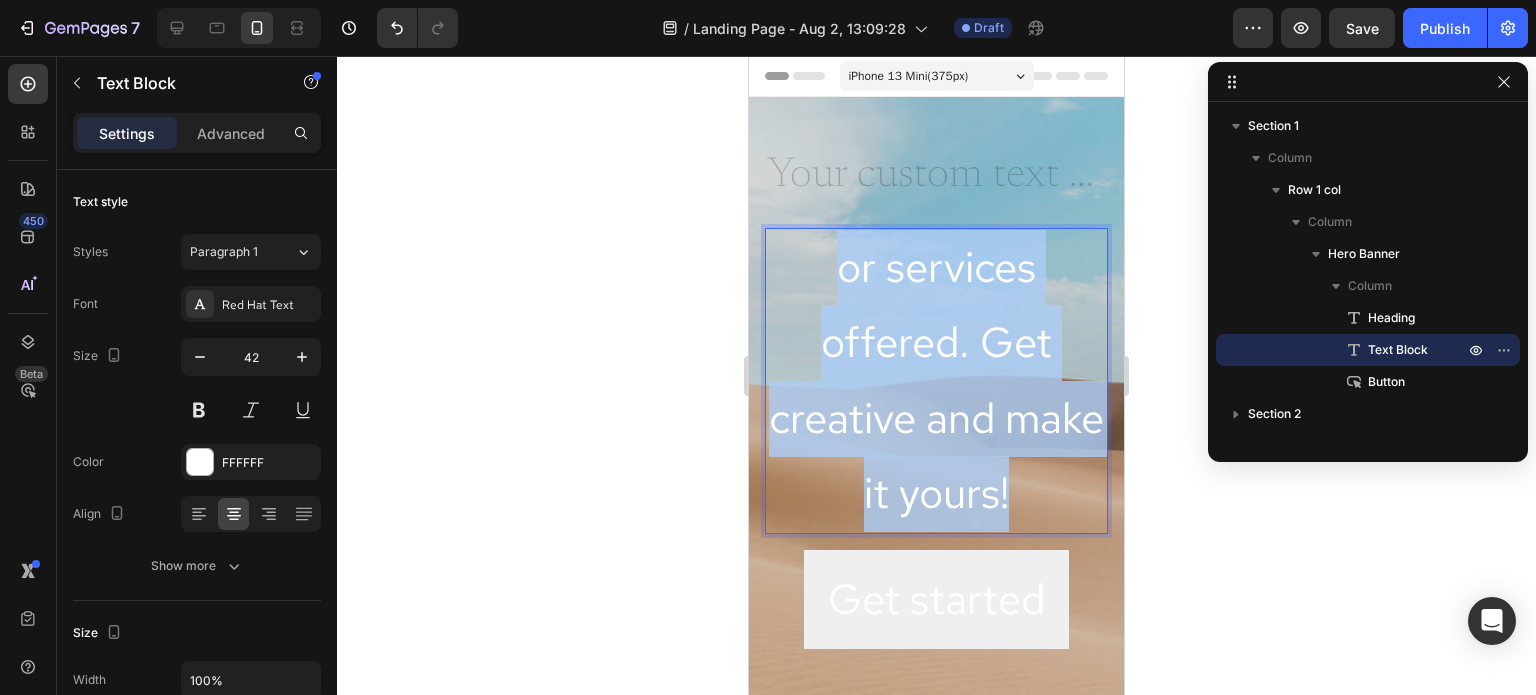click on "or services offered. Get creative and make it yours!" at bounding box center (936, 381) 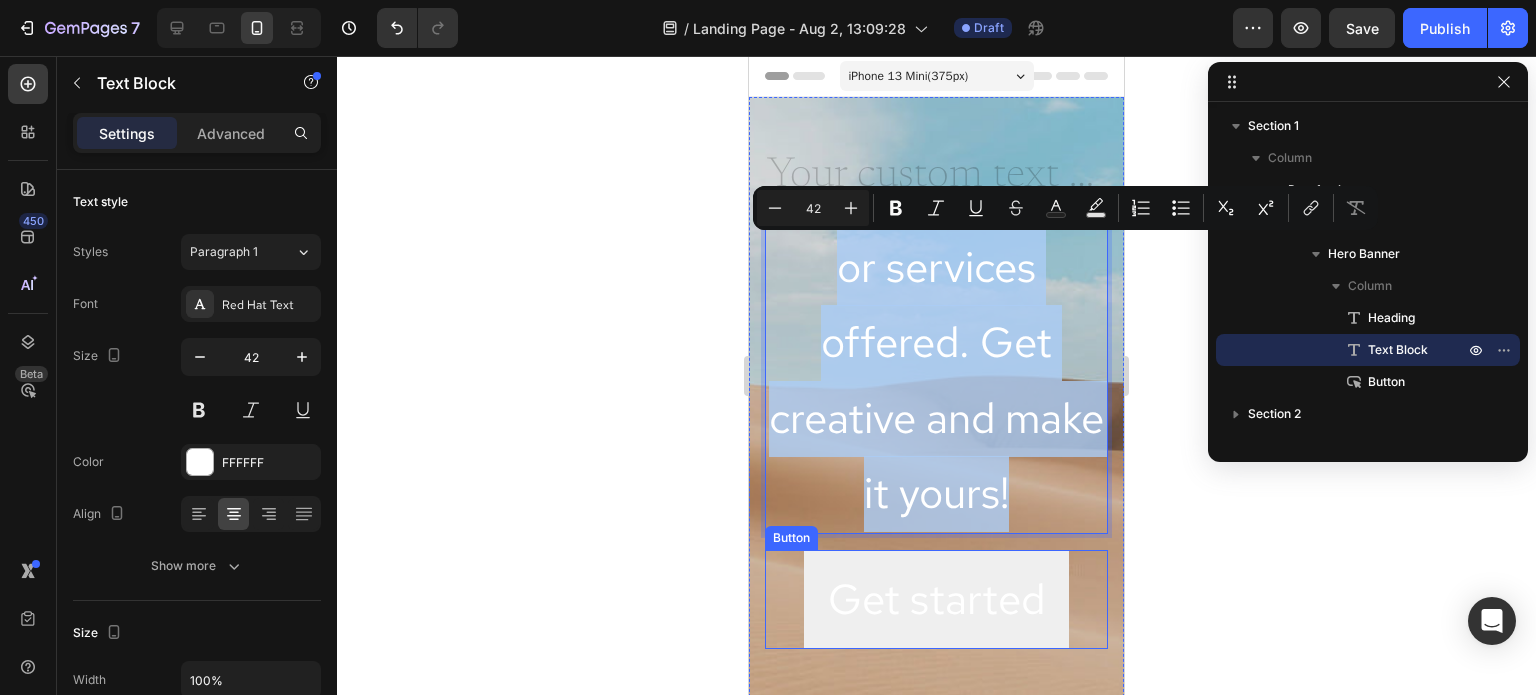 click on "Get started Button" at bounding box center (936, 600) 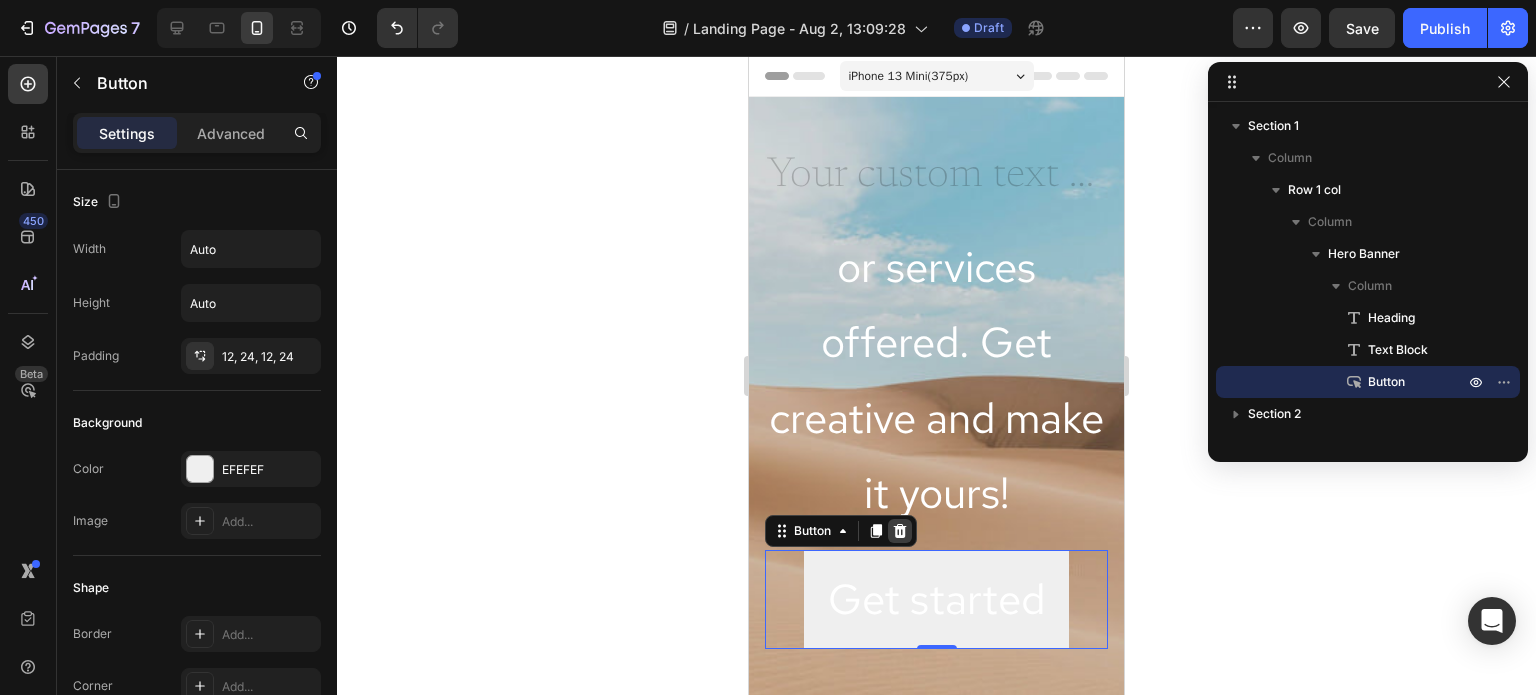 click 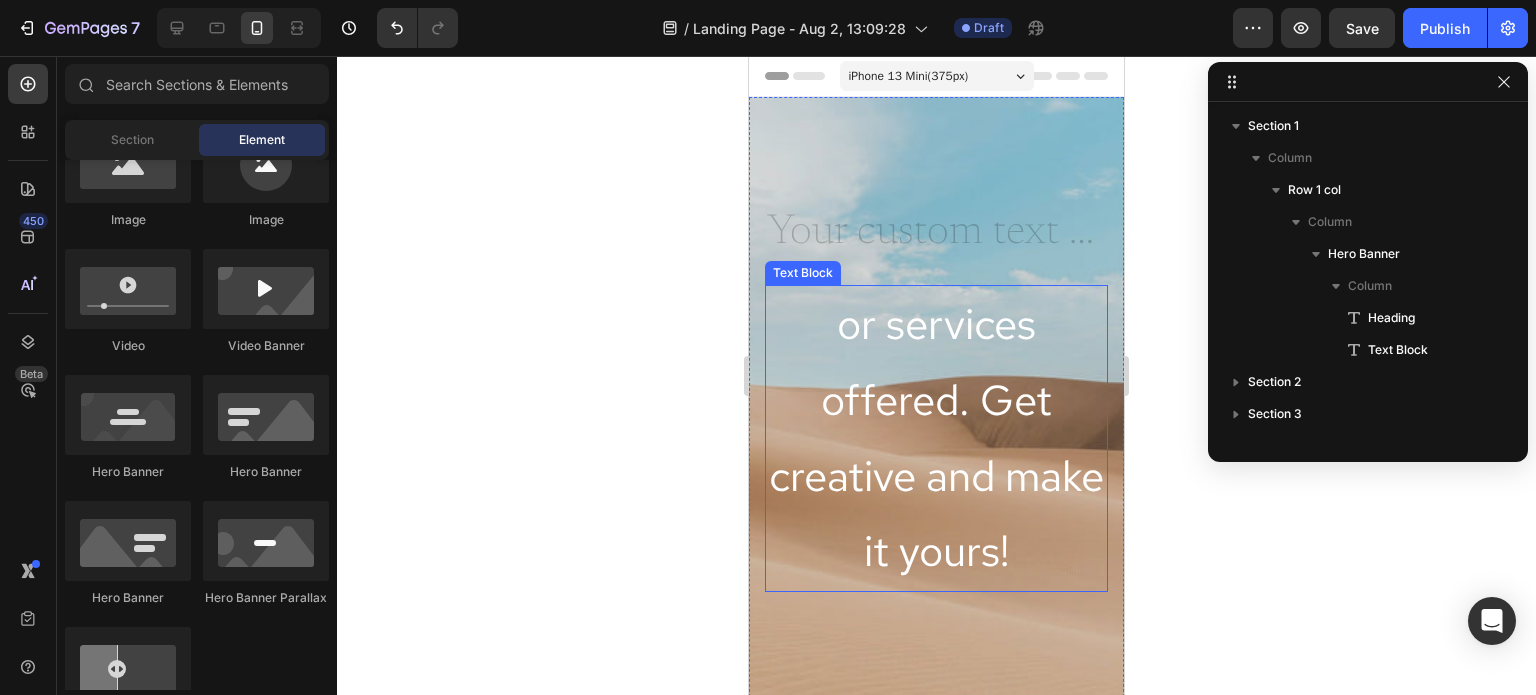click on "or services offered. Get creative and make it yours!" at bounding box center [936, 438] 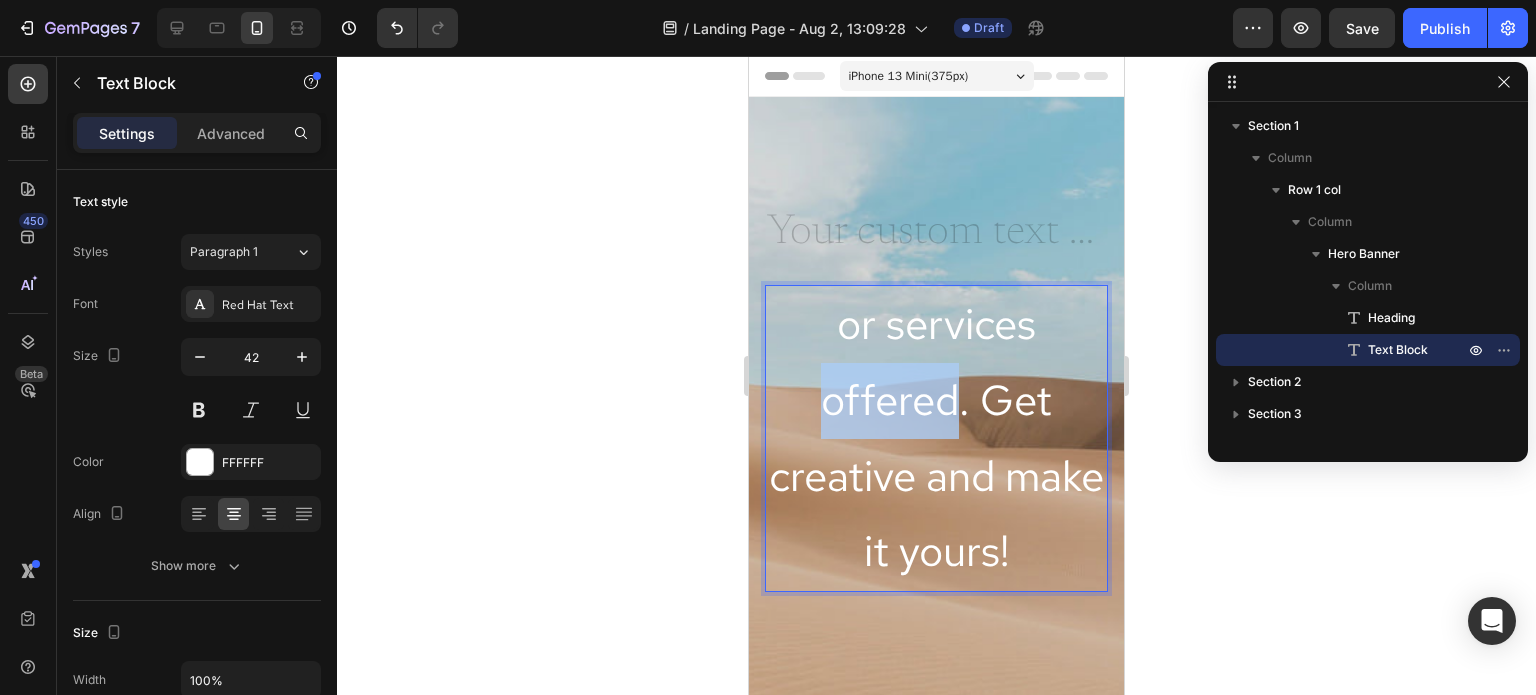 click on "or services offered. Get creative and make it yours!" at bounding box center [936, 438] 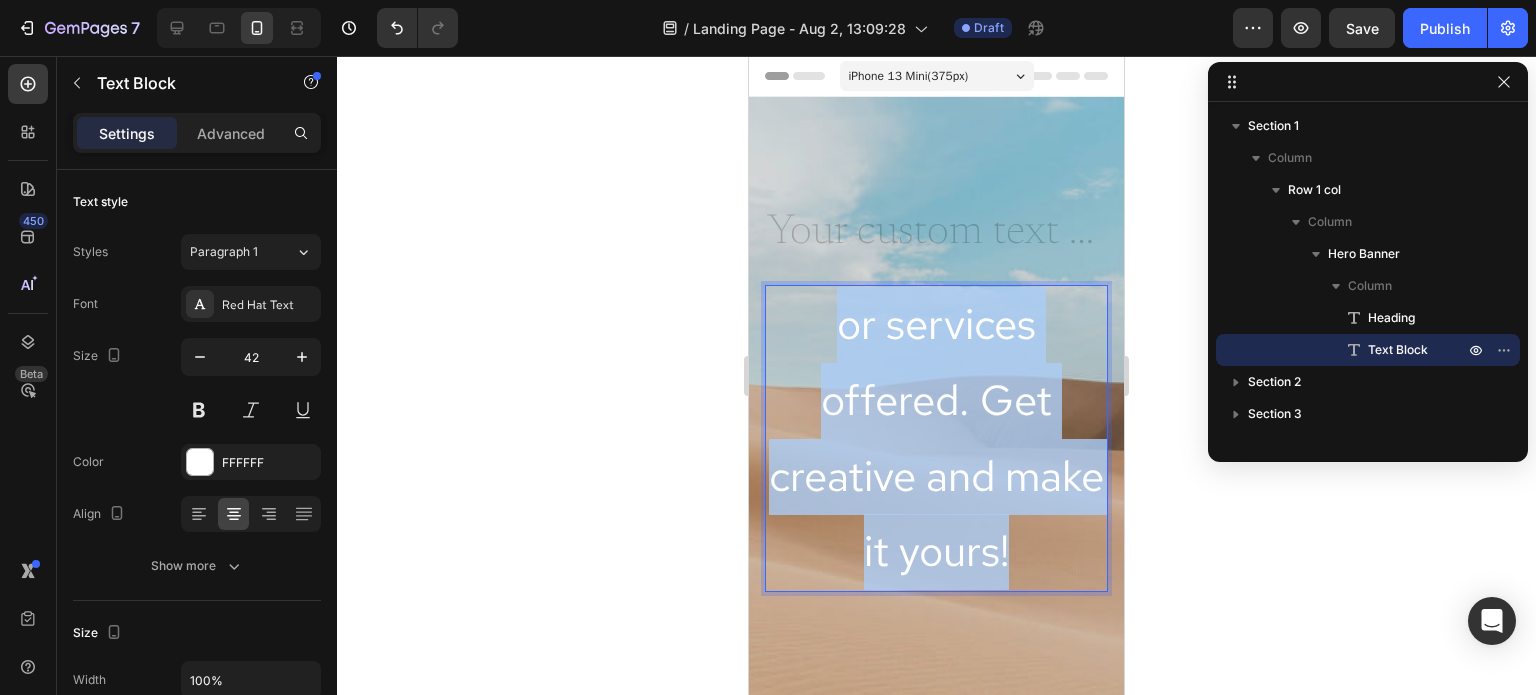click on "or services offered. Get creative and make it yours!" at bounding box center (936, 438) 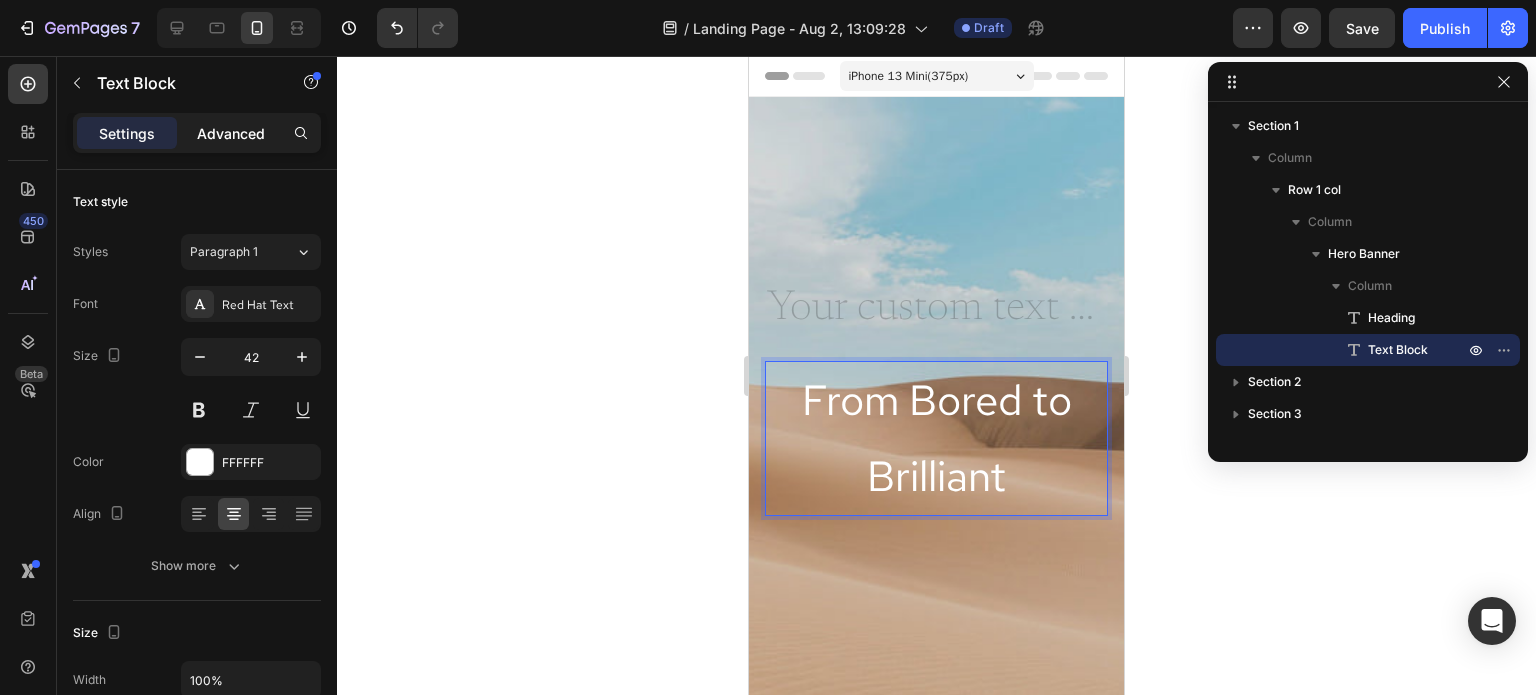 click on "Advanced" at bounding box center [231, 133] 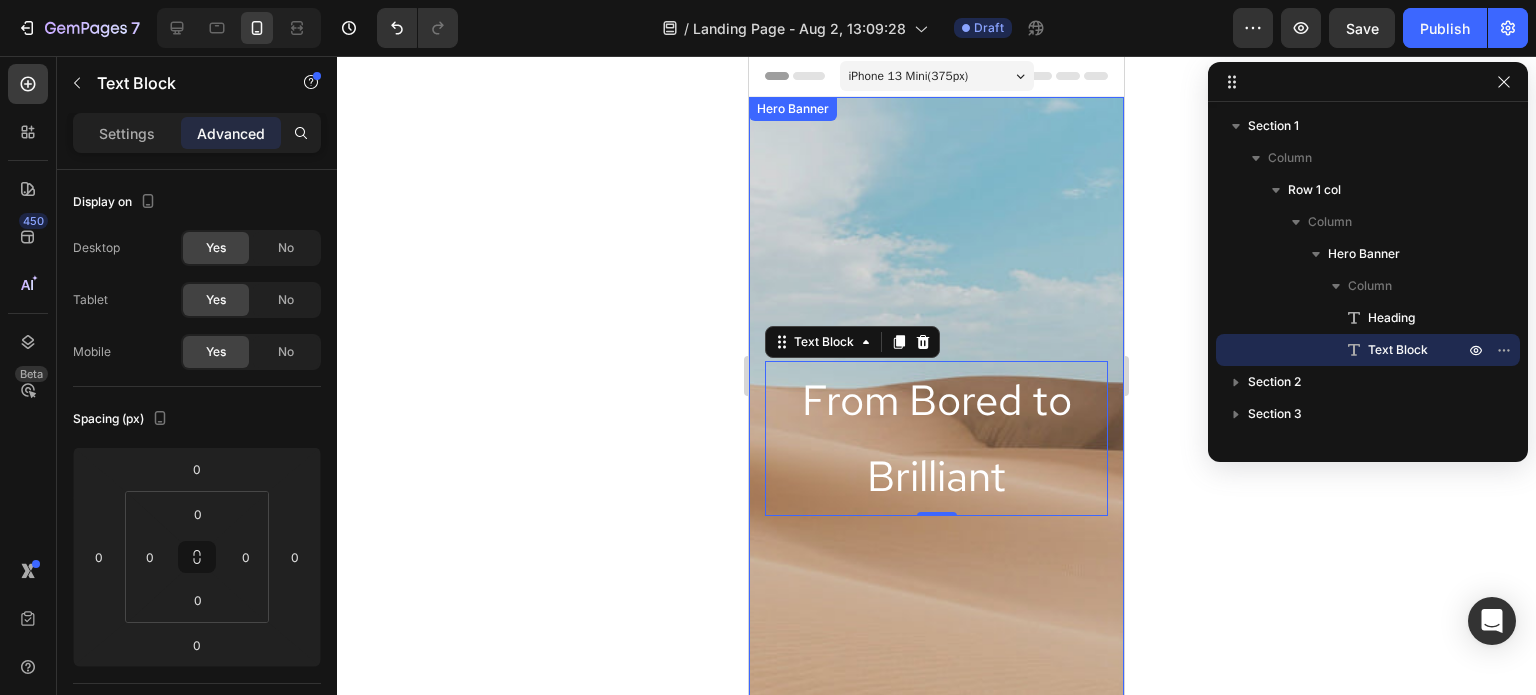 click at bounding box center [936, 397] 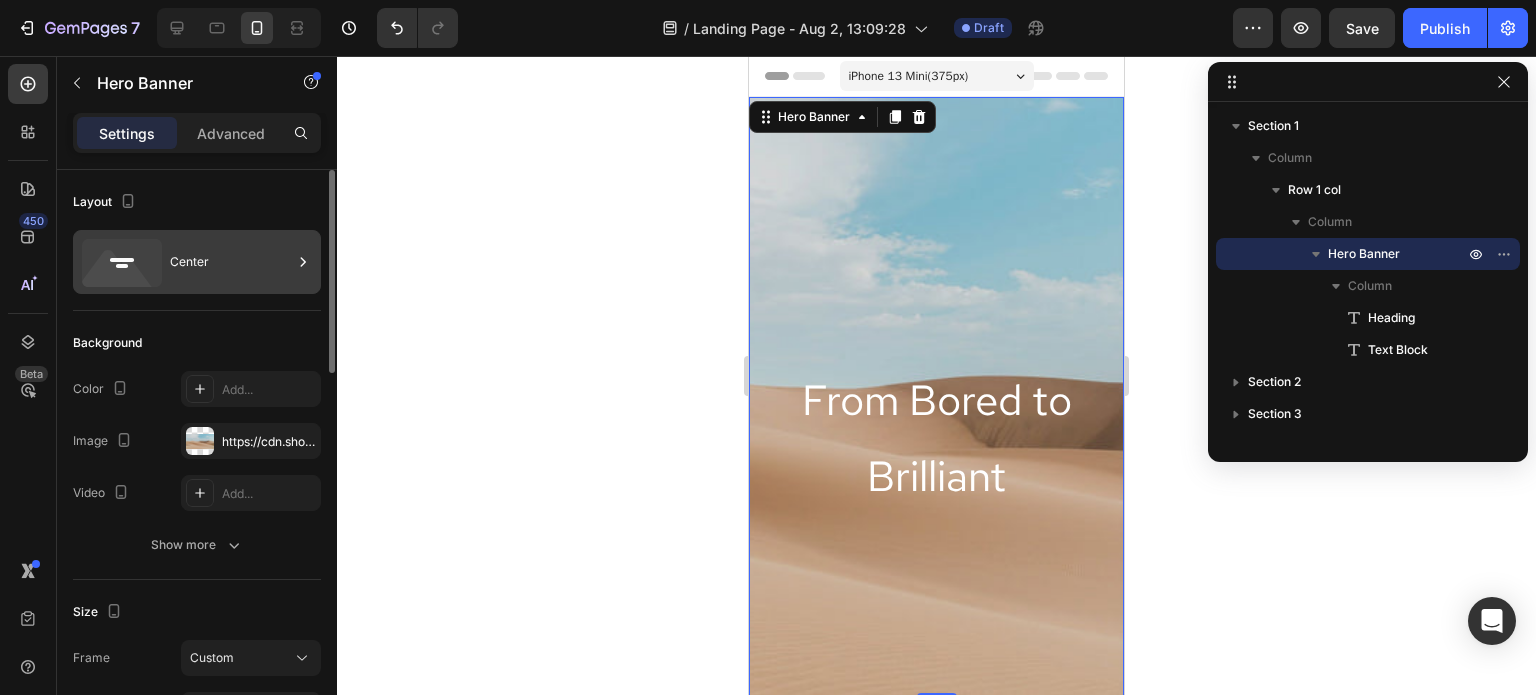 click on "Center" at bounding box center (231, 262) 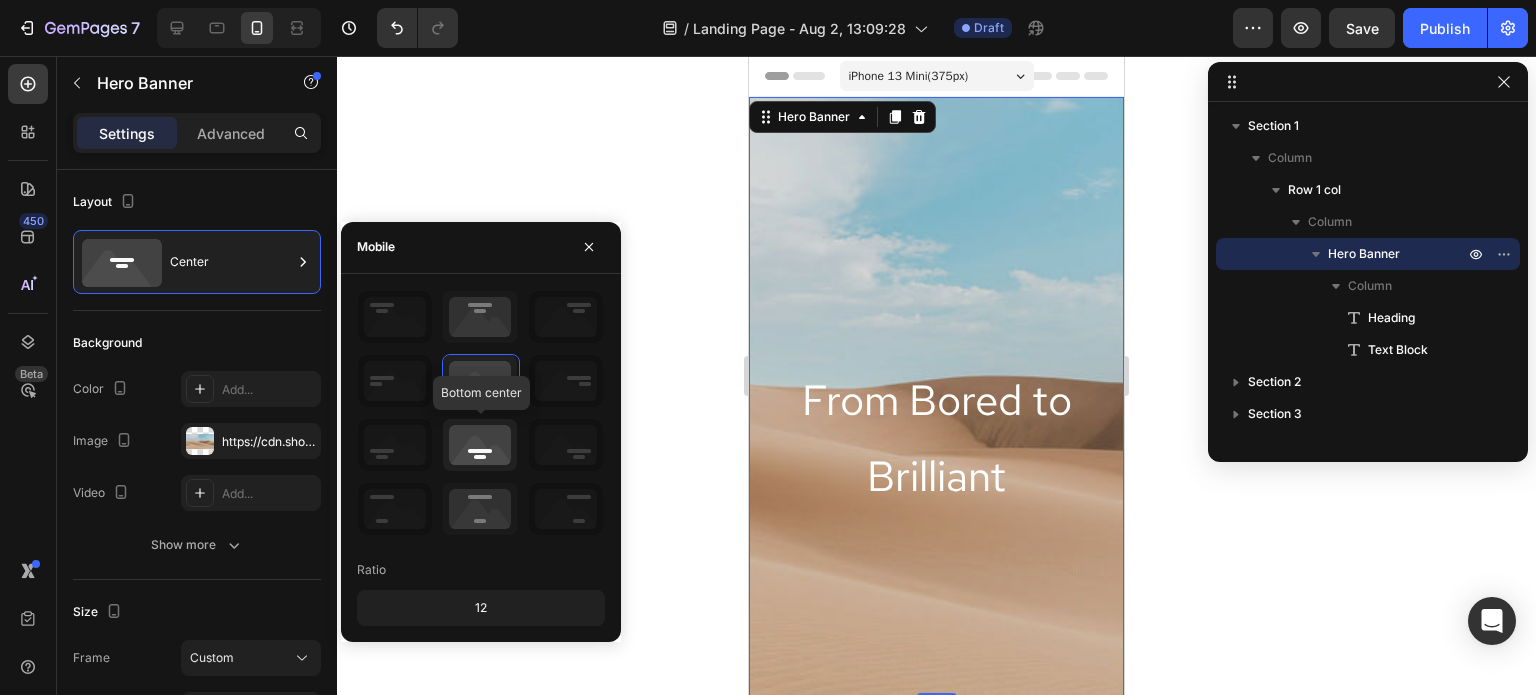 click 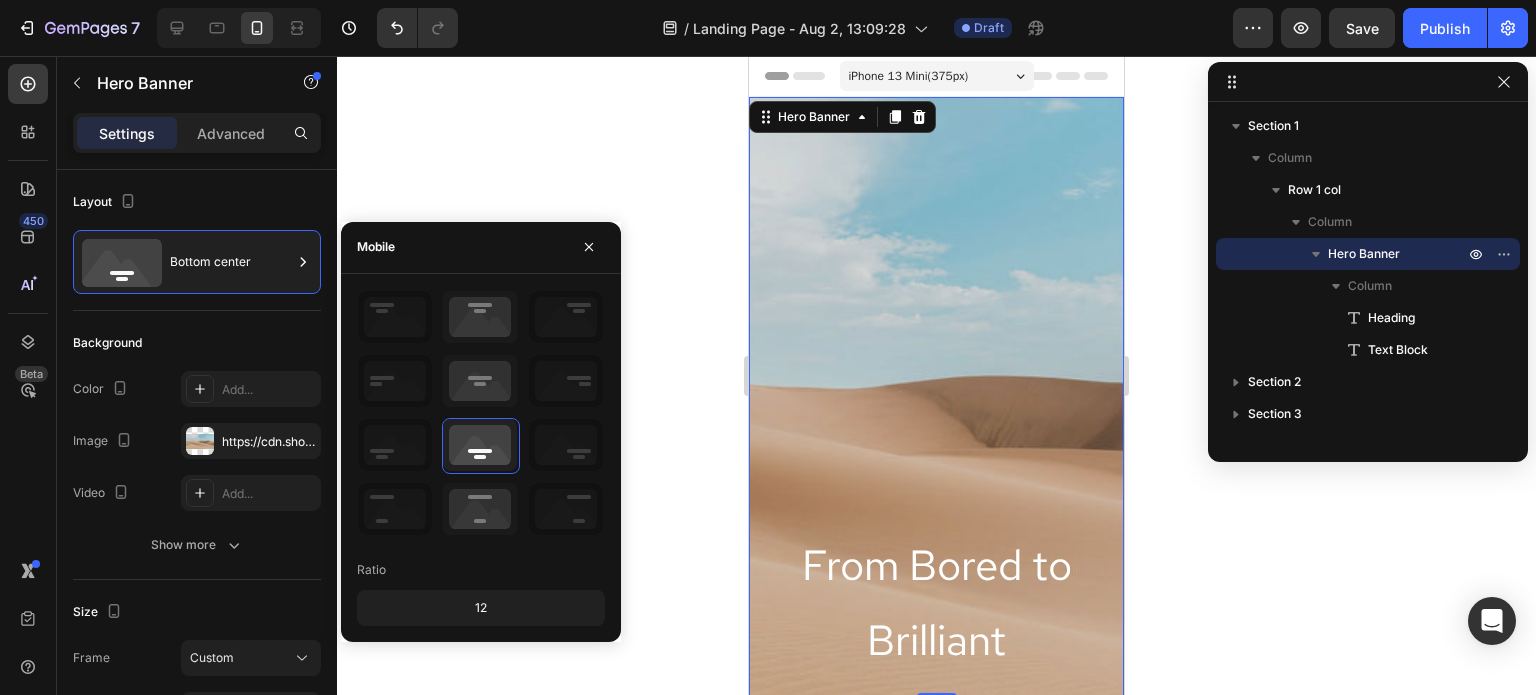 click 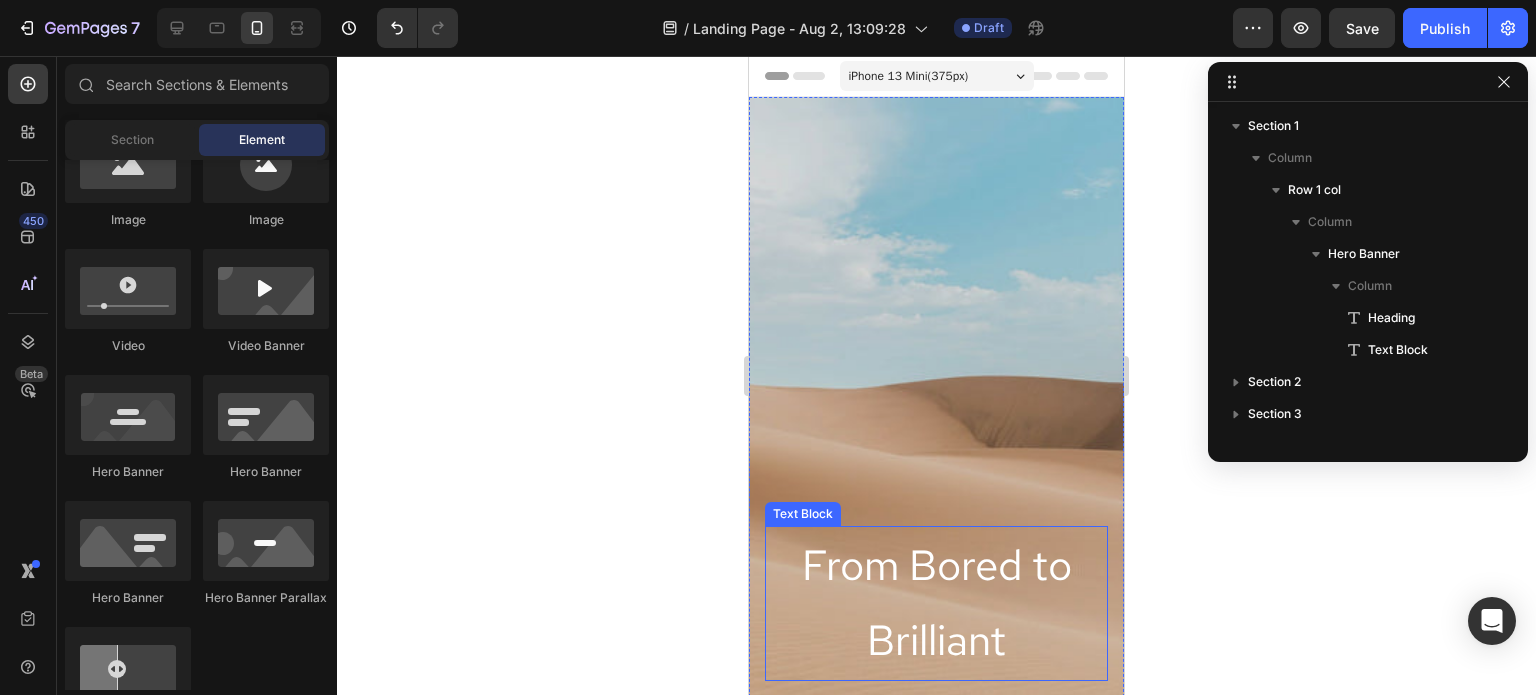 click on "From Bored to Brilliant" at bounding box center [936, 603] 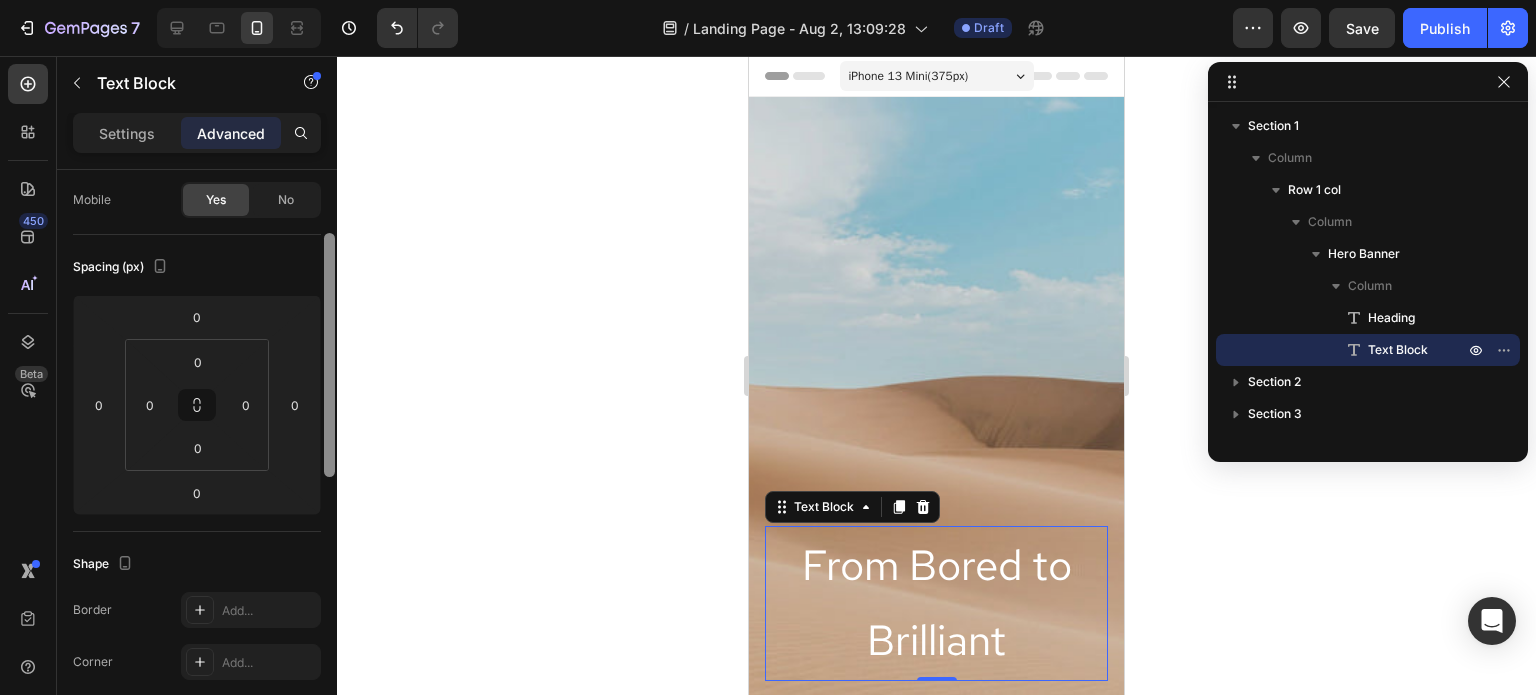 scroll, scrollTop: 0, scrollLeft: 0, axis: both 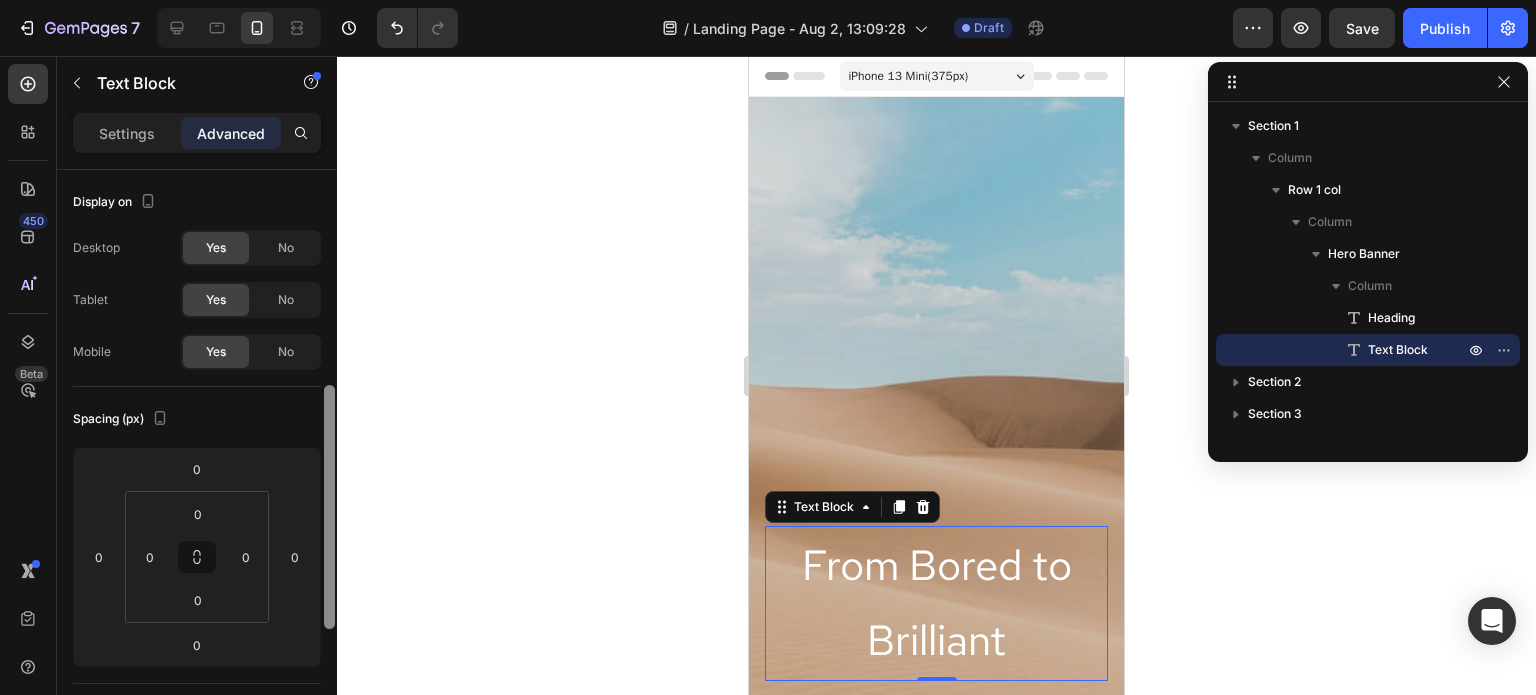 drag, startPoint x: 333, startPoint y: 204, endPoint x: 312, endPoint y: 63, distance: 142.55525 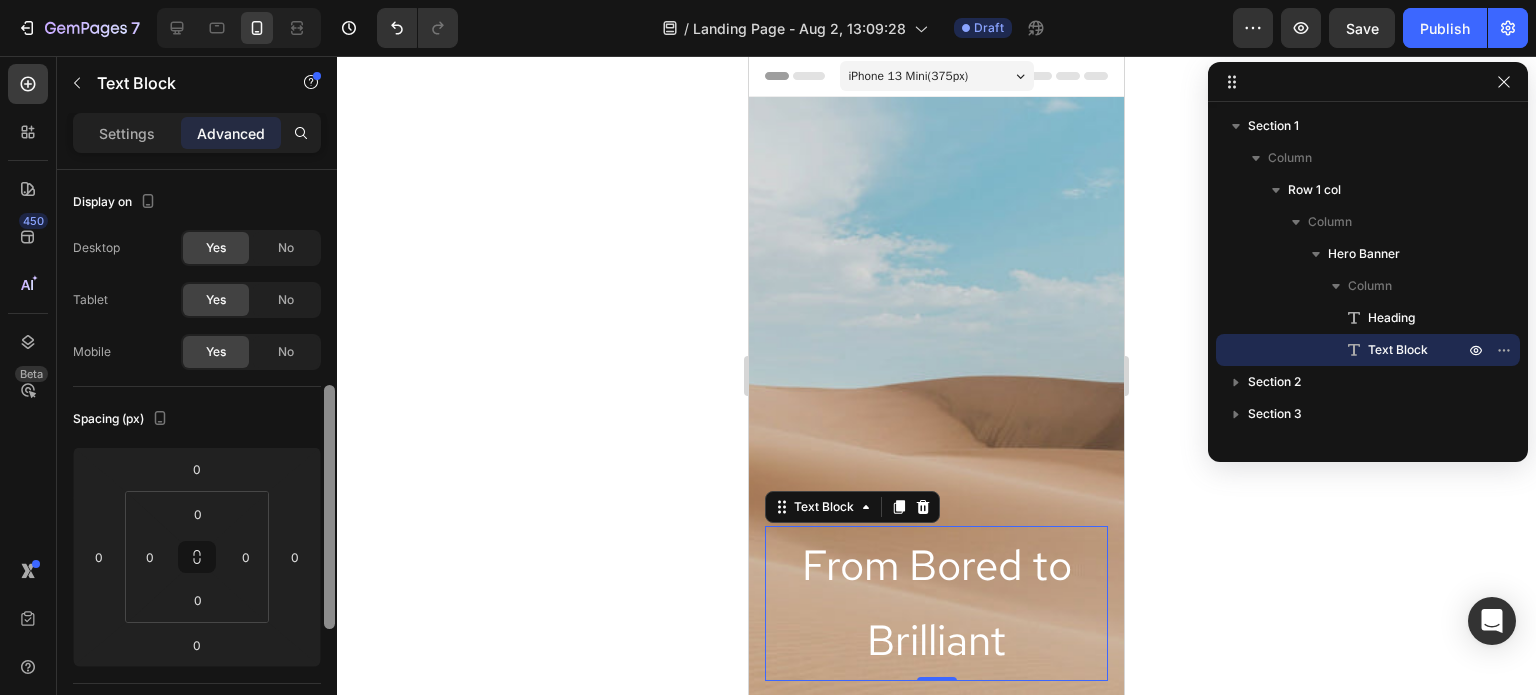 click on "Sections(18) Elements(83) Section Element Hero Section Product Detail Brands Trusted Badges Guarantee Product Breakdown How to use Testimonials Compare Bundle FAQs Social Proof Brand Story Product List Collection Blog List Contact Sticky Add to Cart Custom Footer Browse Library 450 Layout
Row
Row
Row
Row Text
Heading
Text Block Button
Button
Button Media
Image
Image
Video" at bounding box center (197, 375) 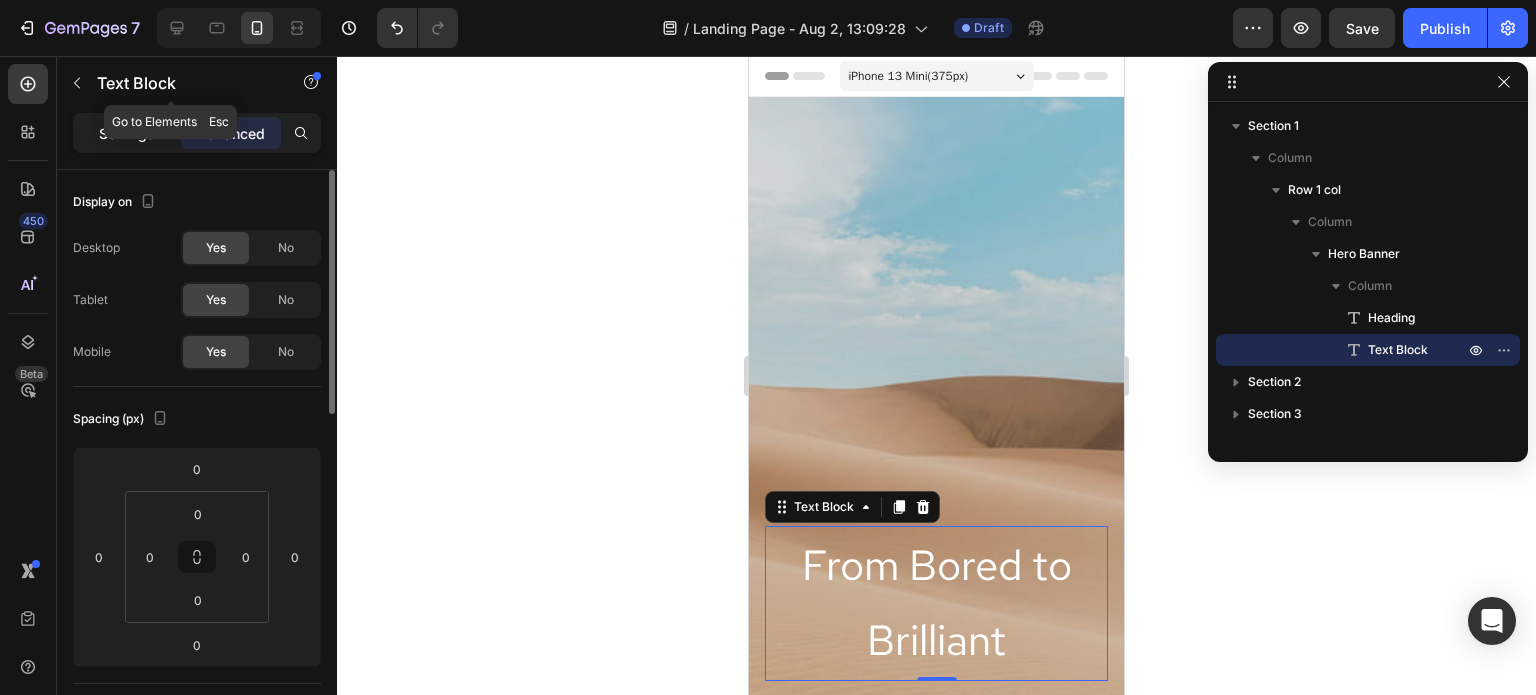 click on "Settings" 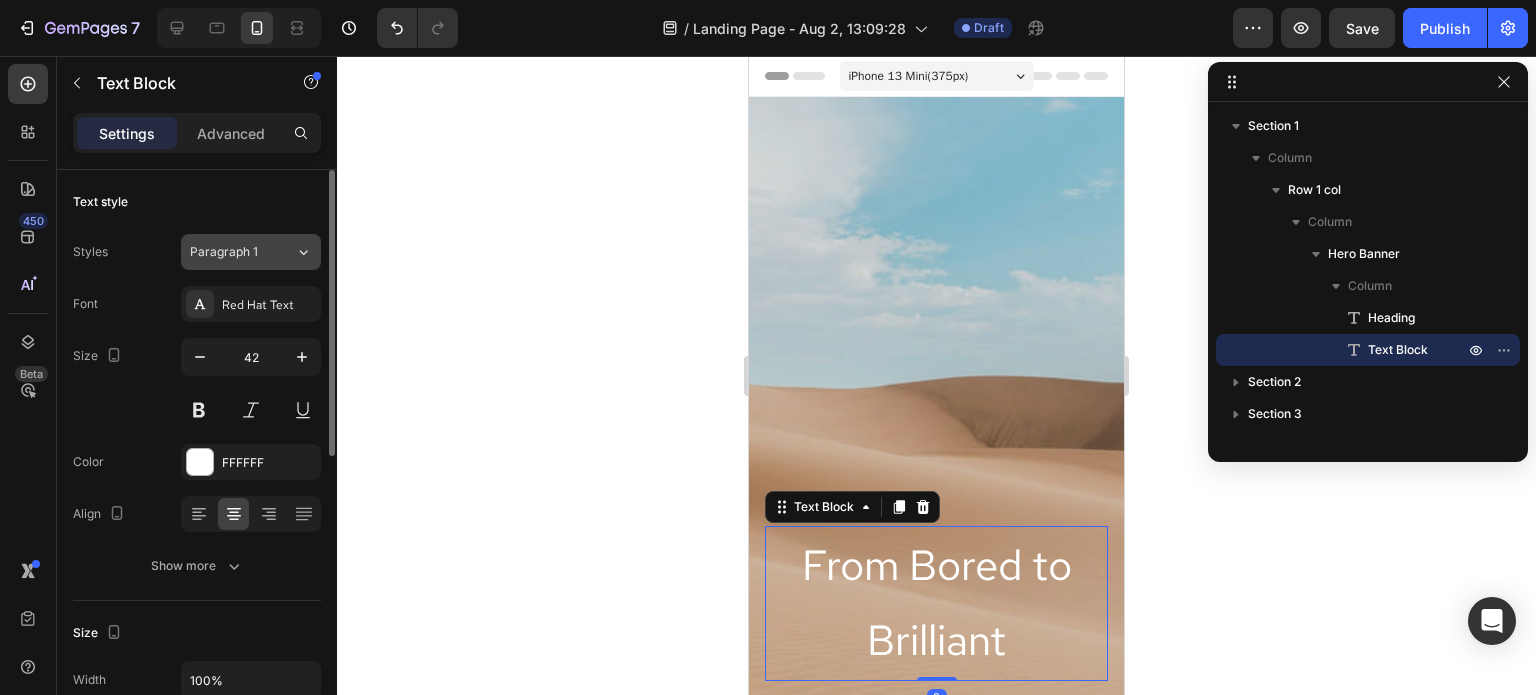 click on "Paragraph 1" at bounding box center [242, 252] 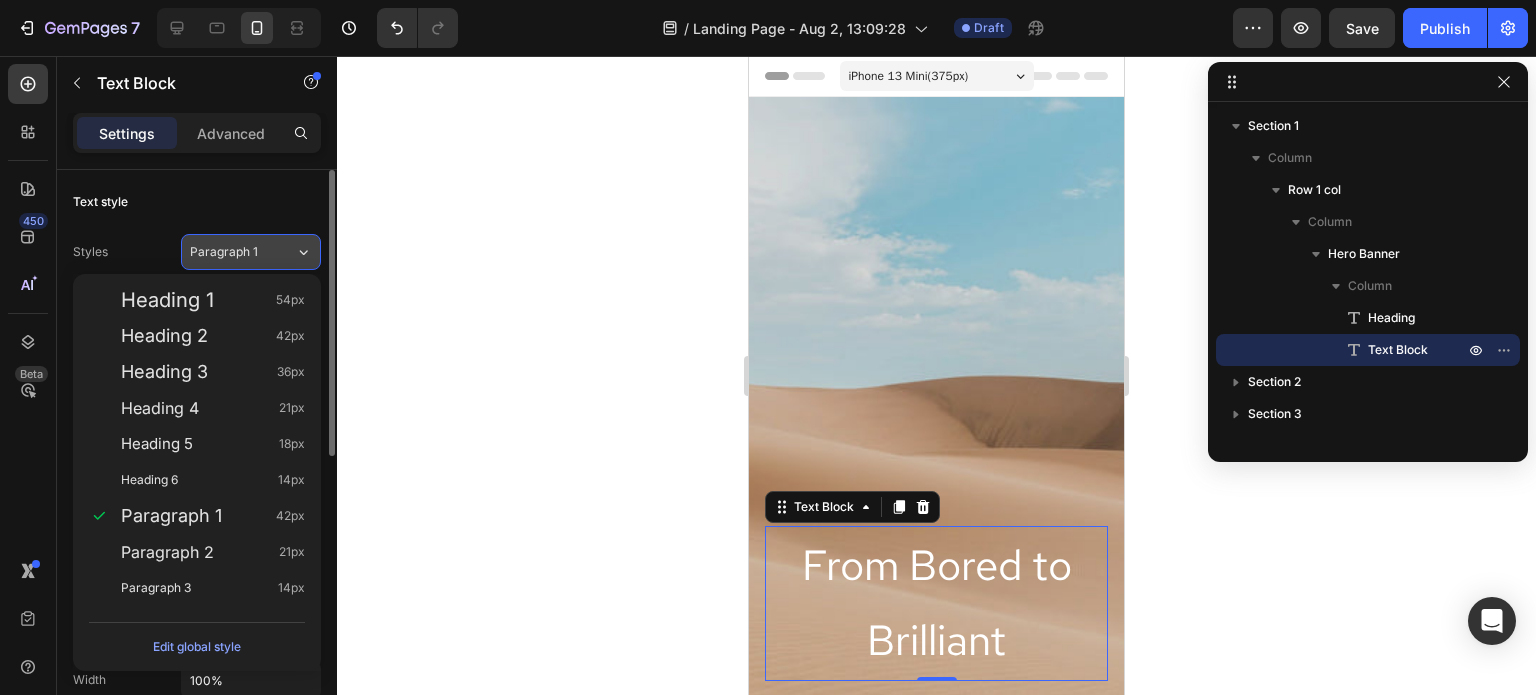 click on "Paragraph 1" at bounding box center (242, 252) 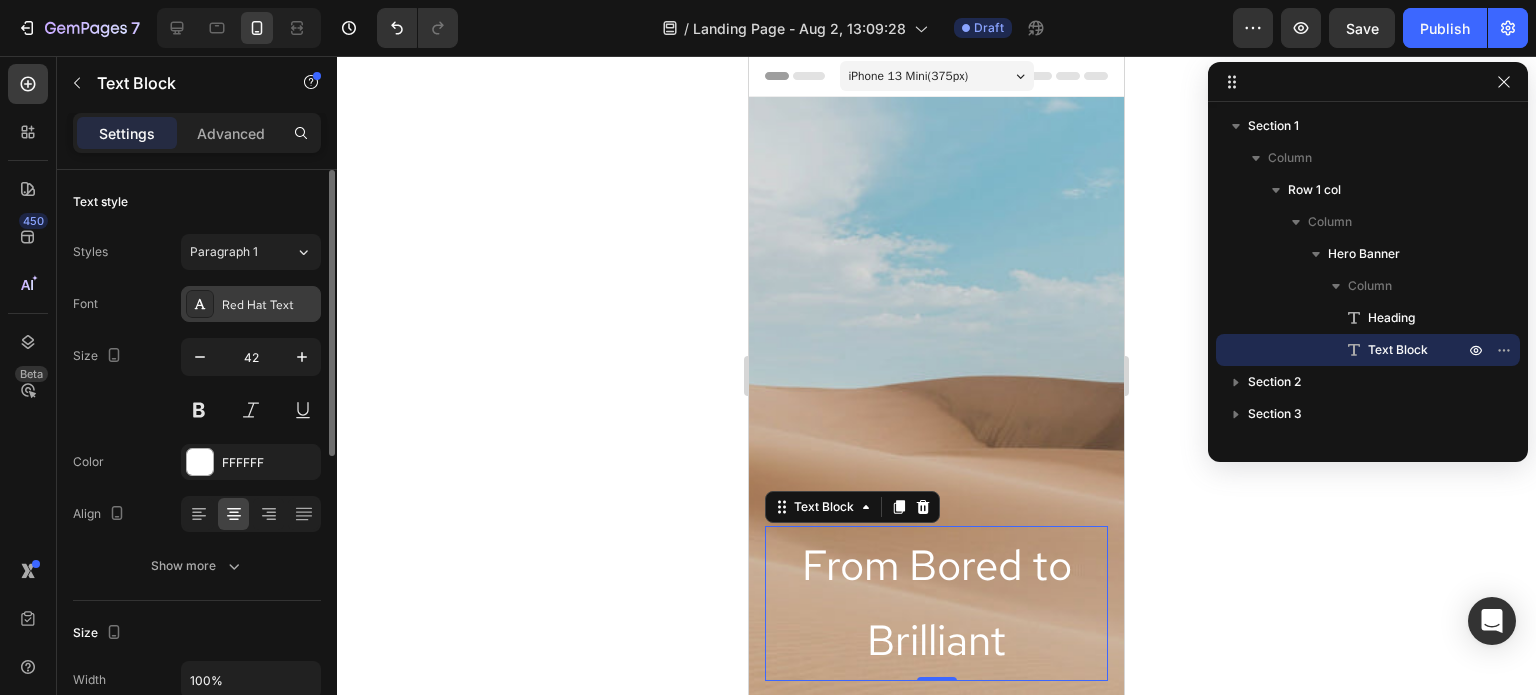 click on "Red Hat Text" at bounding box center [269, 305] 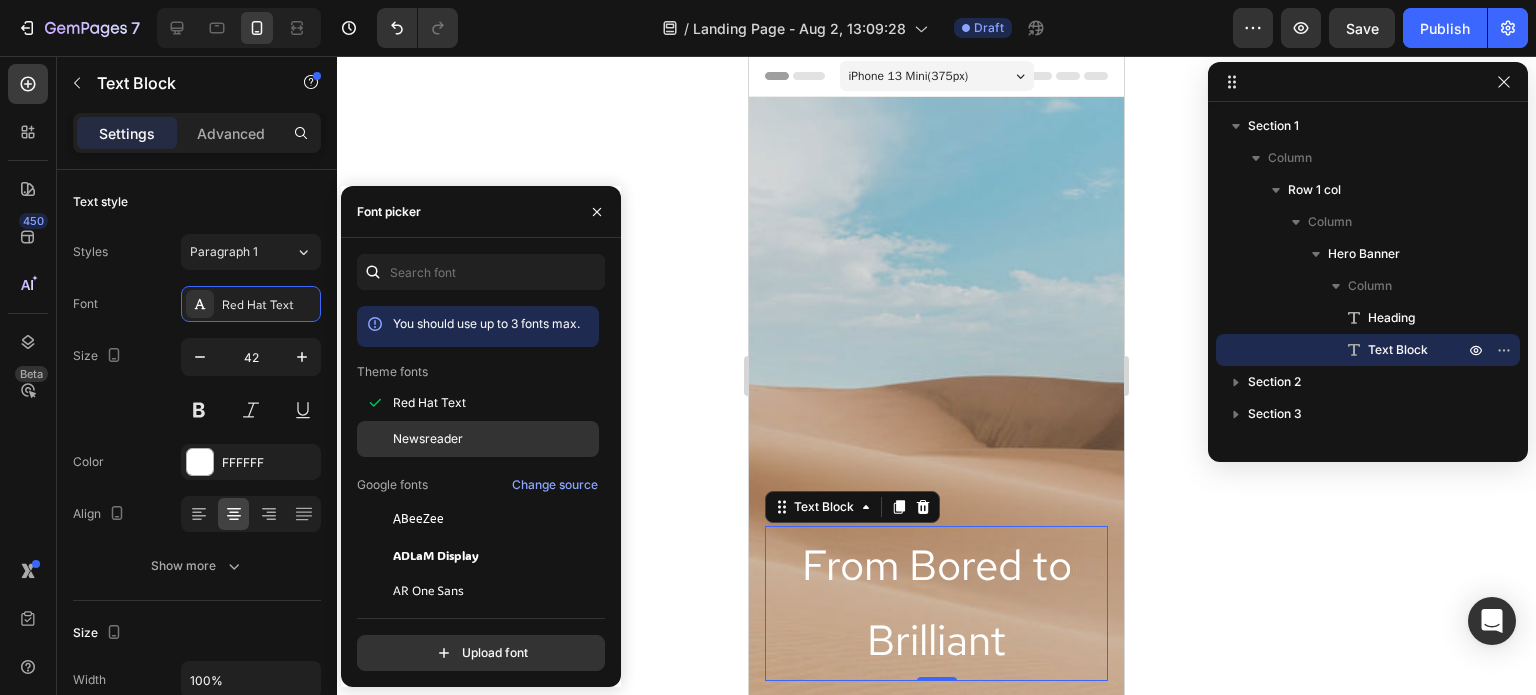 click on "Newsreader" at bounding box center [428, 439] 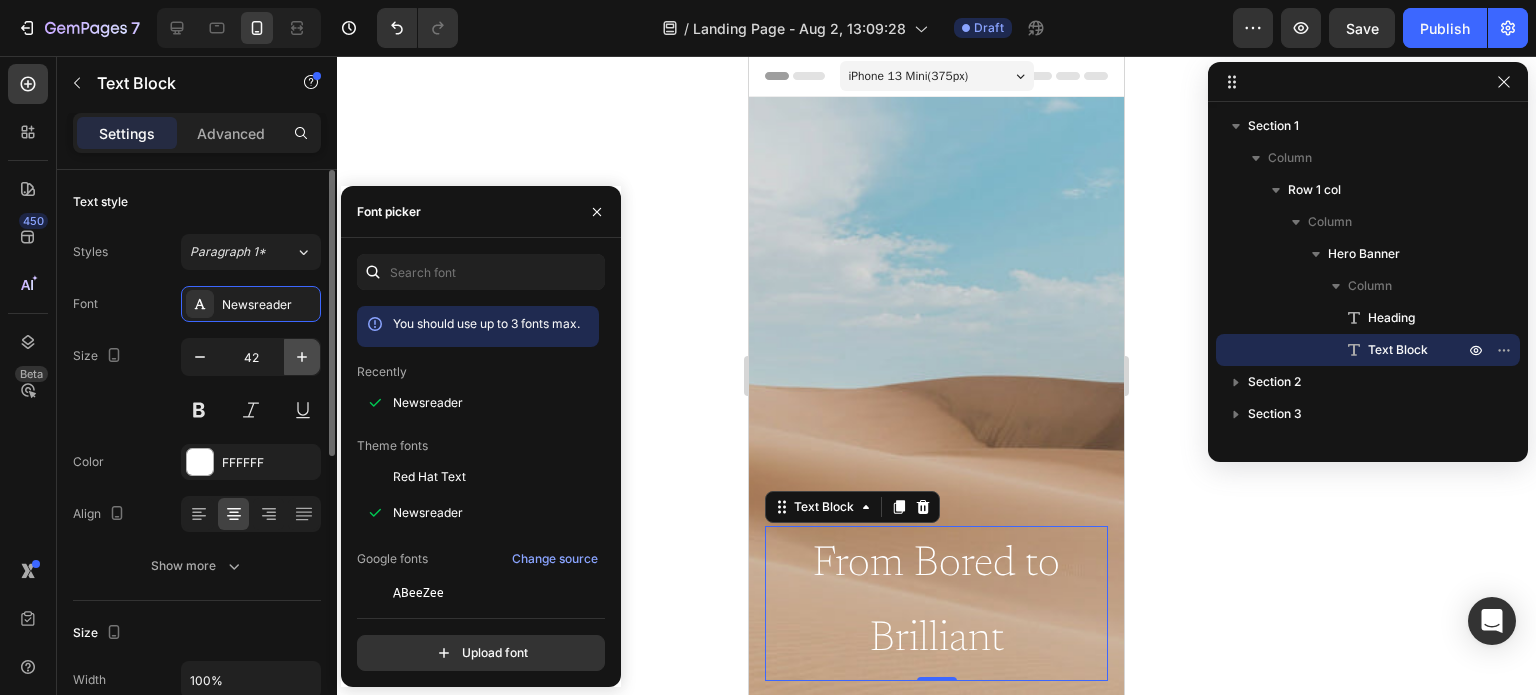 click 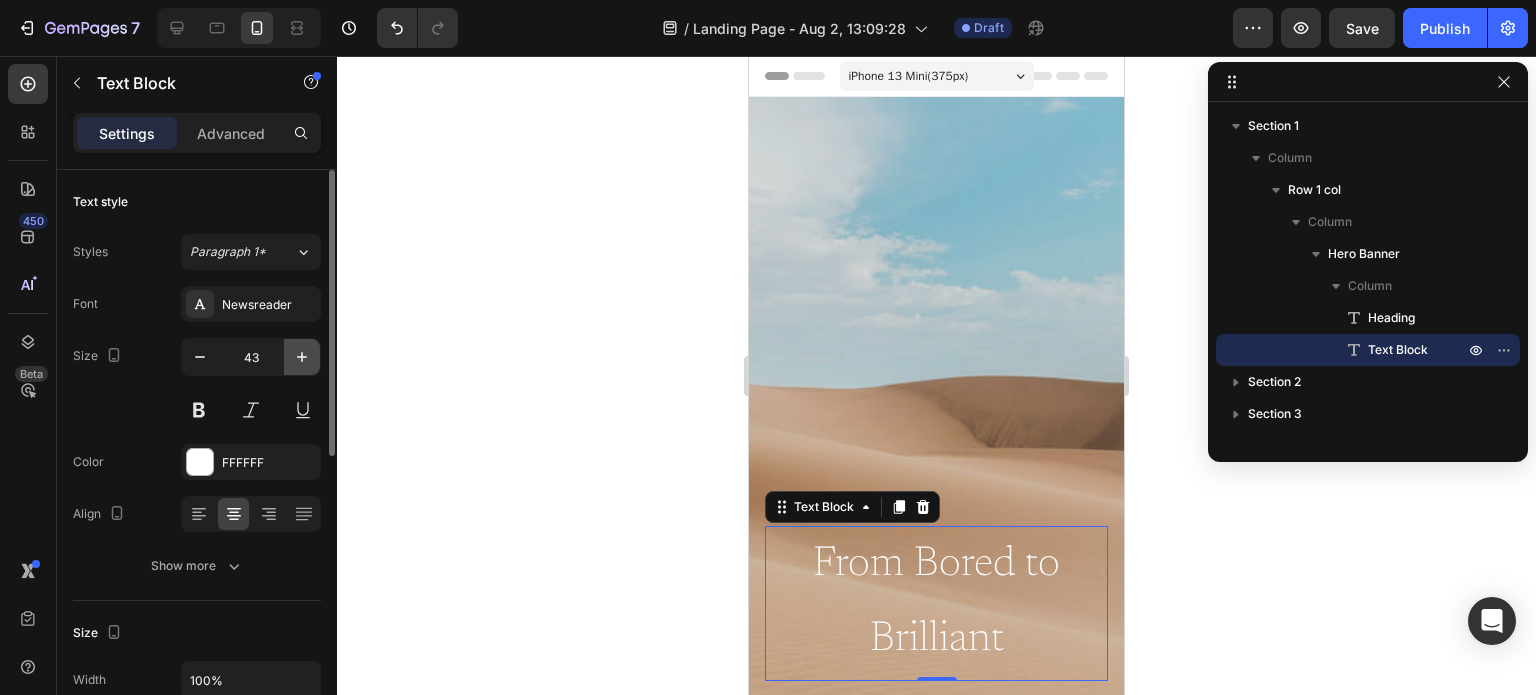 click 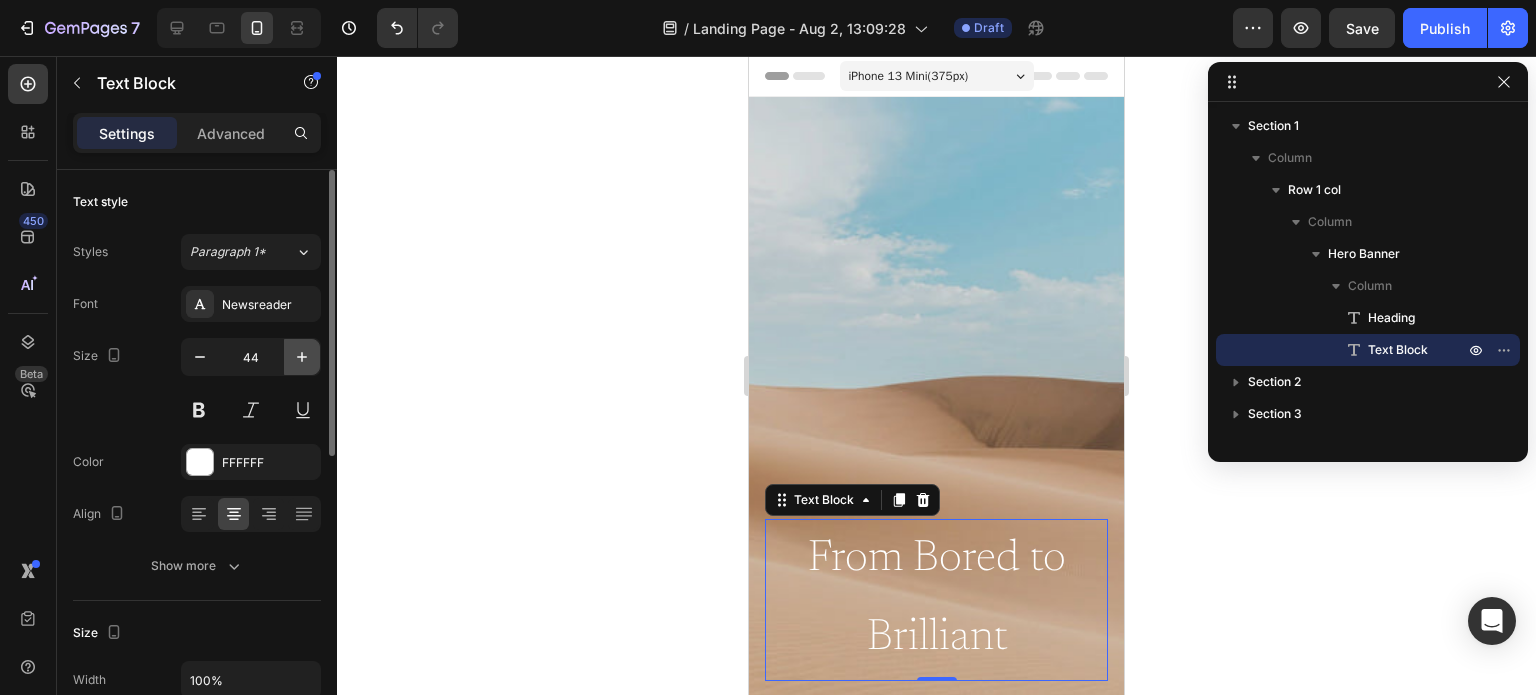 click 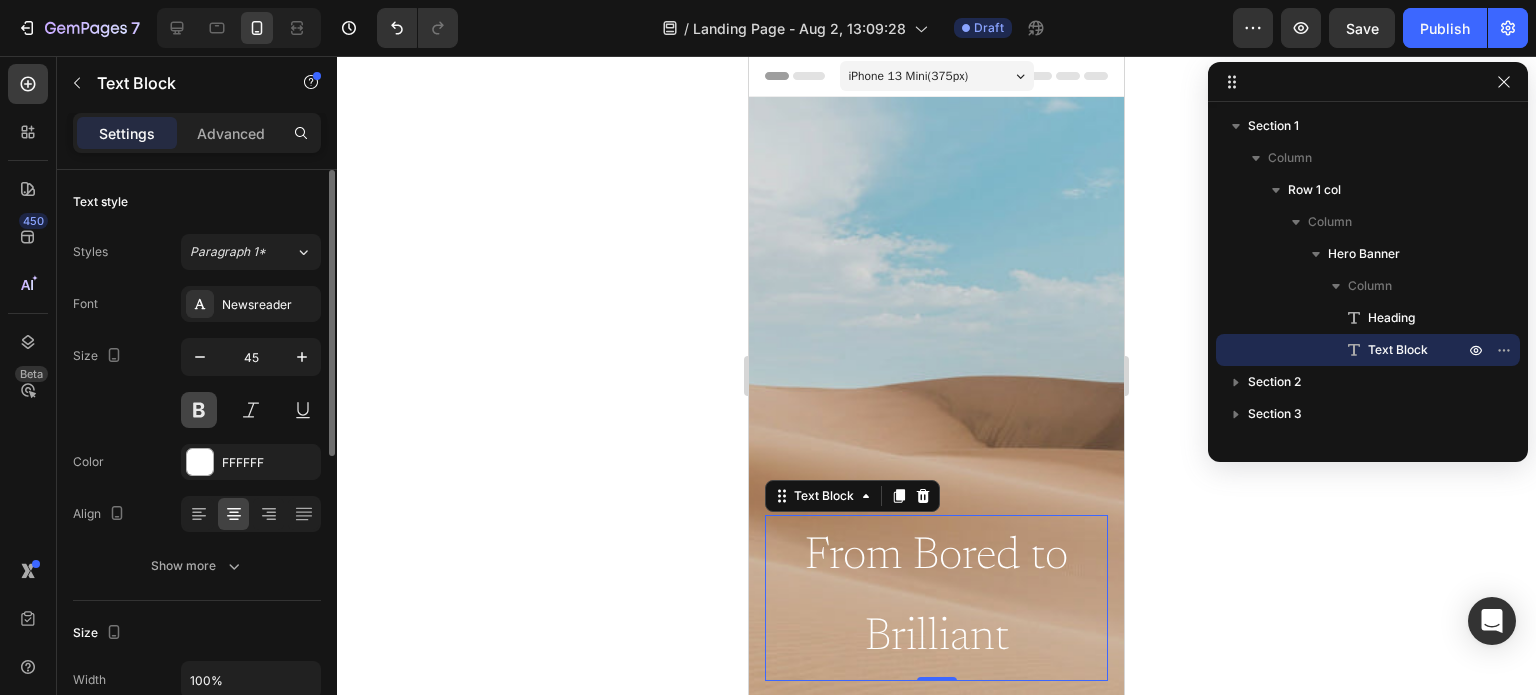 click at bounding box center [199, 410] 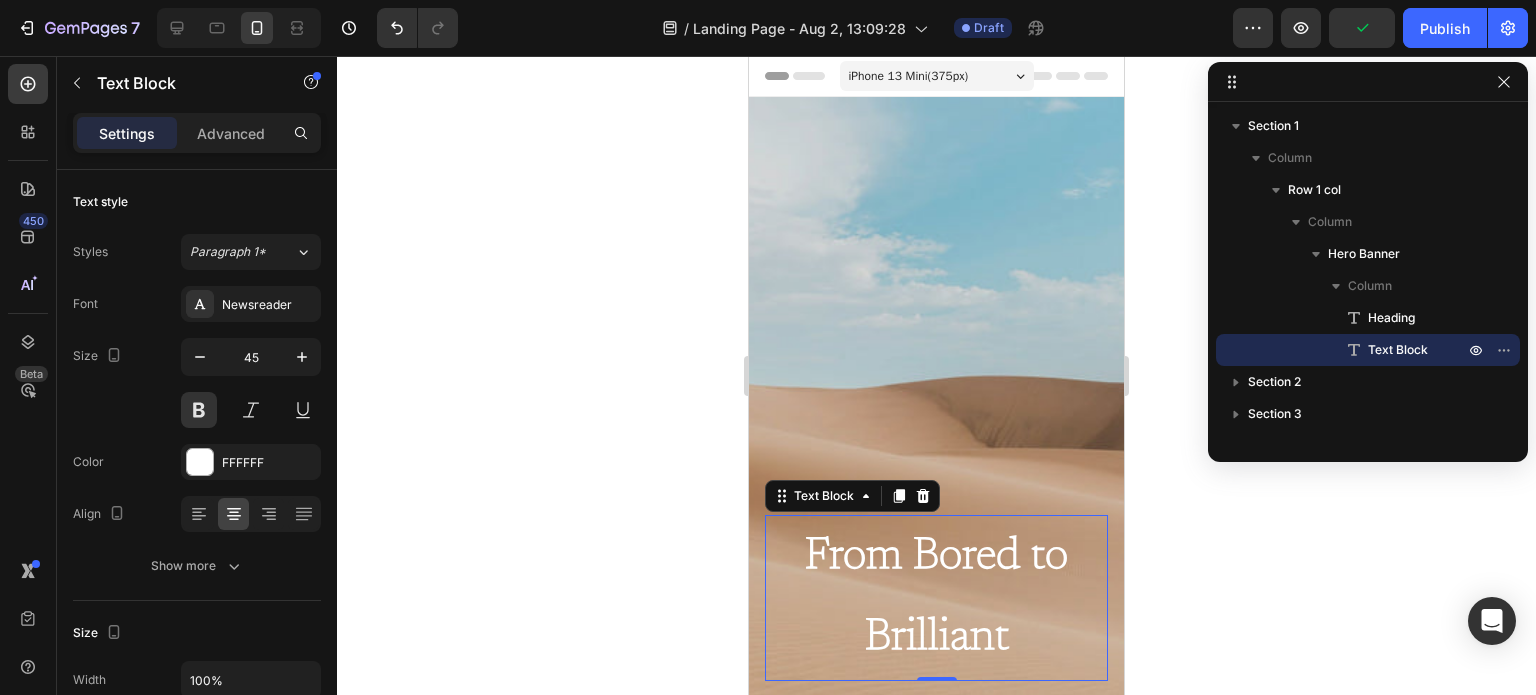 click at bounding box center (936, 397) 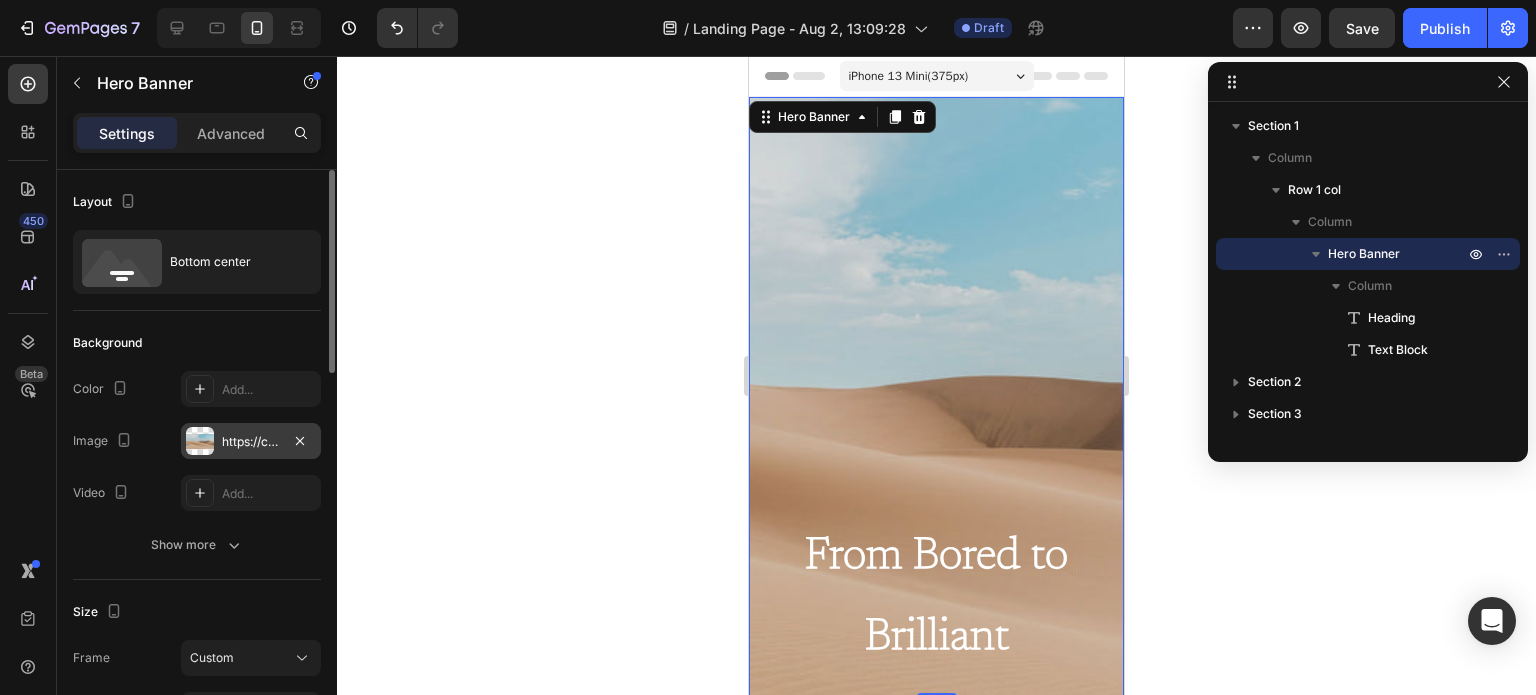 click on "https://cdn.shopify.com/s/files/1/2005/9307/files/background_settings.jpg" at bounding box center (251, 441) 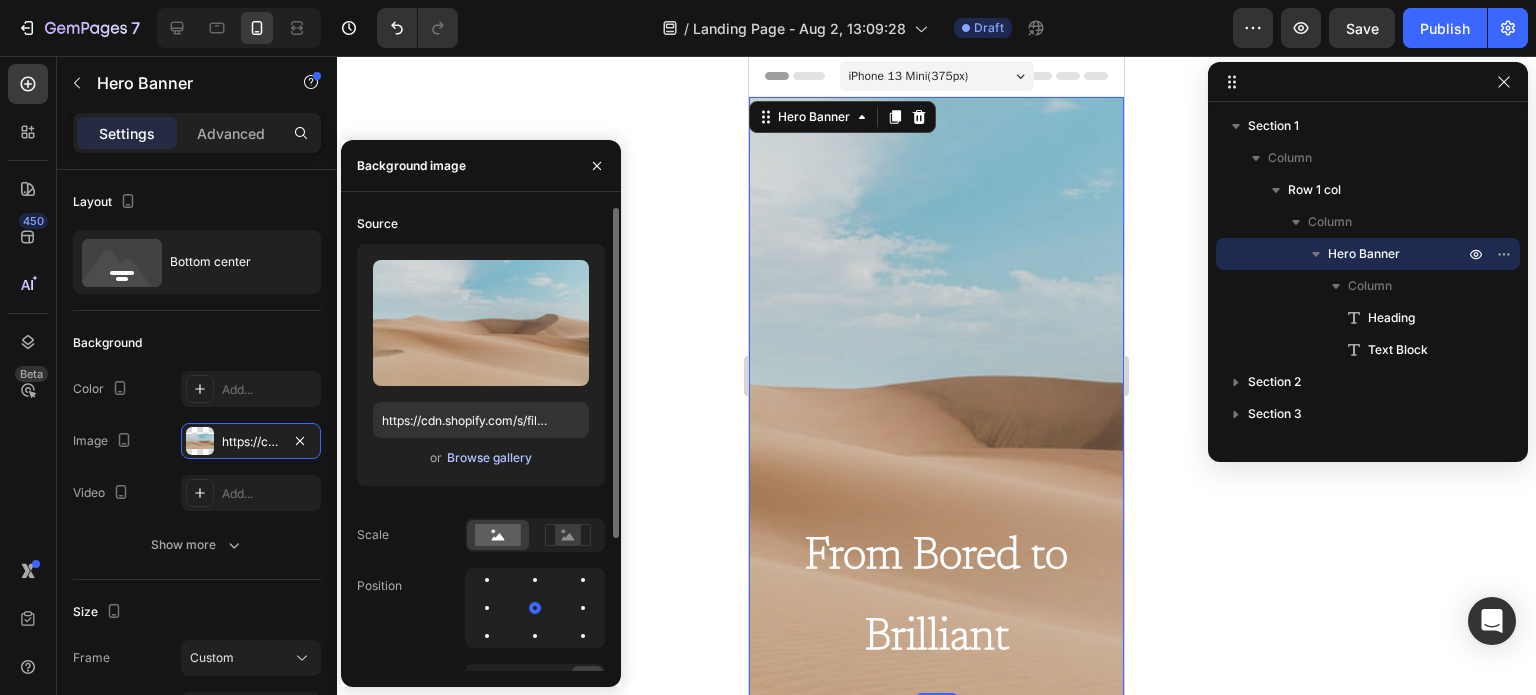 click on "Browse gallery" at bounding box center (489, 458) 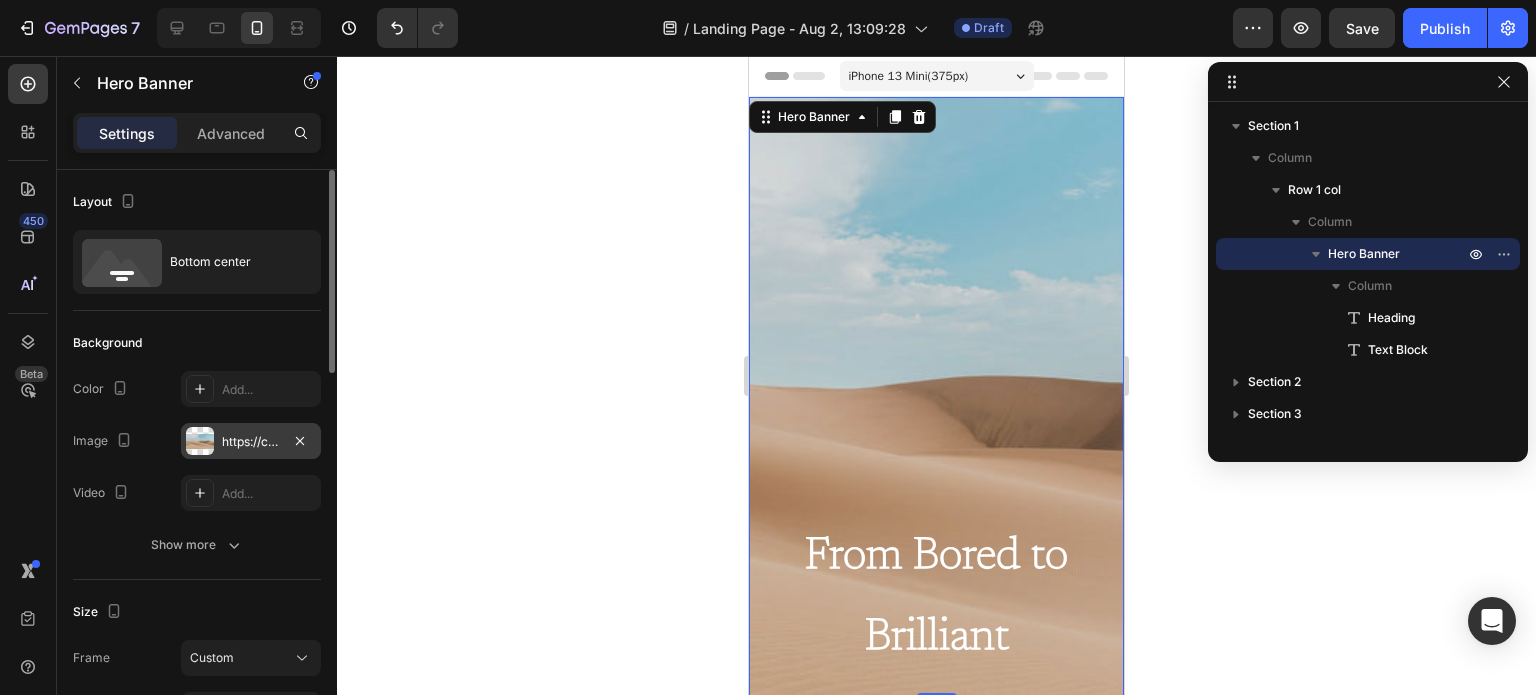 click on "https://cdn.shopify.com/s/files/1/2005/9307/files/background_settings.jpg" at bounding box center [251, 442] 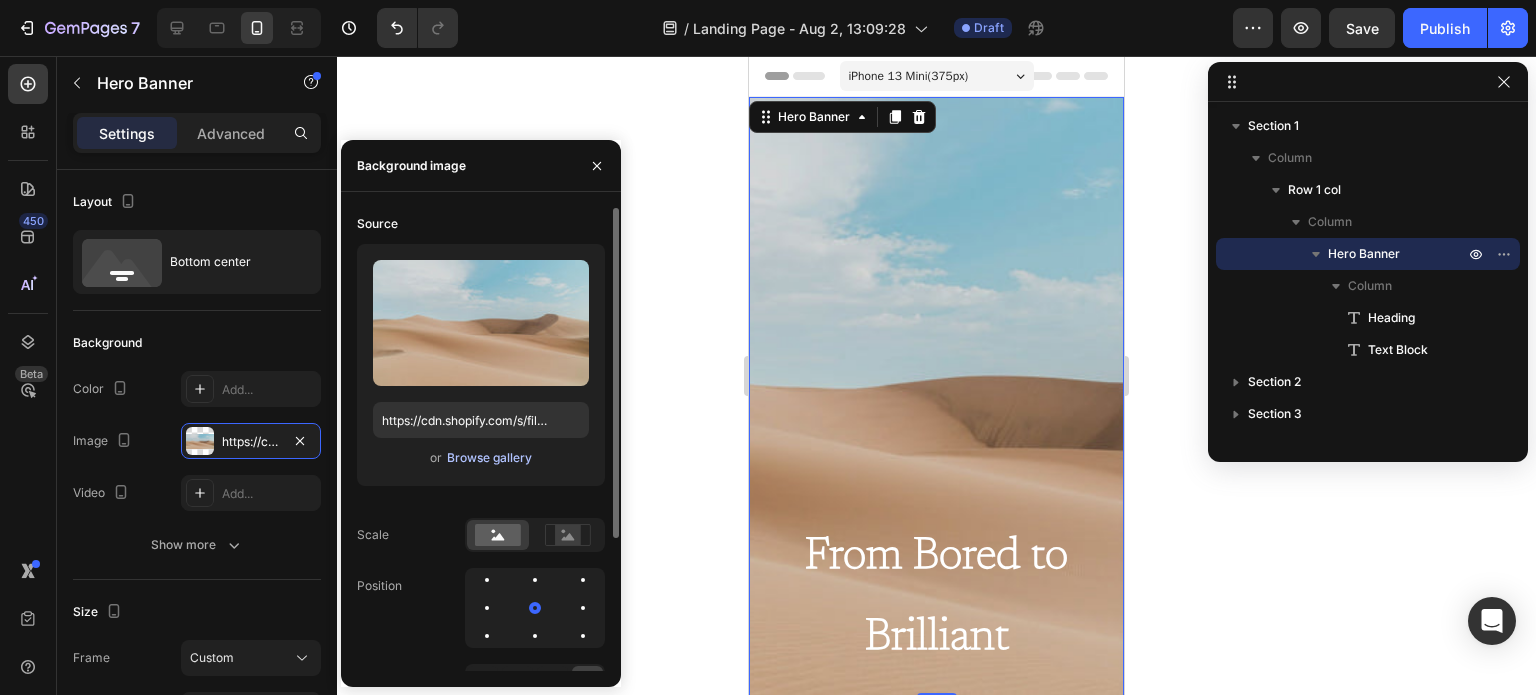 click on "Browse gallery" at bounding box center (489, 458) 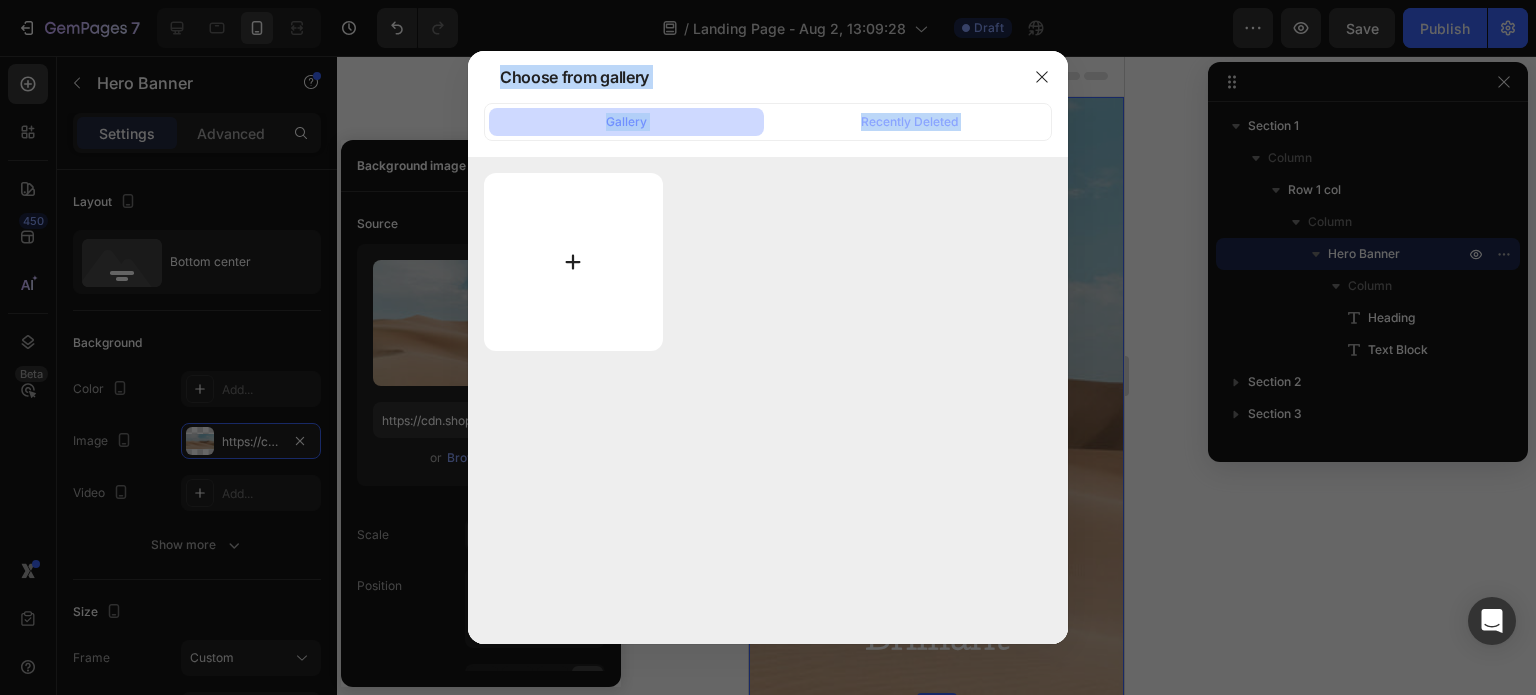 click at bounding box center (573, 262) 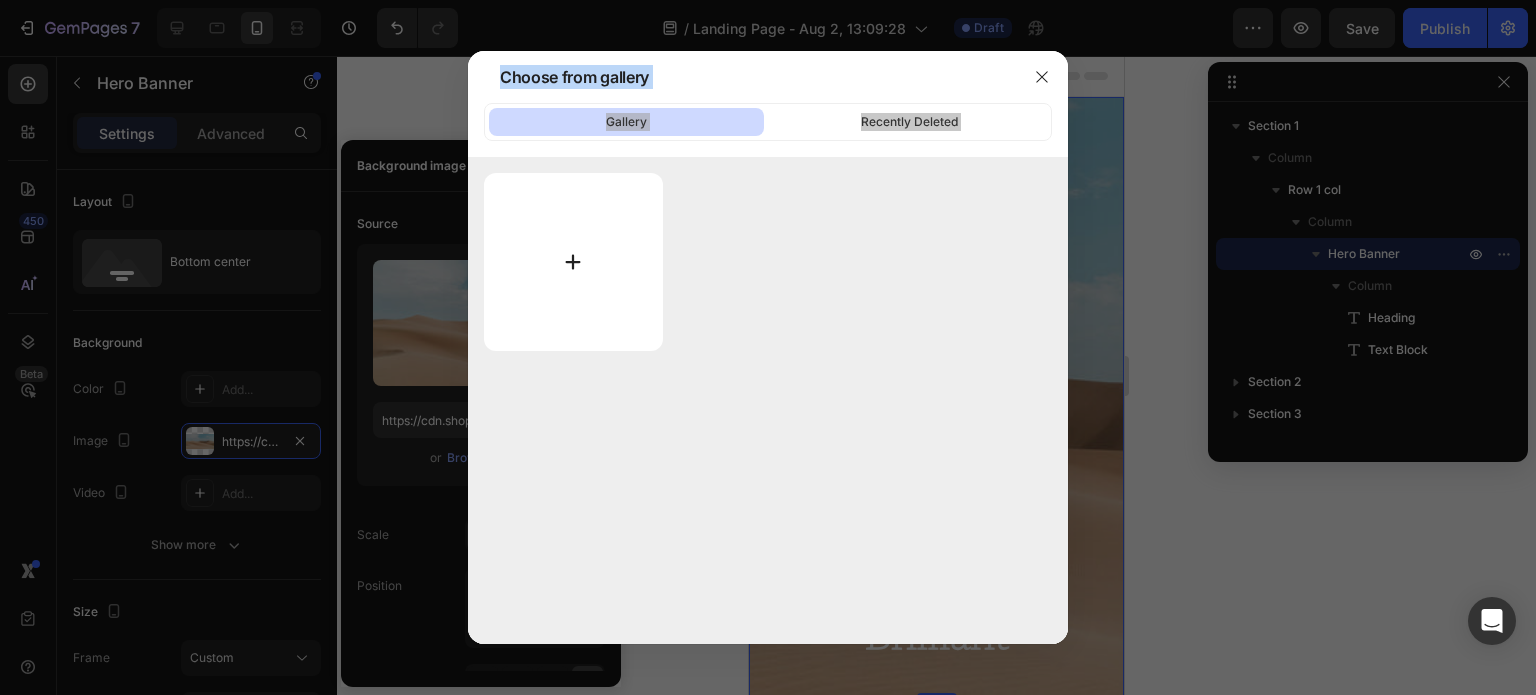 type on "C:\fakepath\louis-philippe-poitras-sJgucUmcaKE-unsplash.jpg" 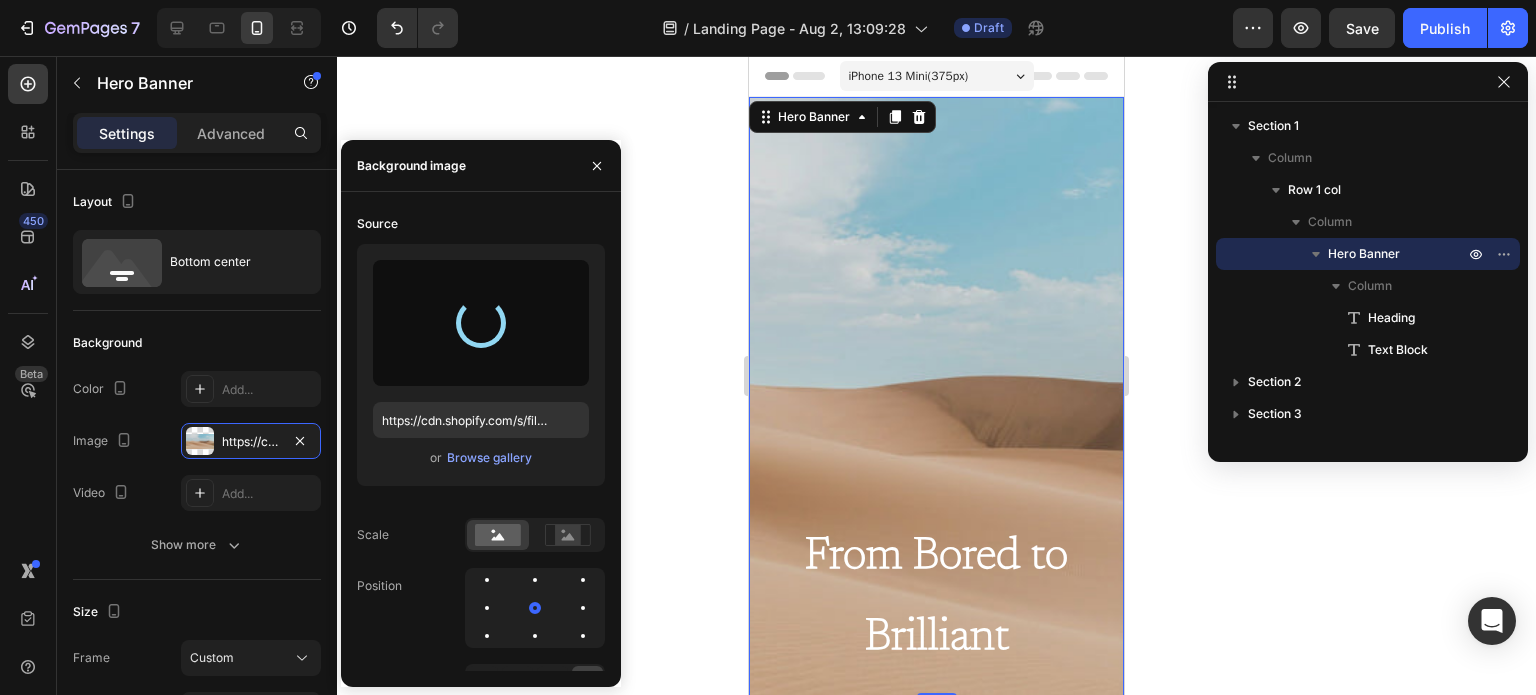 type on "https://cdn.shopify.com/s/files/1/0680/9350/9794/files/gempages_577196295349863139-01cc1a13-de0c-4e6f-b713-c4970841554b.jpg" 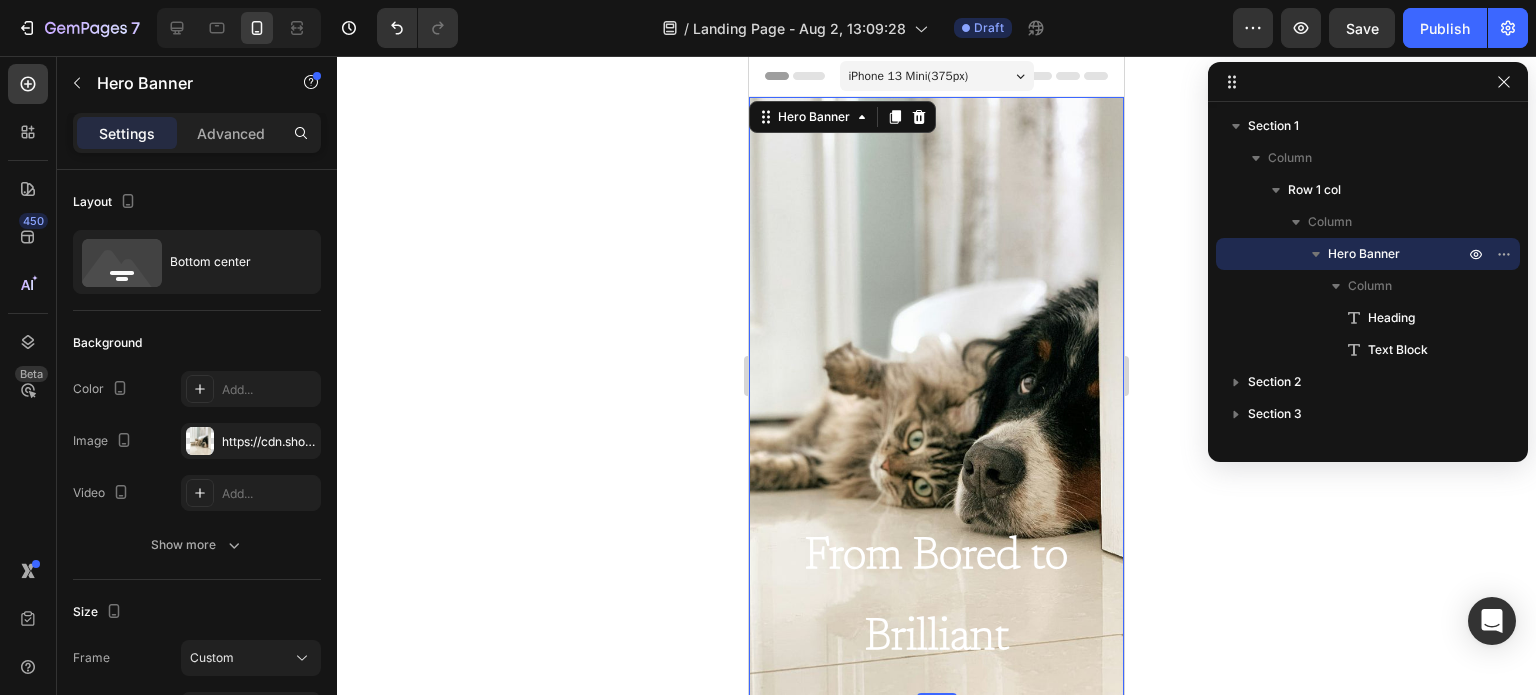 click at bounding box center [936, 397] 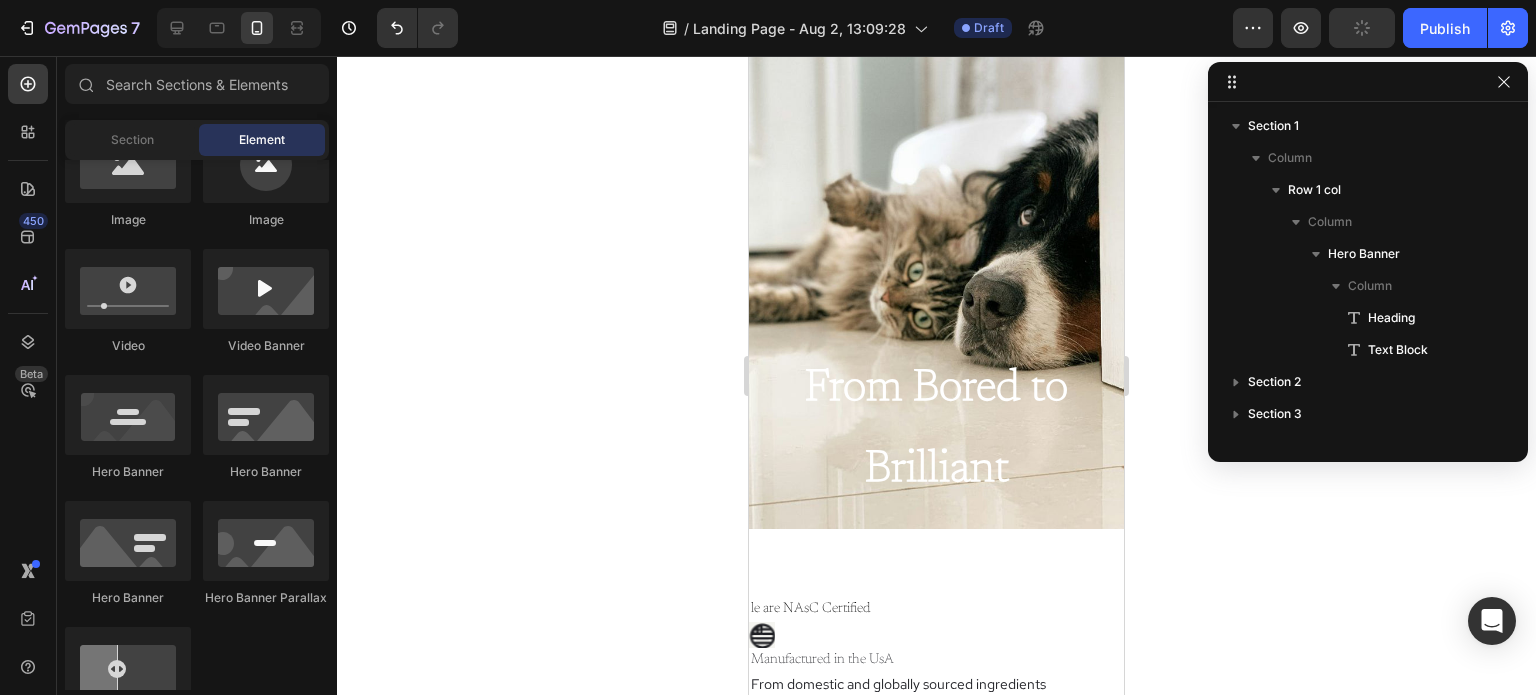 scroll, scrollTop: 0, scrollLeft: 0, axis: both 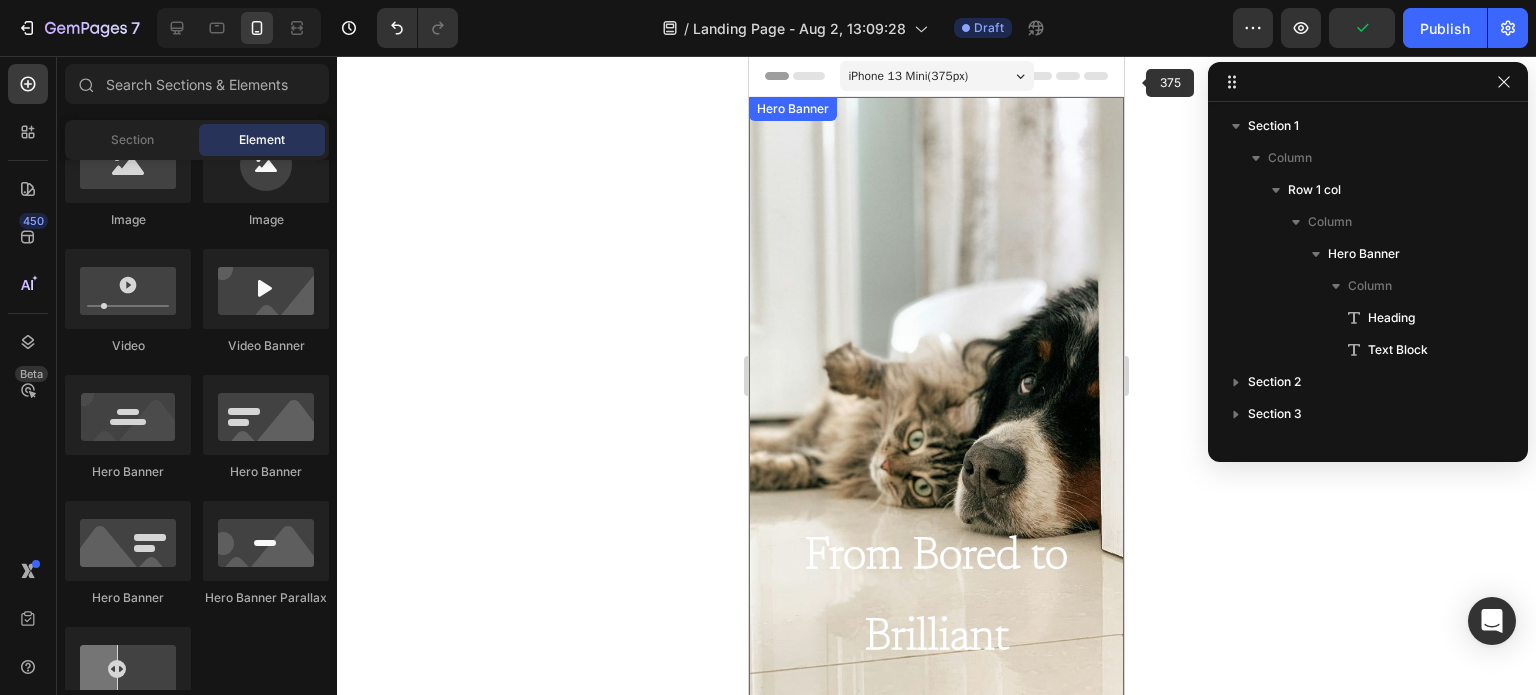 click at bounding box center (936, 397) 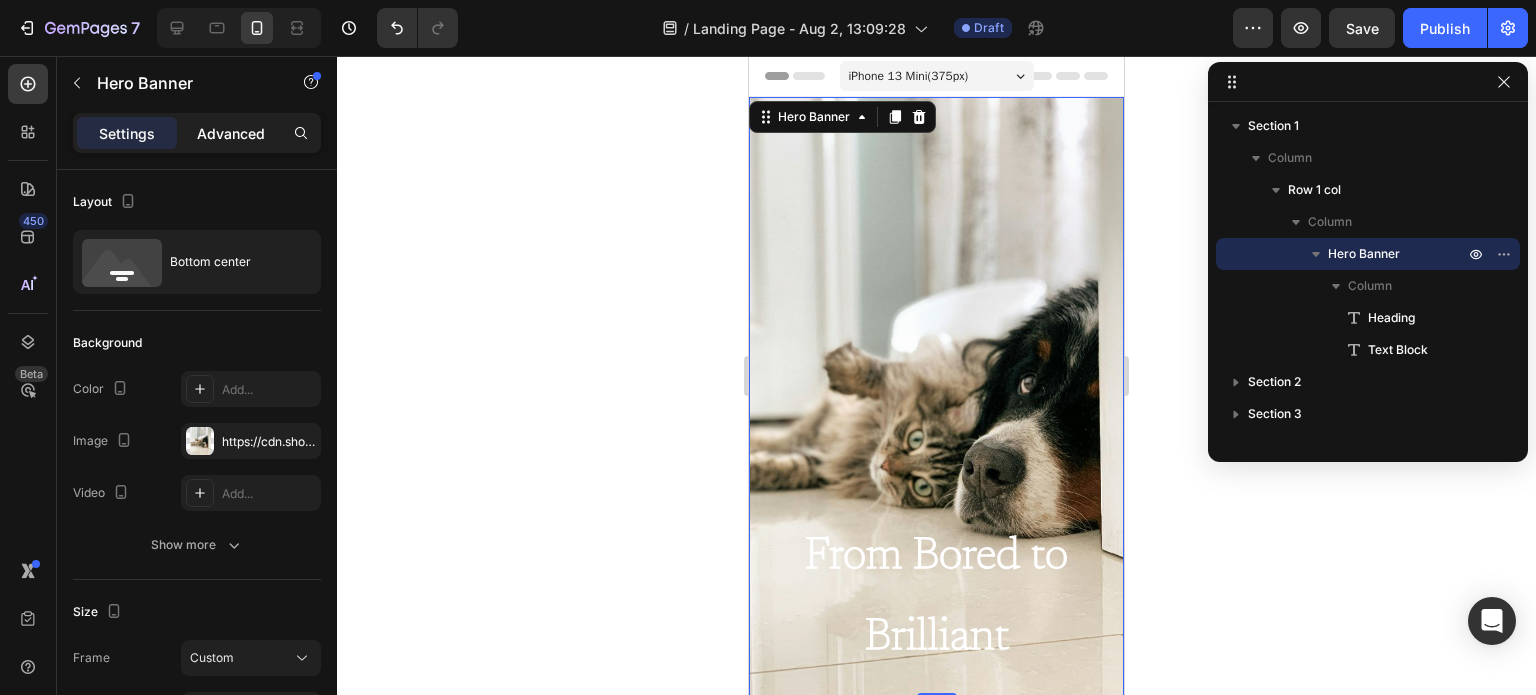 click on "Advanced" at bounding box center [231, 133] 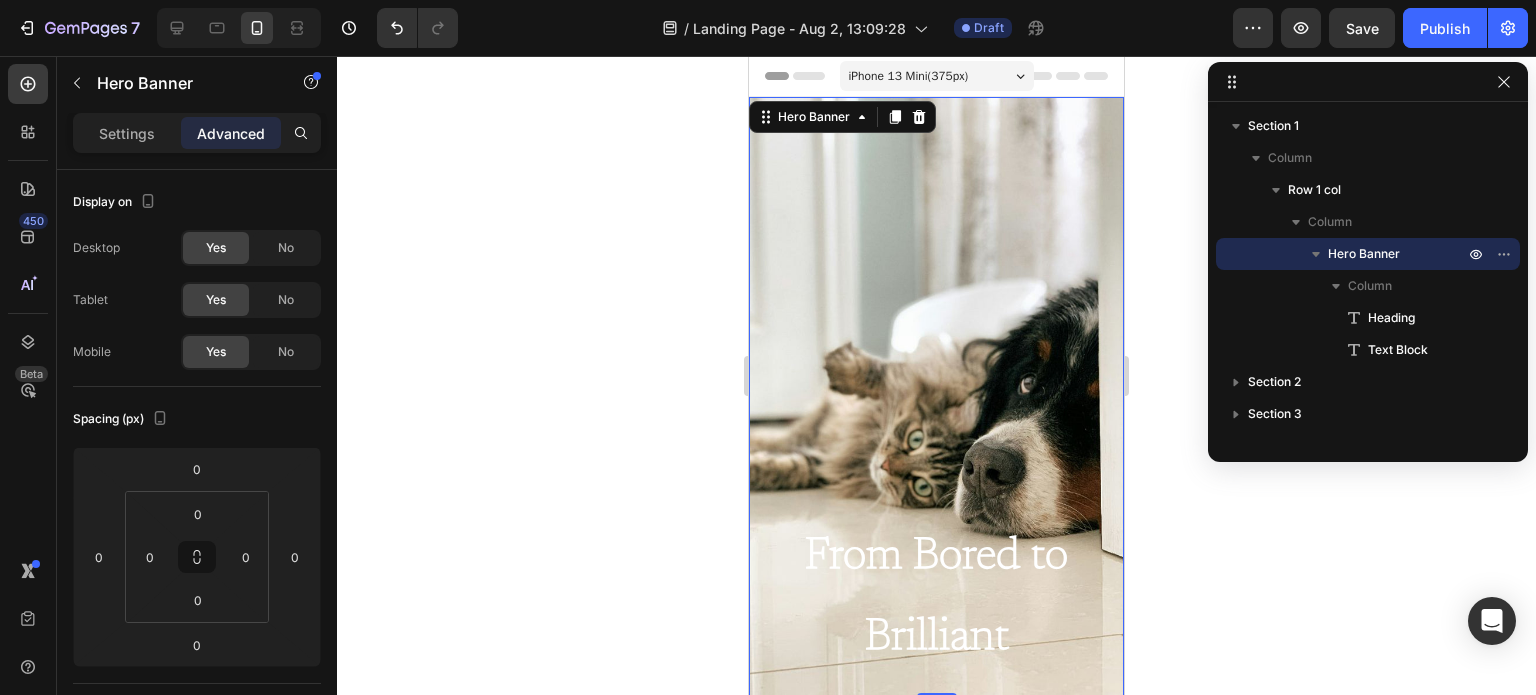 scroll, scrollTop: 582, scrollLeft: 0, axis: vertical 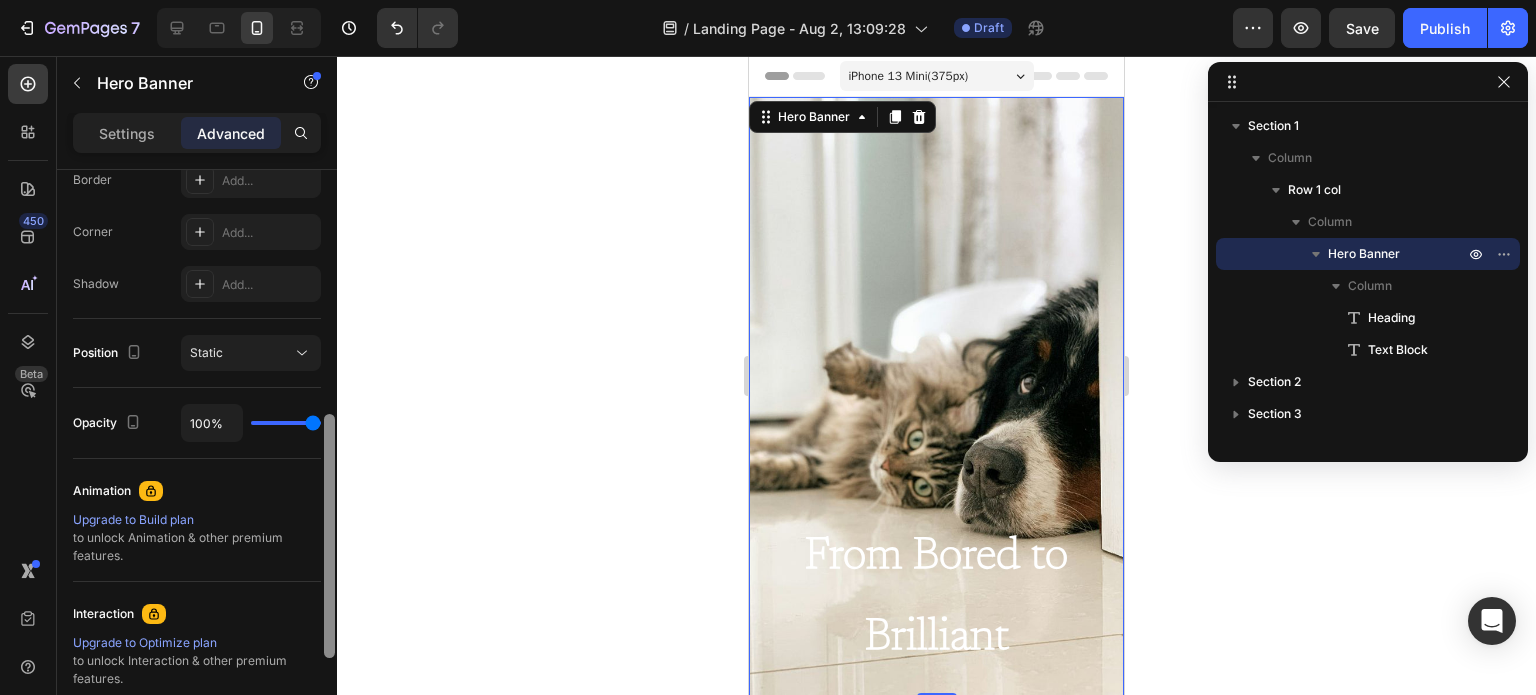 drag, startPoint x: 323, startPoint y: 217, endPoint x: 324, endPoint y: 406, distance: 189.00264 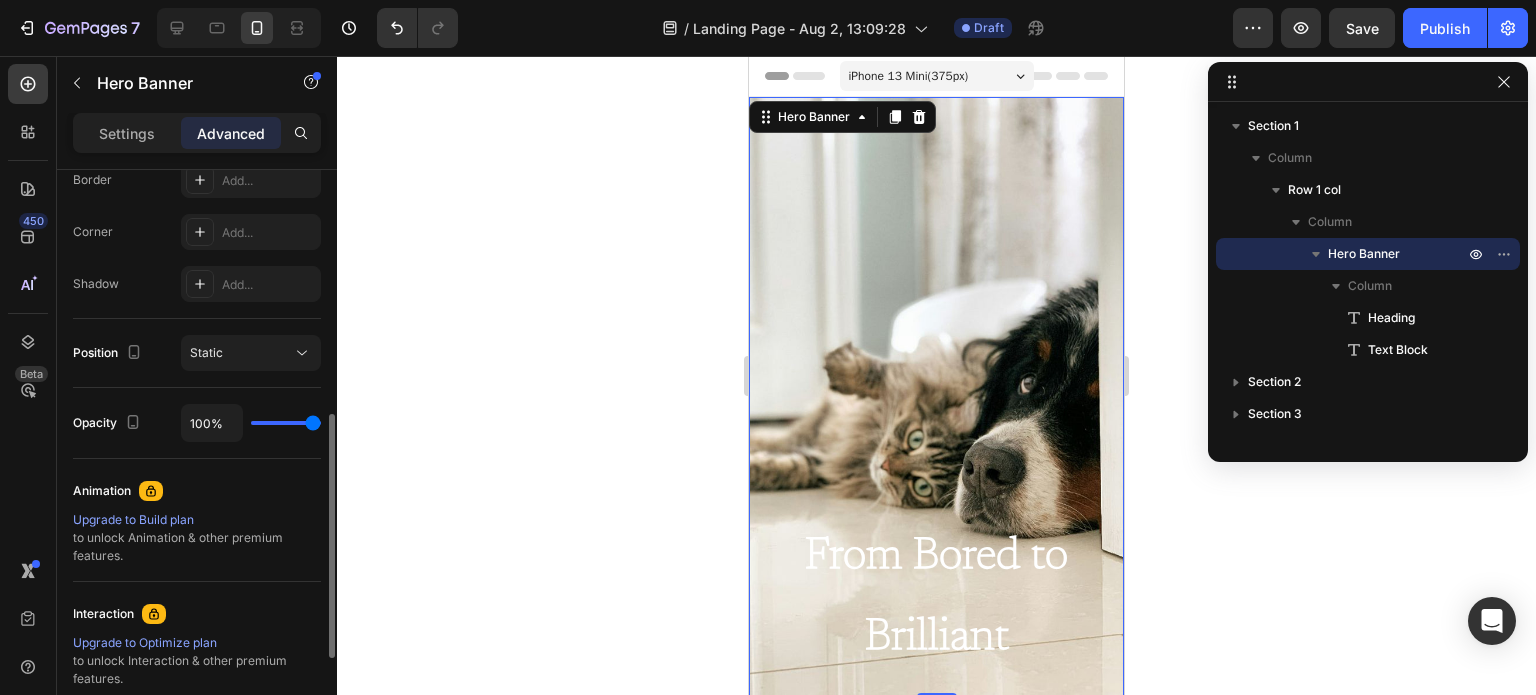 click on "100%" at bounding box center (251, 423) 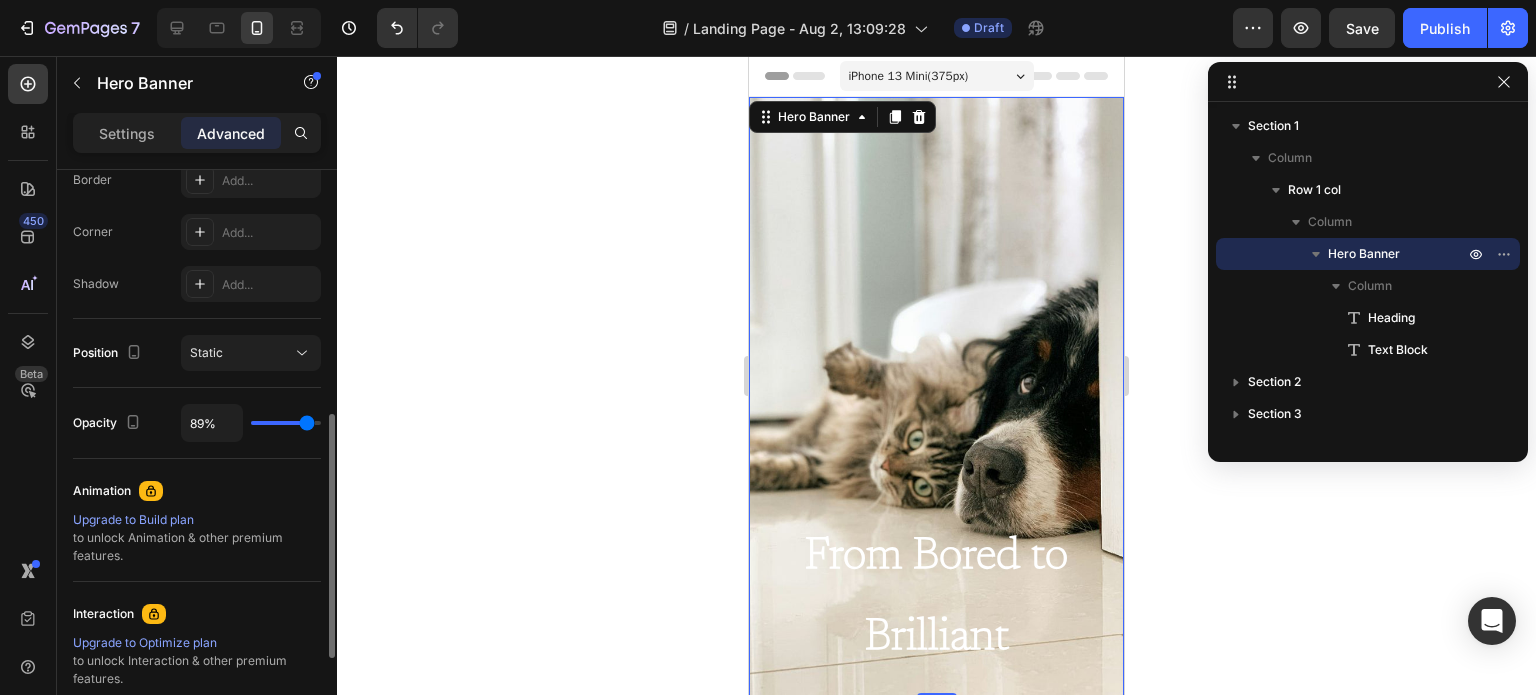 type on "66%" 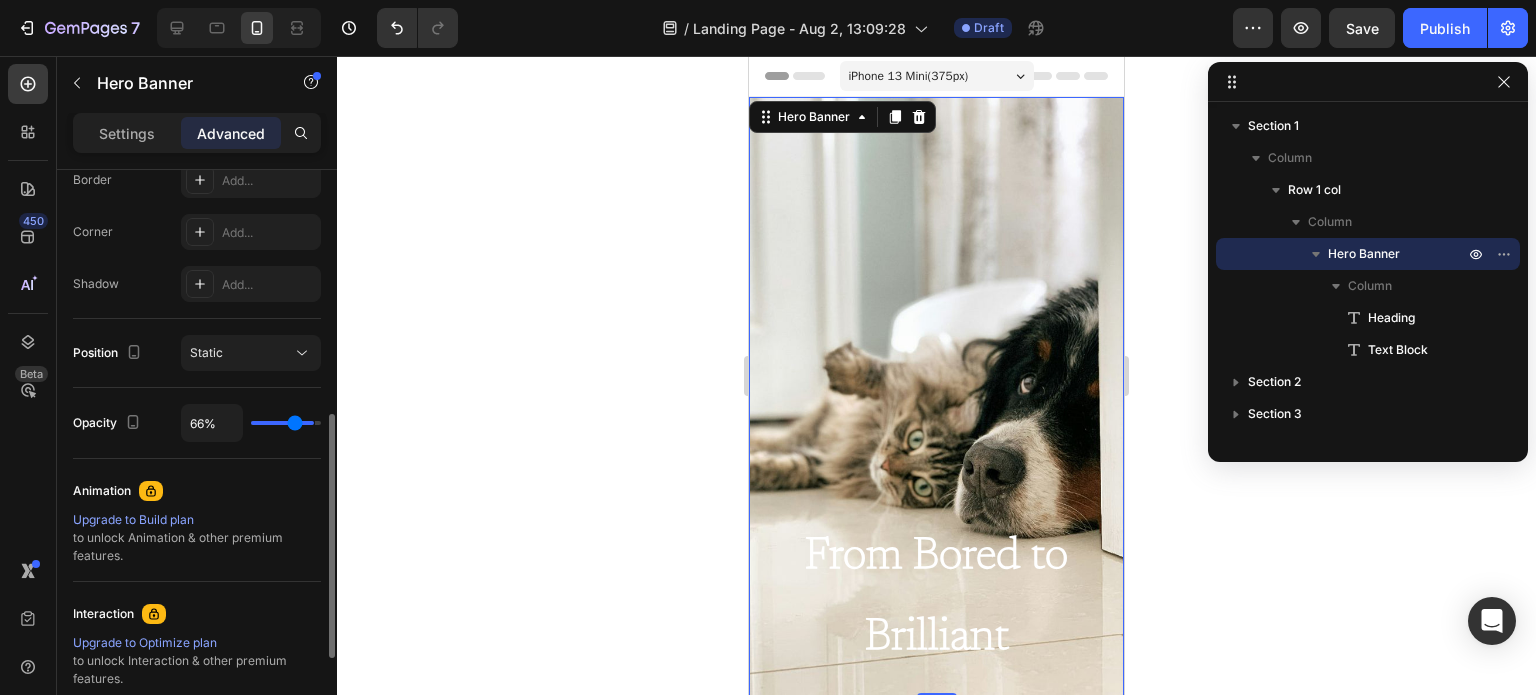 type on "49%" 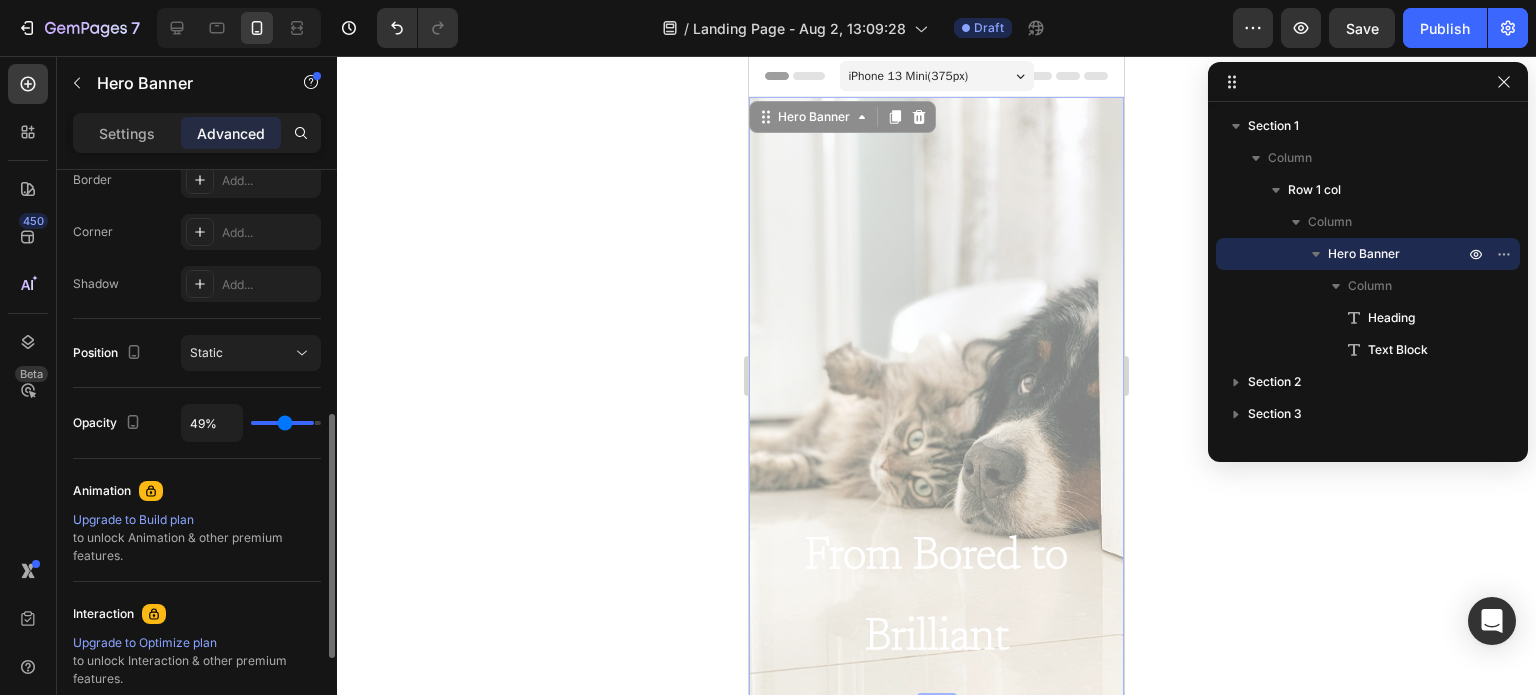 type on "45%" 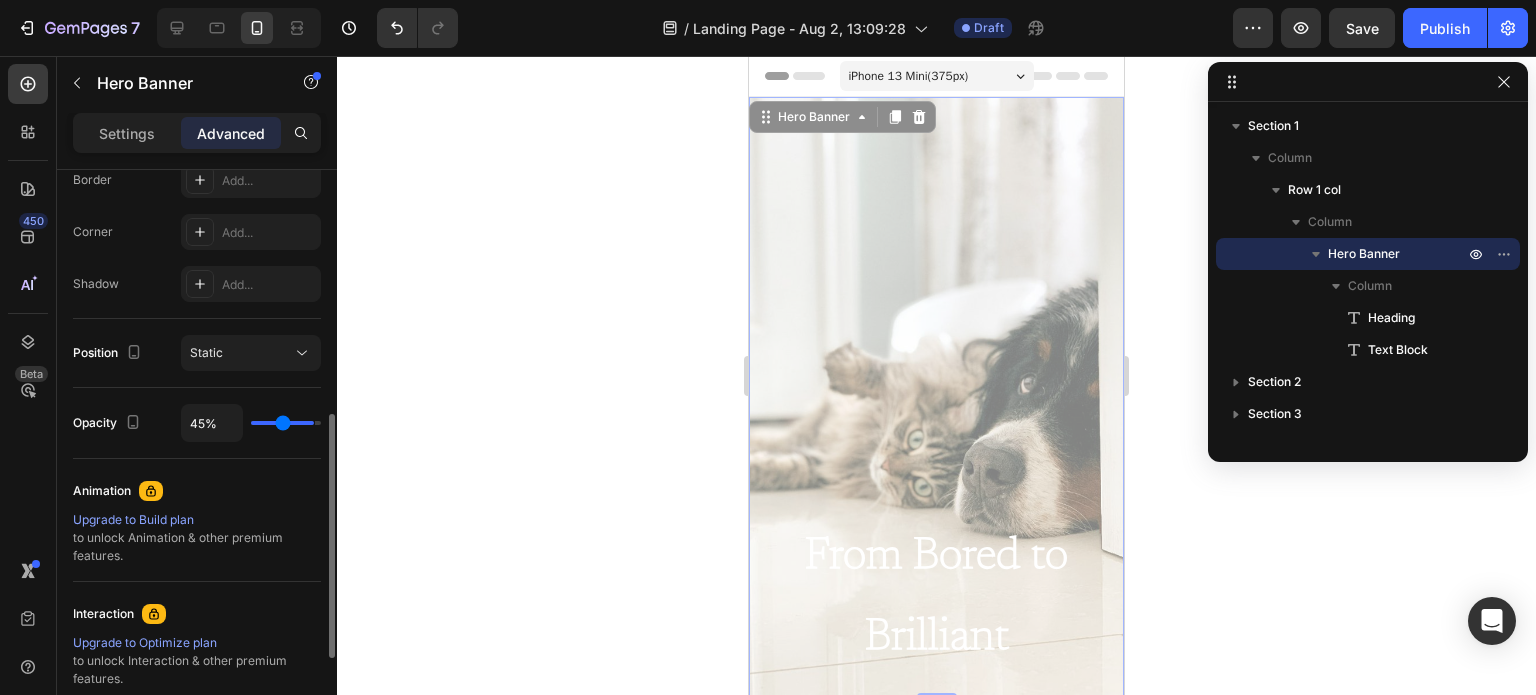 type on "43%" 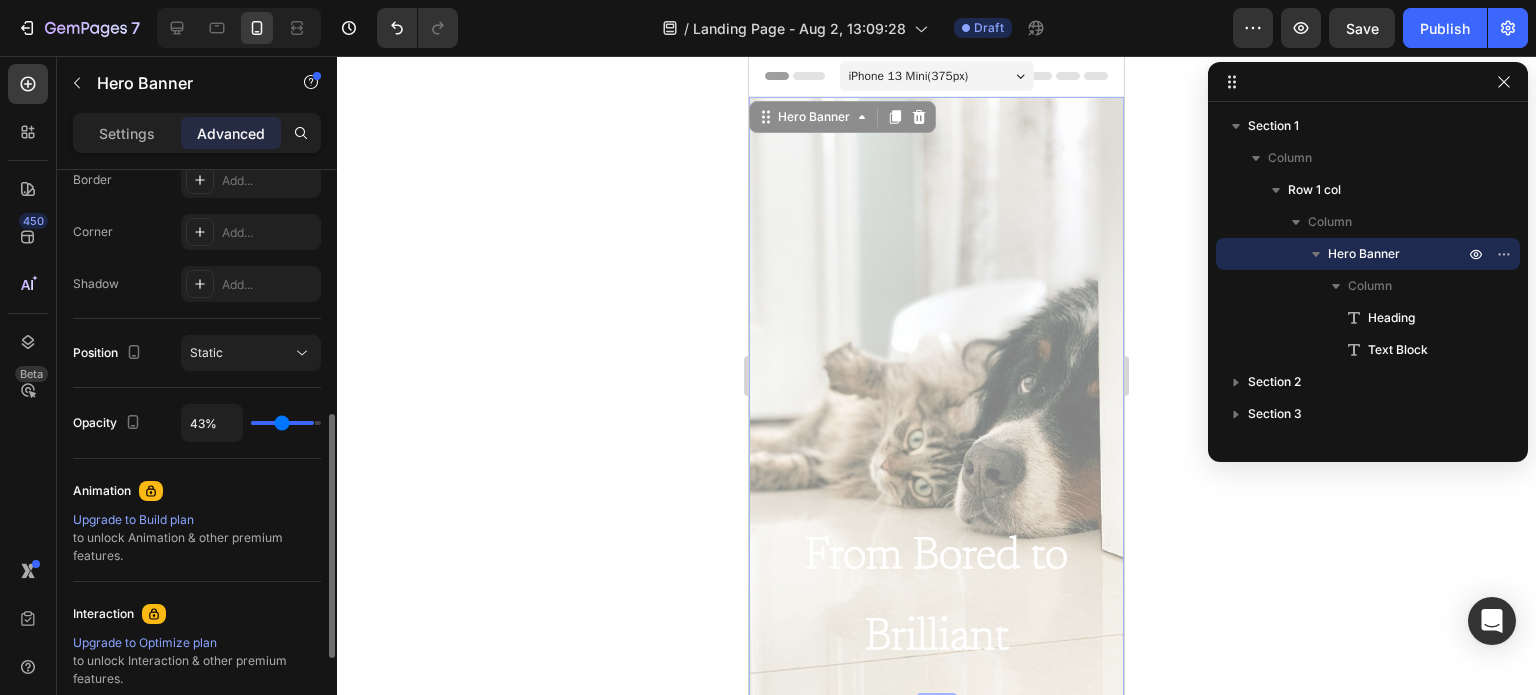 type on "42%" 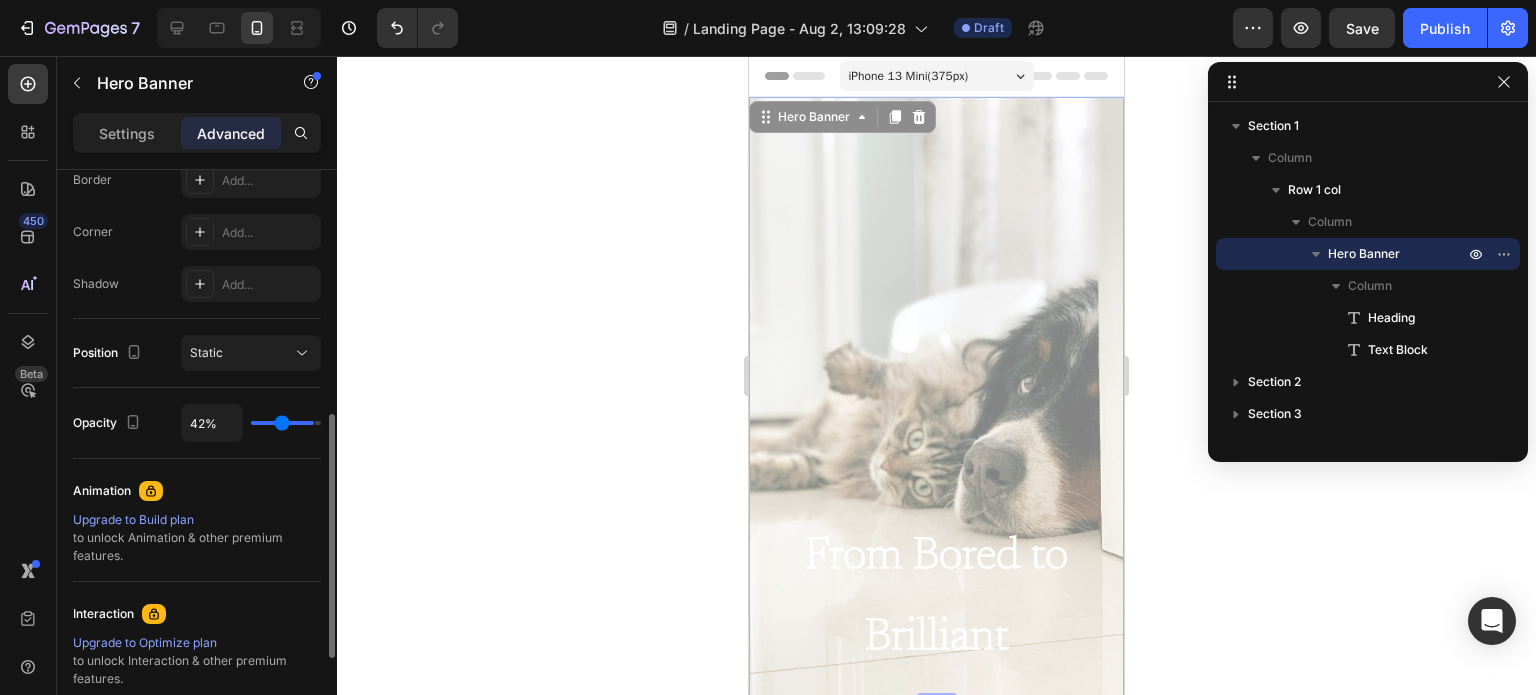 type on "40%" 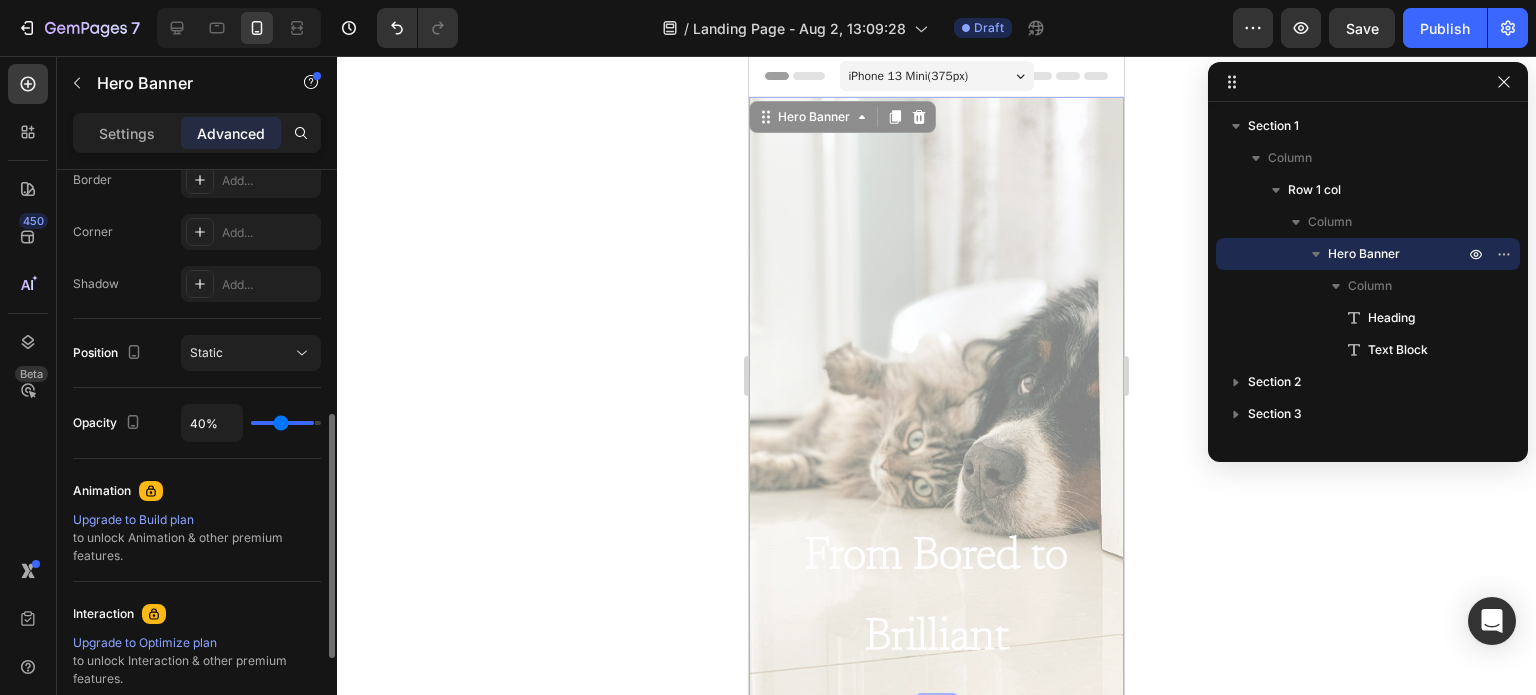 type on "39%" 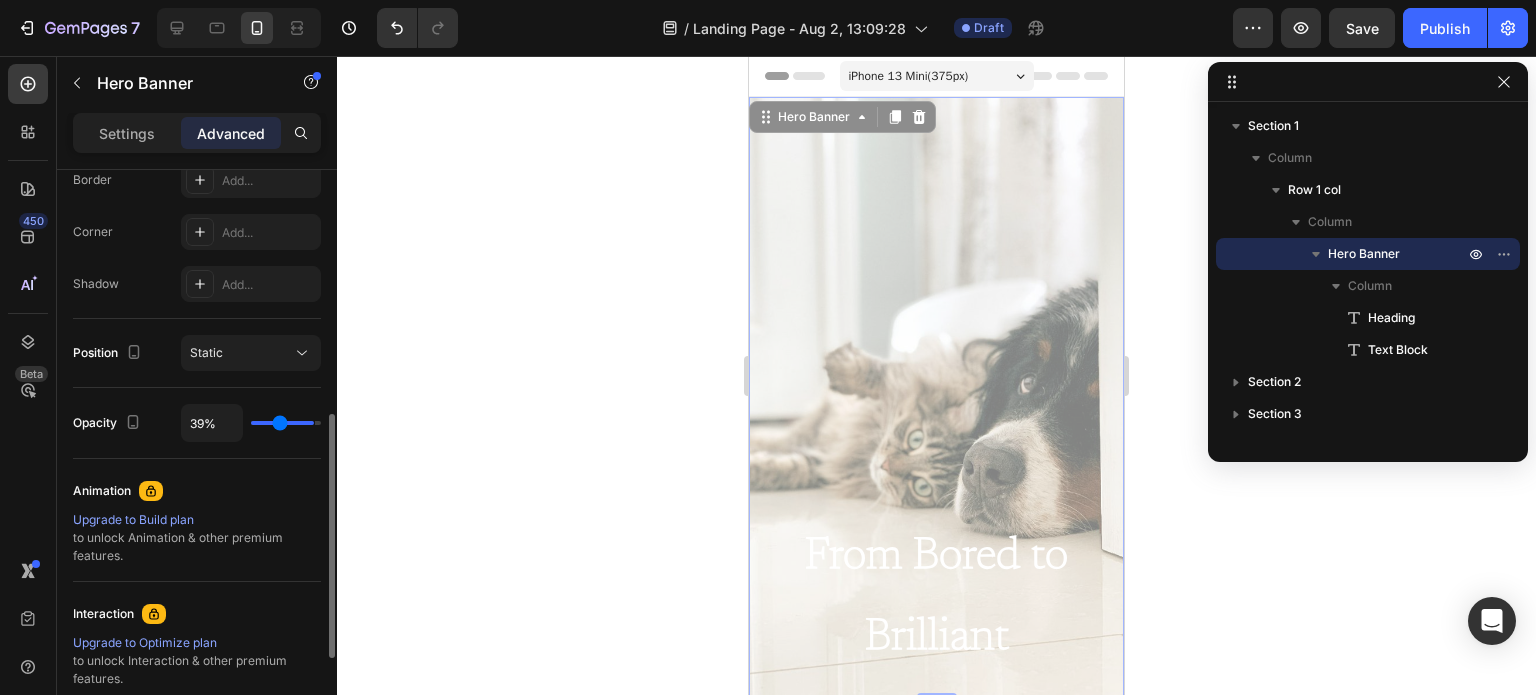 type on "37%" 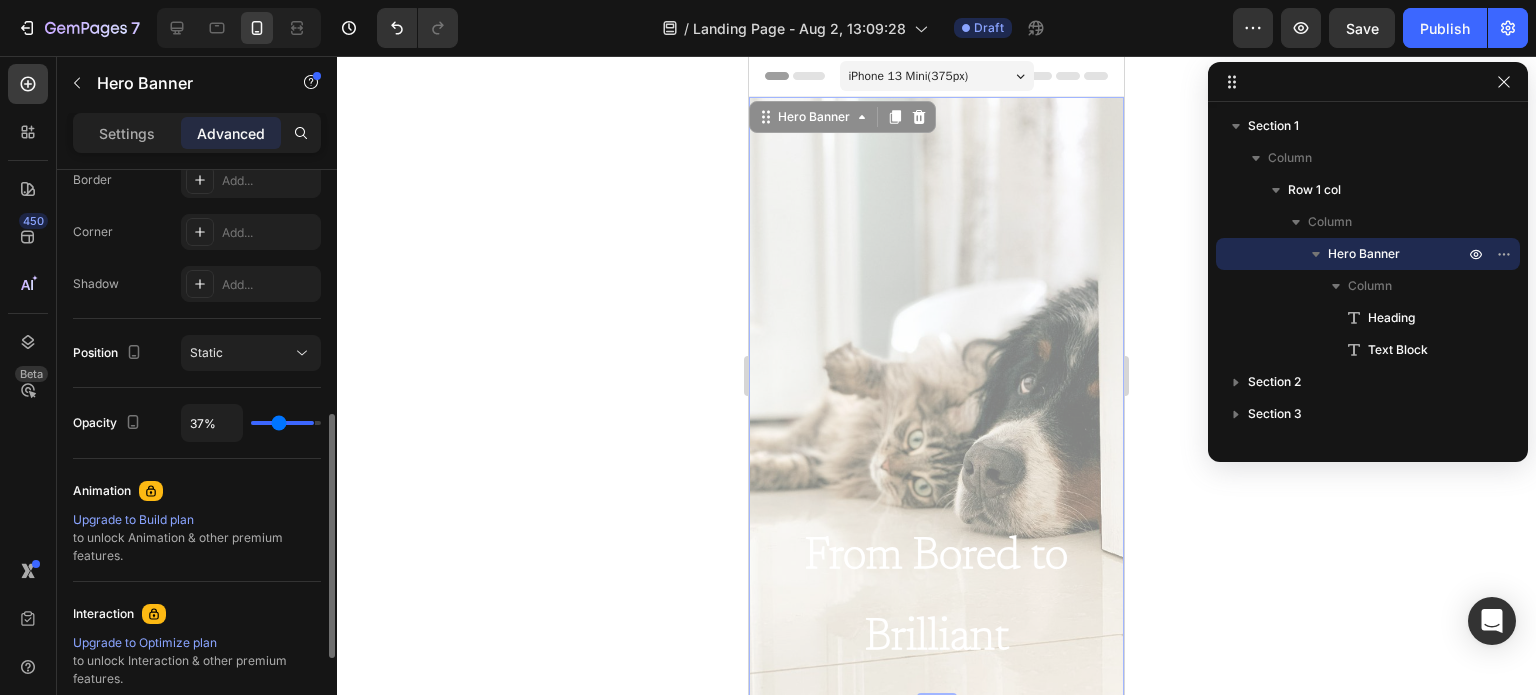 type on "36%" 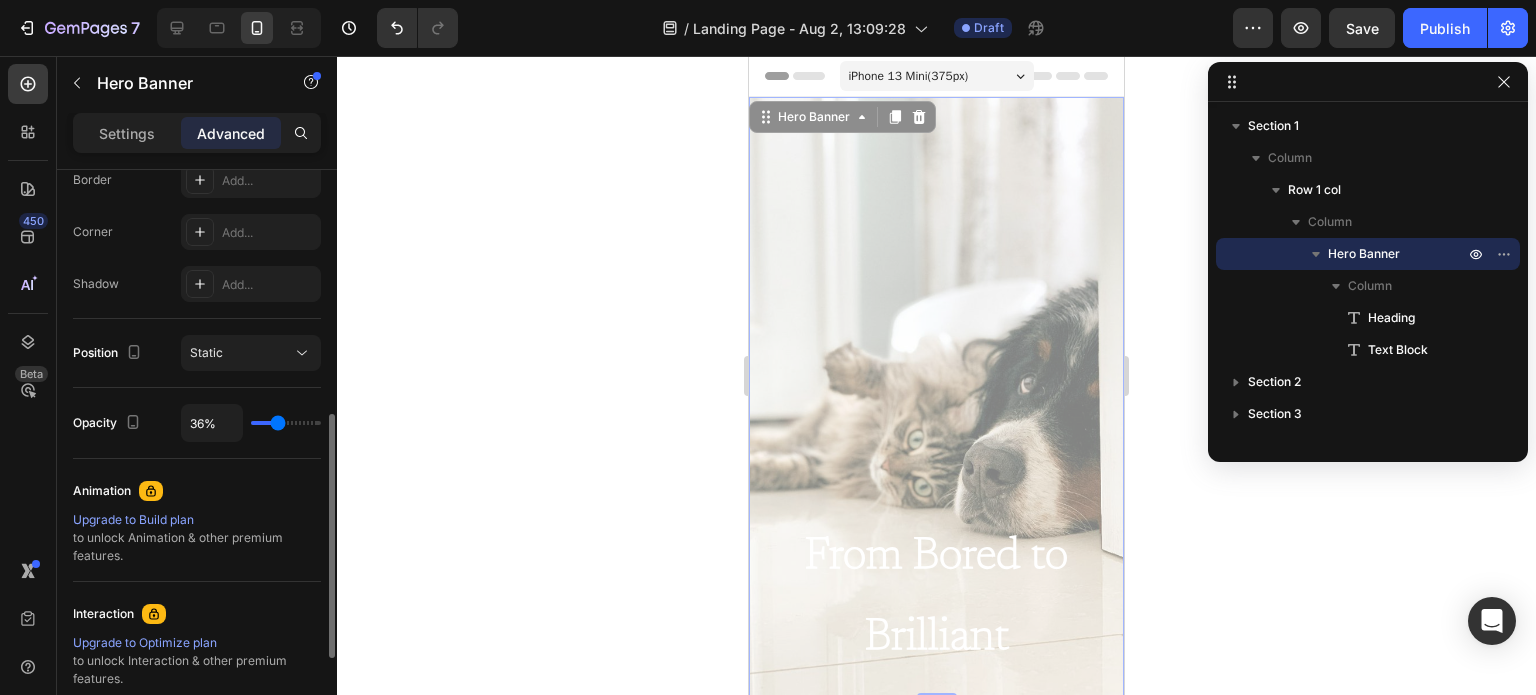 type on "34%" 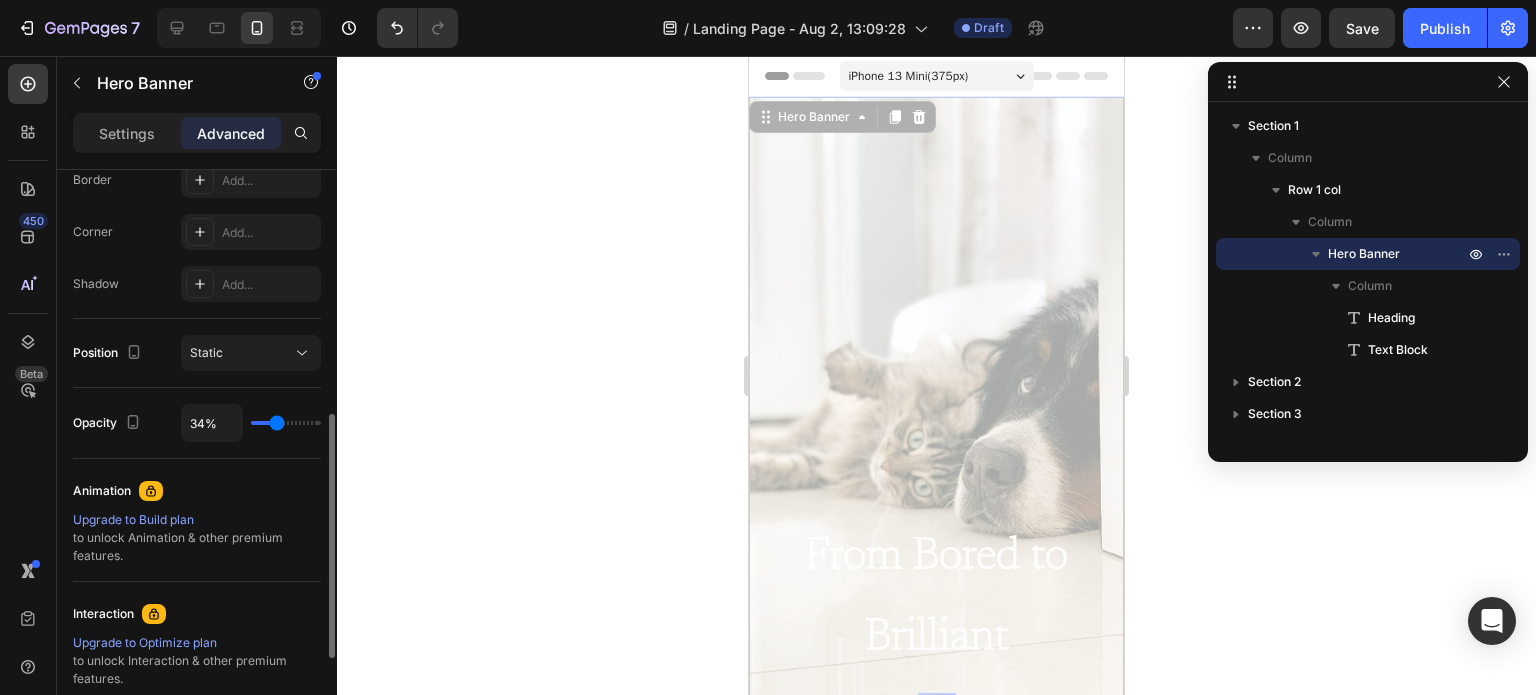 type on "36%" 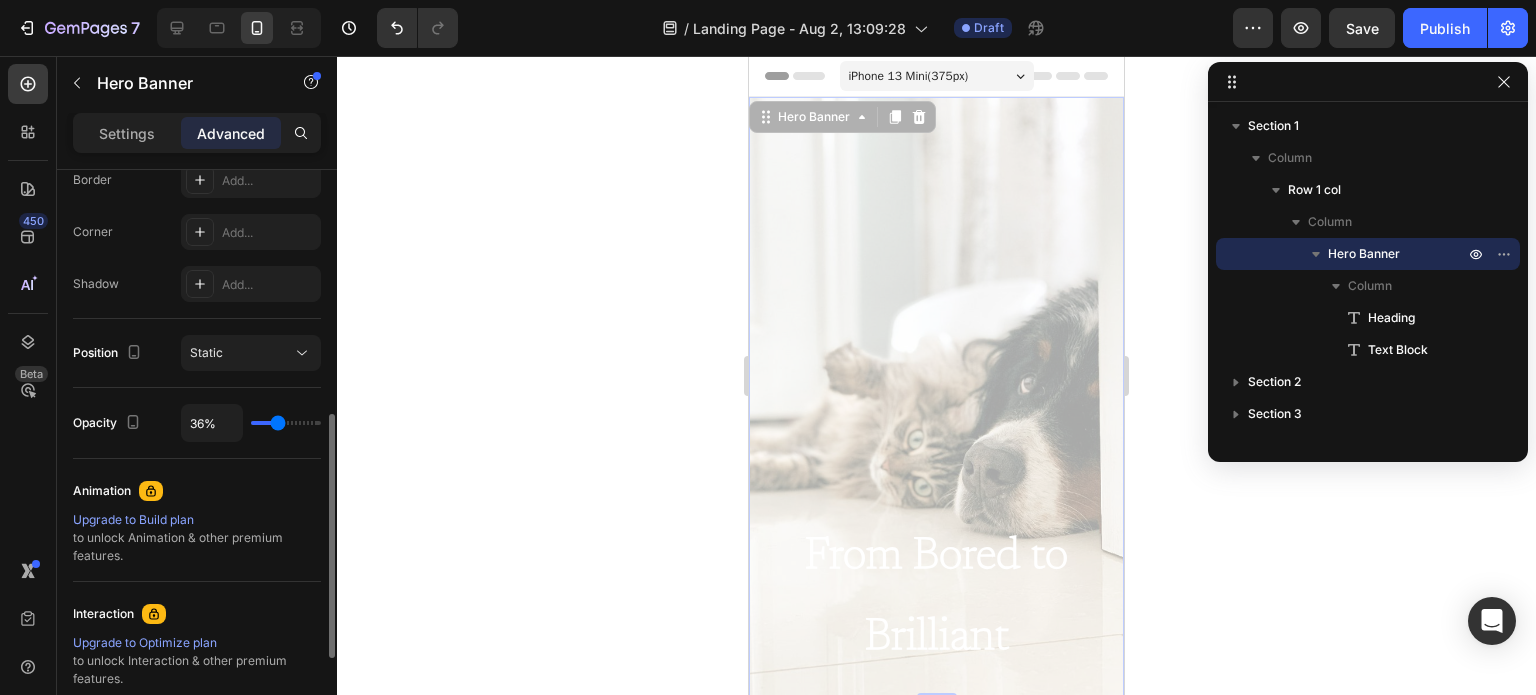 type on "37%" 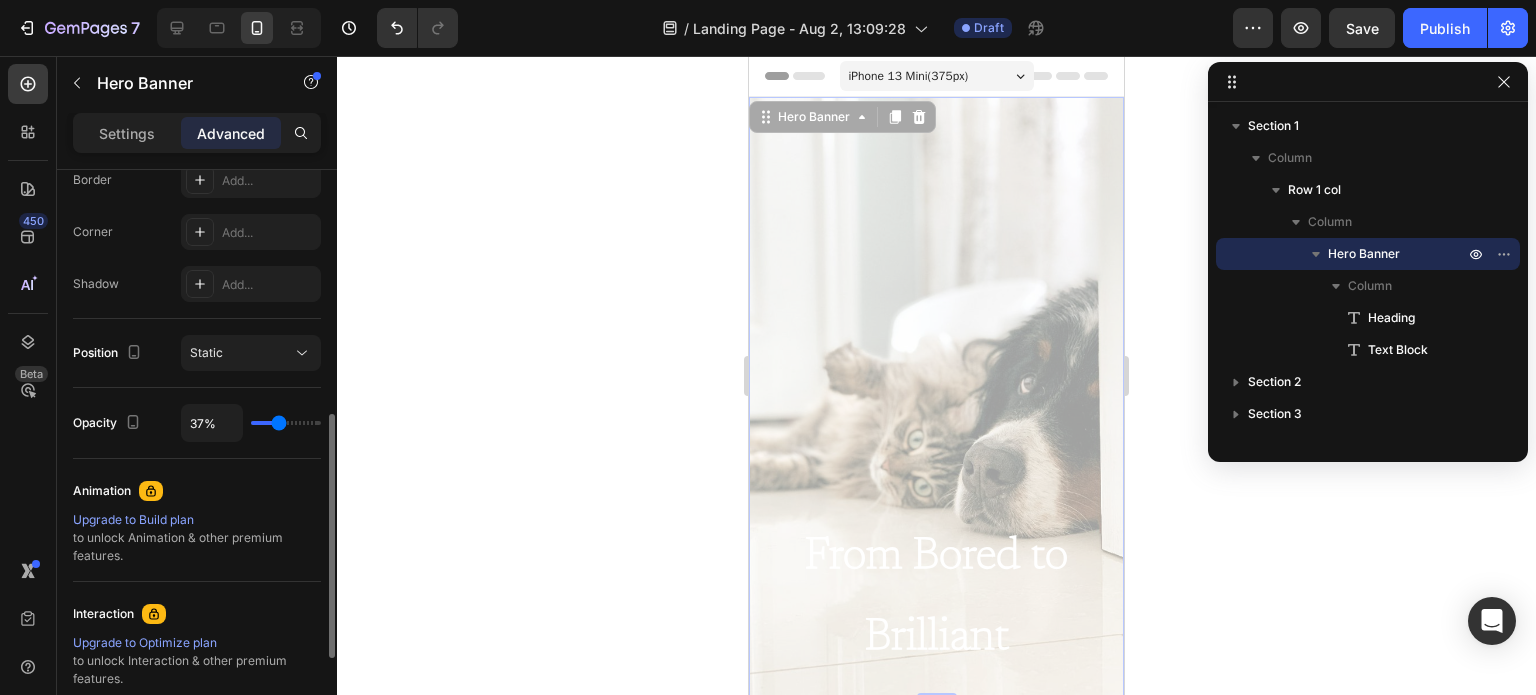 type on "40%" 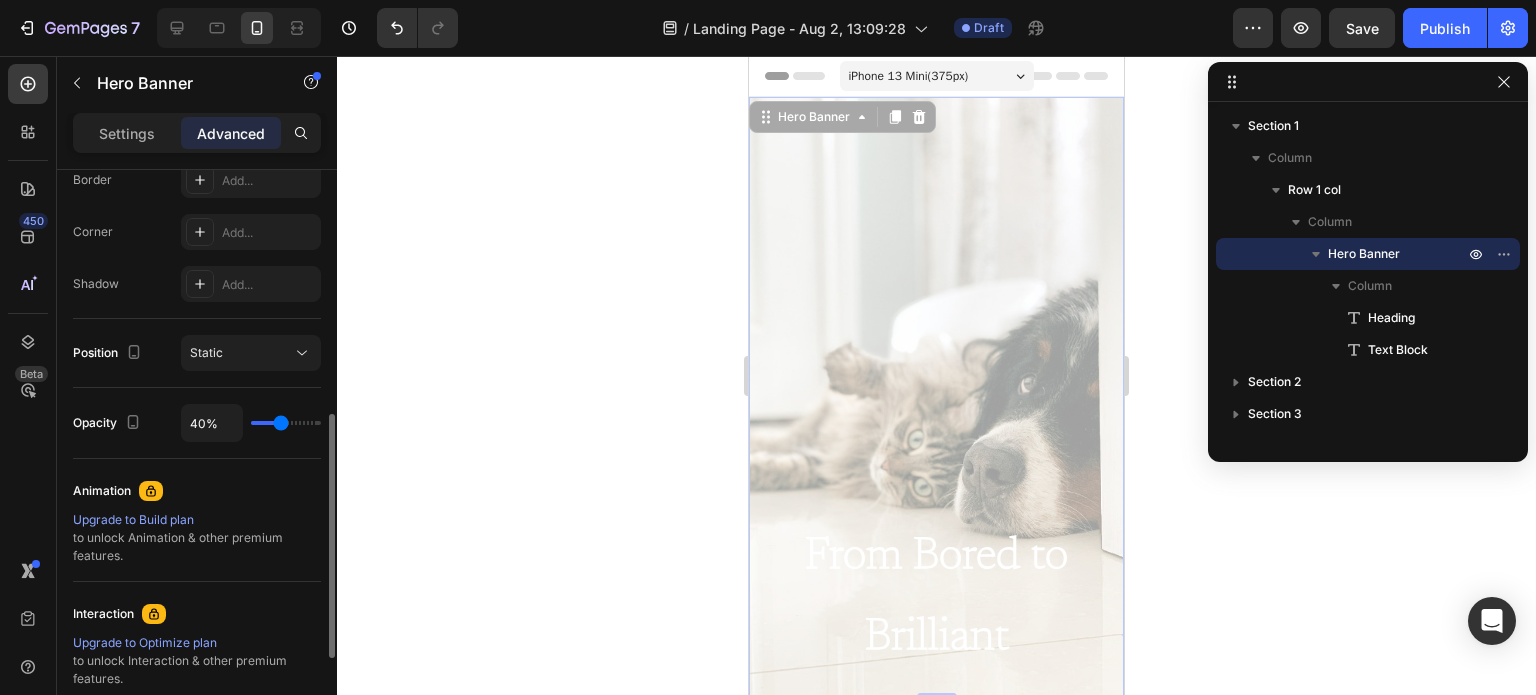 type on "43%" 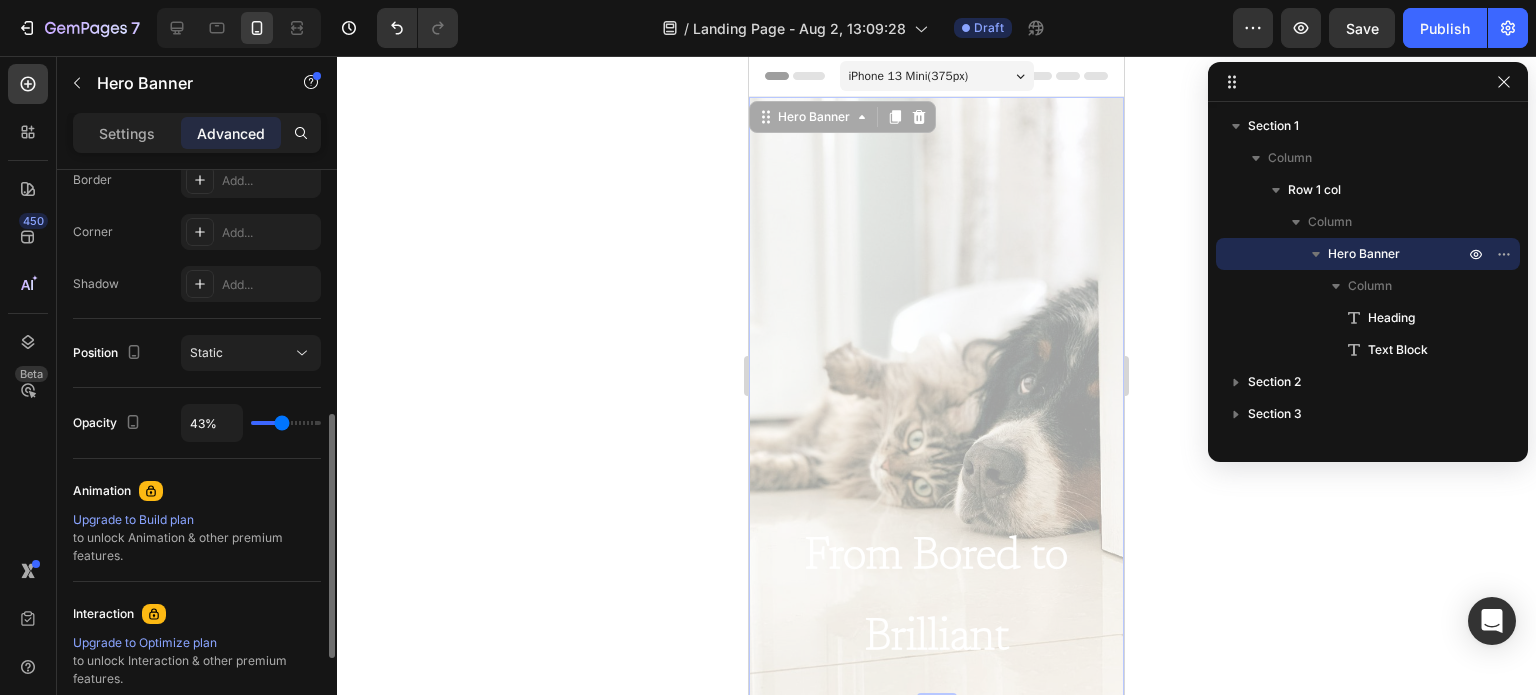 type on "51%" 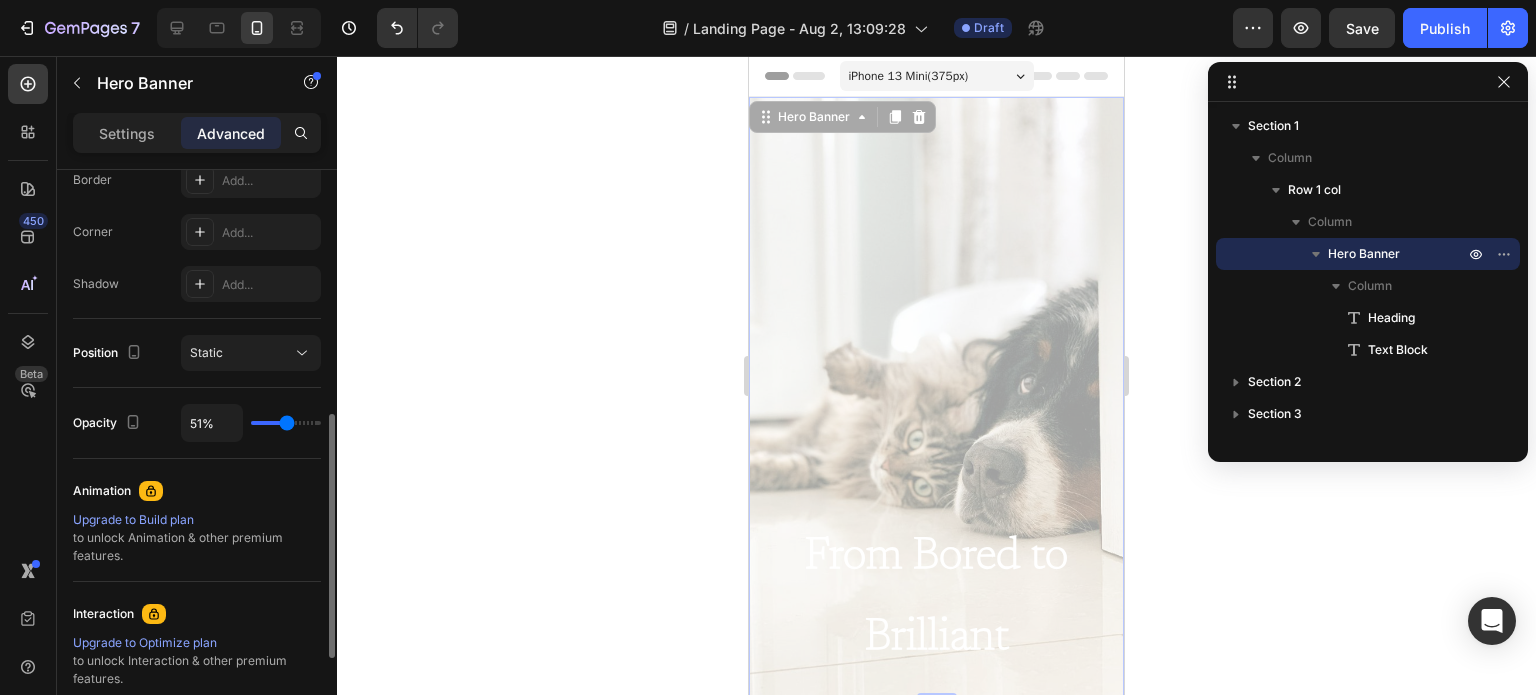 type on "57%" 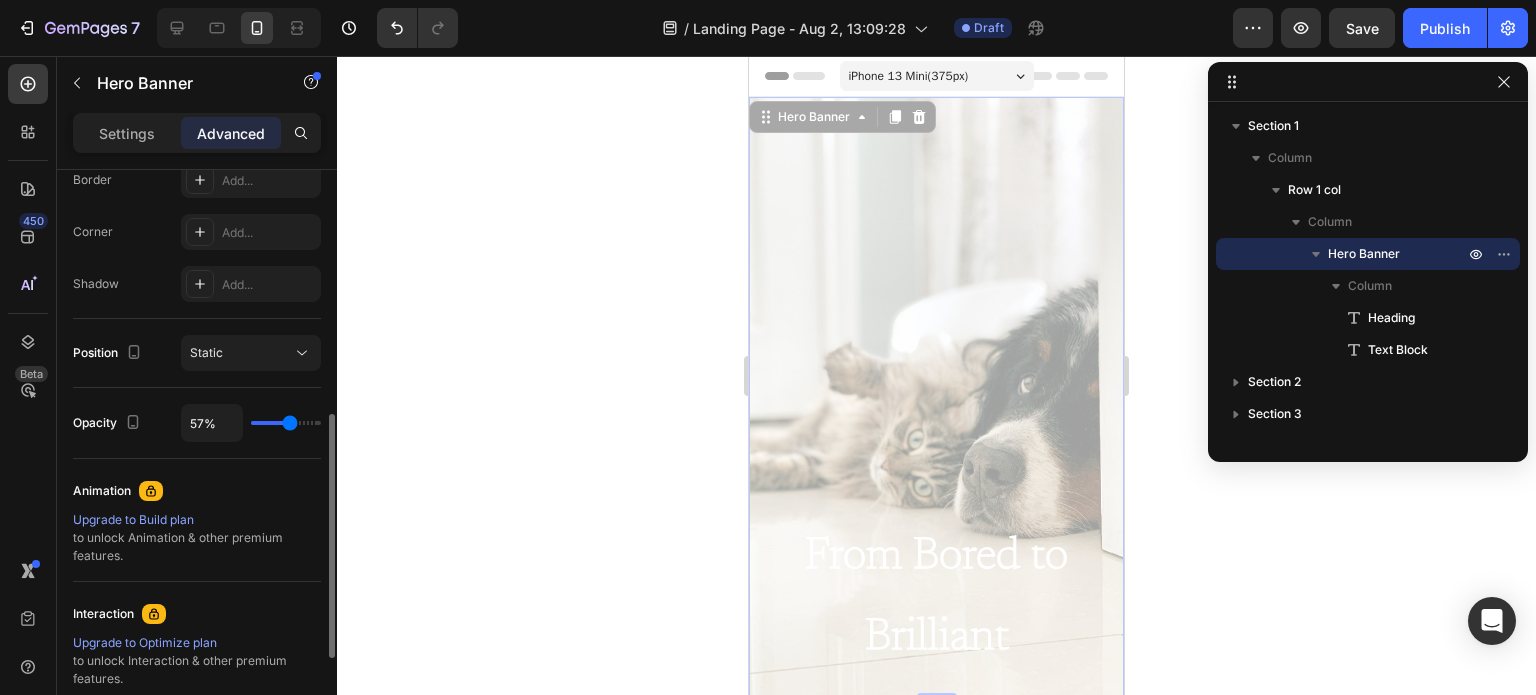 type on "60%" 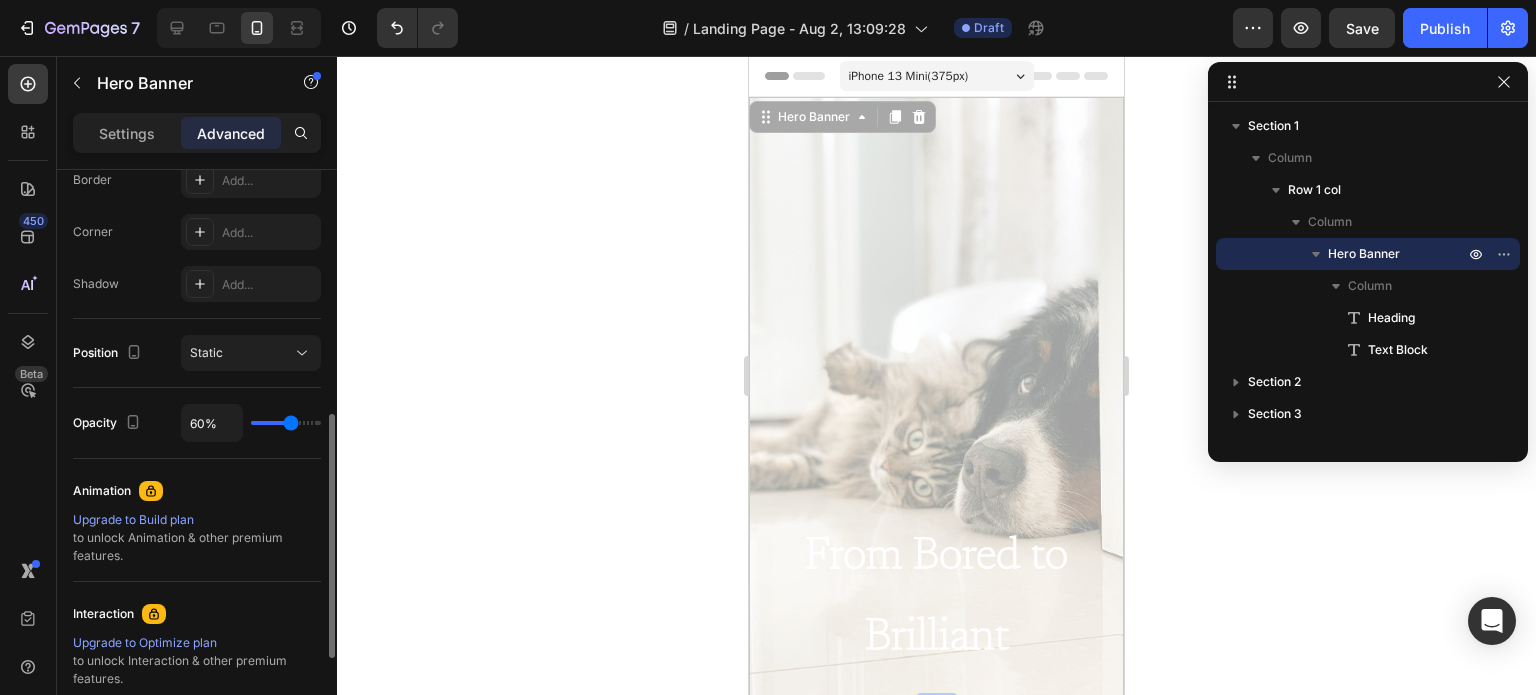 type on "63%" 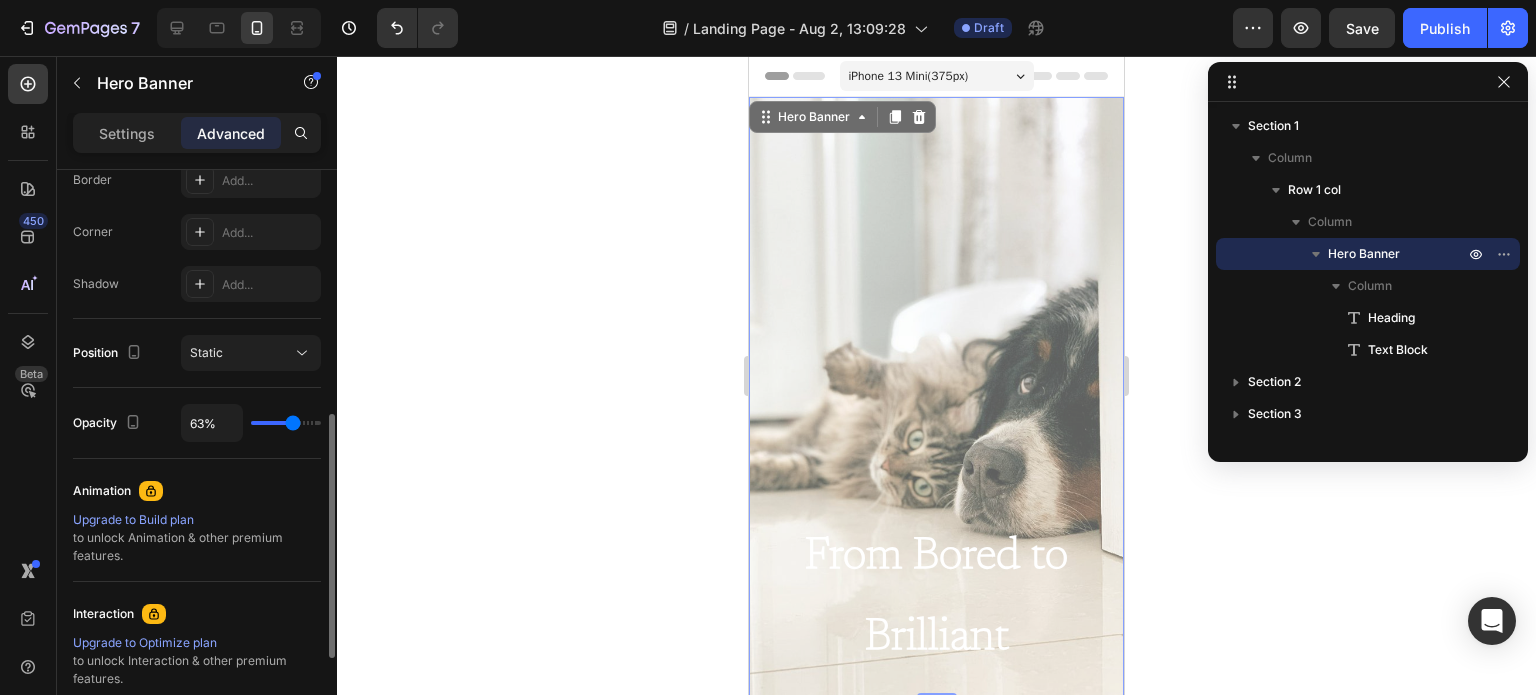 type on "64%" 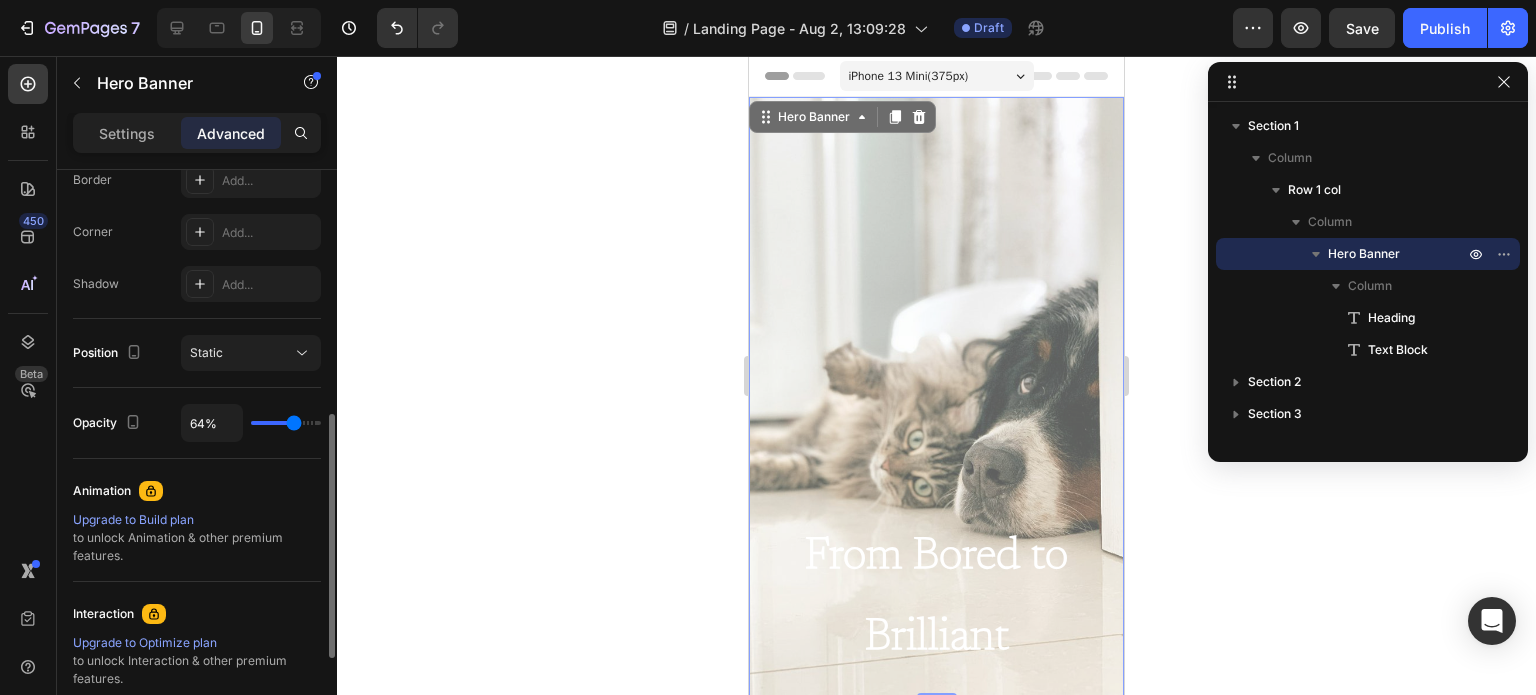 type on "66%" 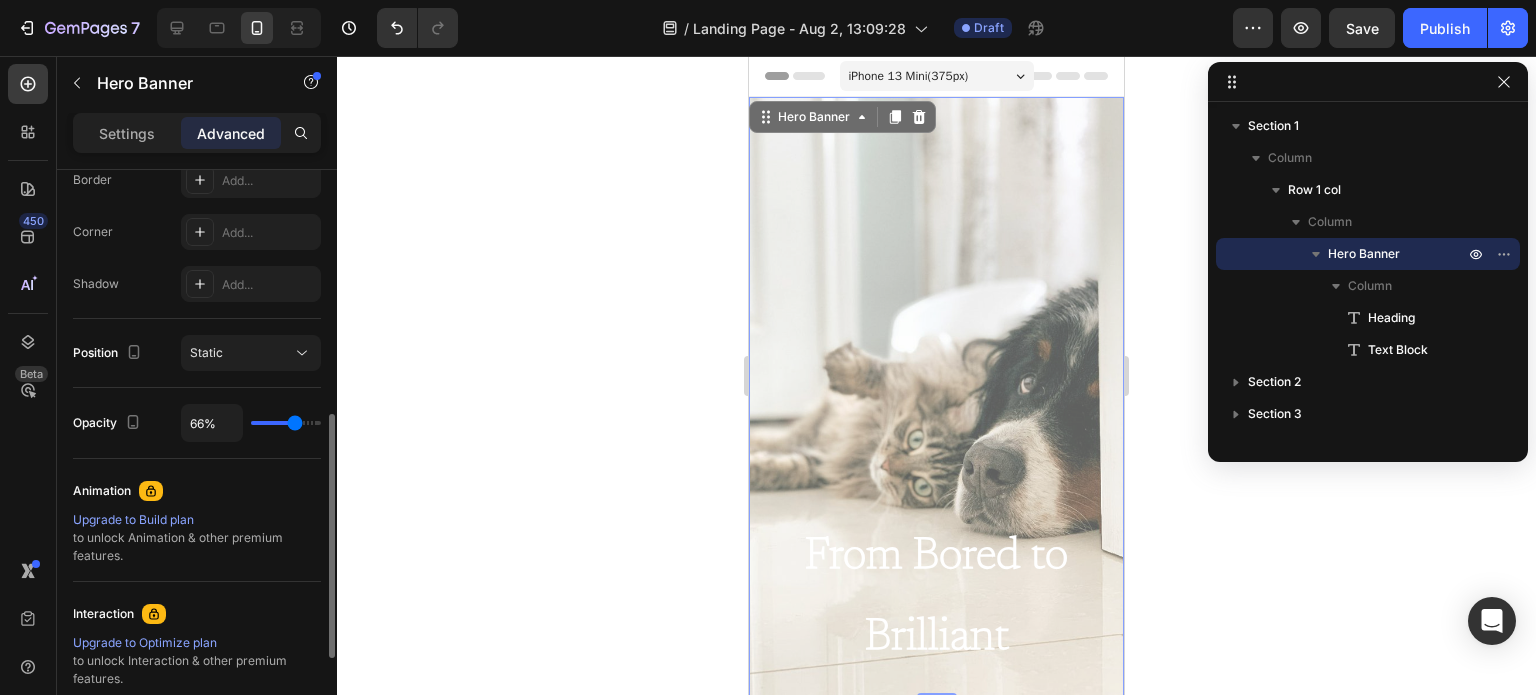 type on "70%" 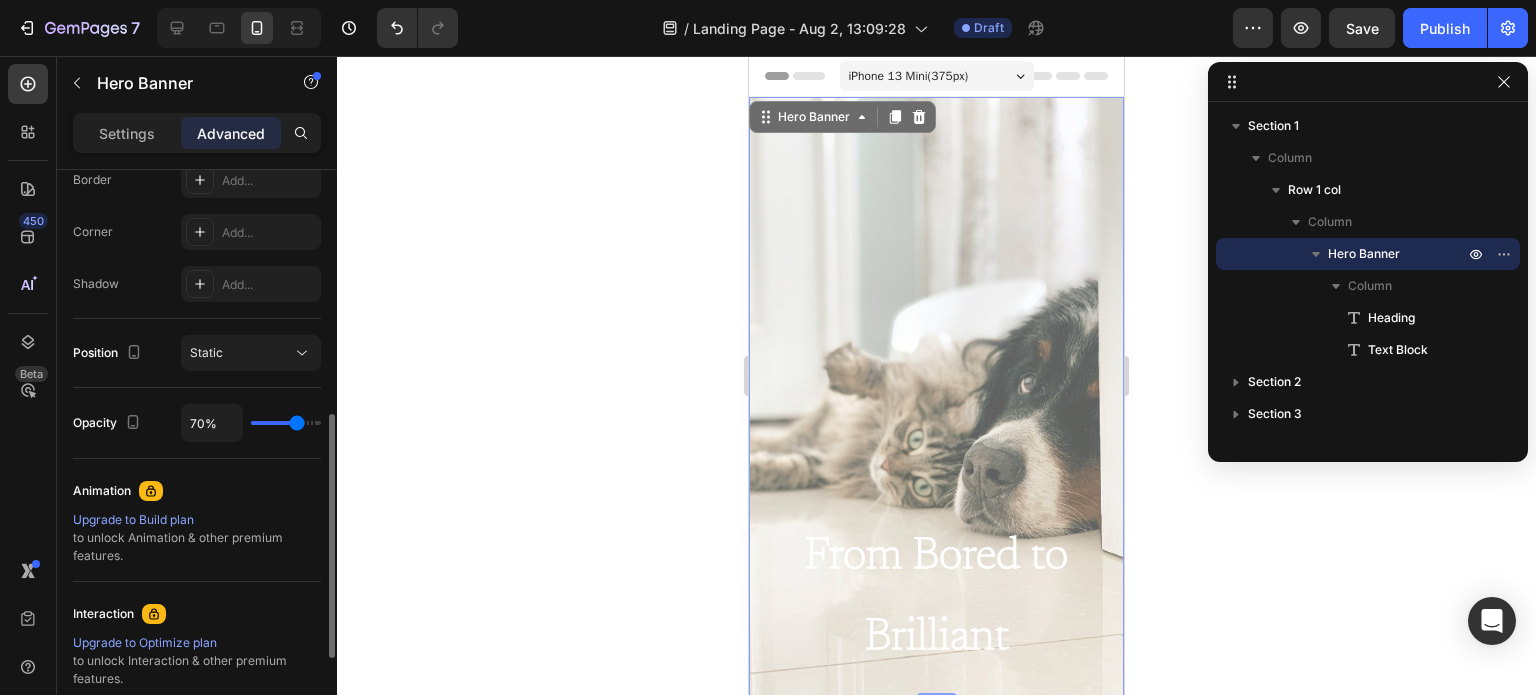 type on "74%" 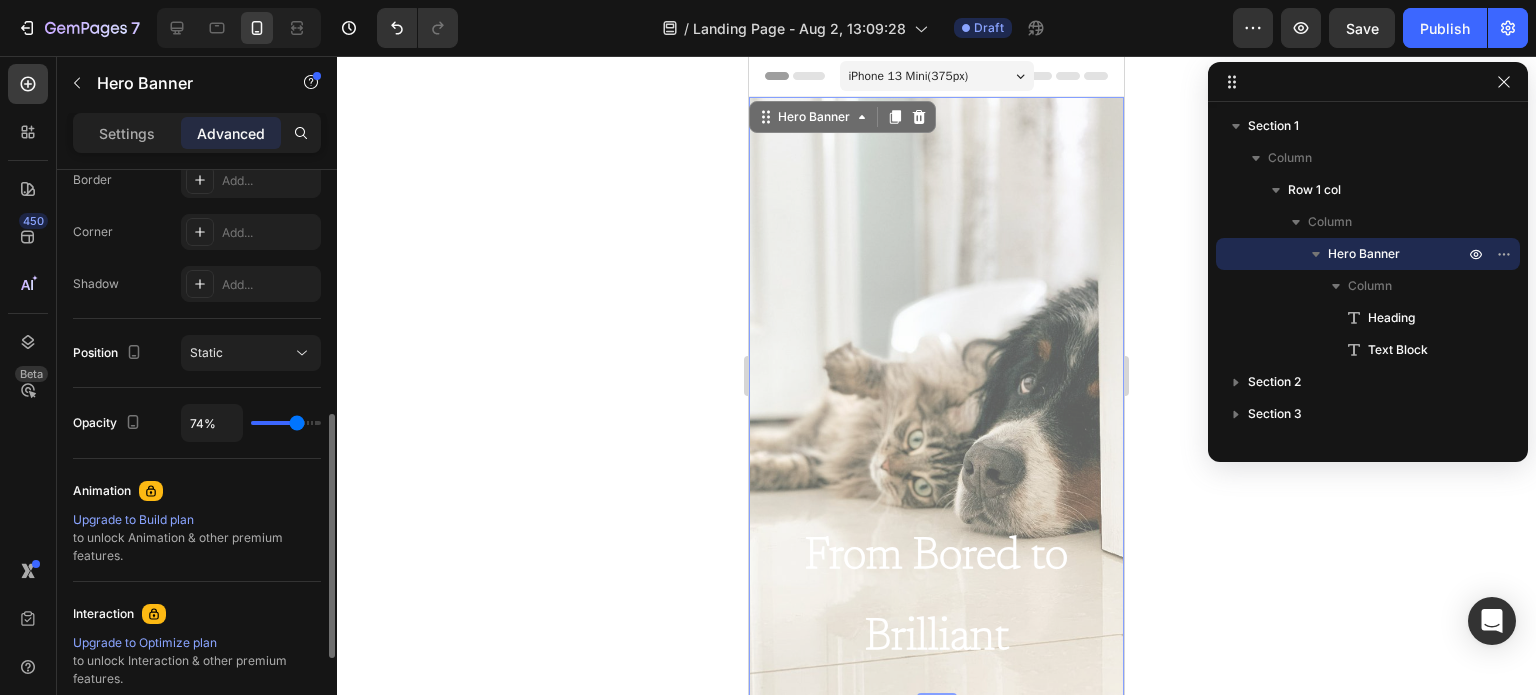 type on "74" 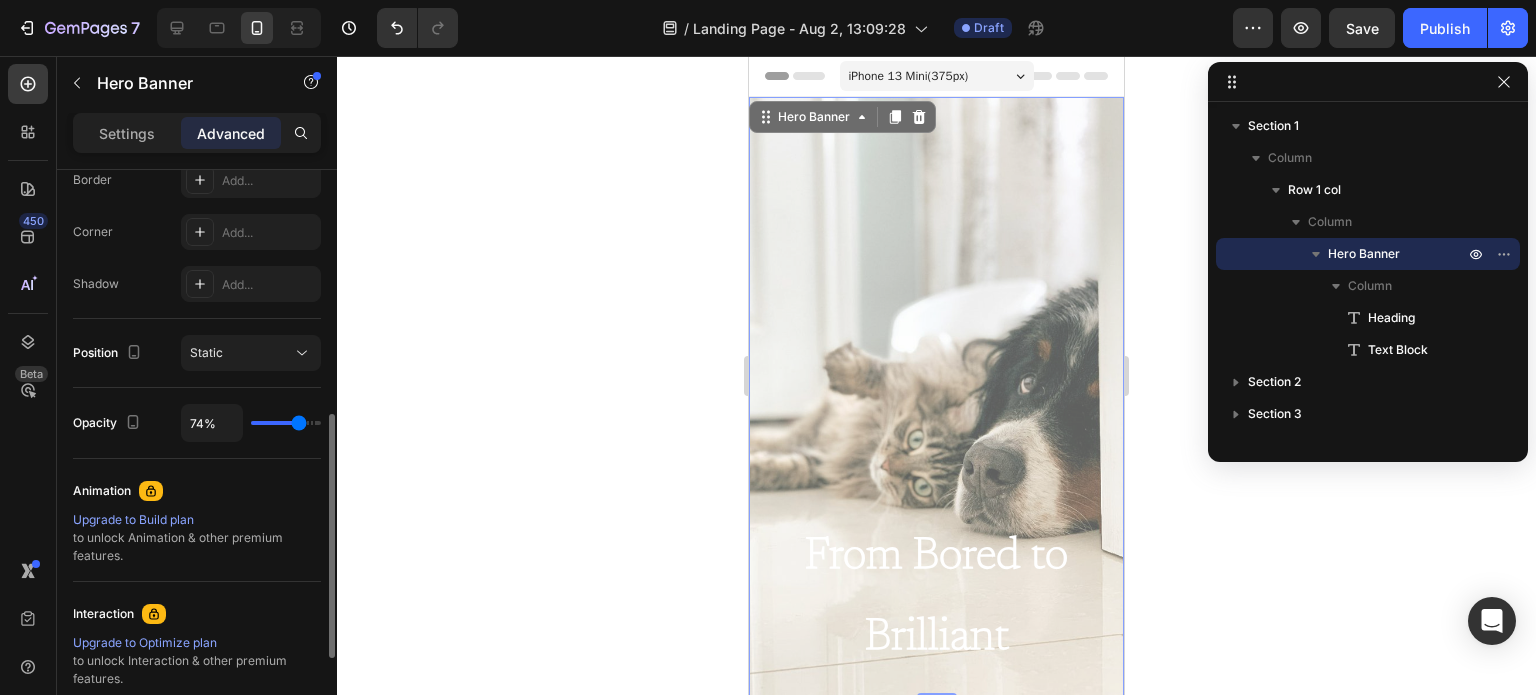 type on "83%" 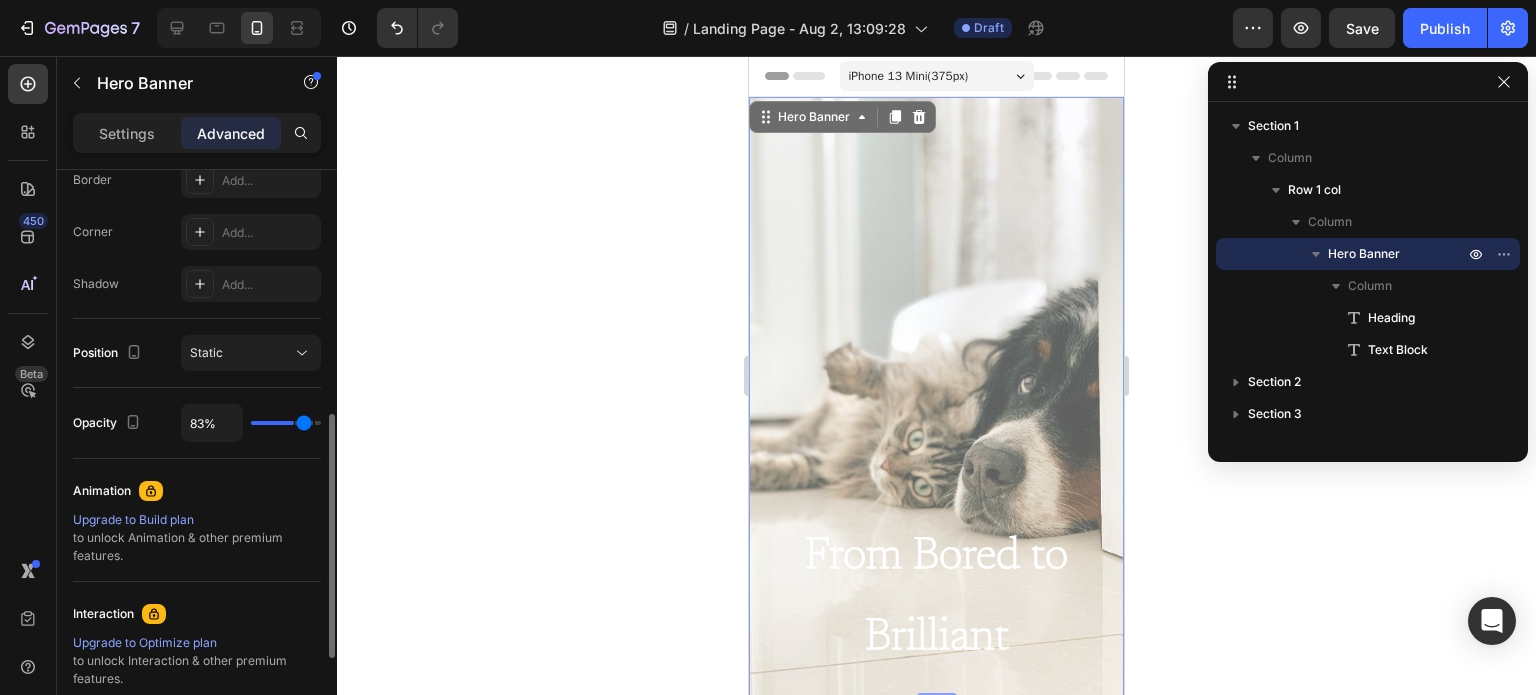type on "89%" 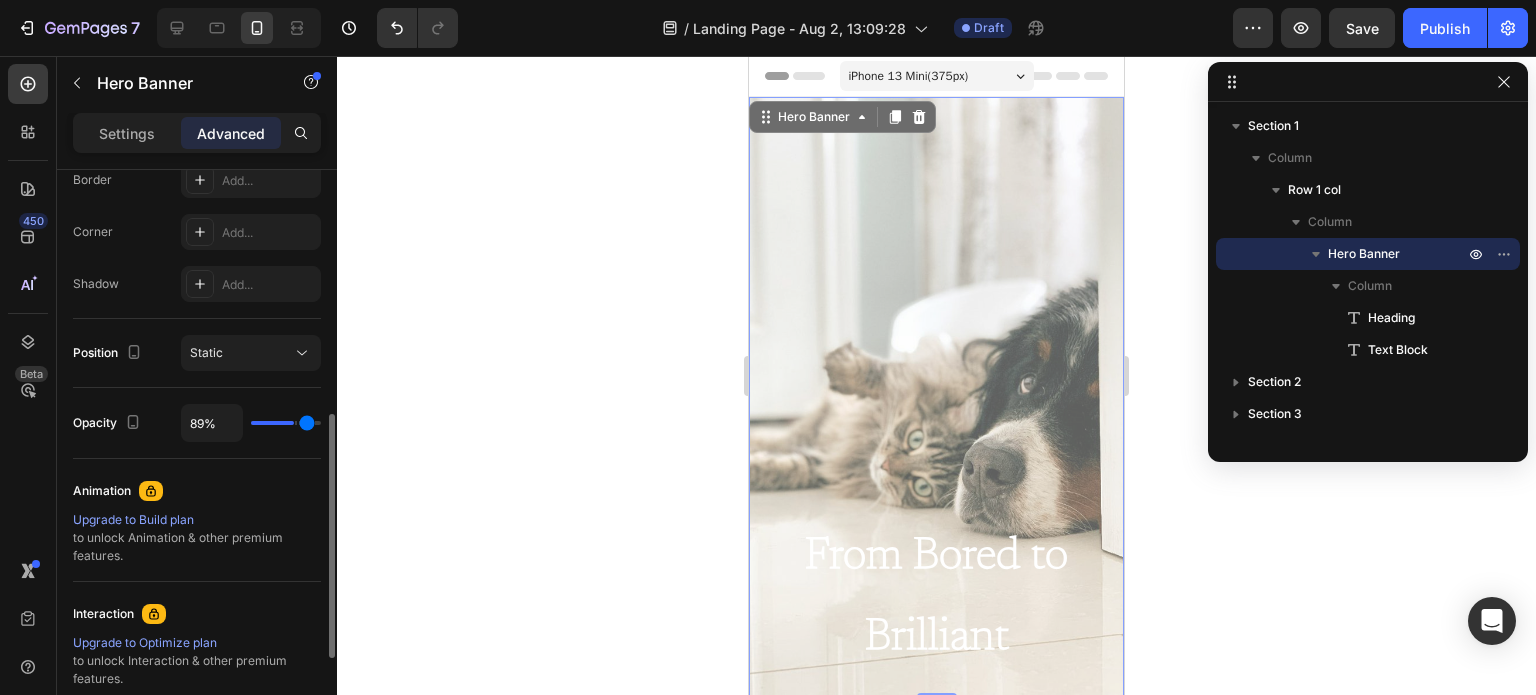 type on "95%" 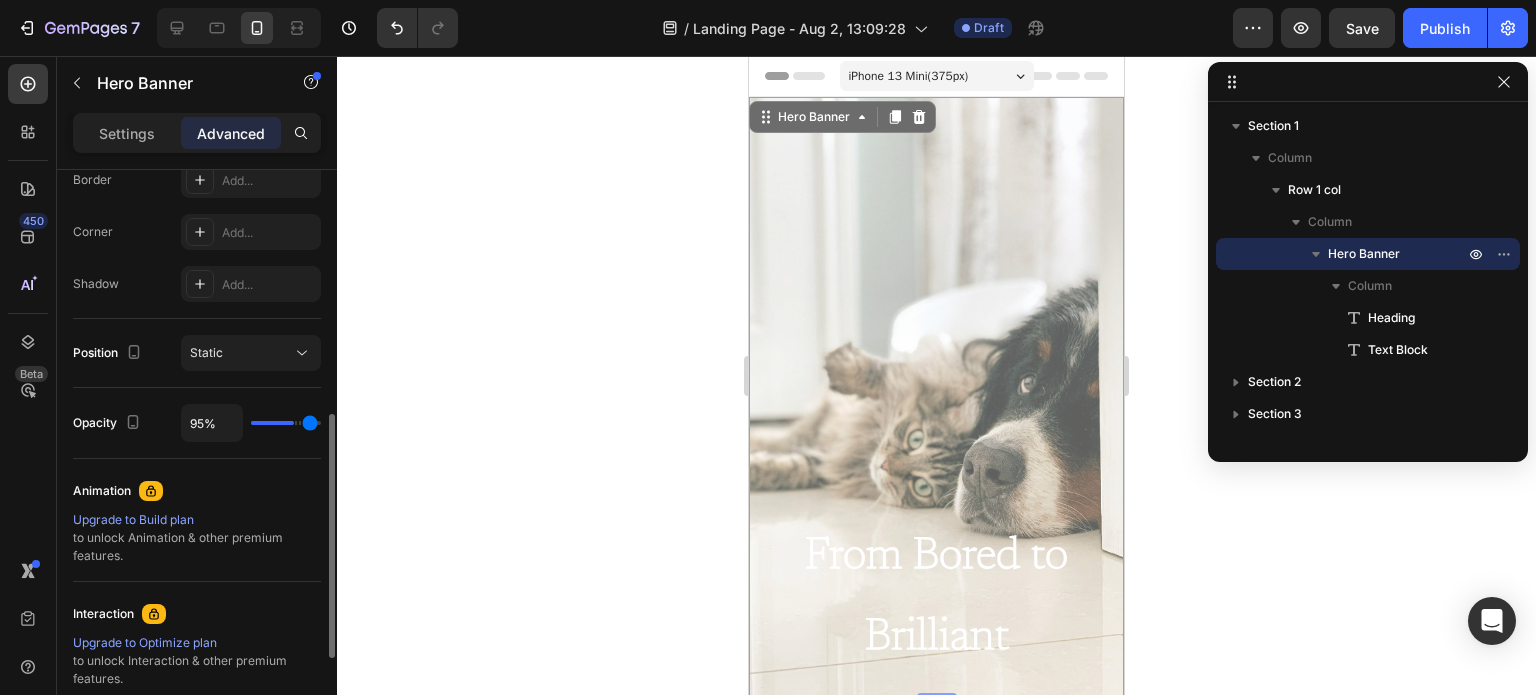 type on "100%" 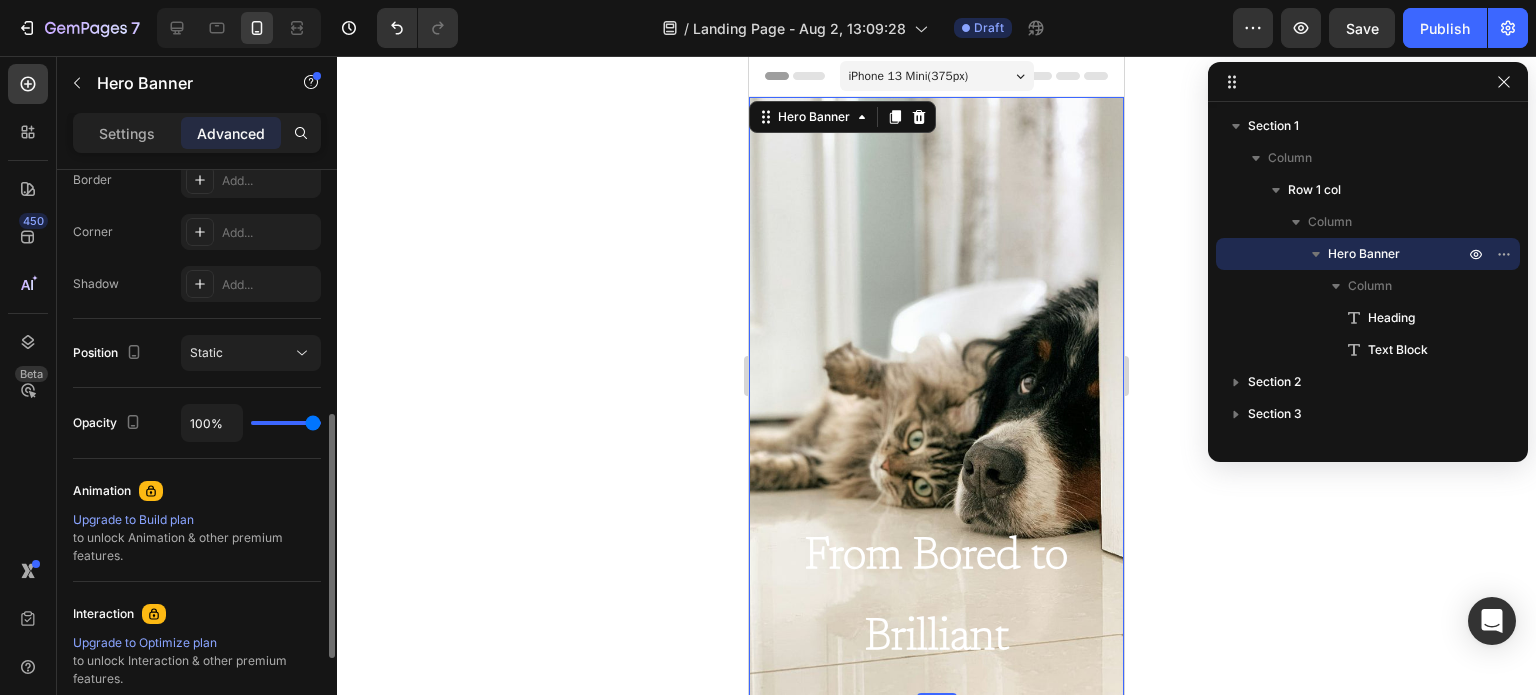 drag, startPoint x: 311, startPoint y: 423, endPoint x: 333, endPoint y: 433, distance: 24.166092 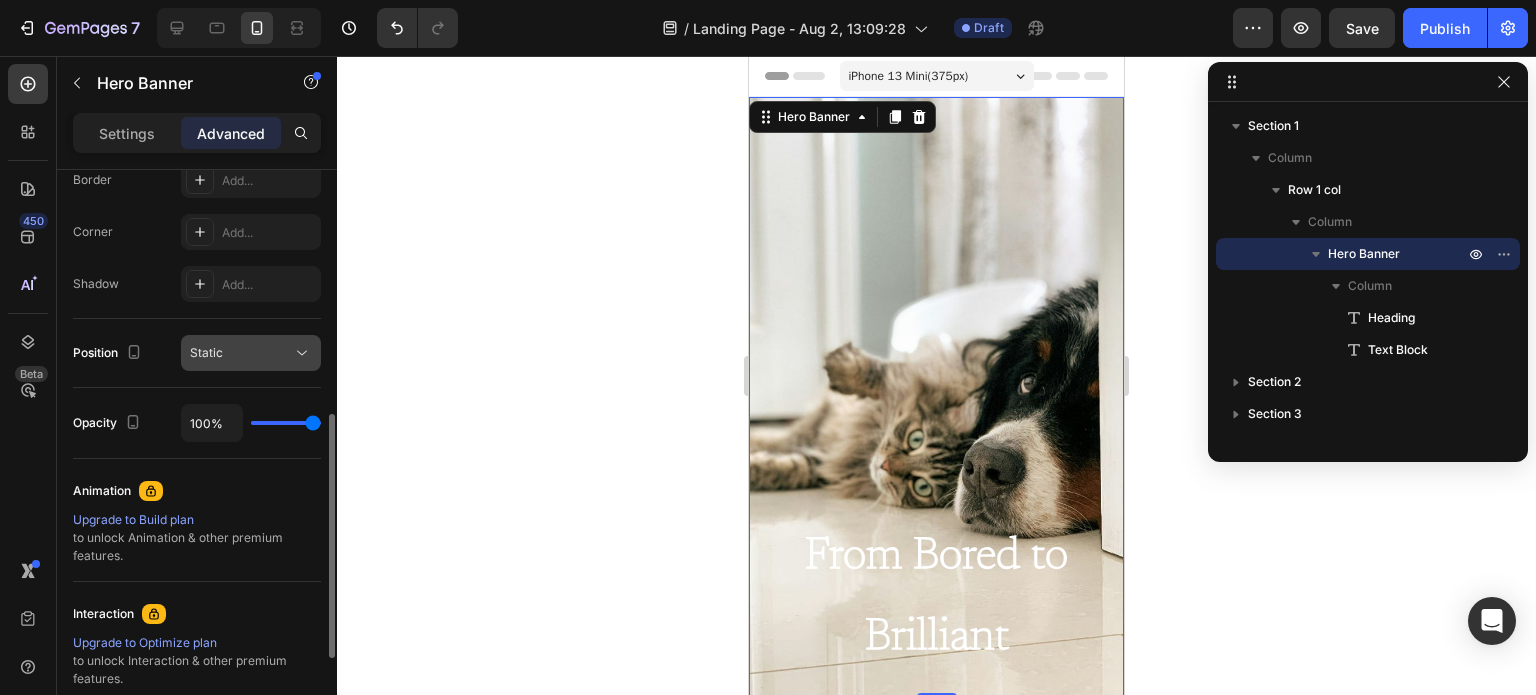 click on "Static" at bounding box center [241, 353] 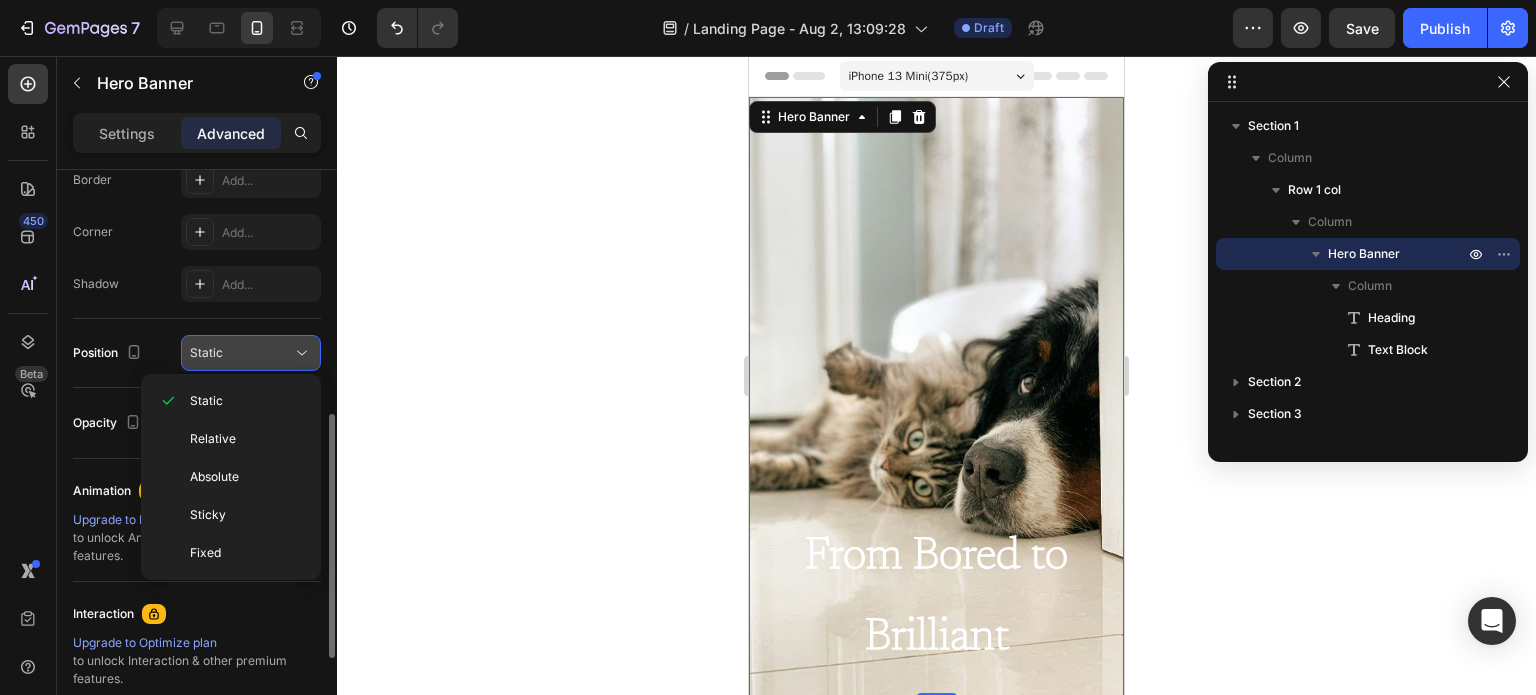 click on "Static" at bounding box center [241, 353] 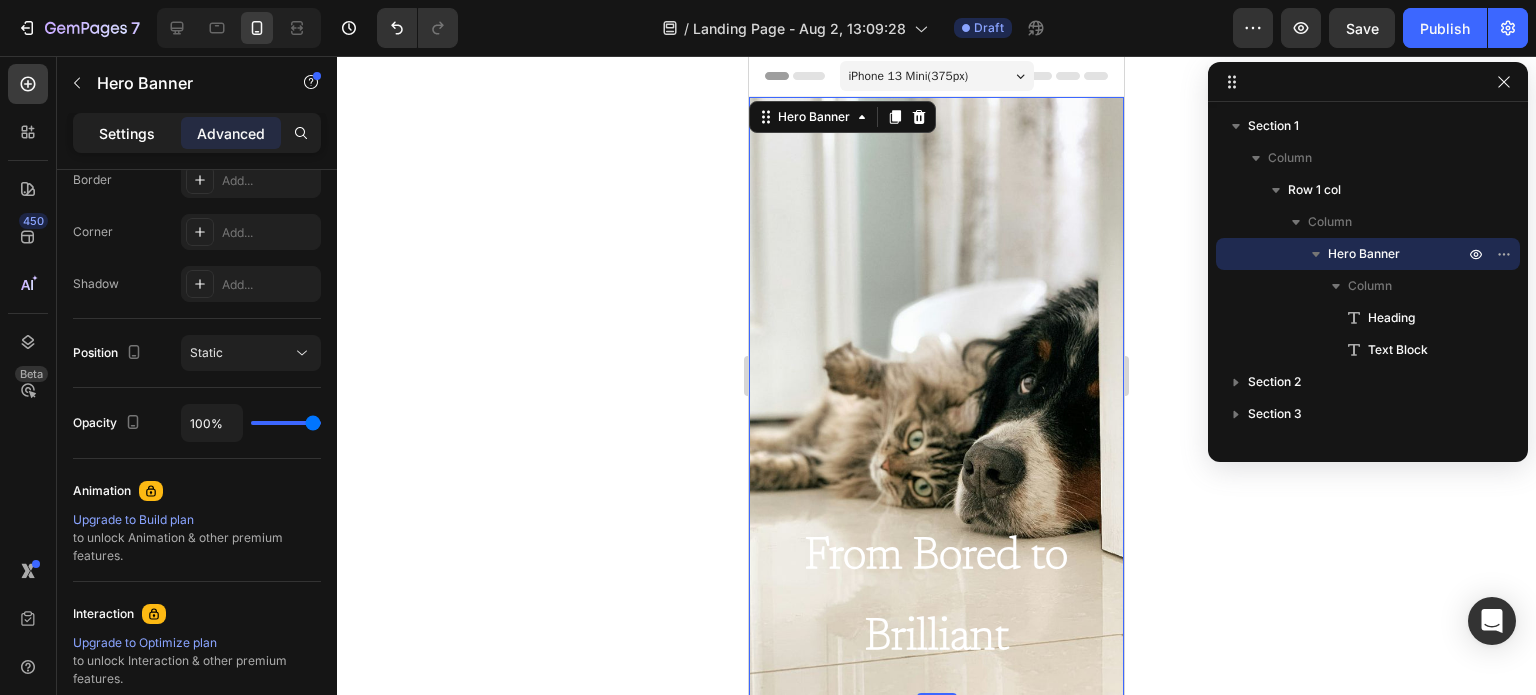 click on "Settings" at bounding box center [127, 133] 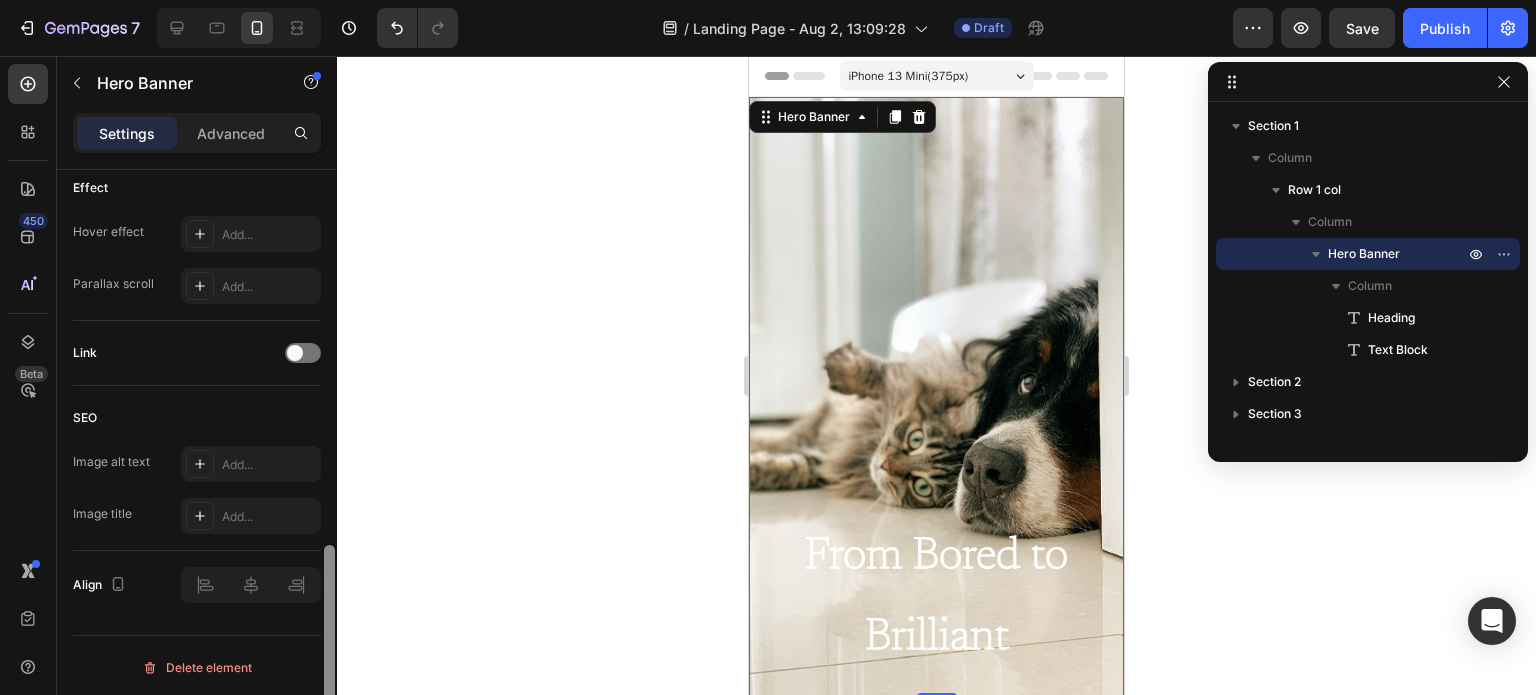 scroll, scrollTop: 1078, scrollLeft: 0, axis: vertical 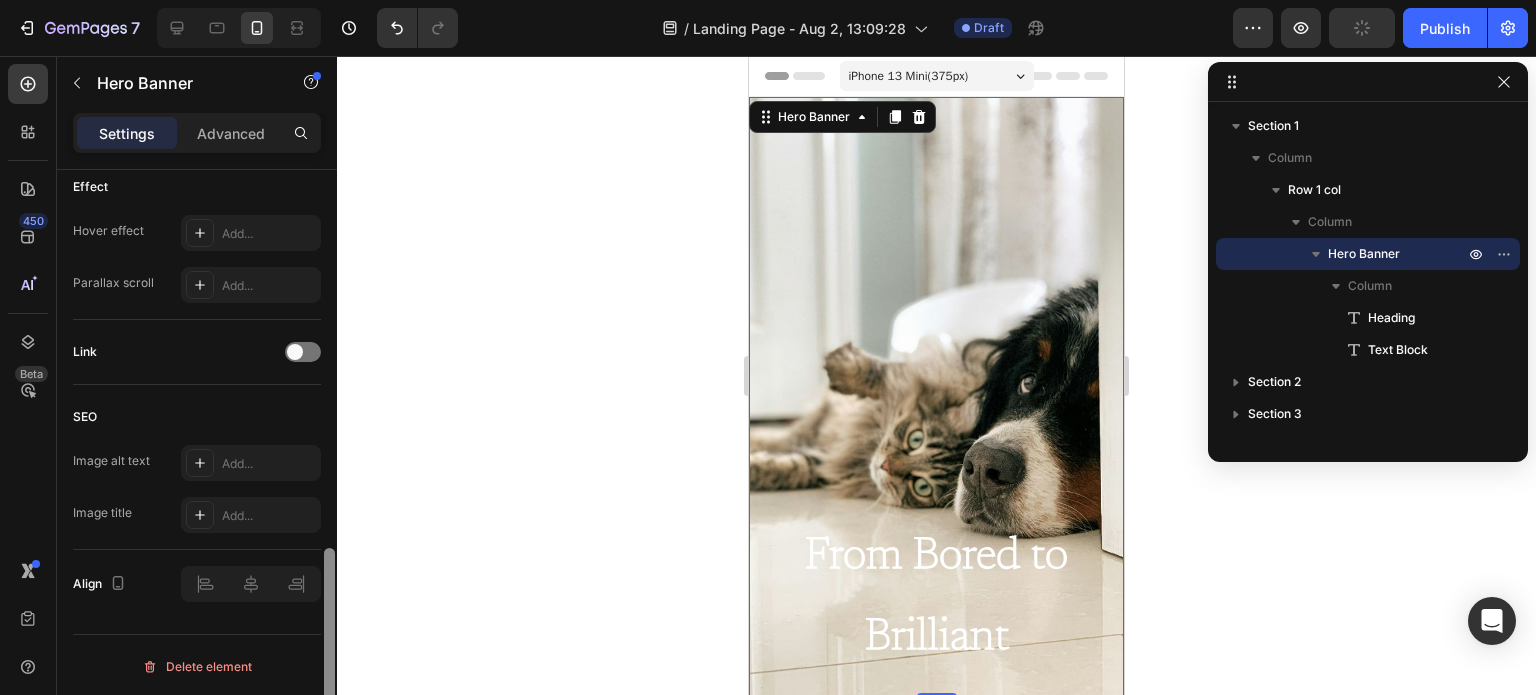 drag, startPoint x: 329, startPoint y: 411, endPoint x: 323, endPoint y: 597, distance: 186.09676 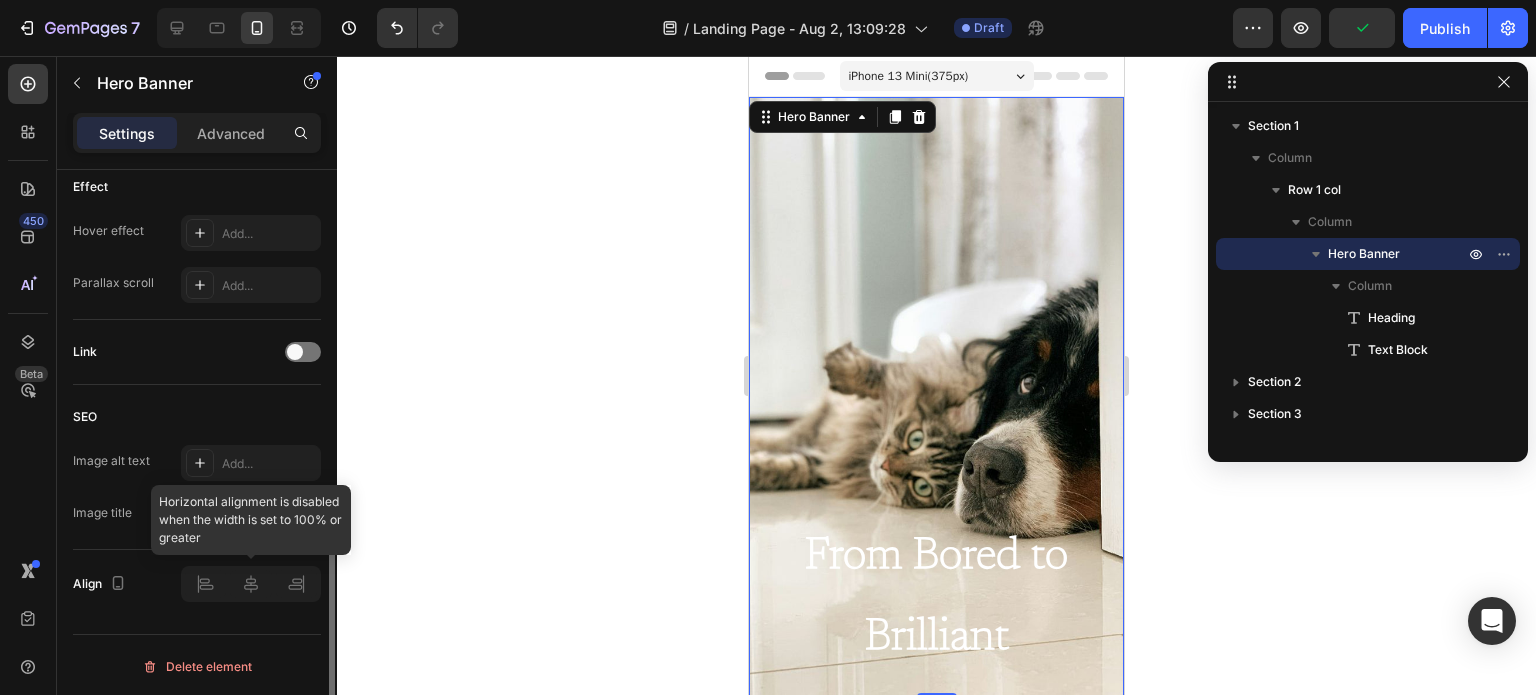 click 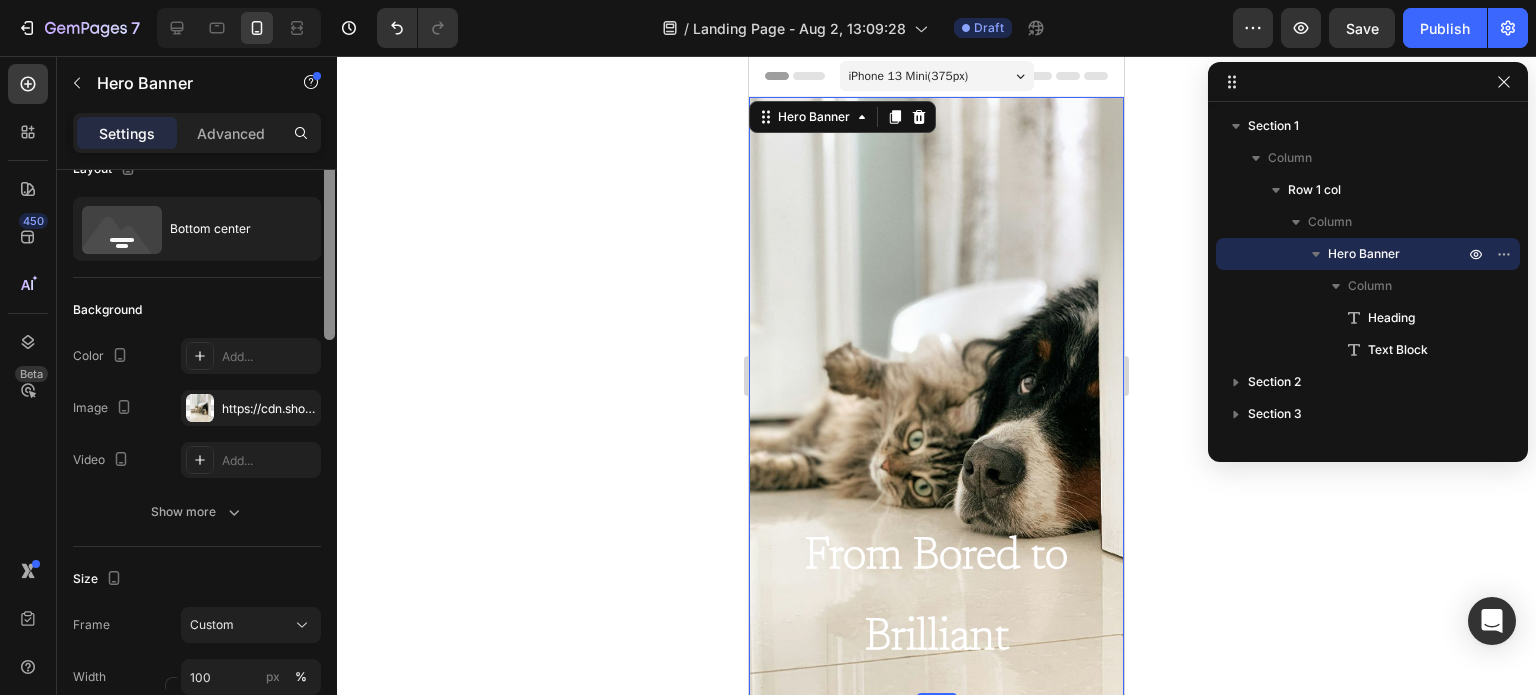 scroll, scrollTop: 0, scrollLeft: 0, axis: both 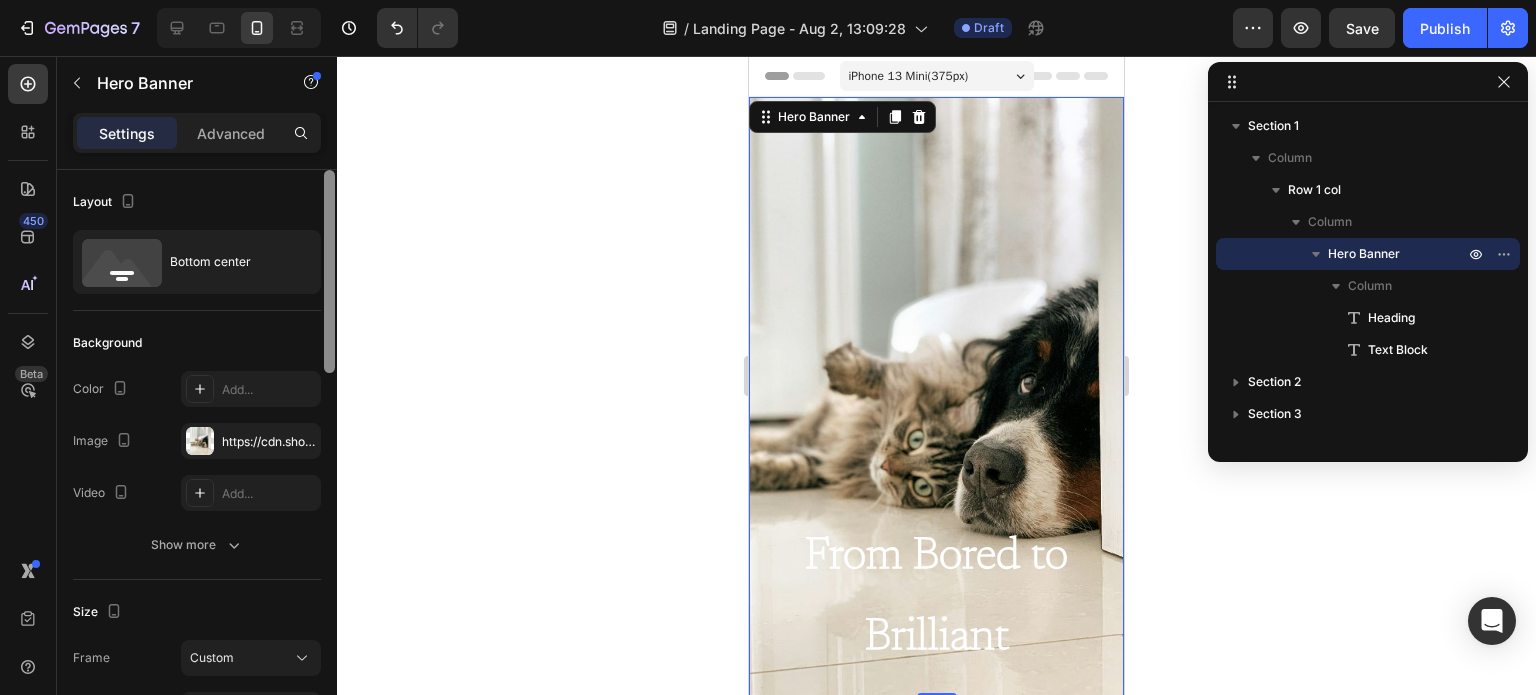 drag, startPoint x: 330, startPoint y: 597, endPoint x: 340, endPoint y: 116, distance: 481.10394 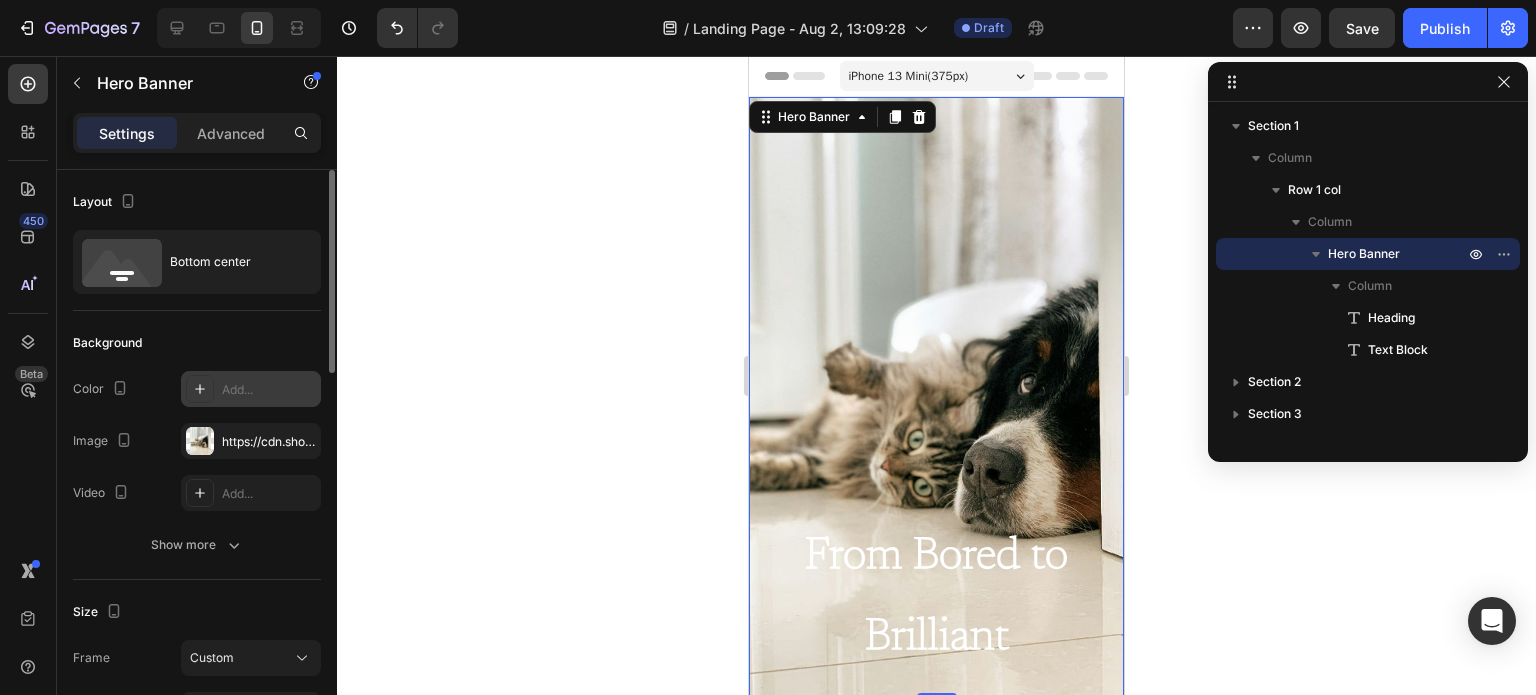 click on "Add..." at bounding box center (269, 390) 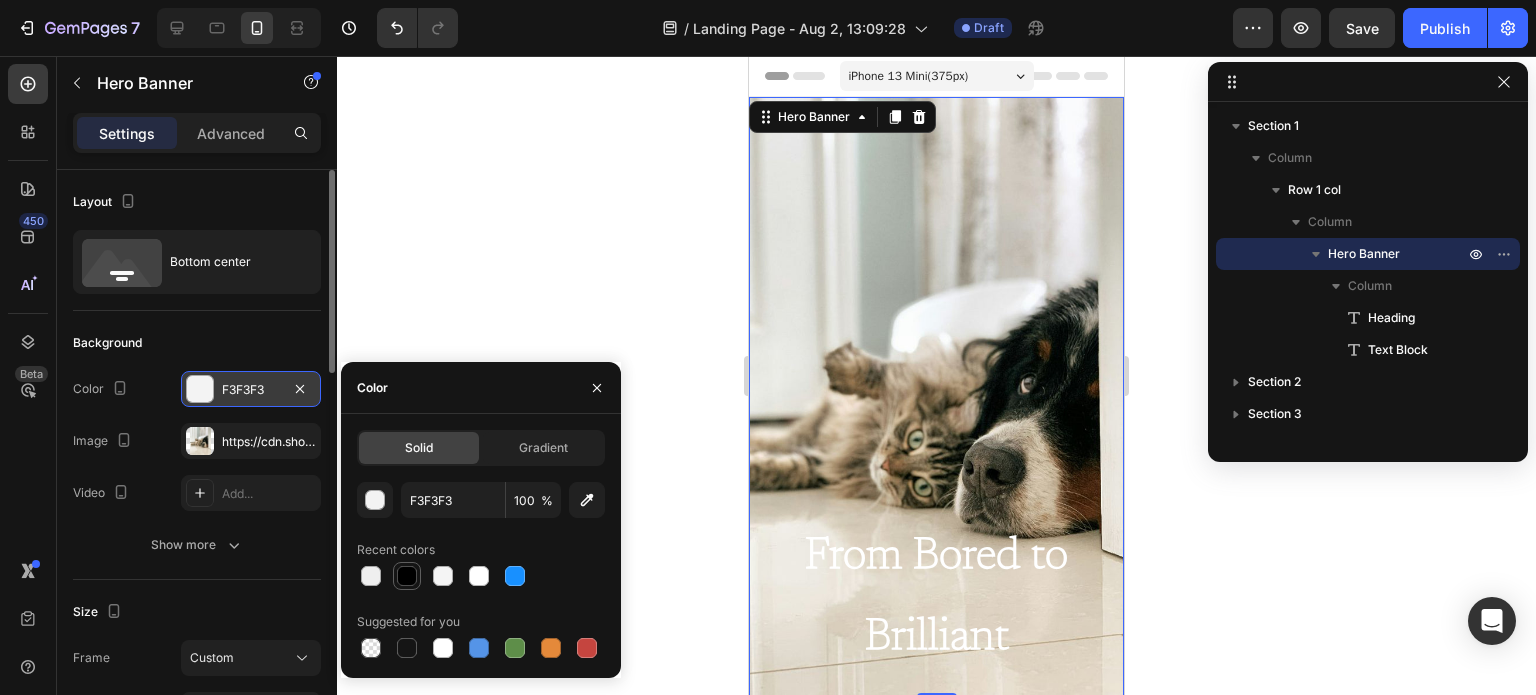 click at bounding box center [407, 576] 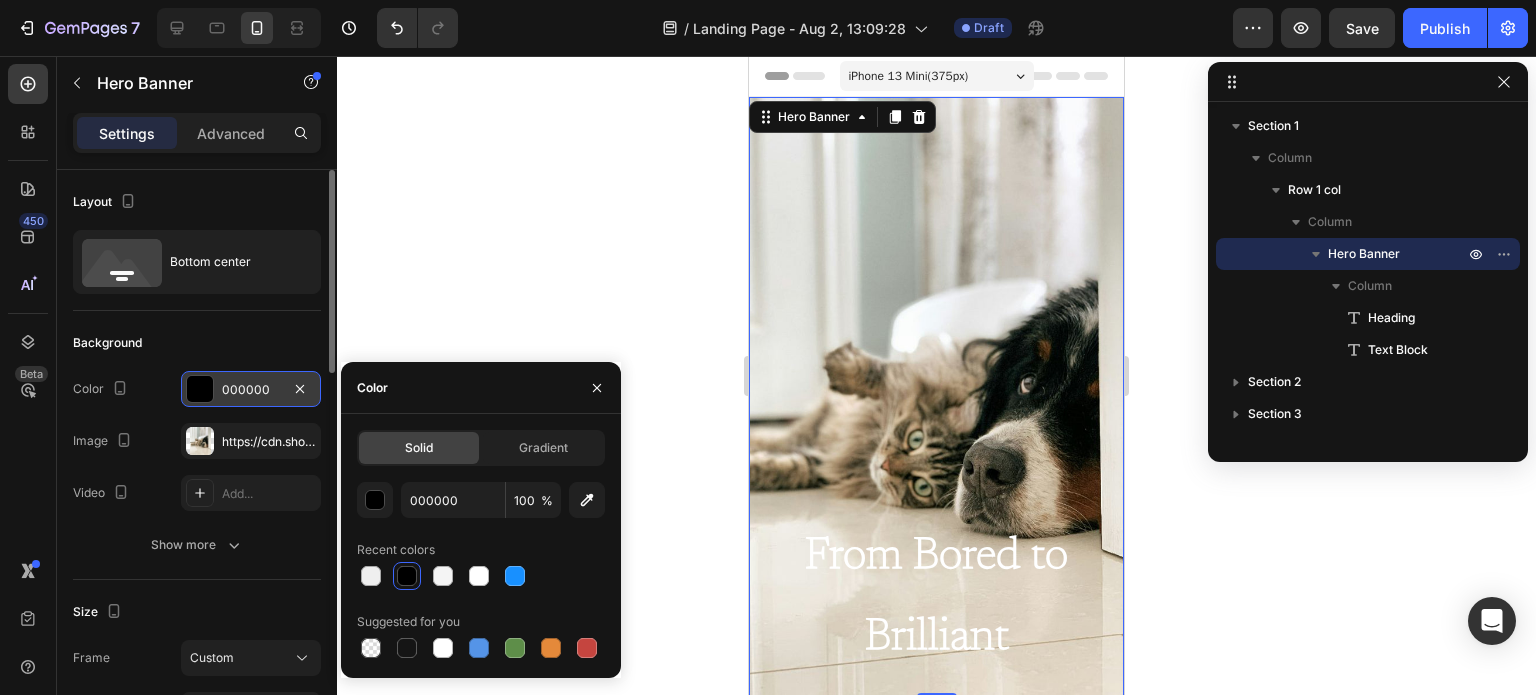 click on "Background The changes might be hidden by the image and the video. Color 000000 Image https://cdn.shopify.com/s/files/1/0680/9350/9794/files/gempages_577196295349863139-01cc1a13-de0c-4e6f-b713-c4970841554b.jpg Video Add... Show more" 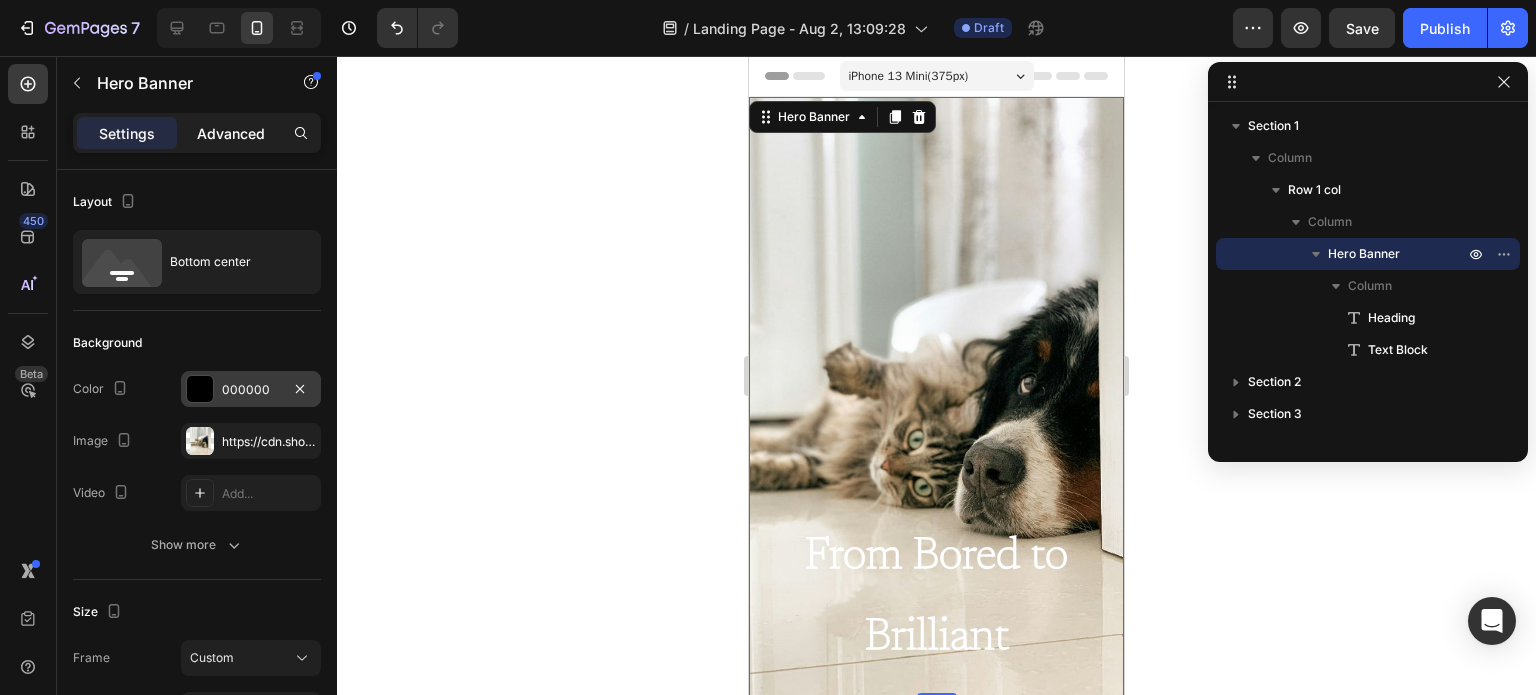 click on "Advanced" at bounding box center [231, 133] 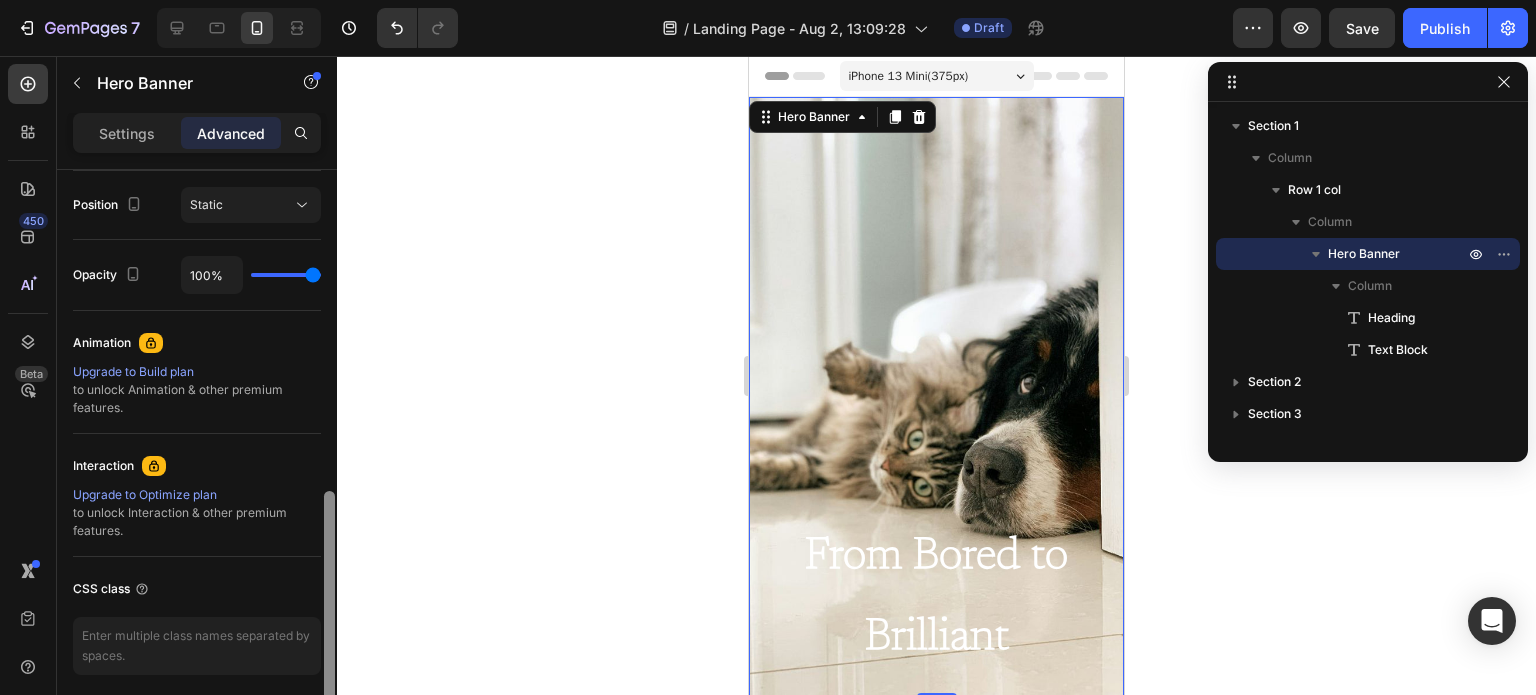 drag, startPoint x: 328, startPoint y: 200, endPoint x: 327, endPoint y: 512, distance: 312.00162 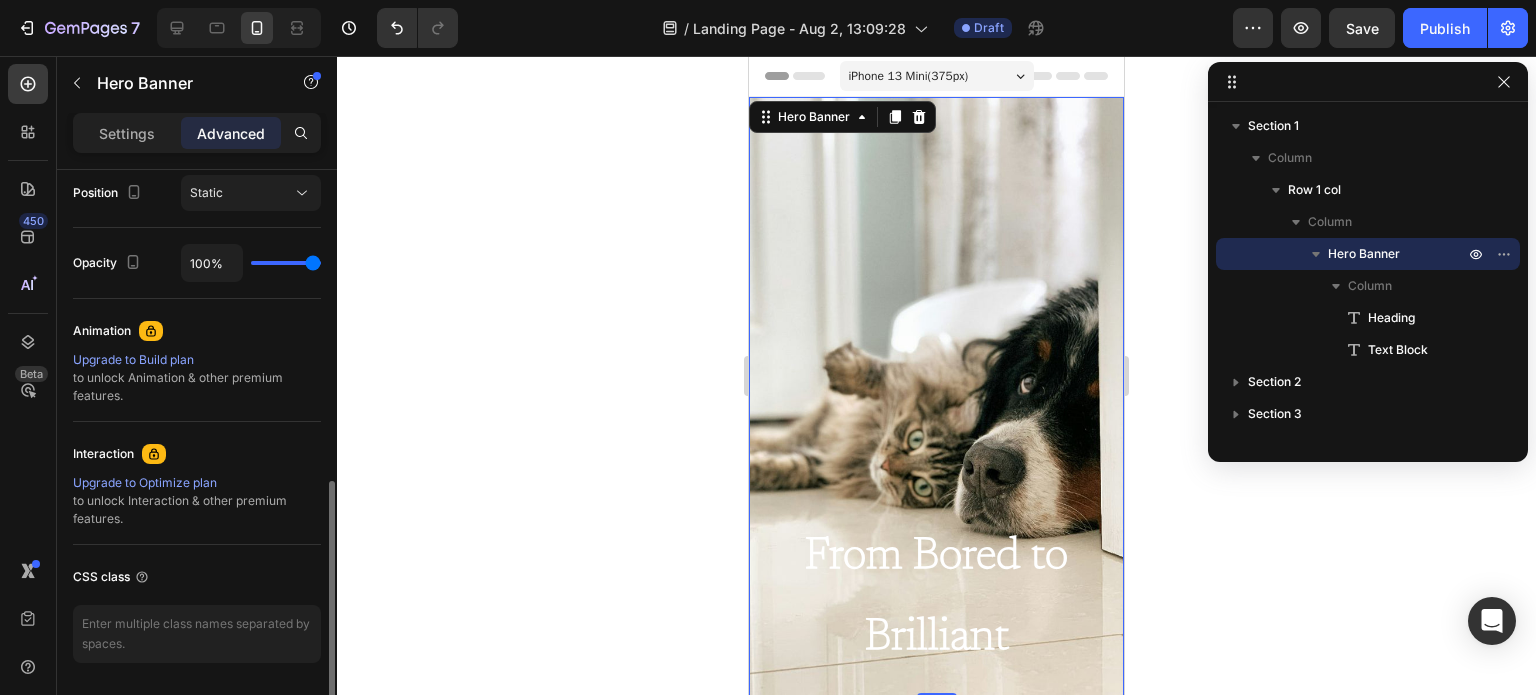 type on "97%" 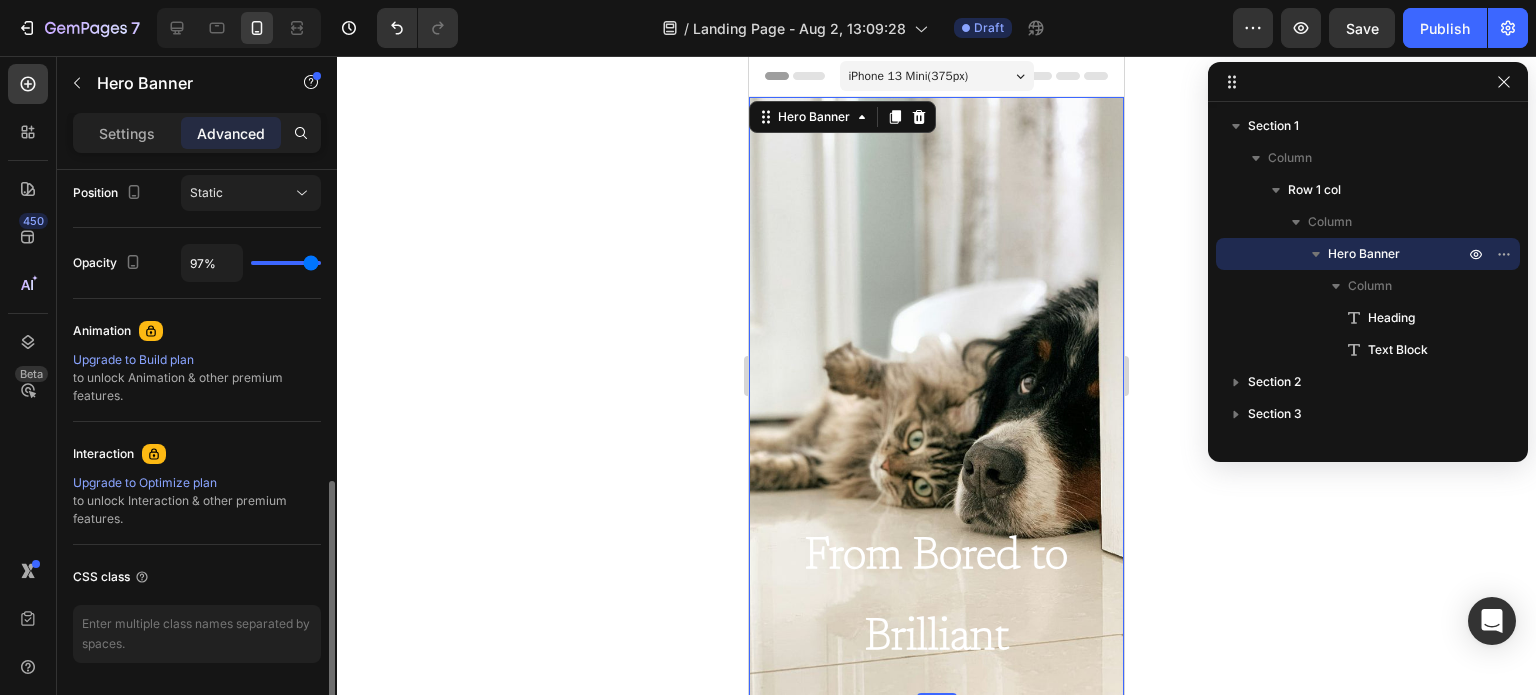type on "77%" 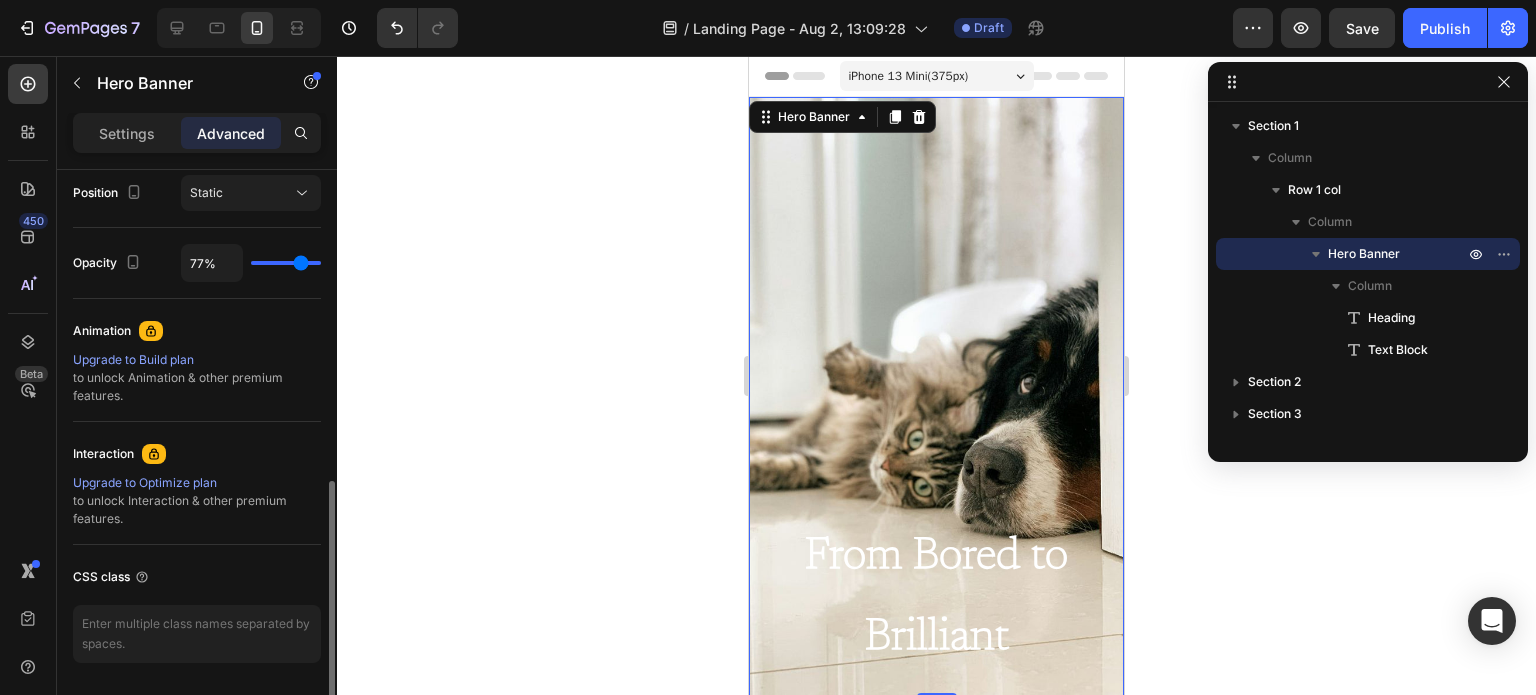 type on "57%" 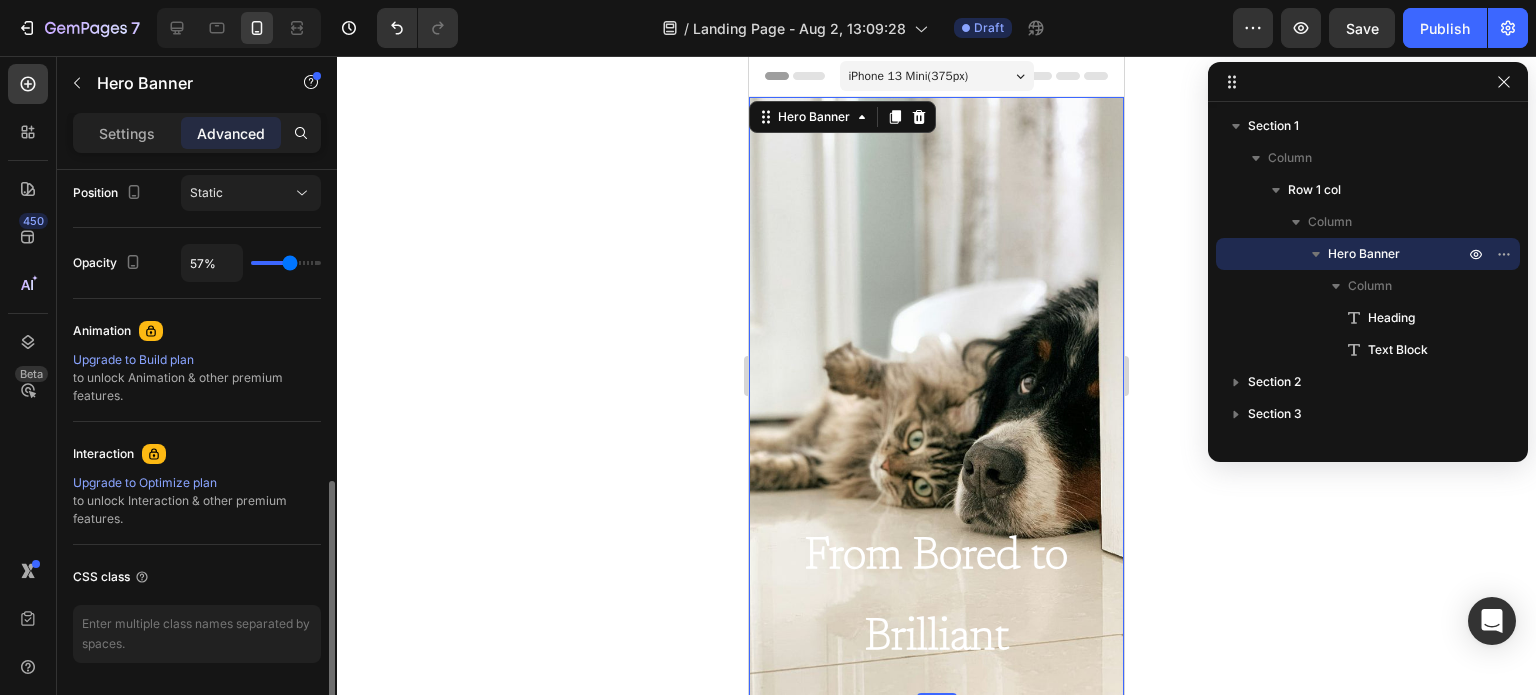 type on "45%" 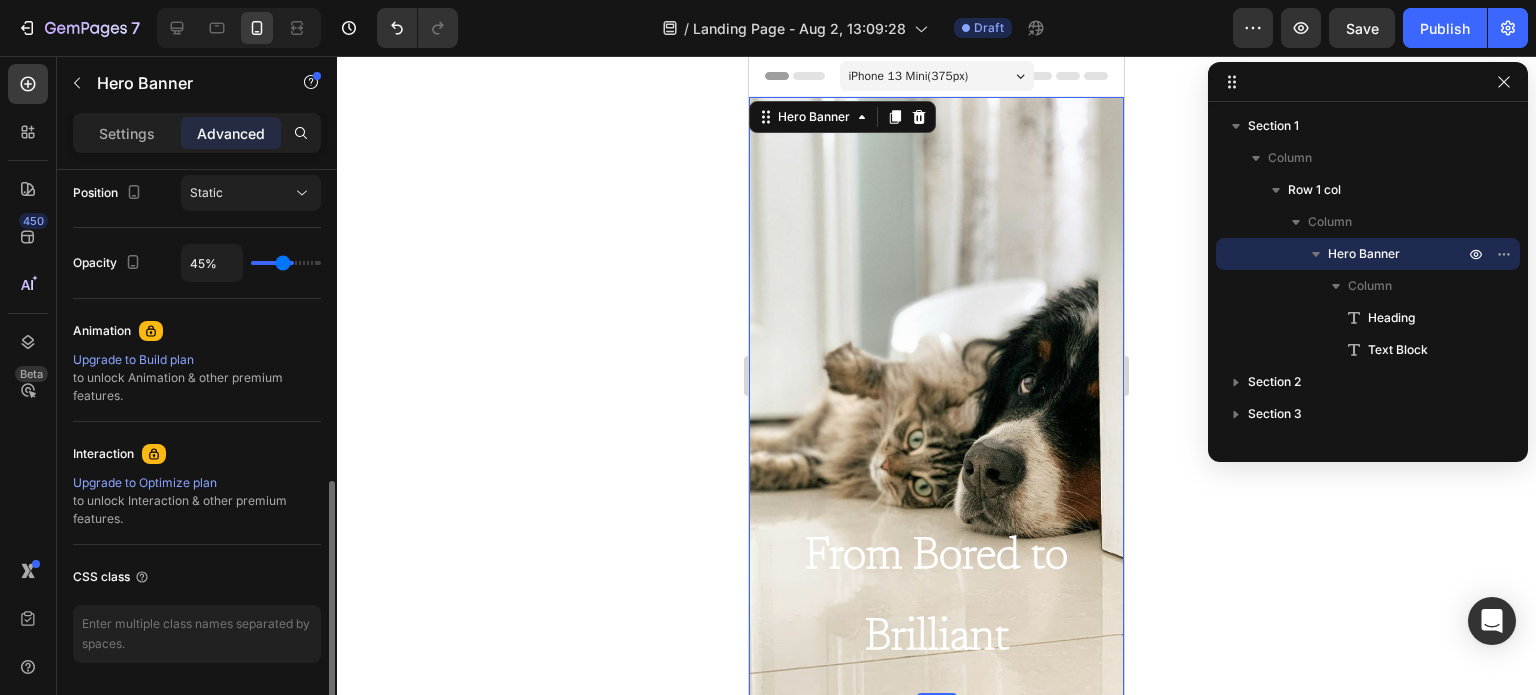 type on "42%" 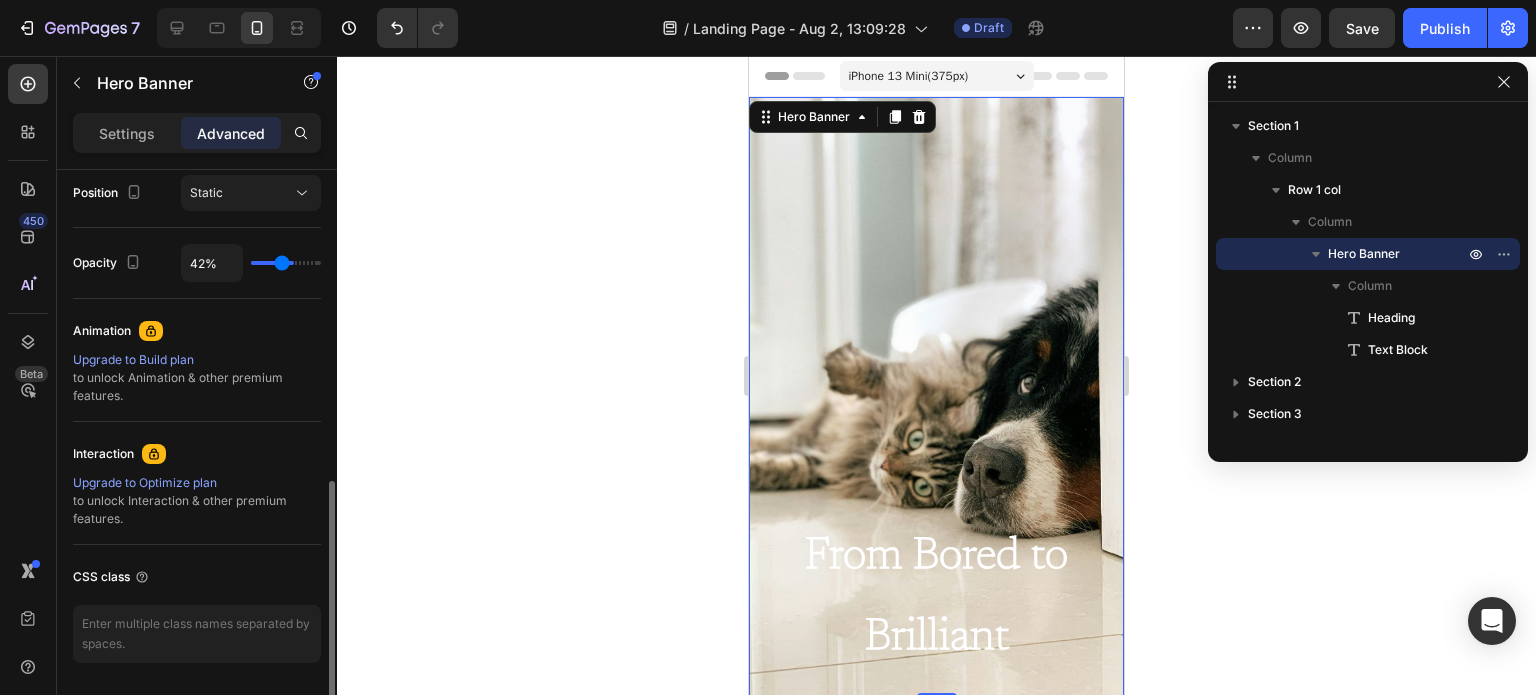 type on "40%" 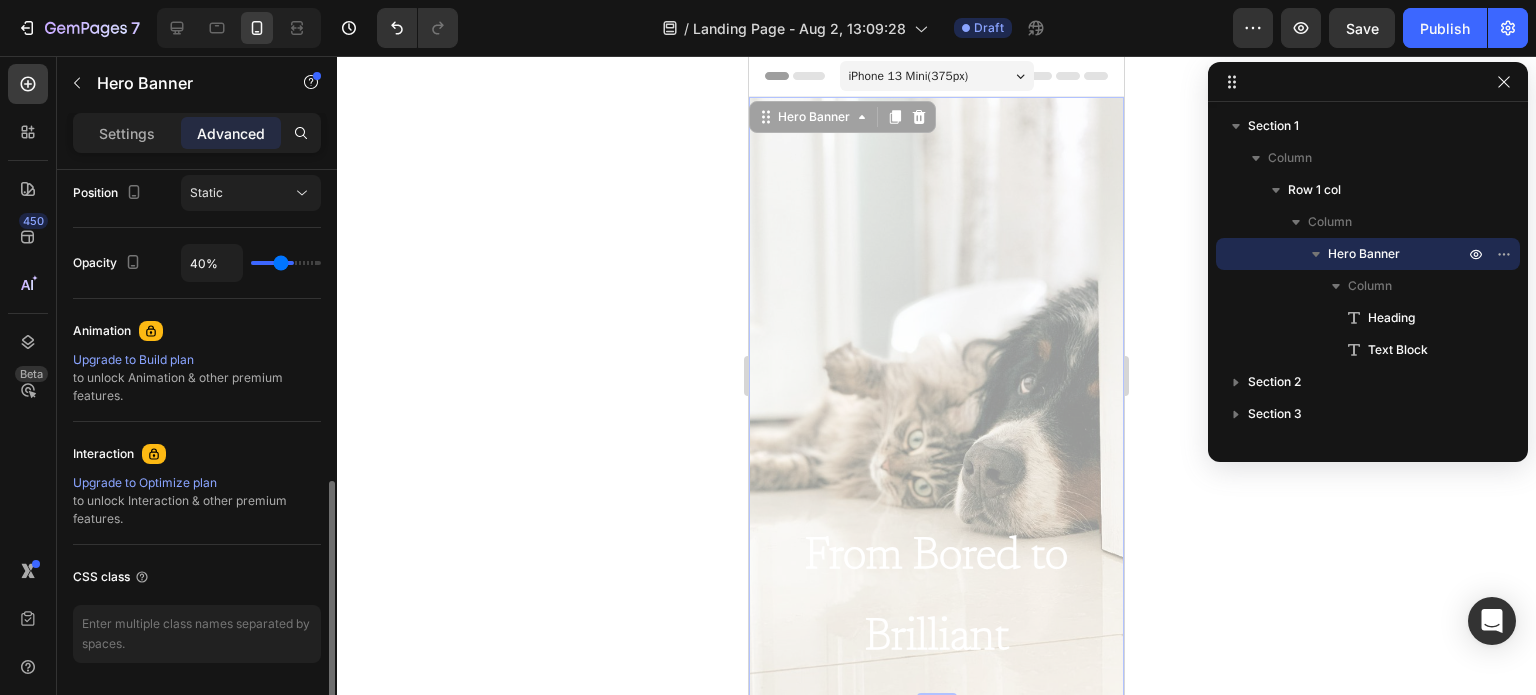 type on "36%" 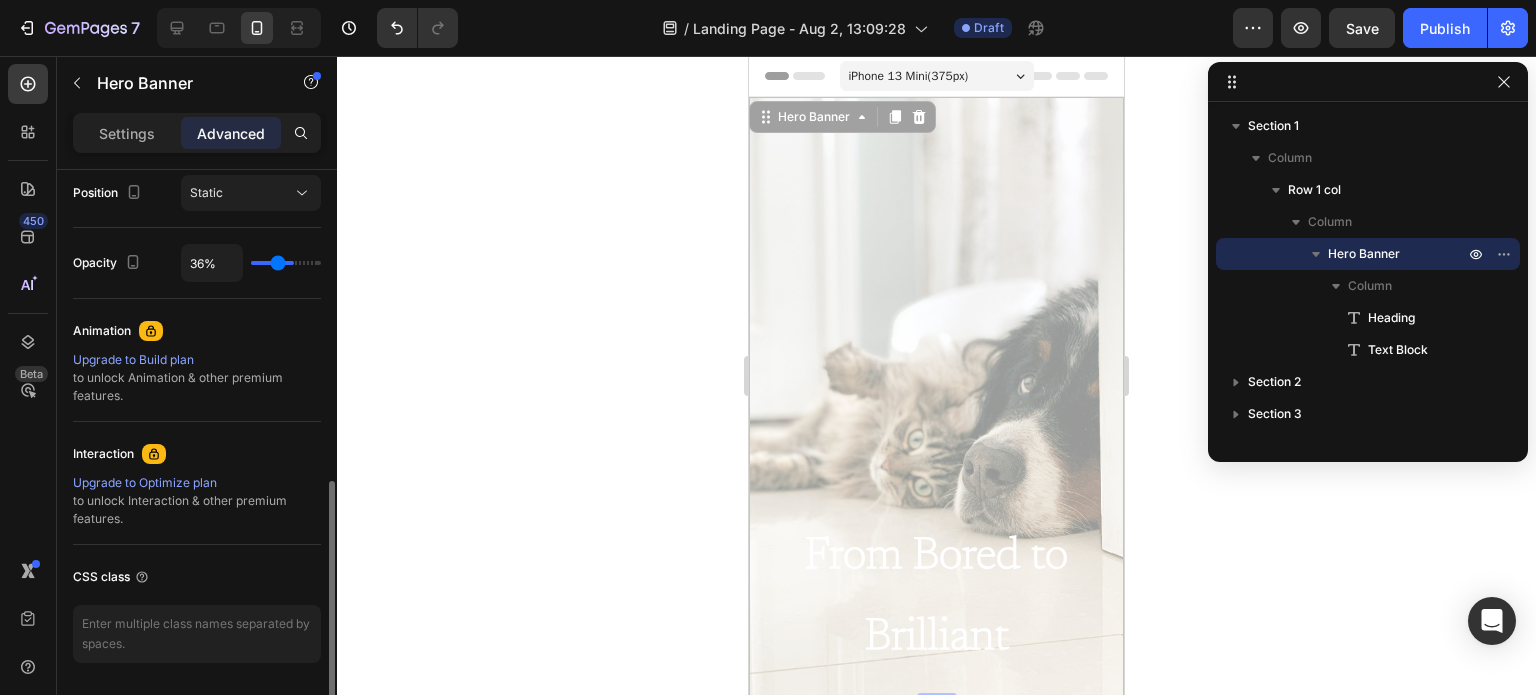 type on "33%" 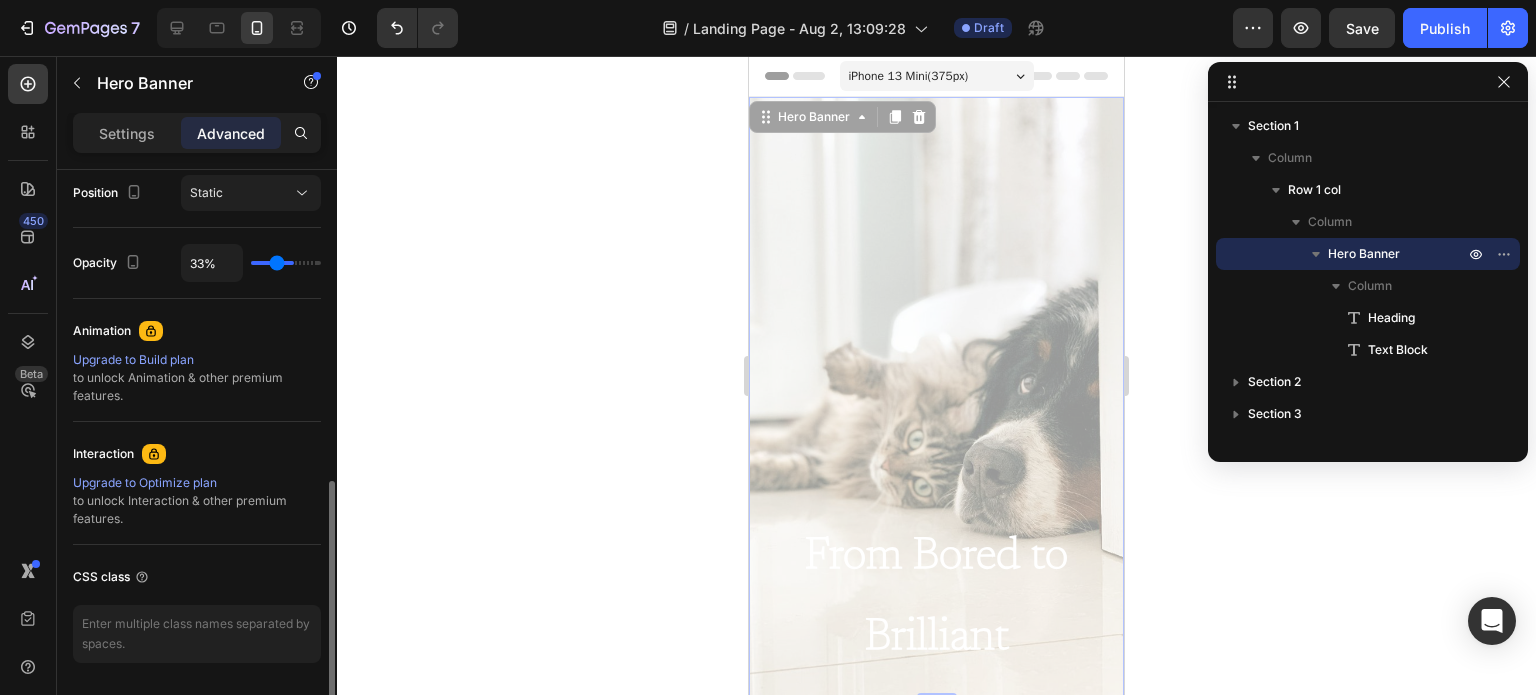 type on "31%" 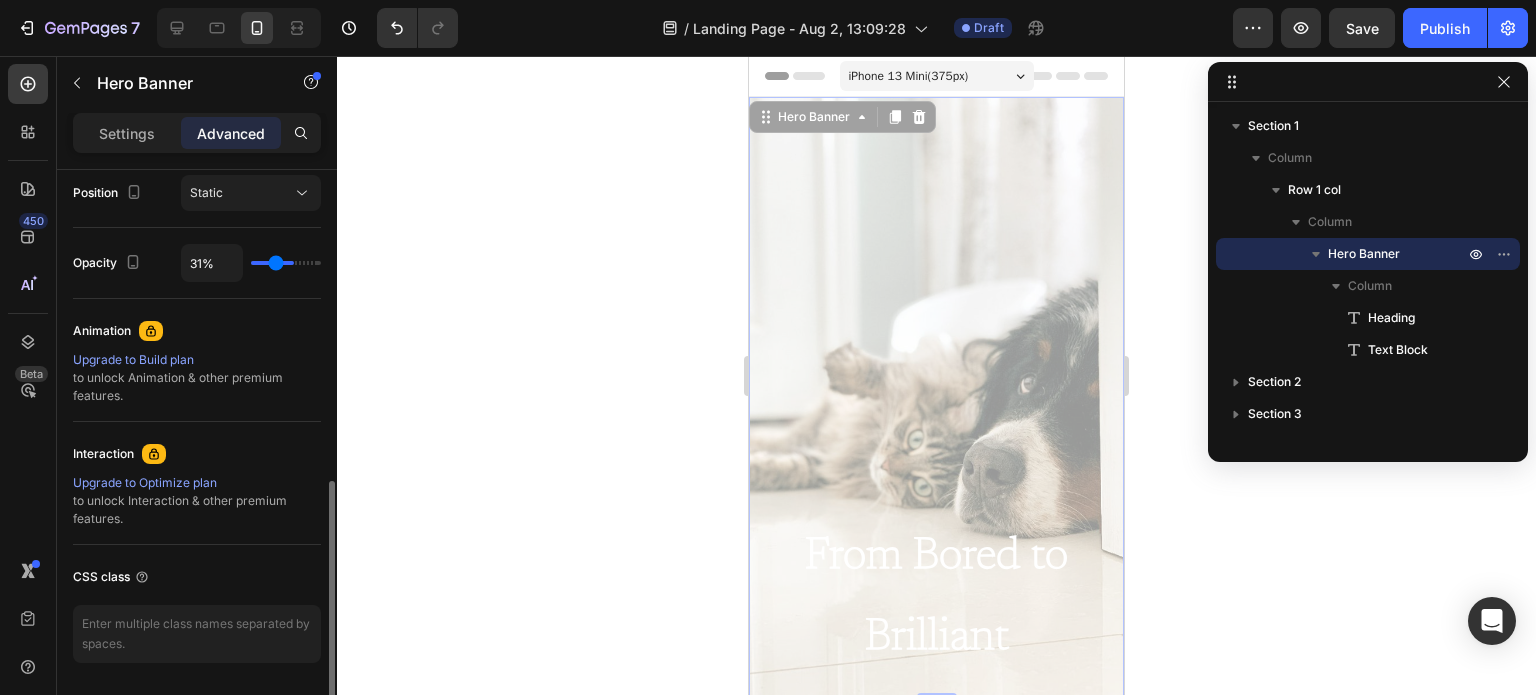 type on "27%" 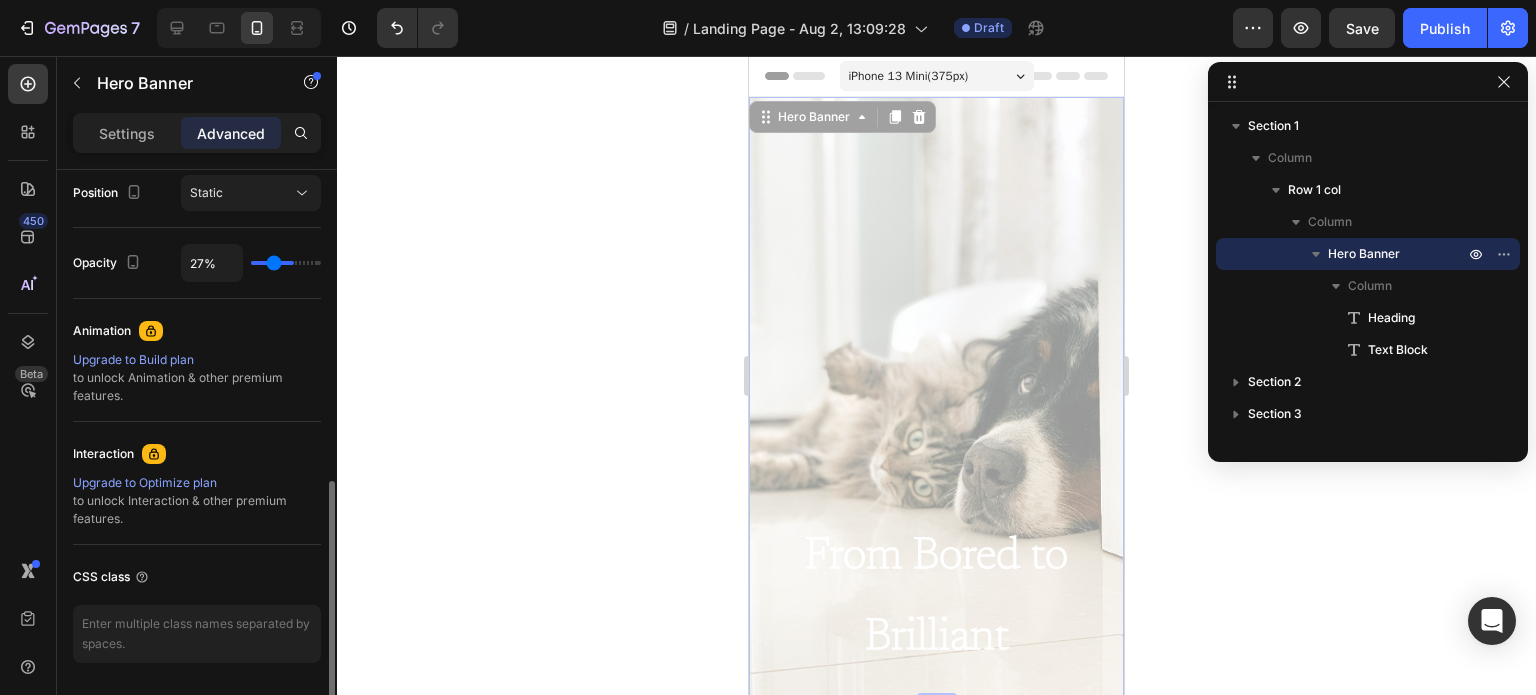 type on "24%" 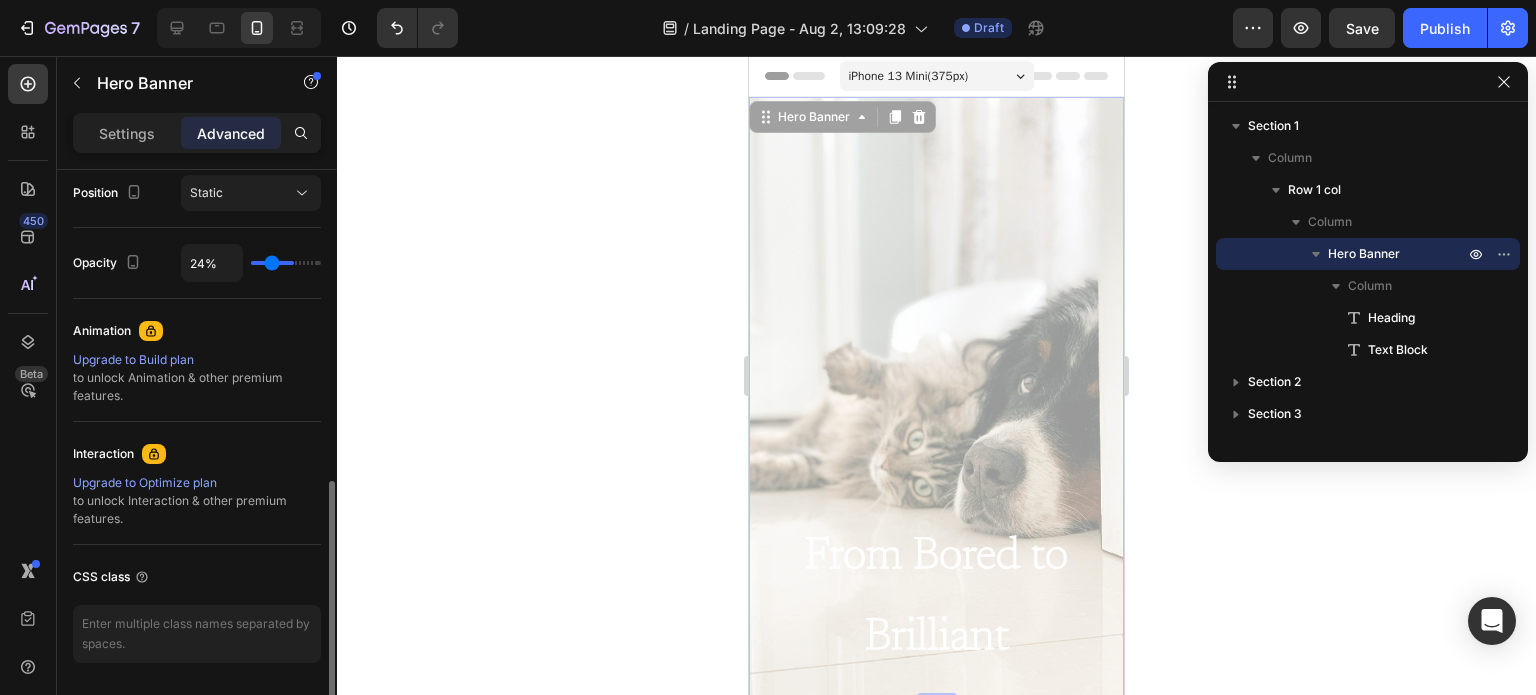 type on "23%" 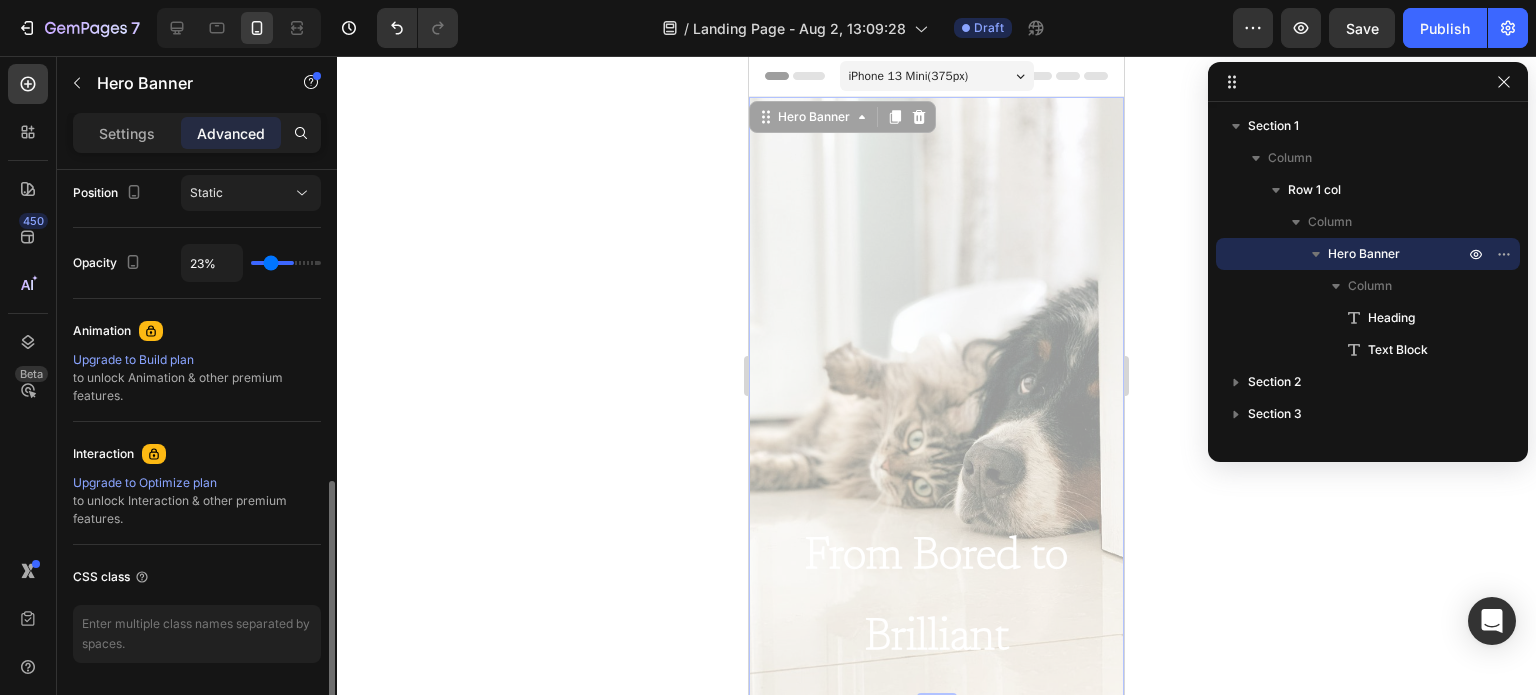 type on "21%" 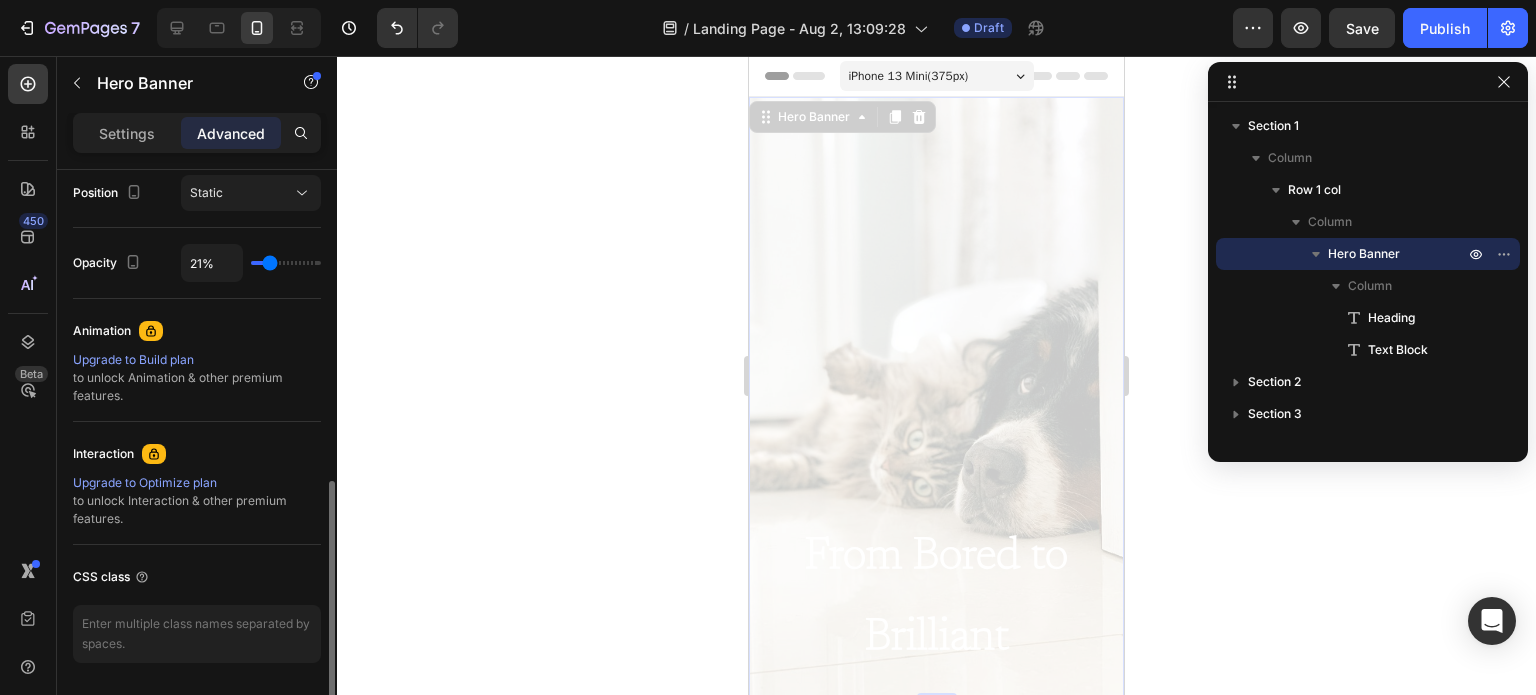 type on "20%" 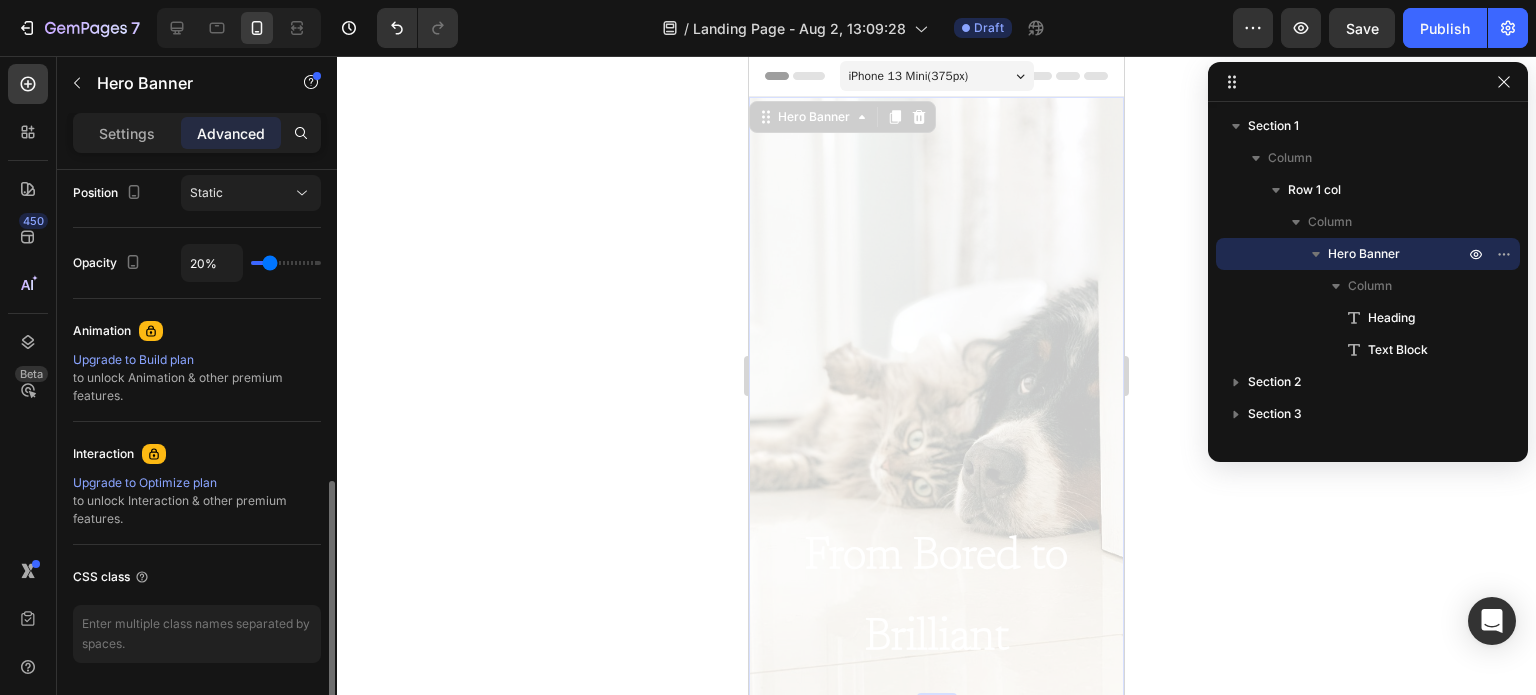 type on "18%" 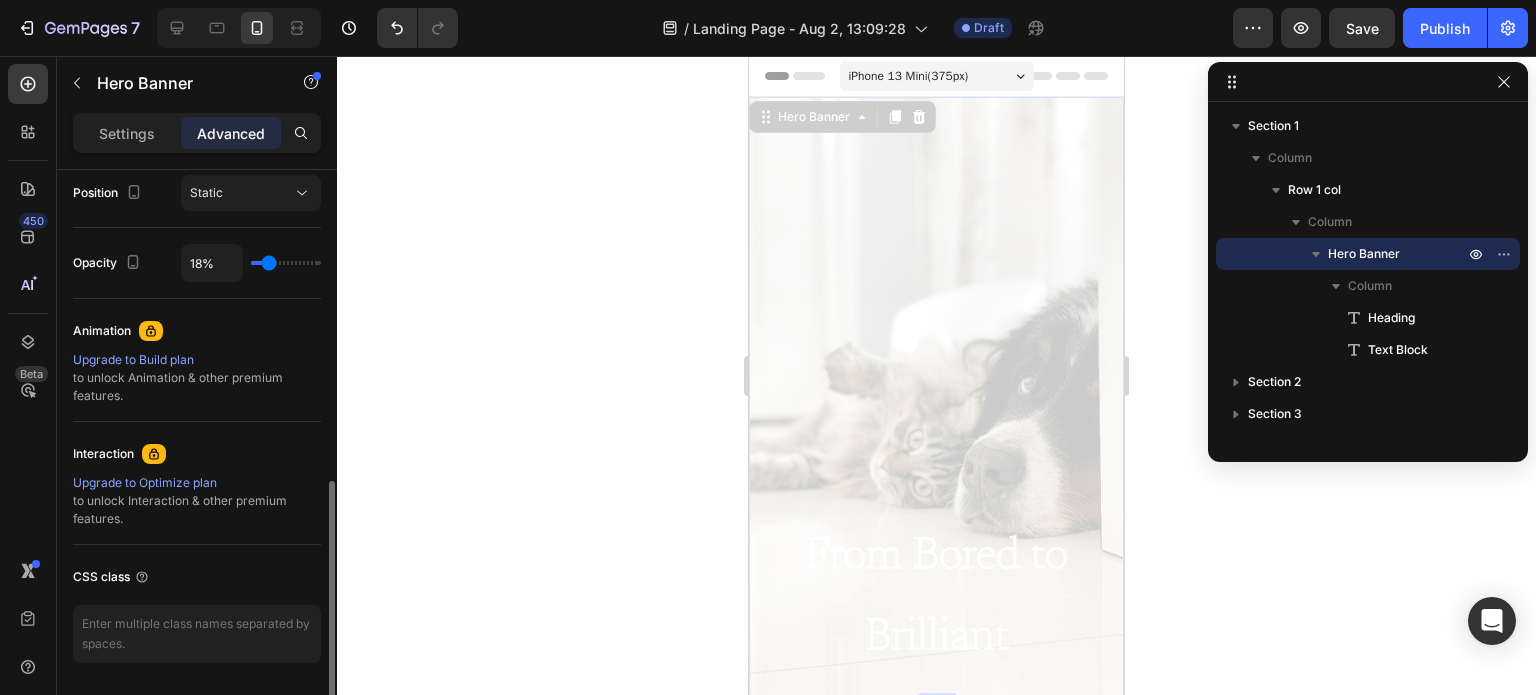 type on "17%" 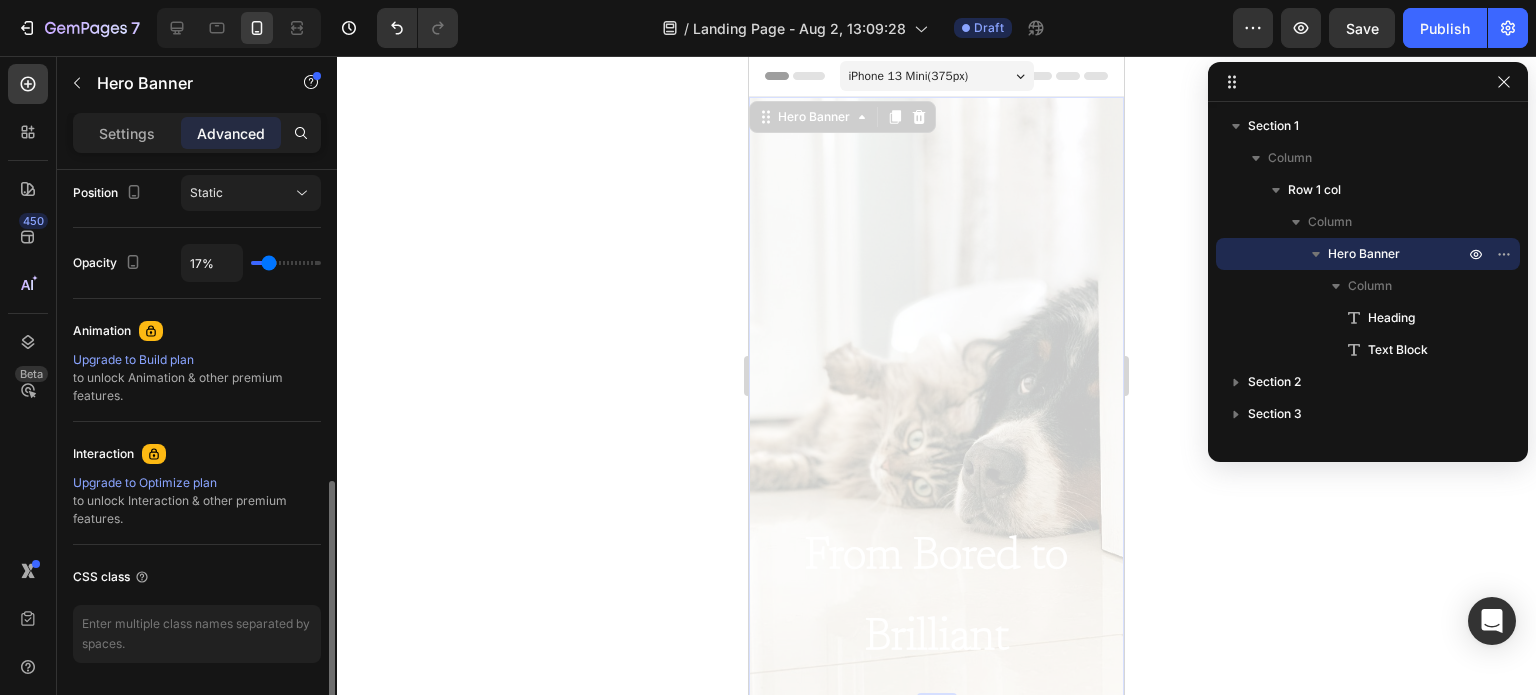 type on "17" 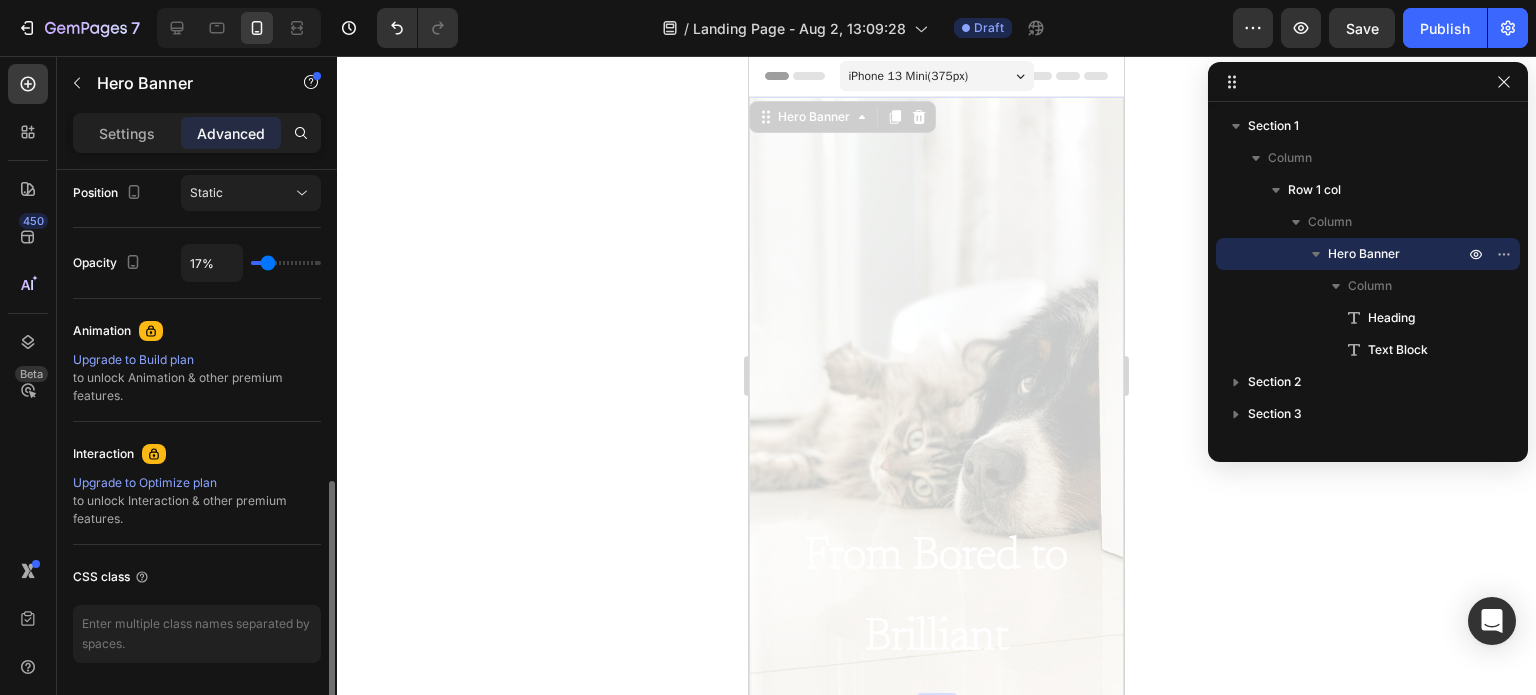 type on "14%" 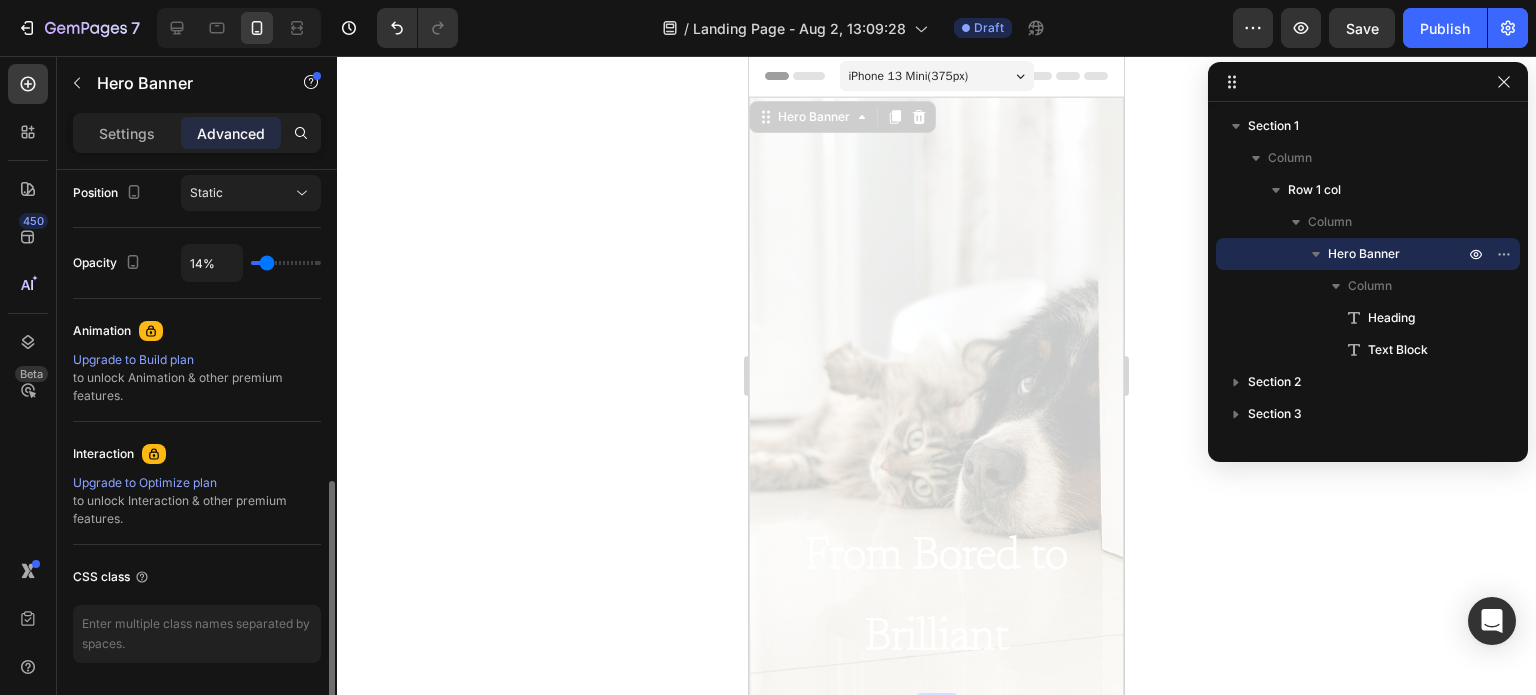 type on "12%" 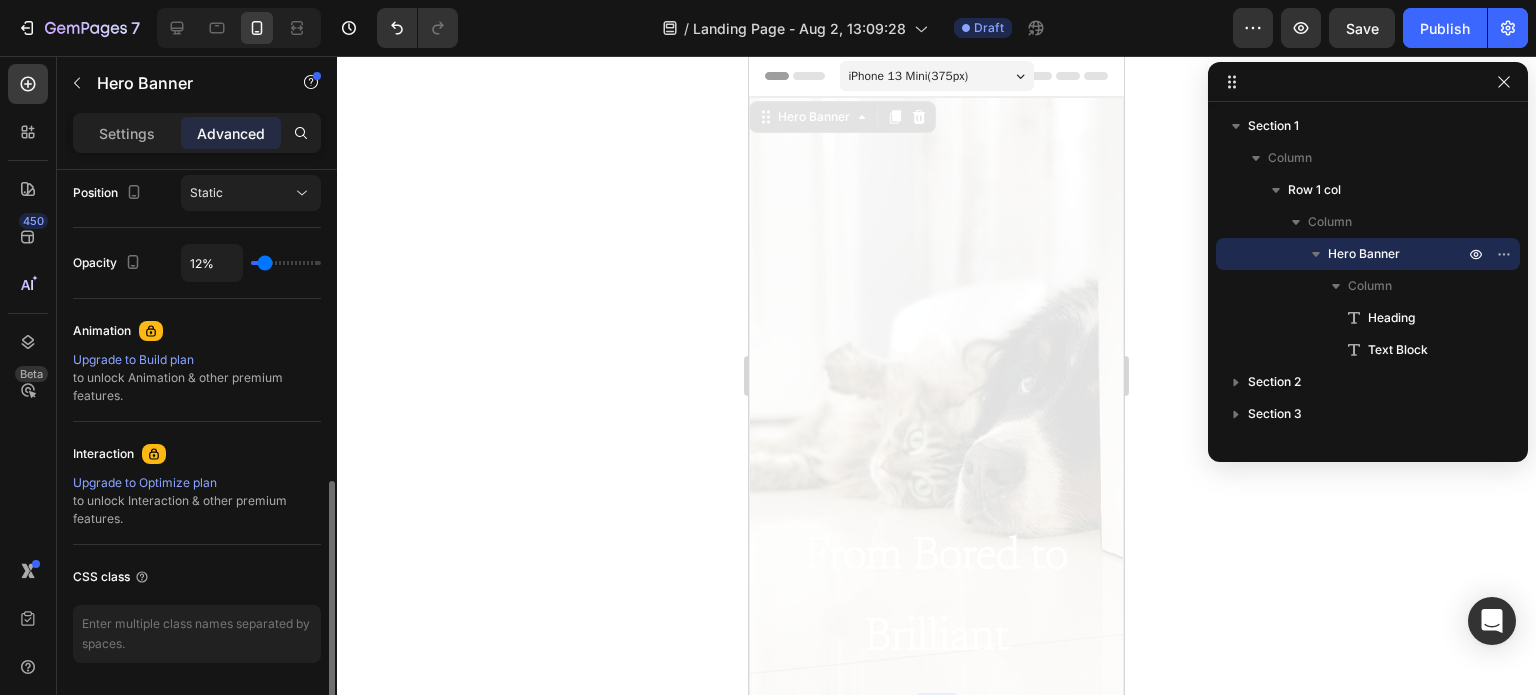 type on "14%" 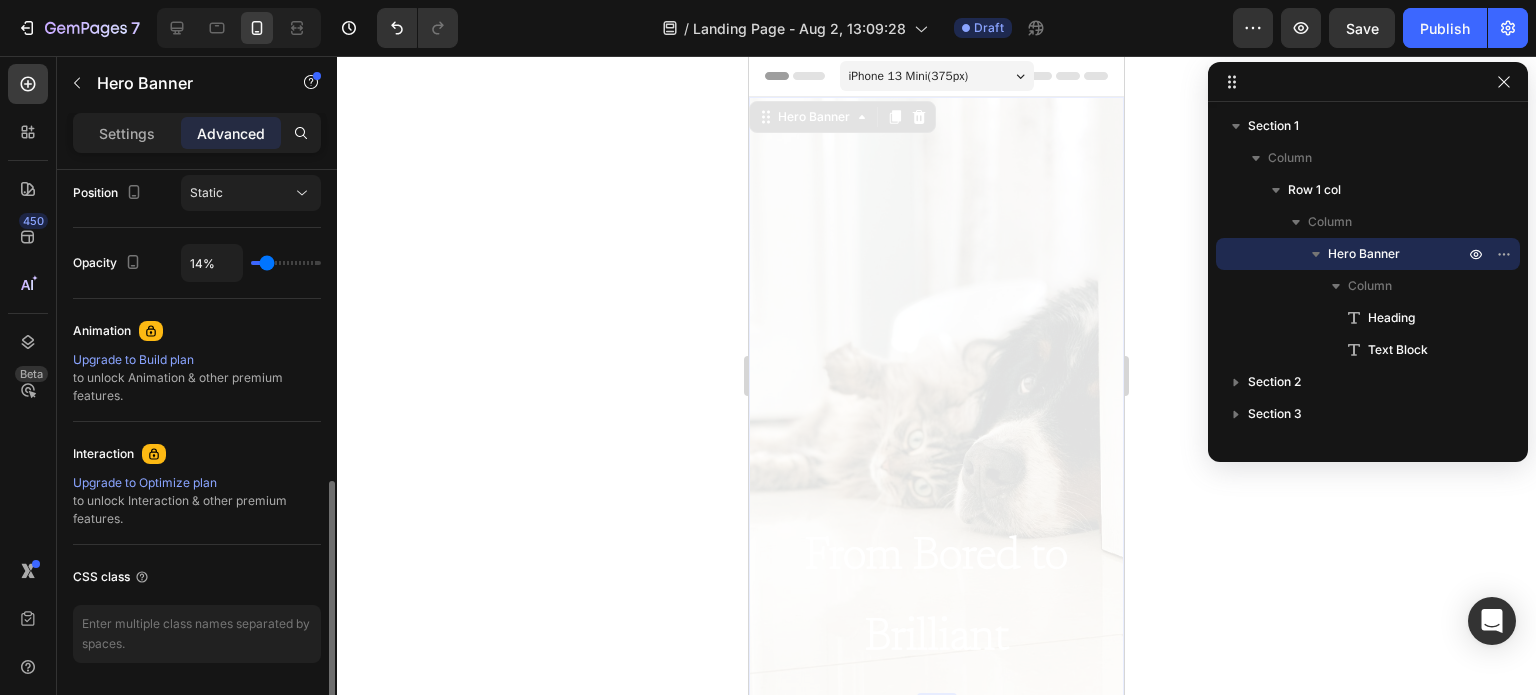 type on "12%" 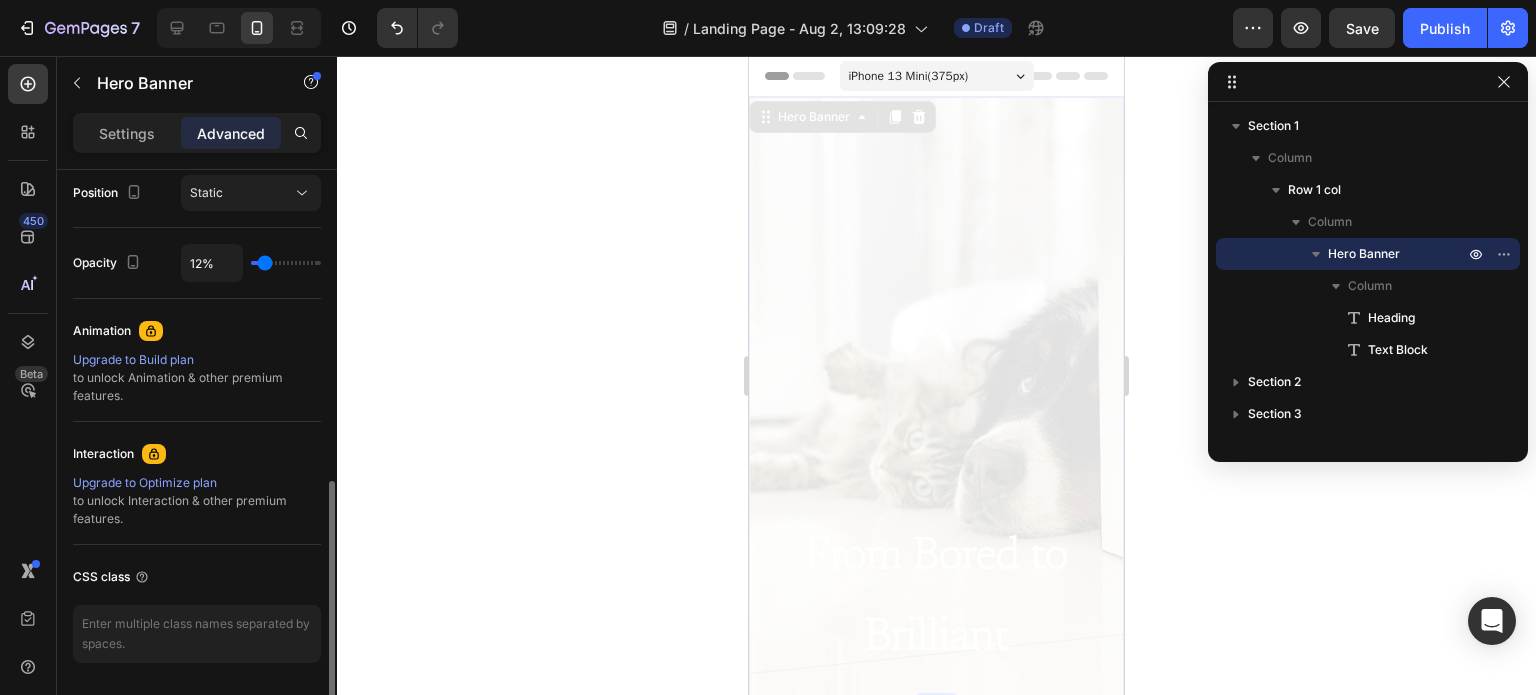 type on "8%" 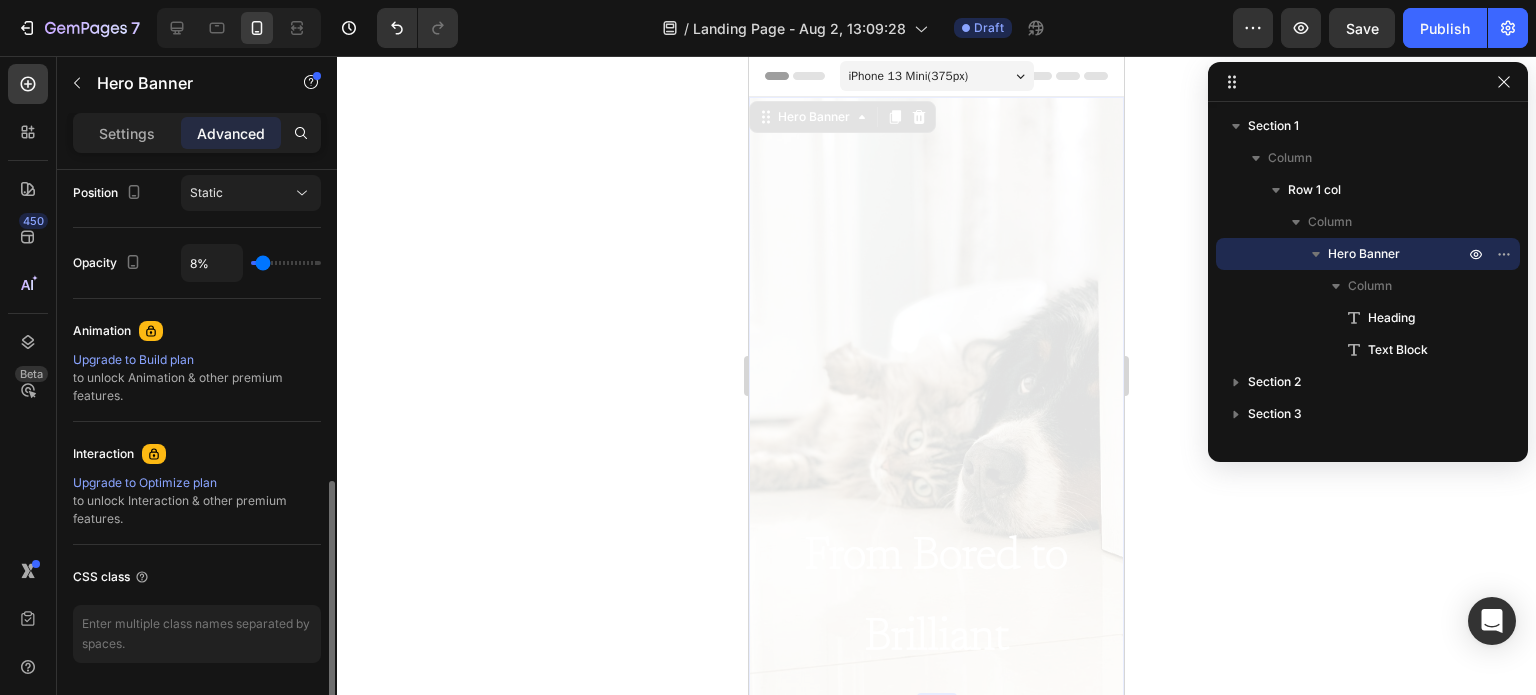type on "3%" 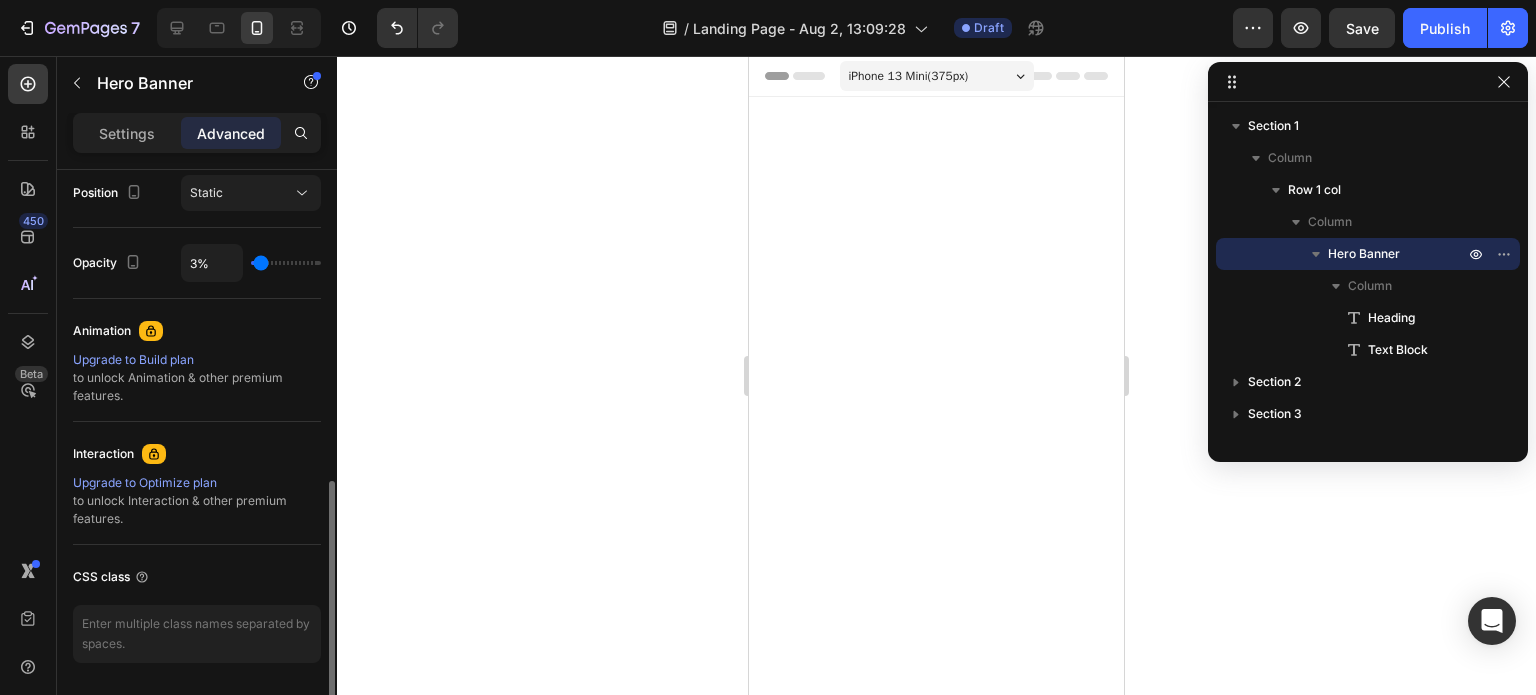 type on "0%" 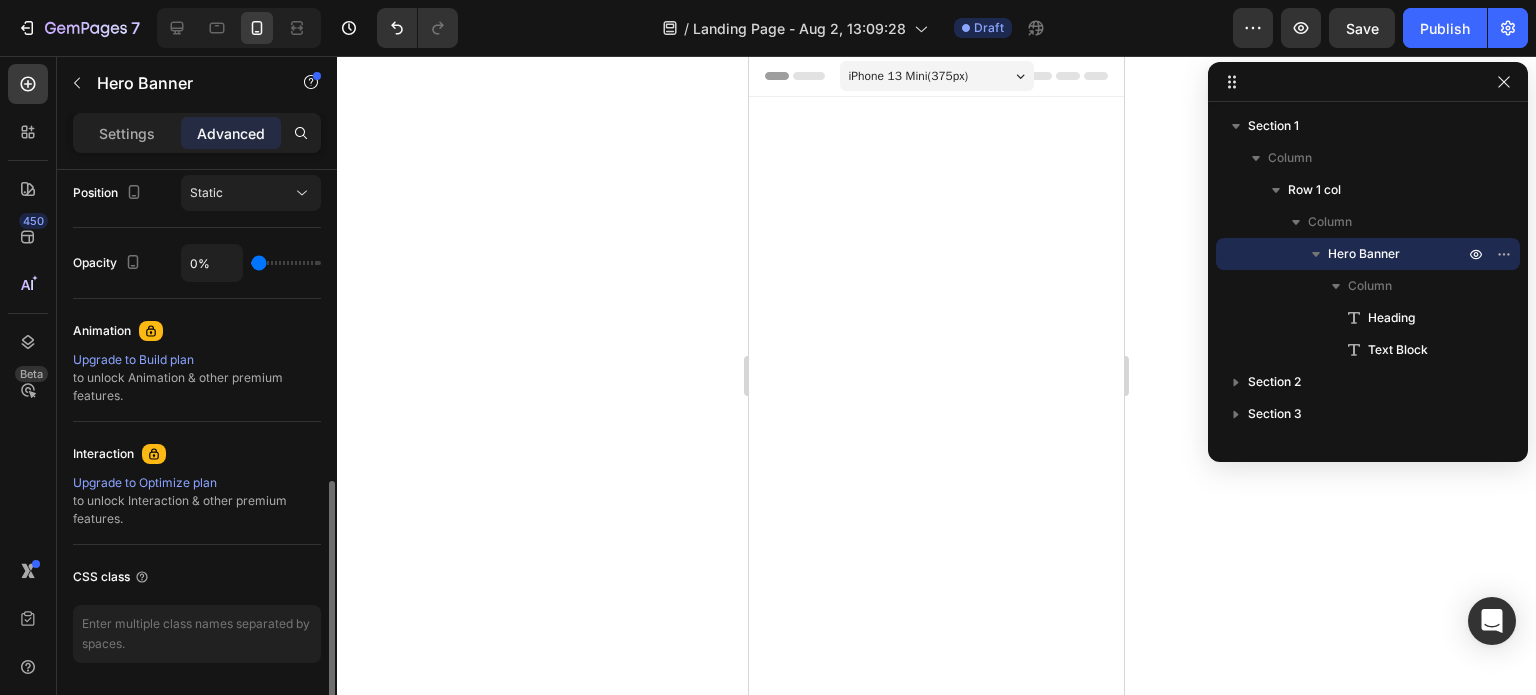 type on "21%" 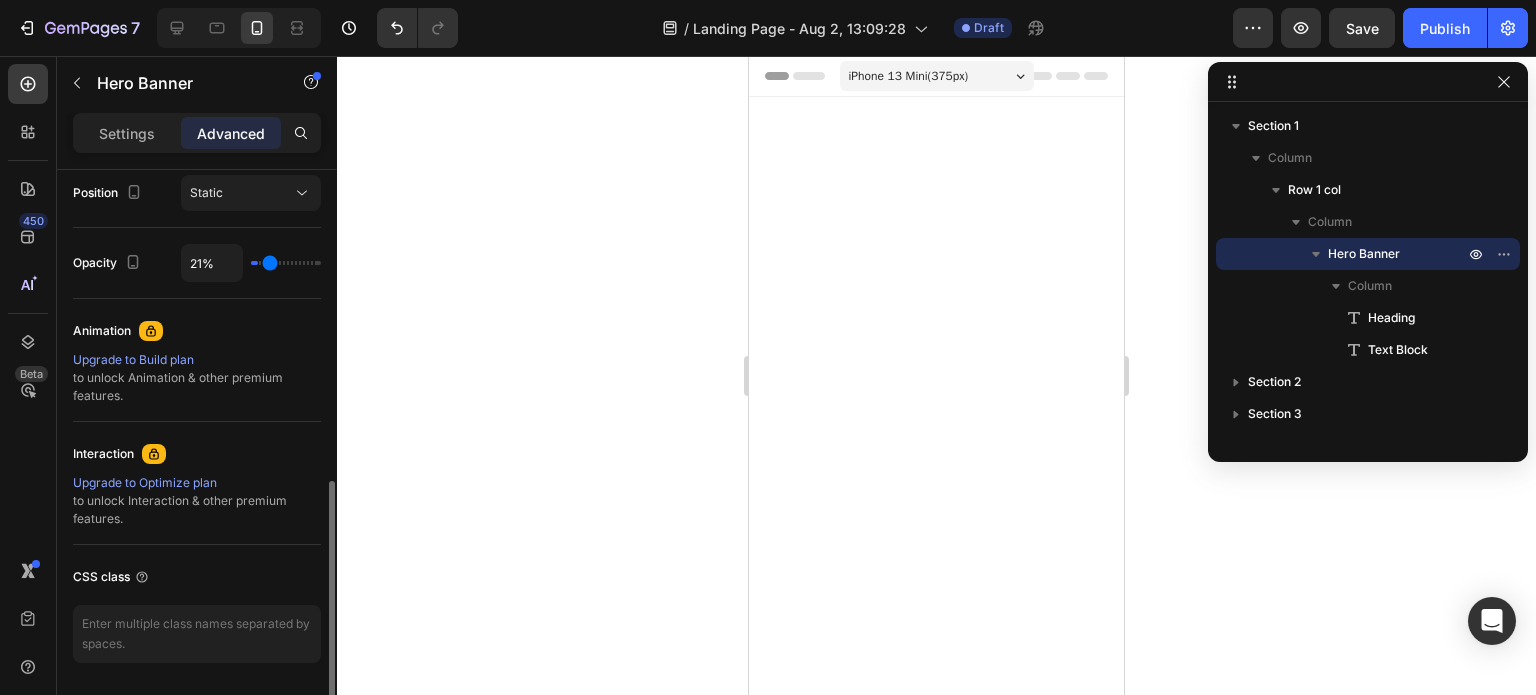 type on "54%" 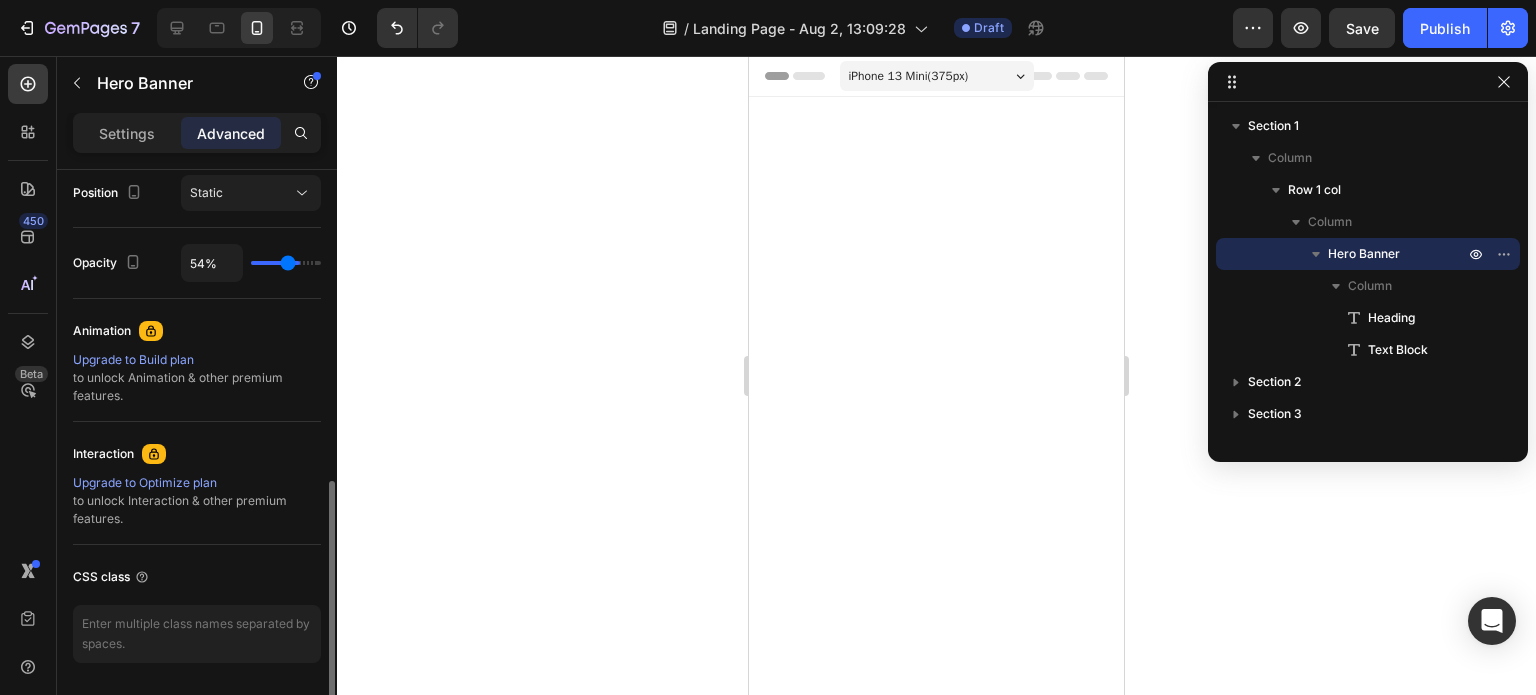 type on "67%" 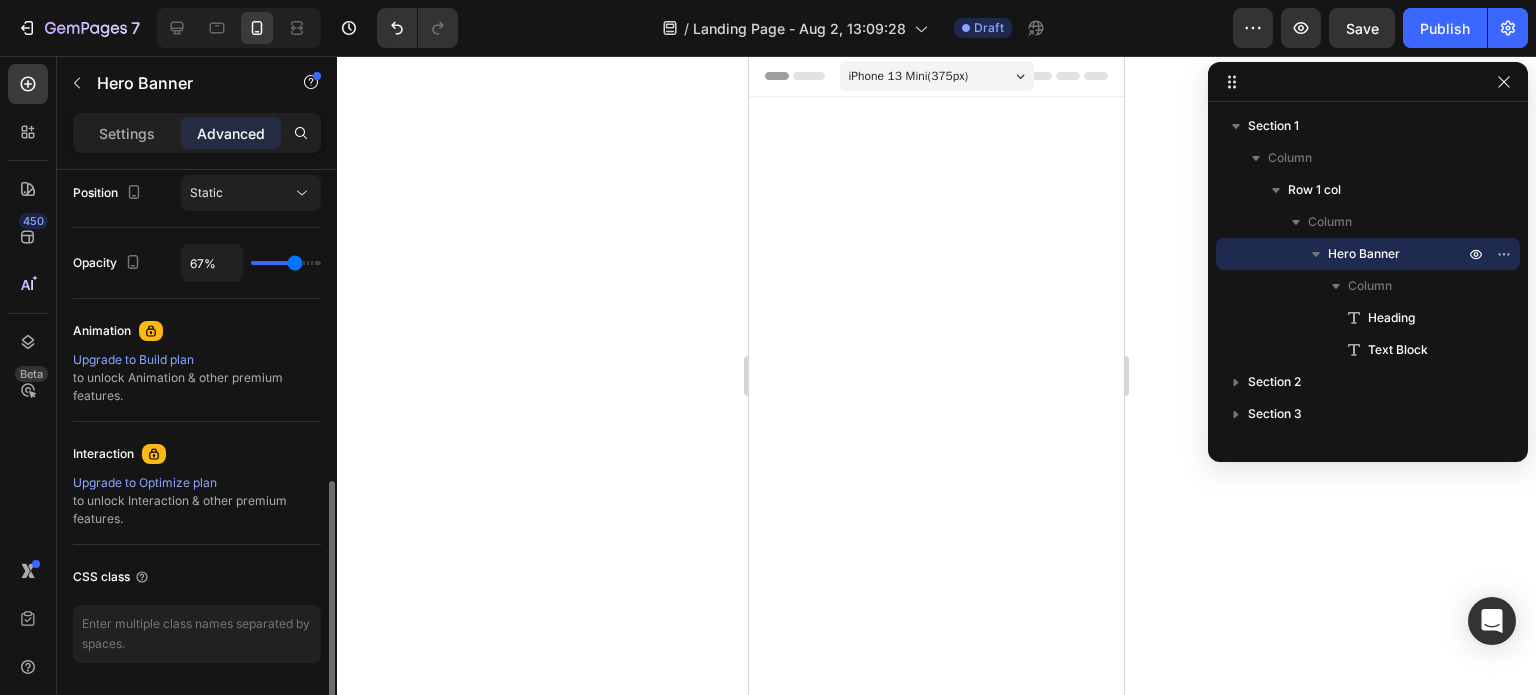 type on "85%" 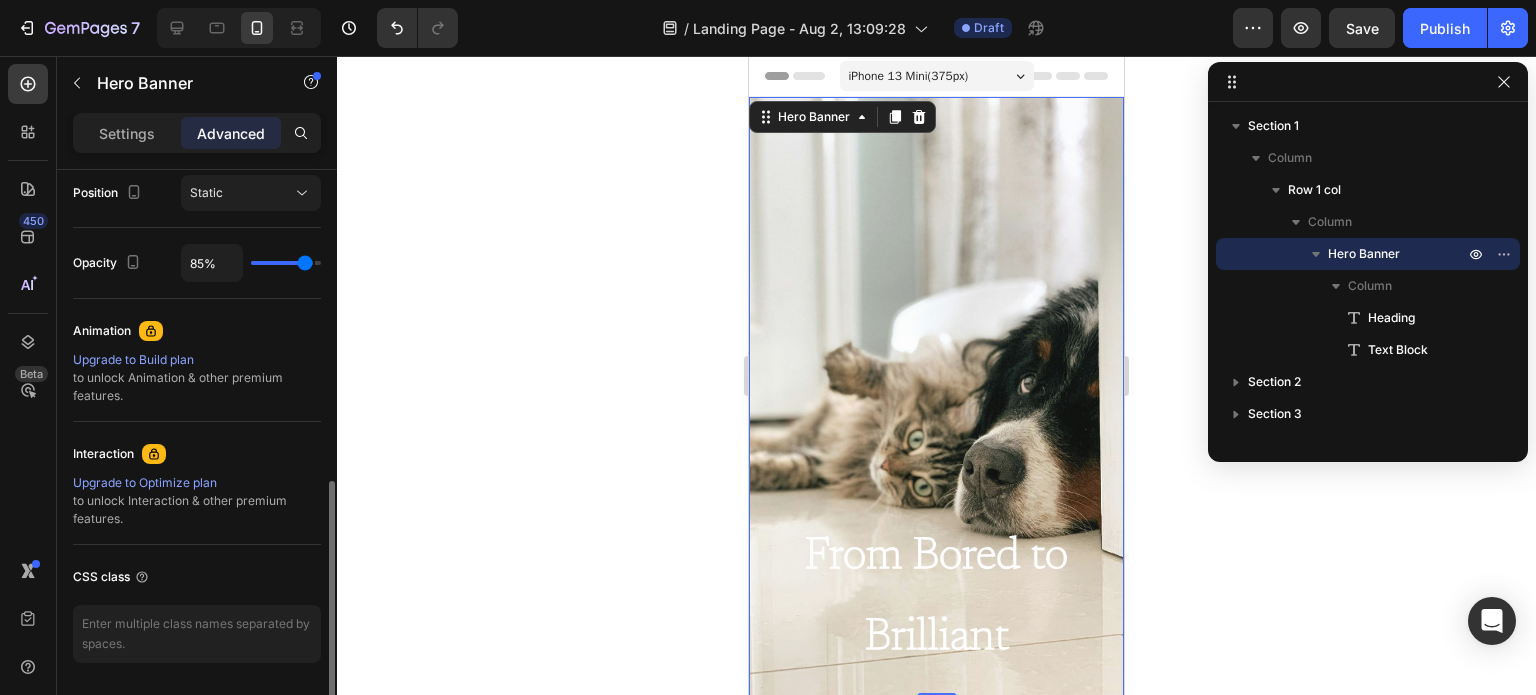 type on "94%" 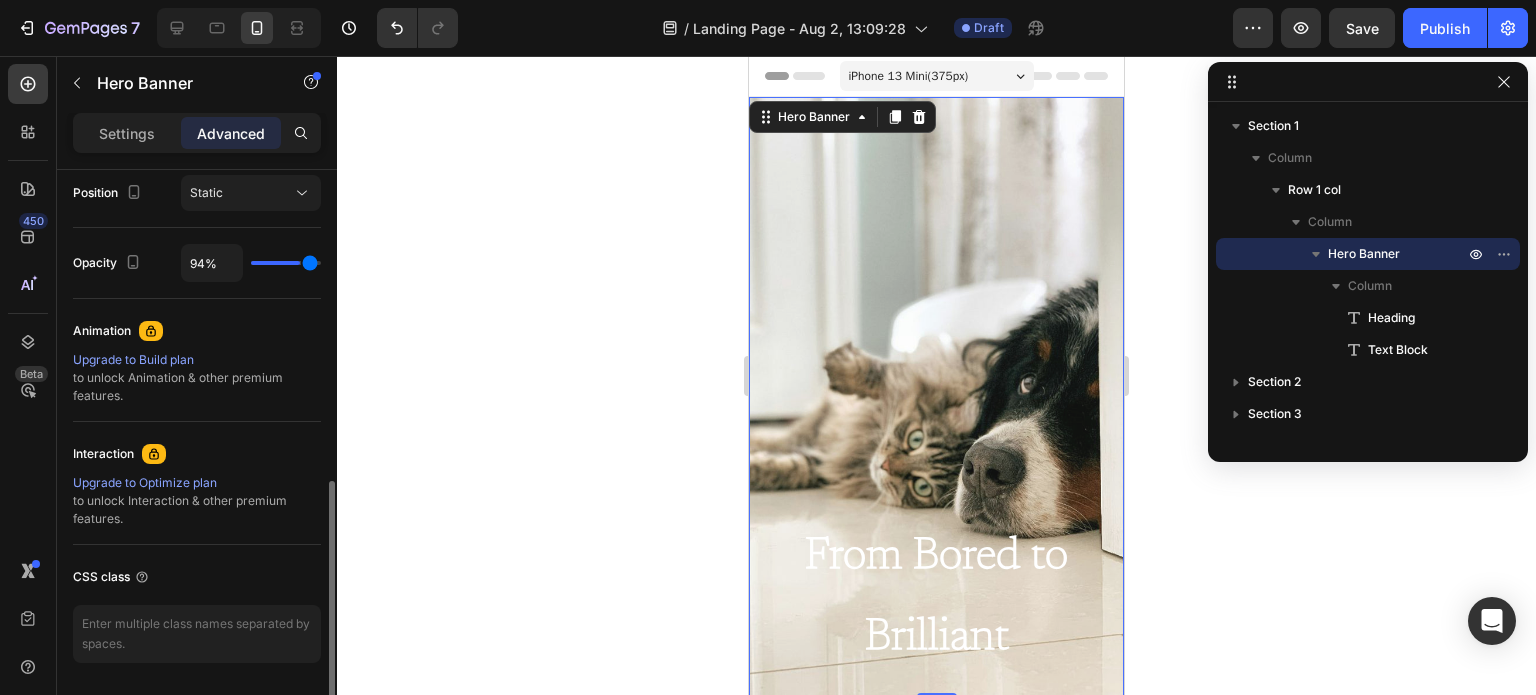 type on "100%" 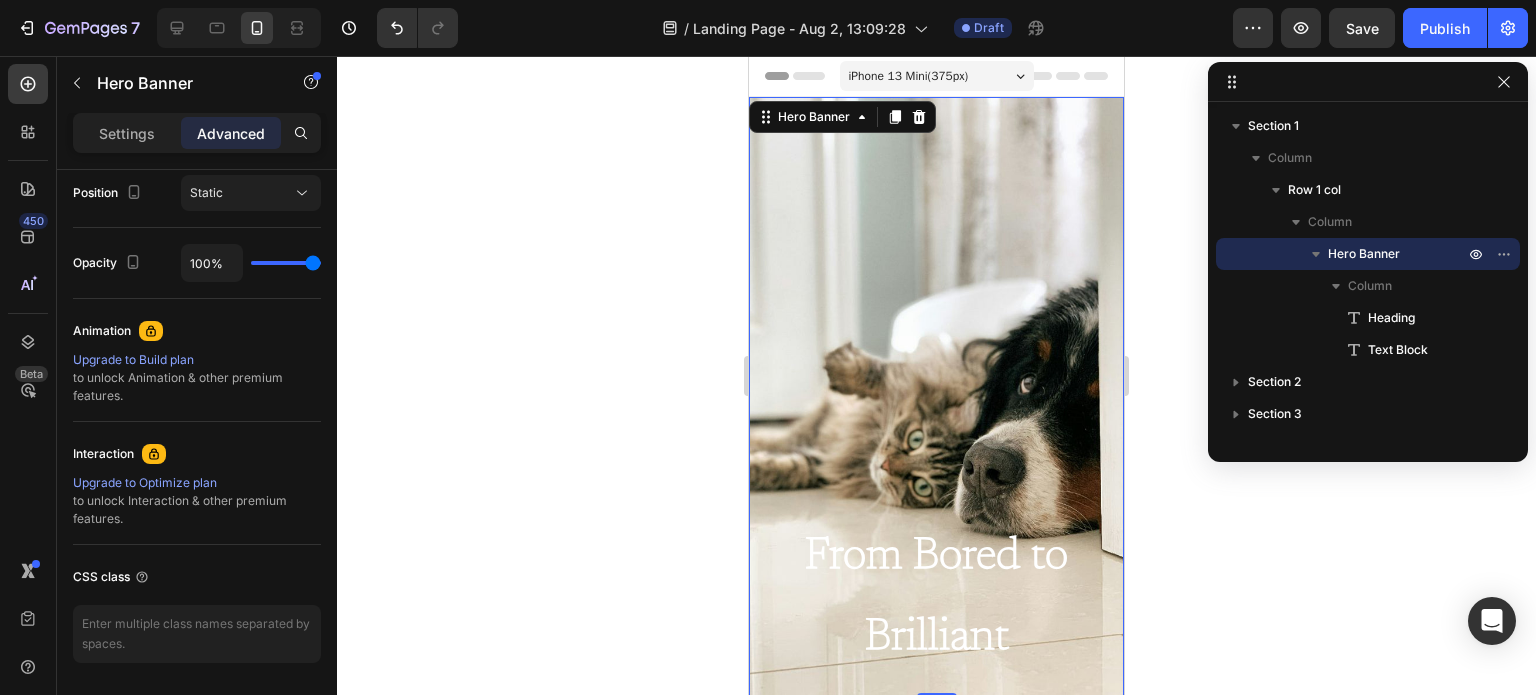 drag, startPoint x: 314, startPoint y: 264, endPoint x: 348, endPoint y: 262, distance: 34.058773 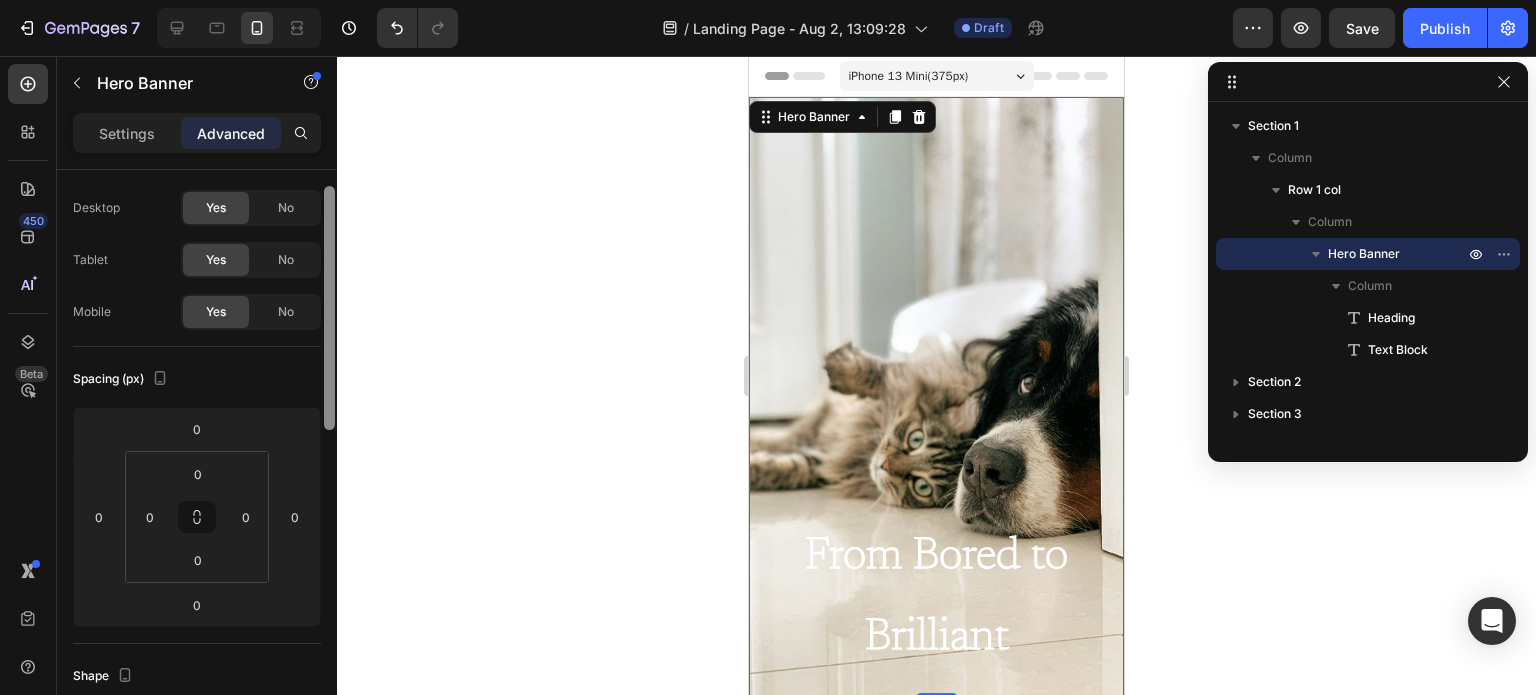 scroll, scrollTop: 0, scrollLeft: 0, axis: both 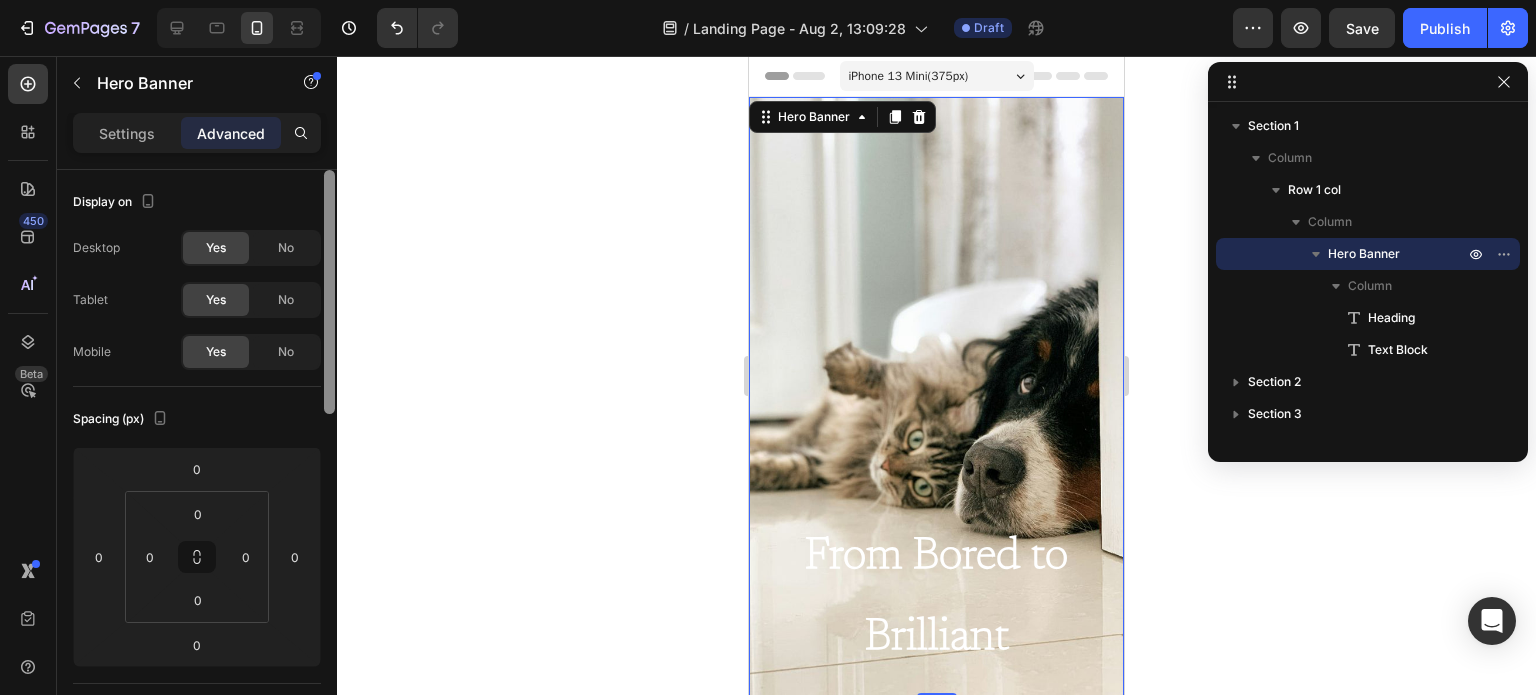 drag, startPoint x: 328, startPoint y: 541, endPoint x: 328, endPoint y: 115, distance: 426 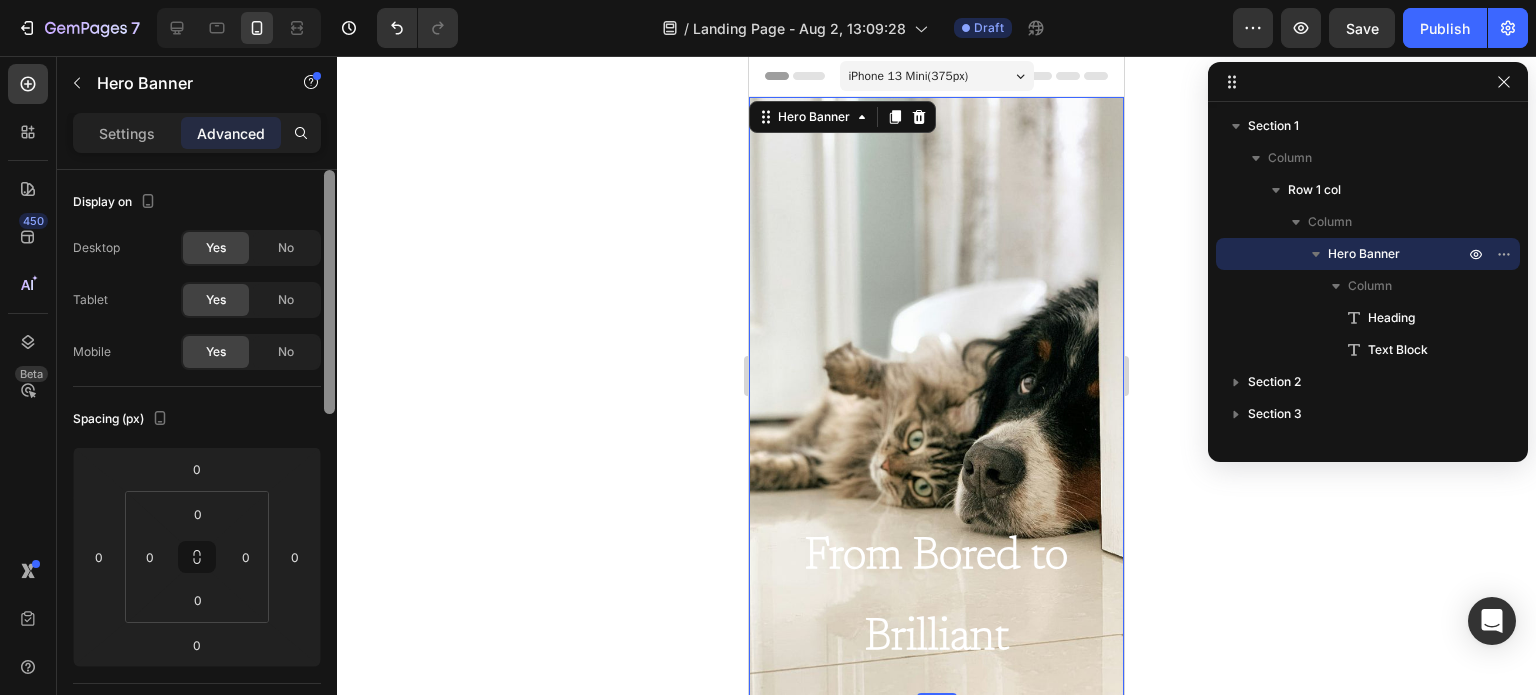 click on "Settings Advanced Display on Desktop Yes No Tablet Yes No Mobile Yes No Spacing (px) 0 0 0 0 0 0 0 0 Shape Border Add... Corner Add... Shadow Add... Position Static Opacity 100% Animation Upgrade to Build plan  to unlock Animation & other premium features. Interaction Upgrade to Optimize plan  to unlock Interaction & other premium features. CSS class Delete element" at bounding box center [197, 432] 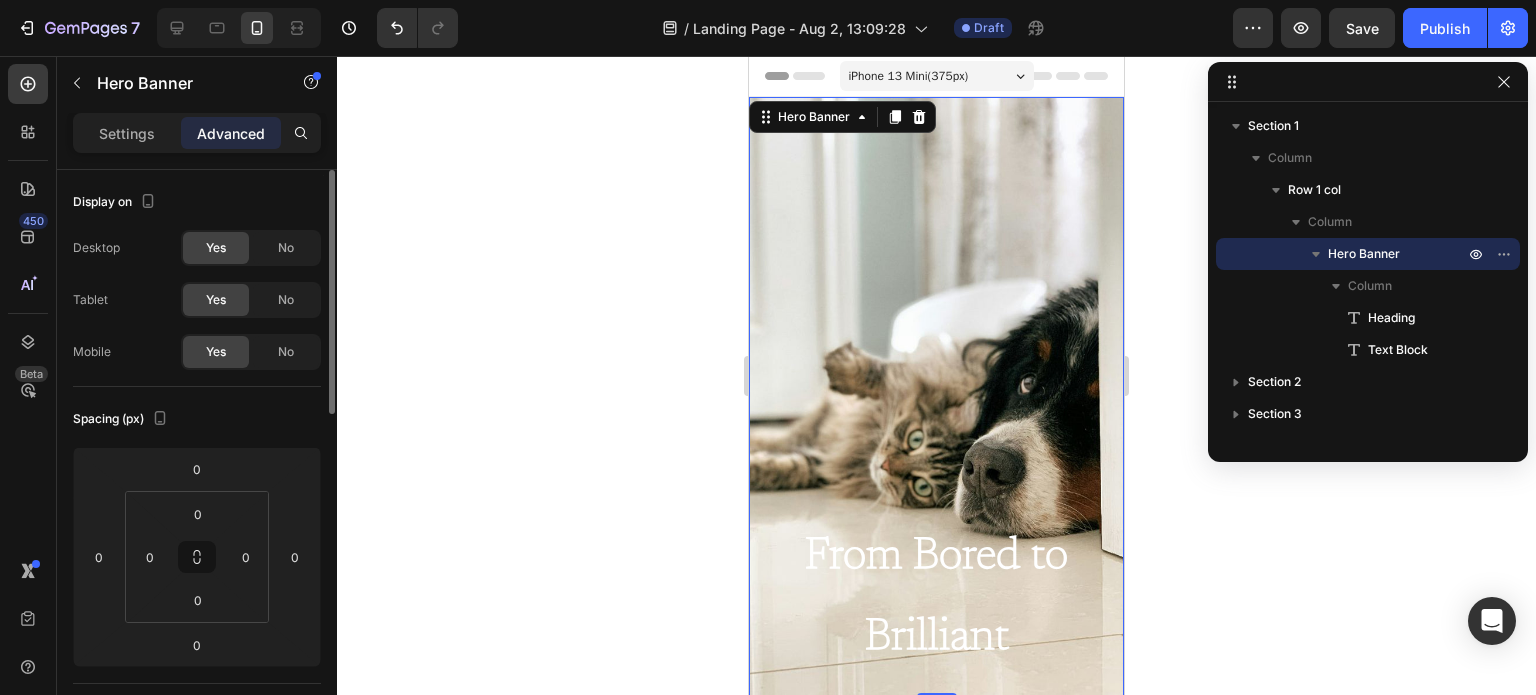 click on "Settings Advanced" at bounding box center (197, 133) 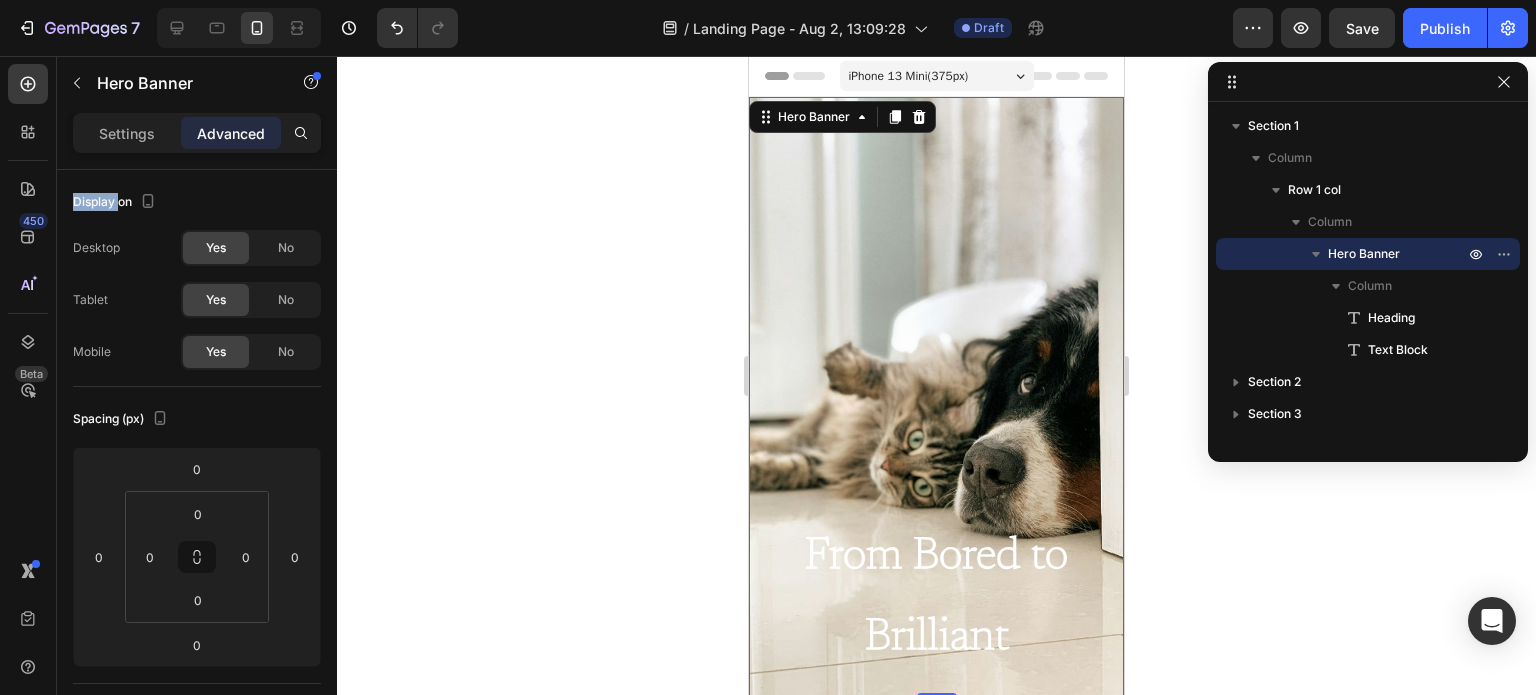 click on "Settings Advanced" at bounding box center (197, 133) 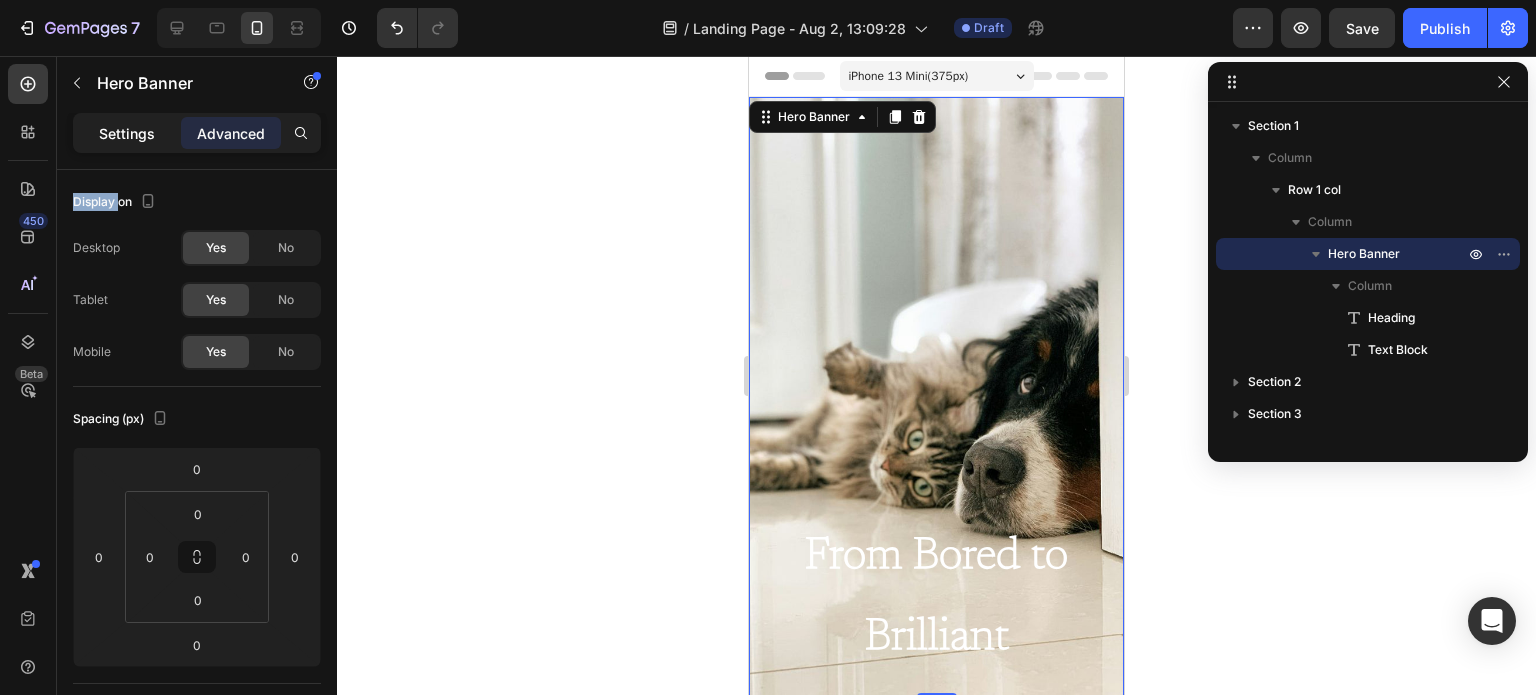 click on "Settings" at bounding box center [127, 133] 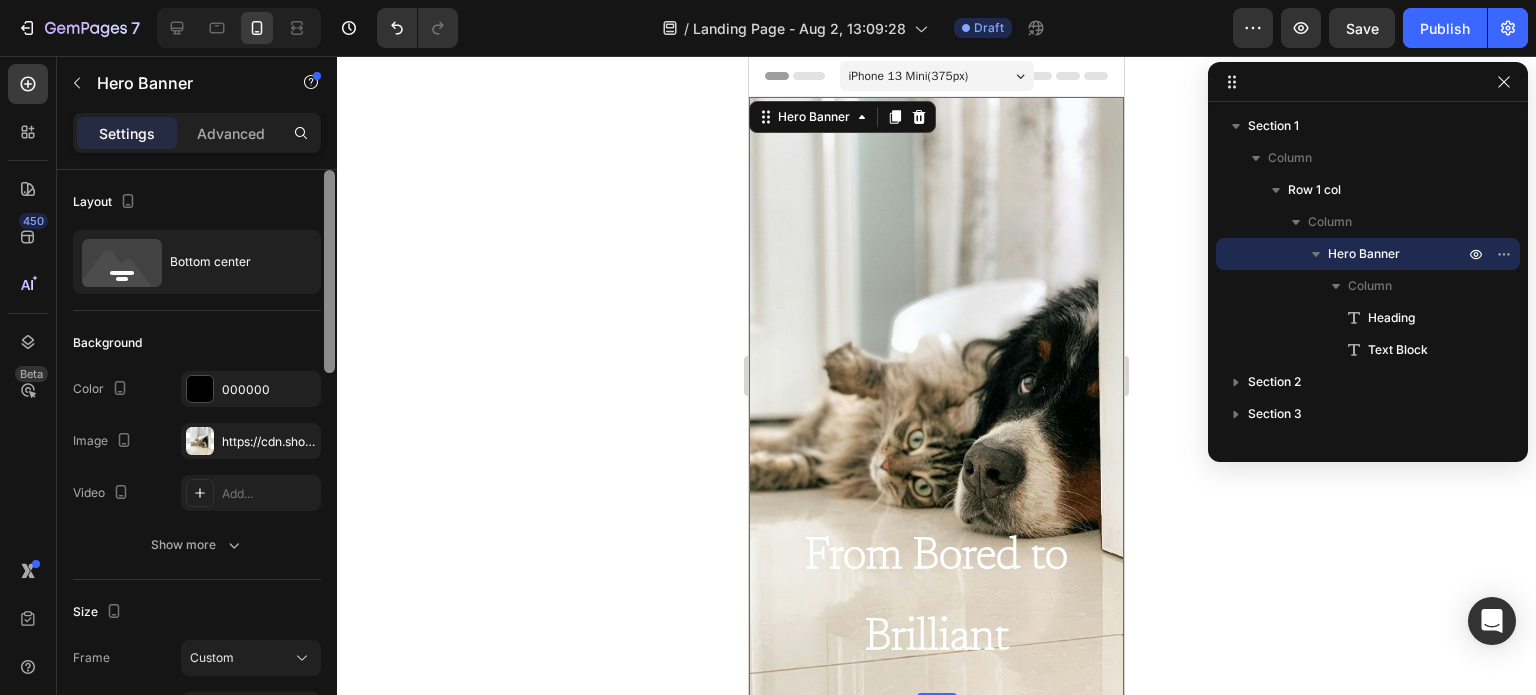 scroll, scrollTop: 80, scrollLeft: 0, axis: vertical 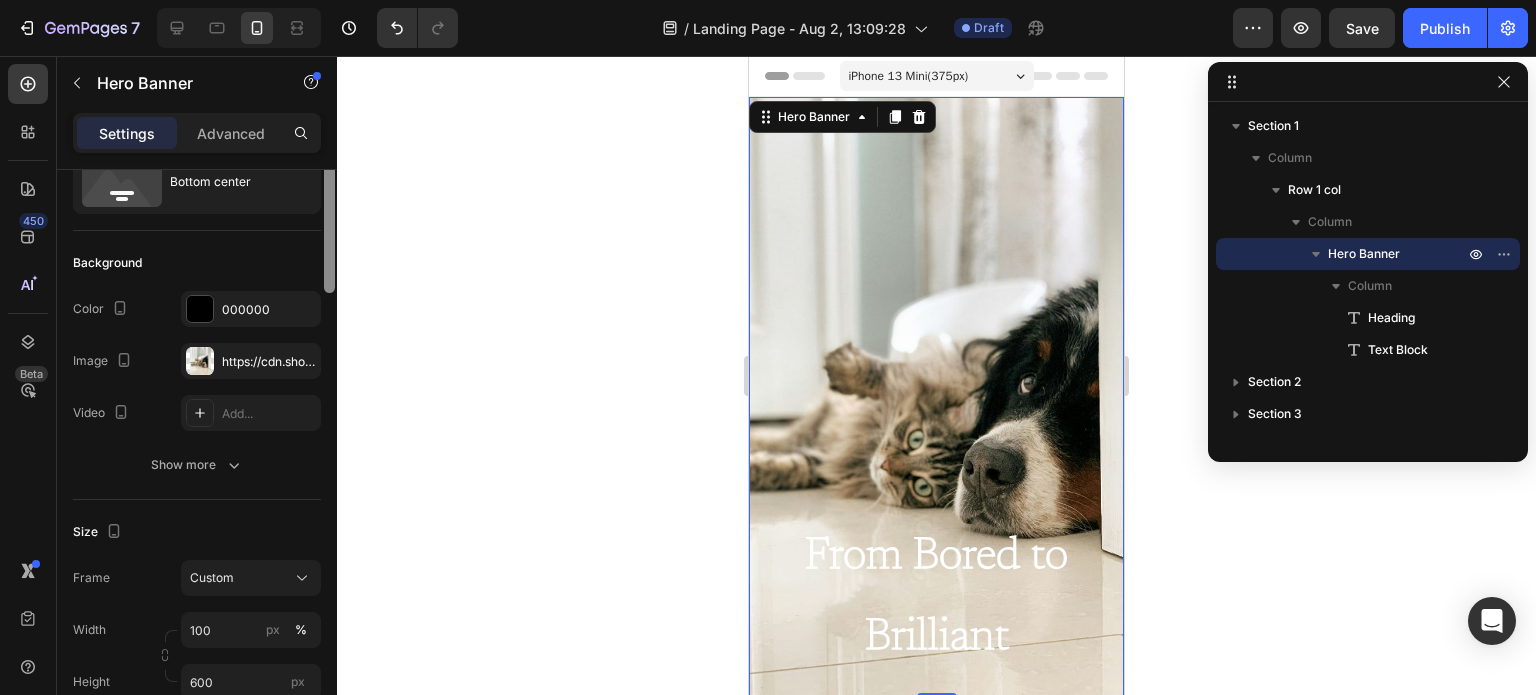 drag, startPoint x: 331, startPoint y: 346, endPoint x: 328, endPoint y: 374, distance: 28.160255 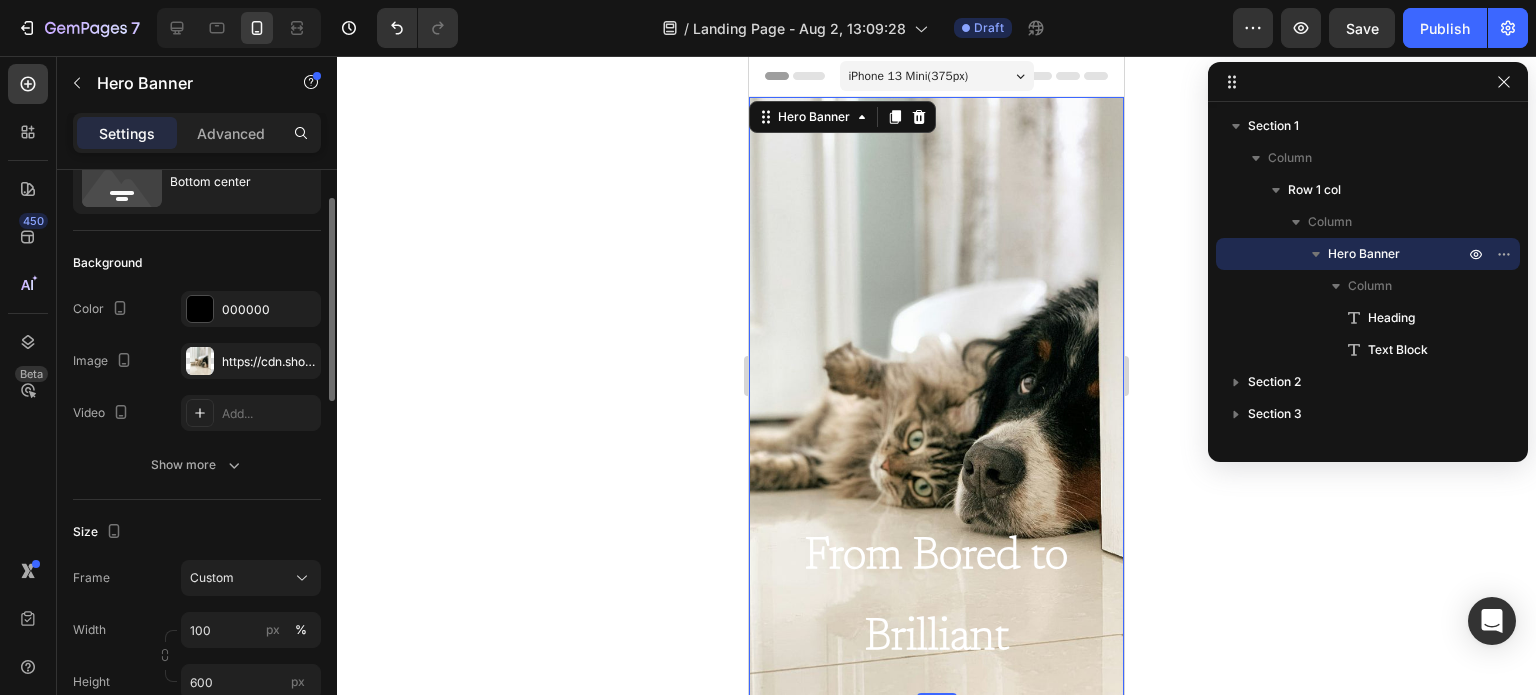 click on "The changes might be hidden by the image and the video. Color 000000 Image https://cdn.shopify.com/s/files/1/0680/9350/9794/files/gempages_577196295349863139-01cc1a13-de0c-4e6f-b713-c4970841554b.jpg Video Add... Show more" at bounding box center [197, 387] 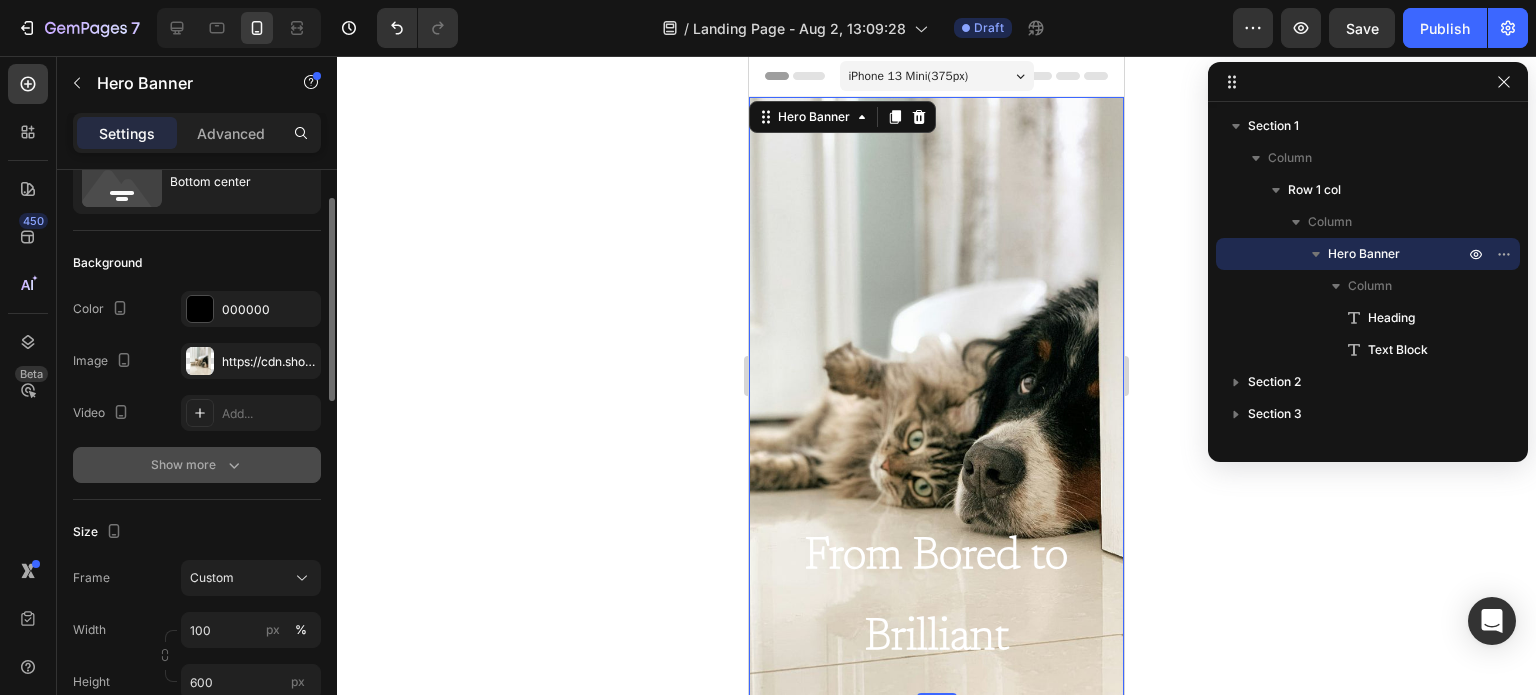 click on "Show more" at bounding box center (197, 465) 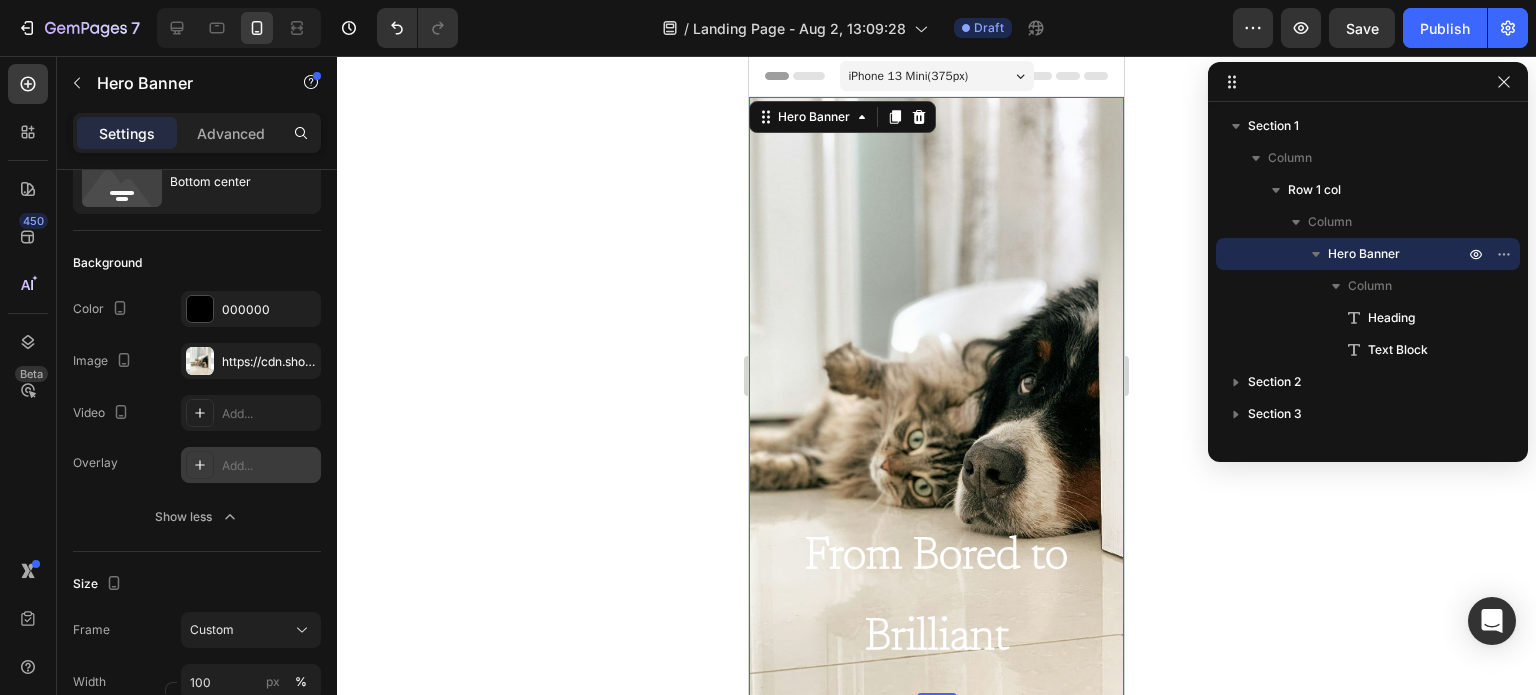 click on "Add..." at bounding box center [269, 466] 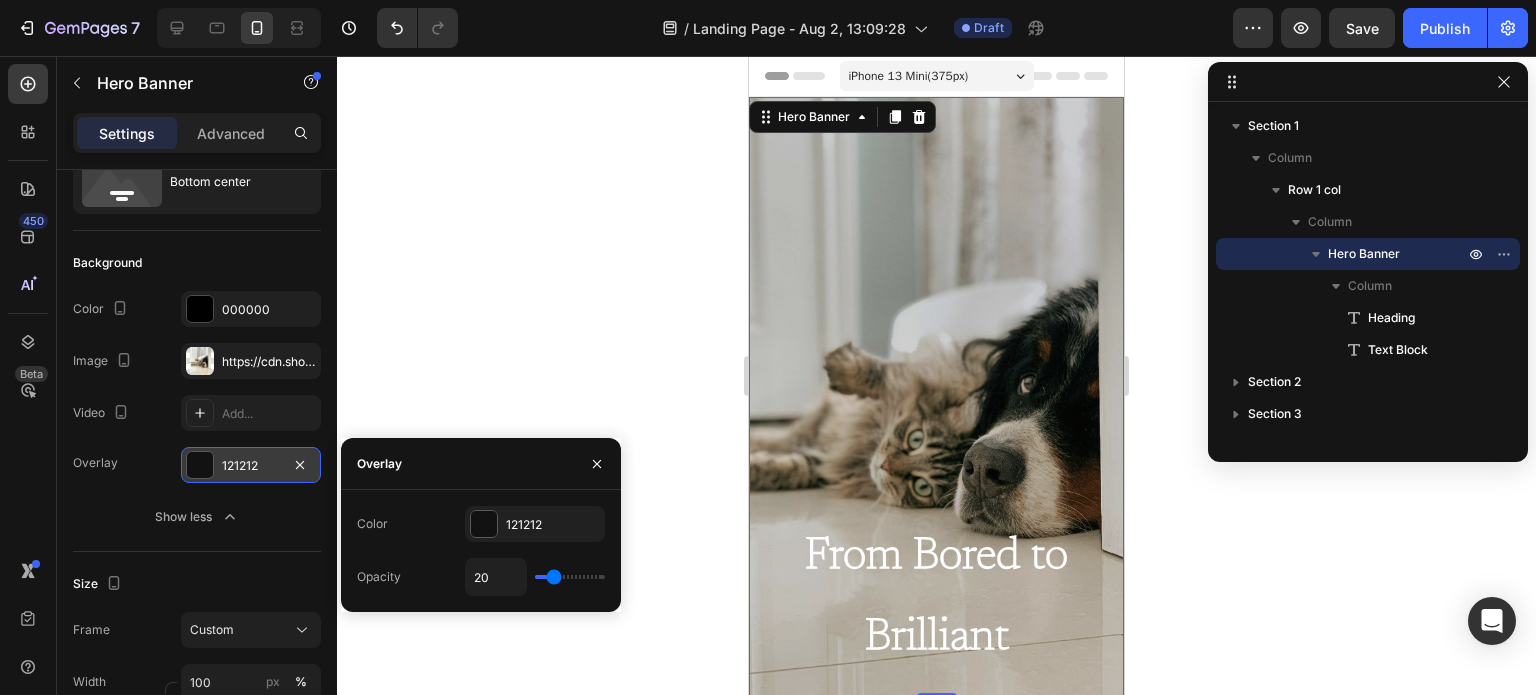 type on "26" 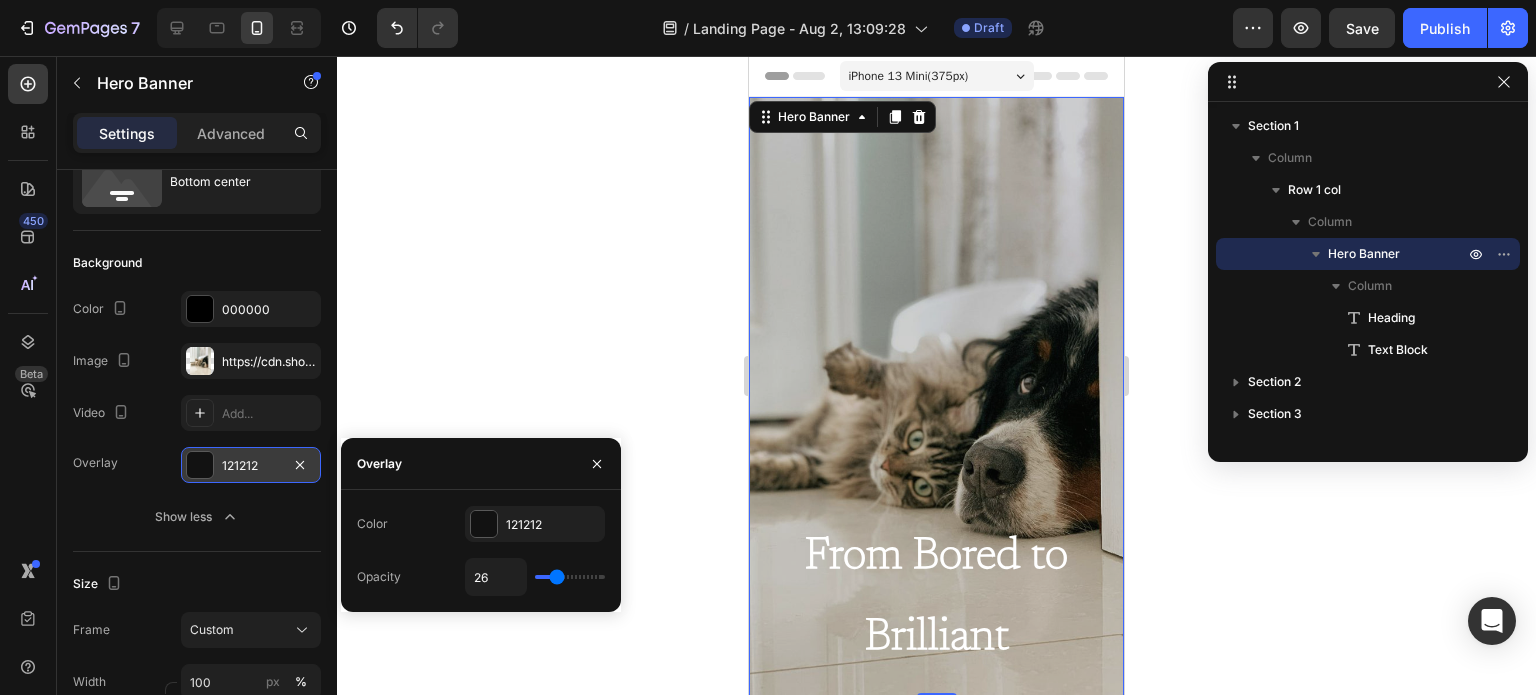 type on "34" 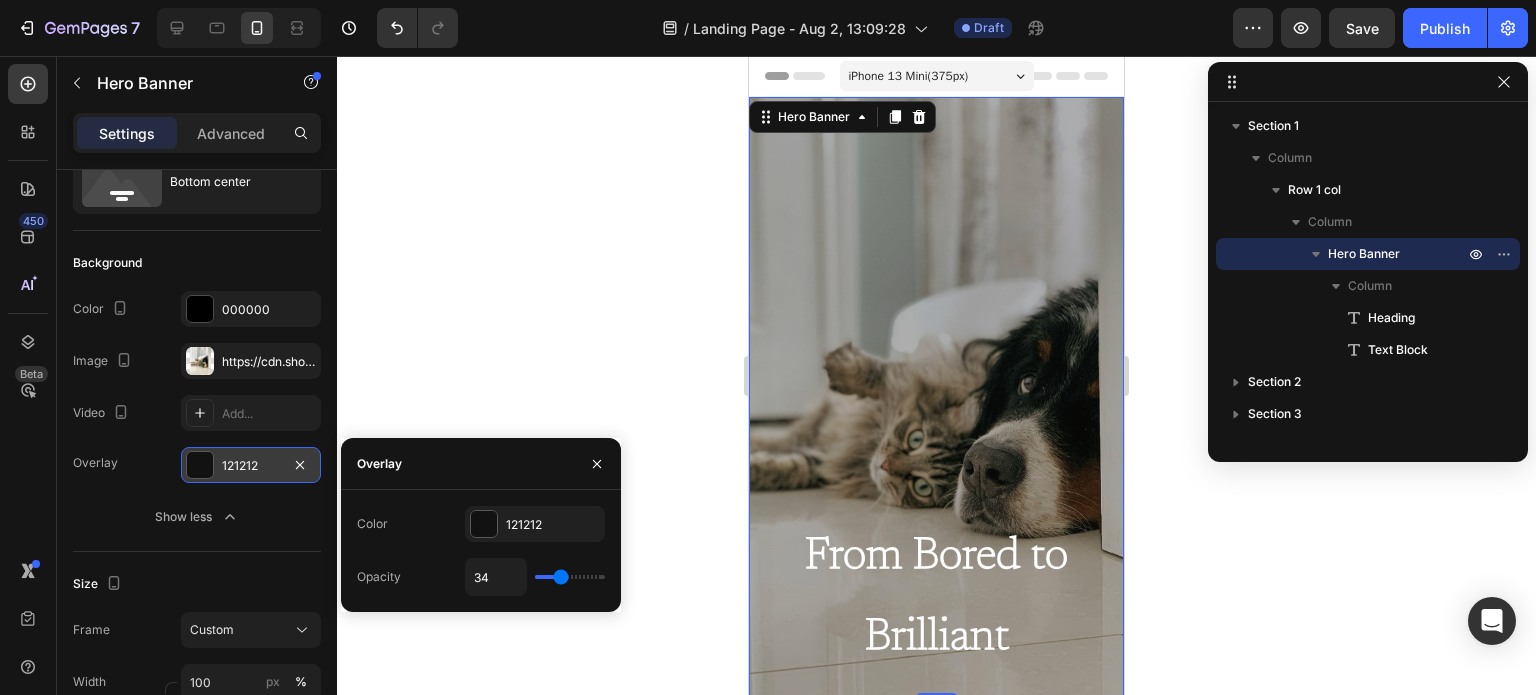 type on "42" 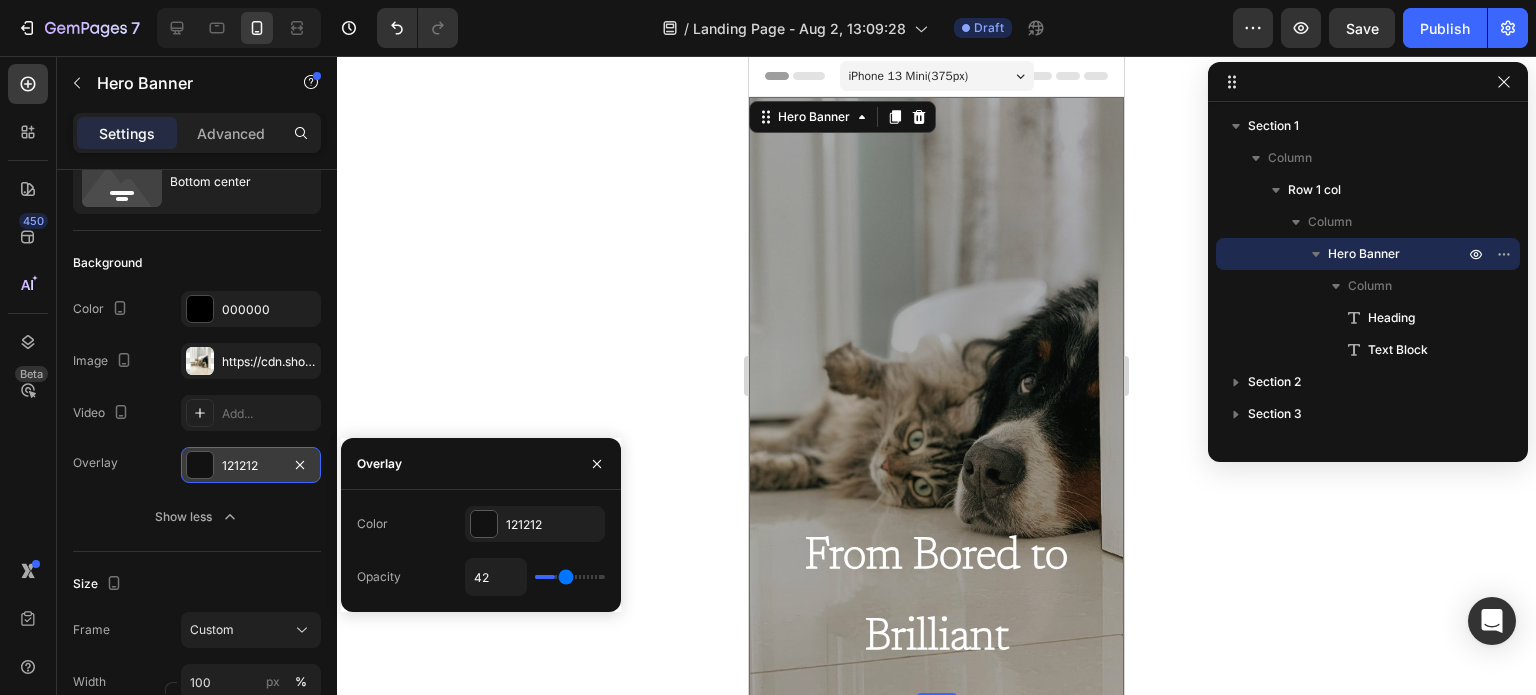 type on "51" 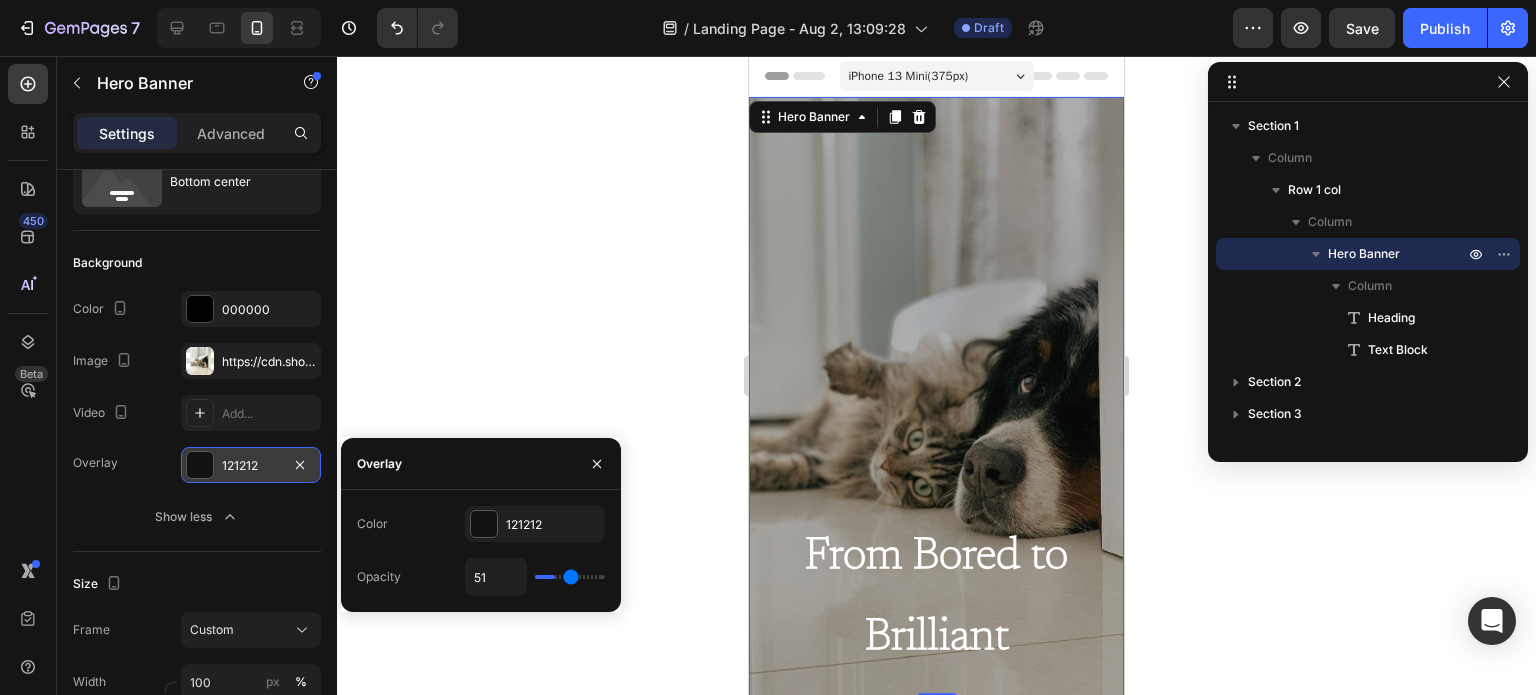 type on "54" 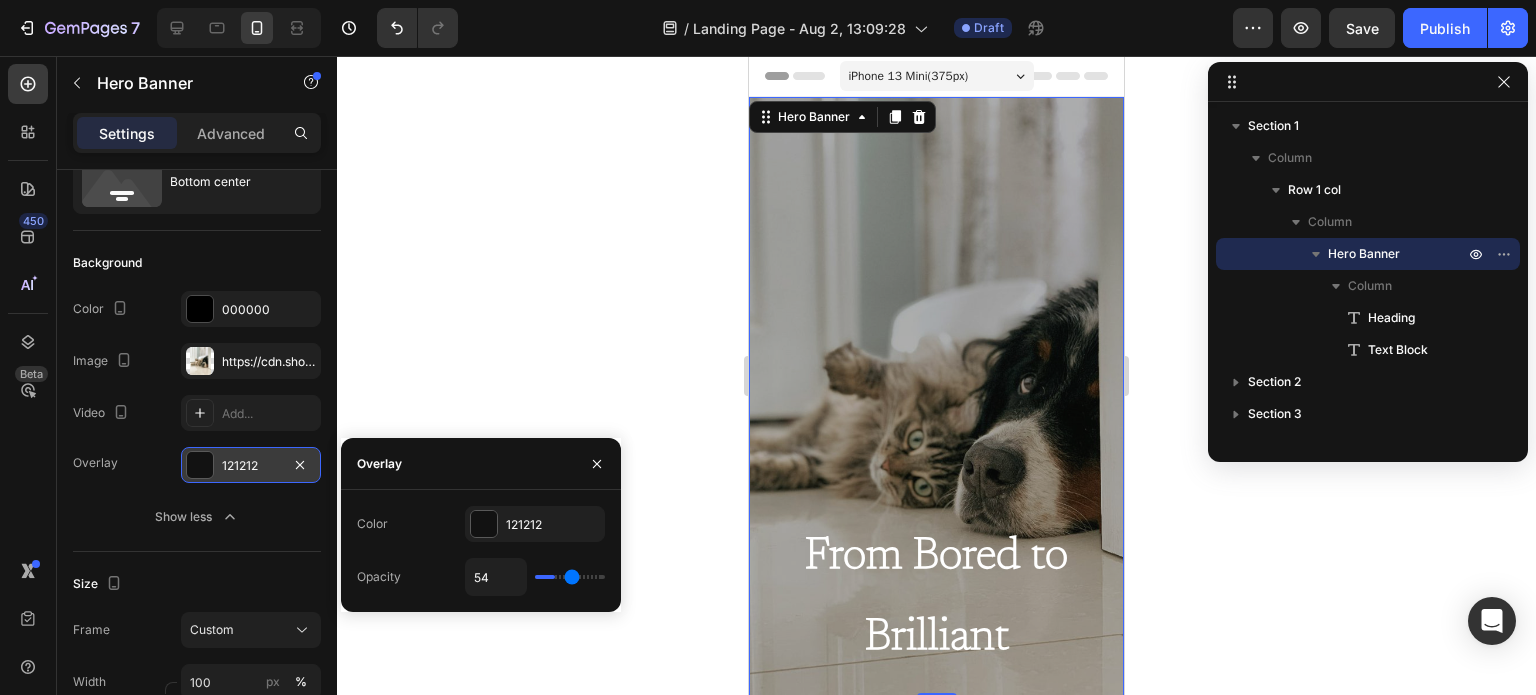 type on "57" 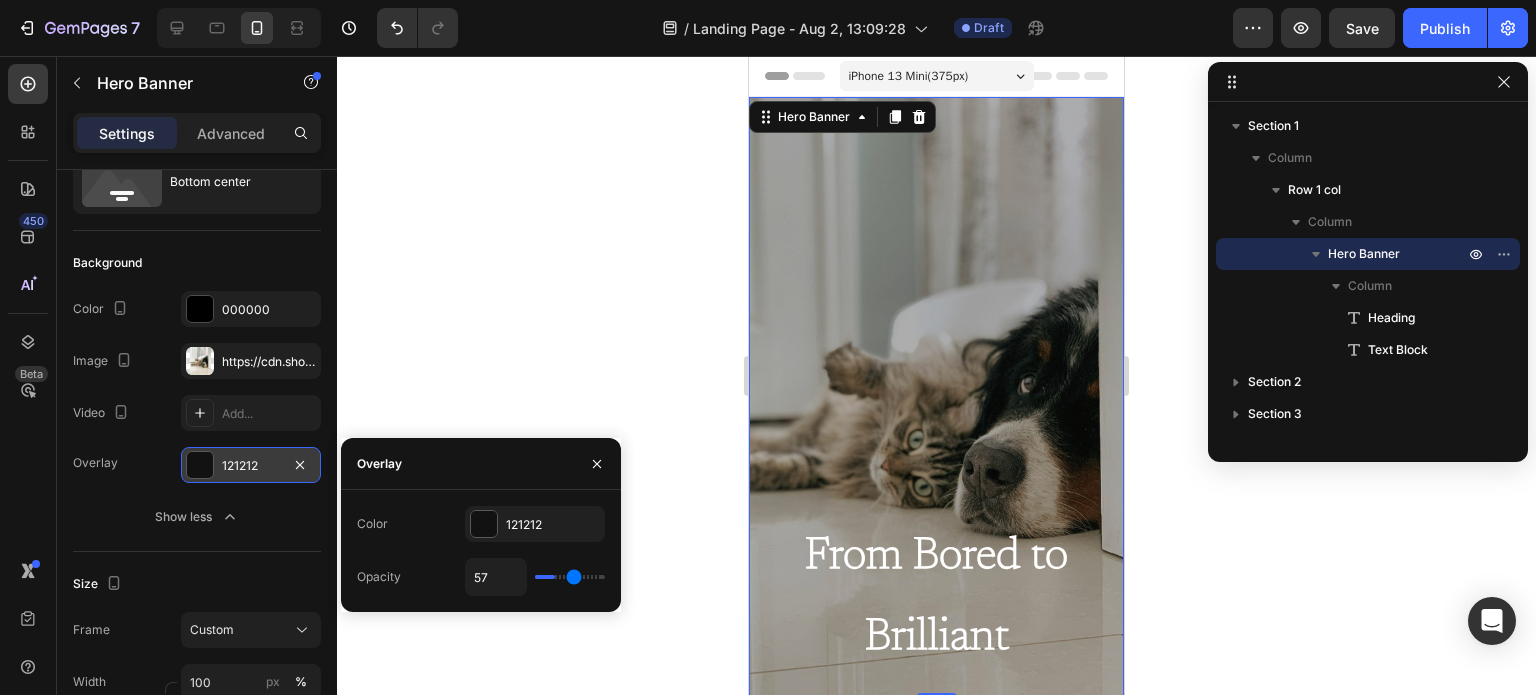 type on "61" 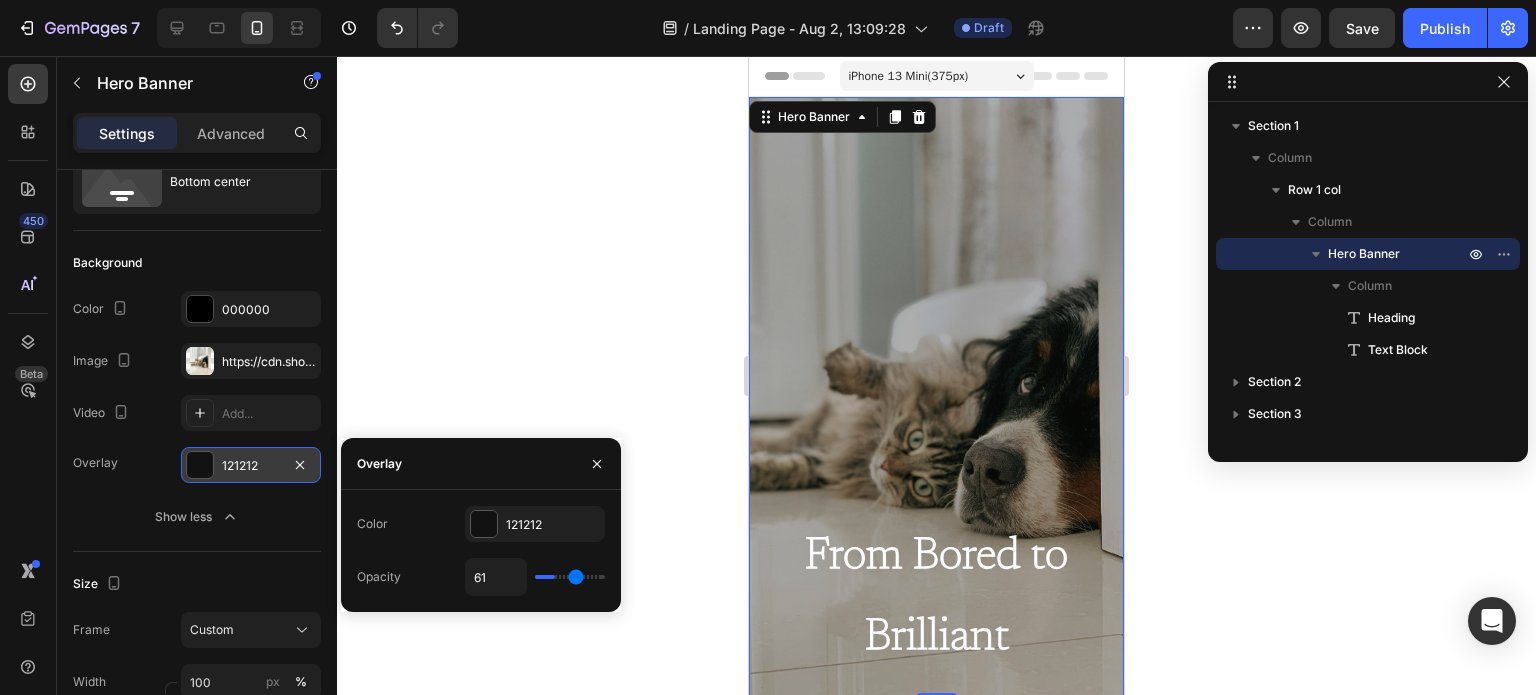 type on "64" 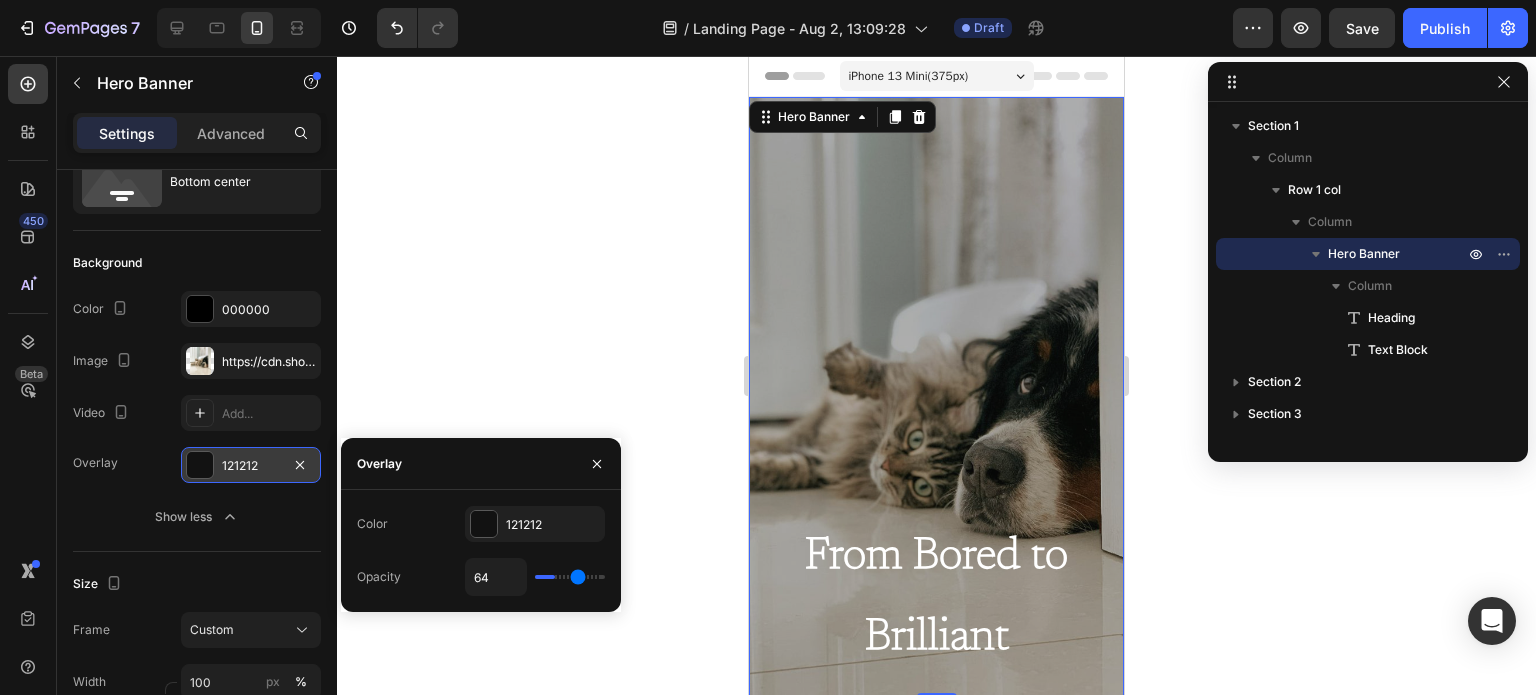 type on "67" 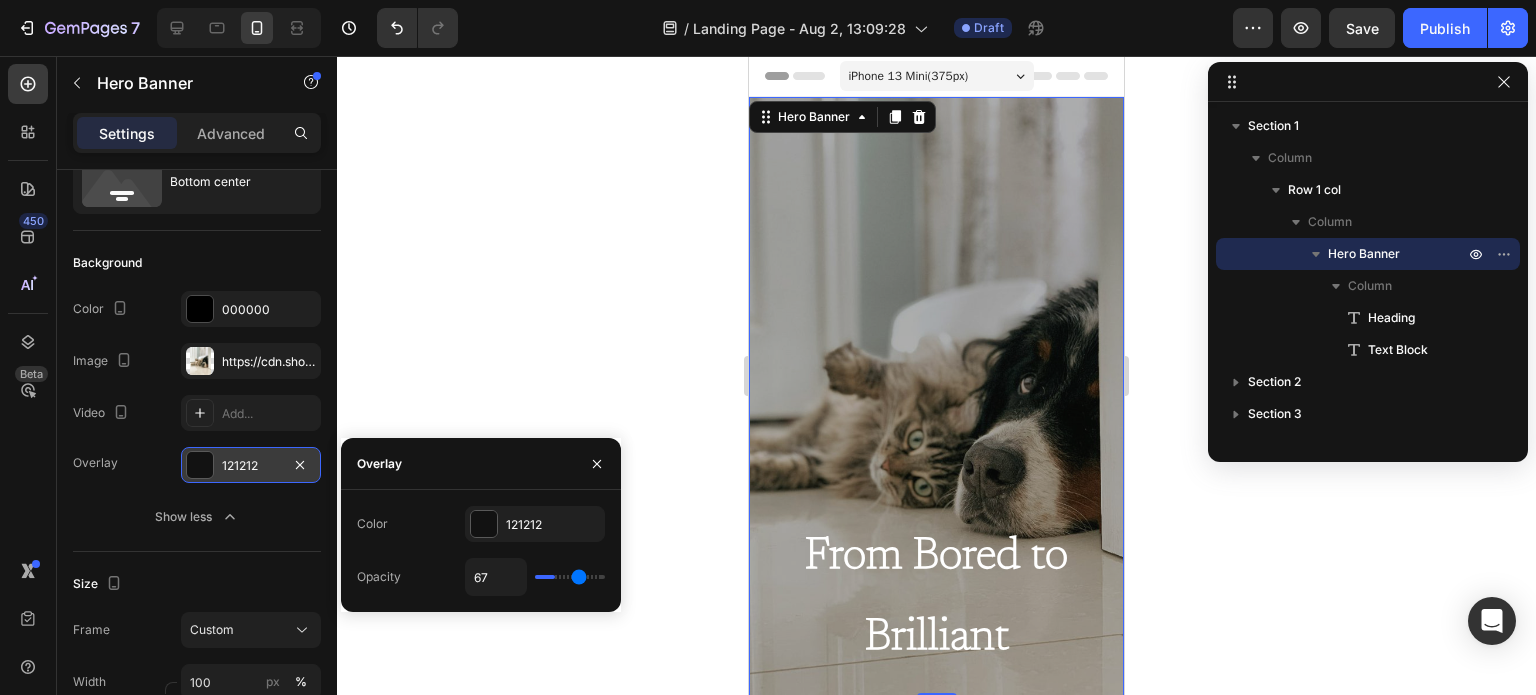 type on "69" 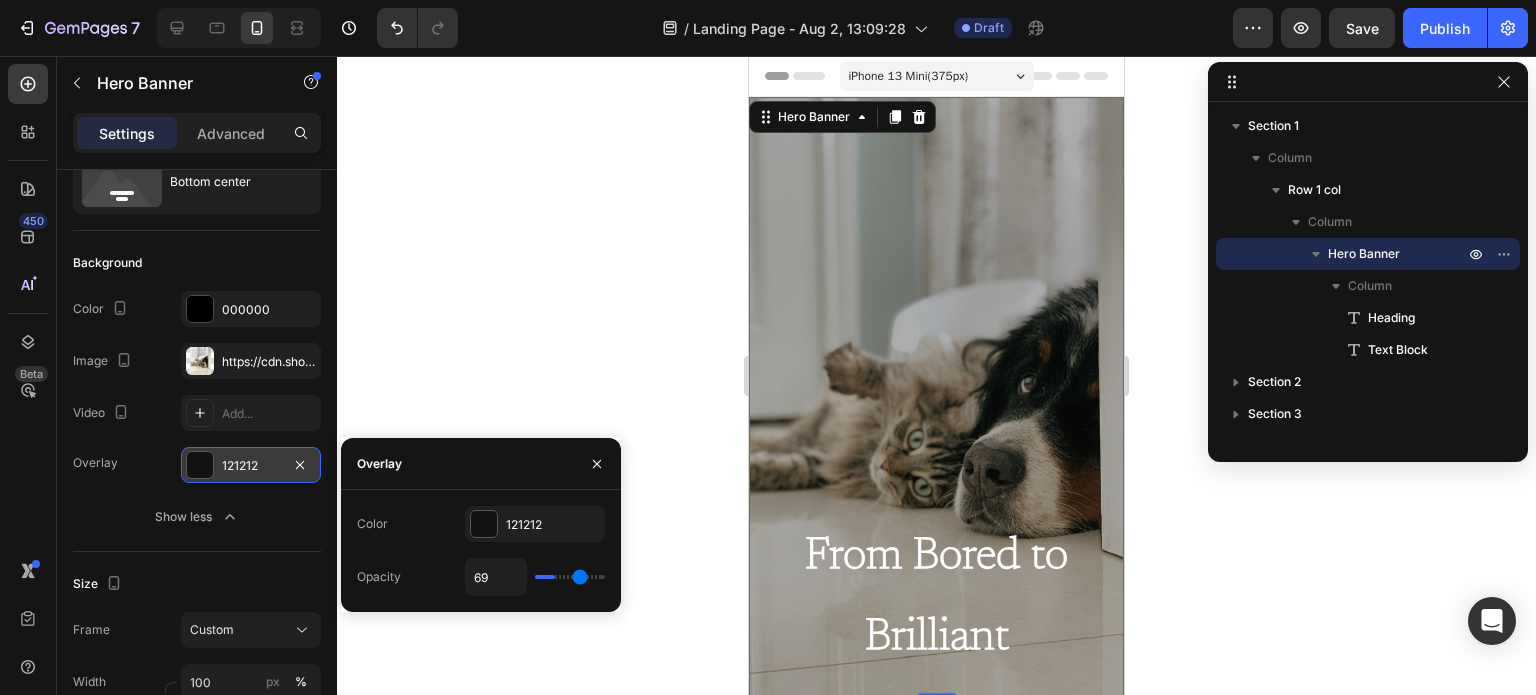 type on "71" 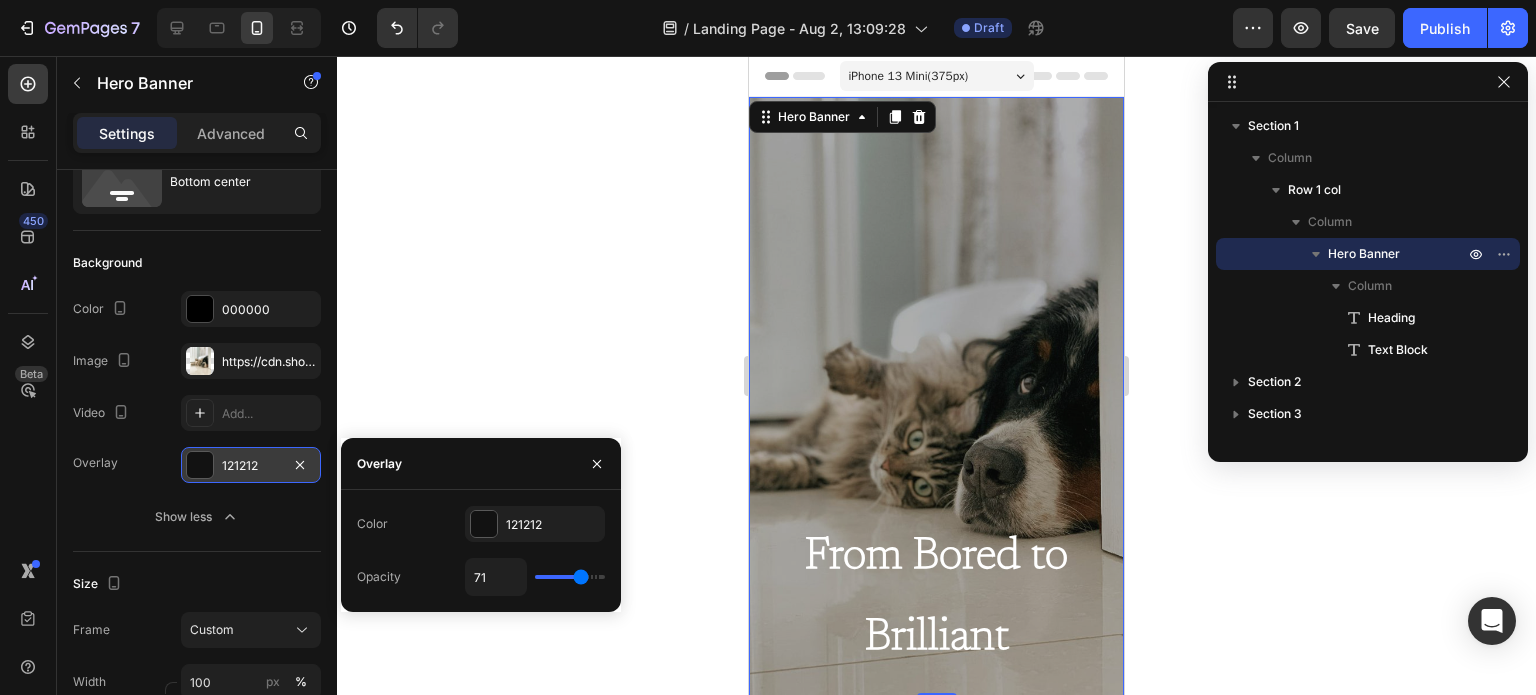 type on "74" 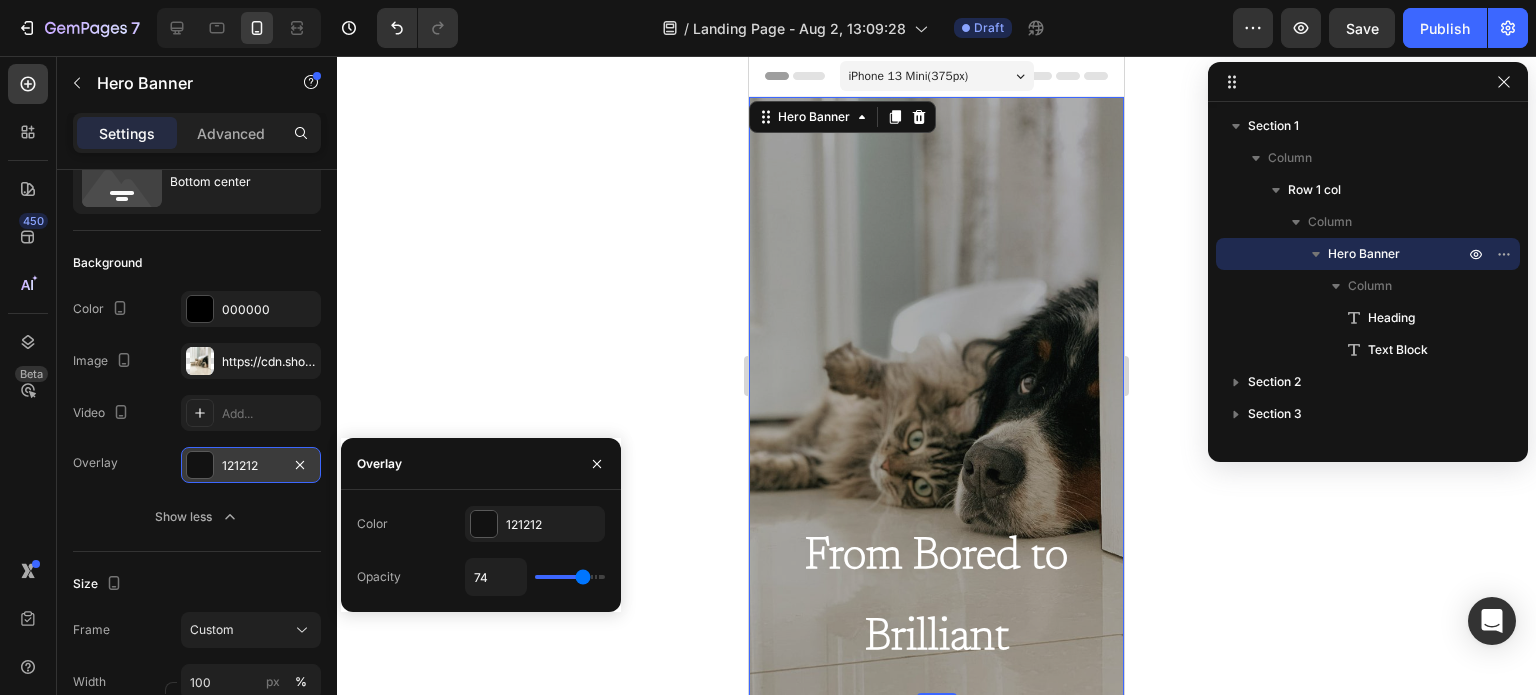 type on "76" 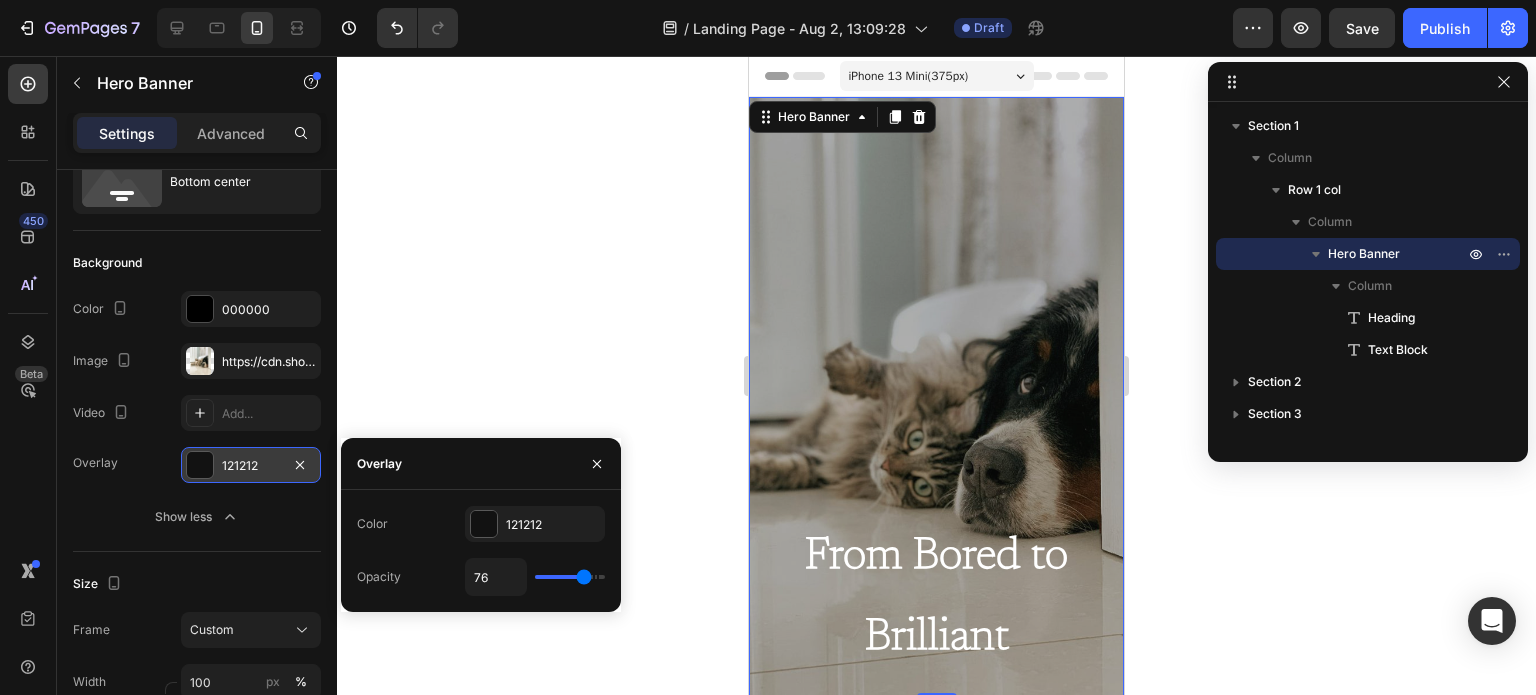 type on "79" 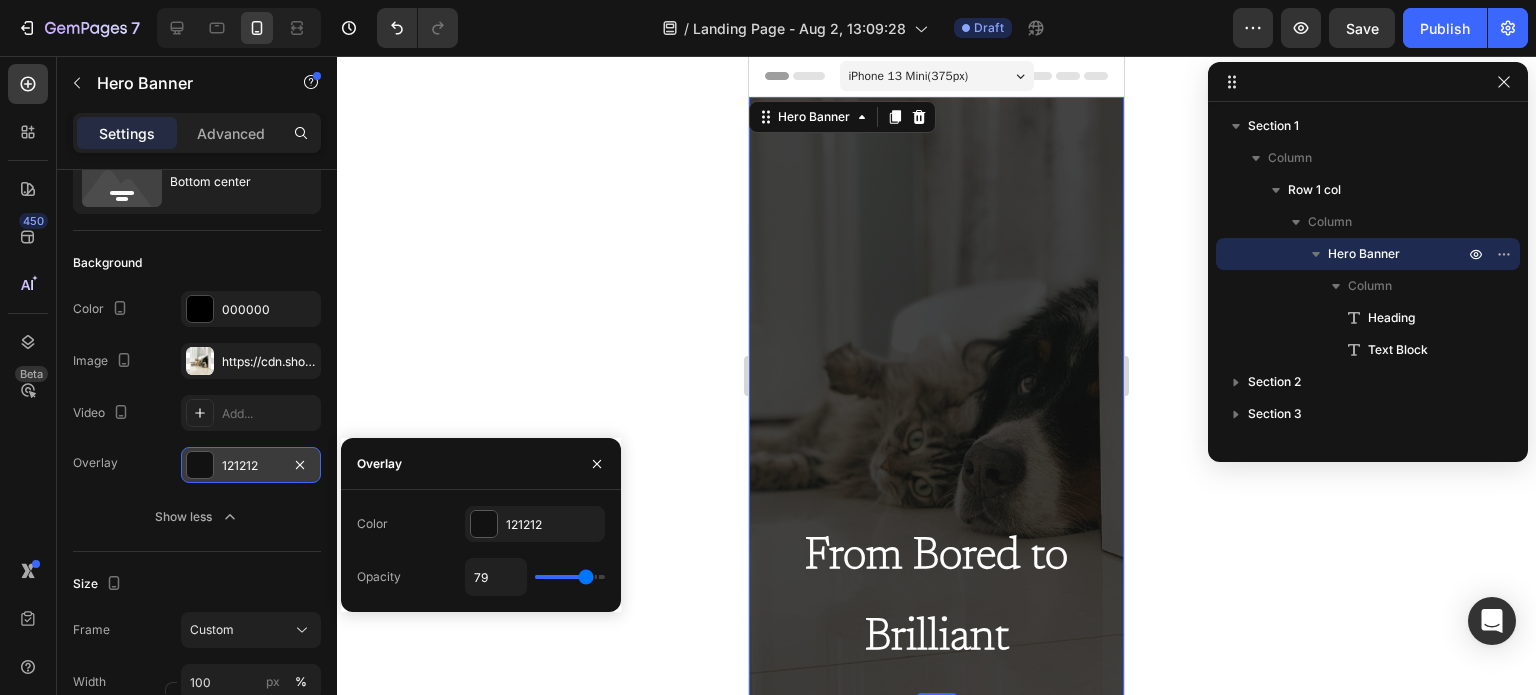 type on "82" 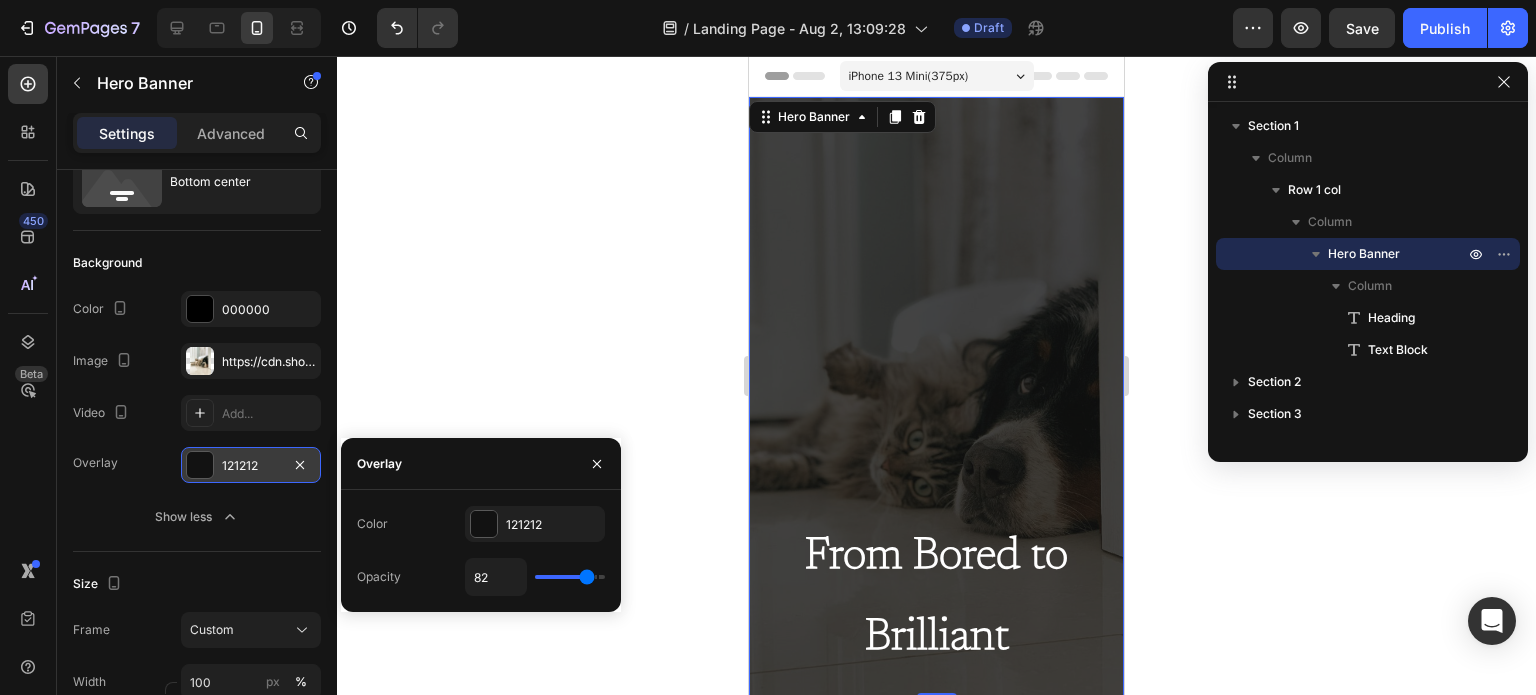 type on "85" 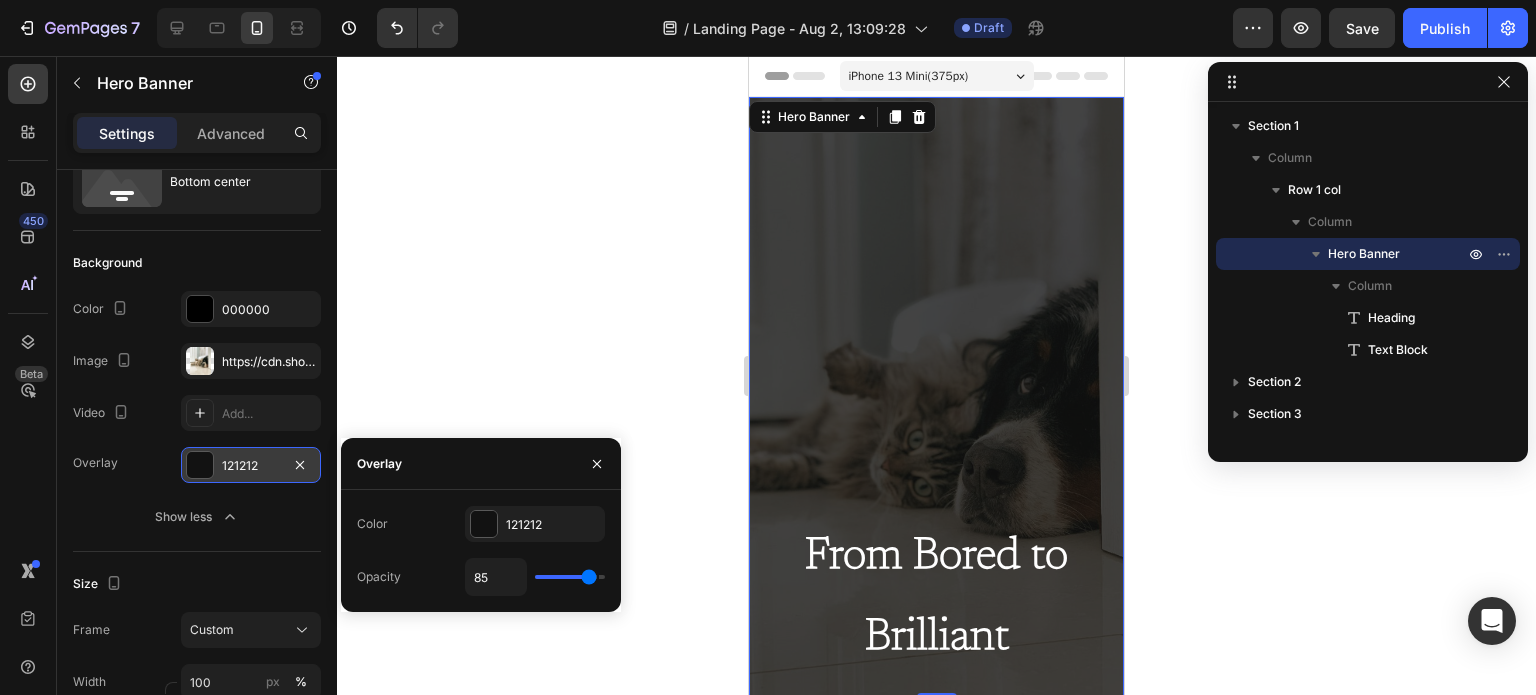 type on "86" 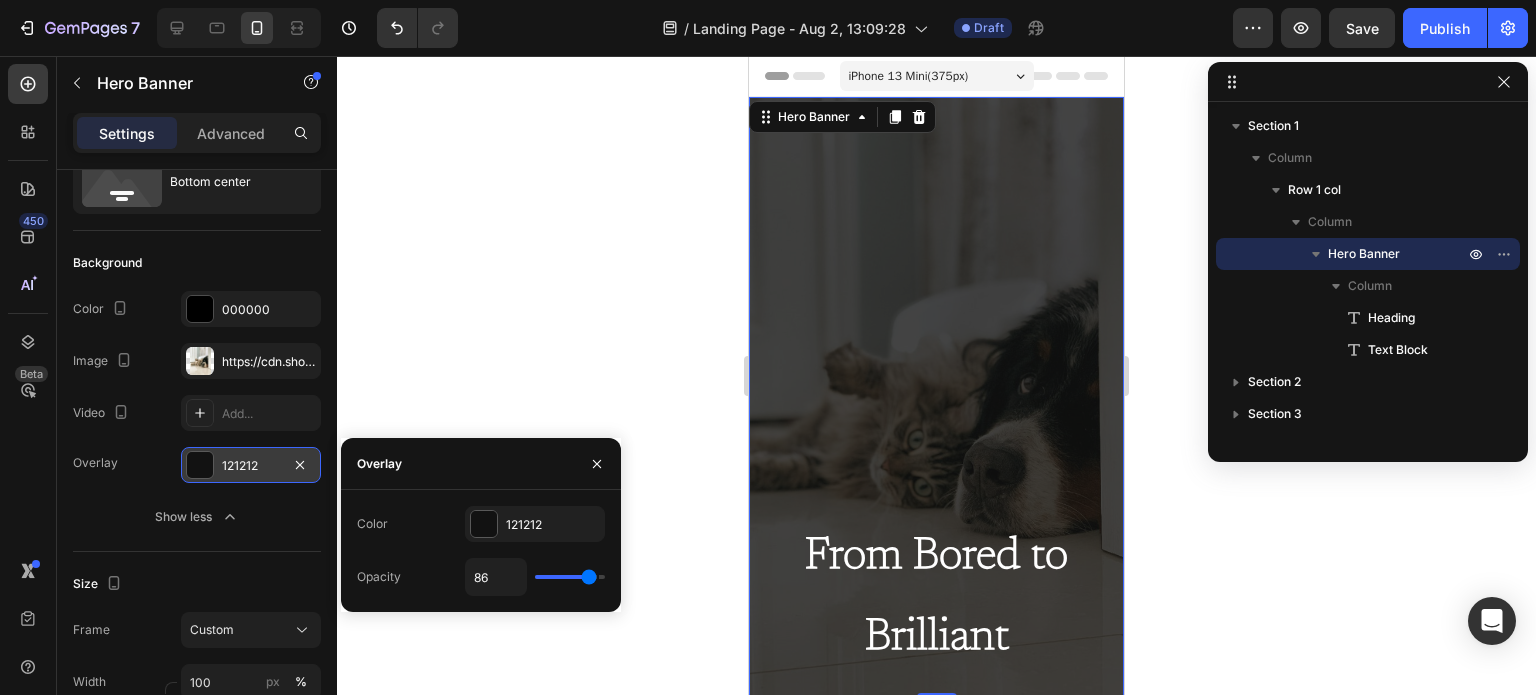 type on "91" 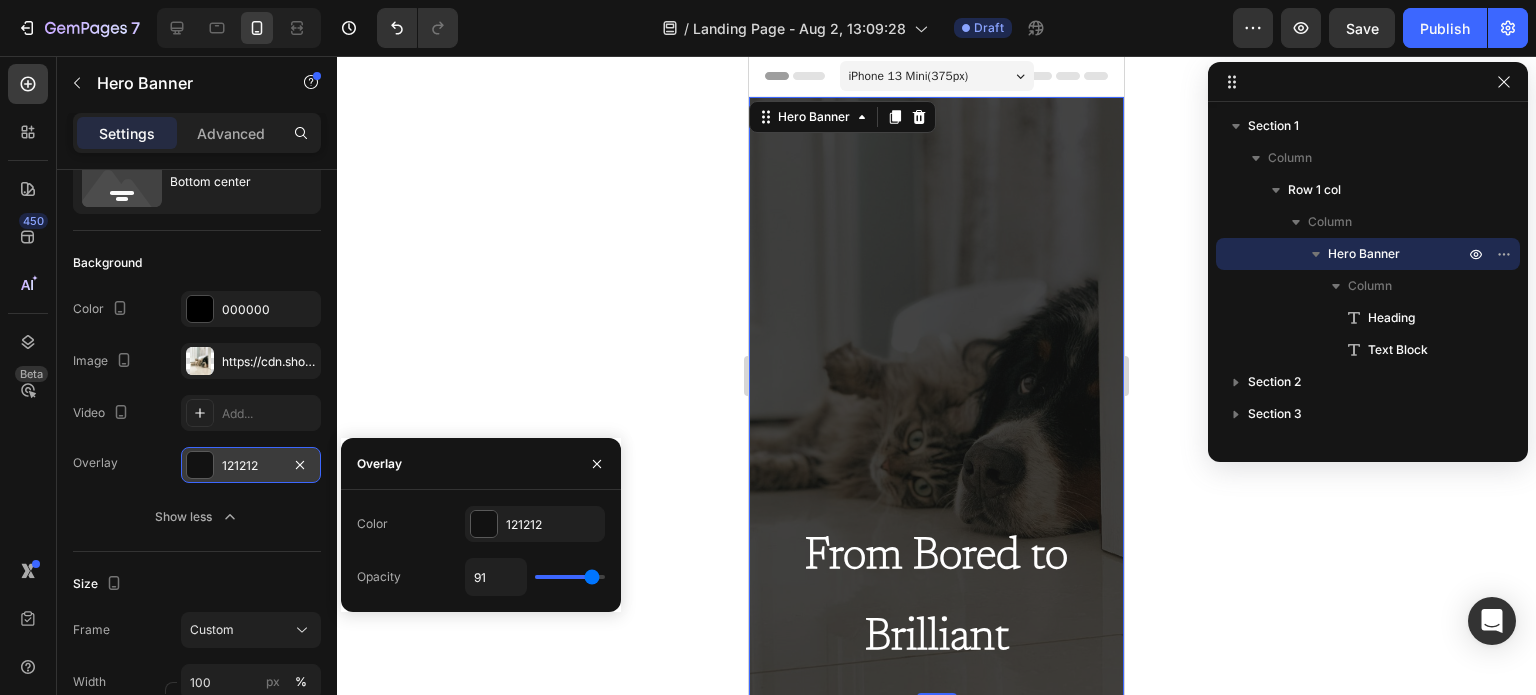 type on "95" 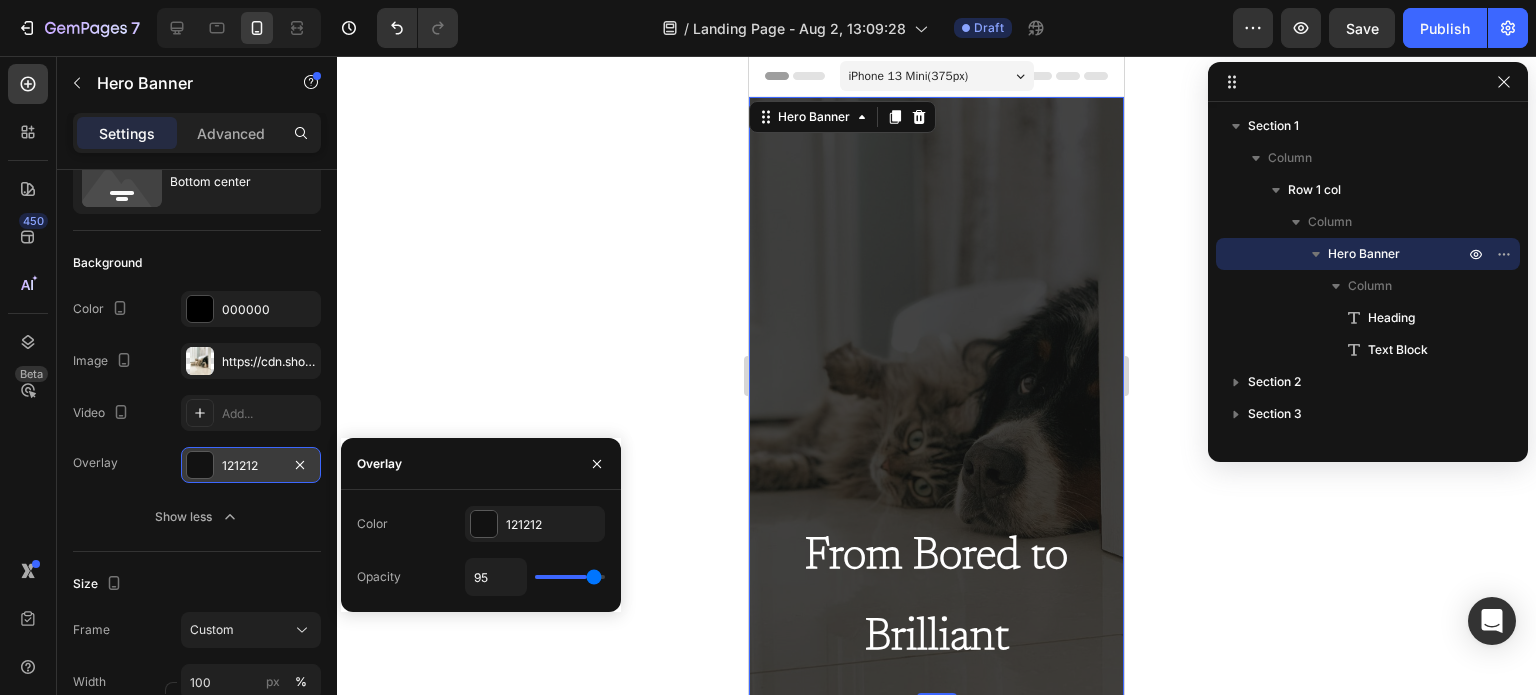 type on "100" 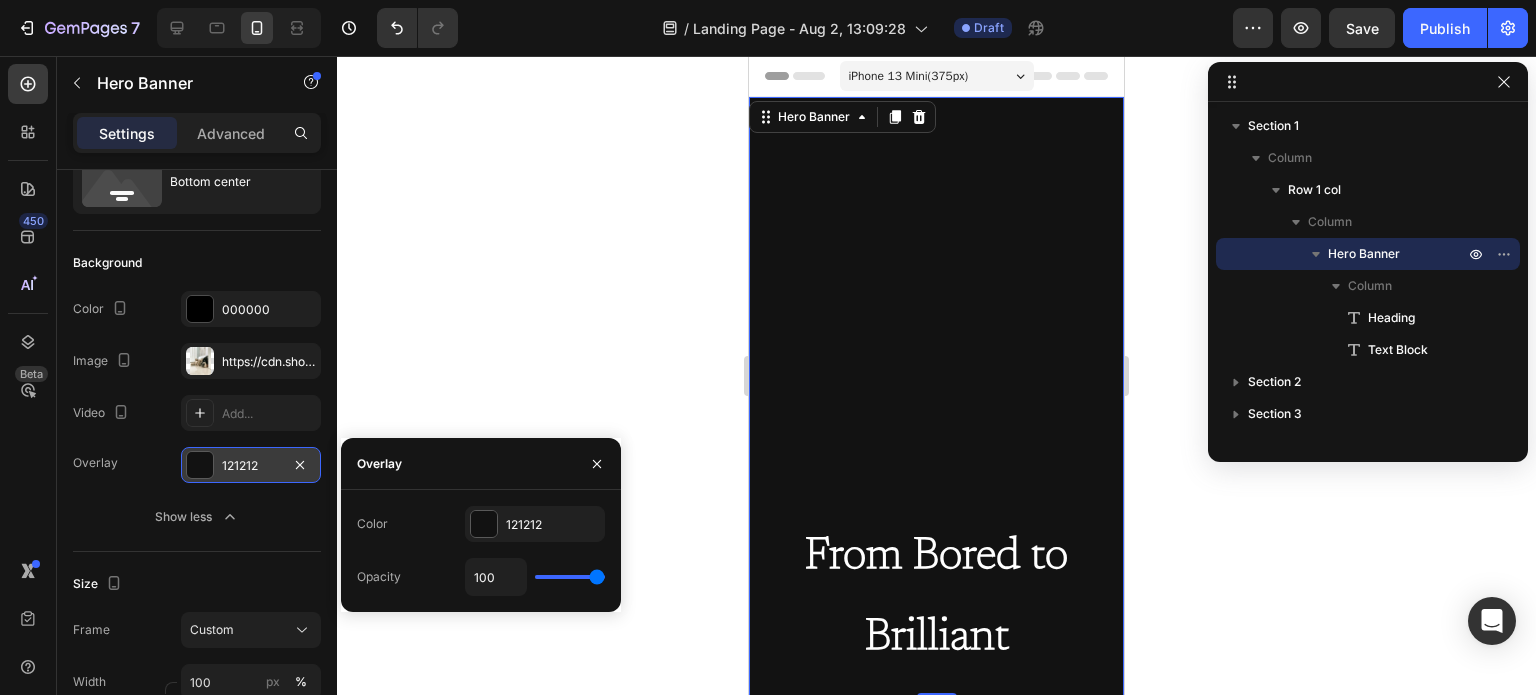 type on "97" 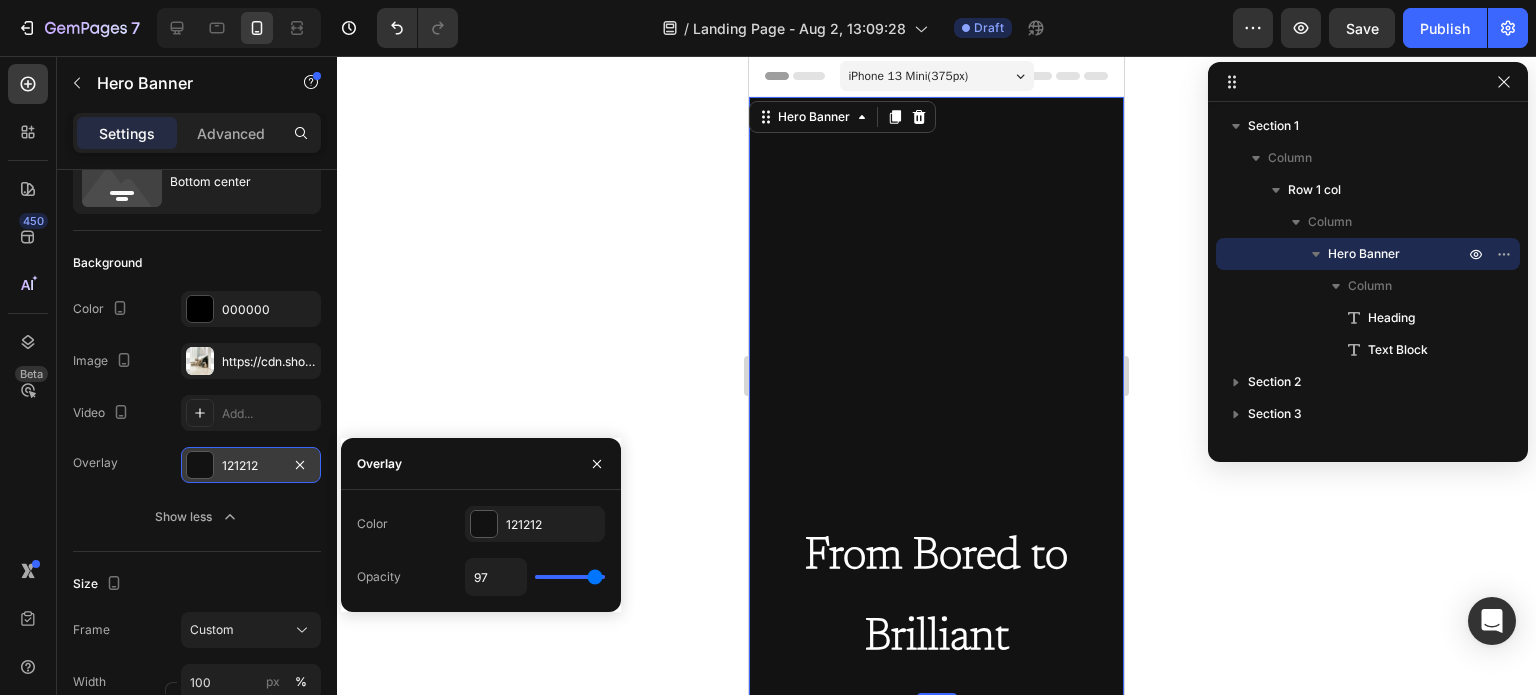 type on "89" 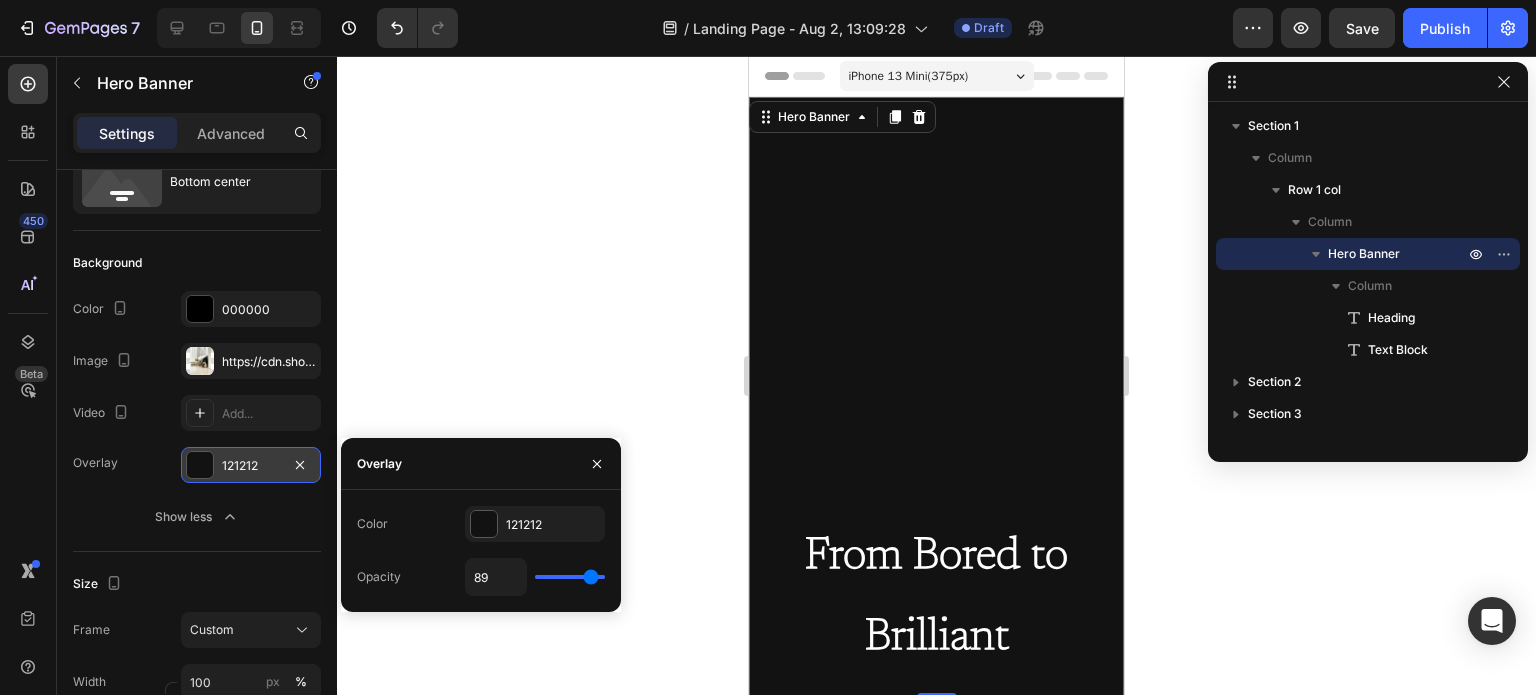 type on "80" 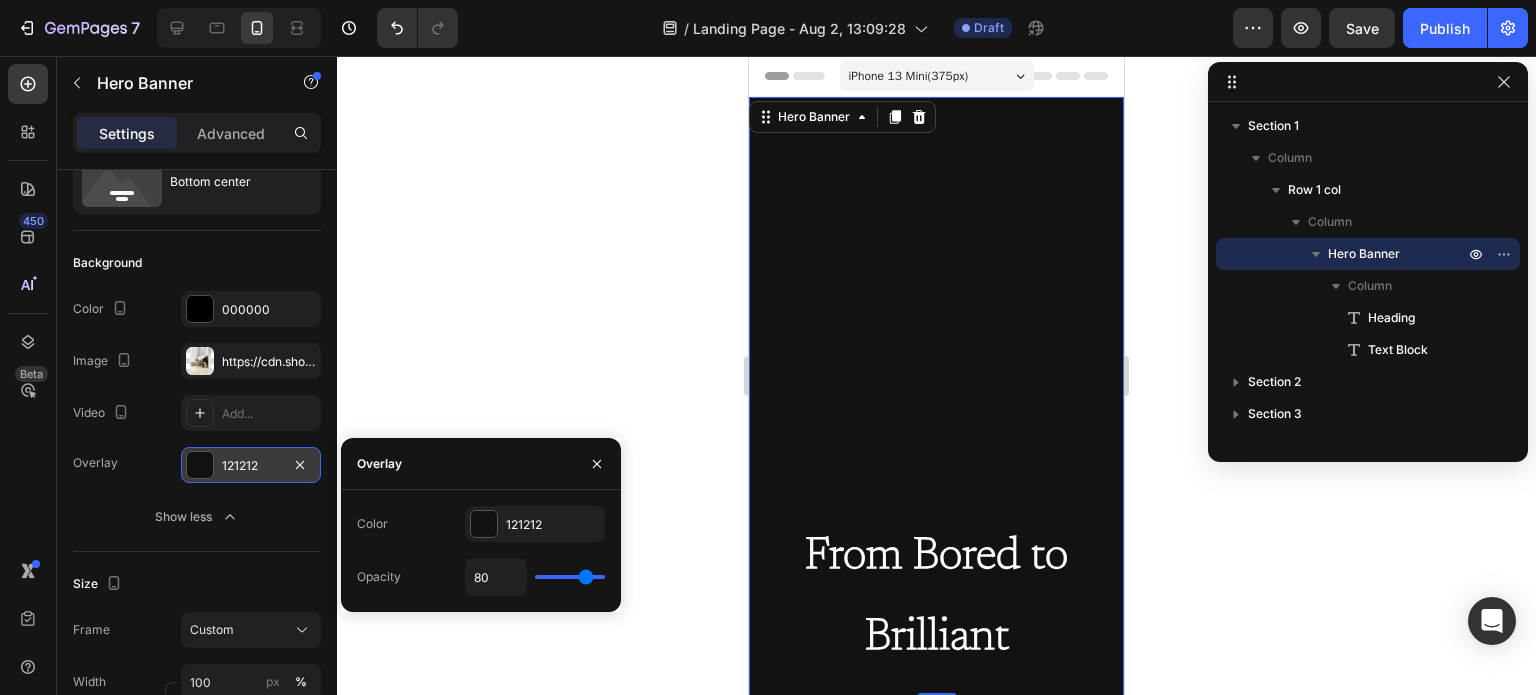 type on "76" 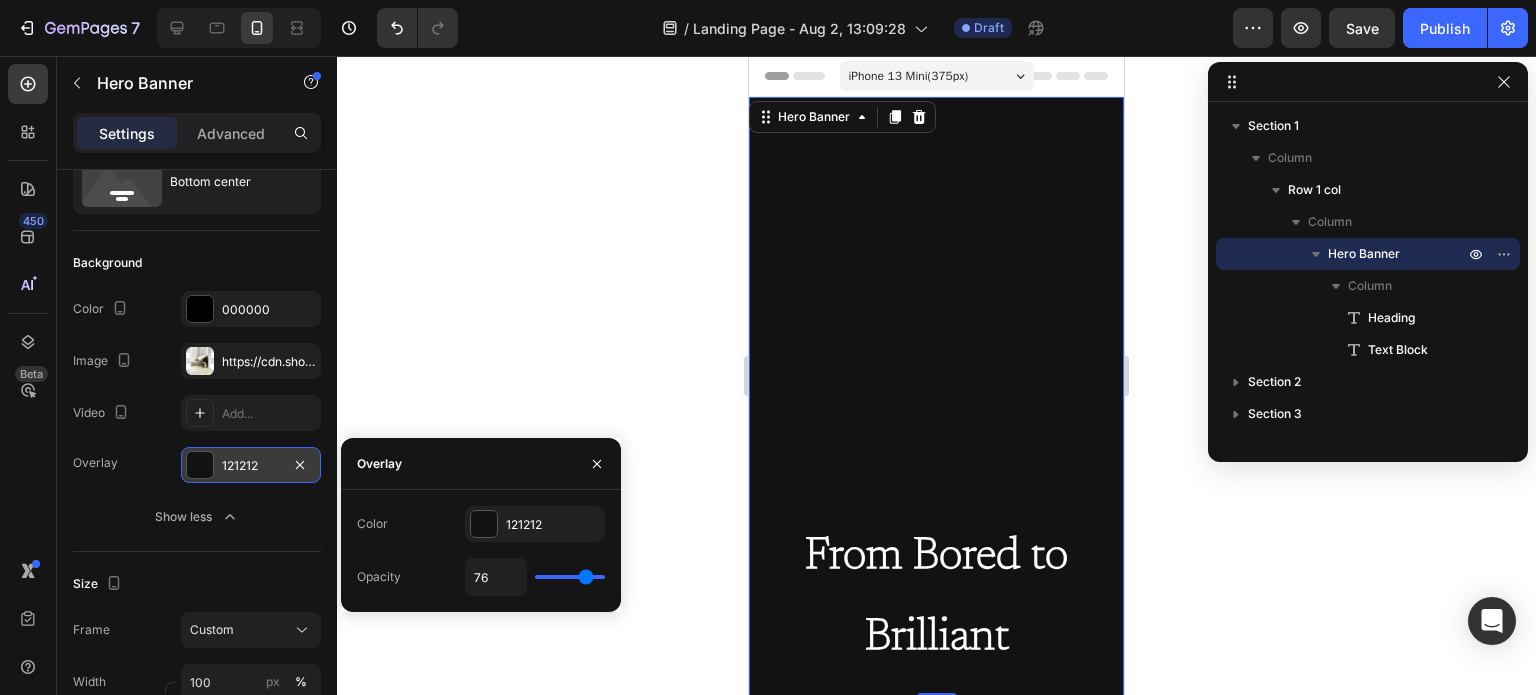 type on "76" 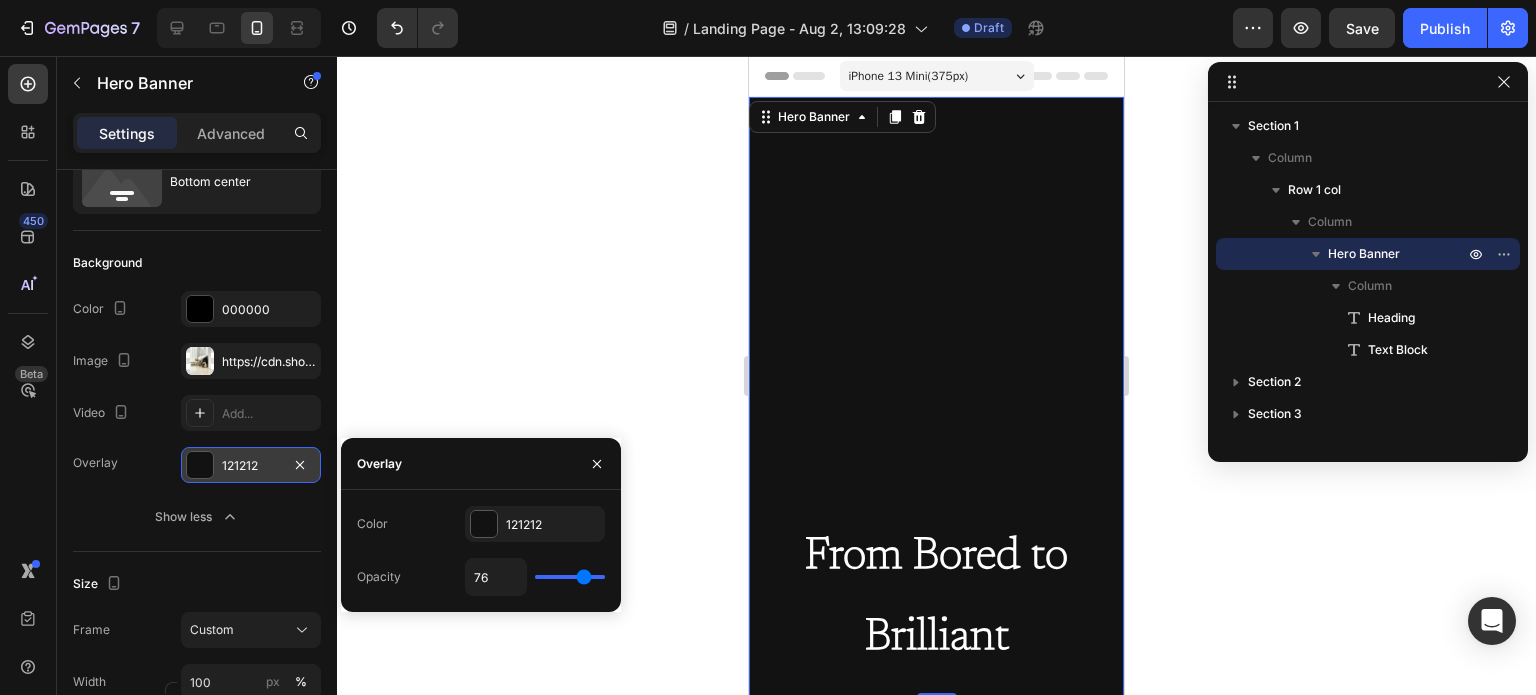 type on "73" 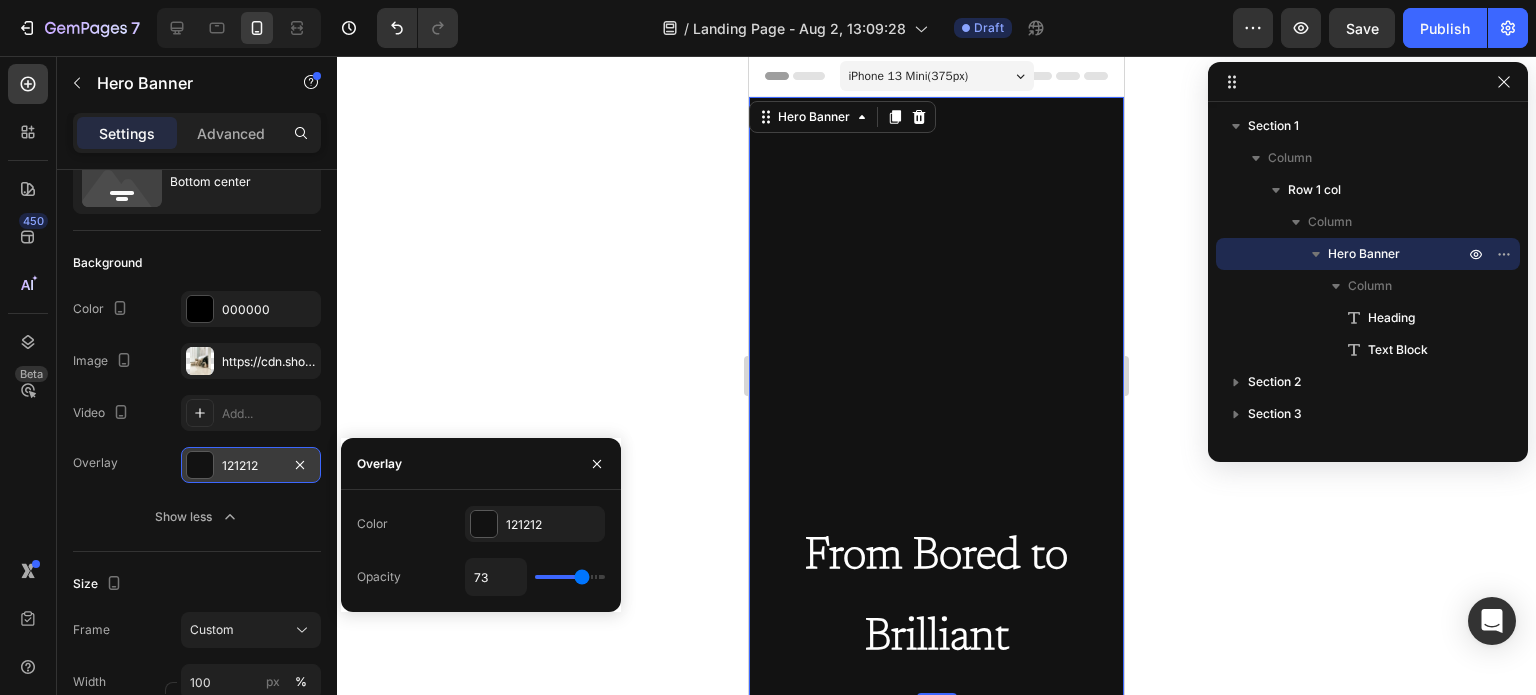 type on "71" 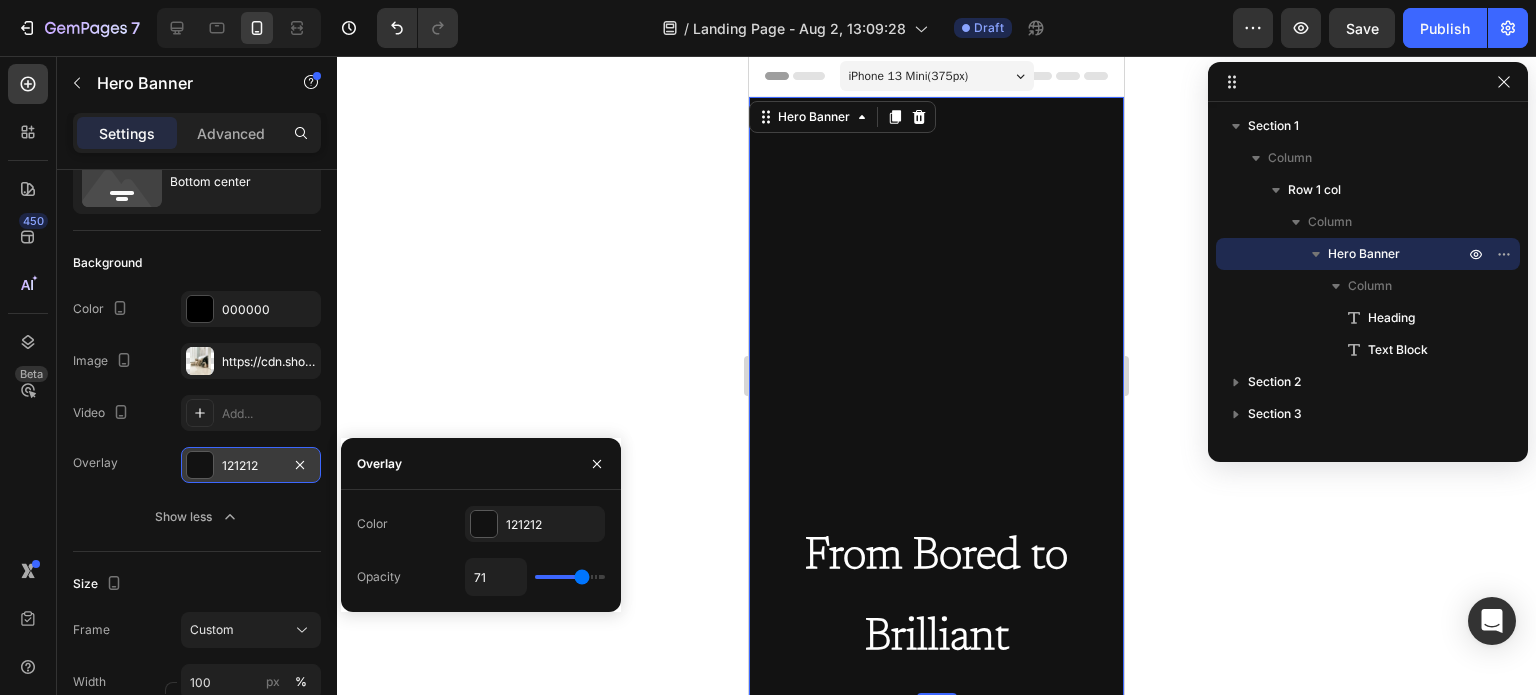 type on "71" 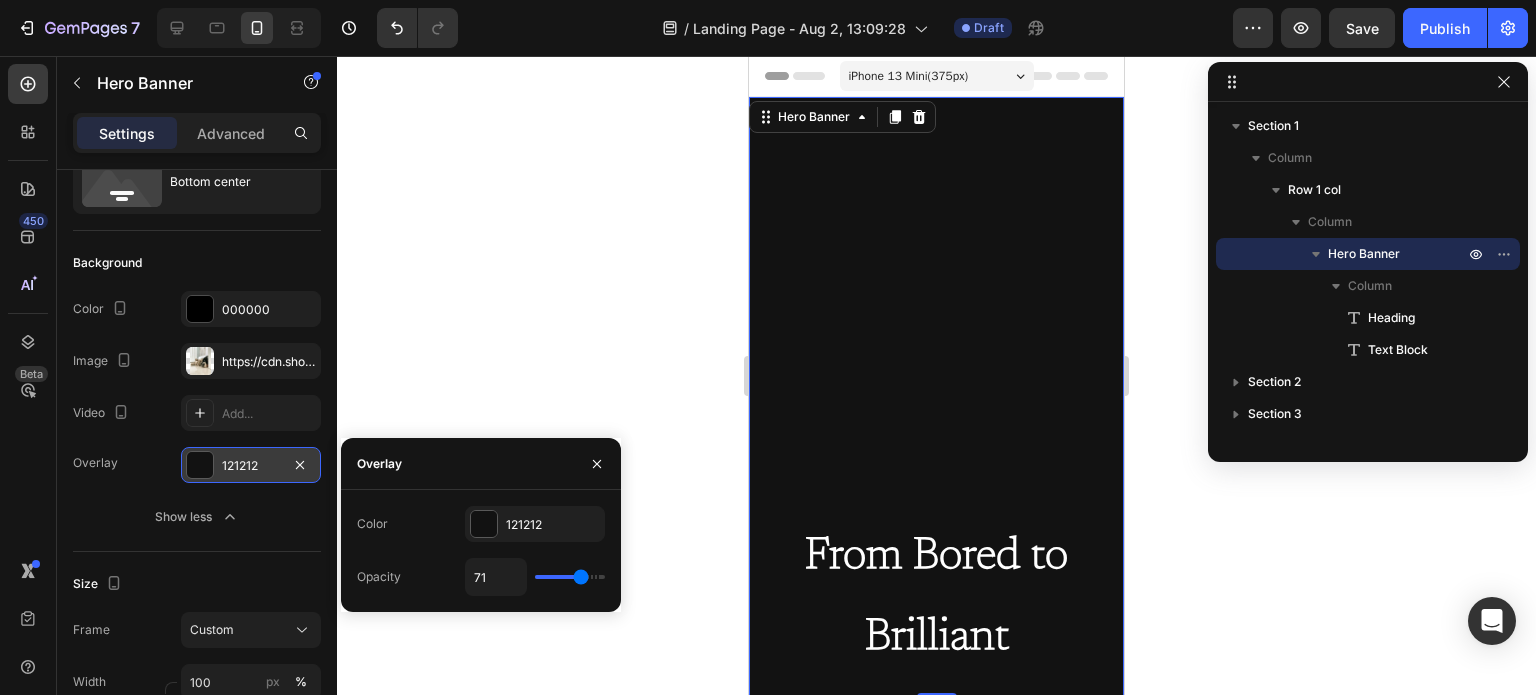 type on "70" 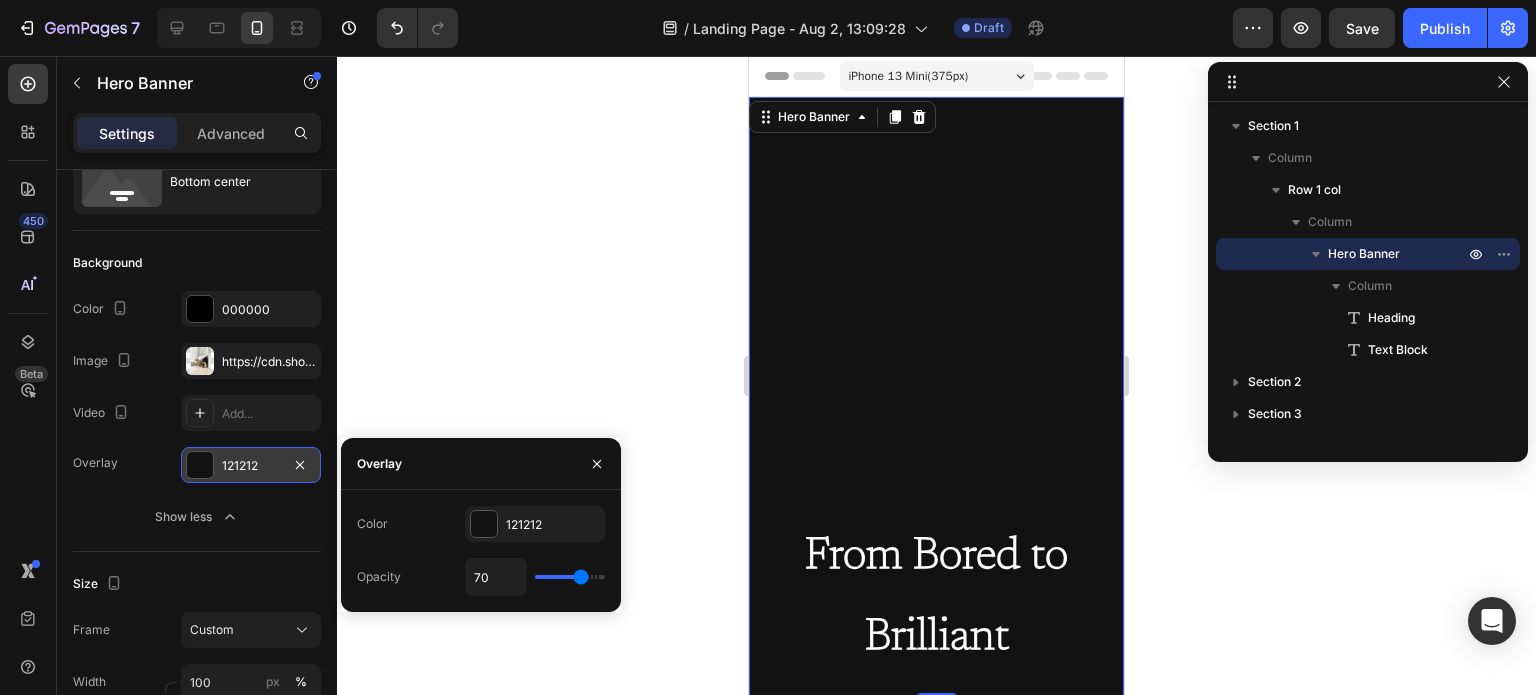type on "69" 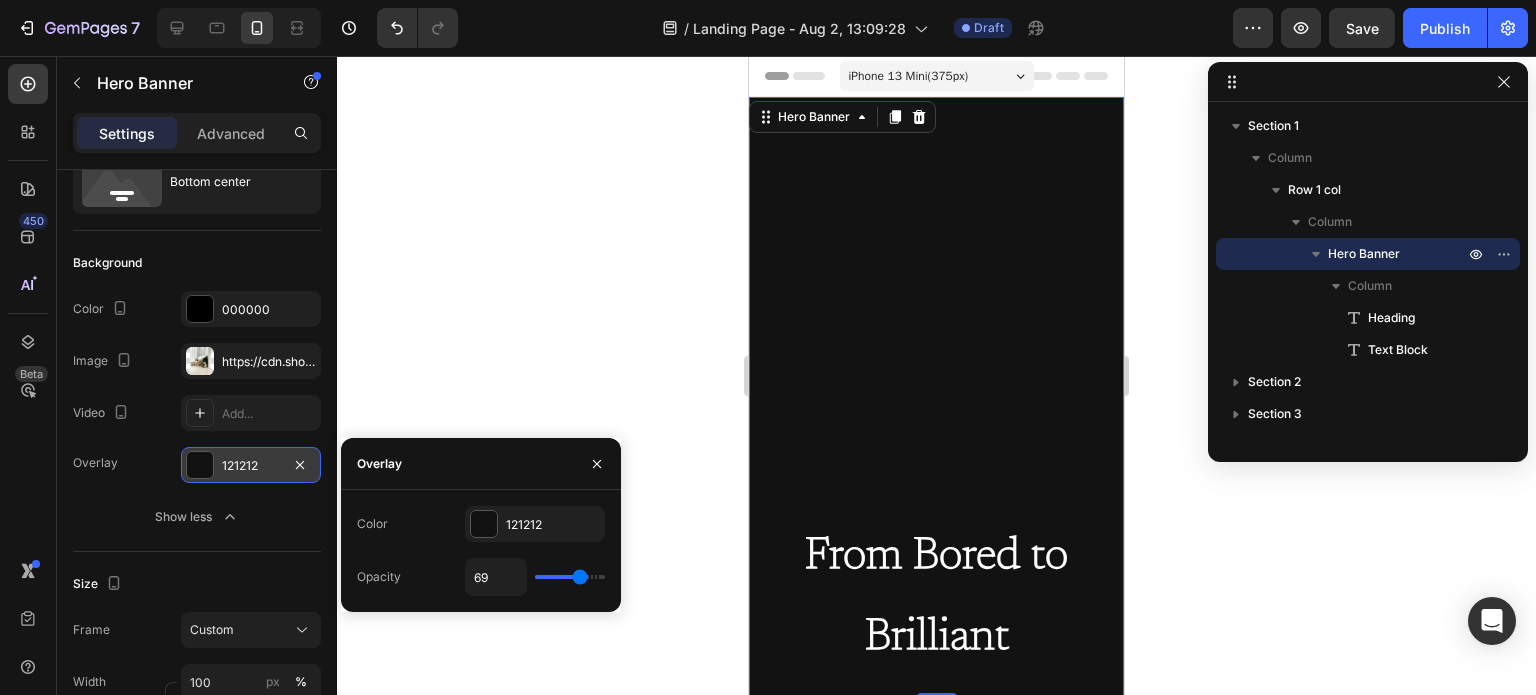 type on "66" 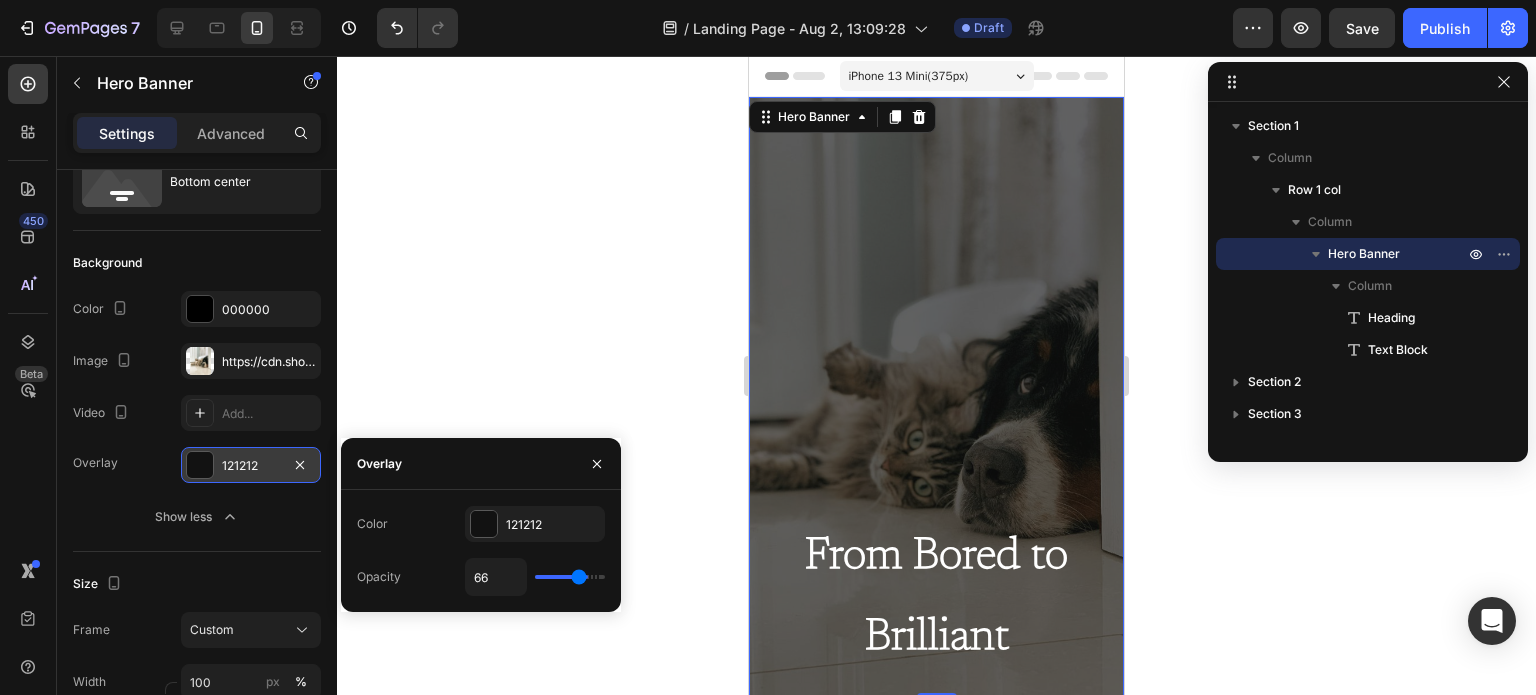 type on "63" 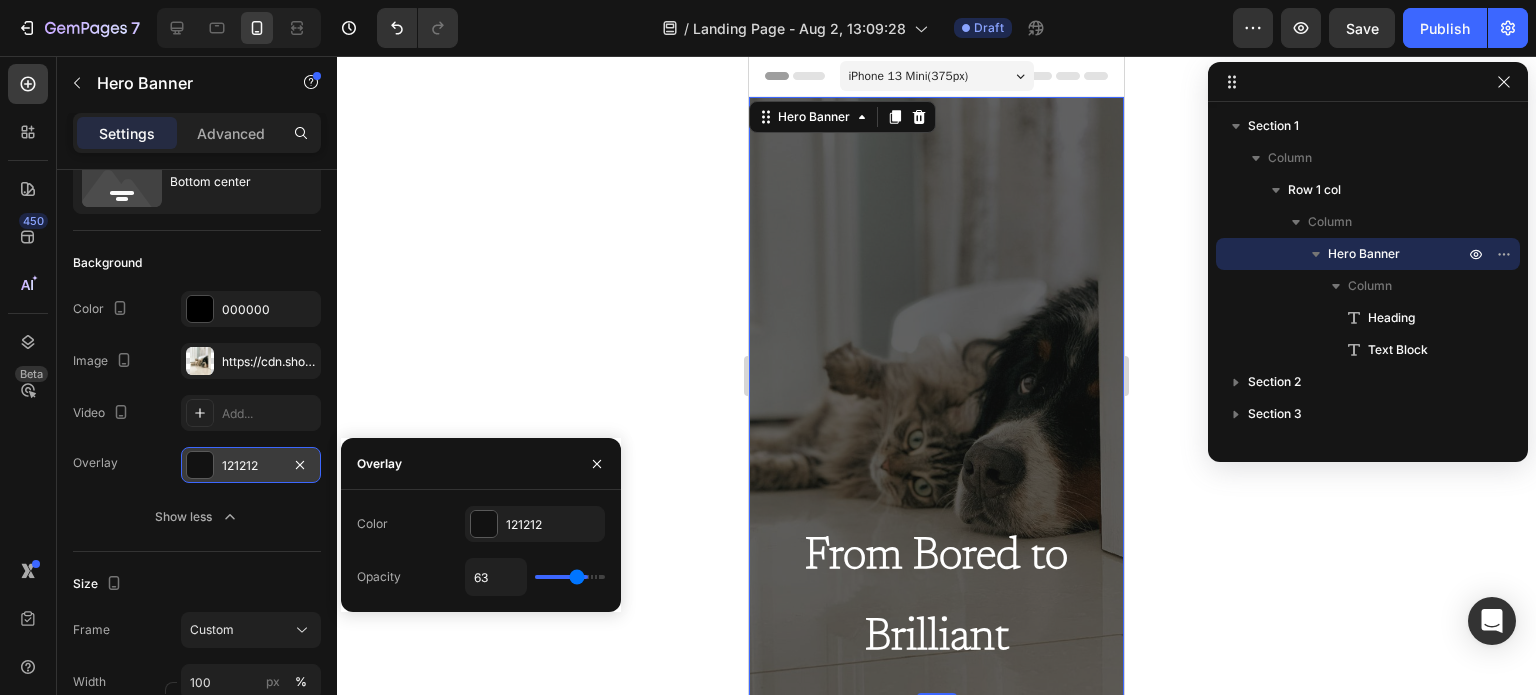 type on "60" 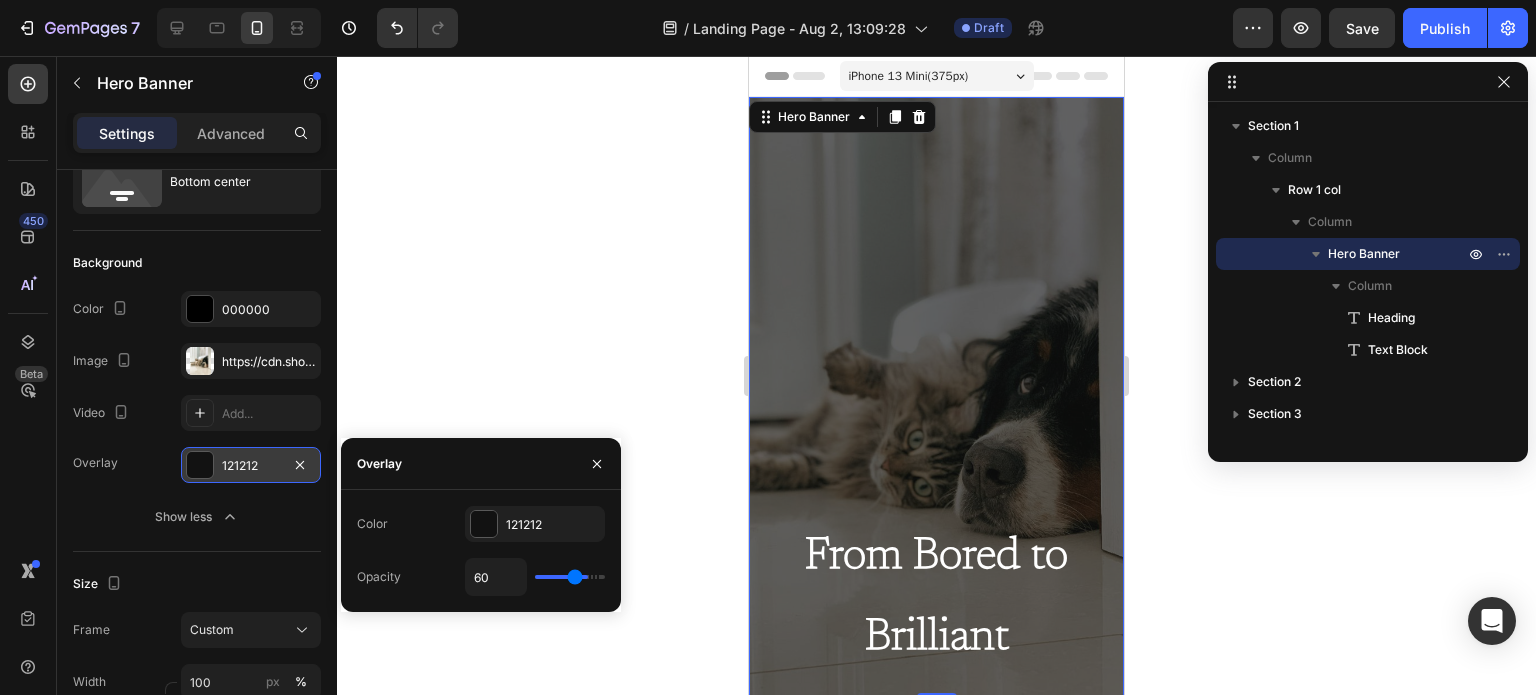 type on "55" 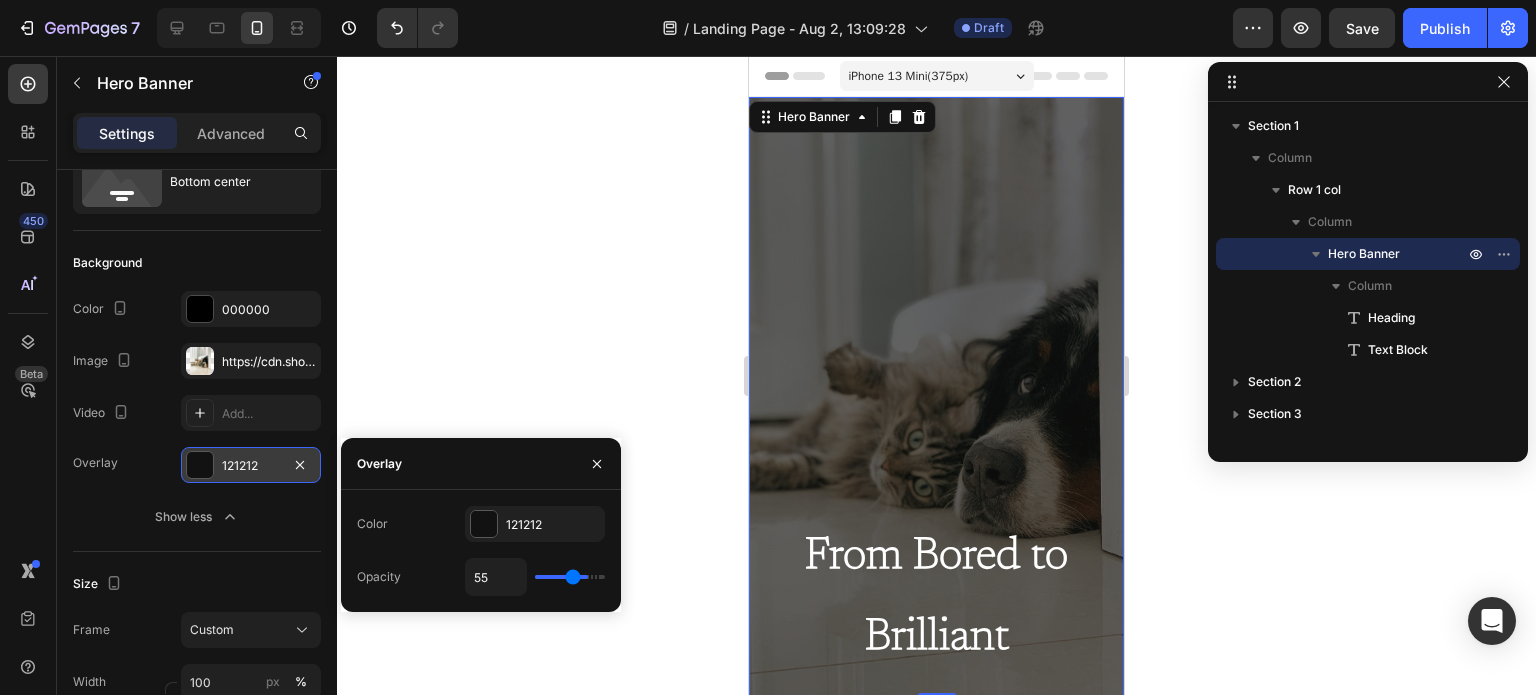 type on "52" 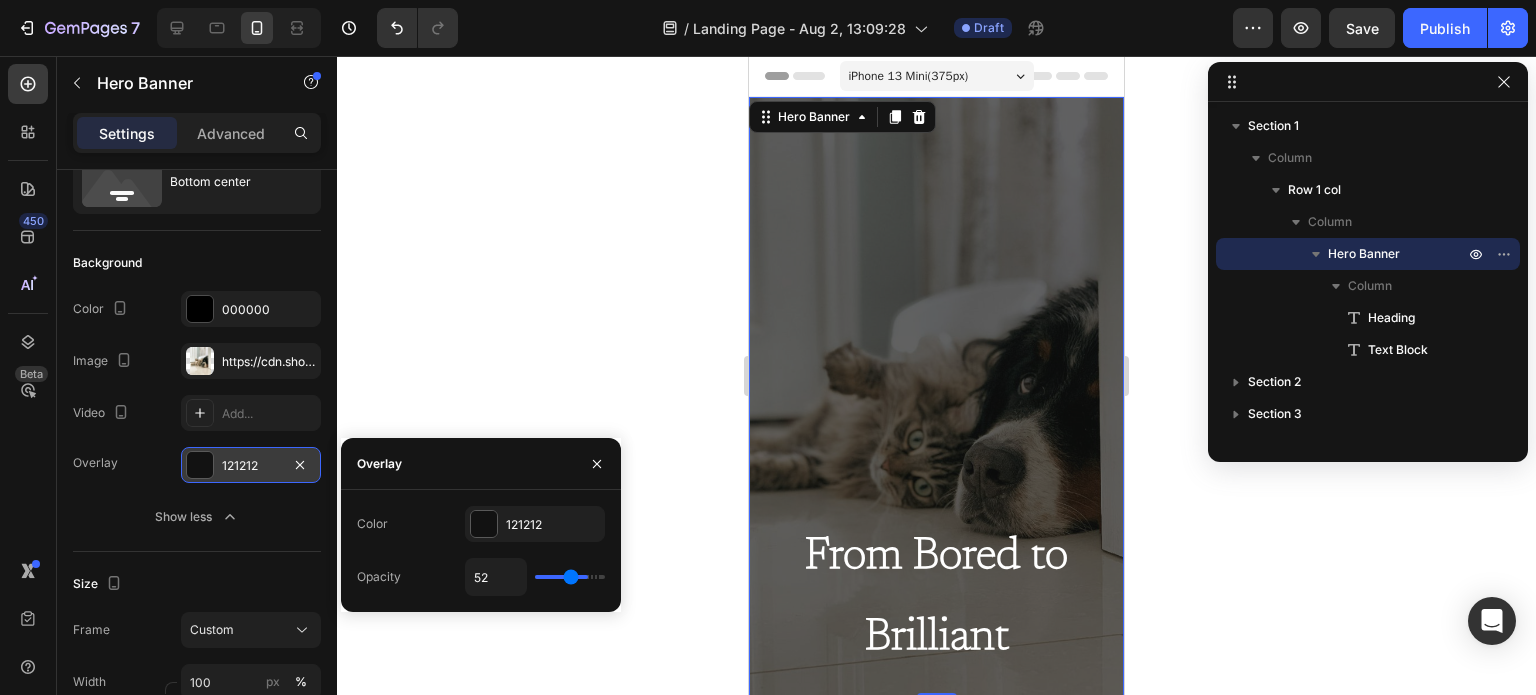 type on "45" 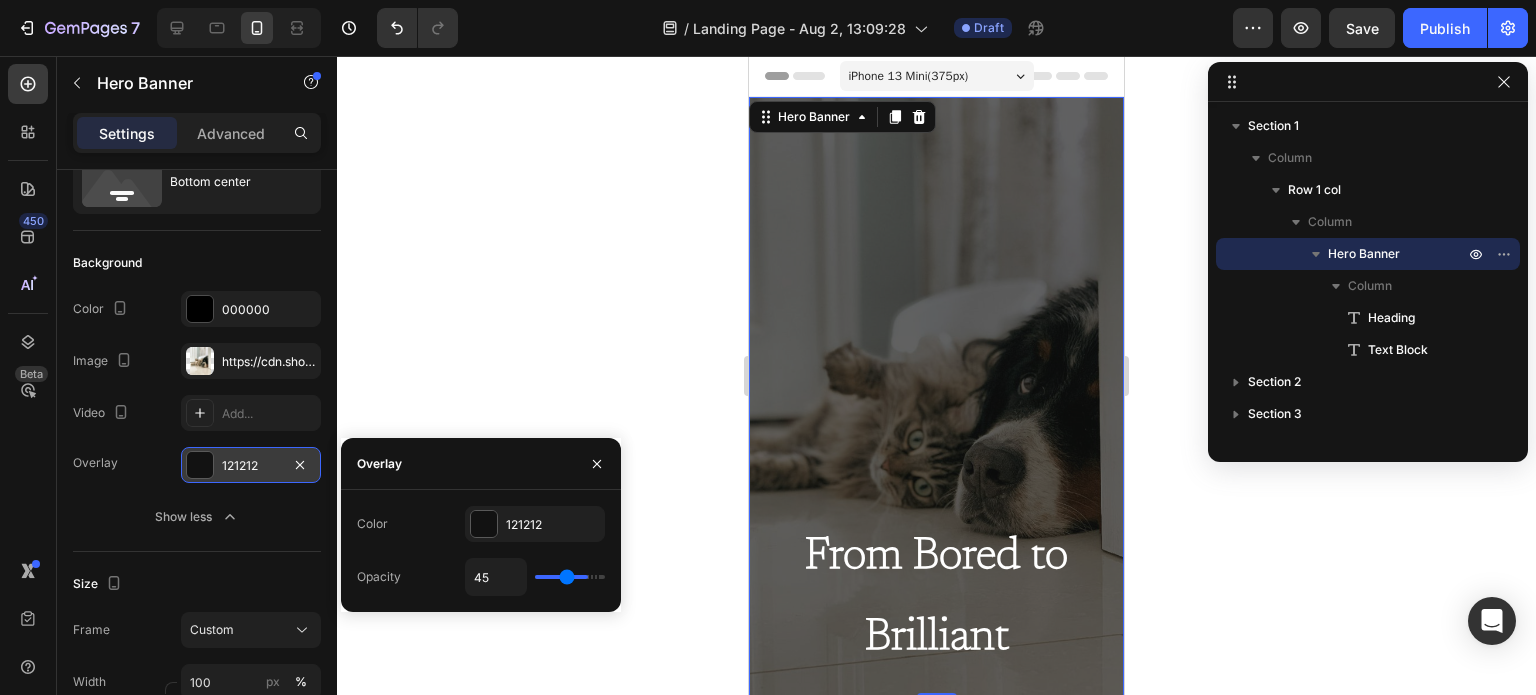 type on "39" 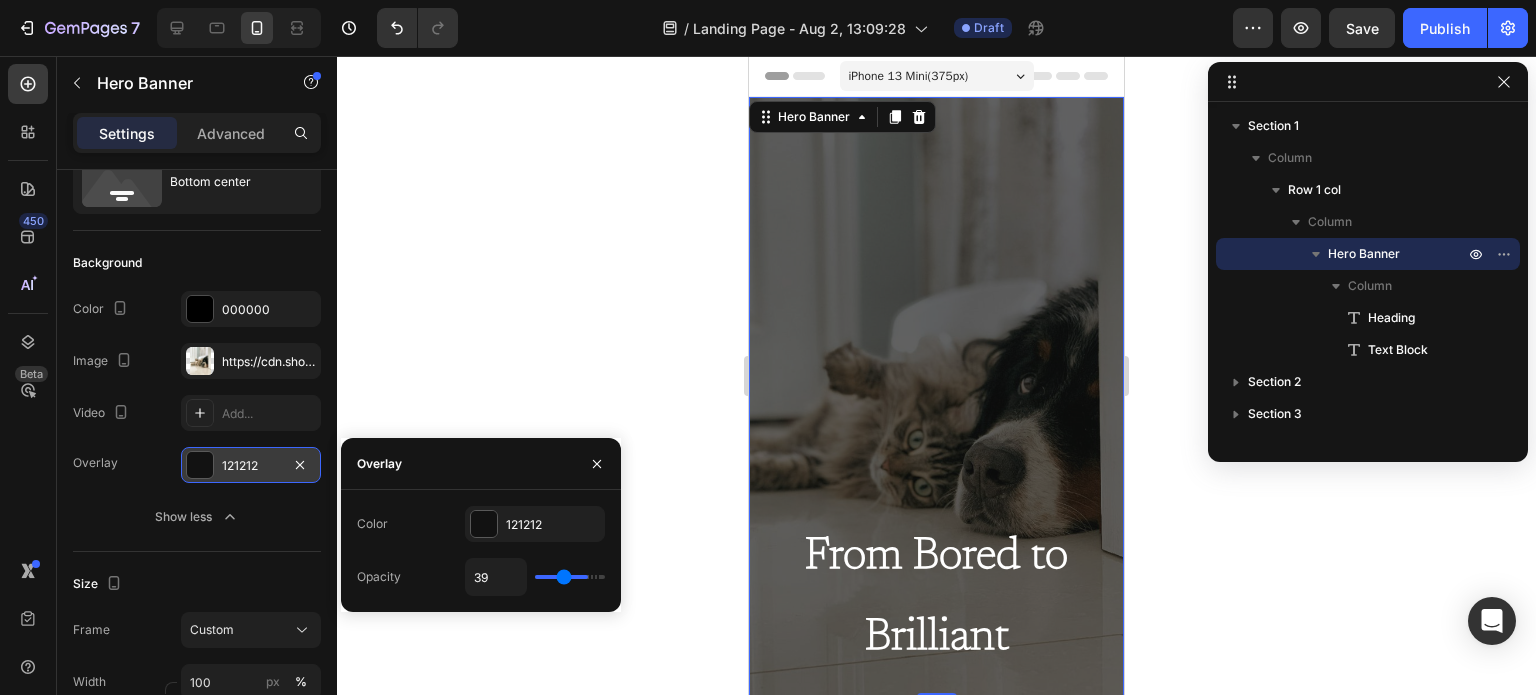 type on "30" 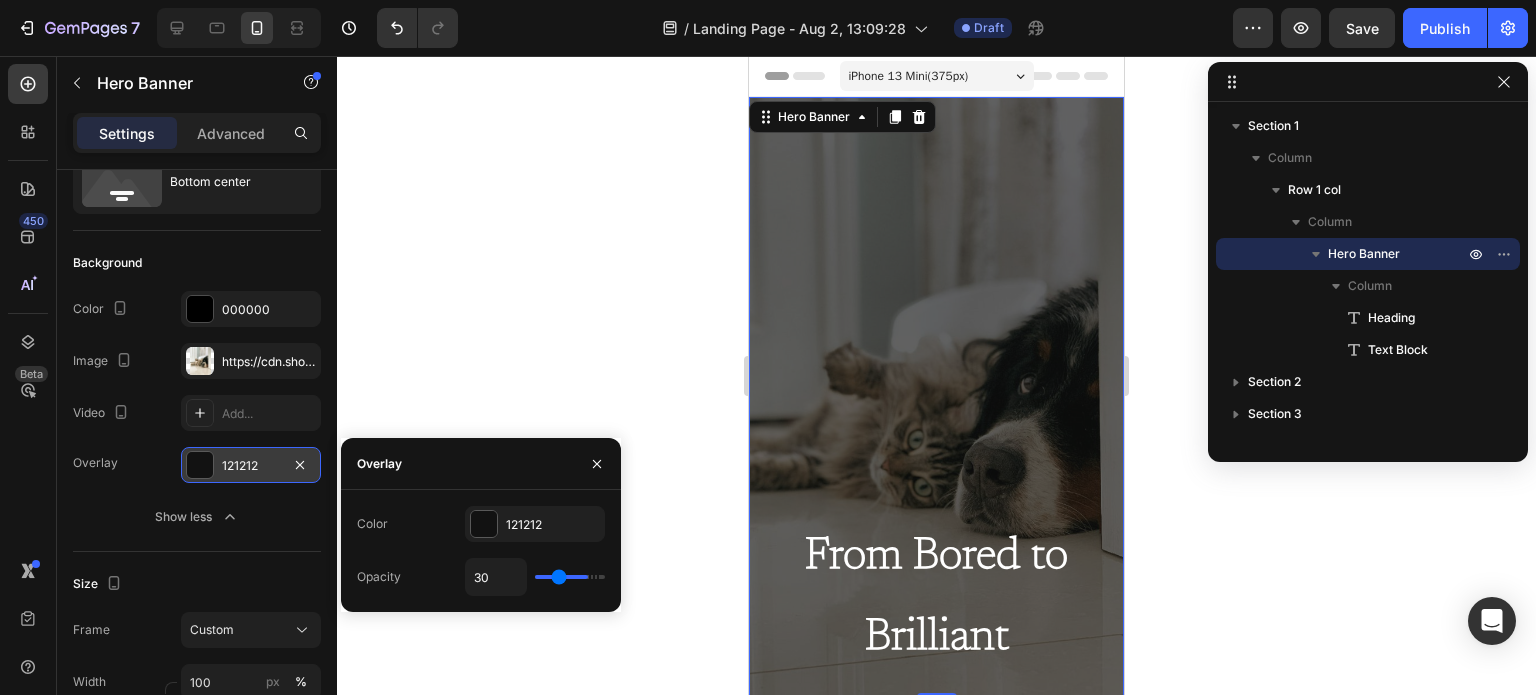 type on "18" 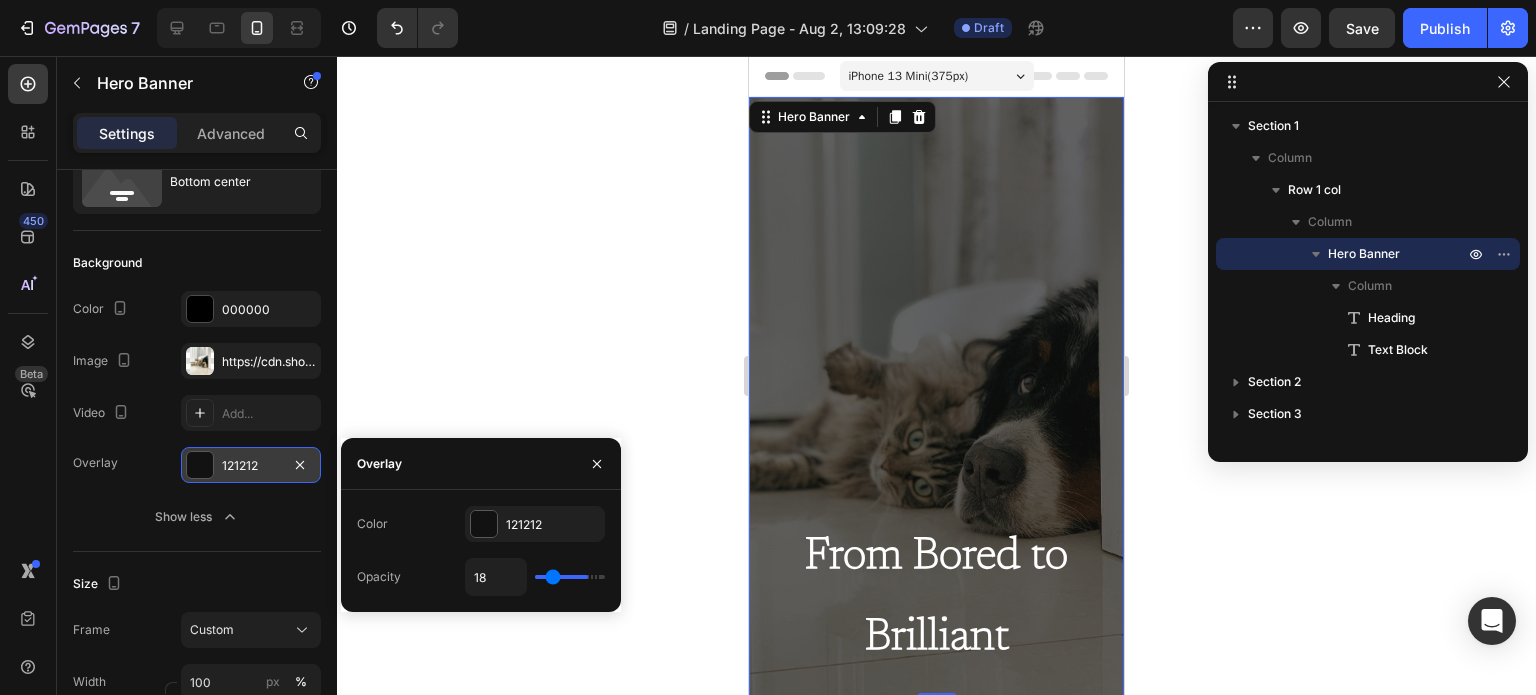 type on "11" 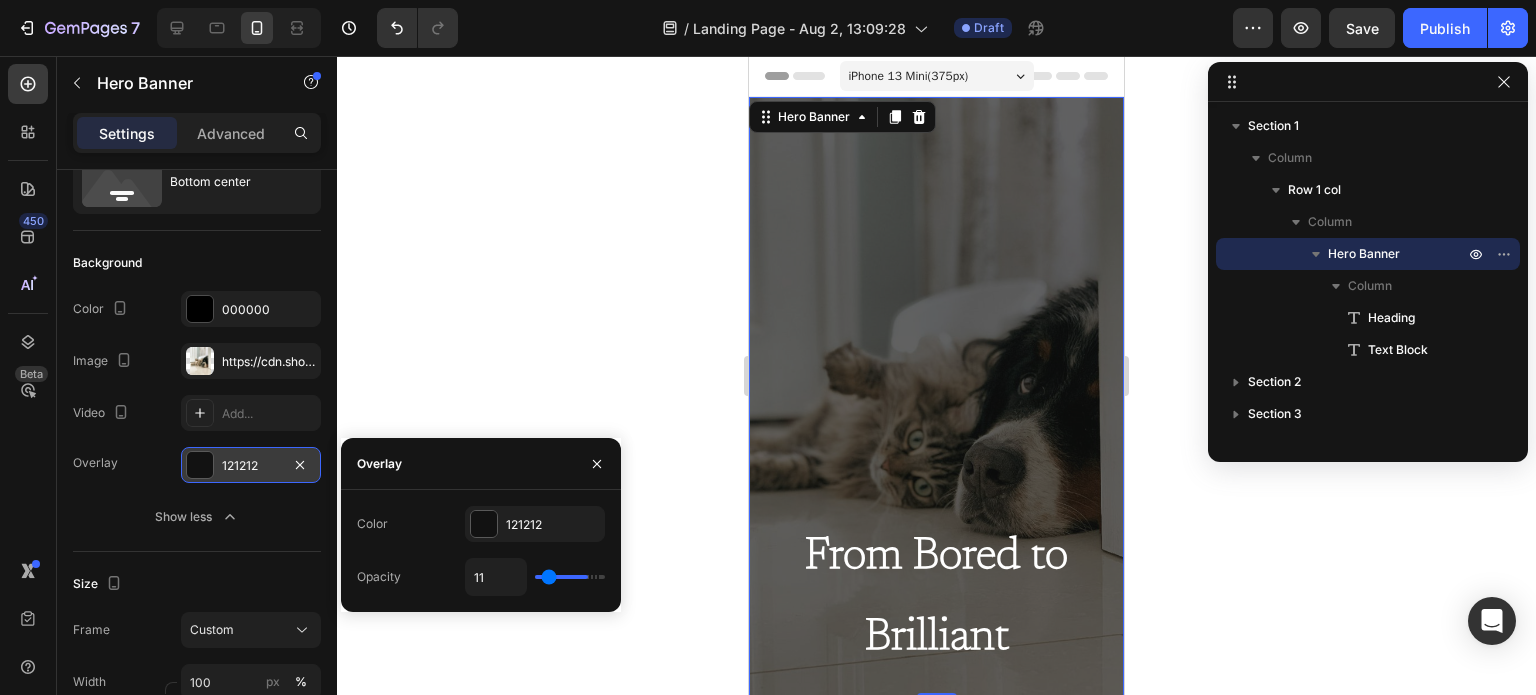 type on "2" 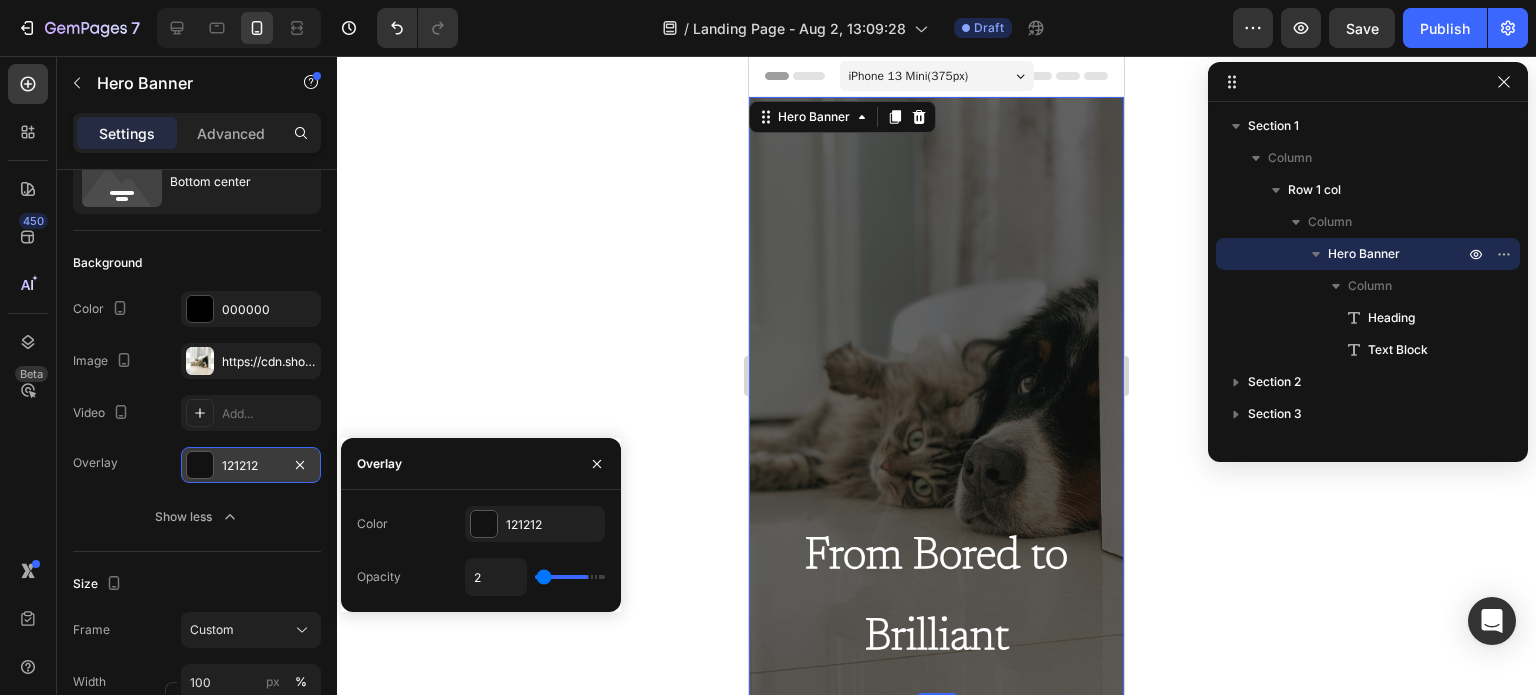 type on "0" 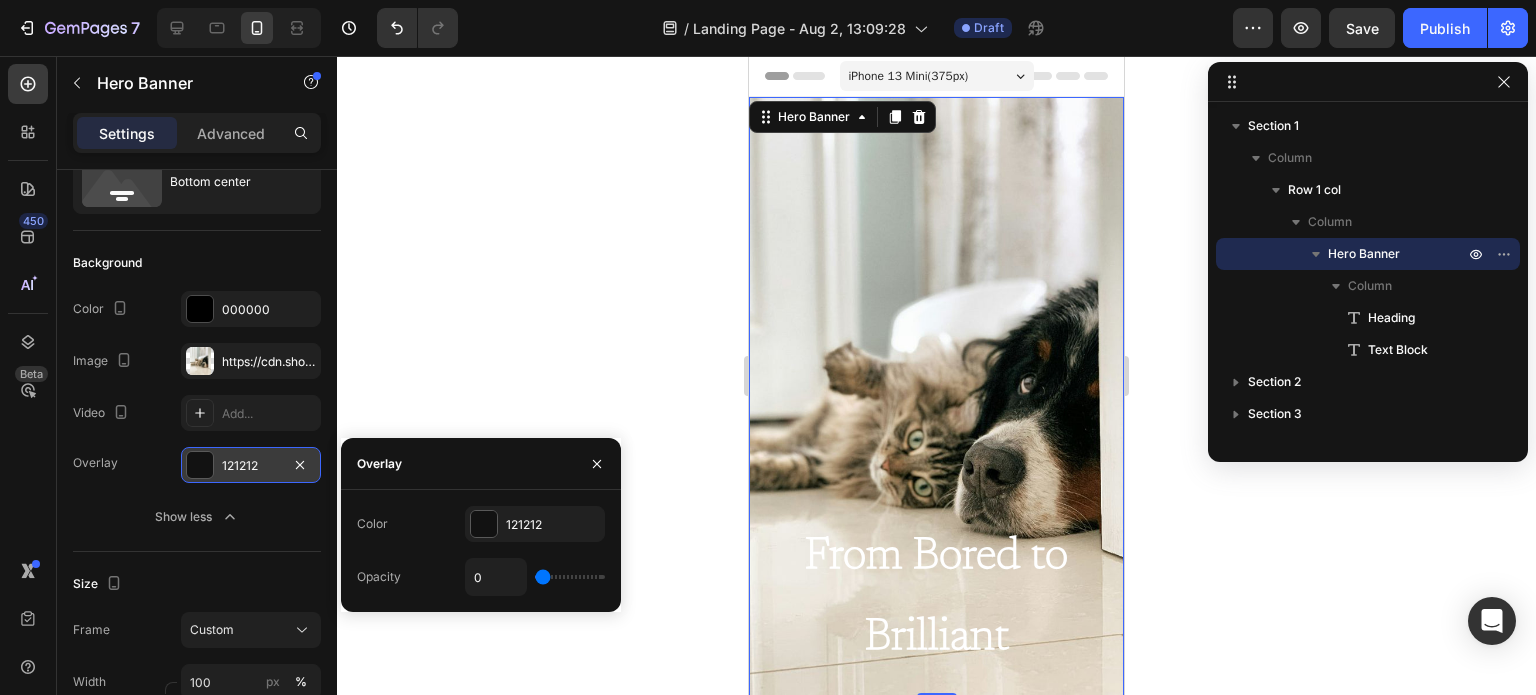 type 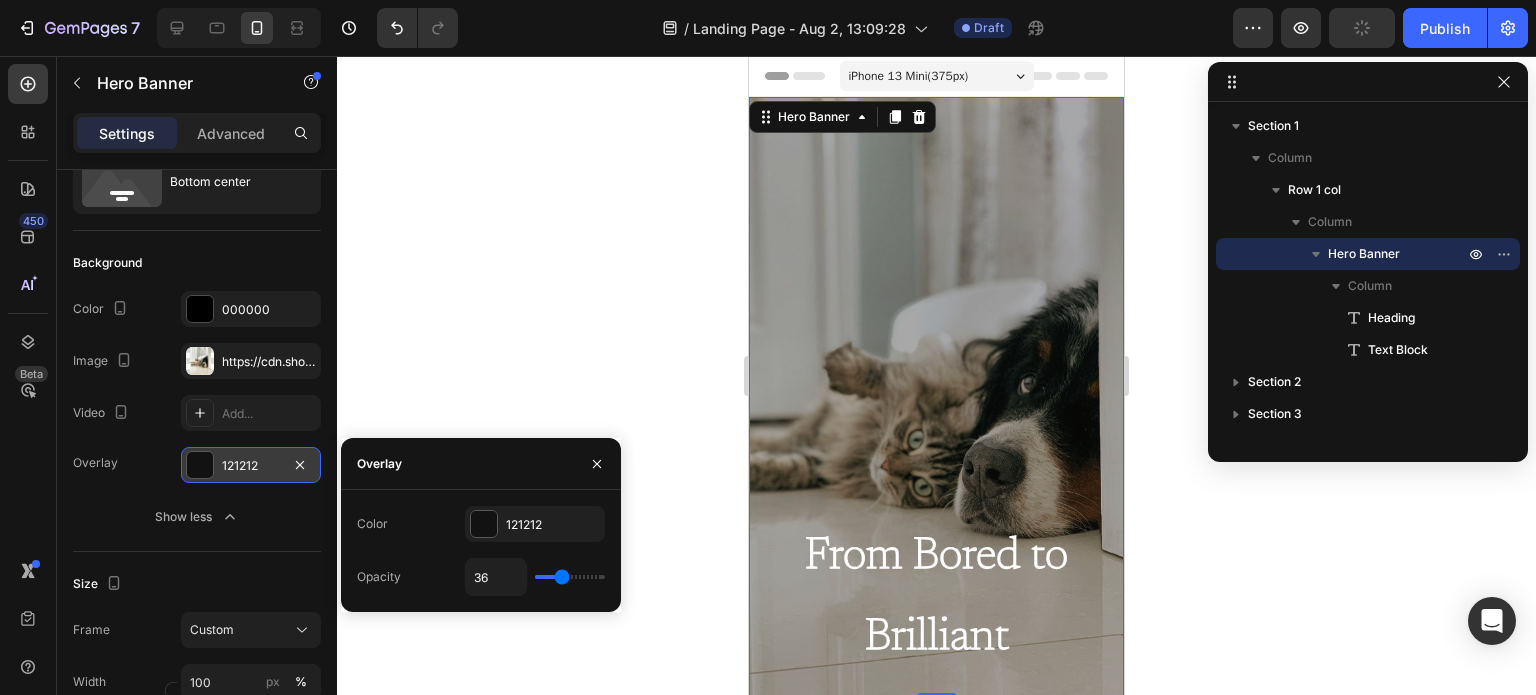 drag, startPoint x: 553, startPoint y: 580, endPoint x: 563, endPoint y: 595, distance: 18.027756 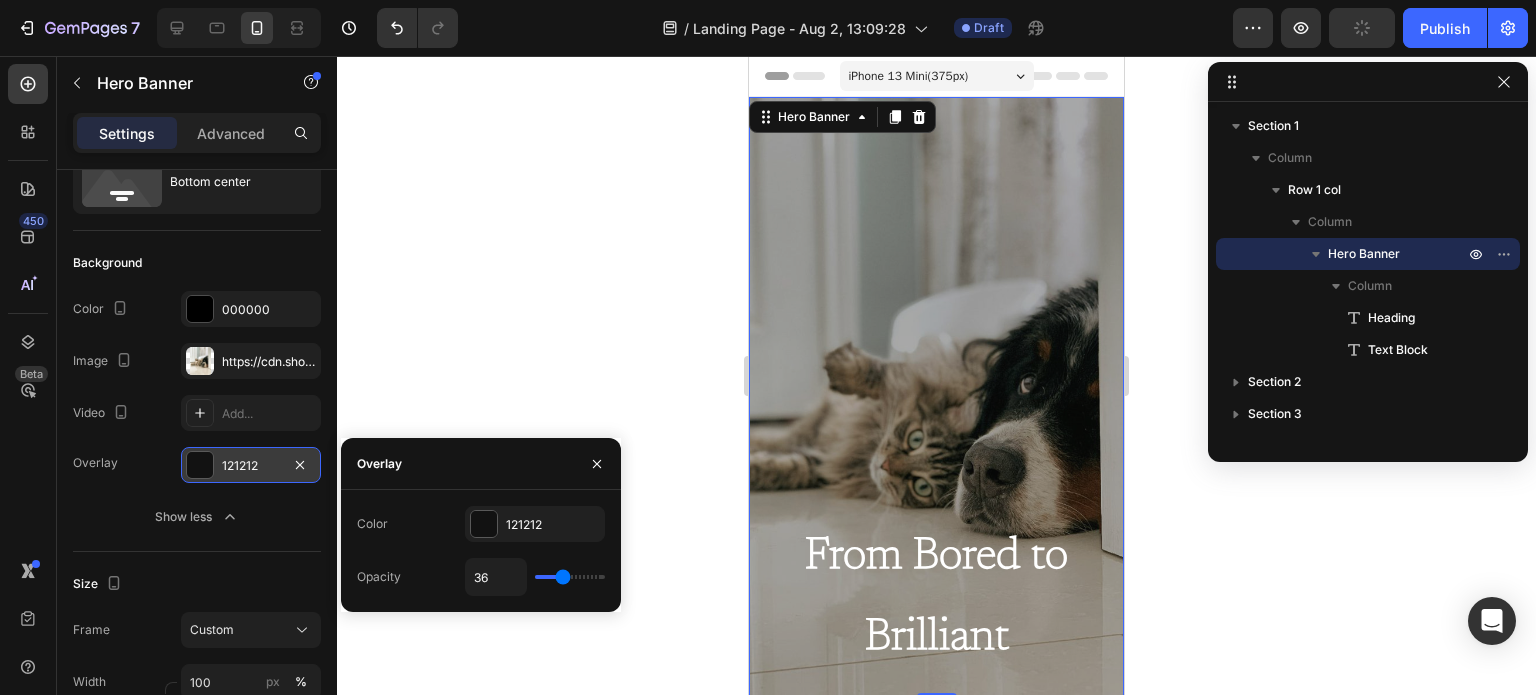 click at bounding box center [570, 577] 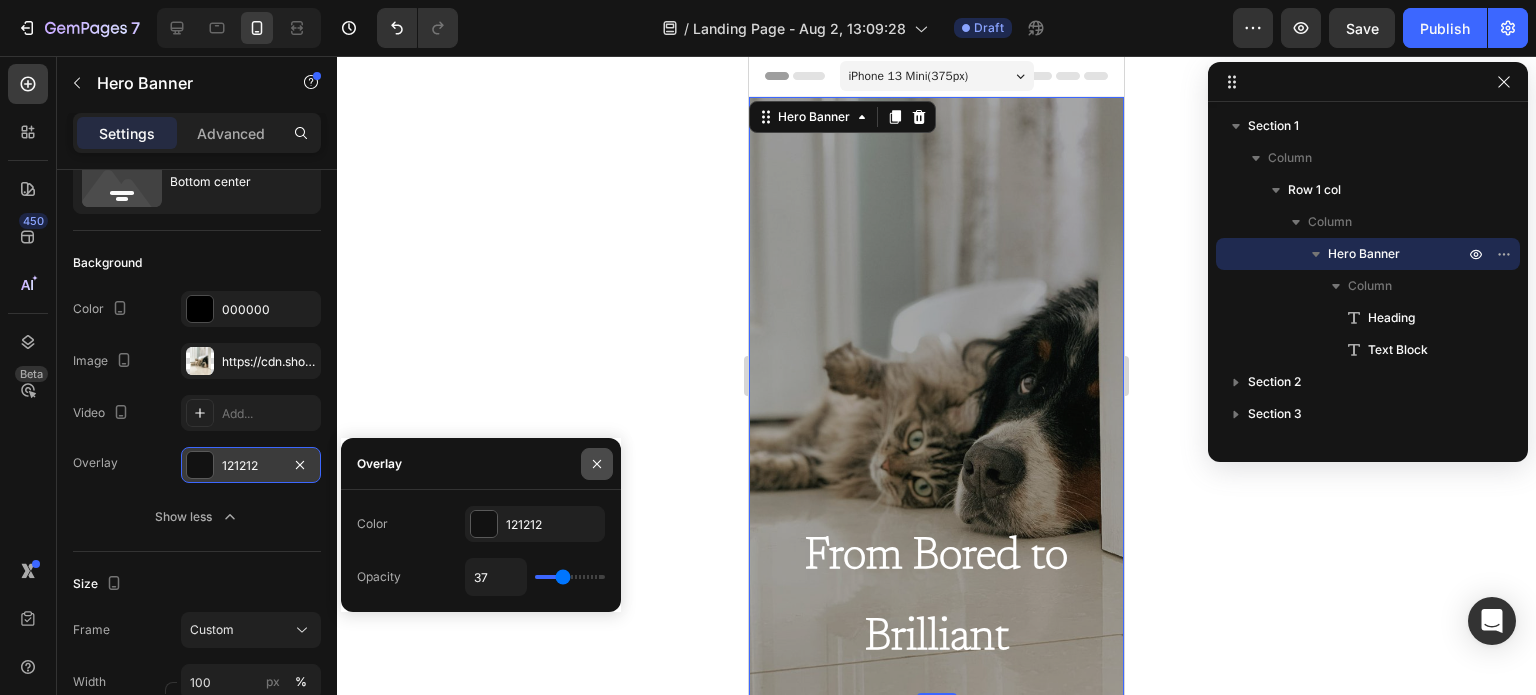 click 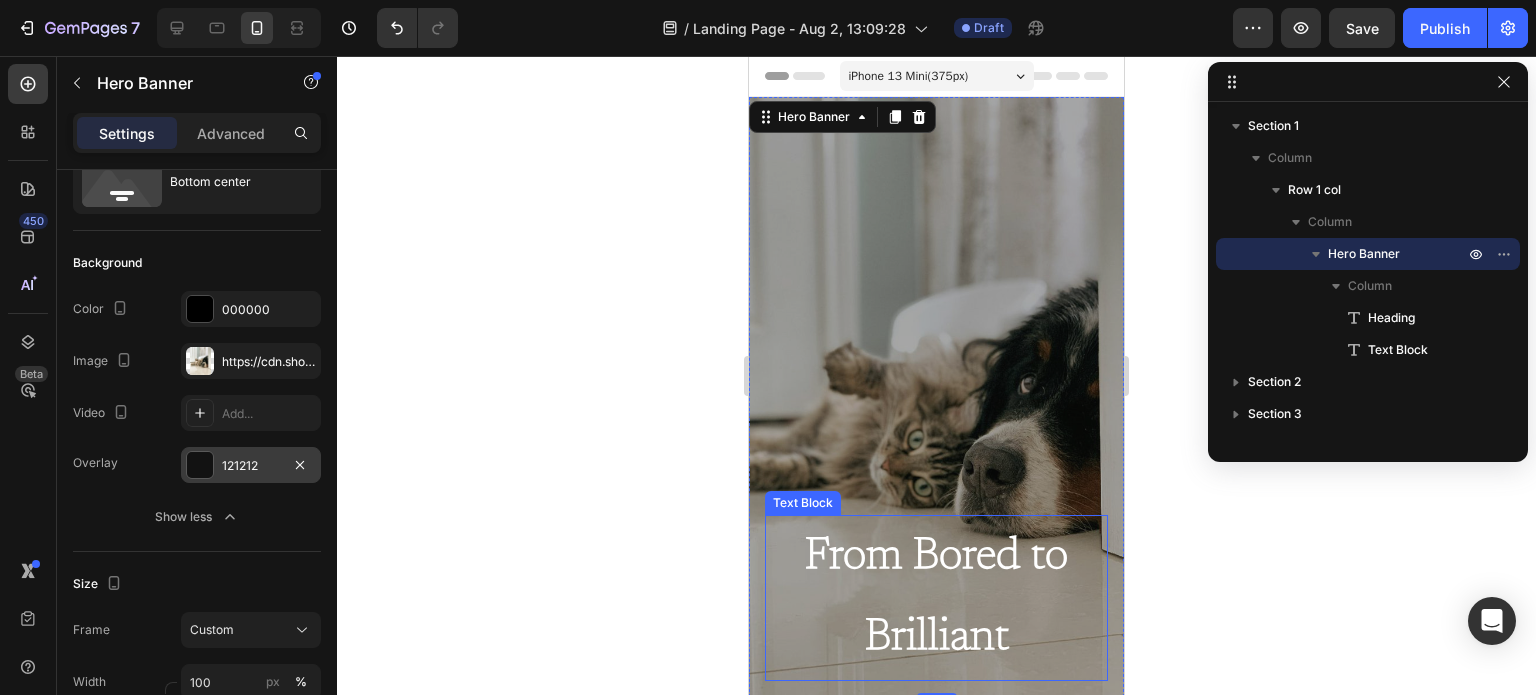 click on "From Bored to Brilliant" at bounding box center [936, 598] 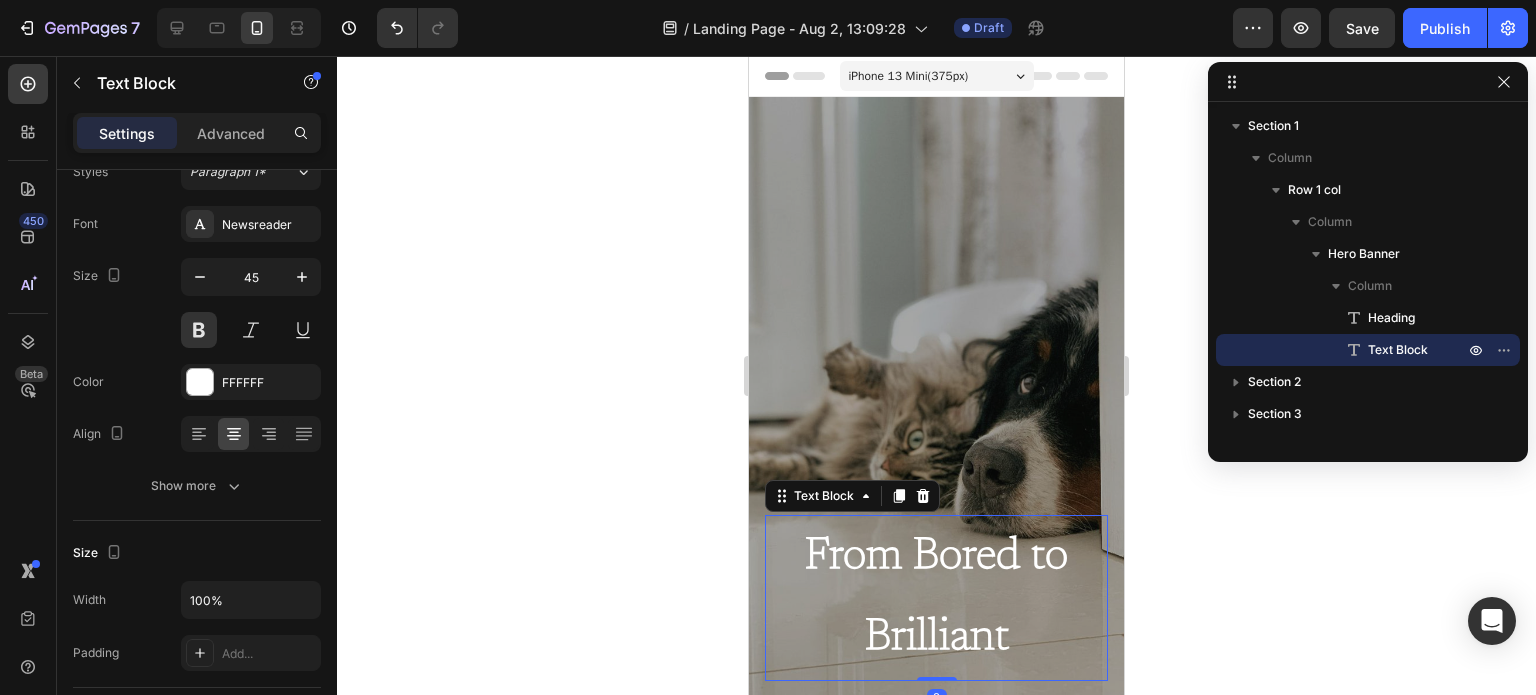 scroll, scrollTop: 0, scrollLeft: 0, axis: both 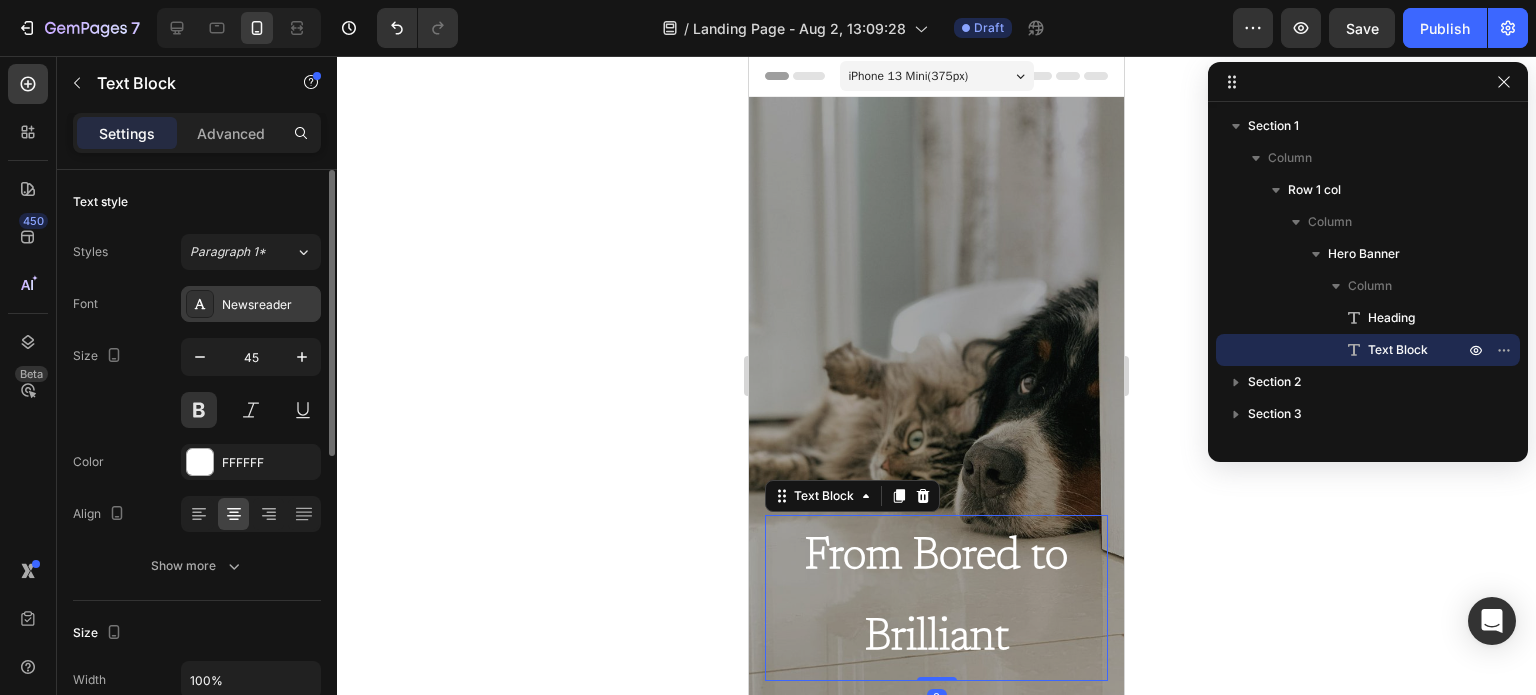 click on "Newsreader" at bounding box center (251, 304) 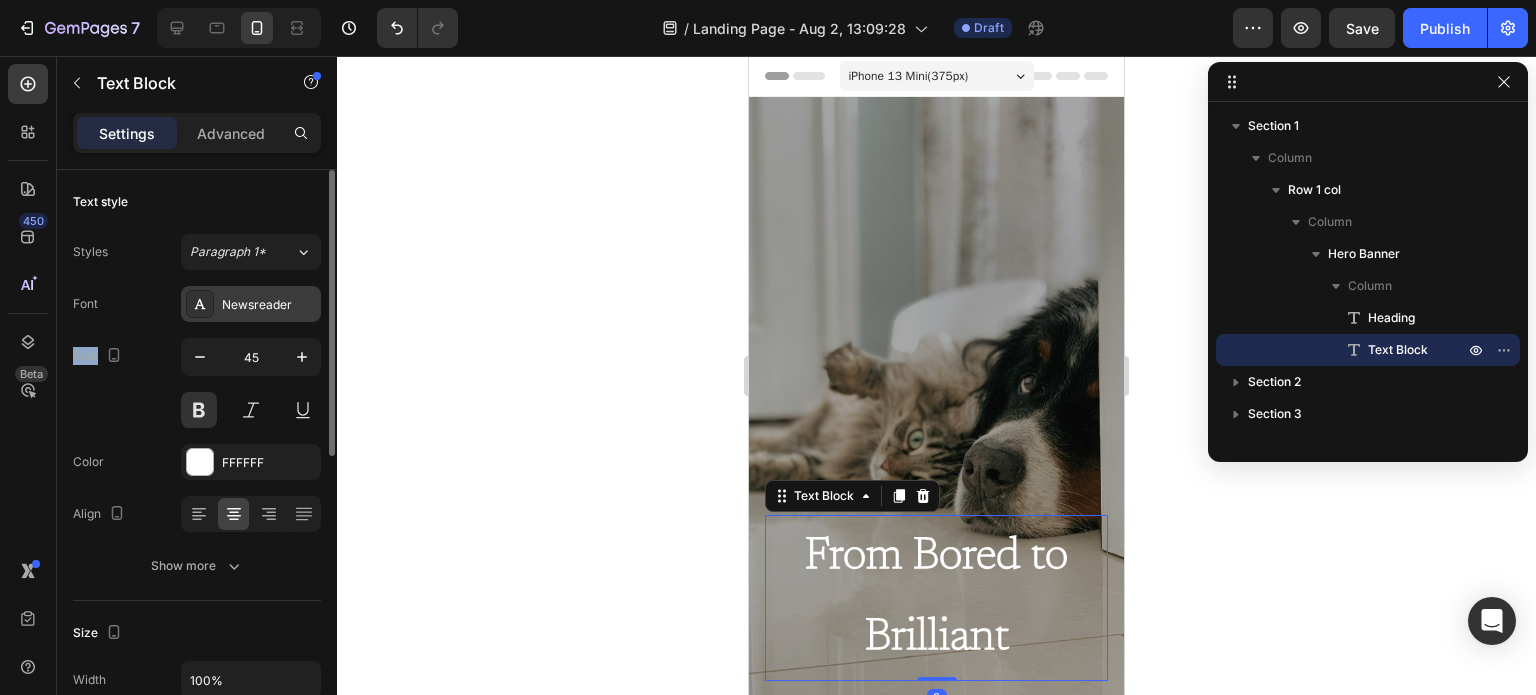 click on "Newsreader" at bounding box center (251, 304) 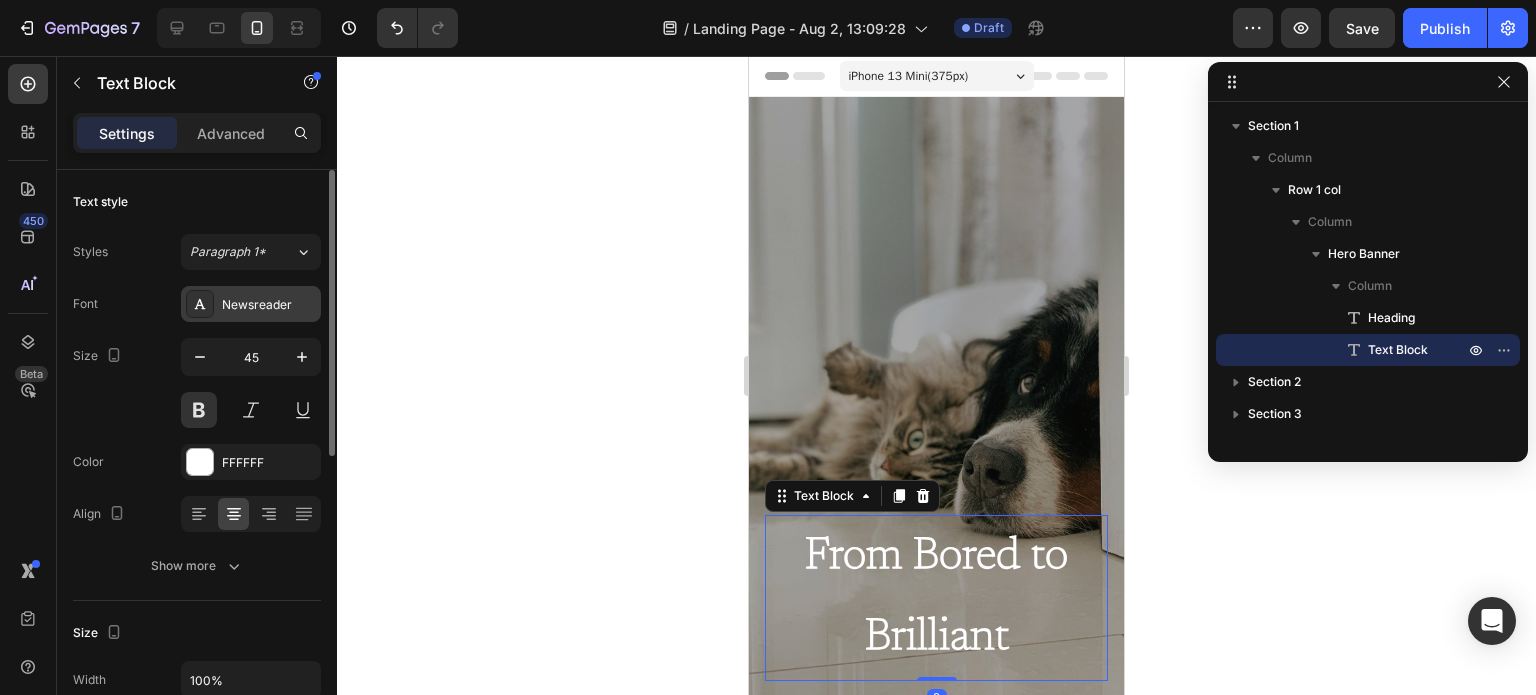click on "Newsreader" at bounding box center (251, 304) 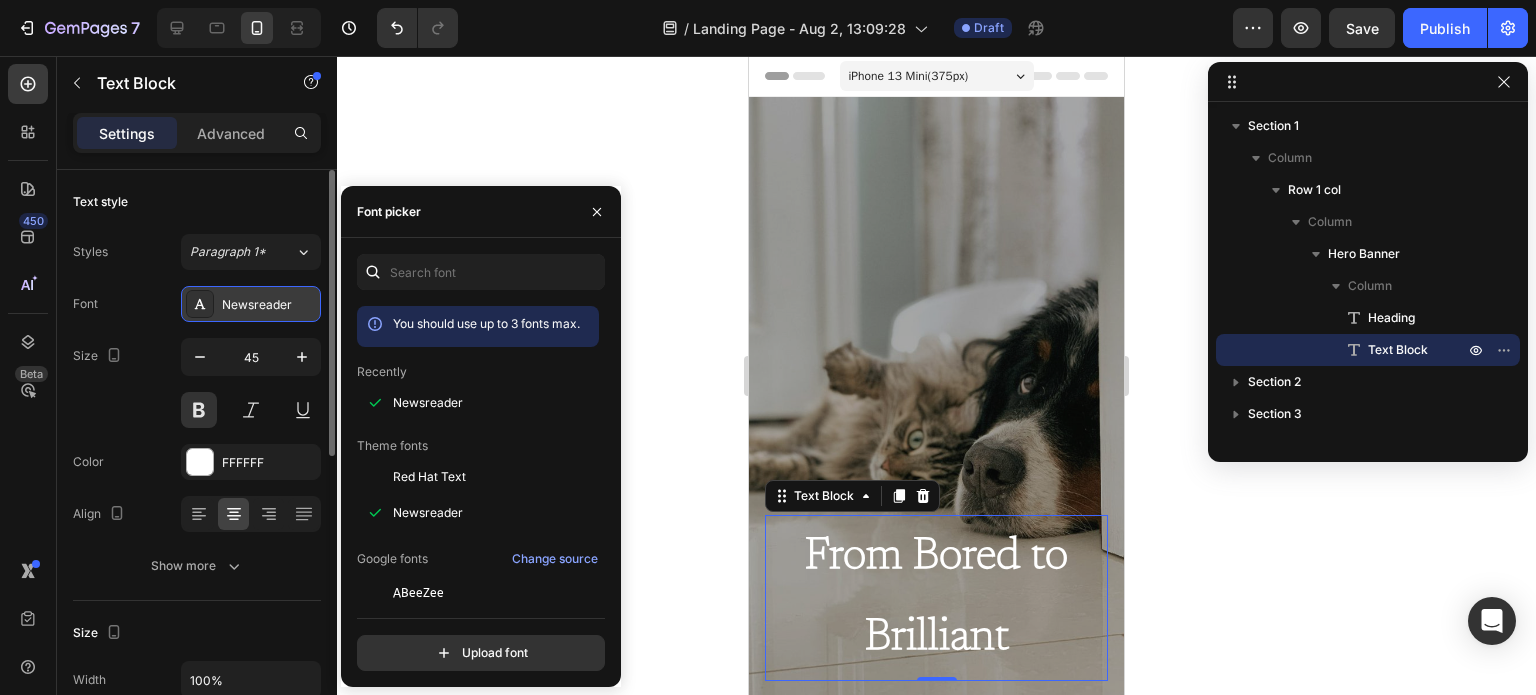 click on "Newsreader" at bounding box center (251, 304) 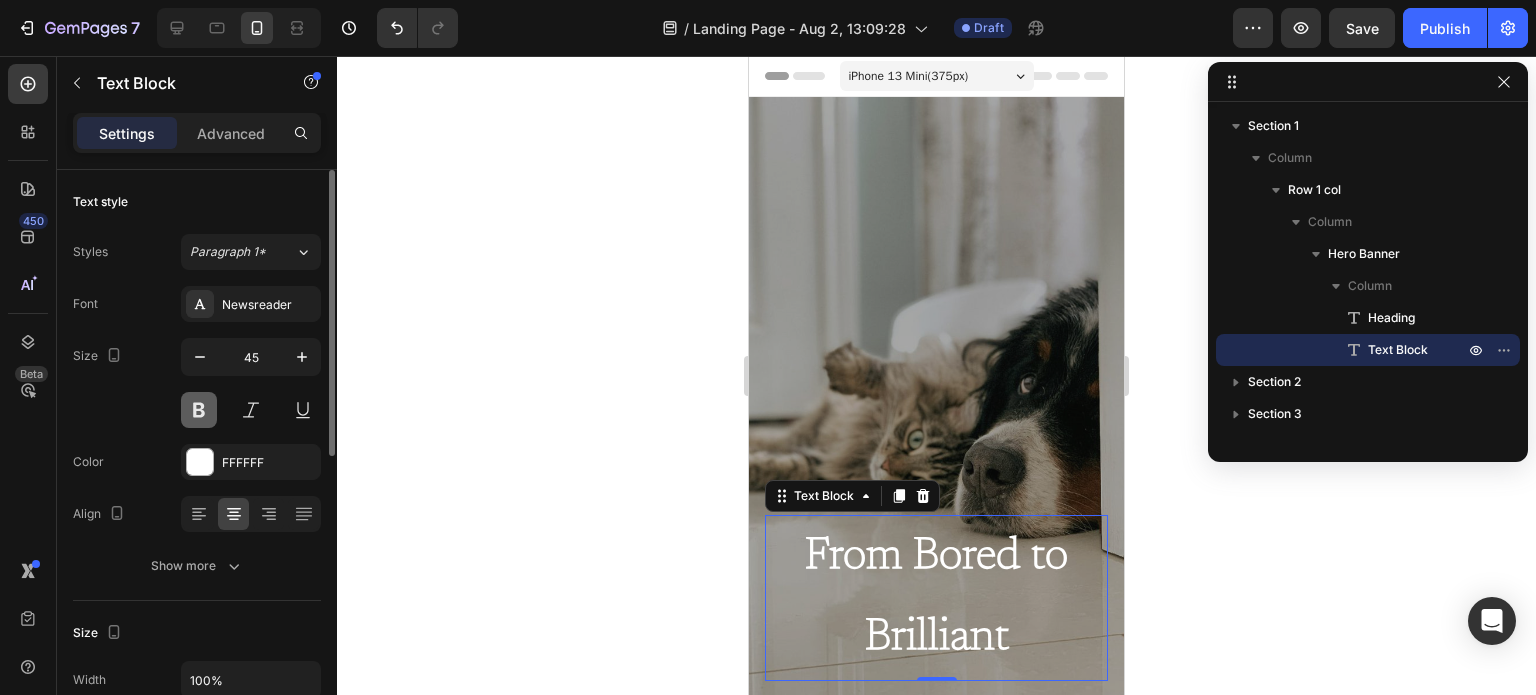 click at bounding box center [199, 410] 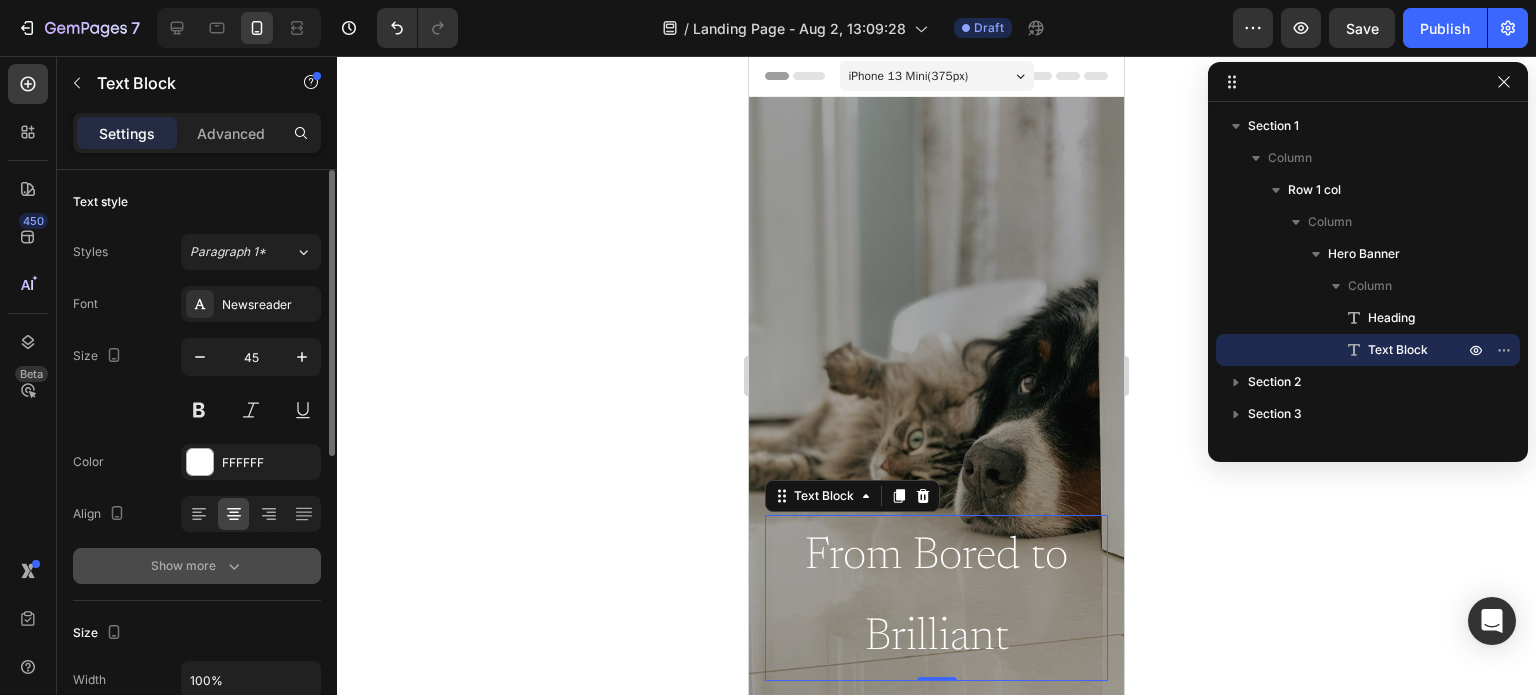 click on "Show more" at bounding box center (197, 566) 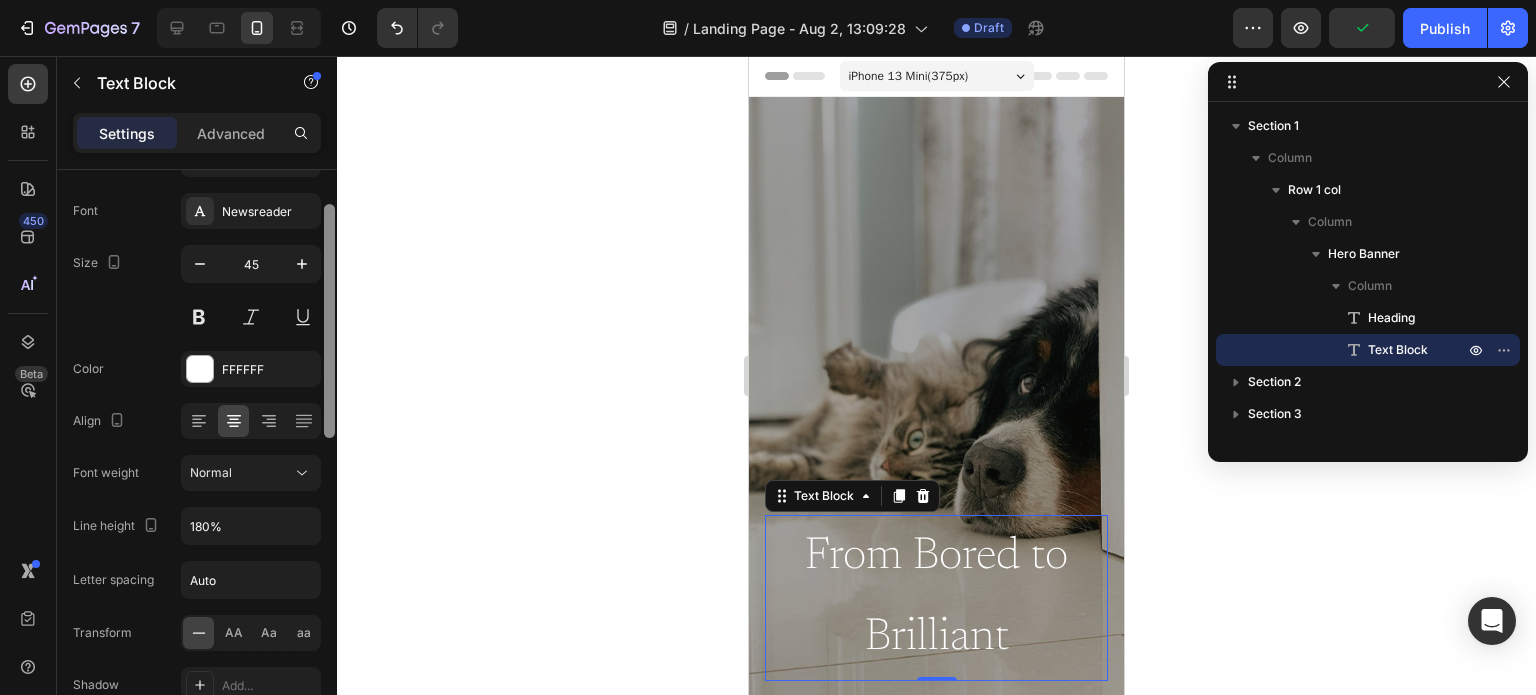 scroll, scrollTop: 95, scrollLeft: 0, axis: vertical 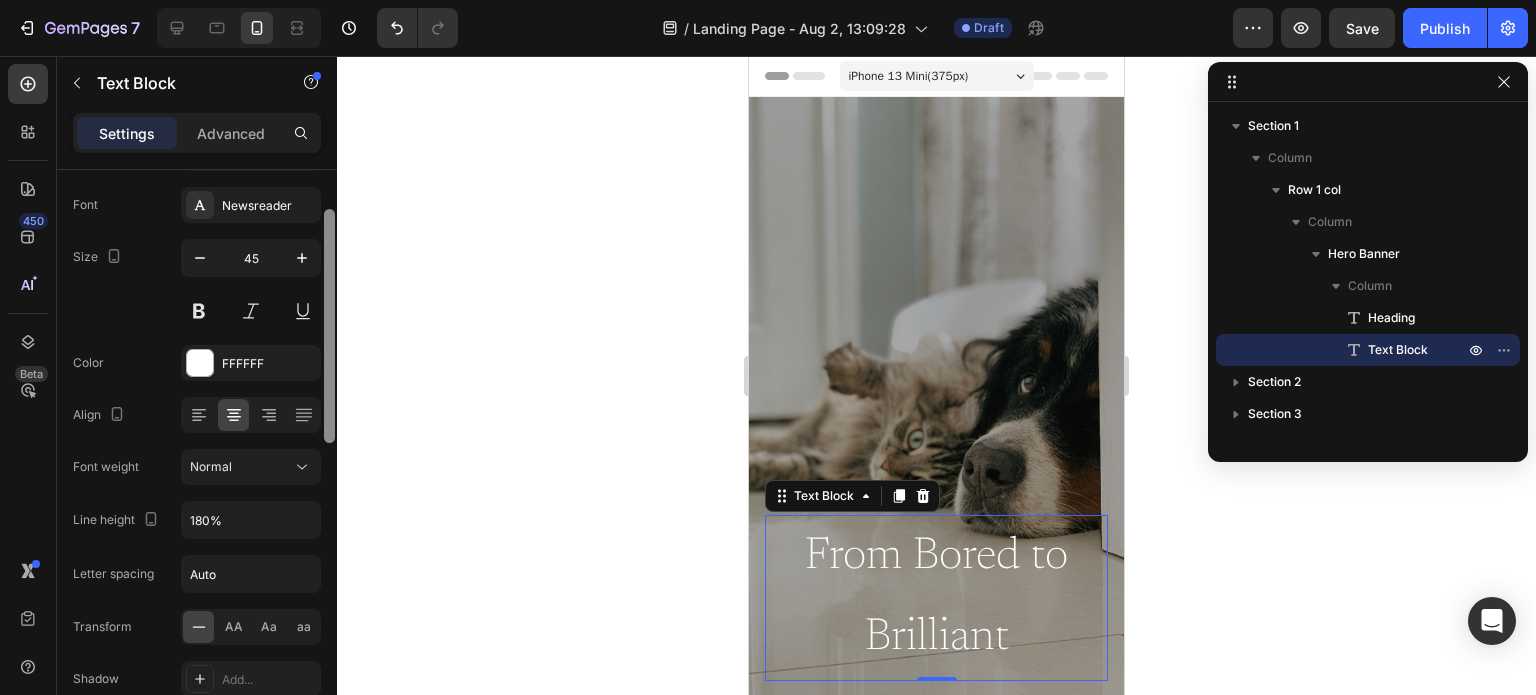 drag, startPoint x: 328, startPoint y: 431, endPoint x: 327, endPoint y: 481, distance: 50.01 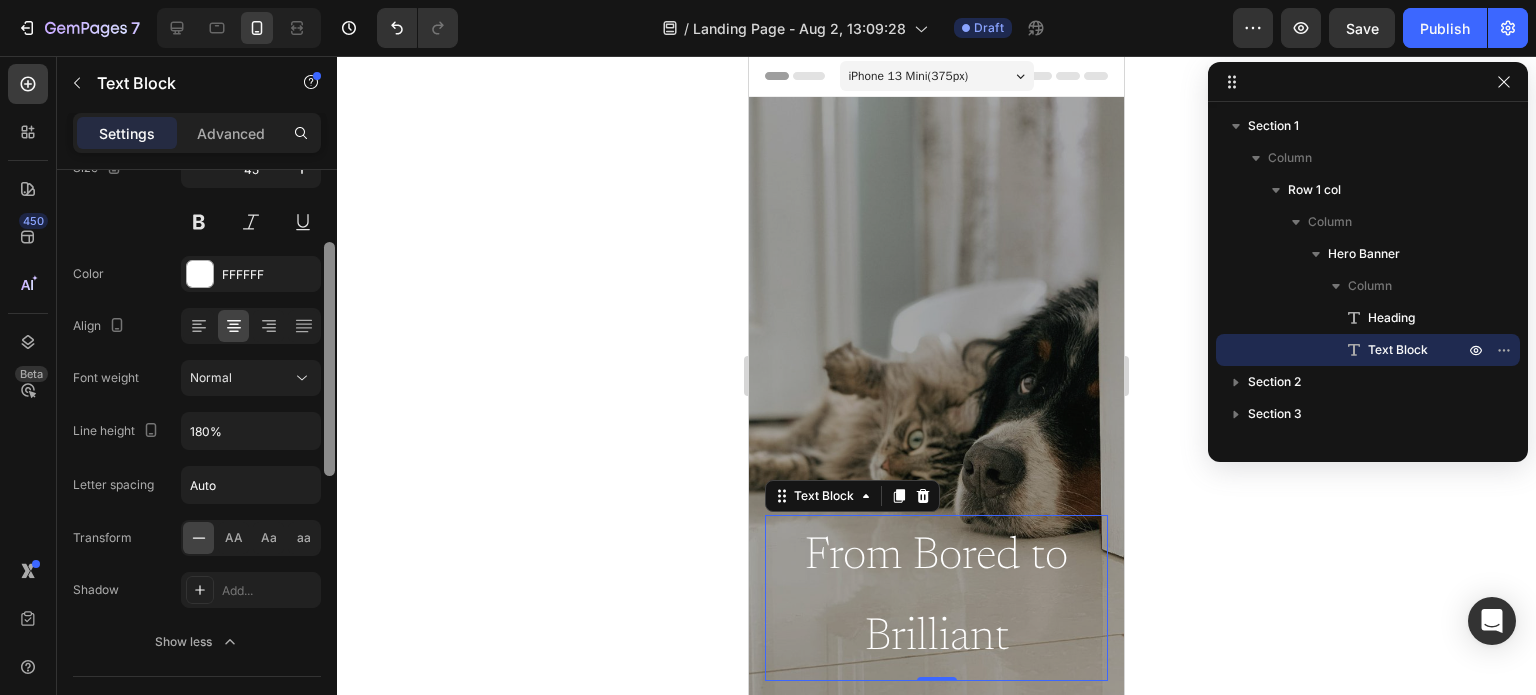 drag, startPoint x: 330, startPoint y: 328, endPoint x: 328, endPoint y: 362, distance: 34.058773 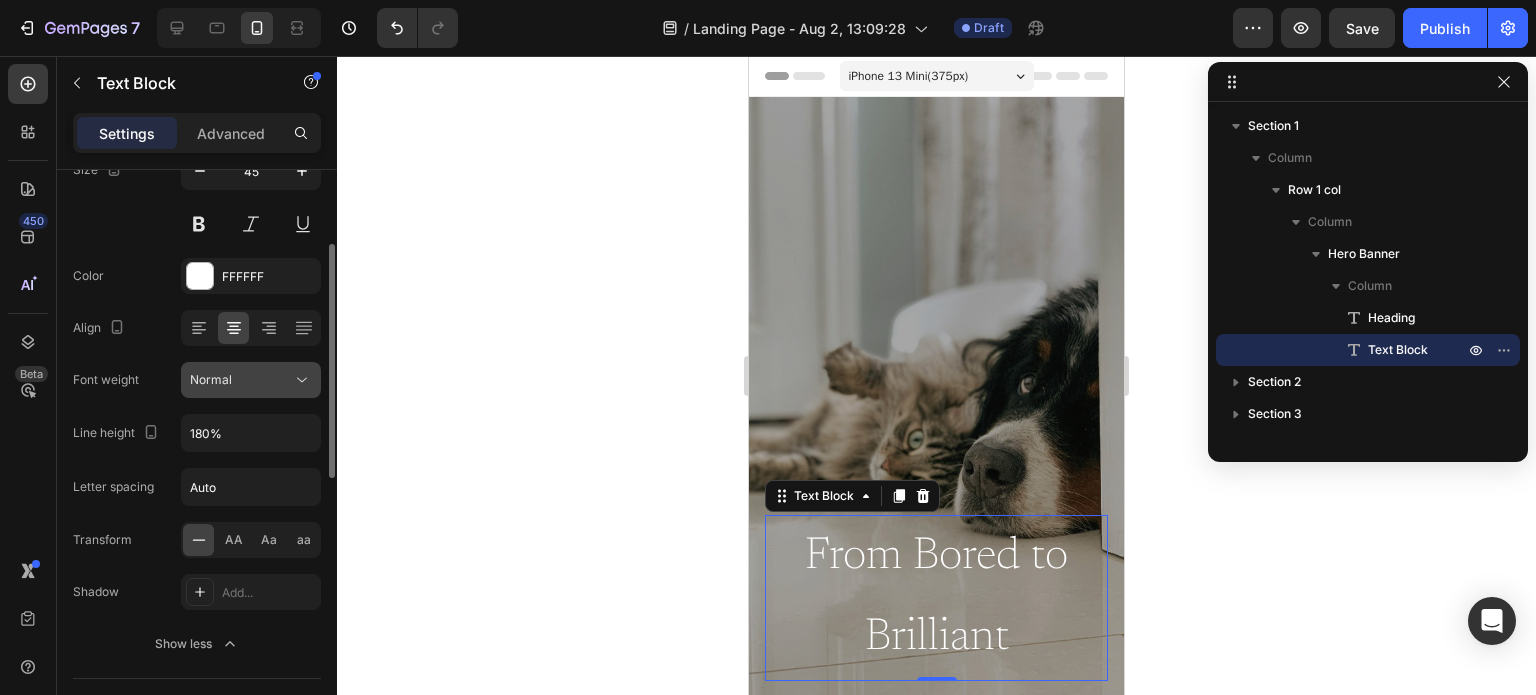 click on "Normal" at bounding box center (241, 380) 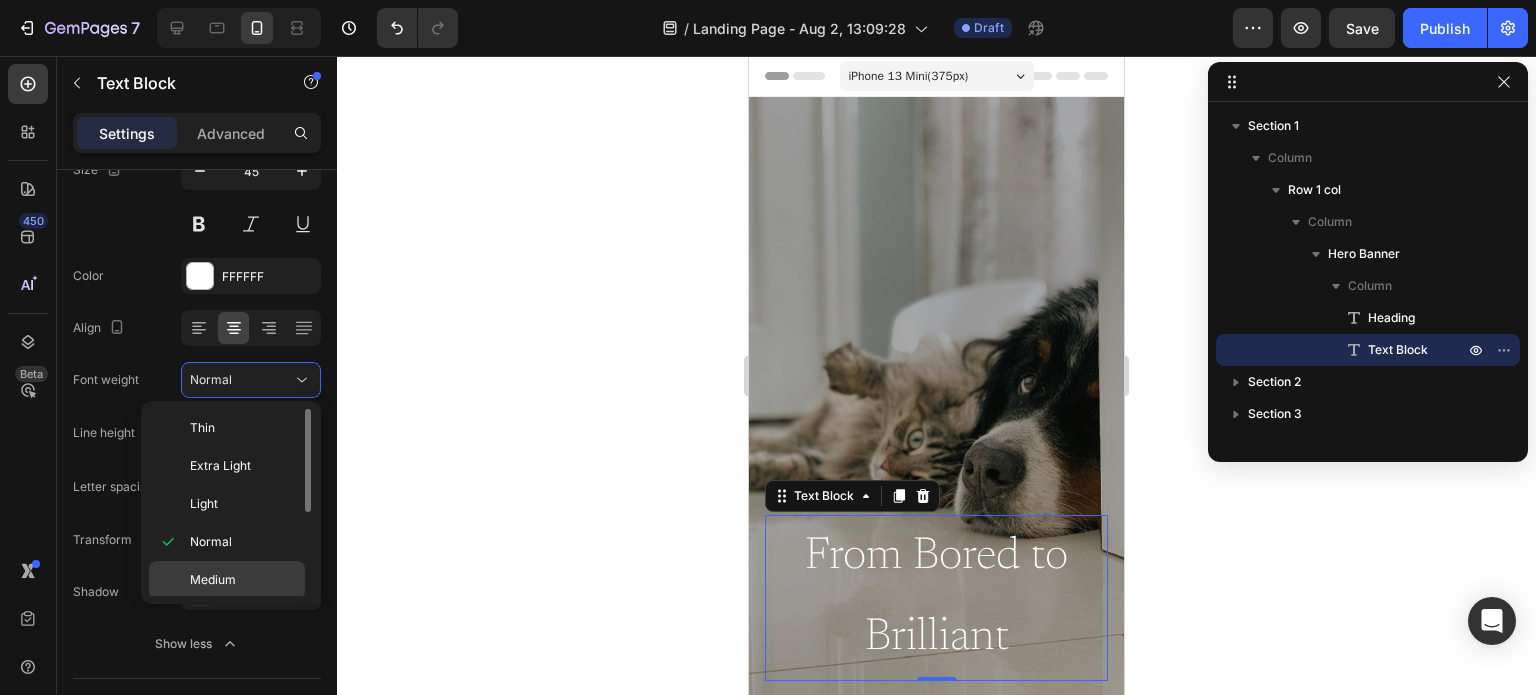click on "Medium" 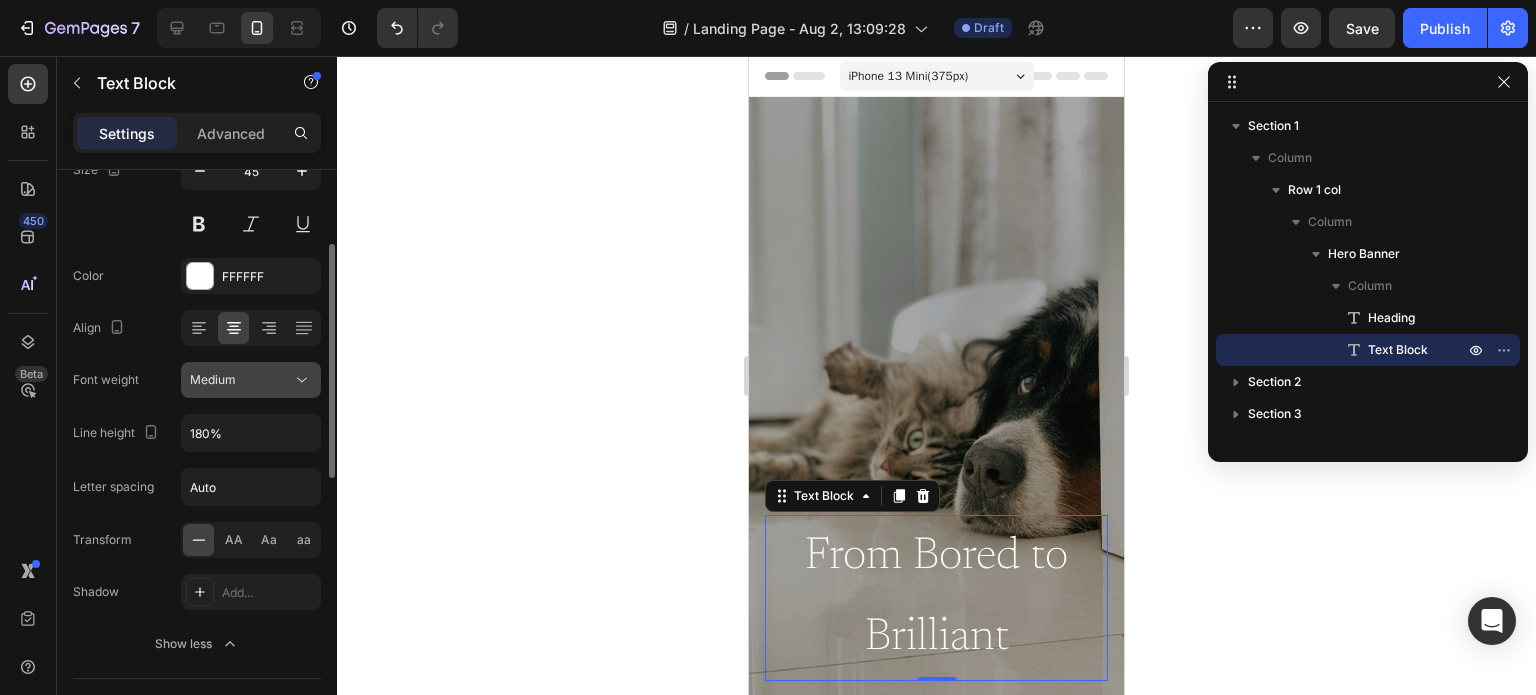 click on "Medium" at bounding box center [213, 379] 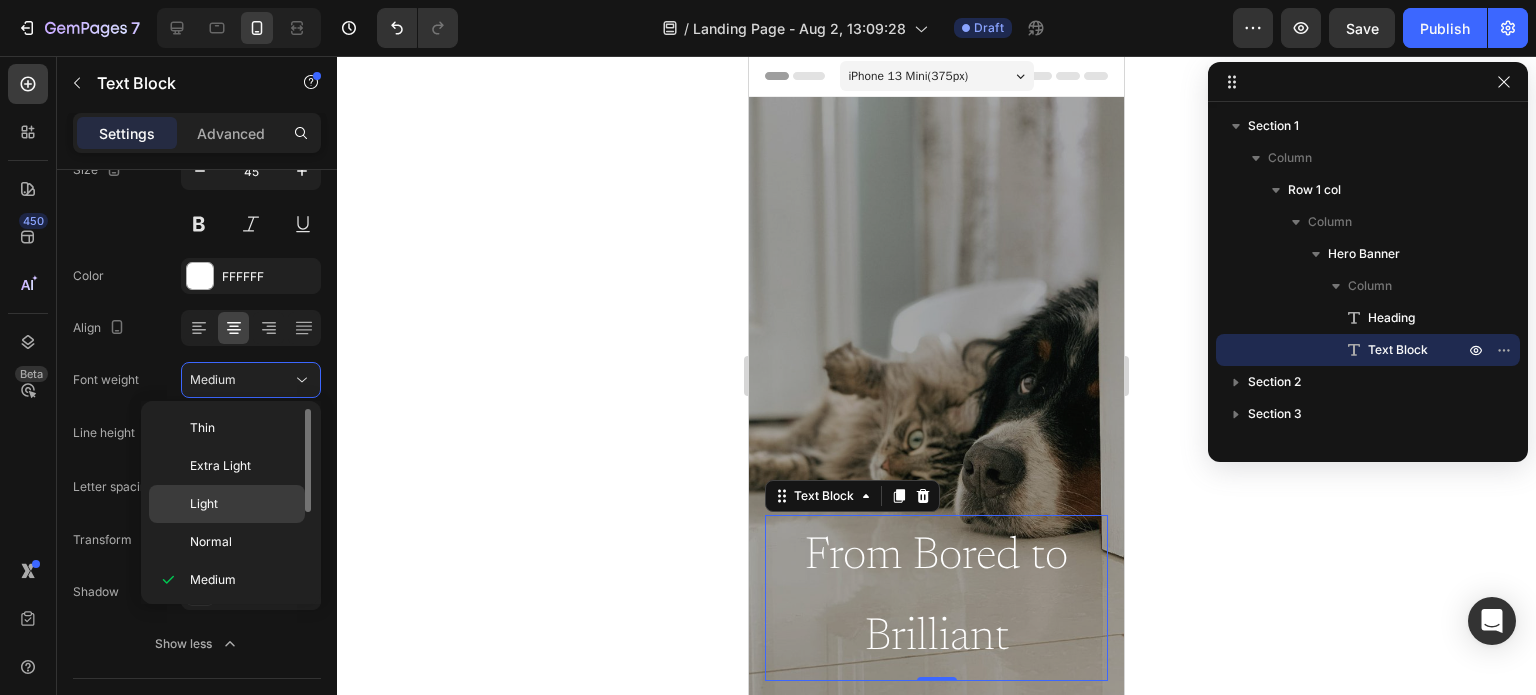 click on "Light" 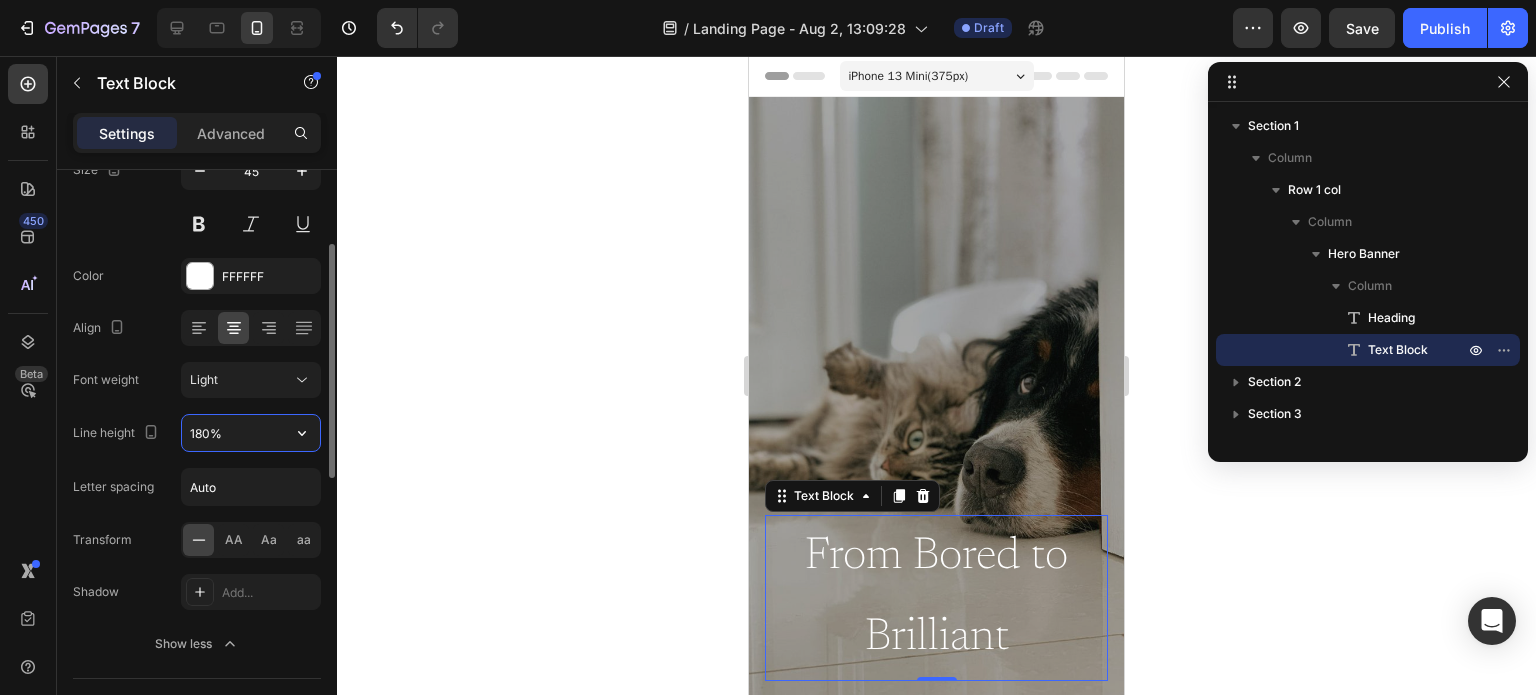 click on "180%" at bounding box center (251, 433) 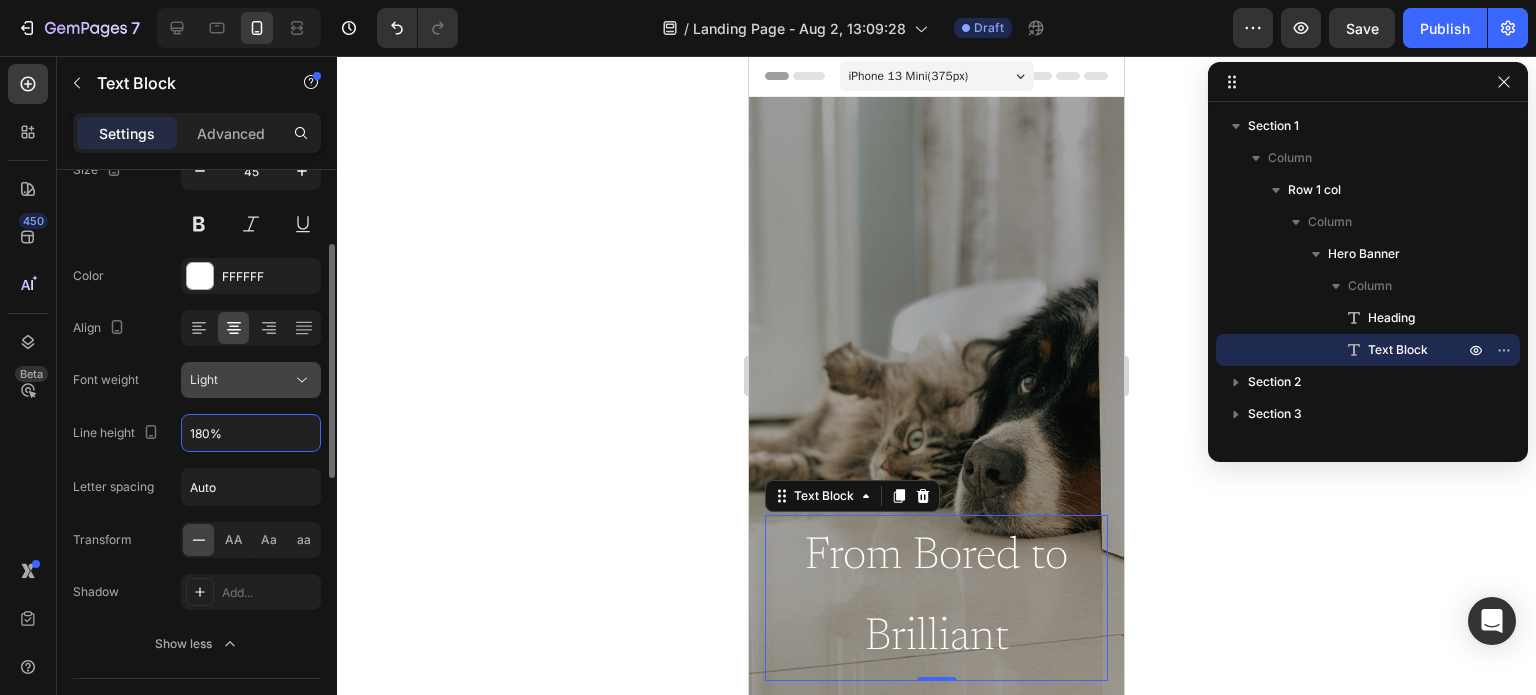 click on "Light" at bounding box center [204, 379] 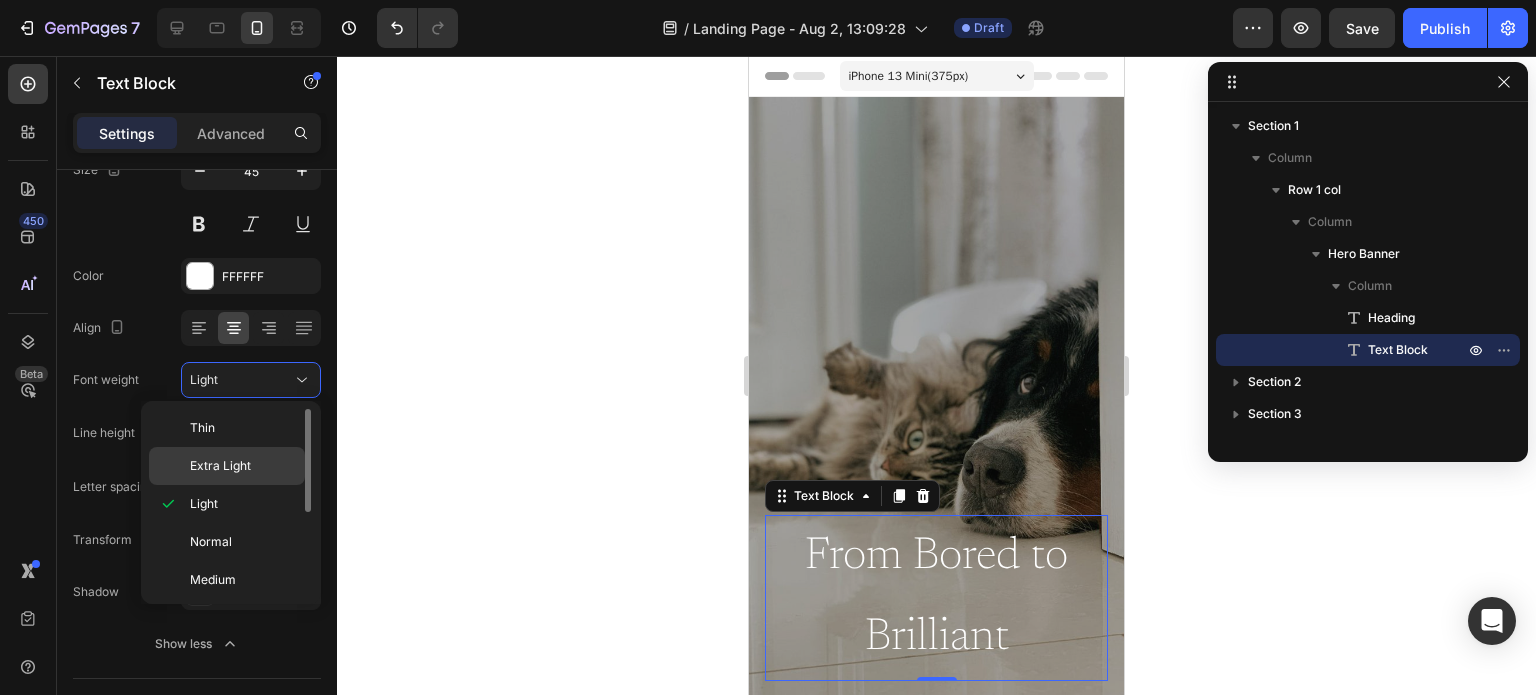 click on "Extra Light" at bounding box center [220, 466] 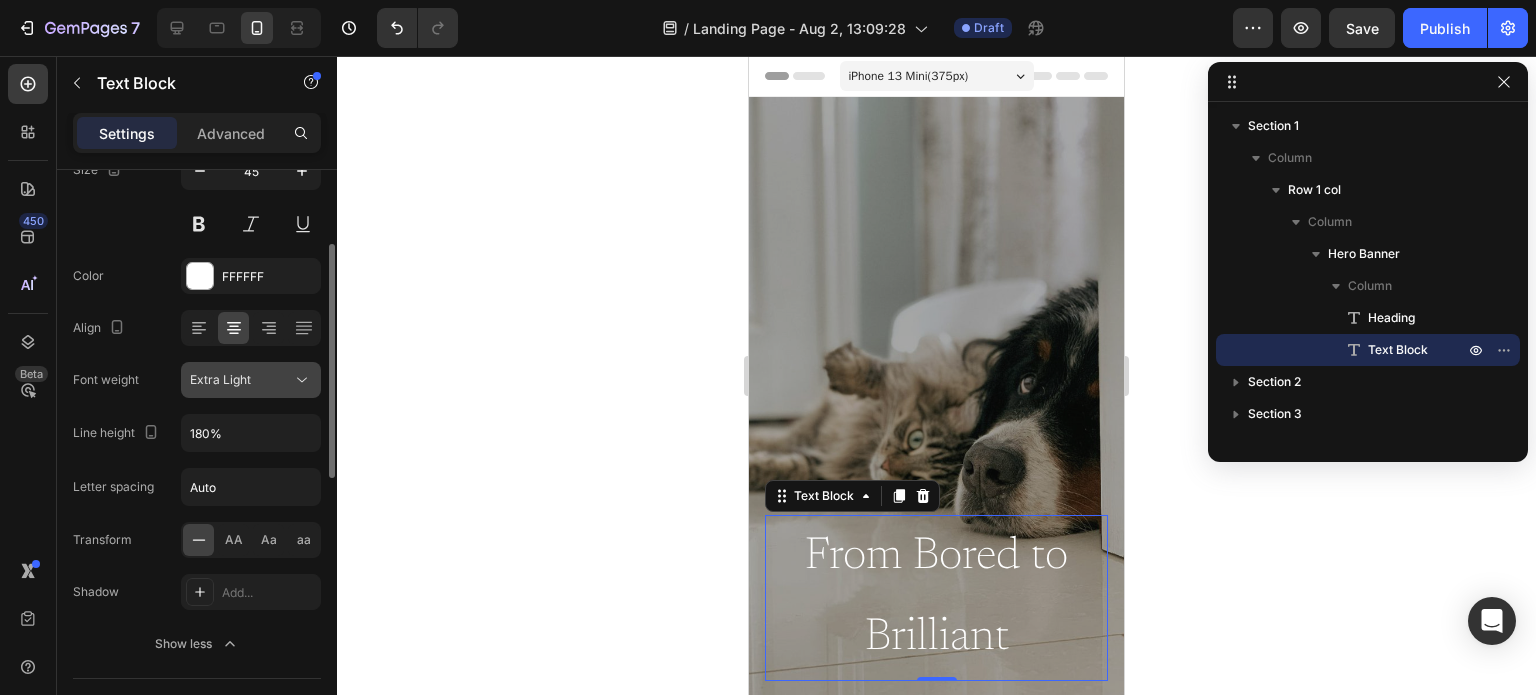 click on "Extra Light" at bounding box center (220, 380) 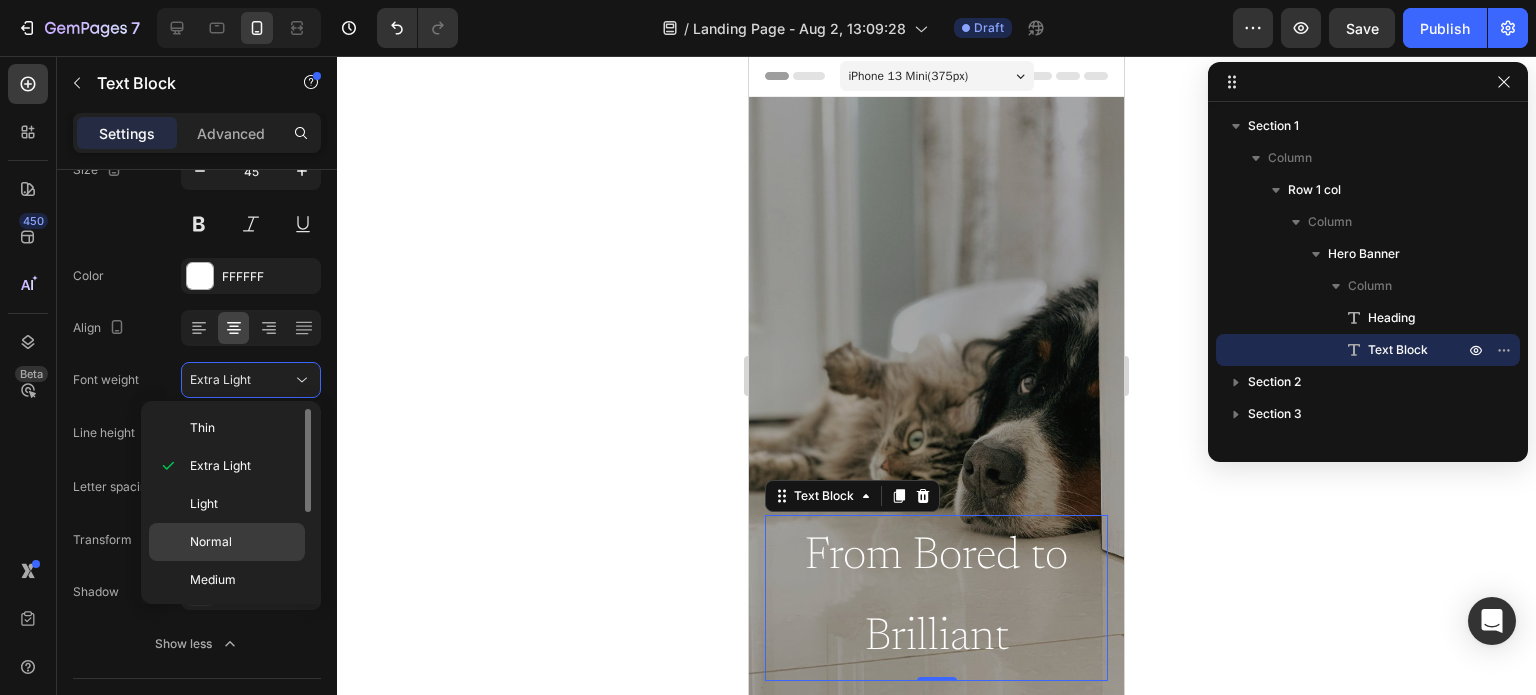 click on "Normal" at bounding box center (243, 542) 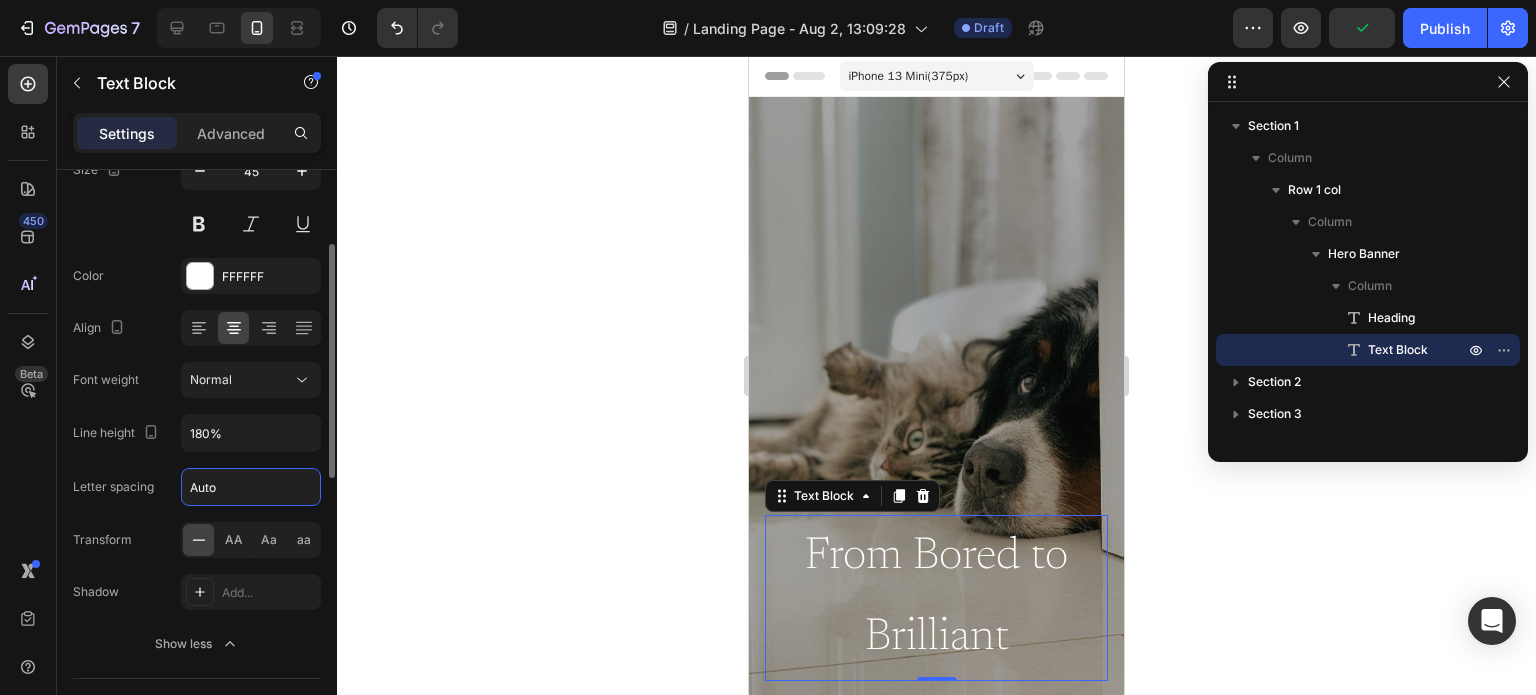 click on "Auto" at bounding box center [251, 487] 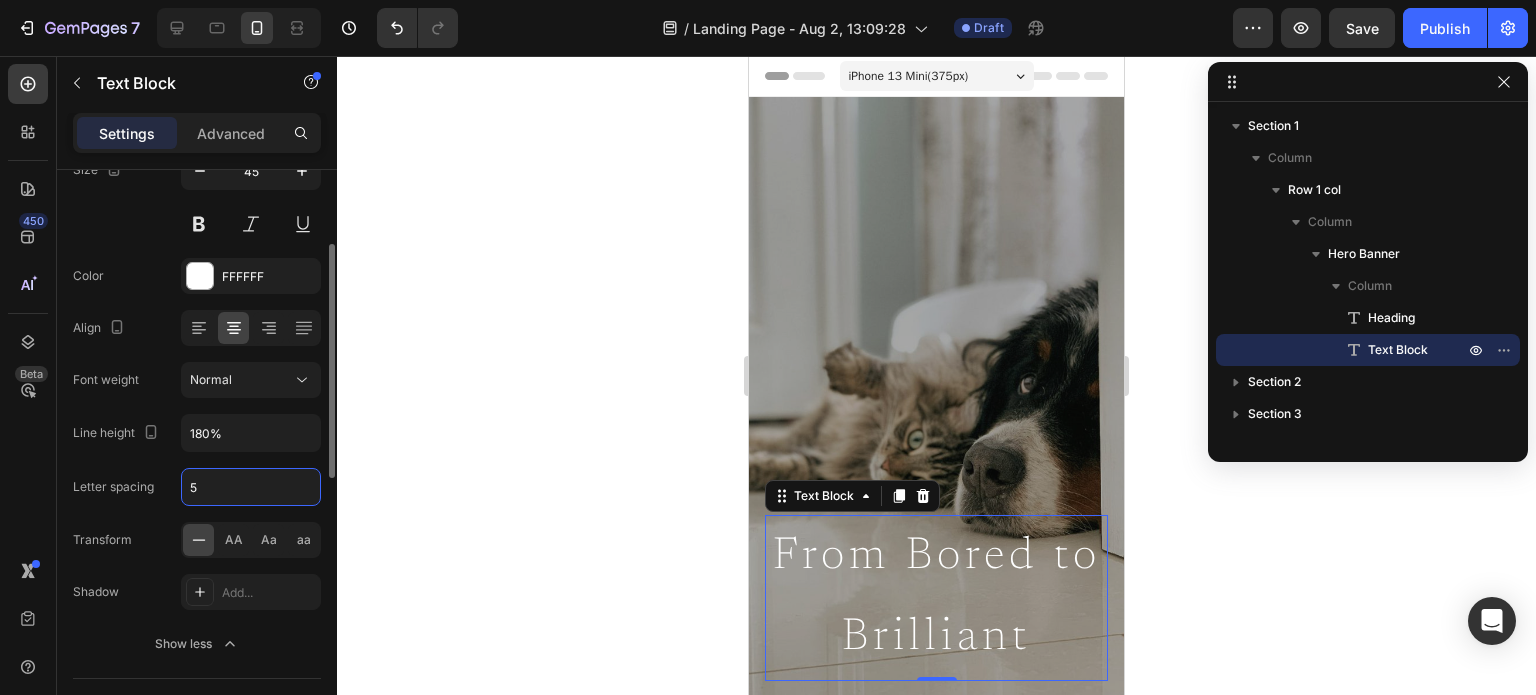drag, startPoint x: 236, startPoint y: 494, endPoint x: 152, endPoint y: 495, distance: 84.00595 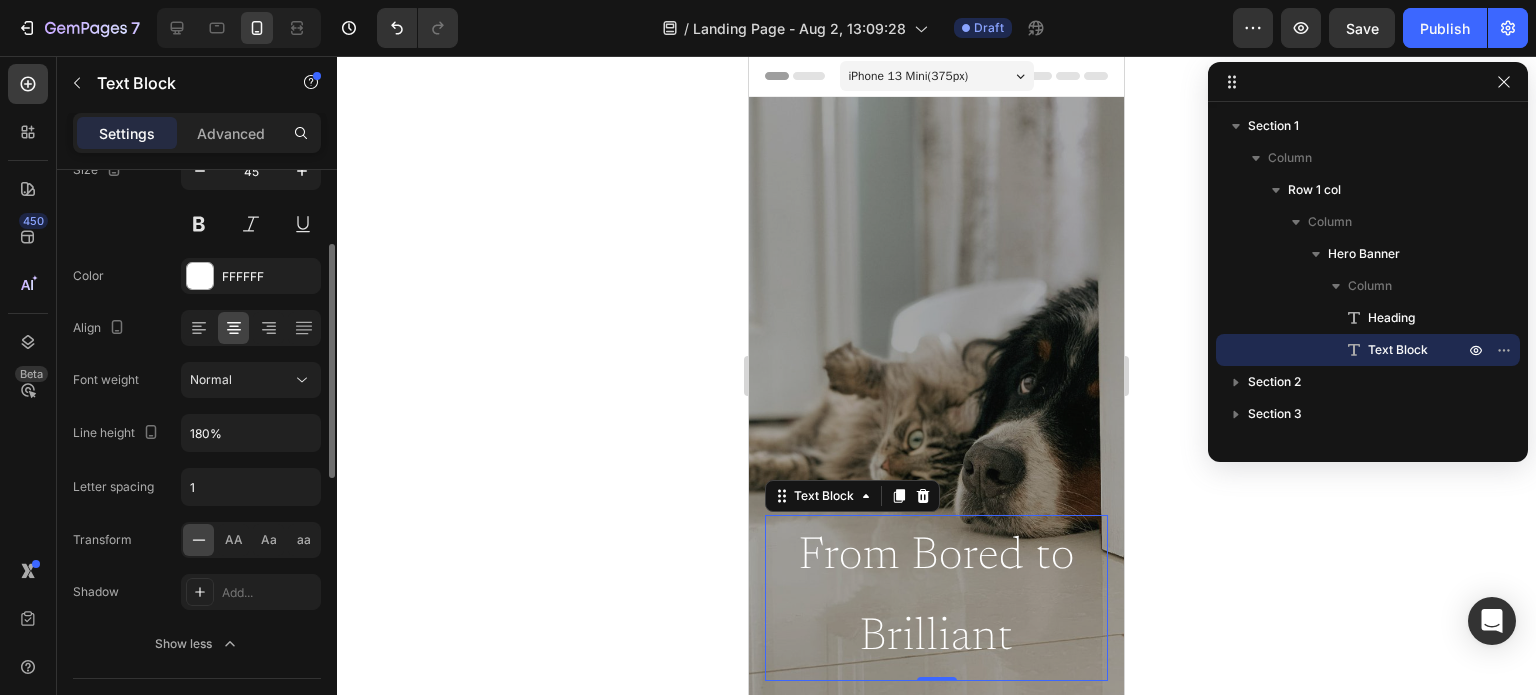 click on "Letter spacing" at bounding box center (113, 487) 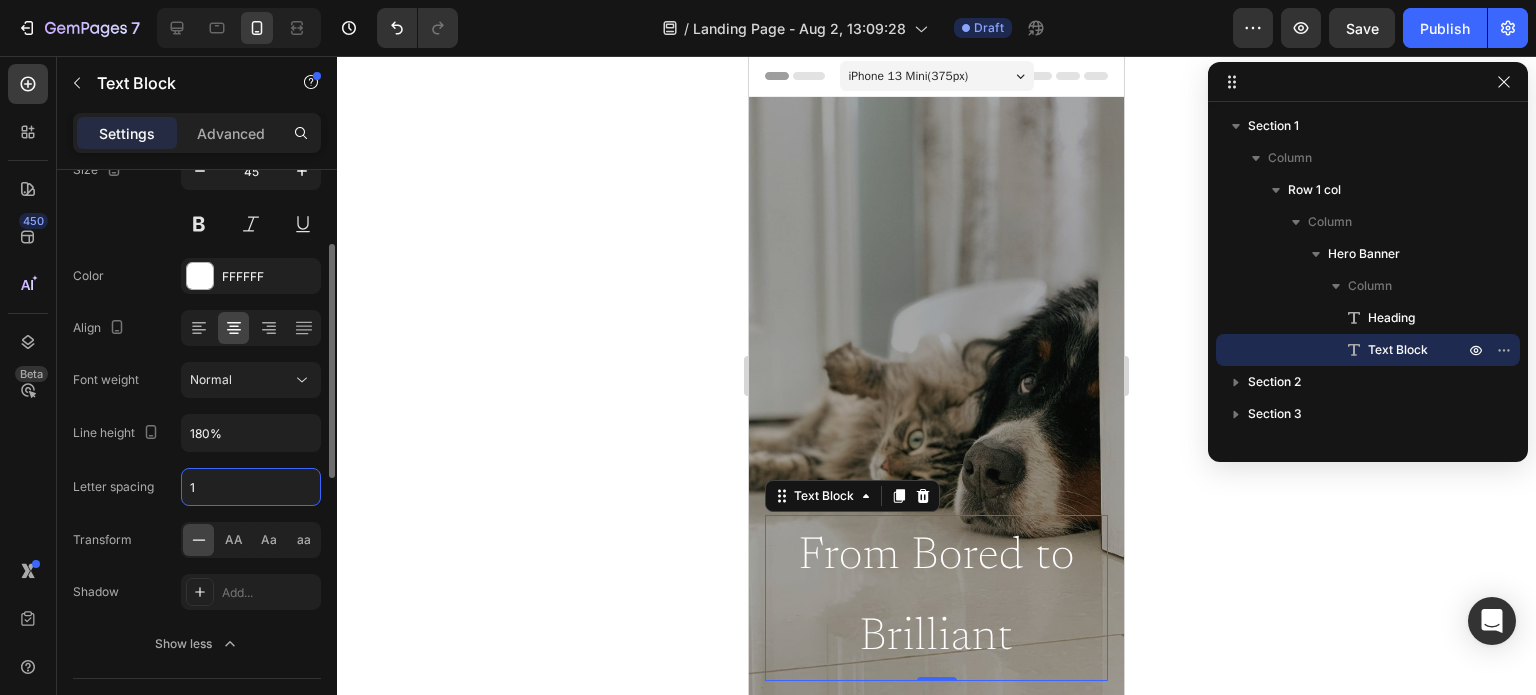 click on "1" at bounding box center [251, 487] 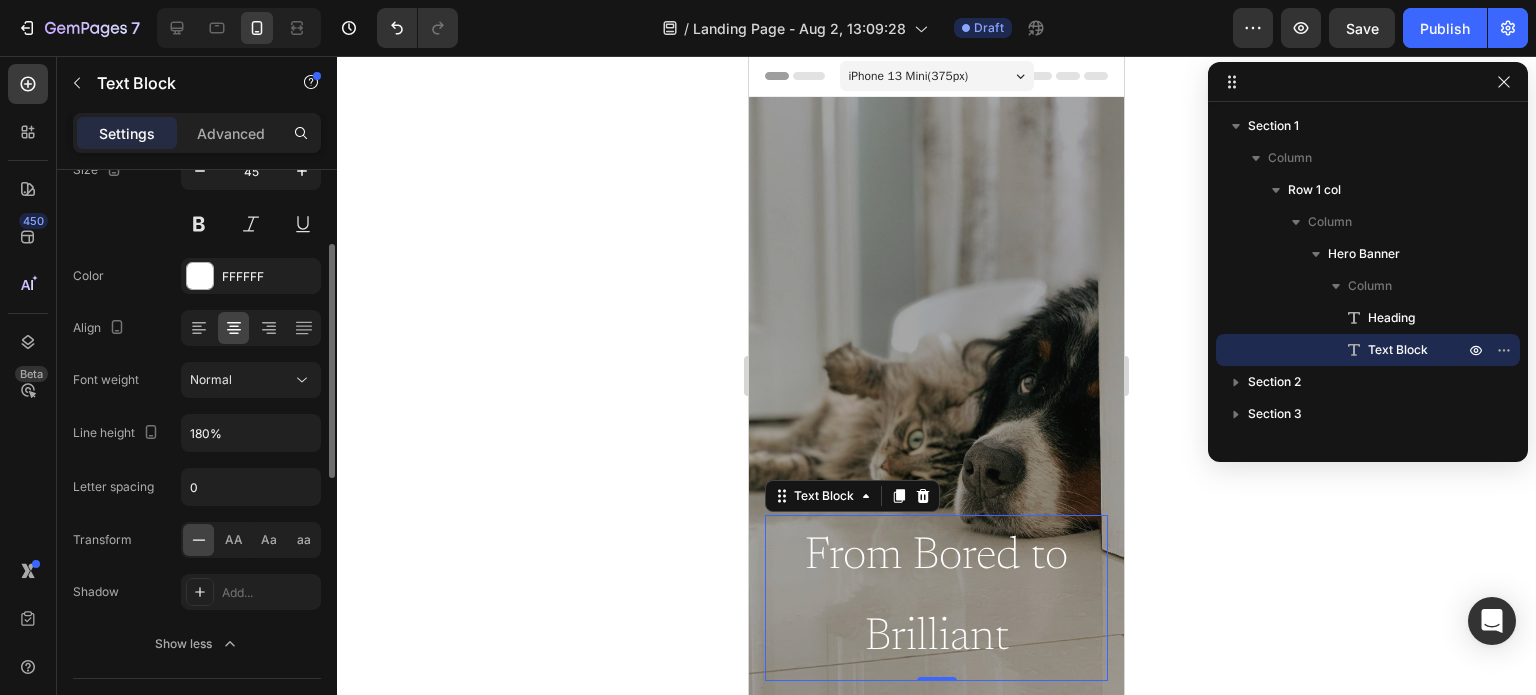 click on "Font Newsreader Size 45 Color FFFFFF Align Font weight Normal Line height 180% Letter spacing 0 Transform AA Aa aa Shadow Add... Show less" at bounding box center [197, 381] 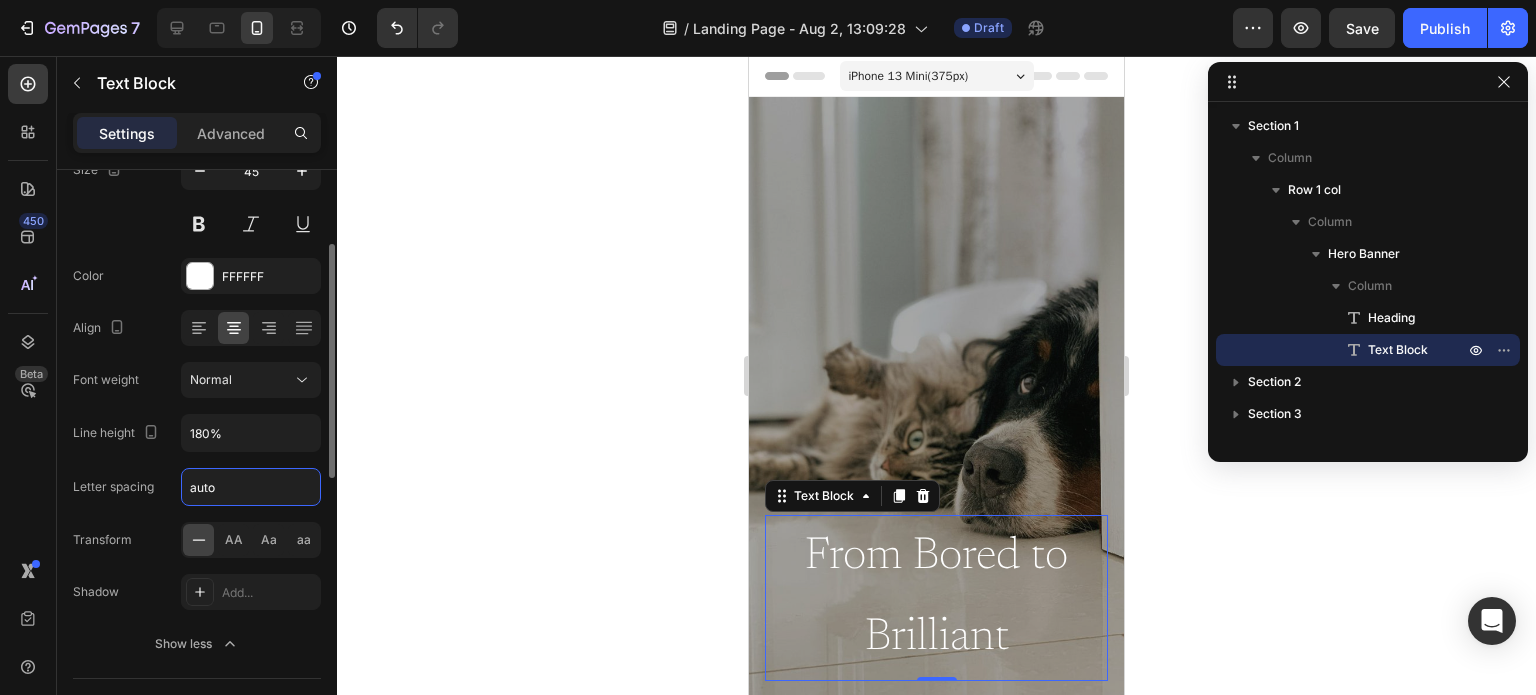 click on "Font Newsreader Size 45 Color FFFFFF Align Font weight Normal Line height 180% Letter spacing auto Transform AA Aa aa Shadow Add... Show less" at bounding box center [197, 381] 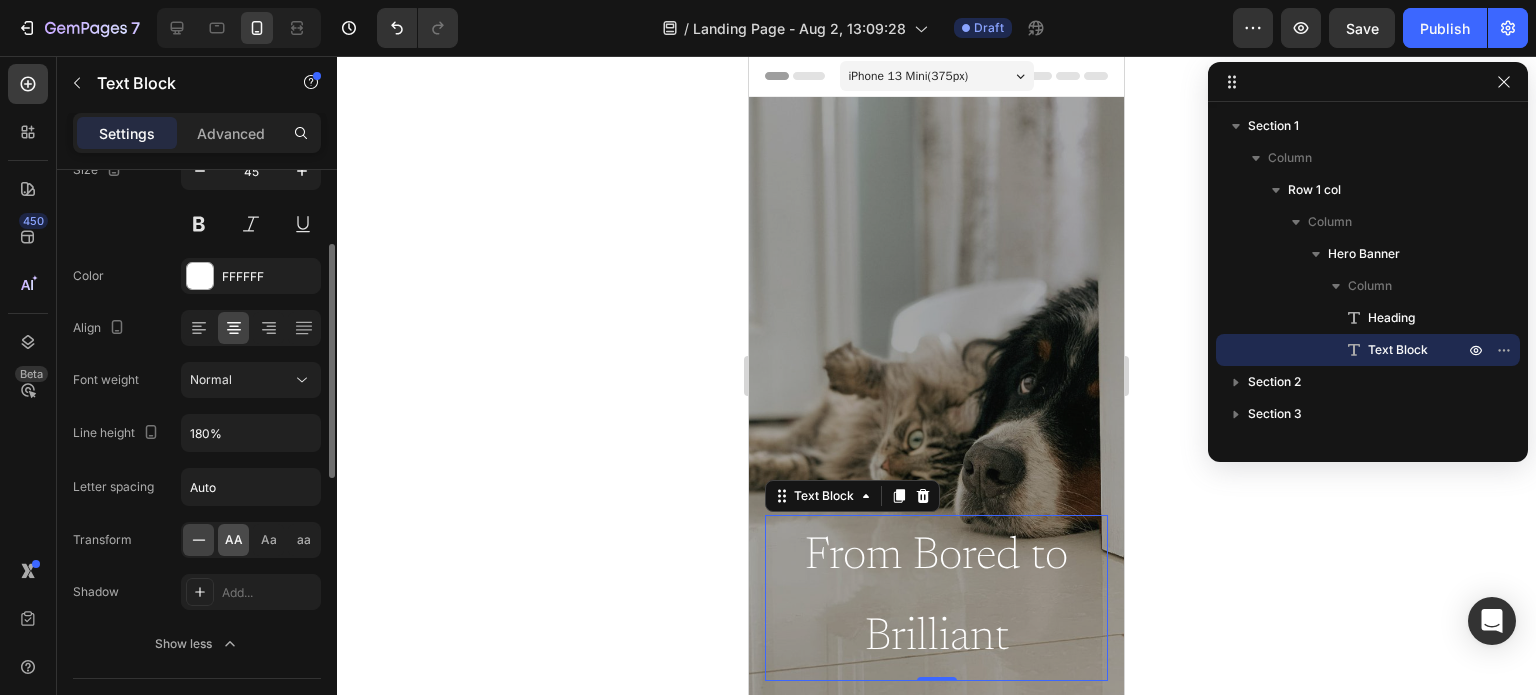 click on "AA" 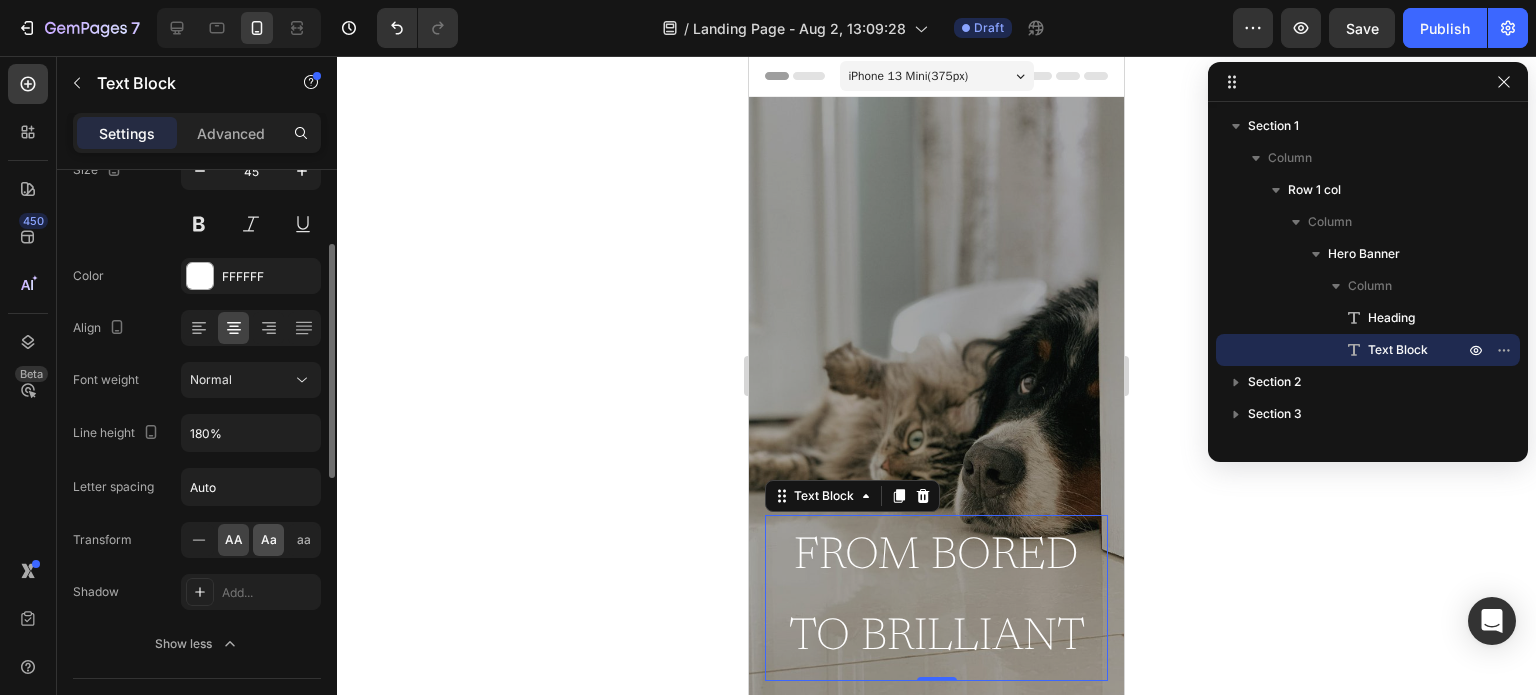 click on "Aa" 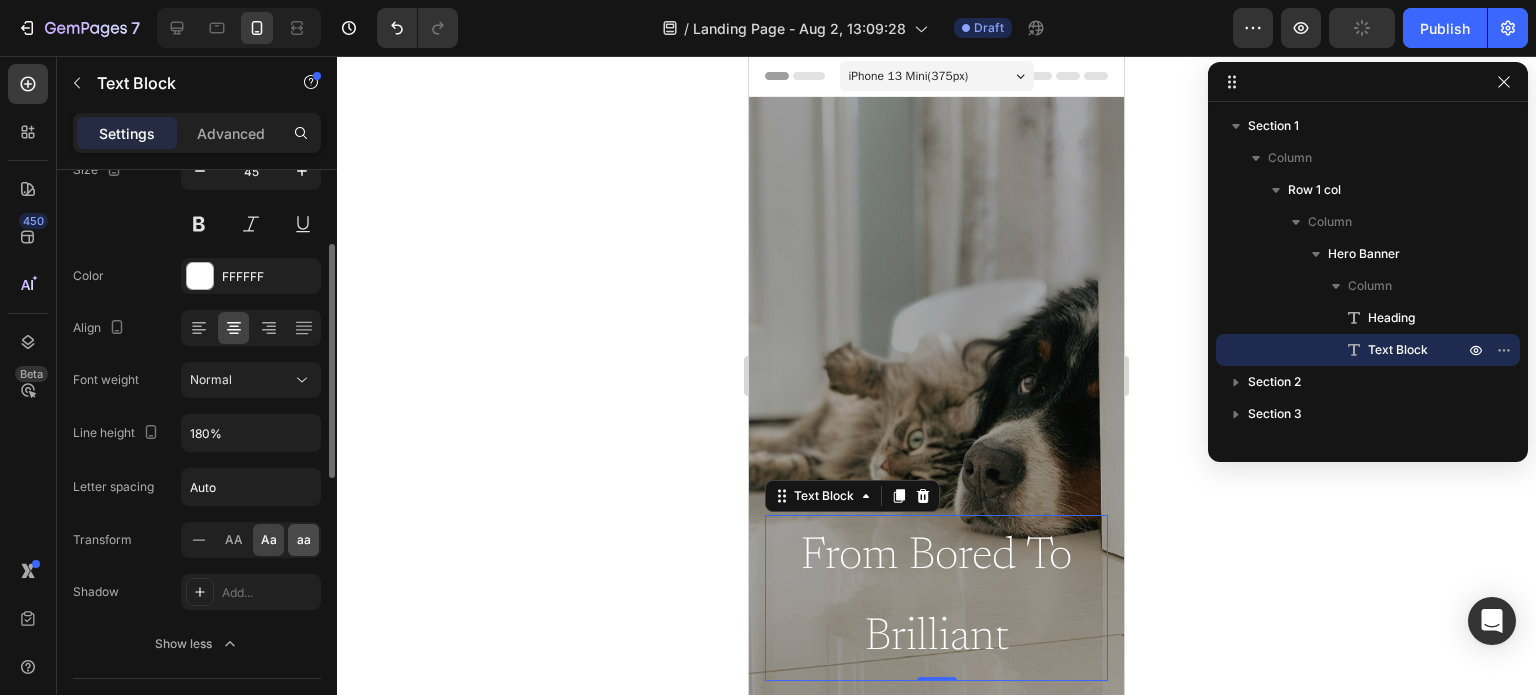 click on "aa" 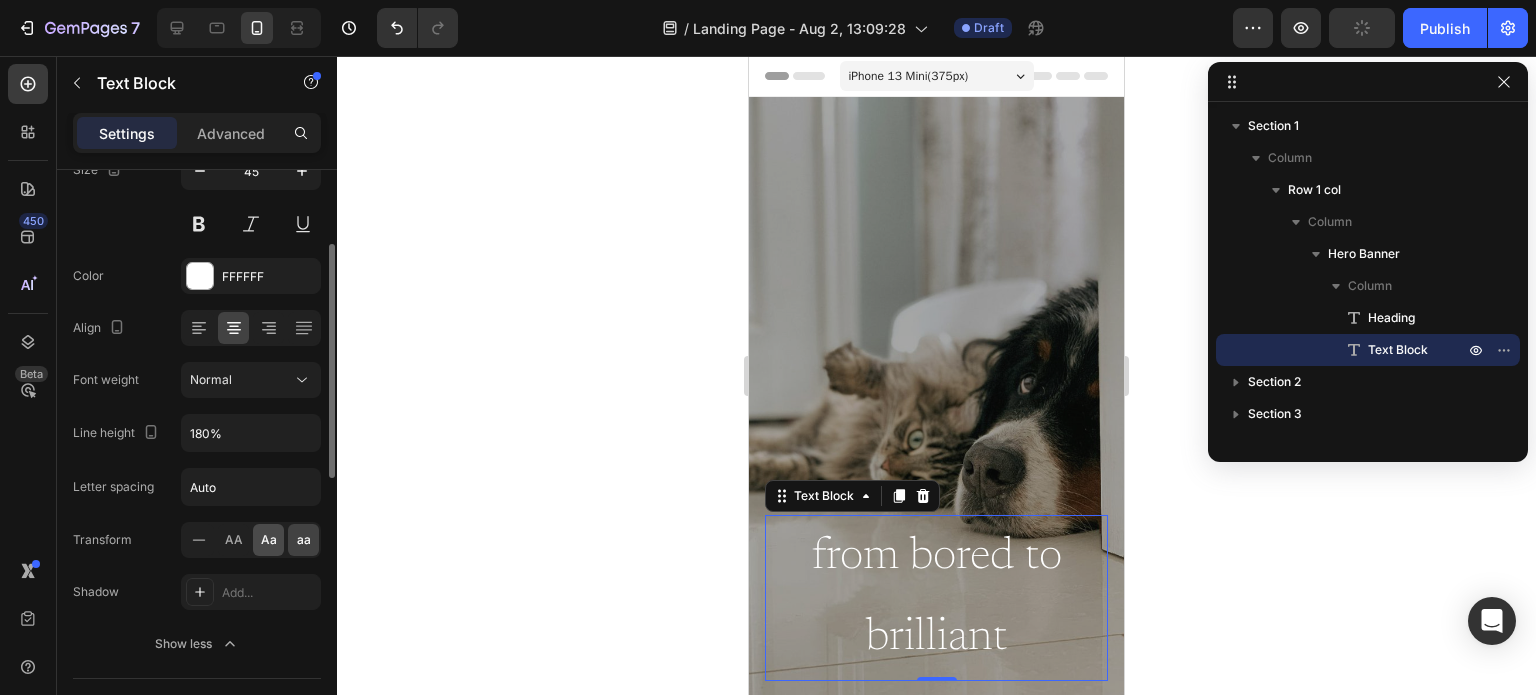 click on "Aa" 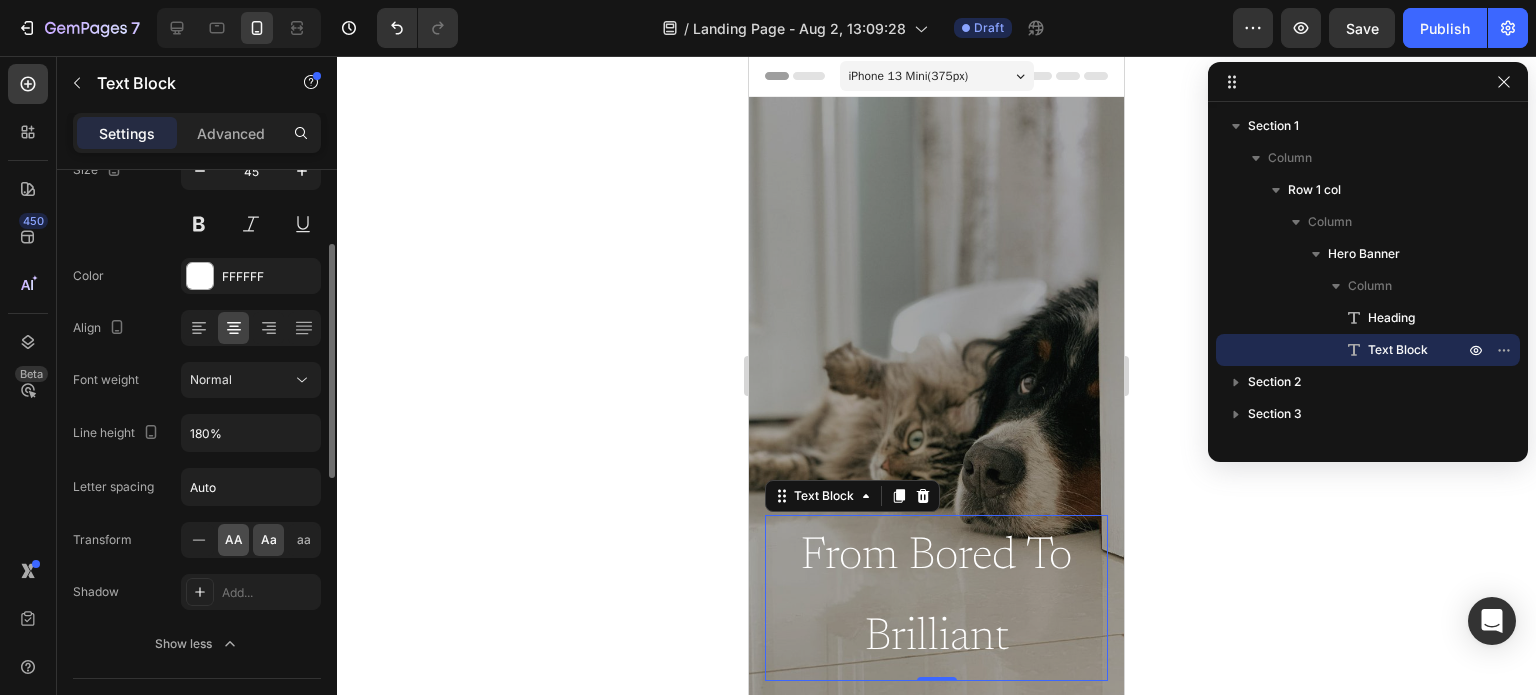 click on "AA" 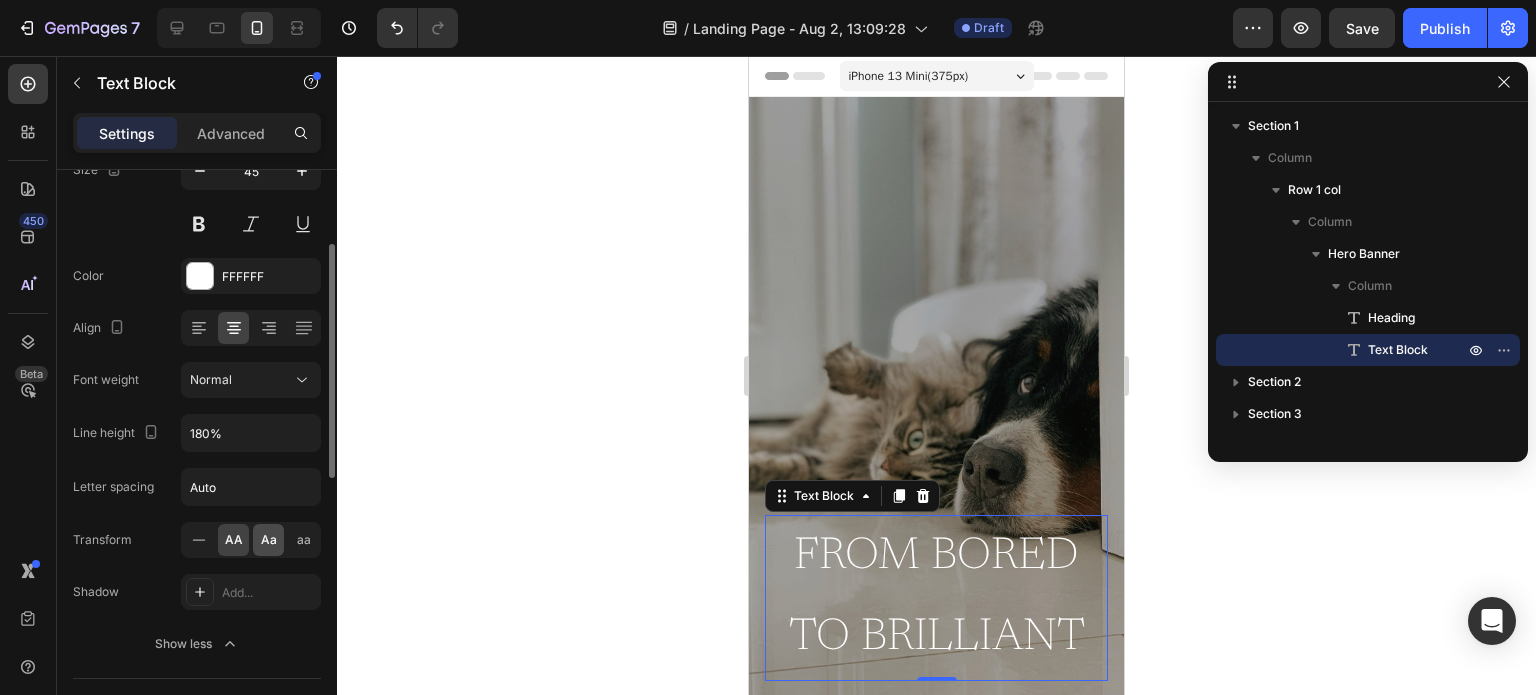 click on "Aa" 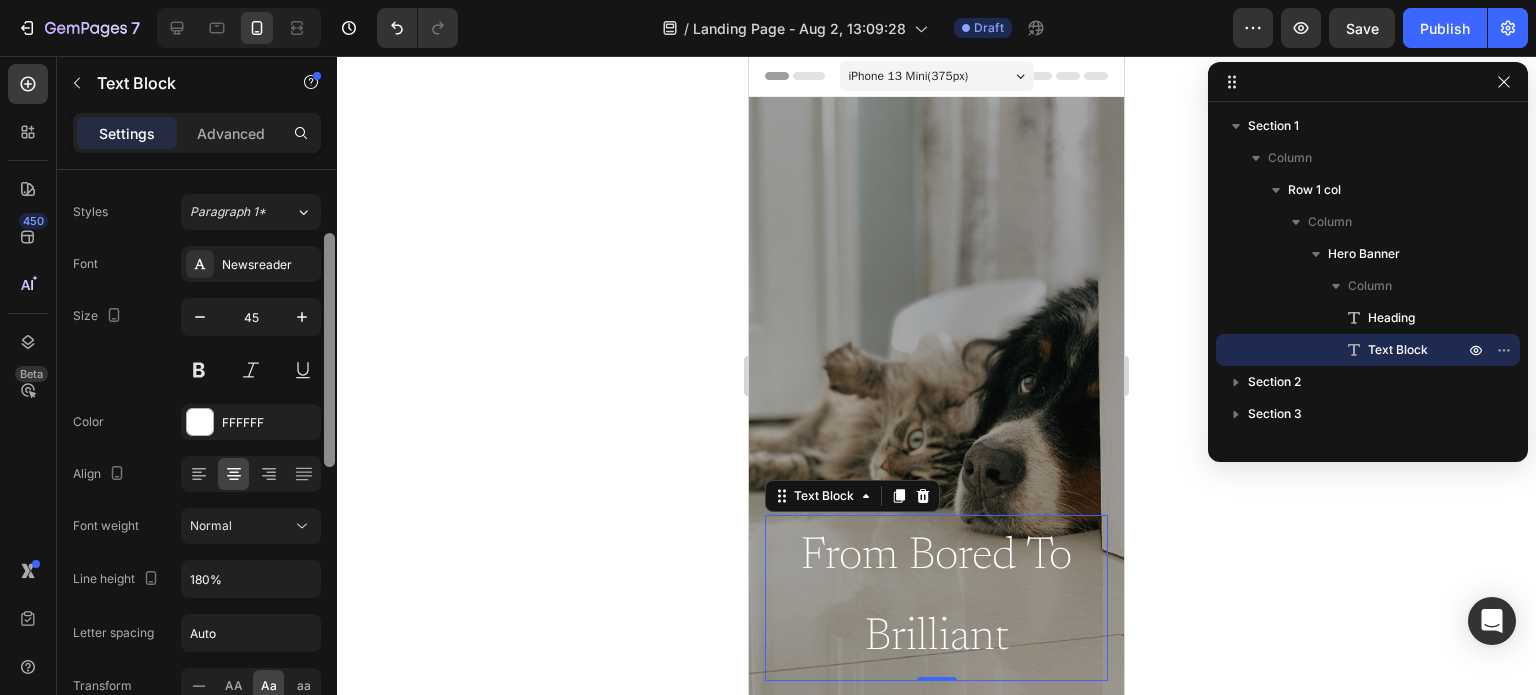 scroll, scrollTop: 0, scrollLeft: 0, axis: both 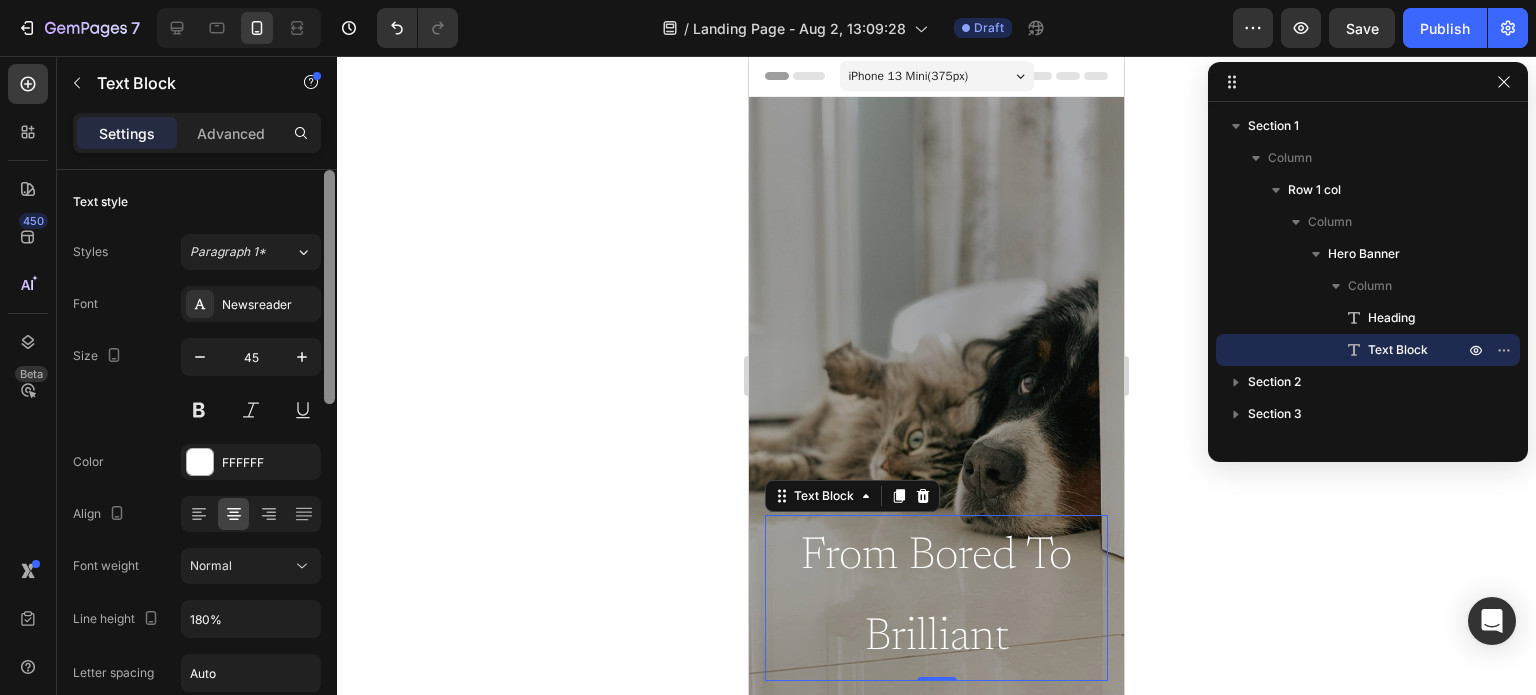 drag, startPoint x: 325, startPoint y: 391, endPoint x: 333, endPoint y: 300, distance: 91.350975 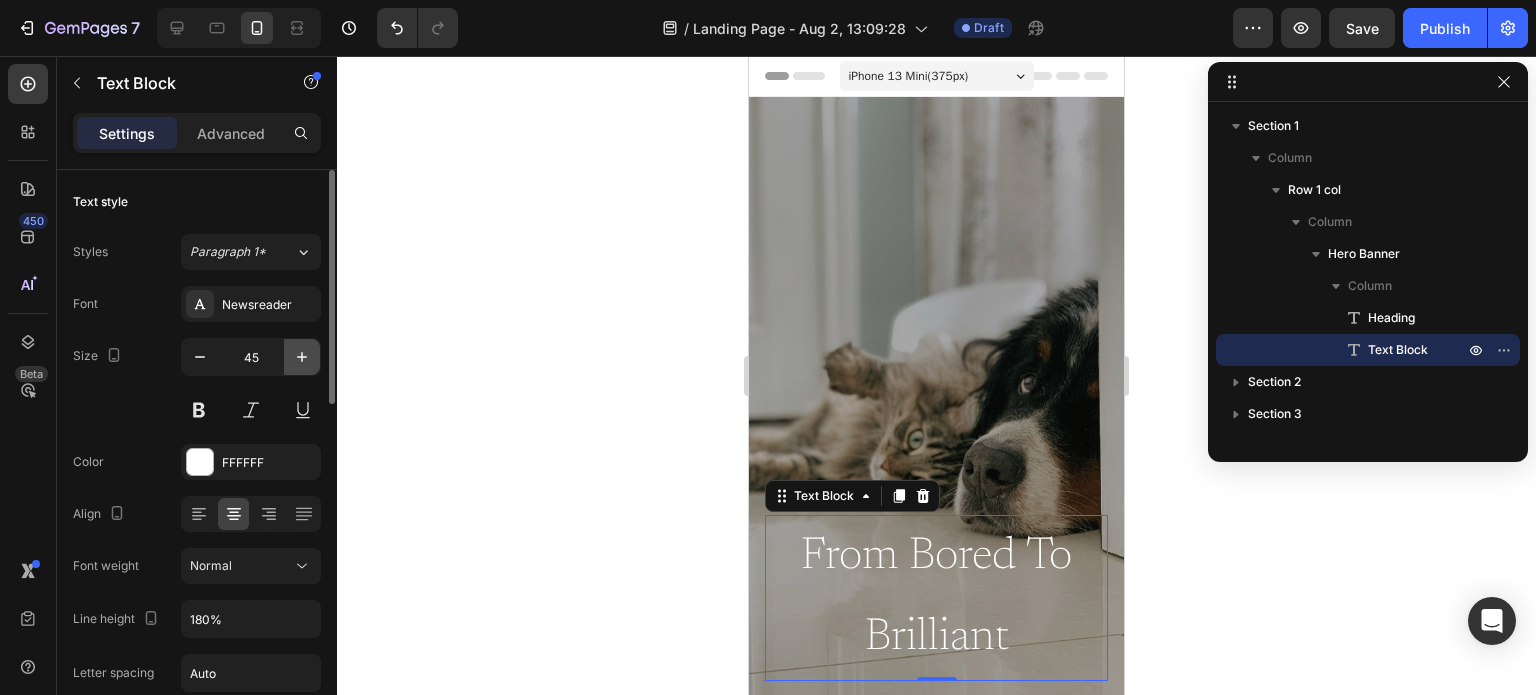 click 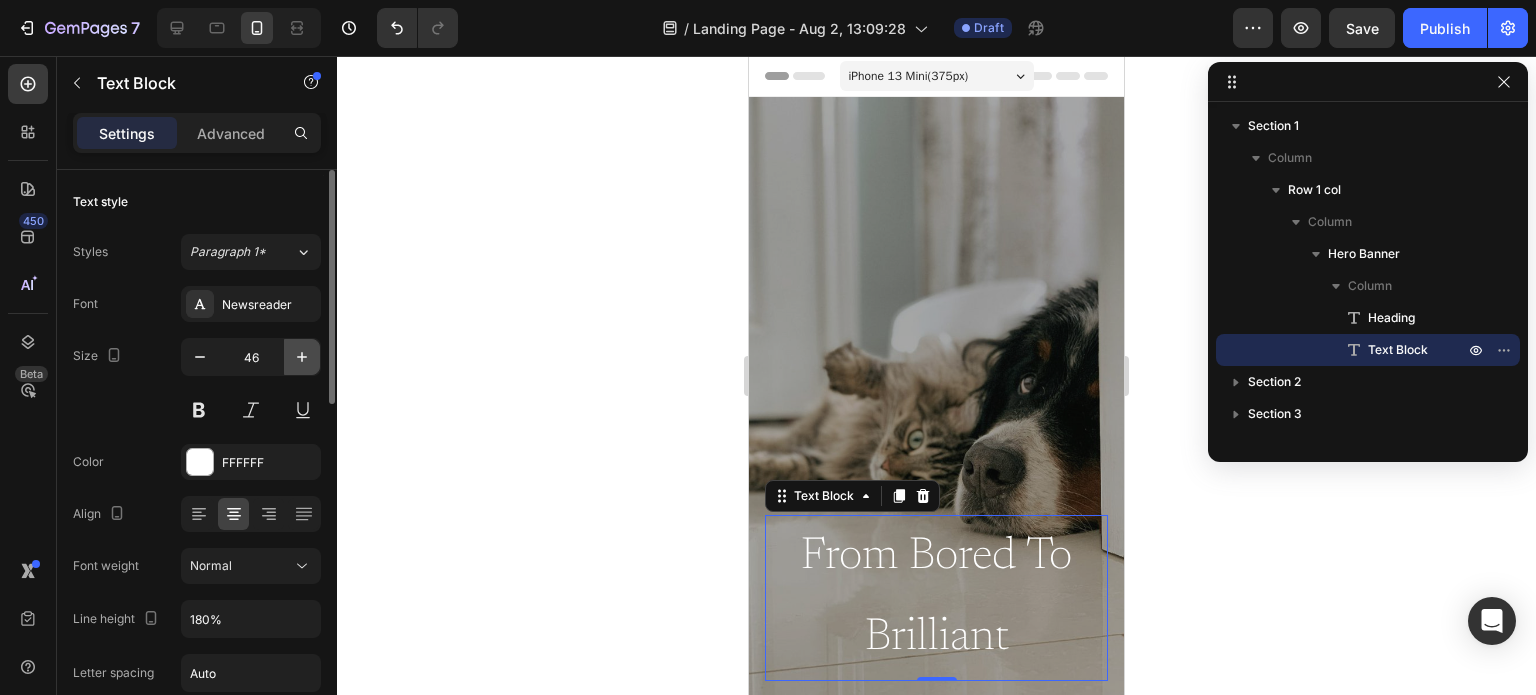 click 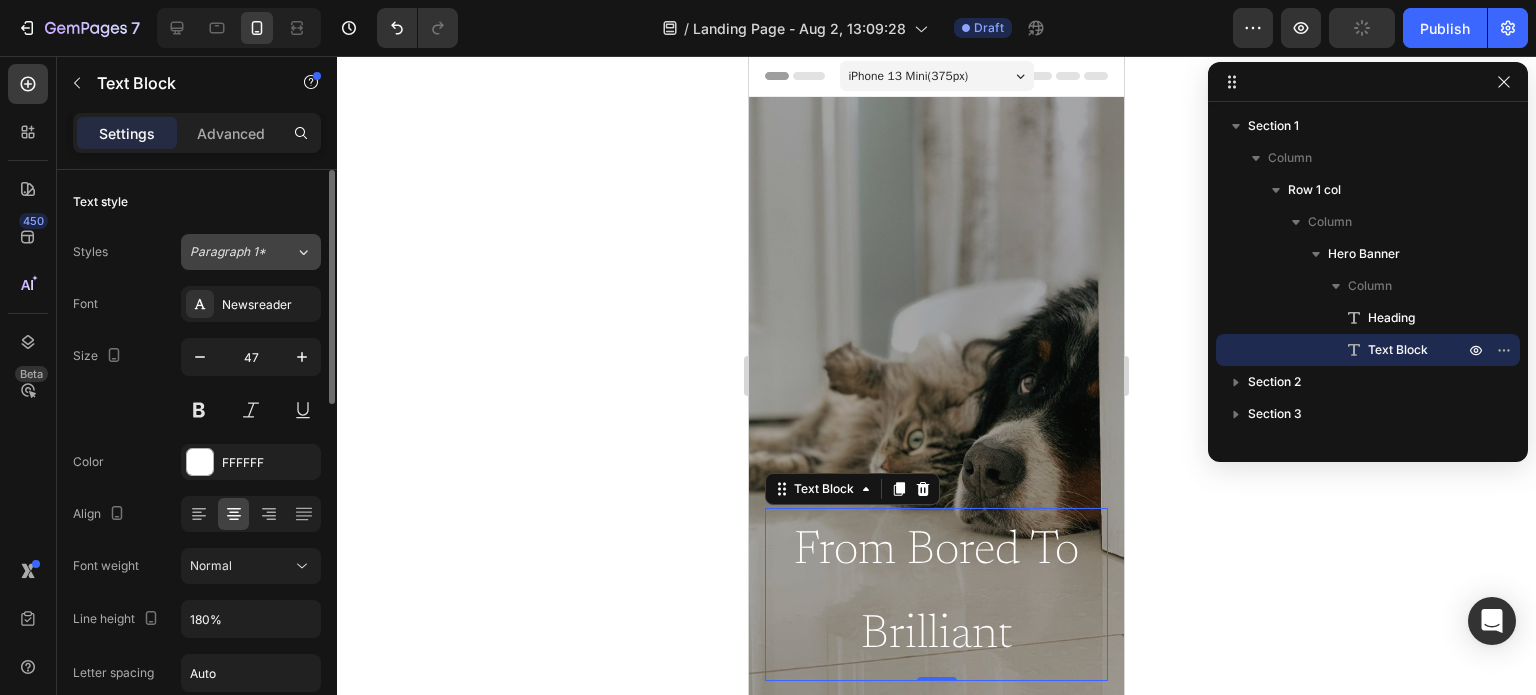 click on "Paragraph 1*" at bounding box center [230, 252] 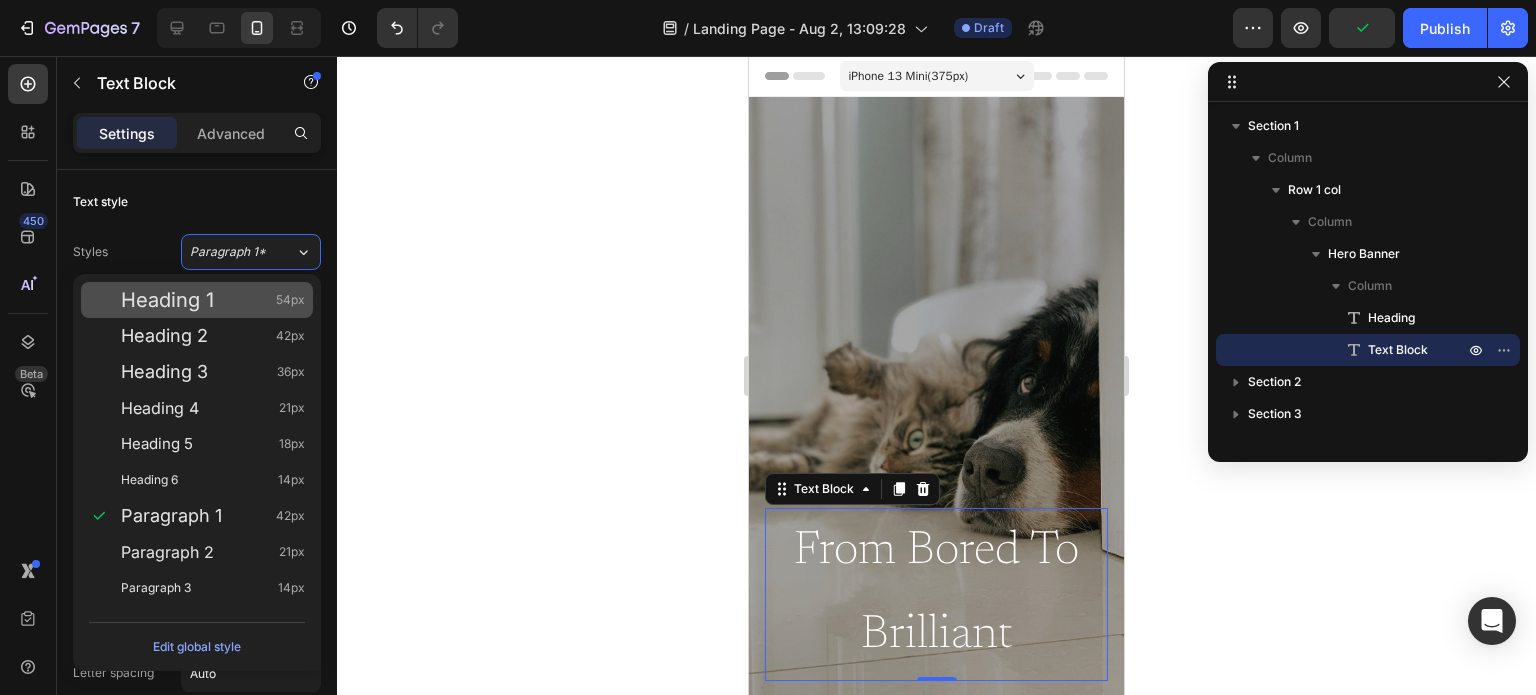 click on "Heading 1" at bounding box center (167, 300) 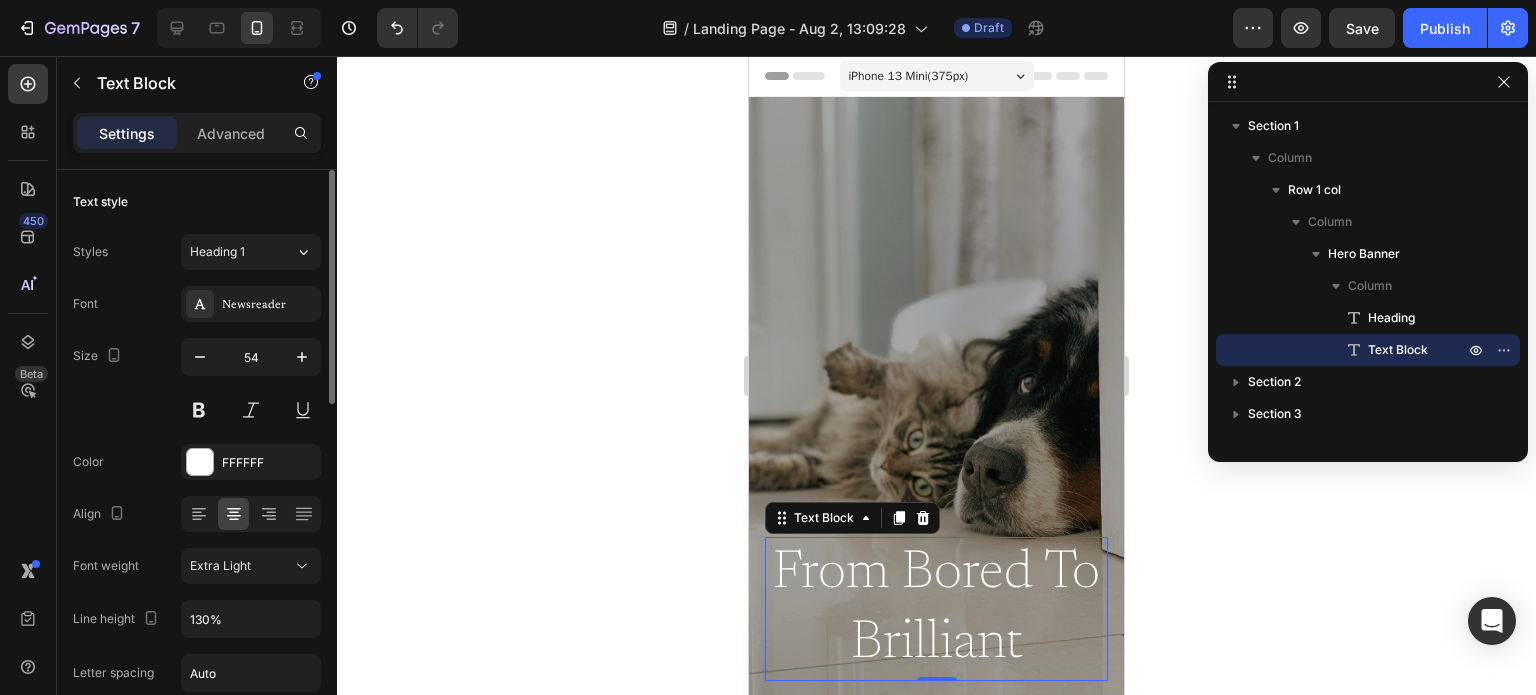 click on "Styles Heading 1 Font Newsreader Size 54 Color FFFFFF Align Font weight Extra Light Line height 130% Letter spacing Auto Transform AA Aa aa Shadow Add... Show less" at bounding box center [197, 541] 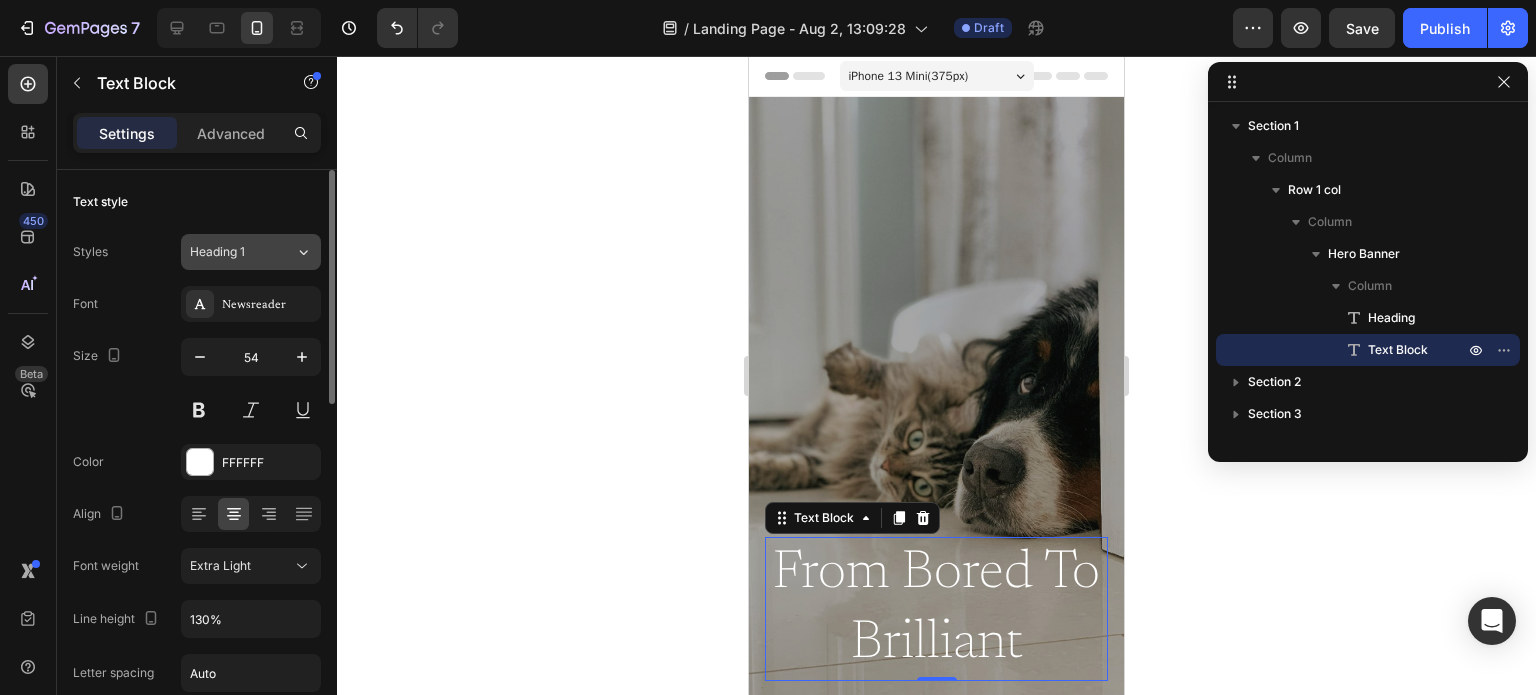 click on "Heading 1" 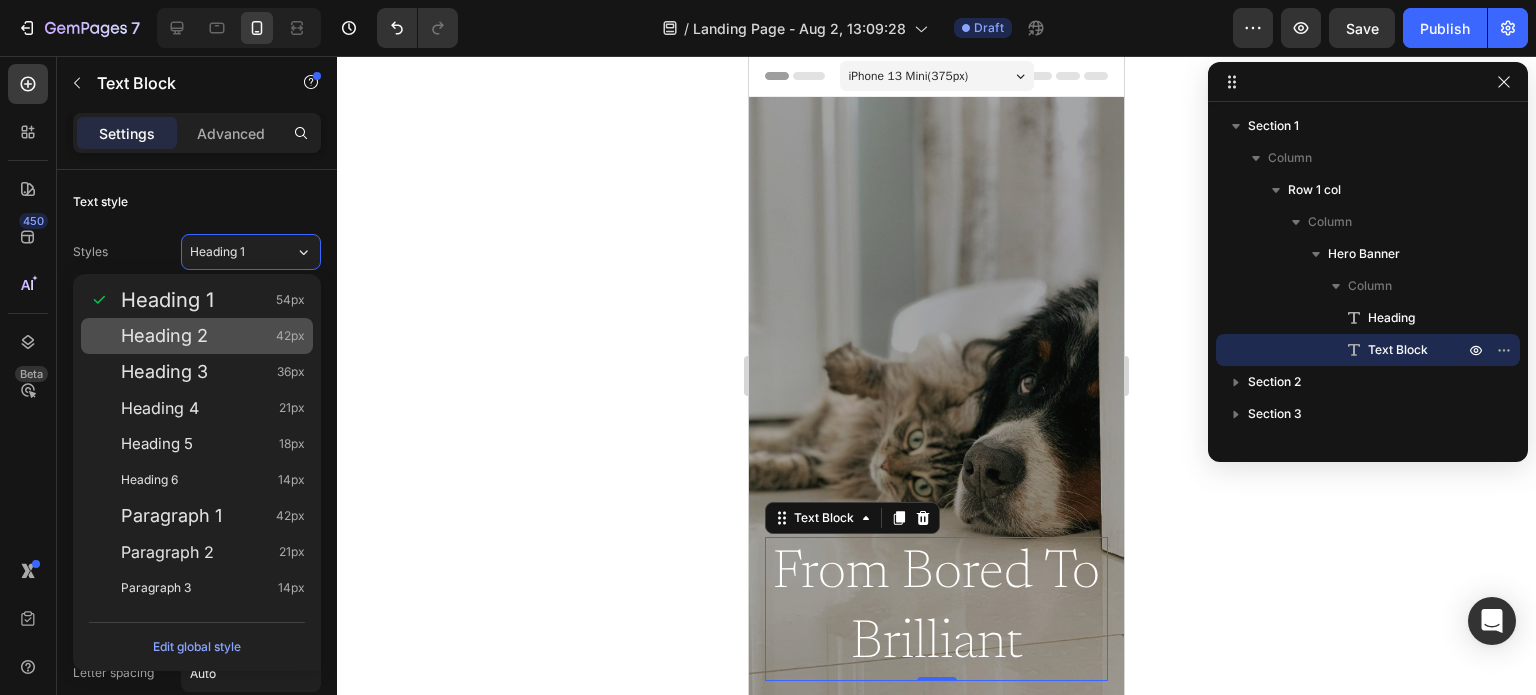 click on "Heading 2 42px" at bounding box center (197, 336) 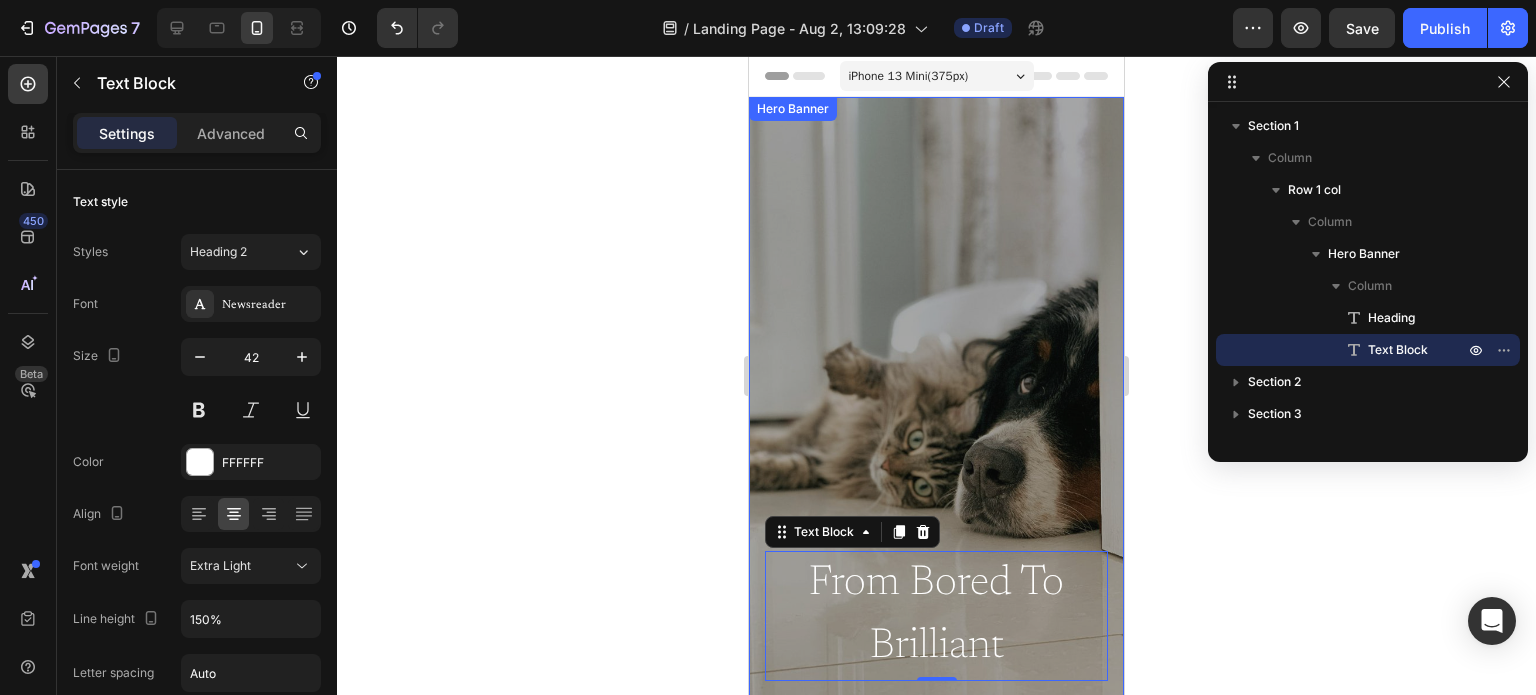 click 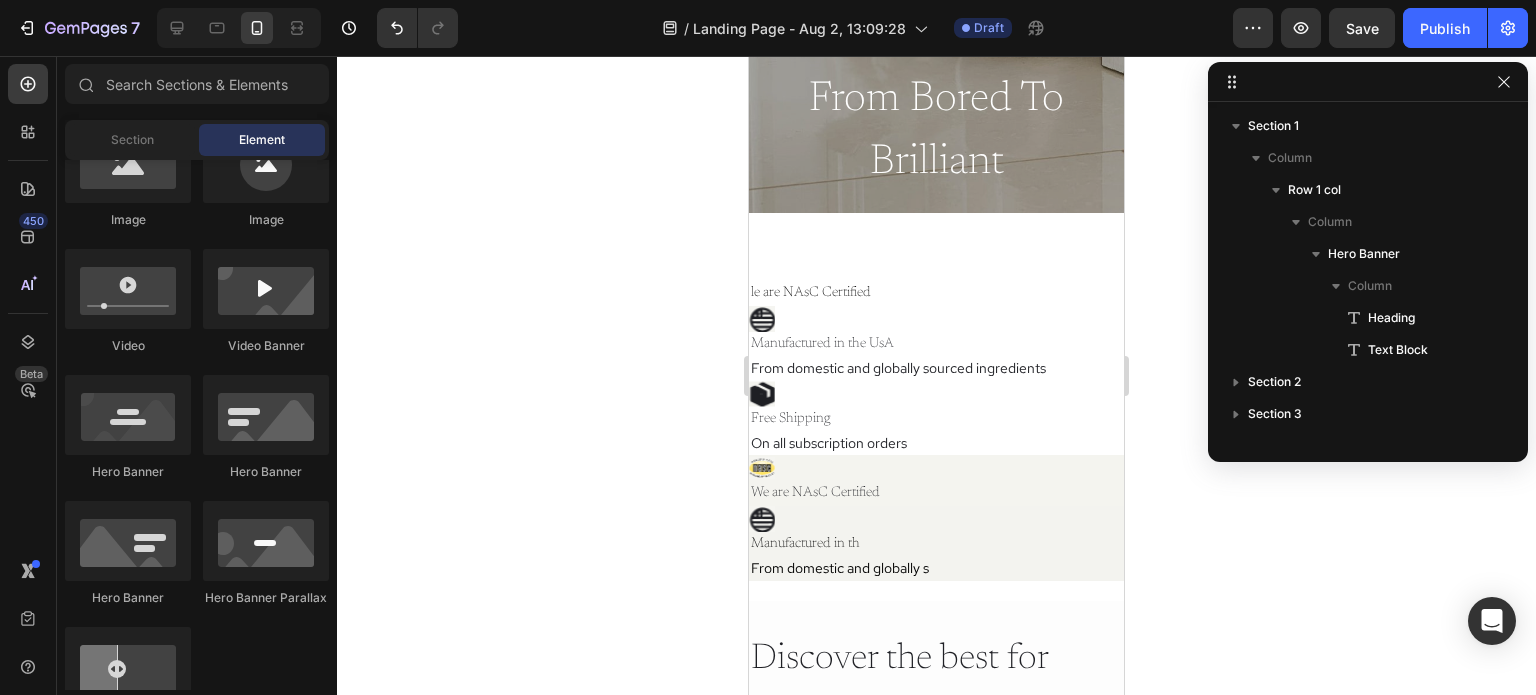 scroll, scrollTop: 513, scrollLeft: 0, axis: vertical 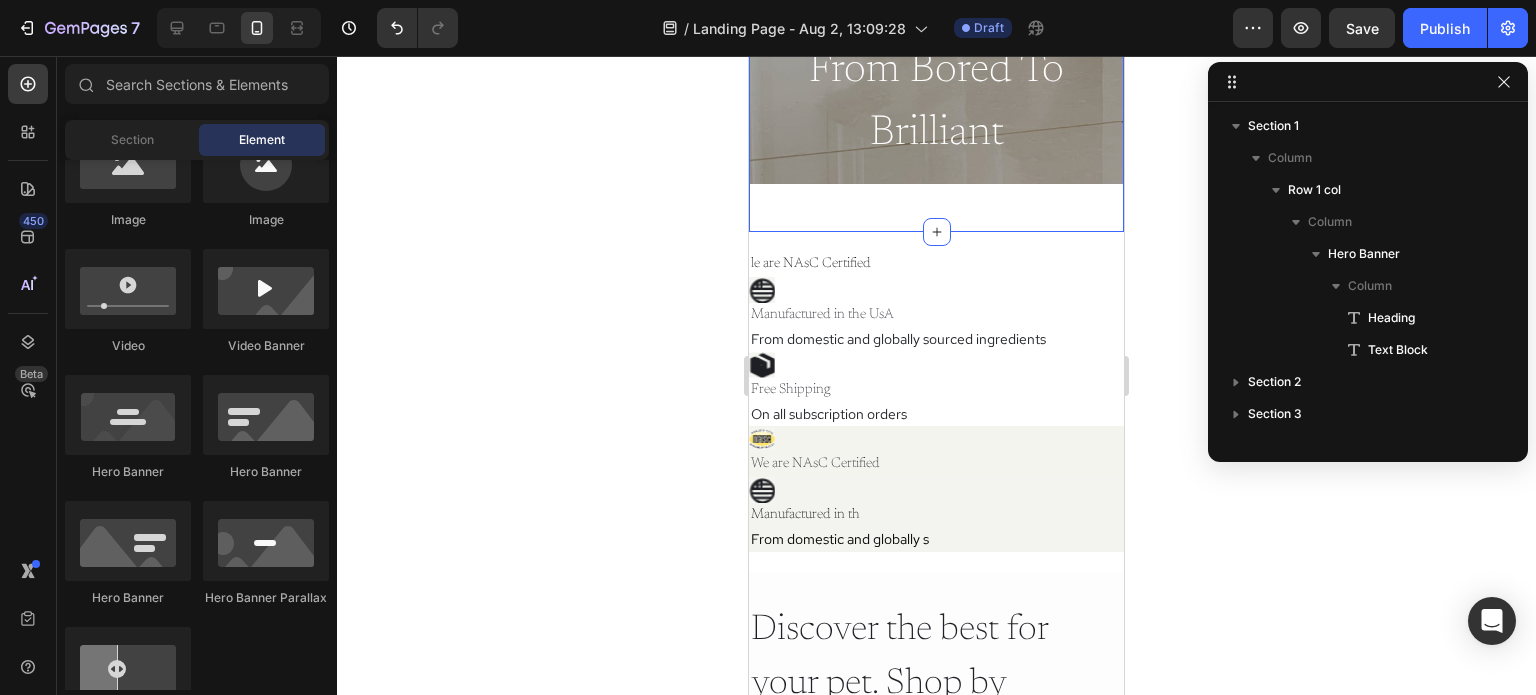 click on "Heading from bored to brilliant Text Block Hero Banner Row Section 1" at bounding box center [936, -92] 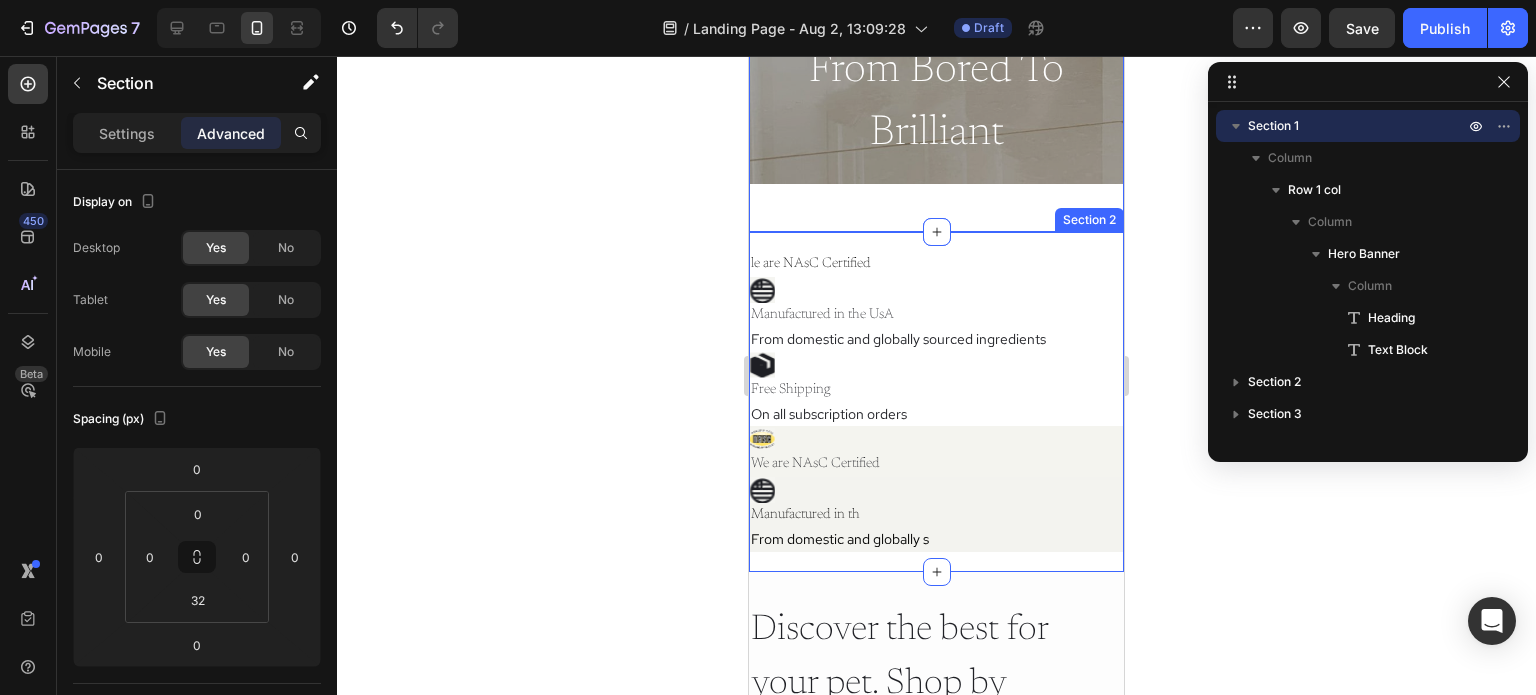 click on "le are NAsC Certified Text Block     Icon Manufactured in the UsA Text Block From domestic and globally sourced ingredients Text Block Row Row     Icon Free Shipping Text Block On all subscription orders Text Block Row Row     Icon We are NAsC Certified Text Block Row     Icon Manufactured in th Text Block From domestic and globally s Text Block Row Row Row Section 2" at bounding box center (936, 402) 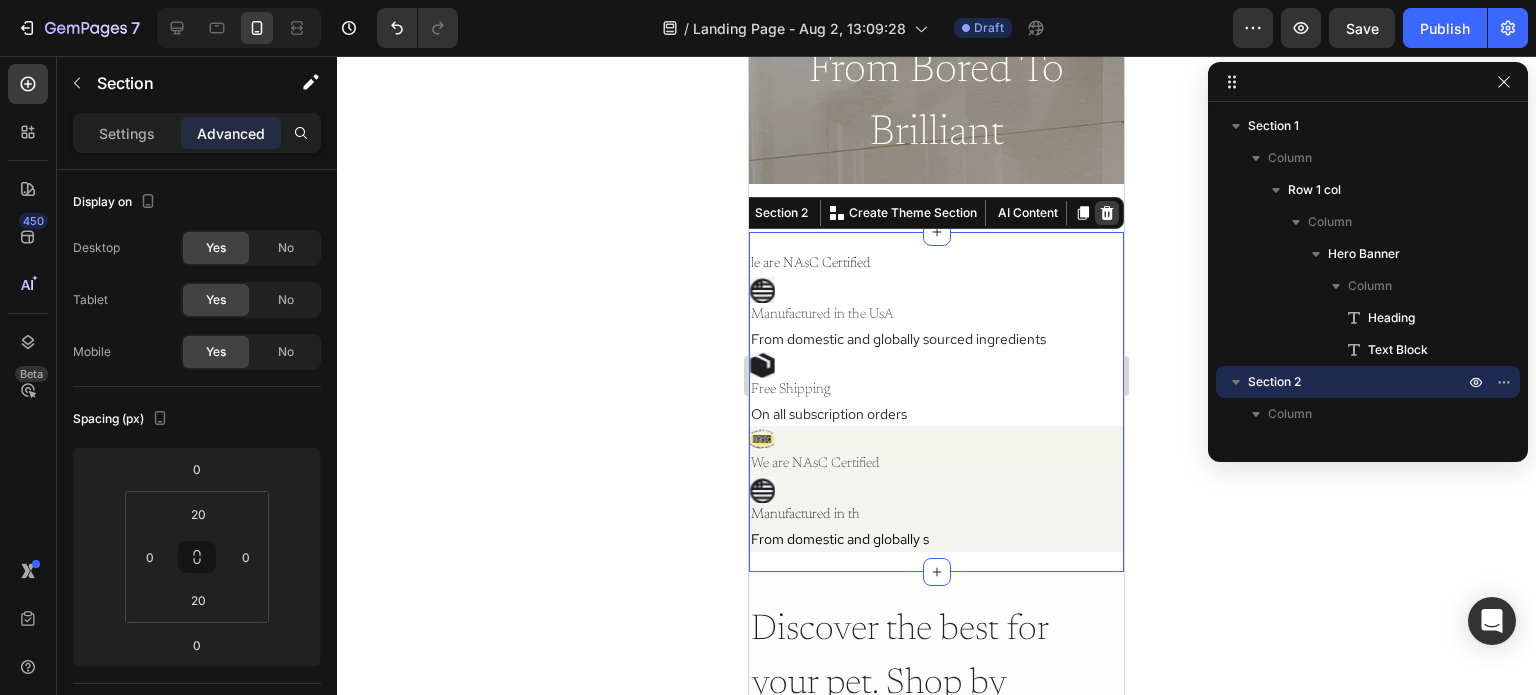 click 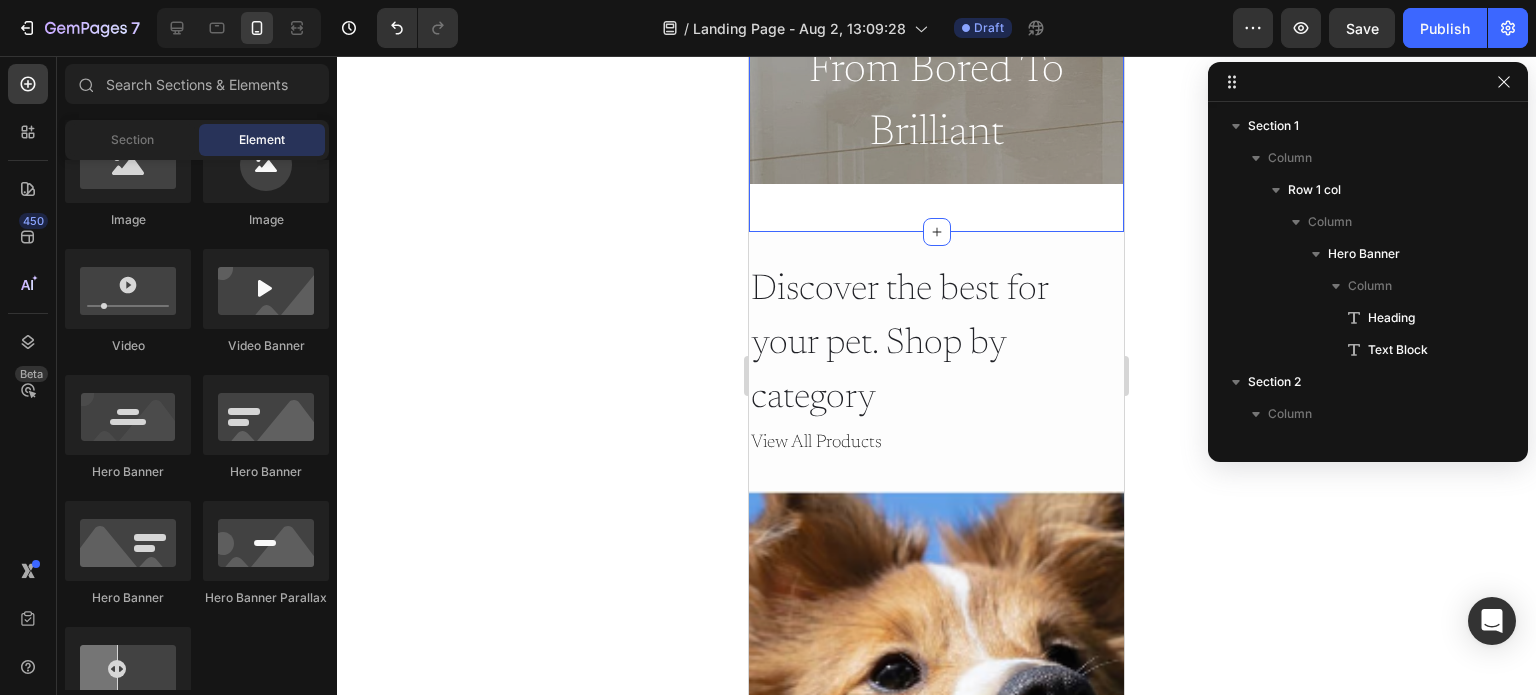 click on "Heading from bored to brilliant Text Block Hero Banner Row Section 1" at bounding box center (936, -92) 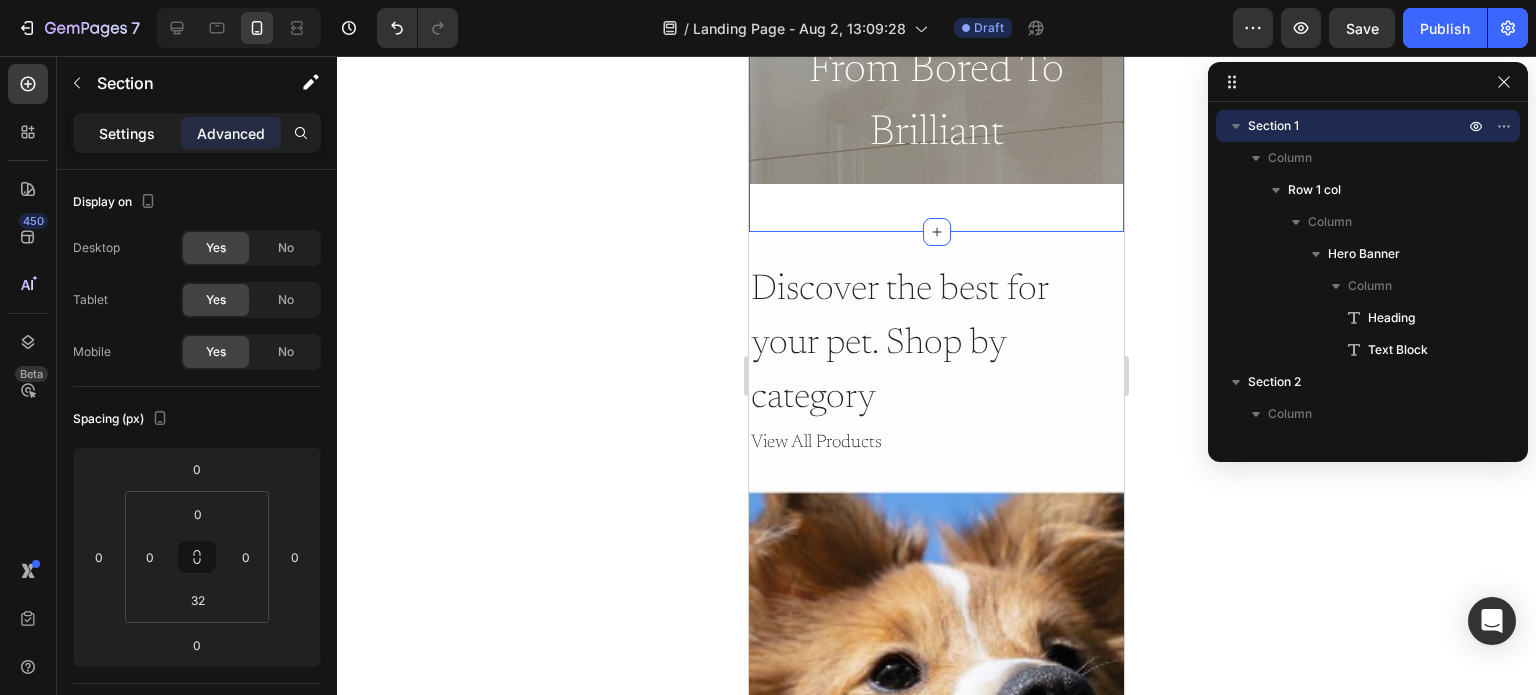 click on "Settings" at bounding box center (127, 133) 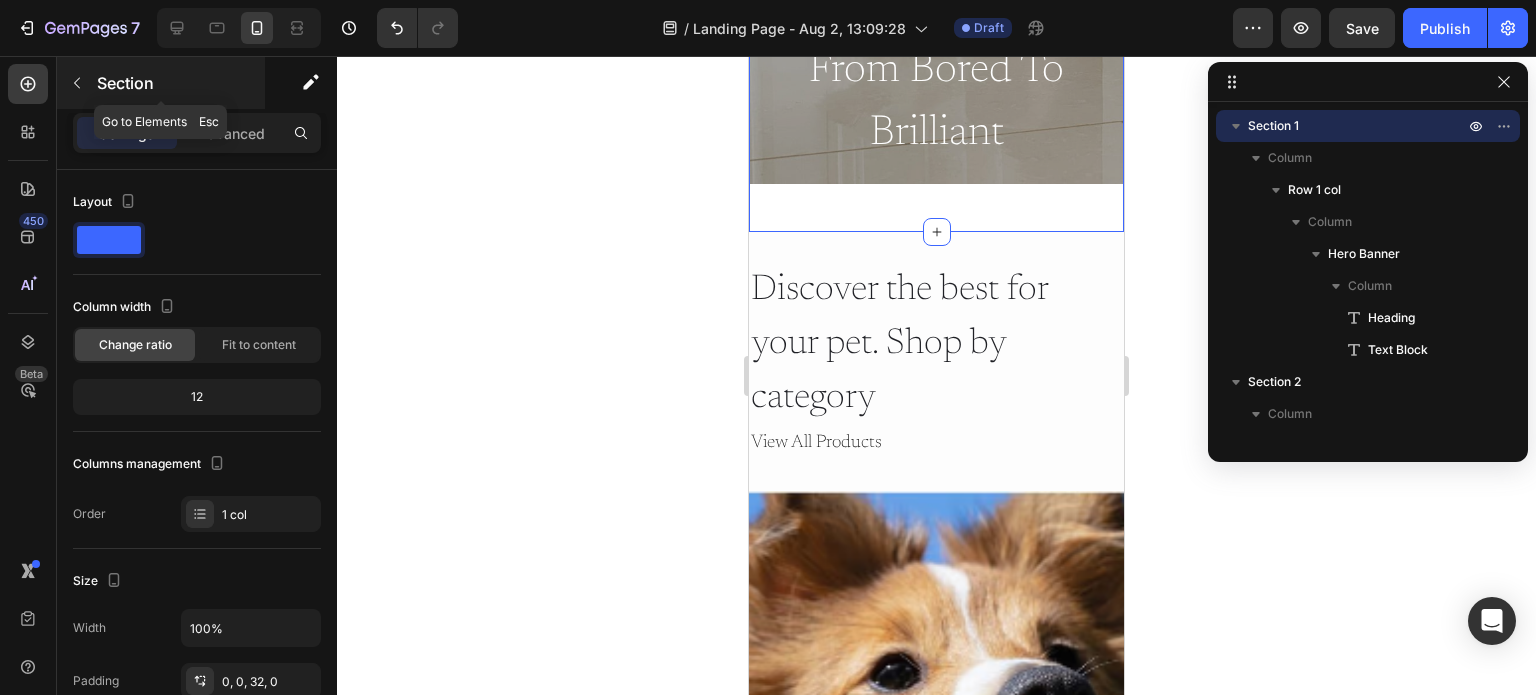 click at bounding box center [77, 83] 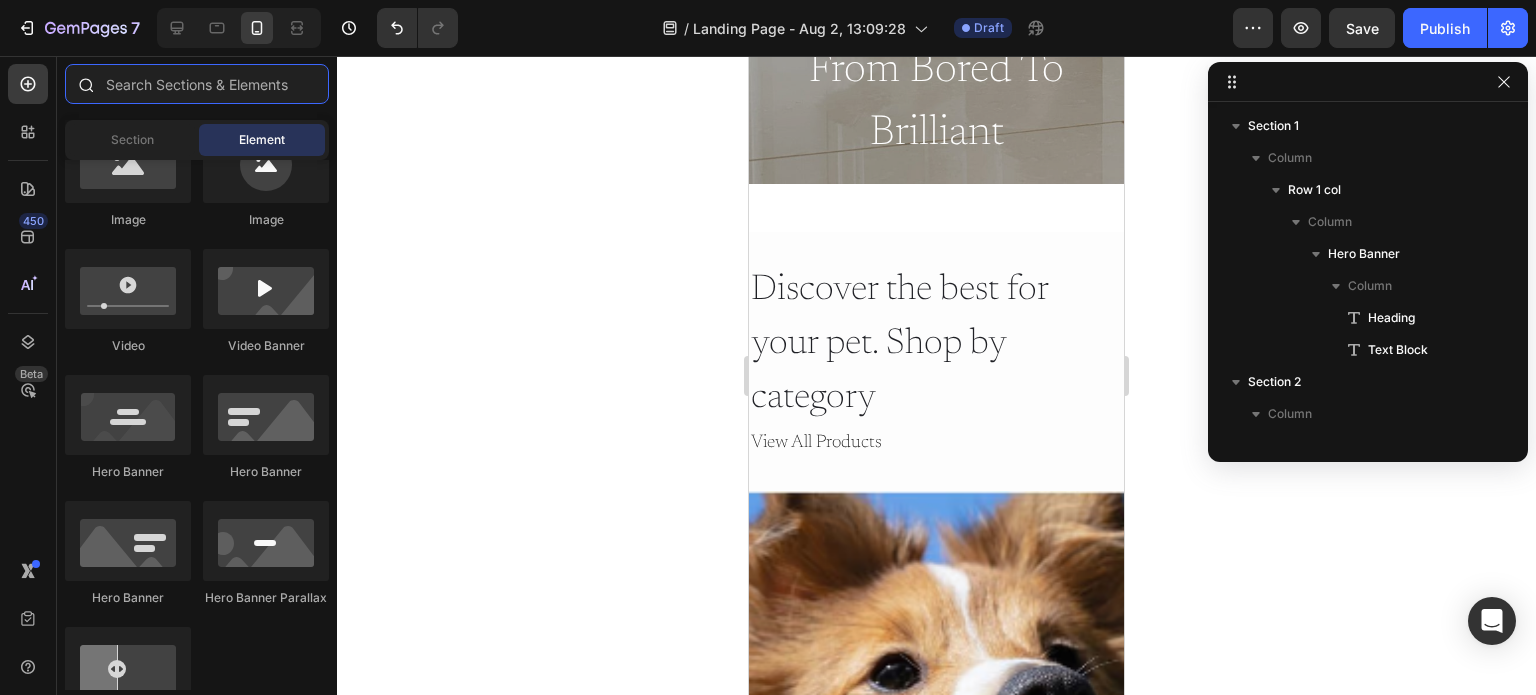click at bounding box center [197, 84] 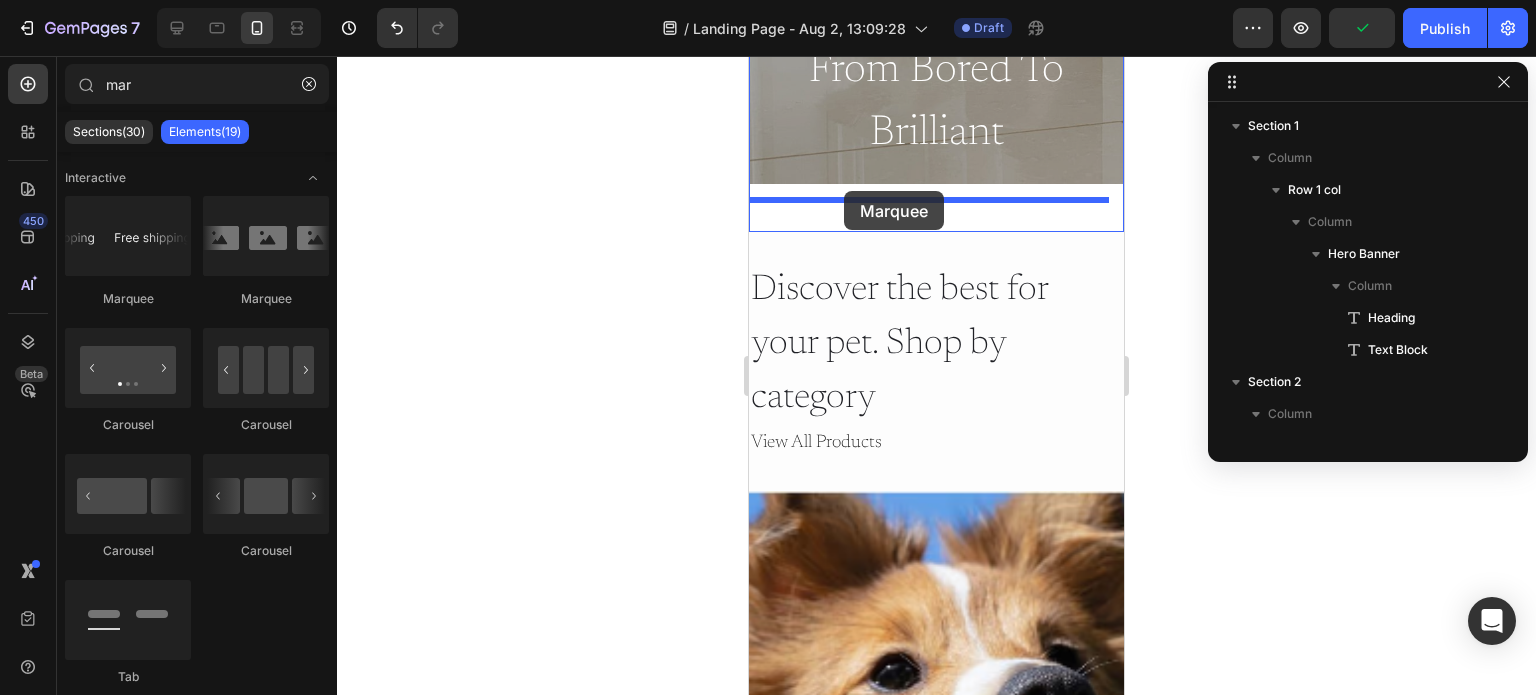 drag, startPoint x: 872, startPoint y: 316, endPoint x: 844, endPoint y: 191, distance: 128.09763 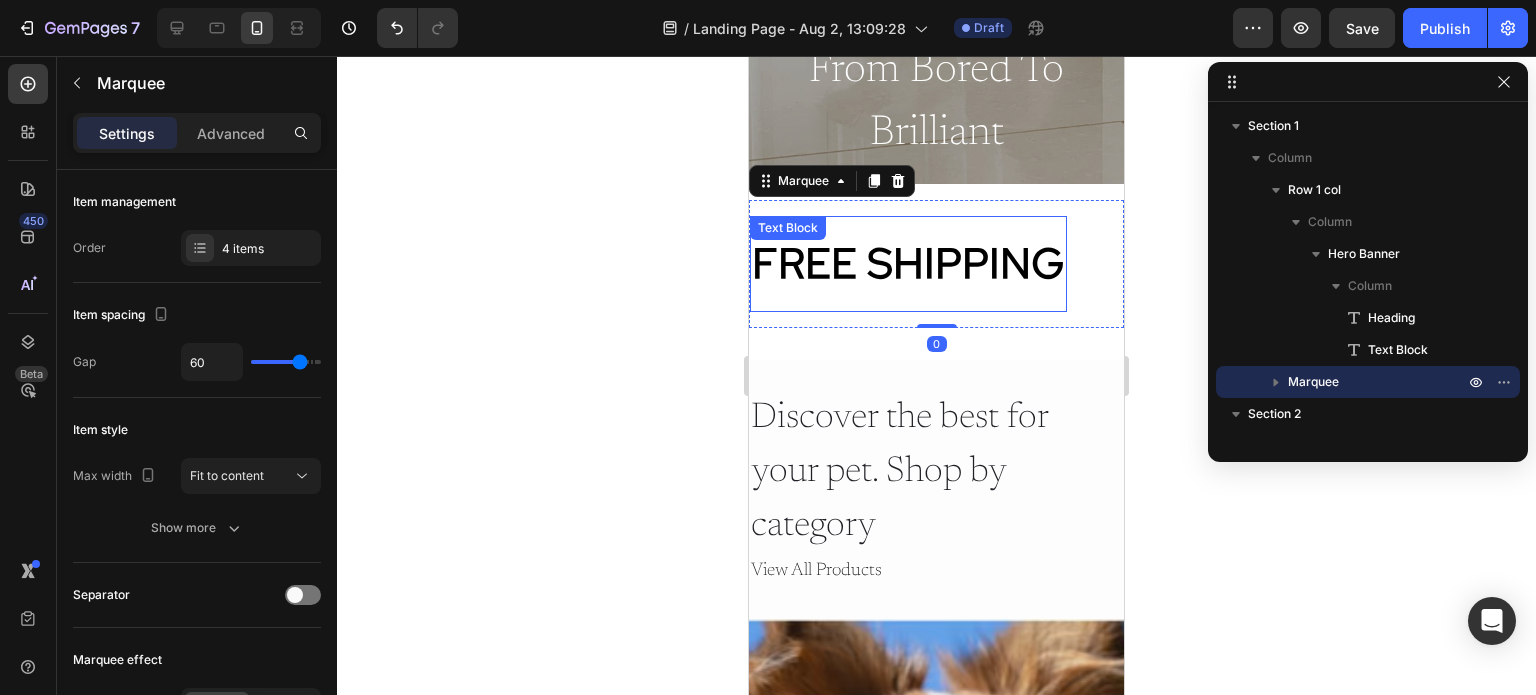 click on "FREE SHIPPING" at bounding box center [908, 264] 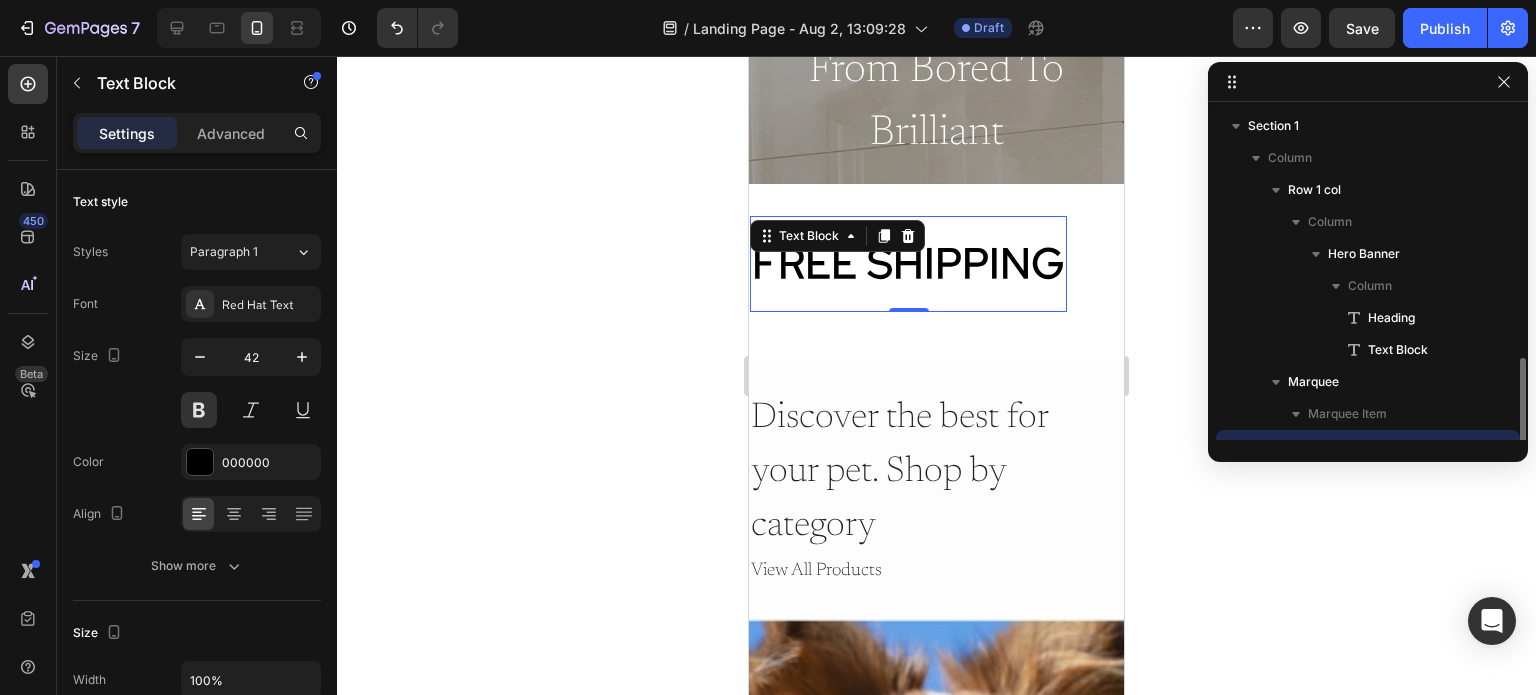 scroll, scrollTop: 186, scrollLeft: 0, axis: vertical 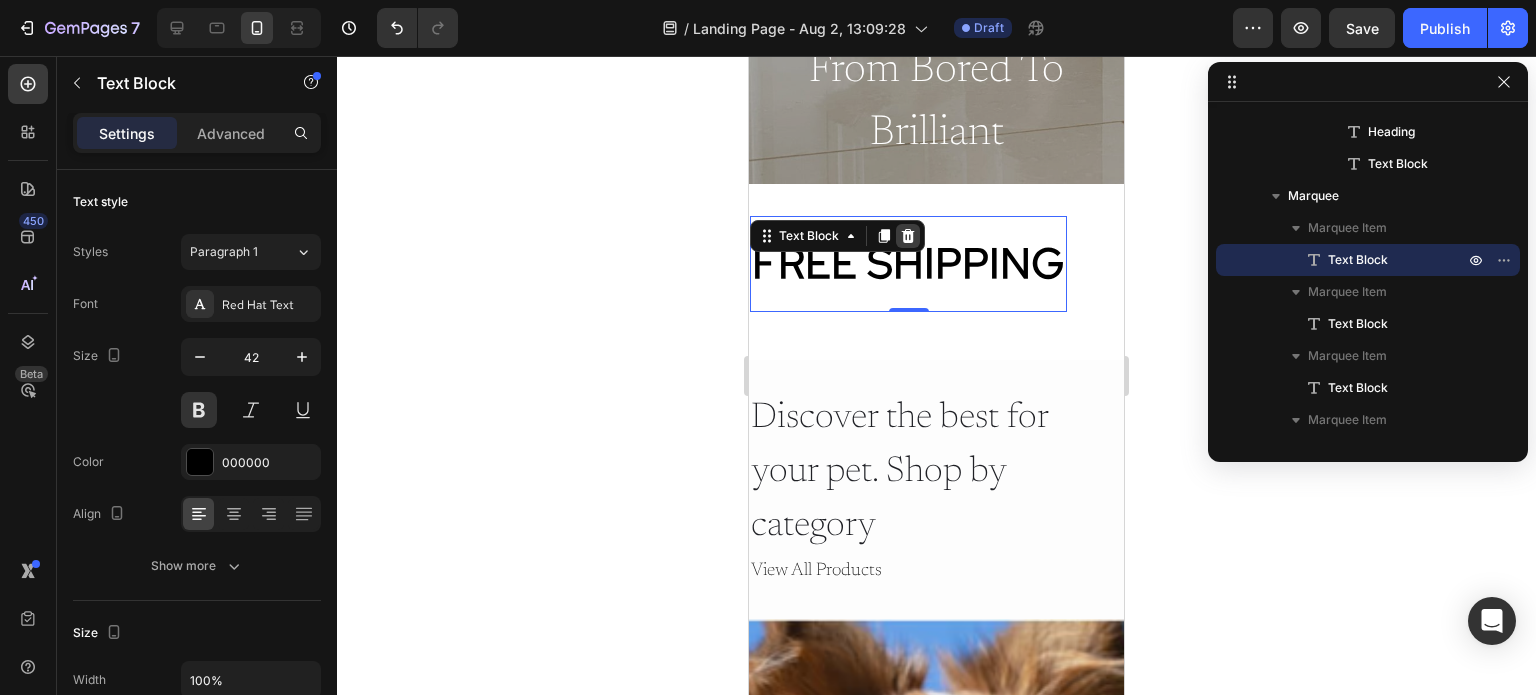 click 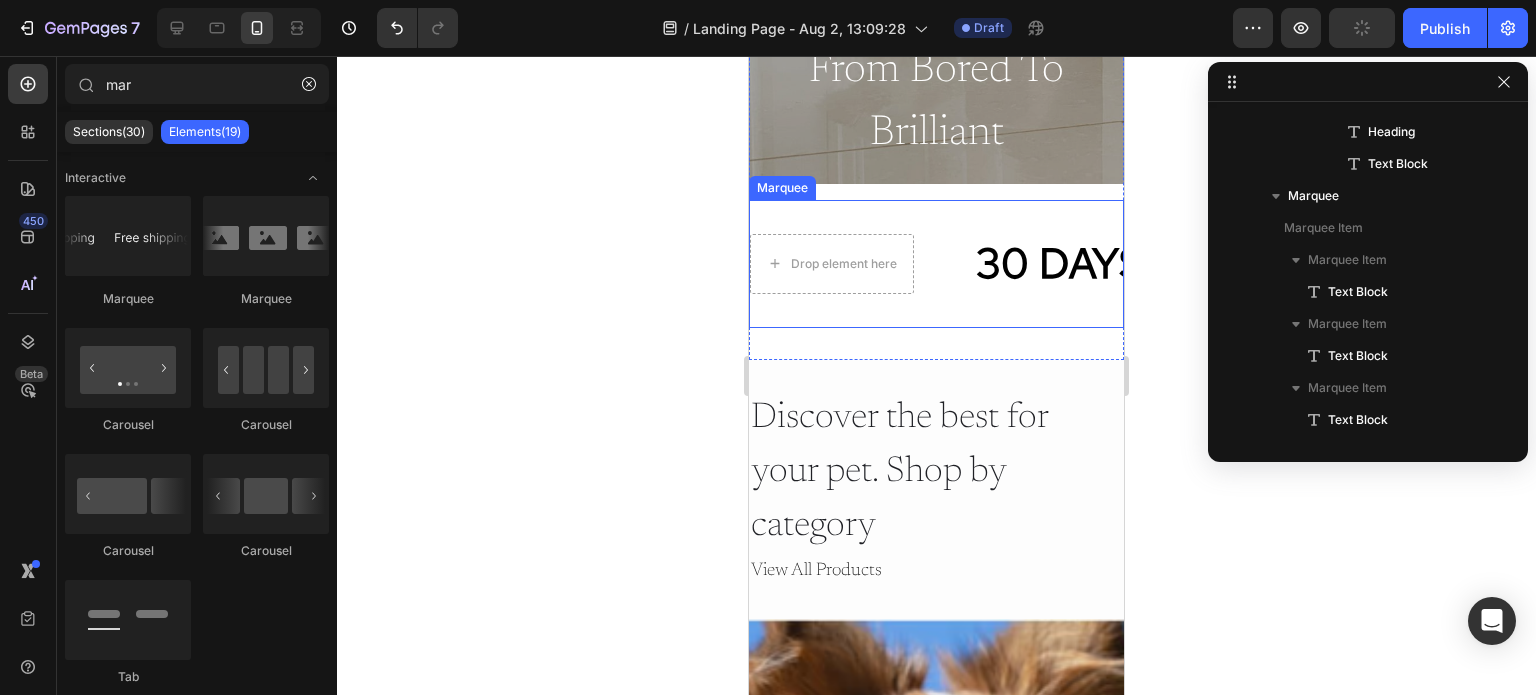 click on "Drop element here 30 DAYS MONEY BACK GUARANTEE Text Block LIMITED TIME 50% OFF SALE Text Block LIFE TIME WARRANTY Text Block" at bounding box center (1827, 264) 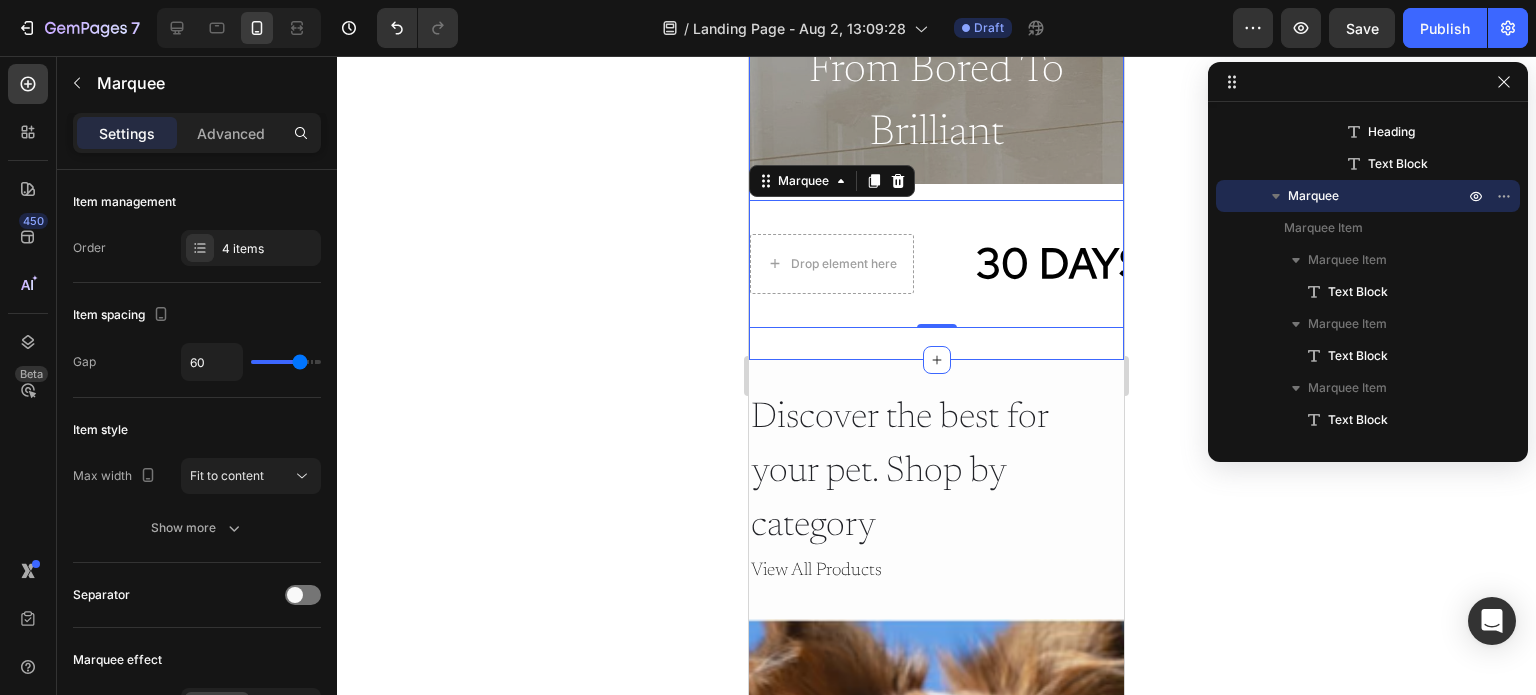 click on "Heading from bored to brilliant Text Block Hero Banner Row
Drop element here 30 DAYS MONEY BACK GUARANTEE Text Block LIMITED TIME 50% OFF SALE Text Block LIFE TIME WARRANTY Text Block
Drop element here 30 DAYS MONEY BACK GUARANTEE Text Block LIMITED TIME 50% OFF SALE Text Block LIFE TIME WARRANTY Text Block Marquee   0" at bounding box center (936, -44) 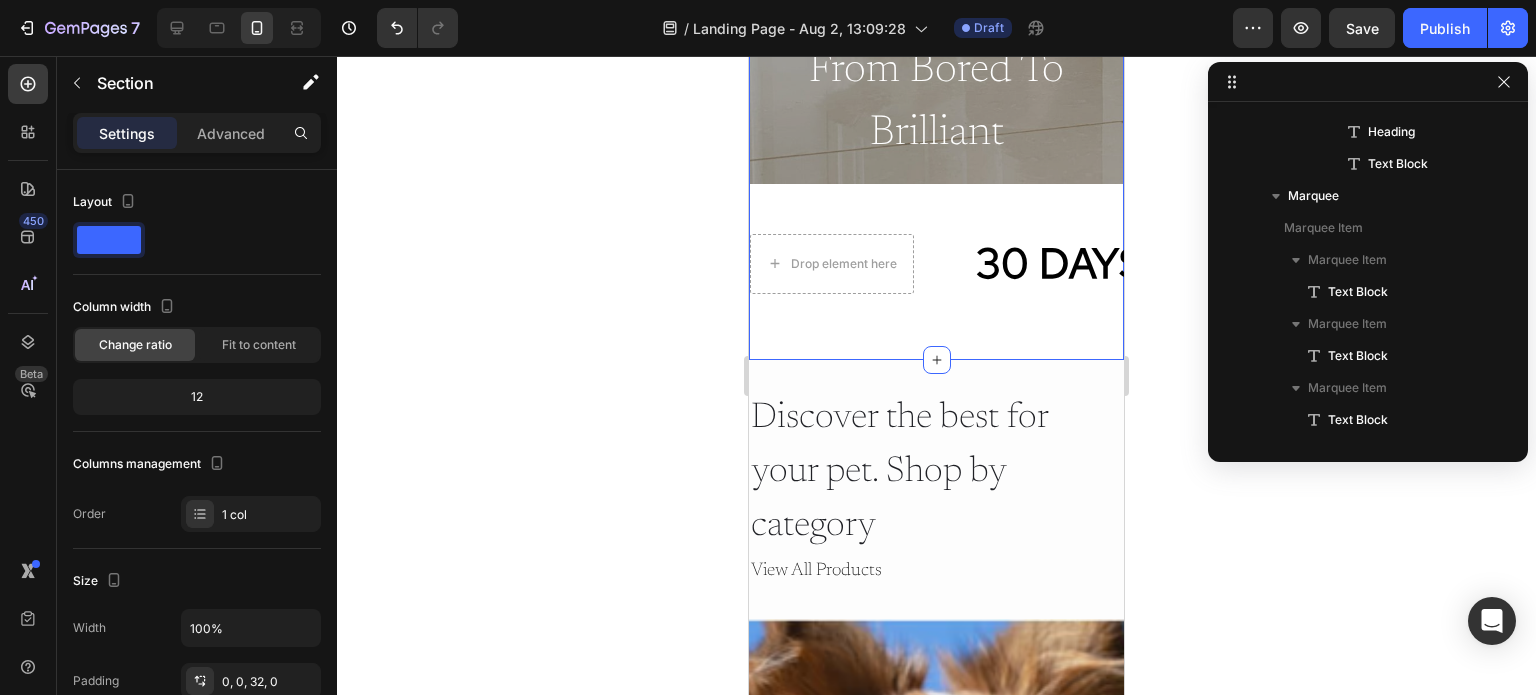 scroll, scrollTop: 0, scrollLeft: 0, axis: both 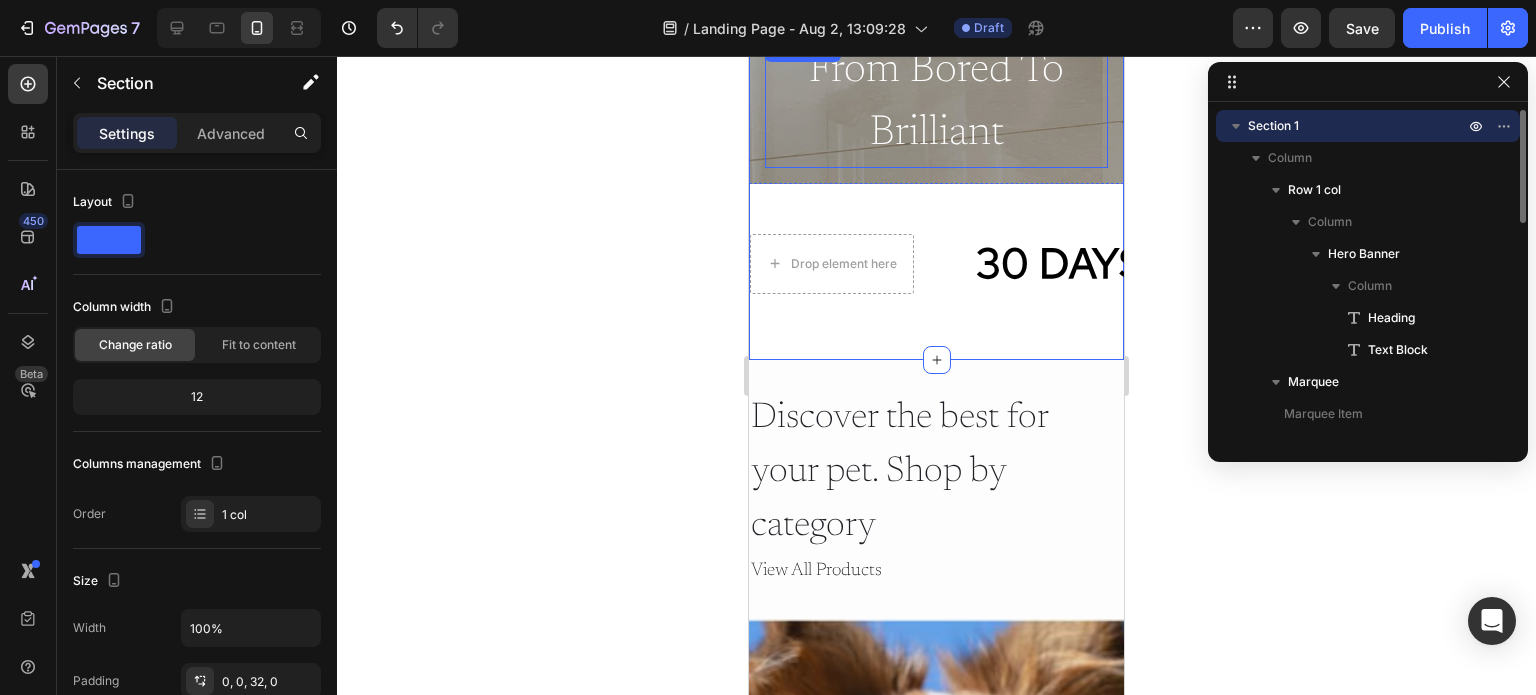 click on "from bored to brilliant" at bounding box center [936, 103] 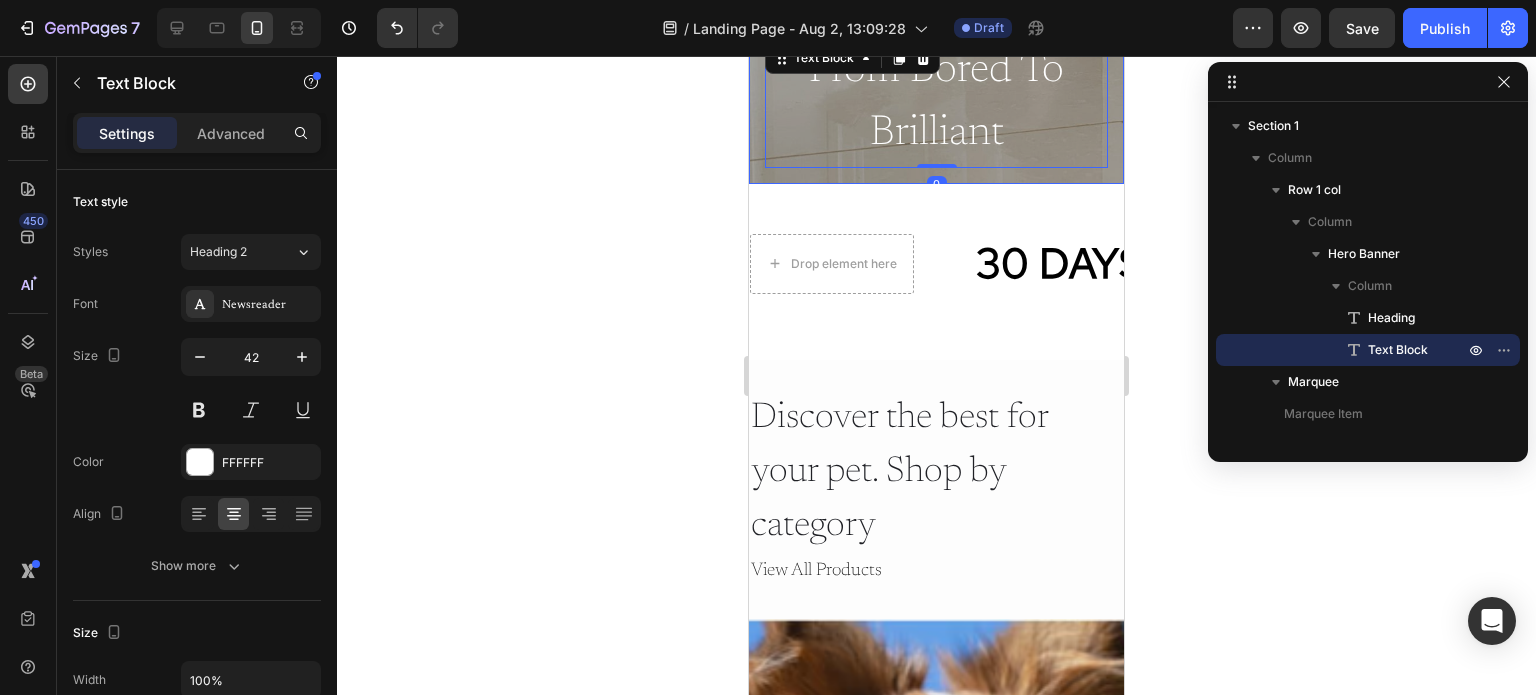 click on "Heading from bored to brilliant Text Block   0" at bounding box center [936, 61] 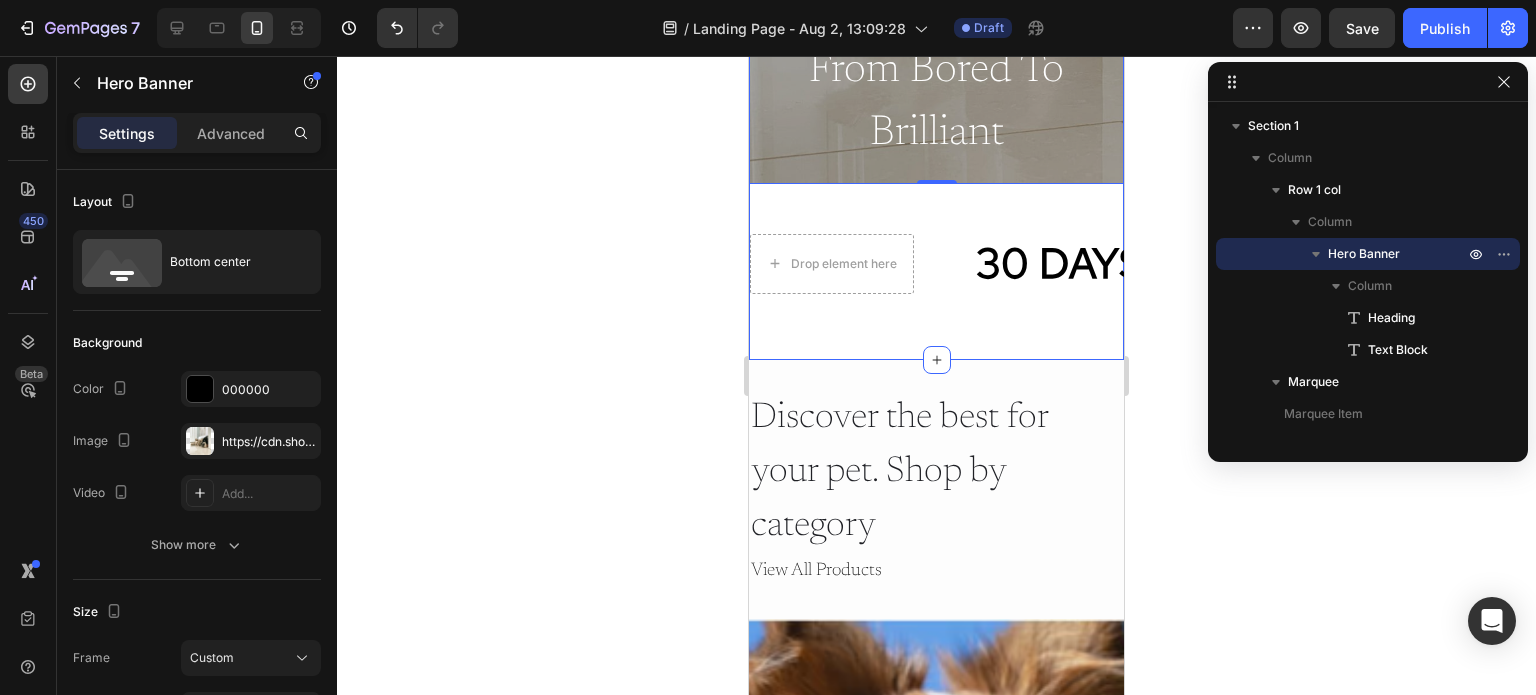 click on "Heading from bored to brilliant Text Block Hero Banner   0 Row
Drop element here 30 DAYS MONEY BACK GUARANTEE Text Block LIMITED TIME 50% OFF SALE Text Block LIFE TIME WARRANTY Text Block
Drop element here 30 DAYS MONEY BACK GUARANTEE Text Block LIMITED TIME 50% OFF SALE Text Block LIFE TIME WARRANTY Text Block Marquee" at bounding box center (936, -44) 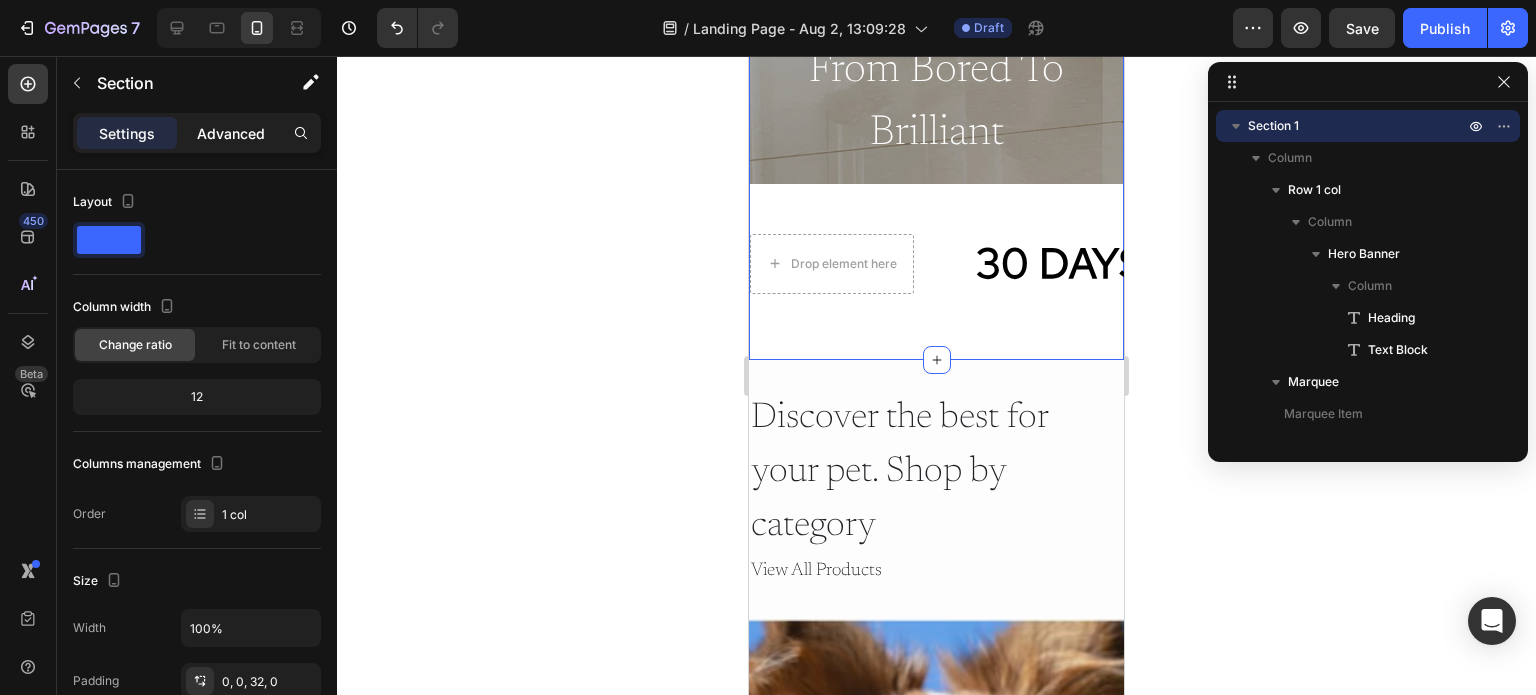 click on "Advanced" at bounding box center (231, 133) 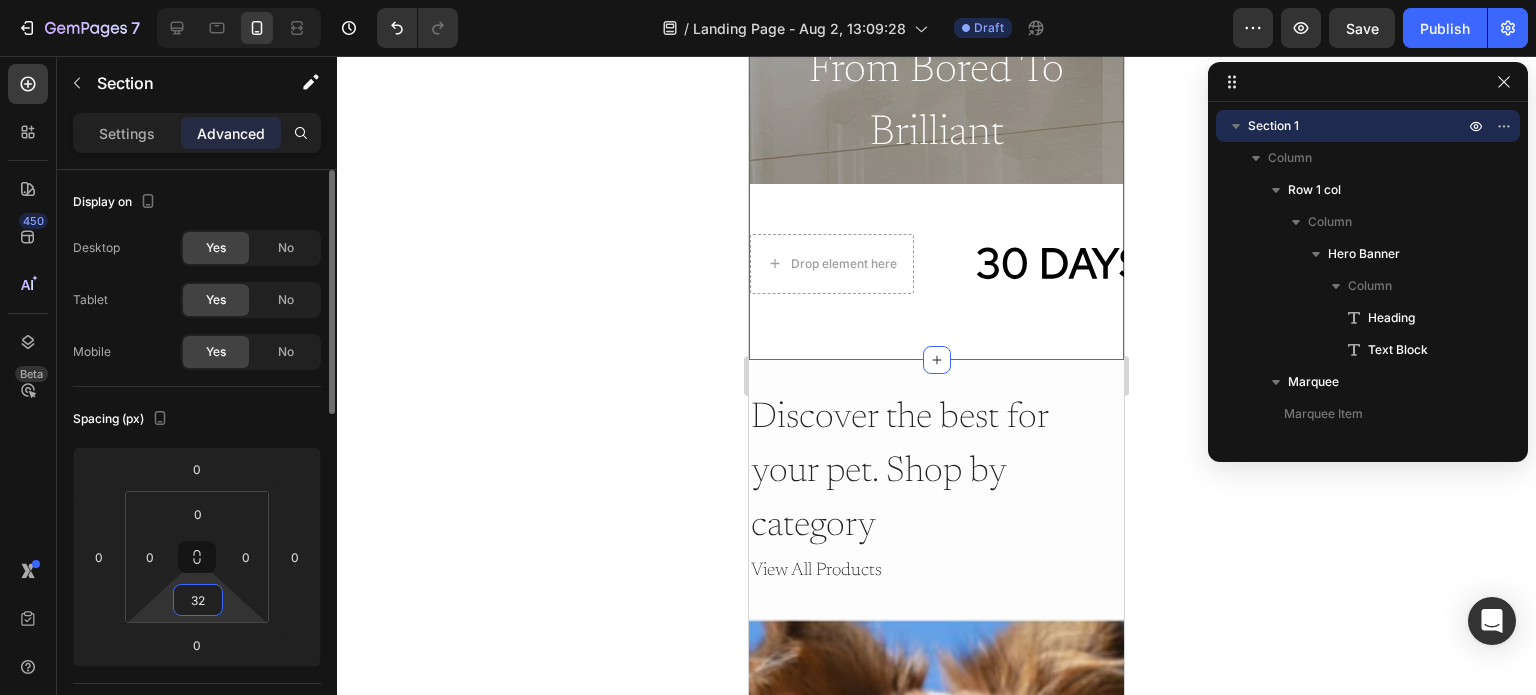 click on "32" at bounding box center [198, 600] 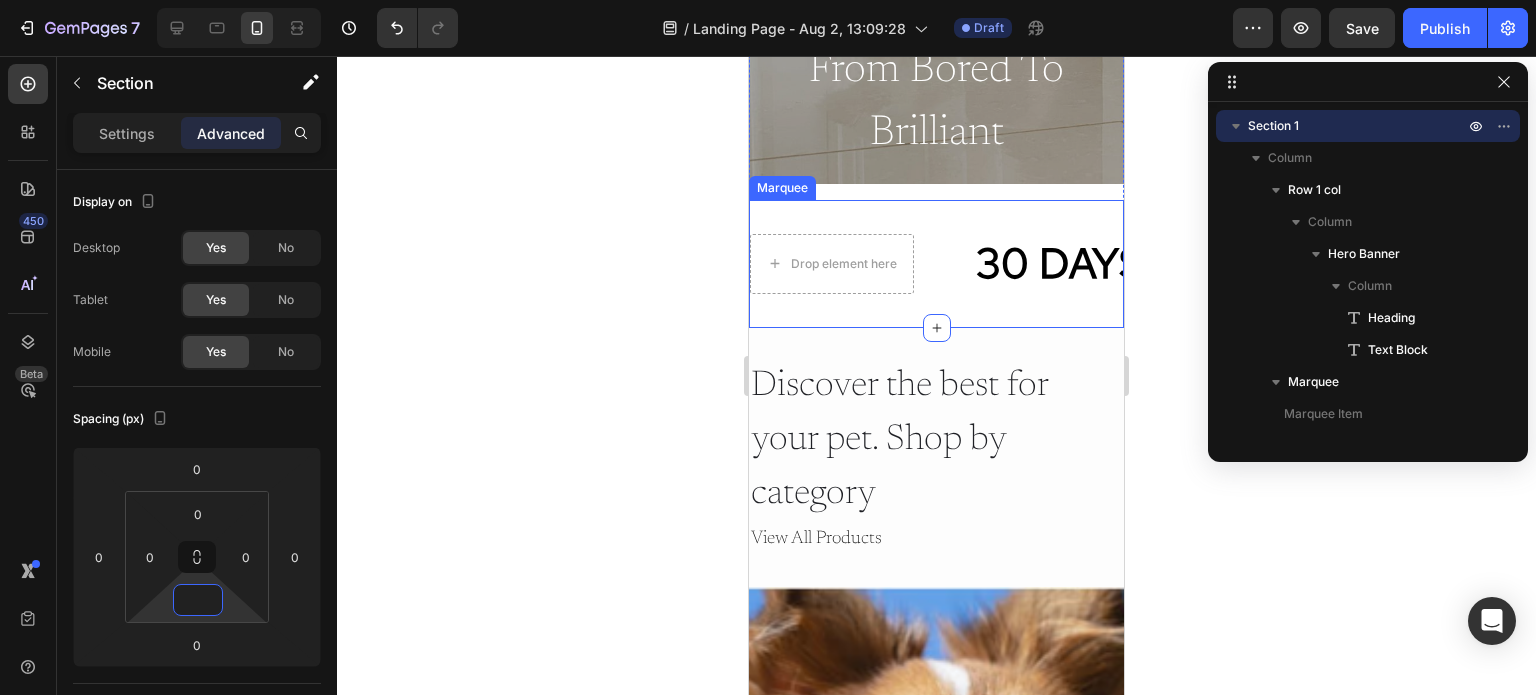 click on "Drop element here 30 DAYS MONEY BACK GUARANTEE Text Block LIMITED TIME 50% OFF SALE Text Block LIFE TIME WARRANTY Text Block" at bounding box center (1827, 264) 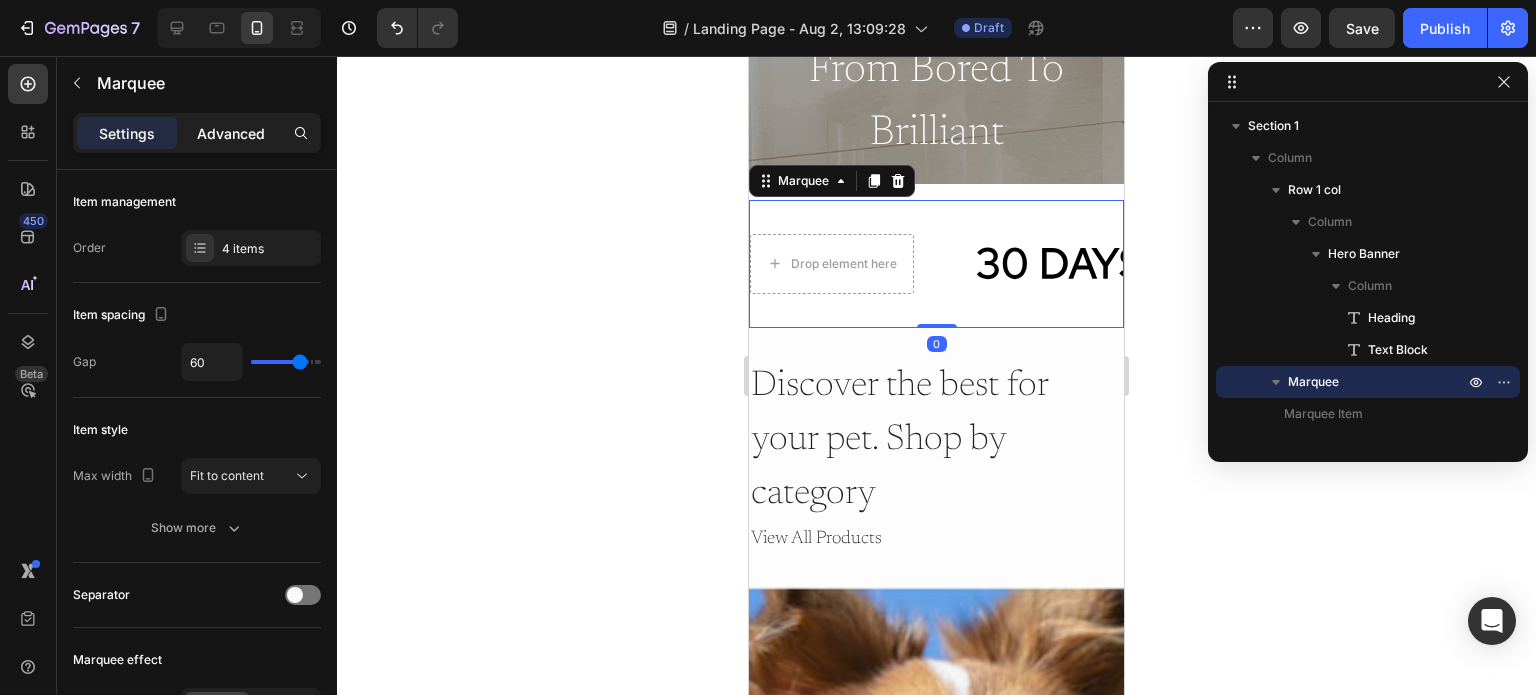 click on "Advanced" 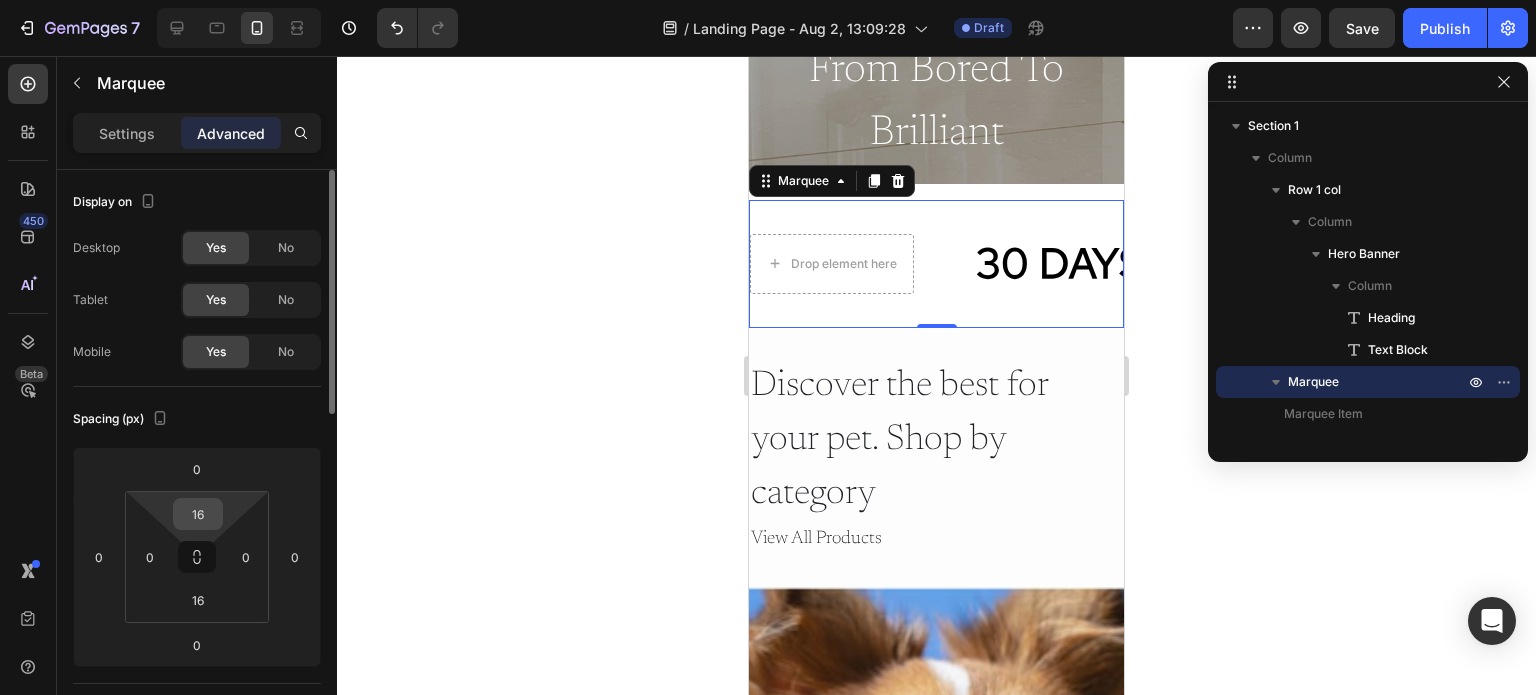click on "16" at bounding box center (198, 514) 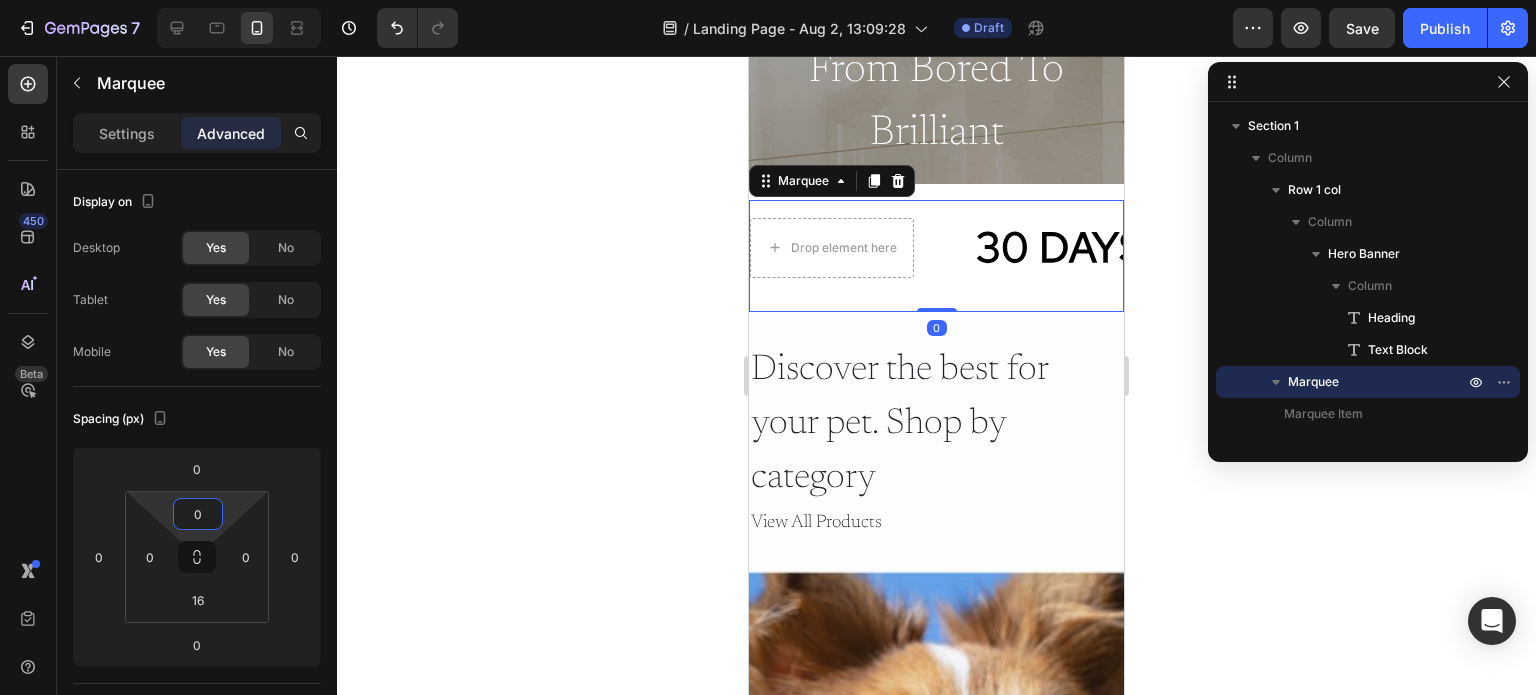 click 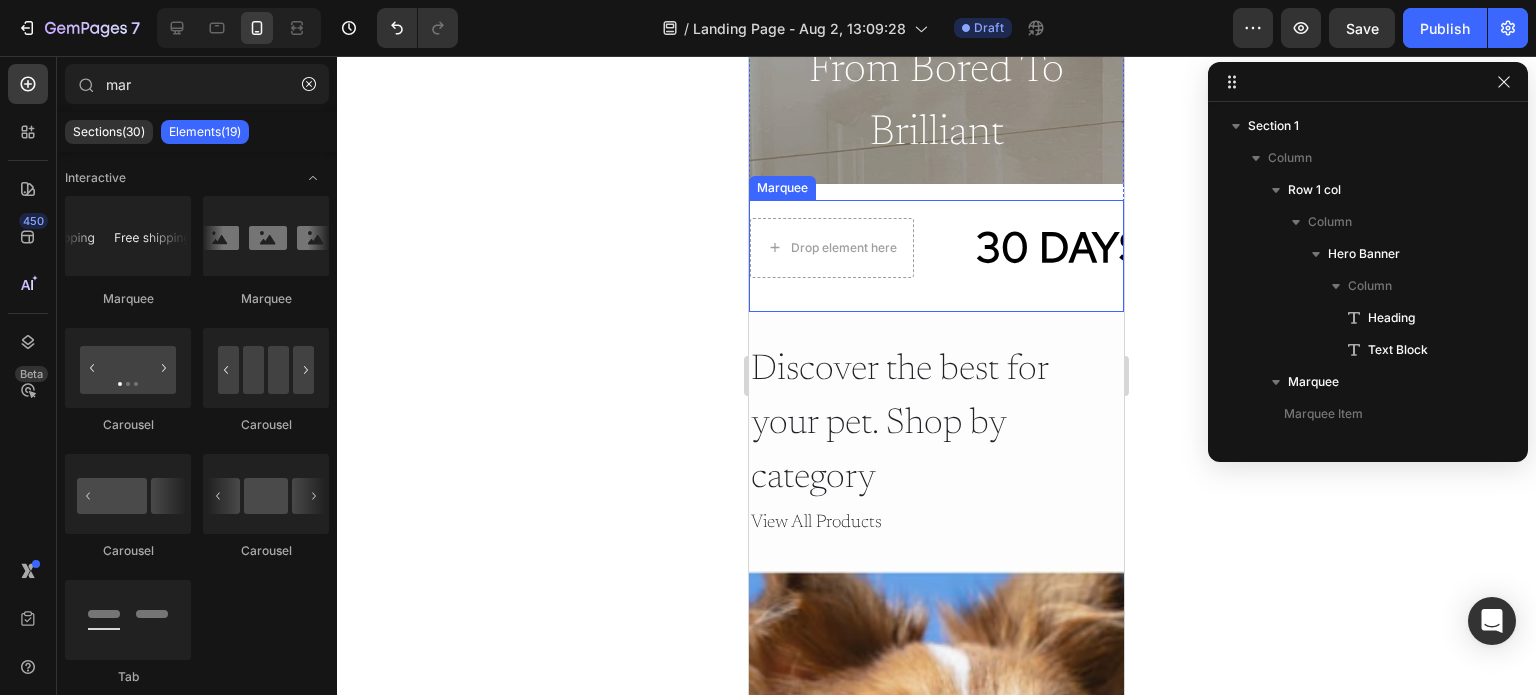 click on "Drop element here" at bounding box center [862, 248] 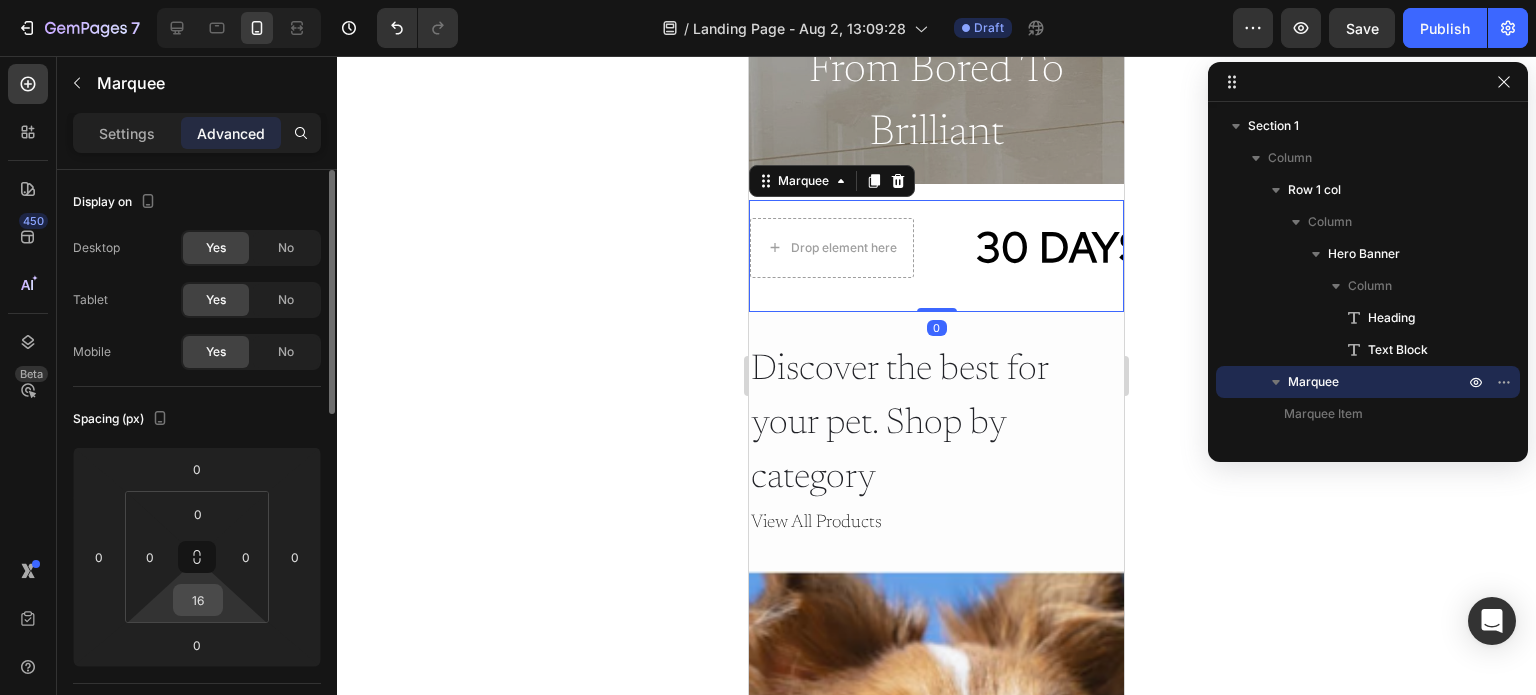 click on "16" at bounding box center [198, 600] 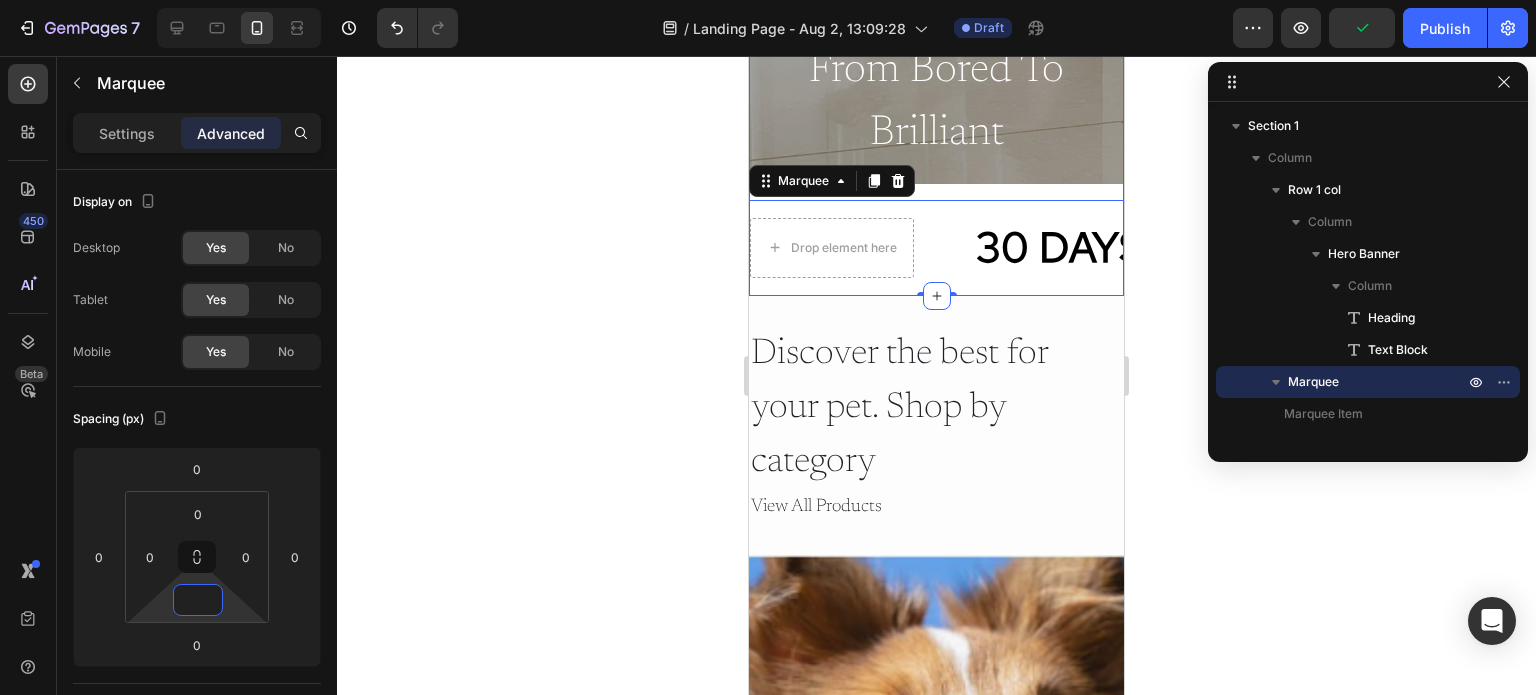 click on "Heading from bored to brilliant Text Block Hero Banner Row
Drop element here 30 DAYS MONEY BACK GUARANTEE Text Block LIMITED TIME 50% OFF SALE Text Block LIFE TIME WARRANTY Text Block
Drop element here 30 DAYS MONEY BACK GUARANTEE Text Block LIMITED TIME 50% OFF SALE Text Block LIFE TIME WARRANTY Text Block Marquee   0" at bounding box center (936, -60) 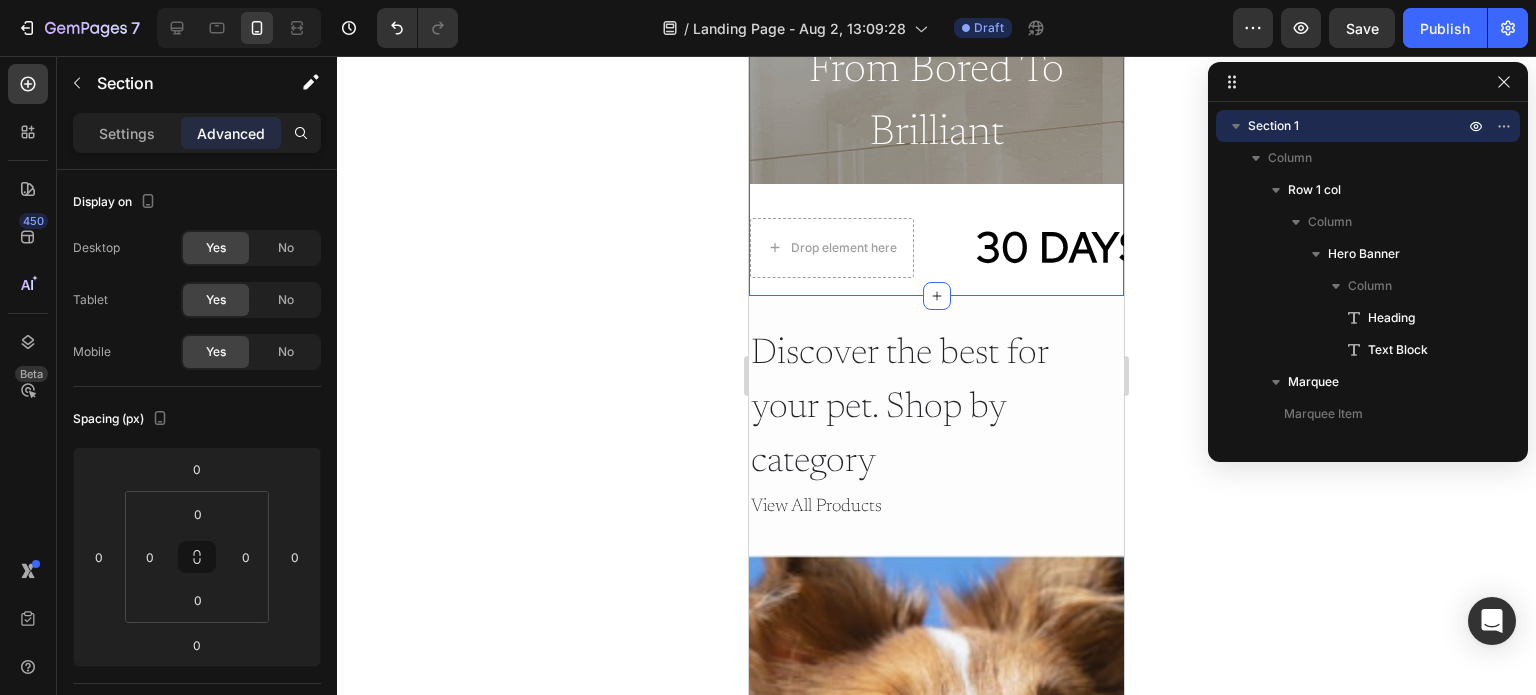 click on "Settings Advanced" at bounding box center (197, 141) 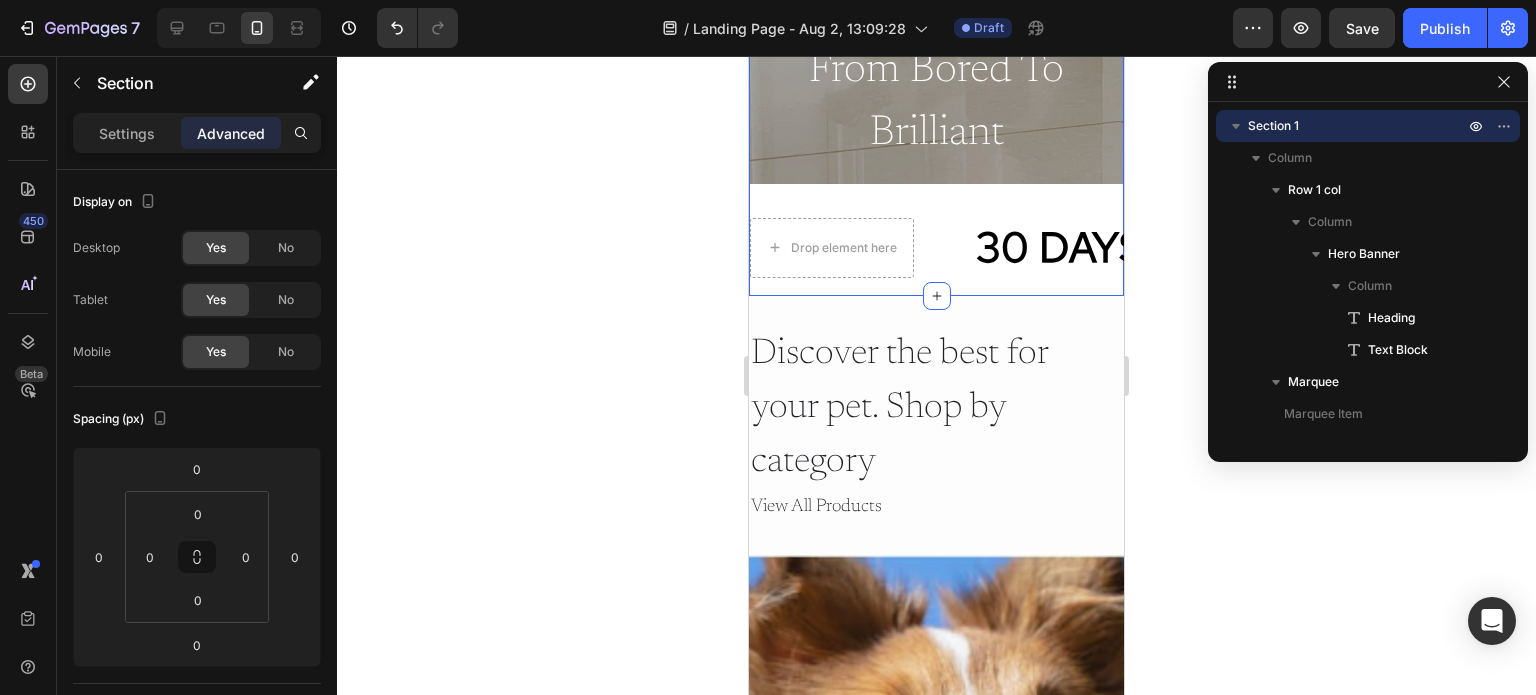 click on "Settings Advanced" at bounding box center (197, 133) 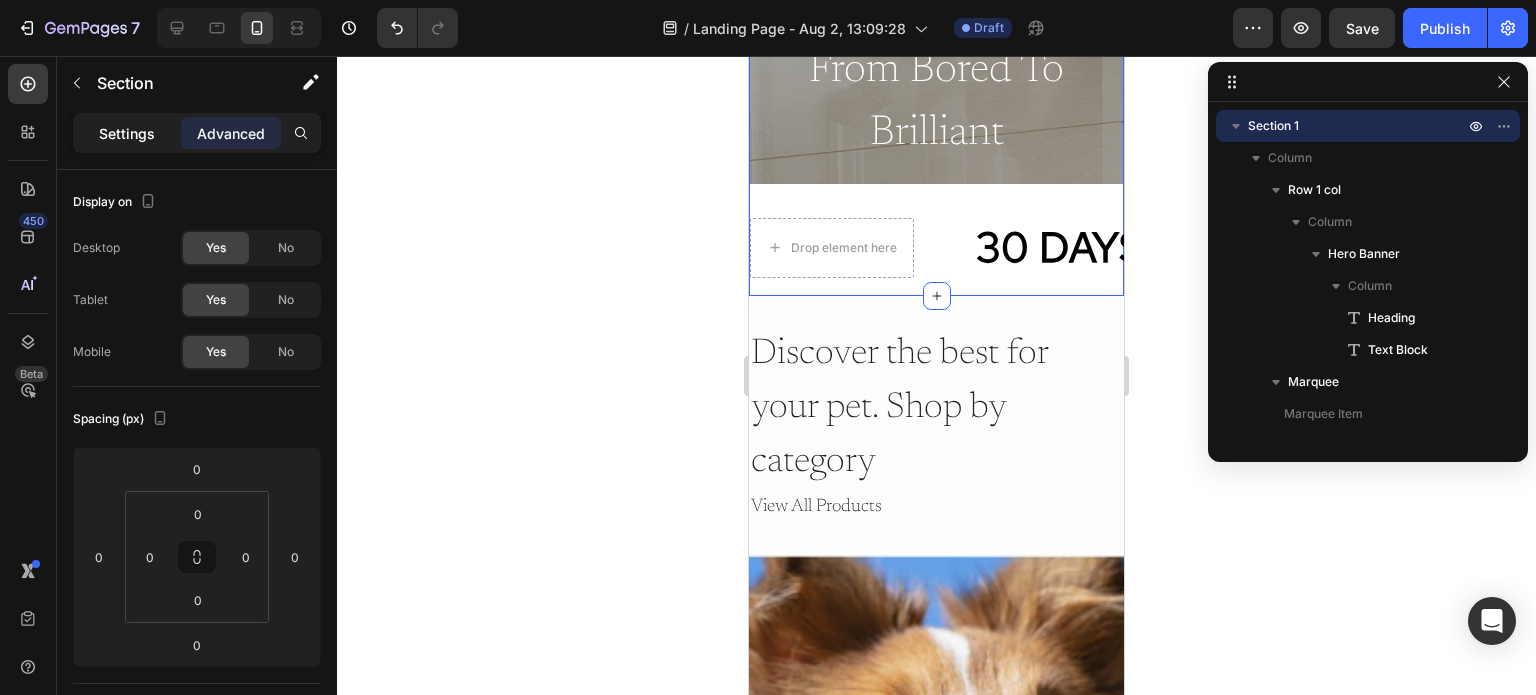 click on "Settings" at bounding box center [127, 133] 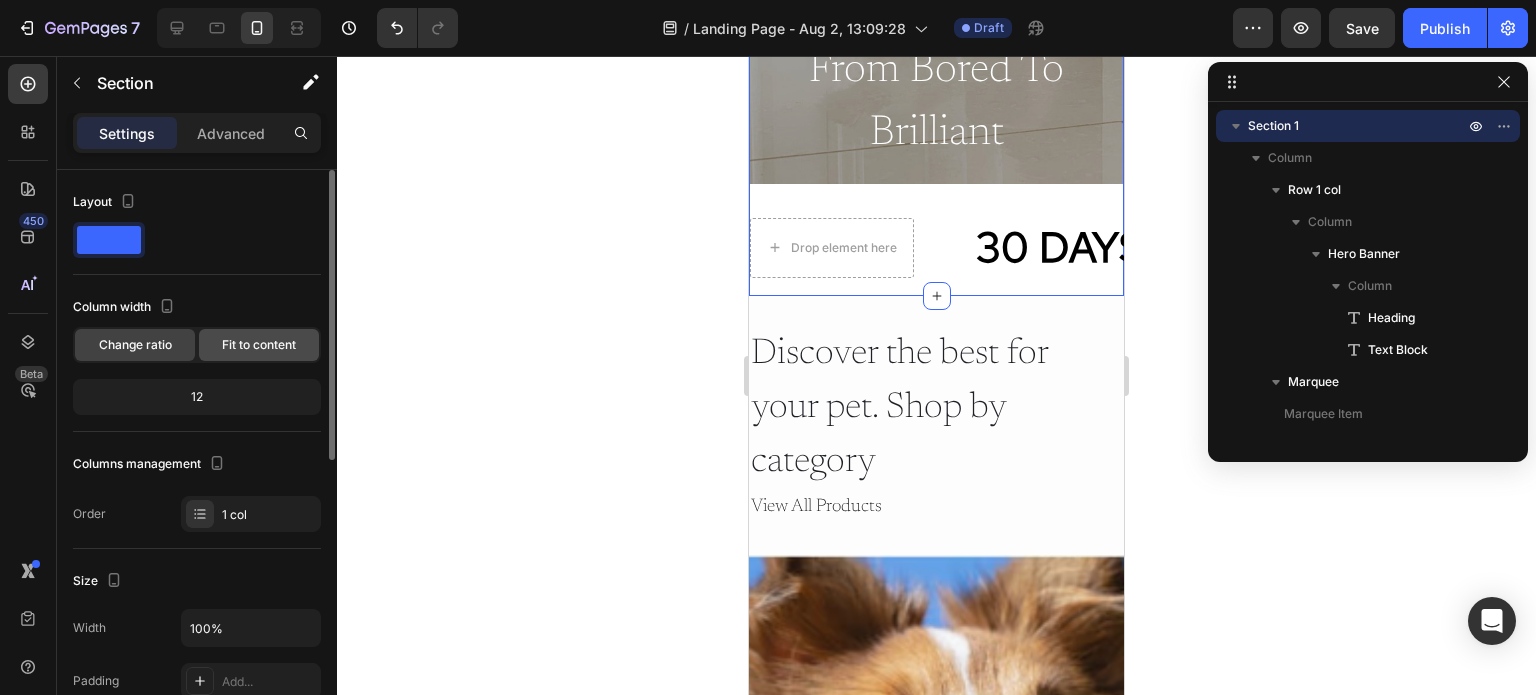 click on "Fit to content" 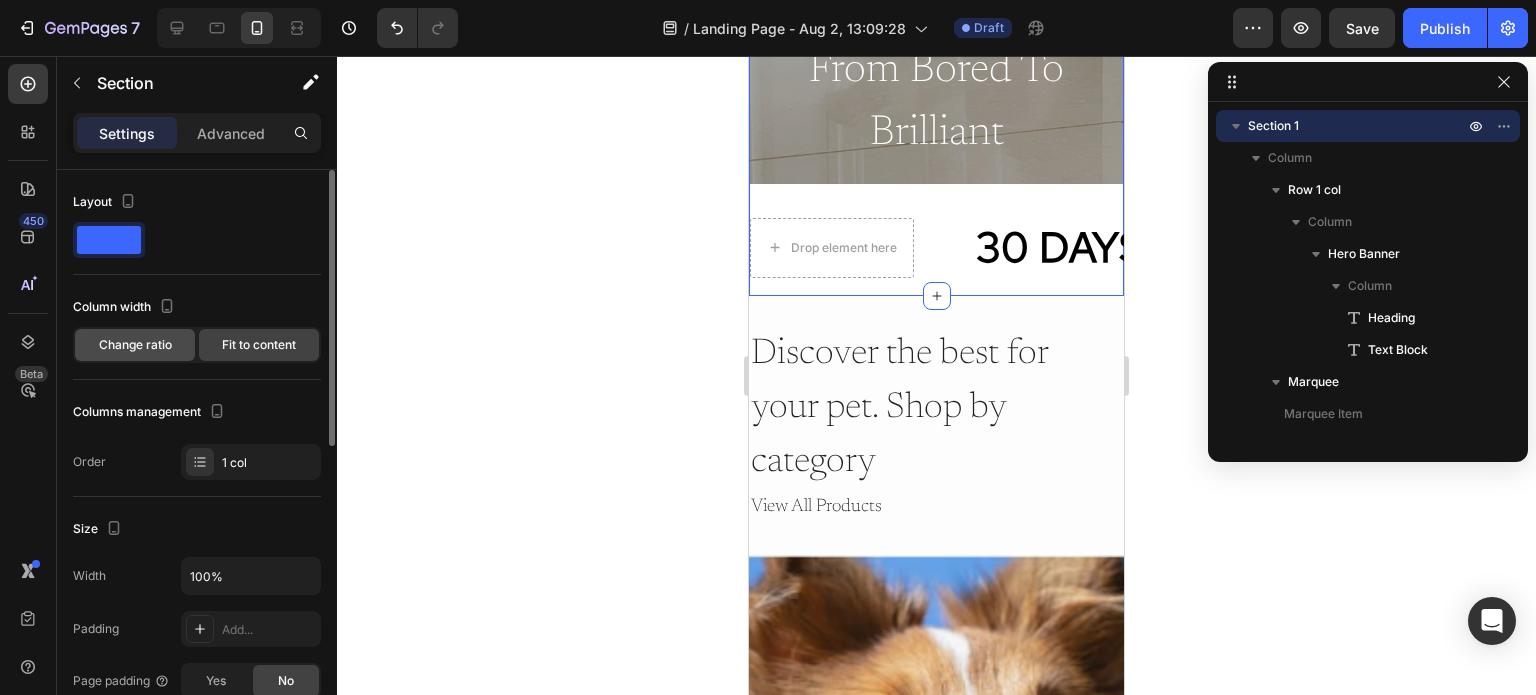 click on "Change ratio" 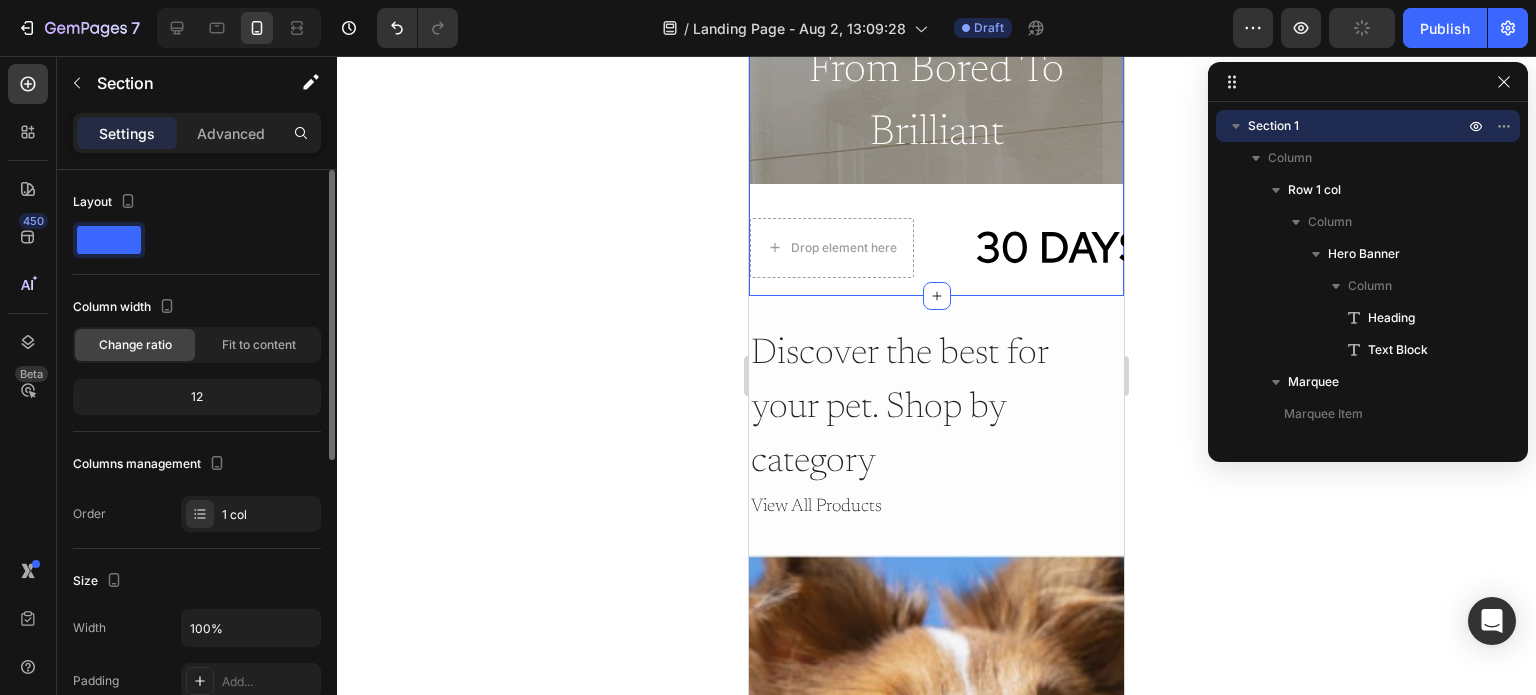 click on "12" 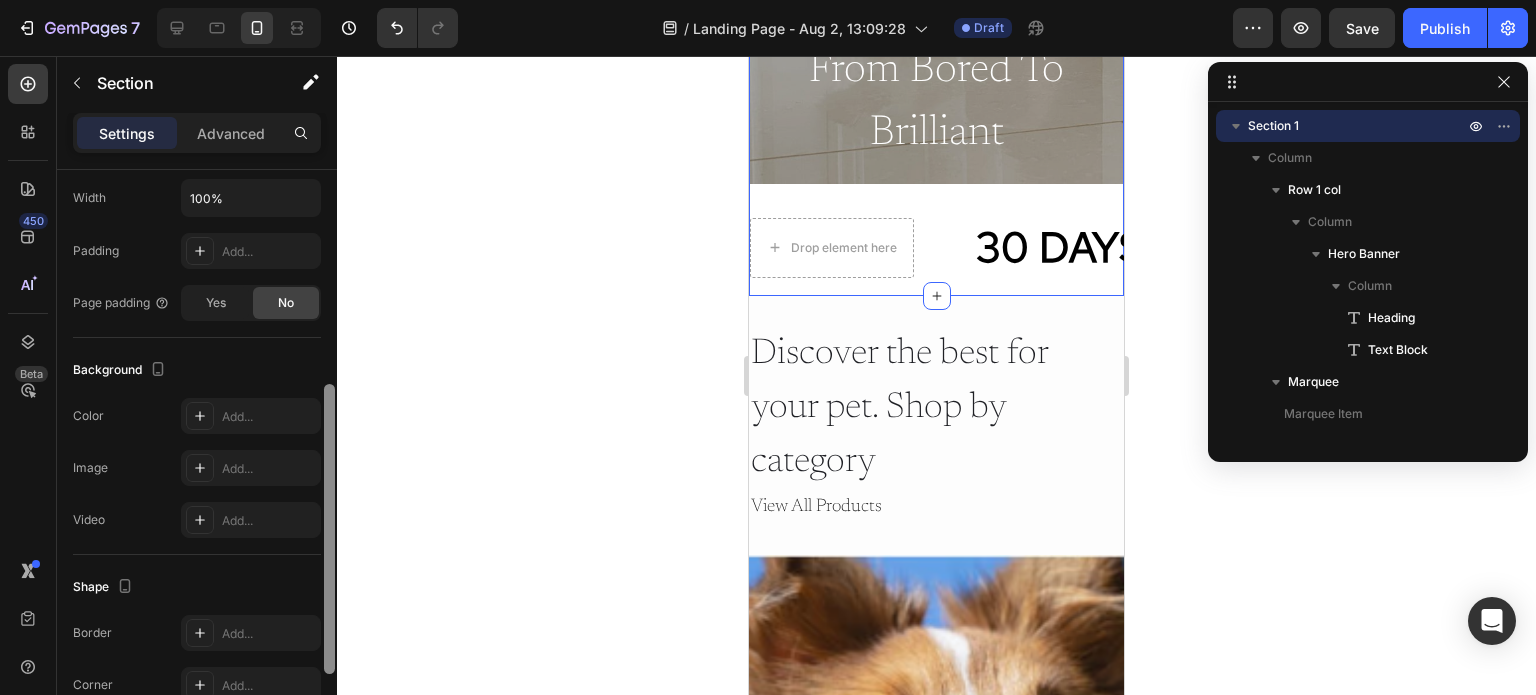 scroll, scrollTop: 0, scrollLeft: 0, axis: both 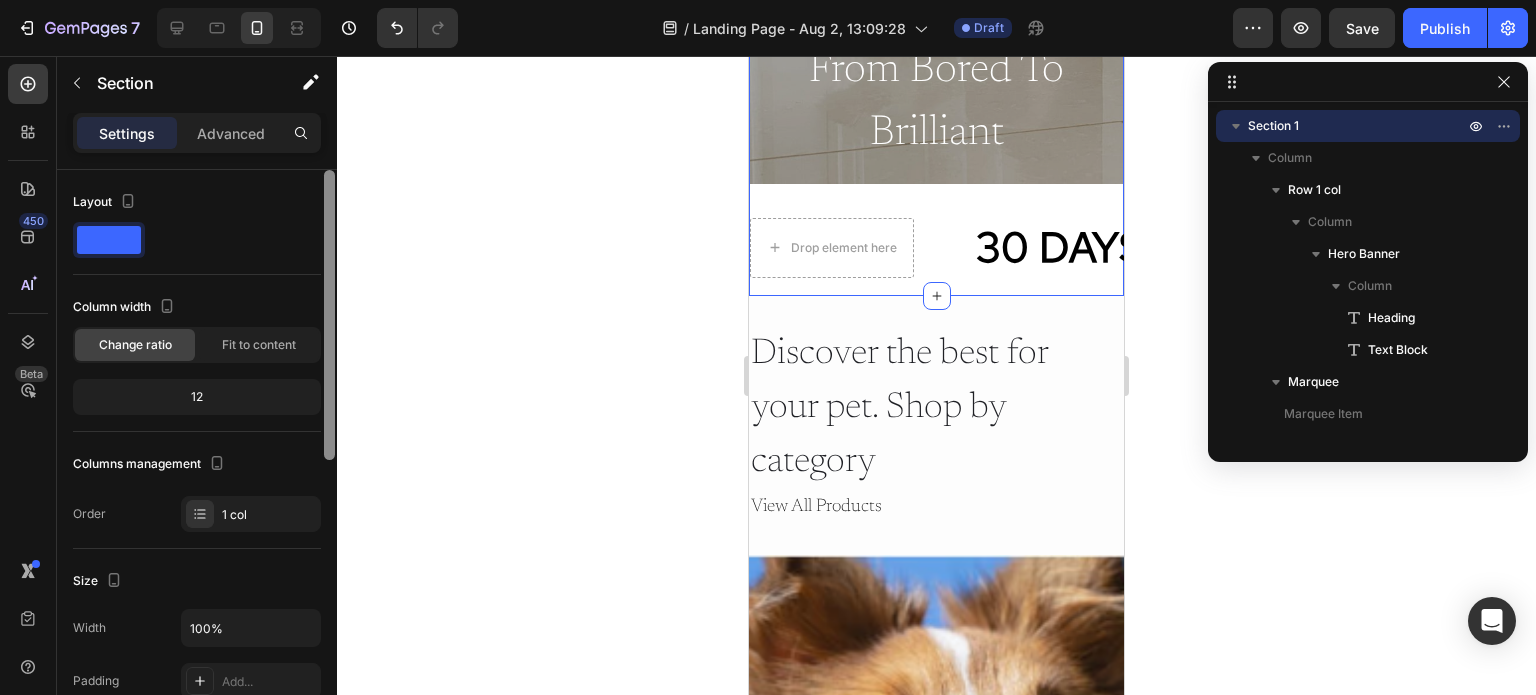 drag, startPoint x: 324, startPoint y: 418, endPoint x: 348, endPoint y: 75, distance: 343.83862 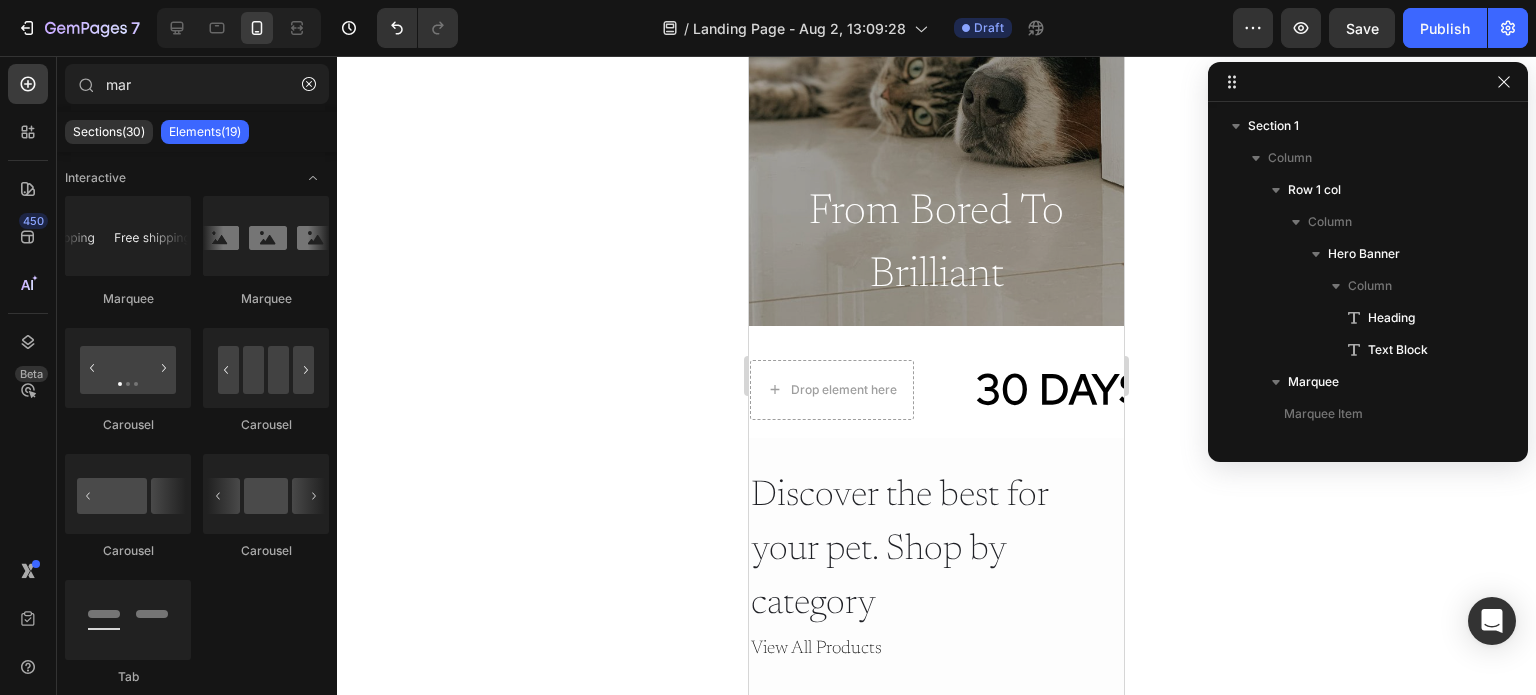 scroll, scrollTop: 415, scrollLeft: 0, axis: vertical 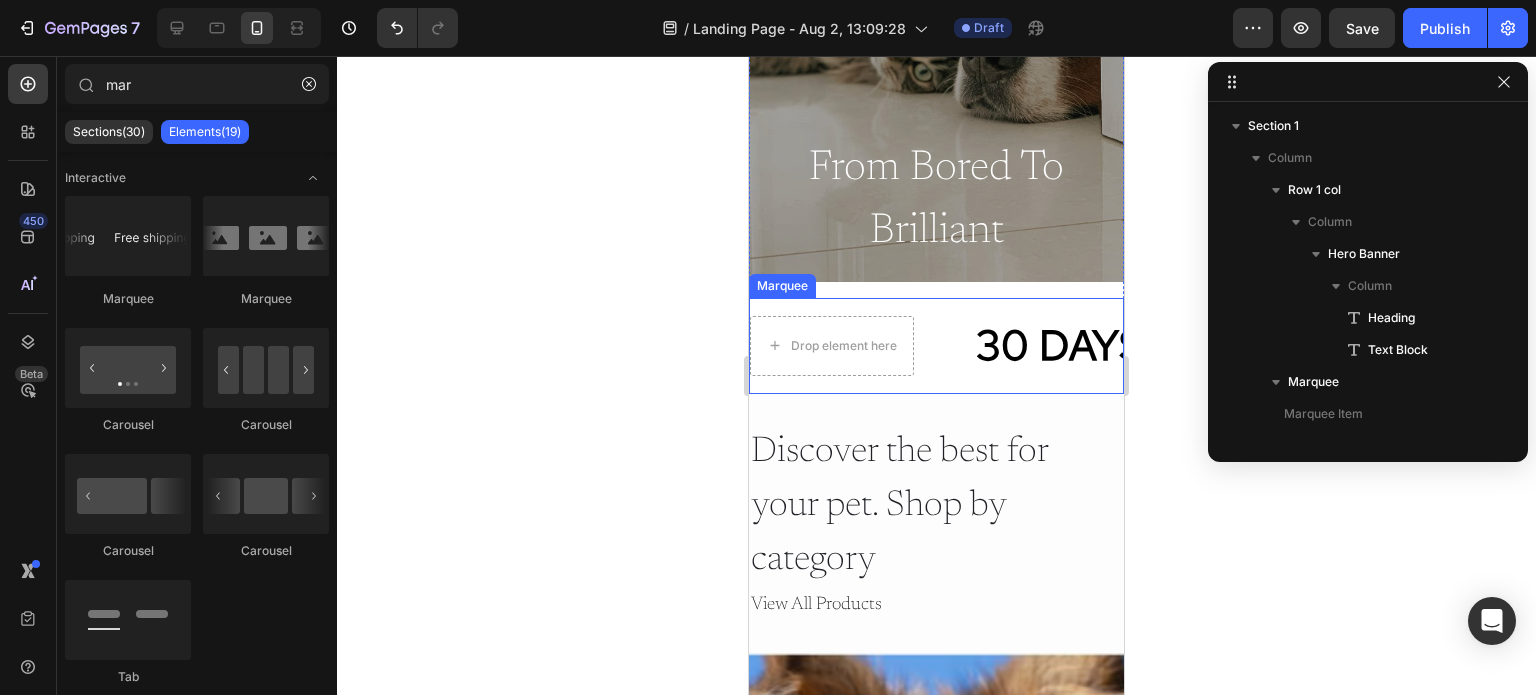 click on "Drop element here" at bounding box center (862, 346) 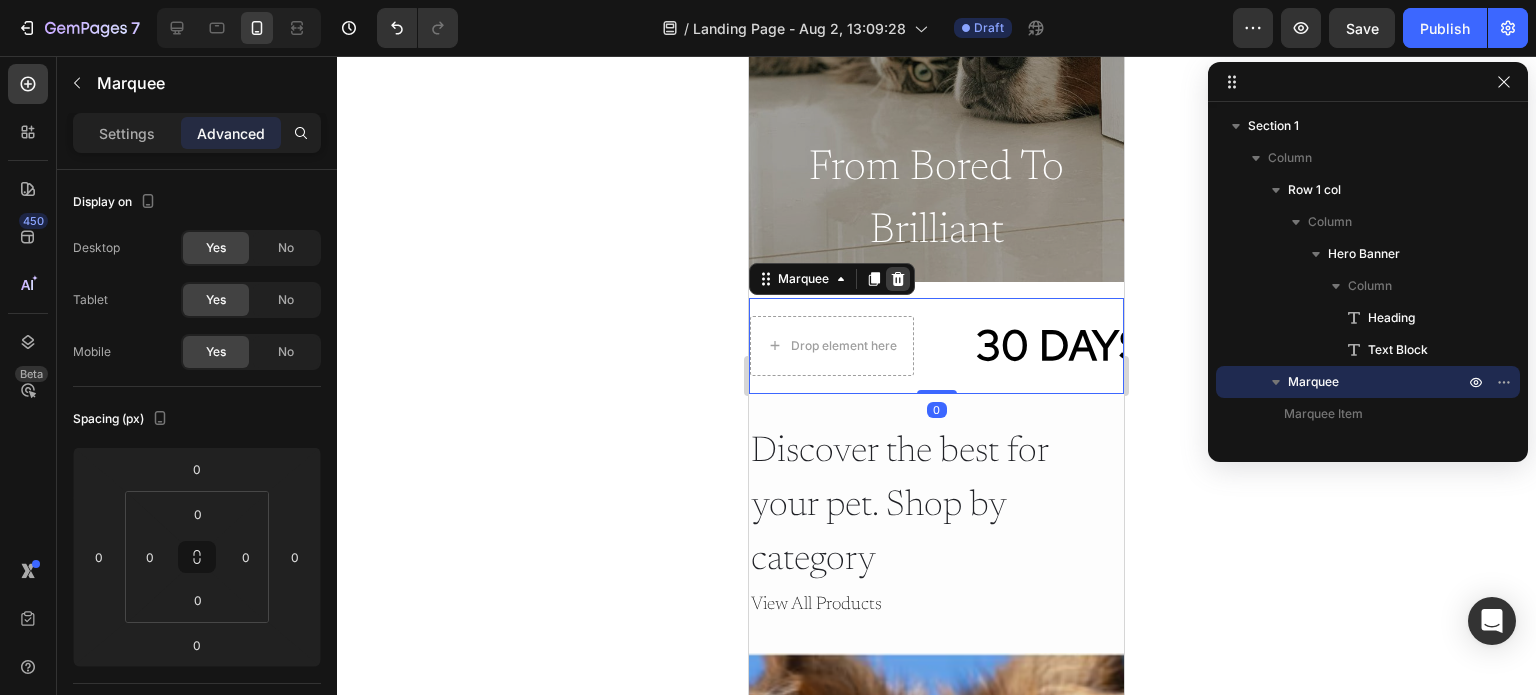 click 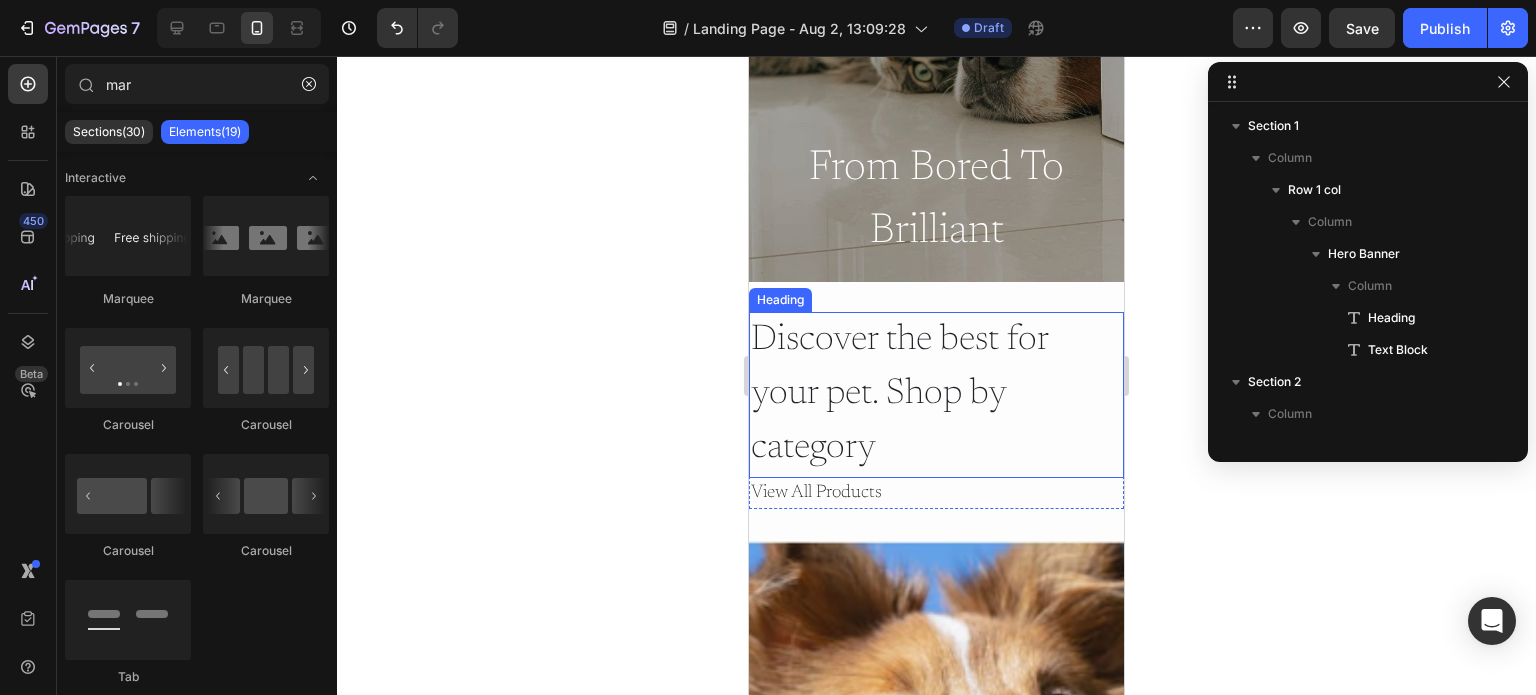 click on "Discover the best for your pet. Shop by category" at bounding box center (936, 395) 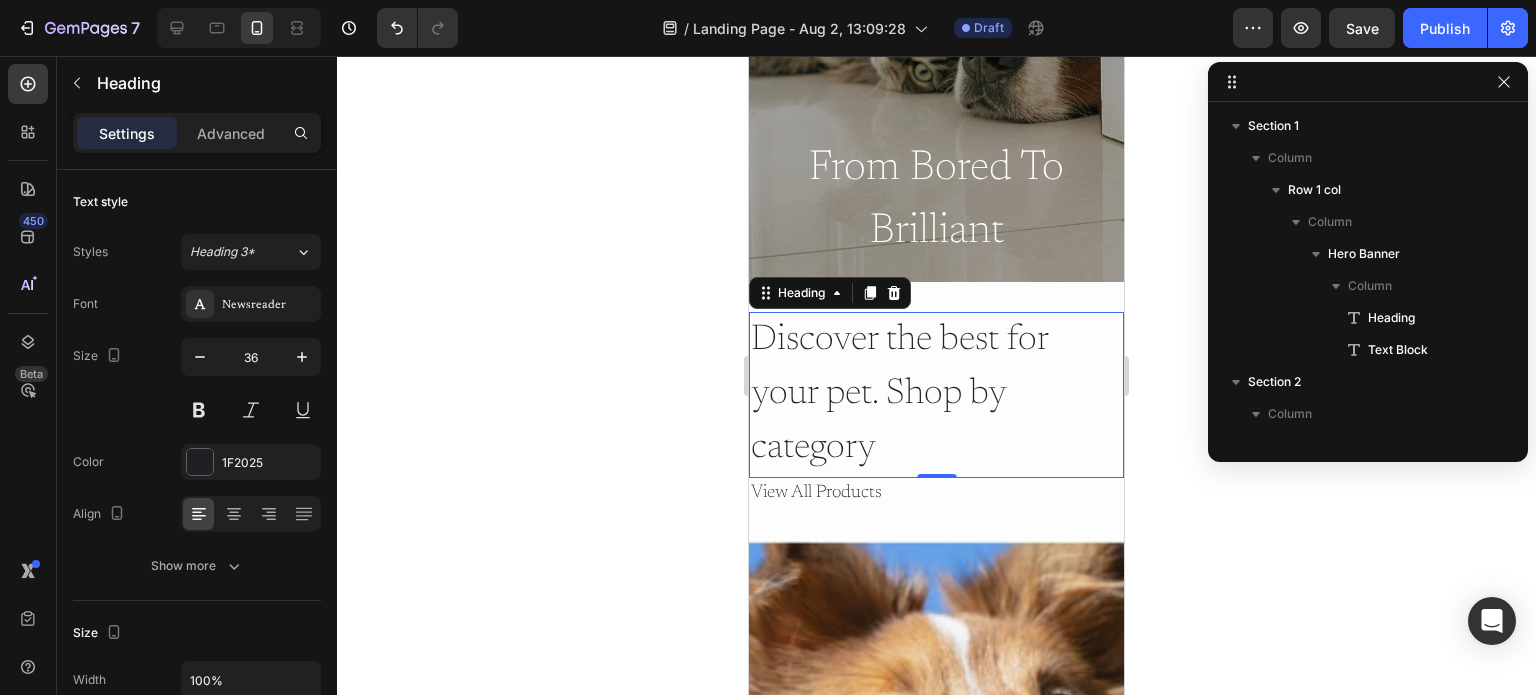 scroll, scrollTop: 314, scrollLeft: 0, axis: vertical 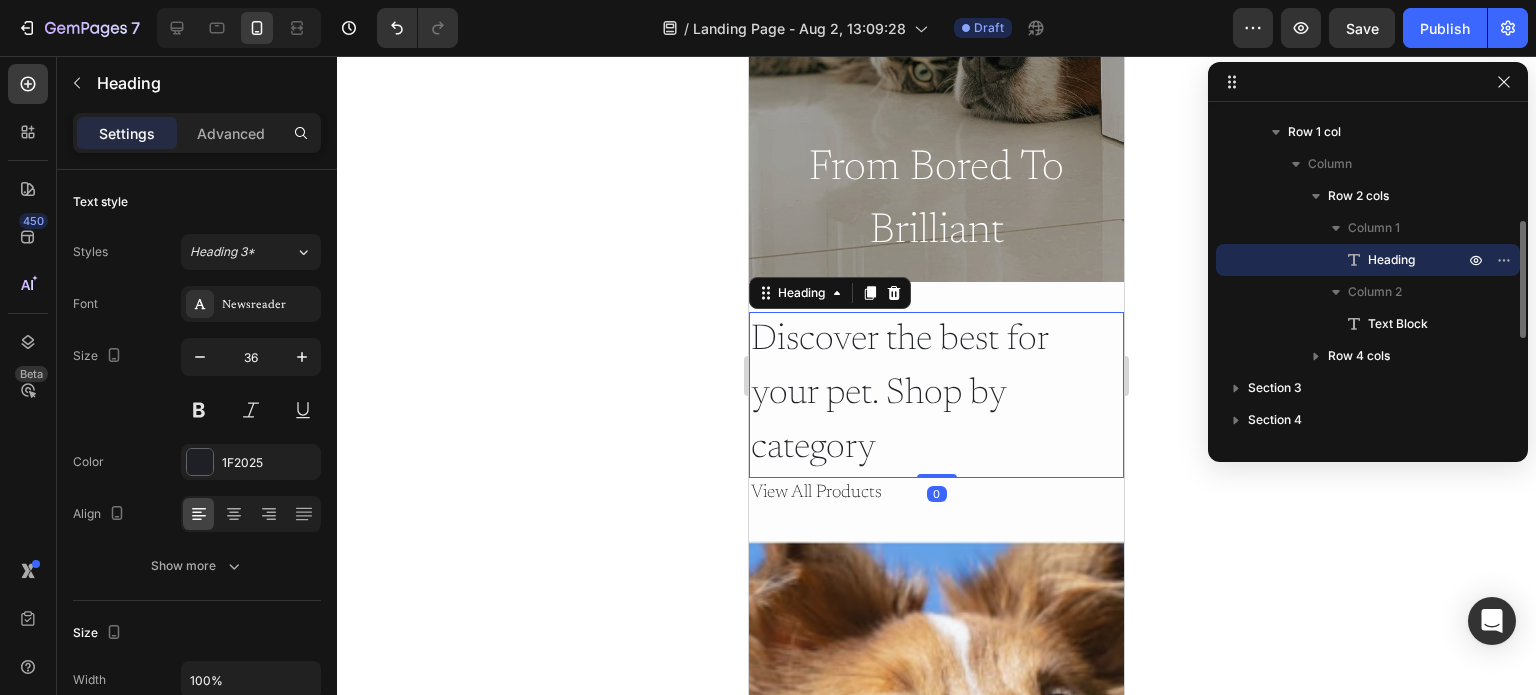 click on "Discover the best for your pet. Shop by category" at bounding box center [936, 395] 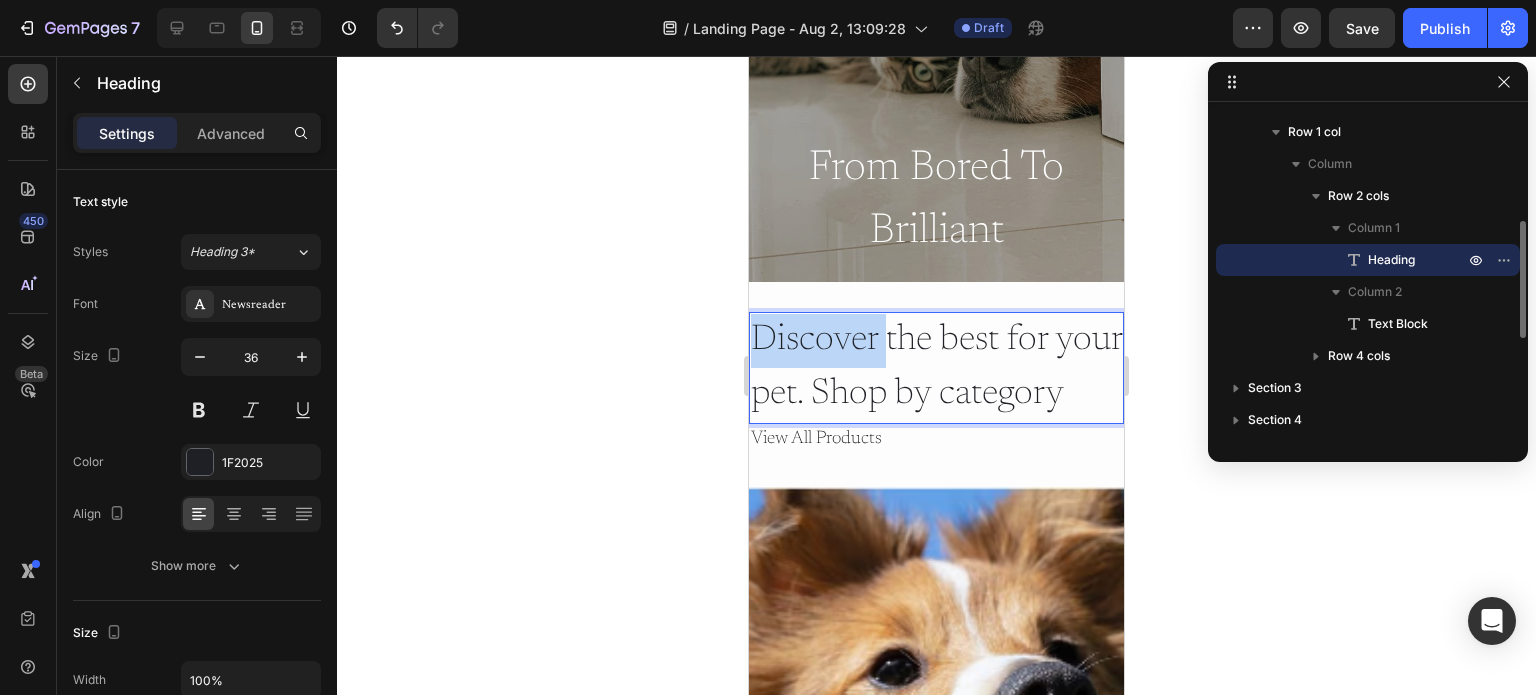 click on "Discover the best for your pet. Shop by category" at bounding box center [936, 368] 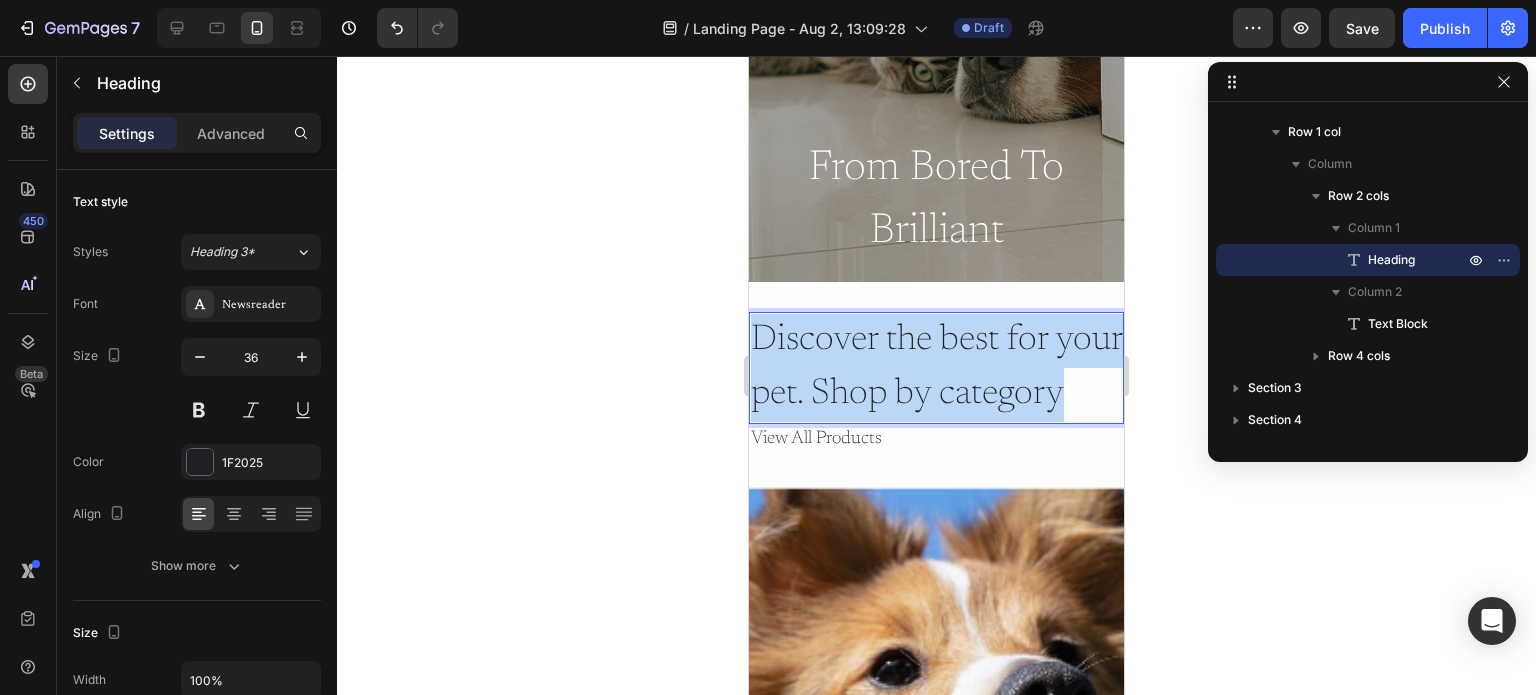 click on "Discover the best for your pet. Shop by category" at bounding box center (936, 368) 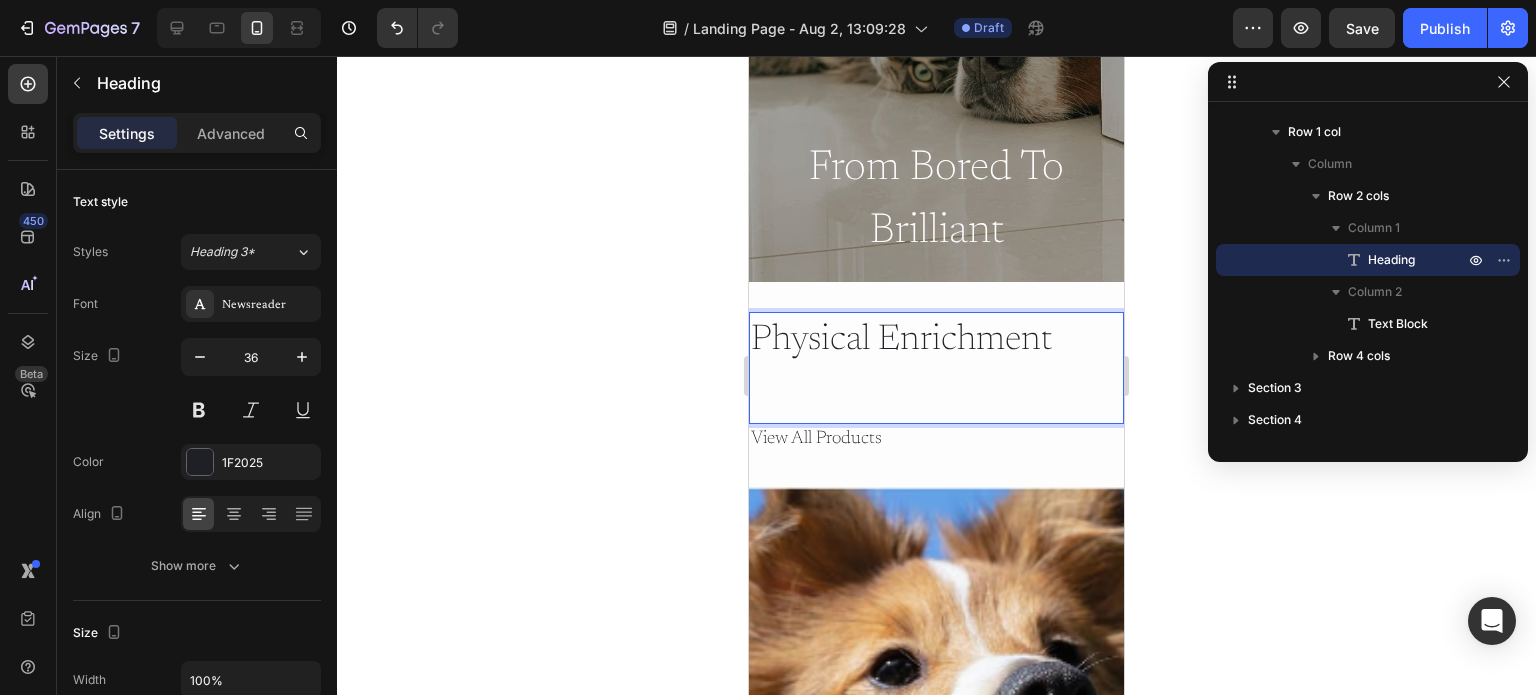 click on "Physical Enrichment" at bounding box center [936, 368] 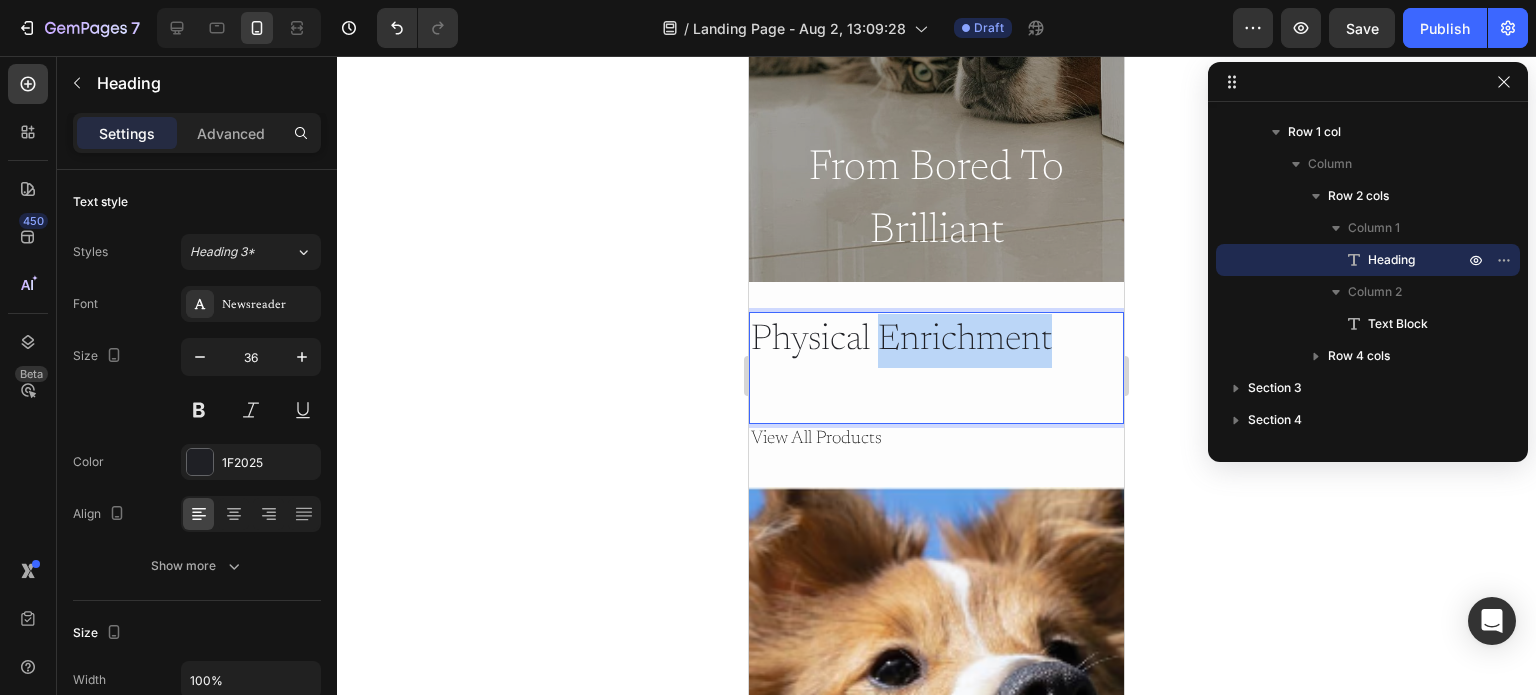 click on "Physical Enrichment" at bounding box center [936, 368] 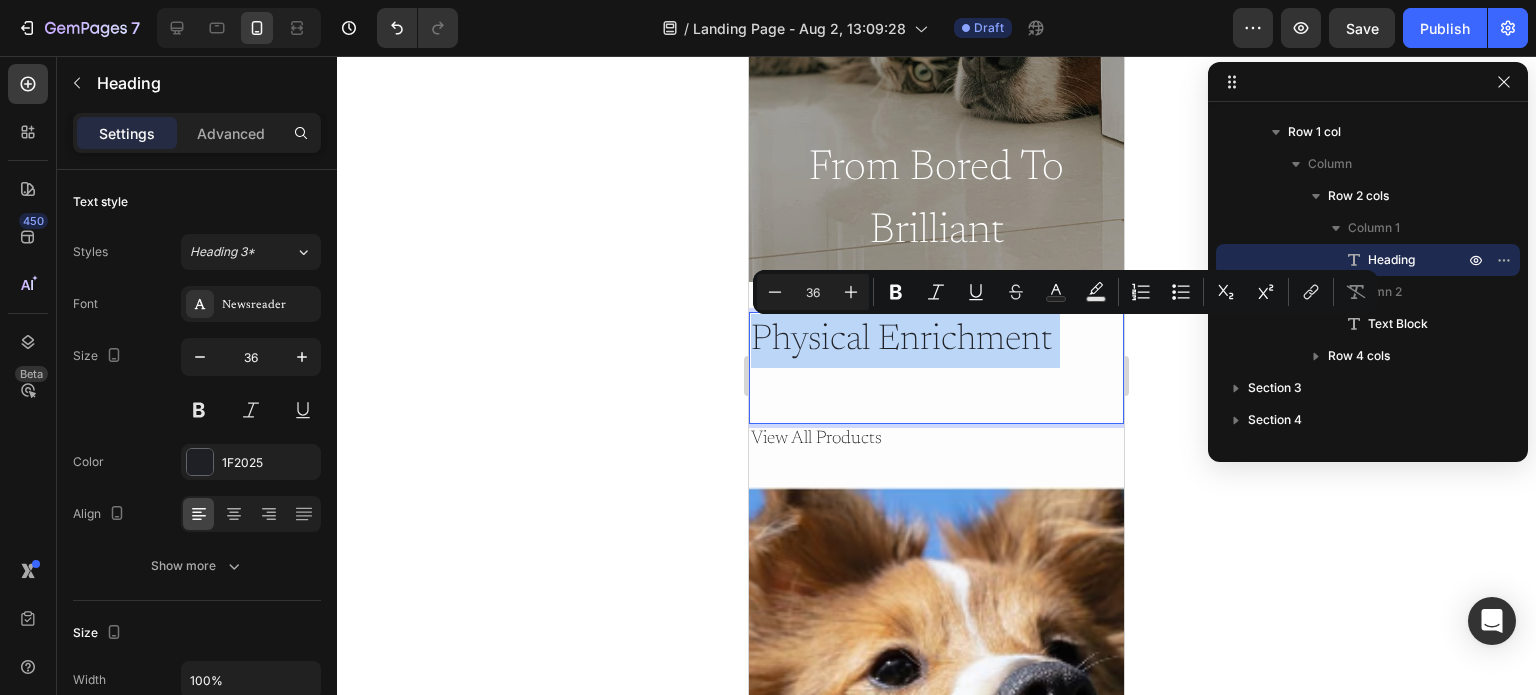 drag, startPoint x: 939, startPoint y: 344, endPoint x: 896, endPoint y: 354, distance: 44.14748 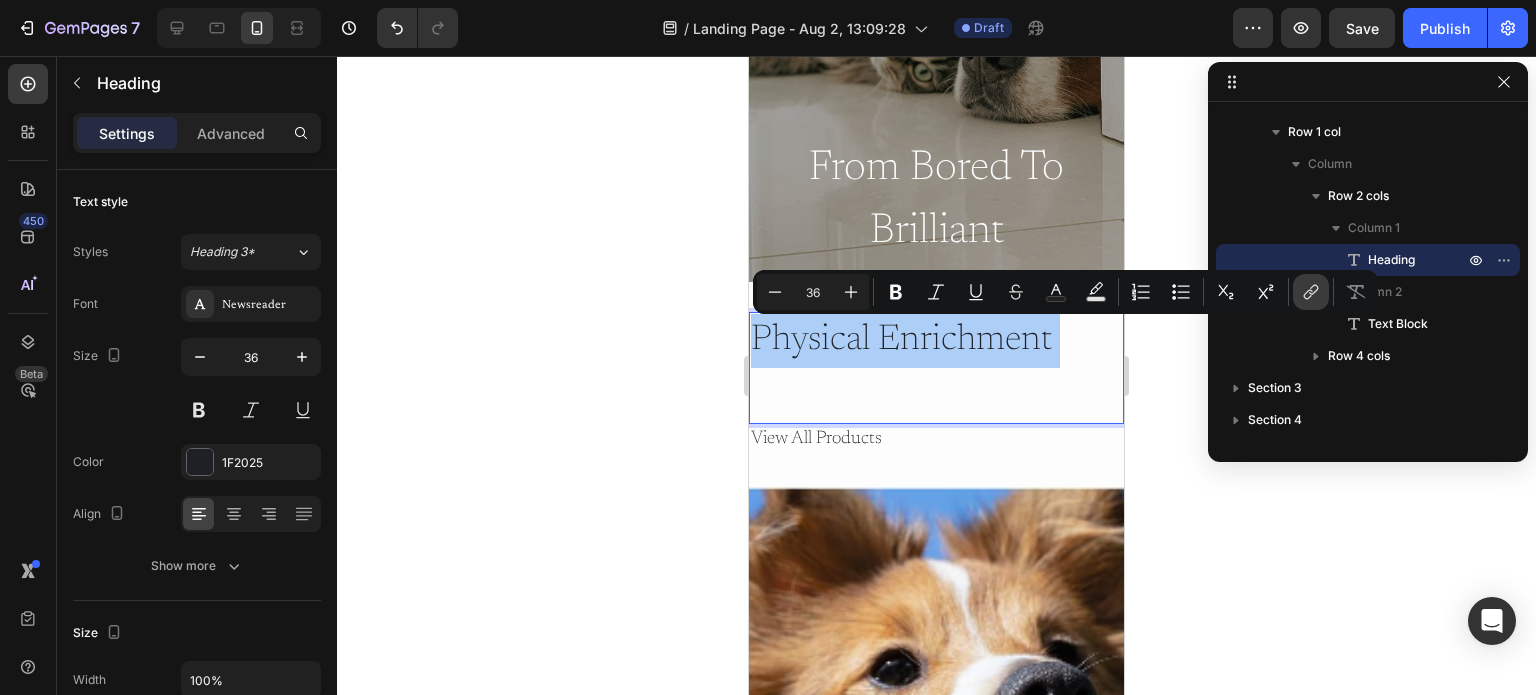 click 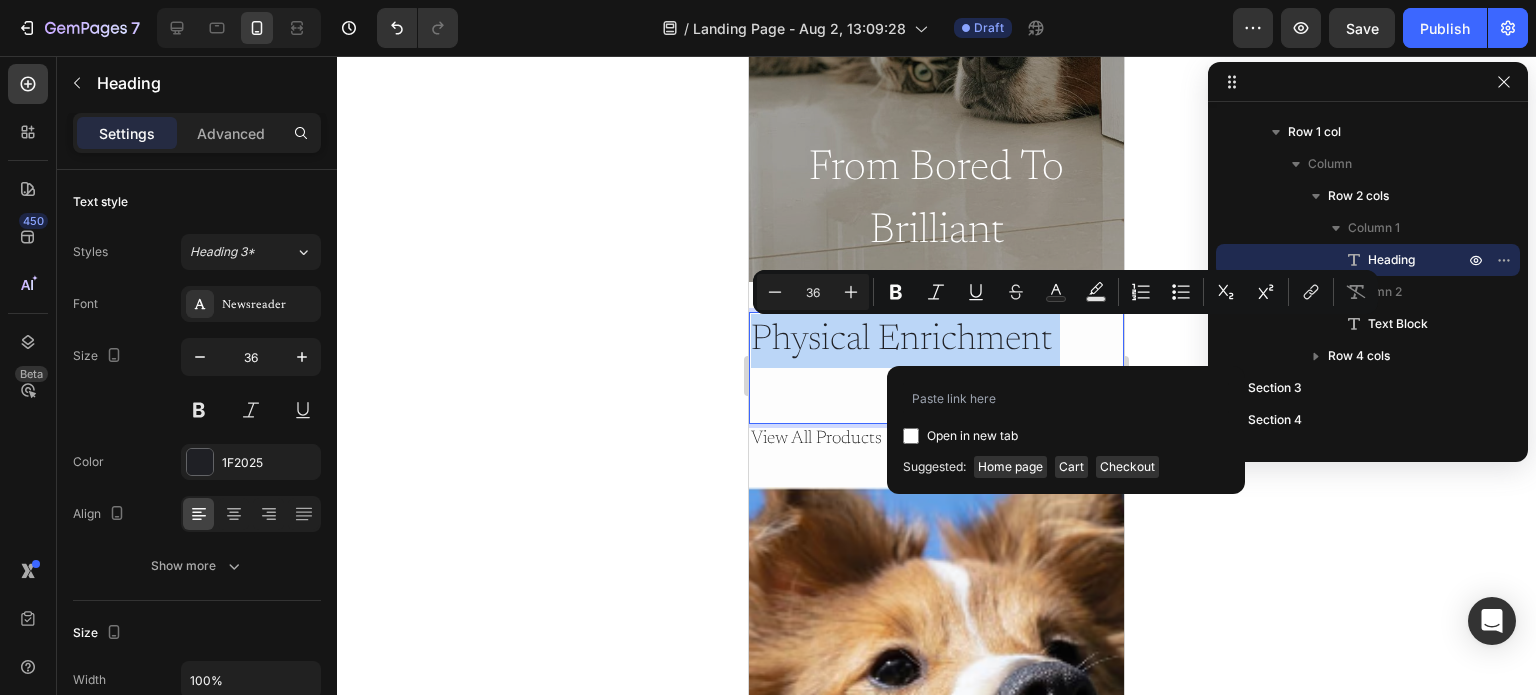 click on "Physical Enrichment" at bounding box center [936, 368] 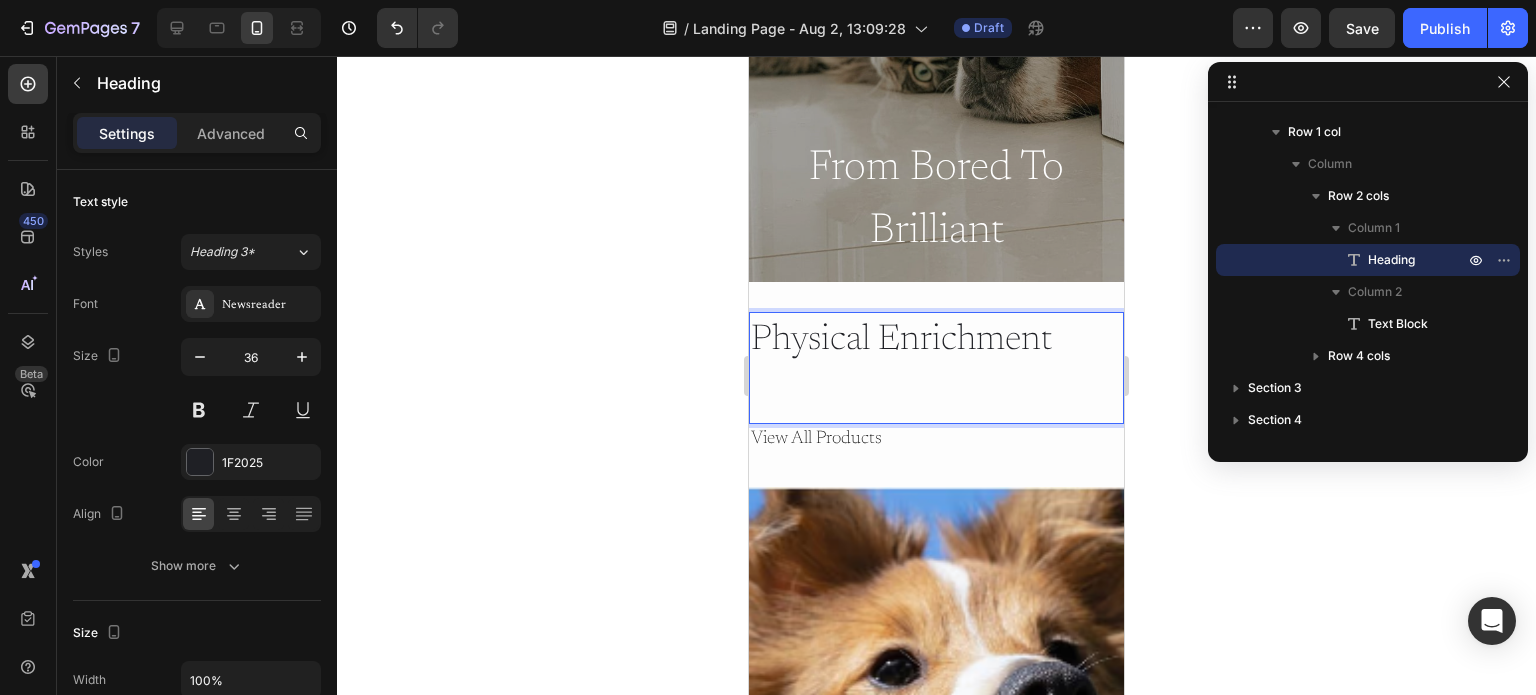 click on "Physical Enrichment" at bounding box center (936, 368) 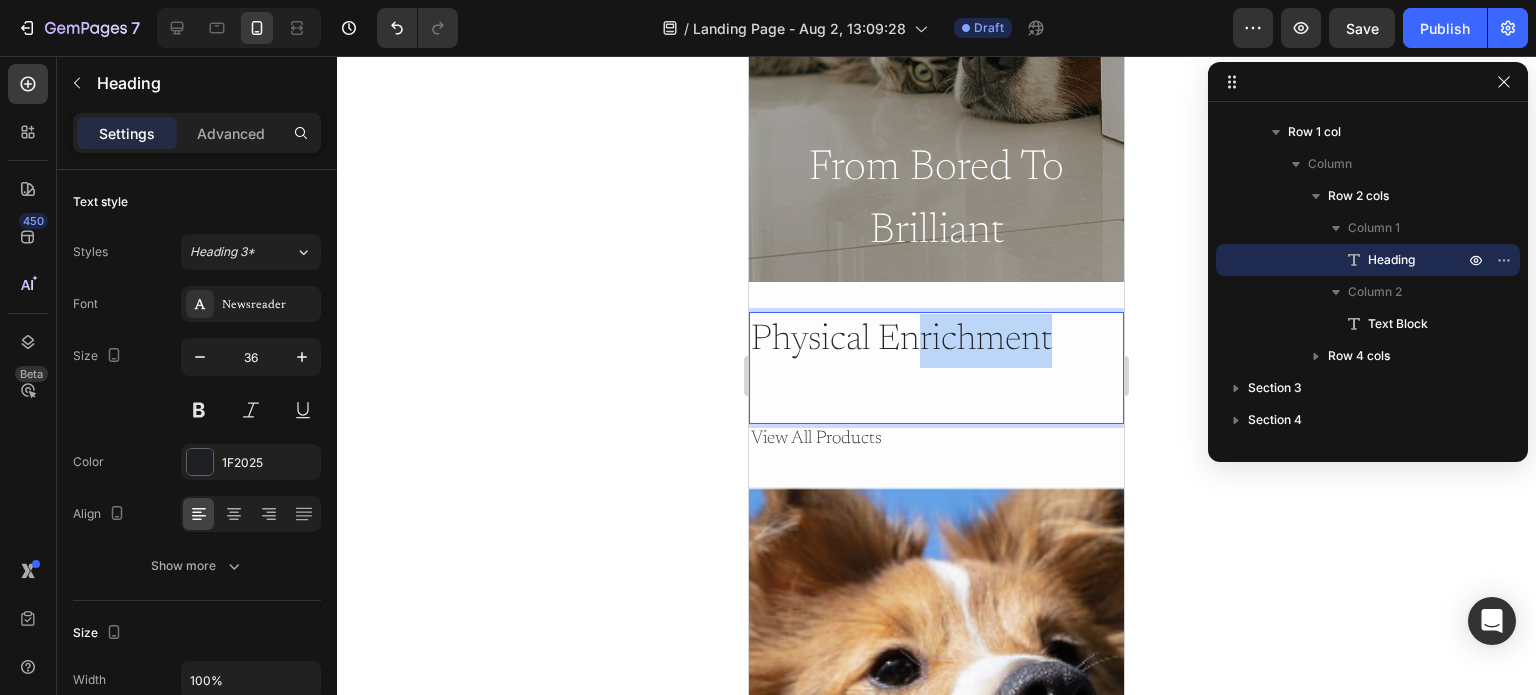 drag, startPoint x: 923, startPoint y: 338, endPoint x: 1076, endPoint y: 356, distance: 154.05519 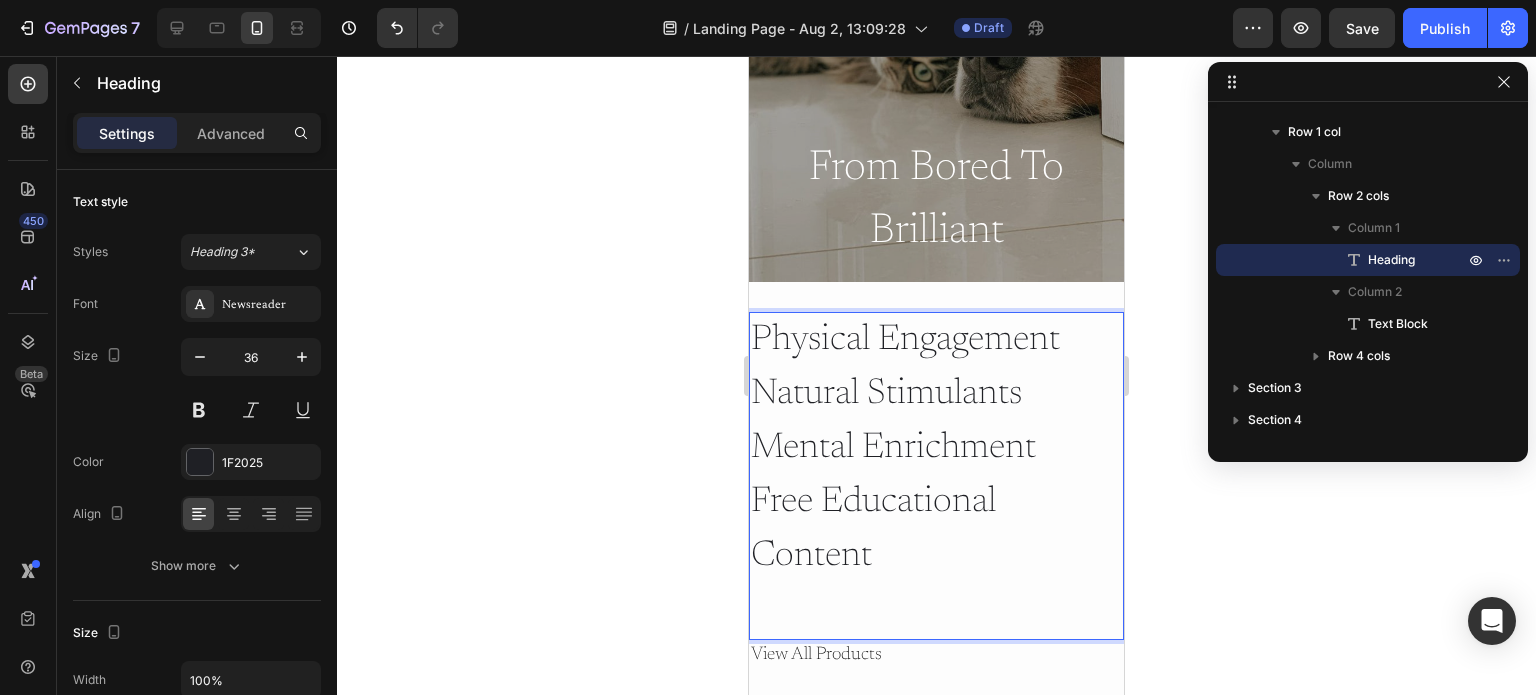 click on "Physical Engagement Natural Stimulants Mental Enrichment ⁠⁠⁠⁠⁠⁠⁠Free Educational Content" at bounding box center (936, 476) 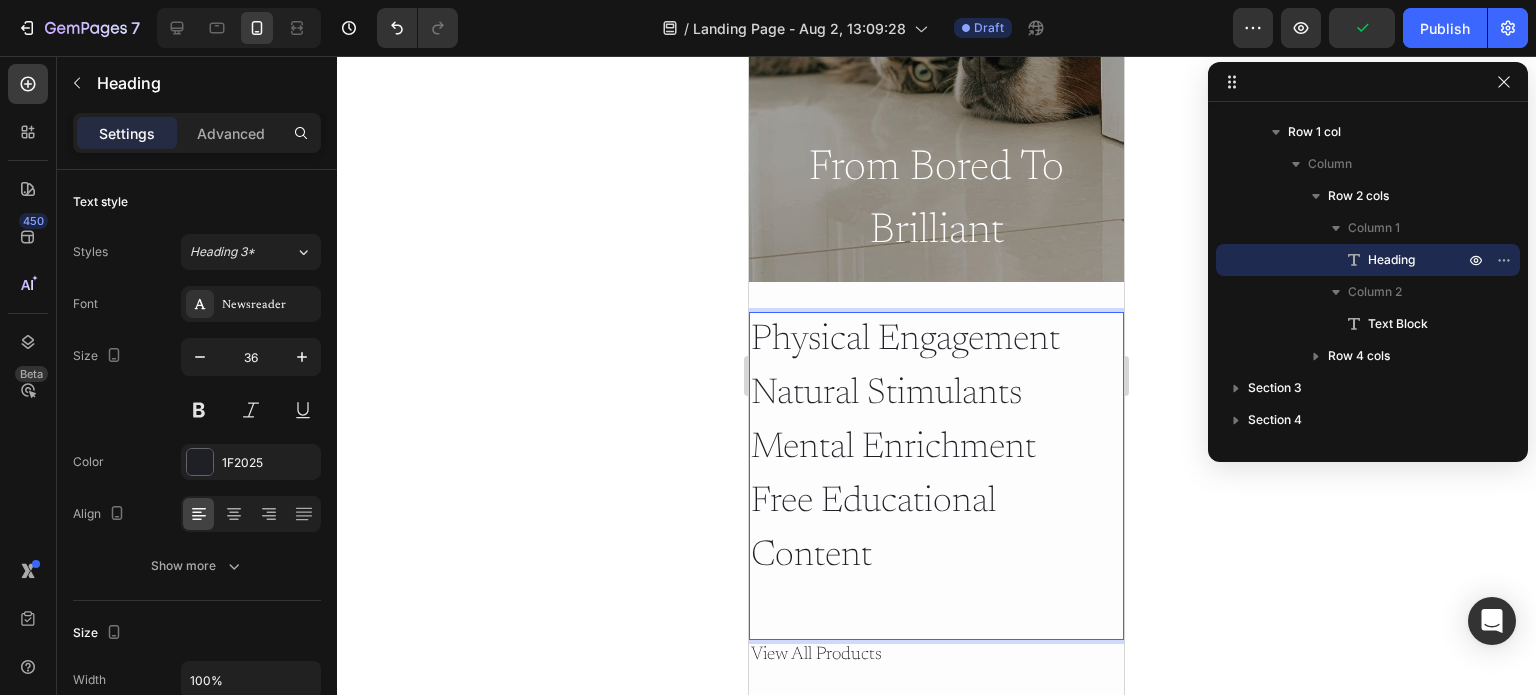 click on "Physical Engagement Natural Stimulants Mental Enrichment ⁠⁠⁠⁠⁠⁠⁠Free Educational Content" at bounding box center (936, 476) 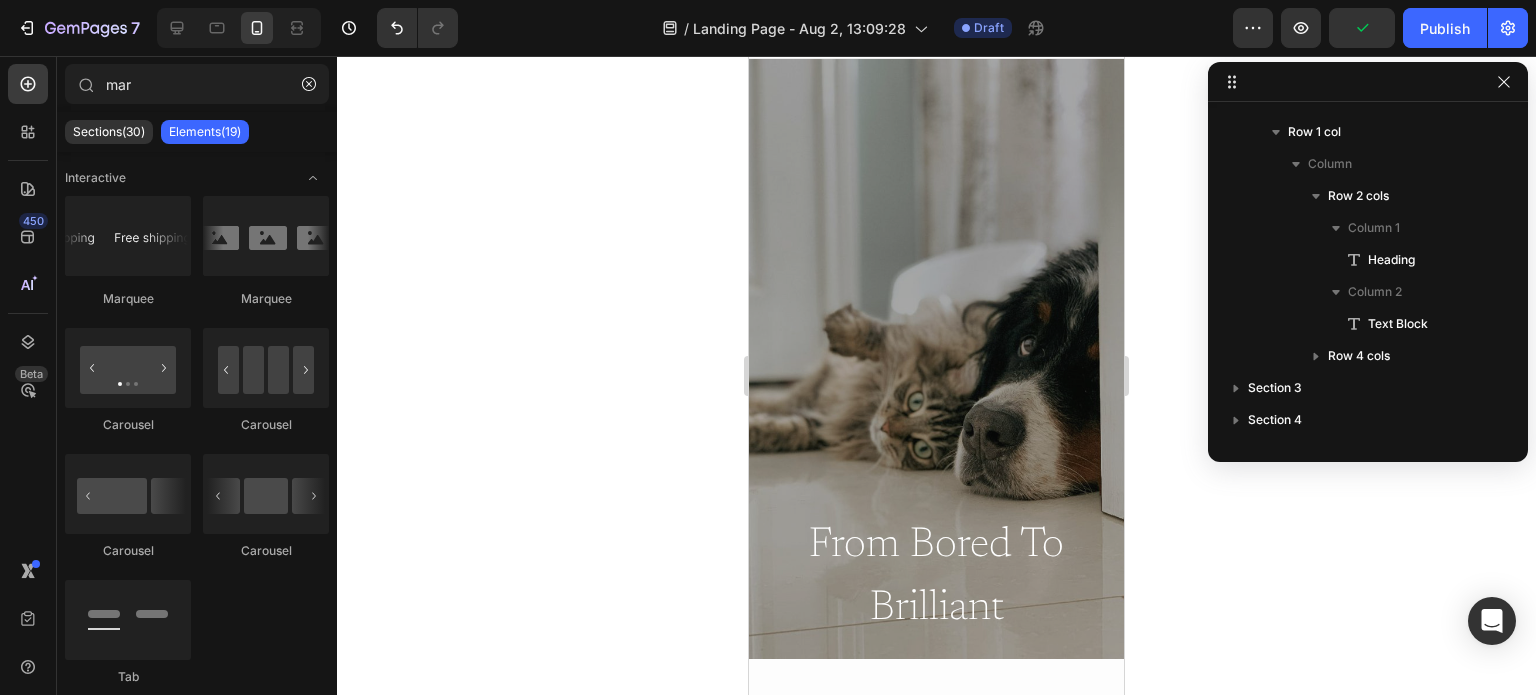 scroll, scrollTop: 0, scrollLeft: 0, axis: both 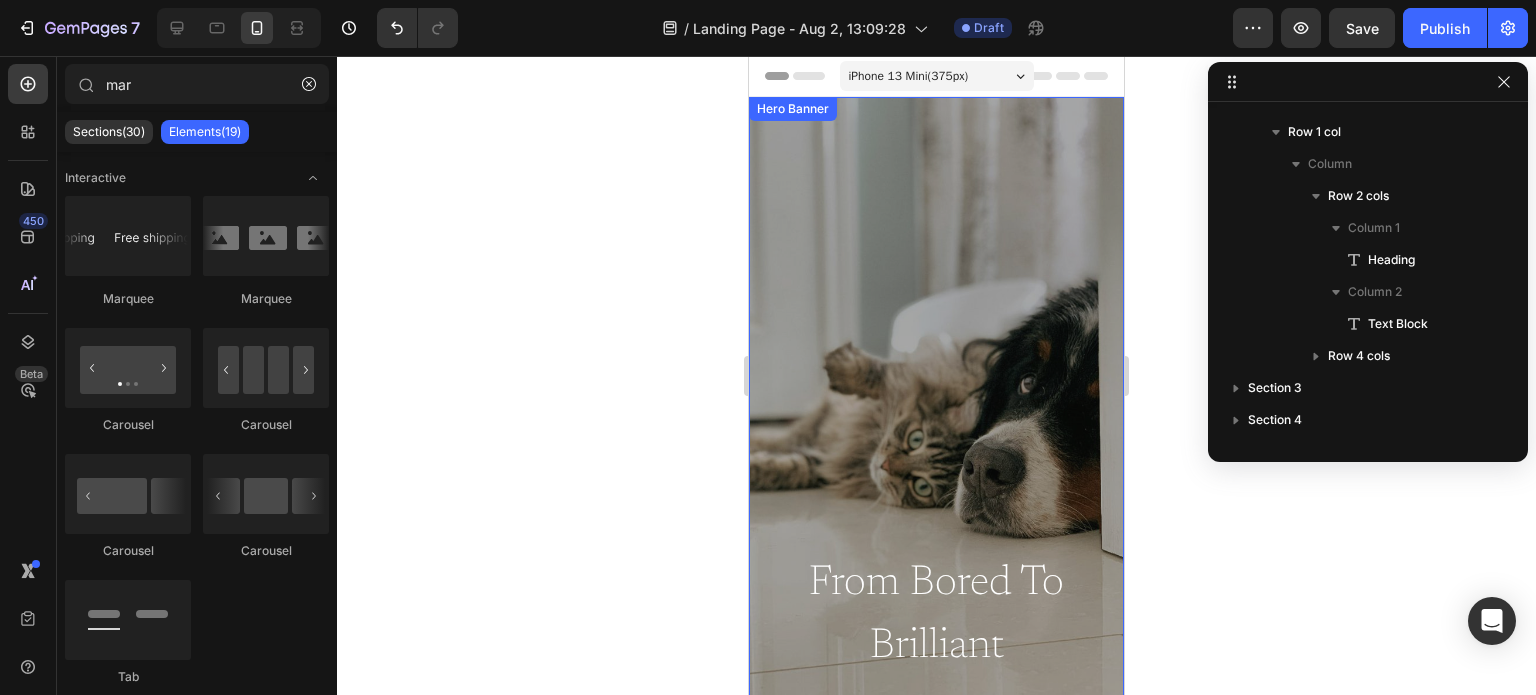 click at bounding box center (936, 397) 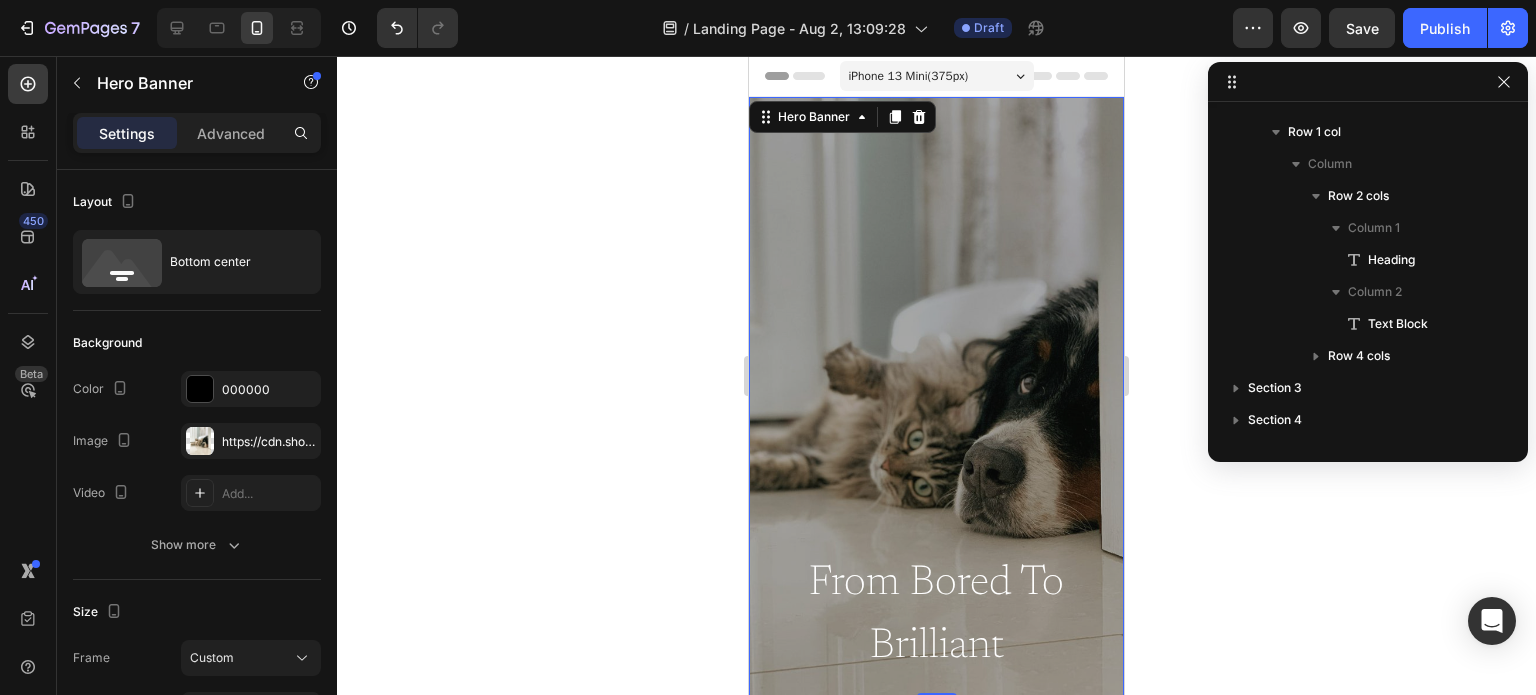 scroll, scrollTop: 0, scrollLeft: 0, axis: both 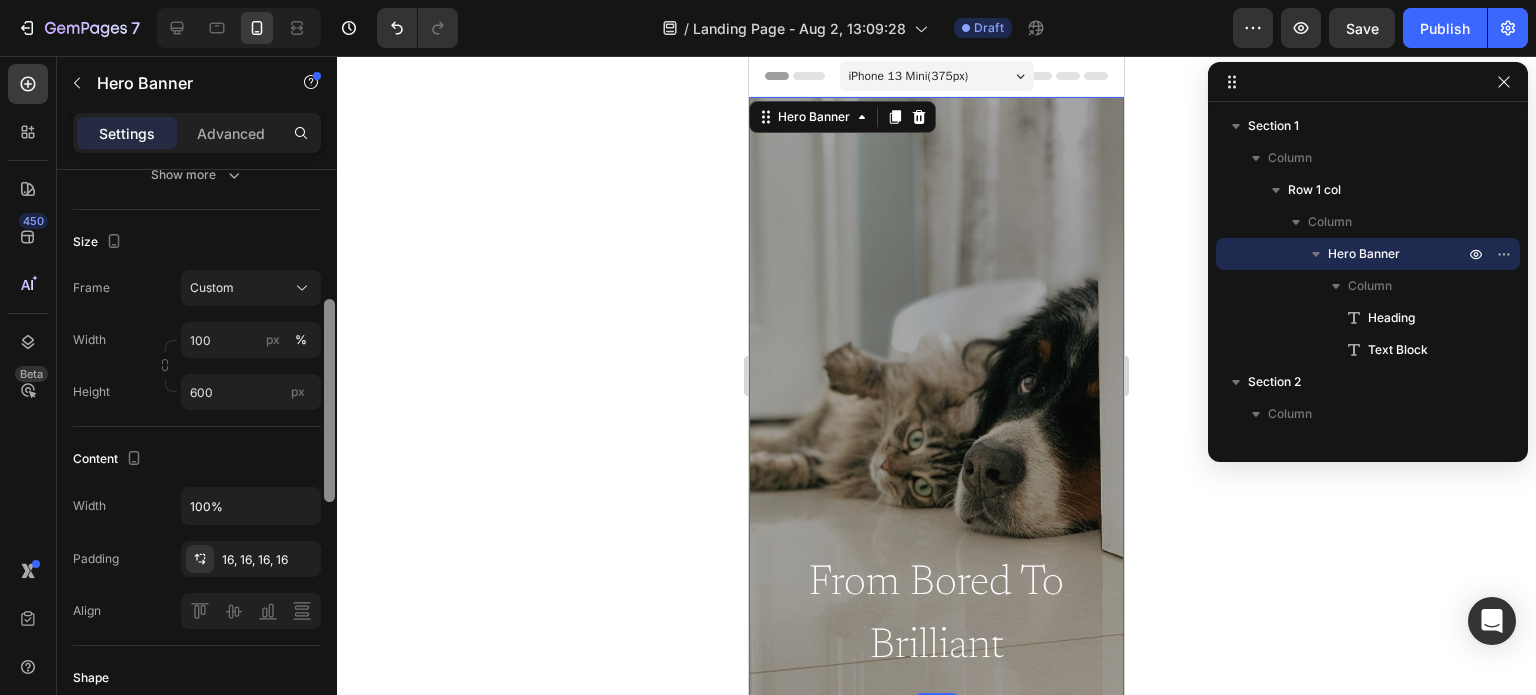 drag, startPoint x: 328, startPoint y: 249, endPoint x: 328, endPoint y: 380, distance: 131 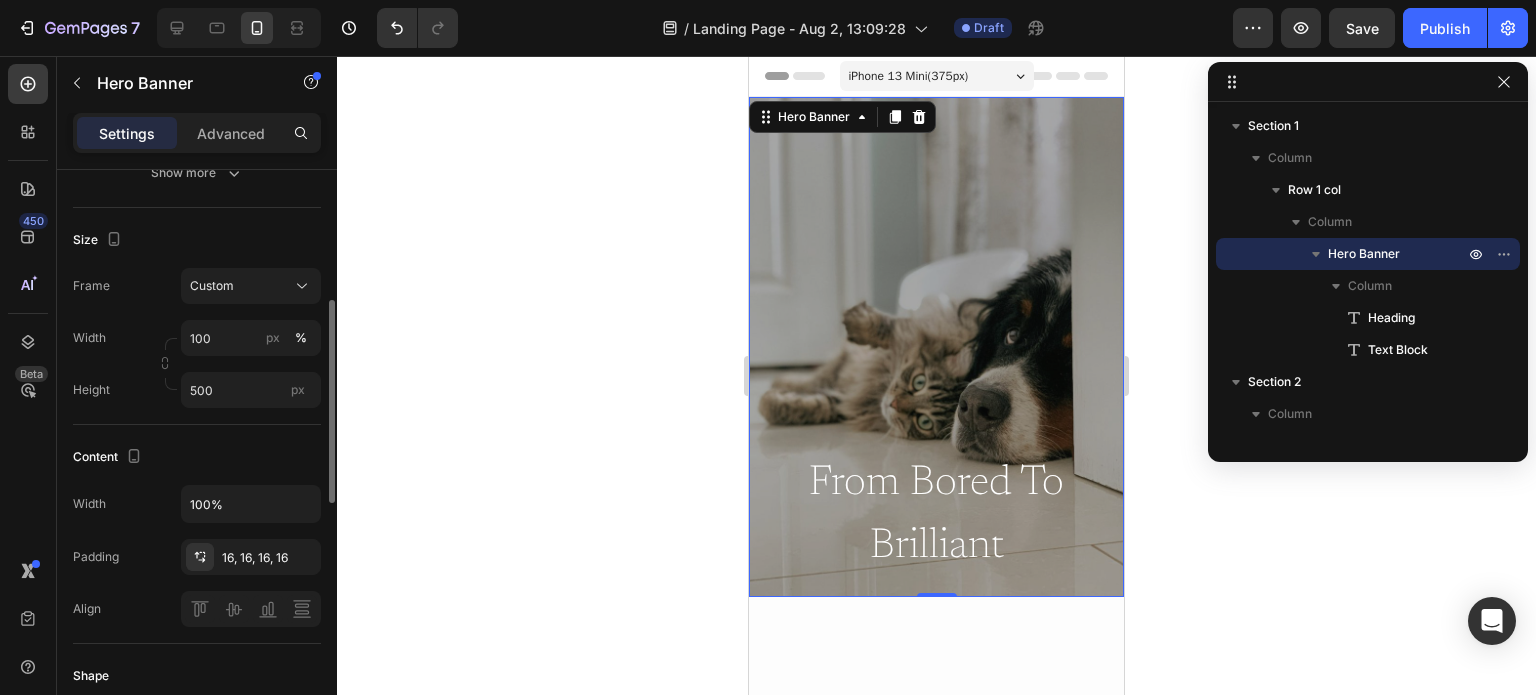 click on "Size Frame Custom Width 100 px % Height 500 px" 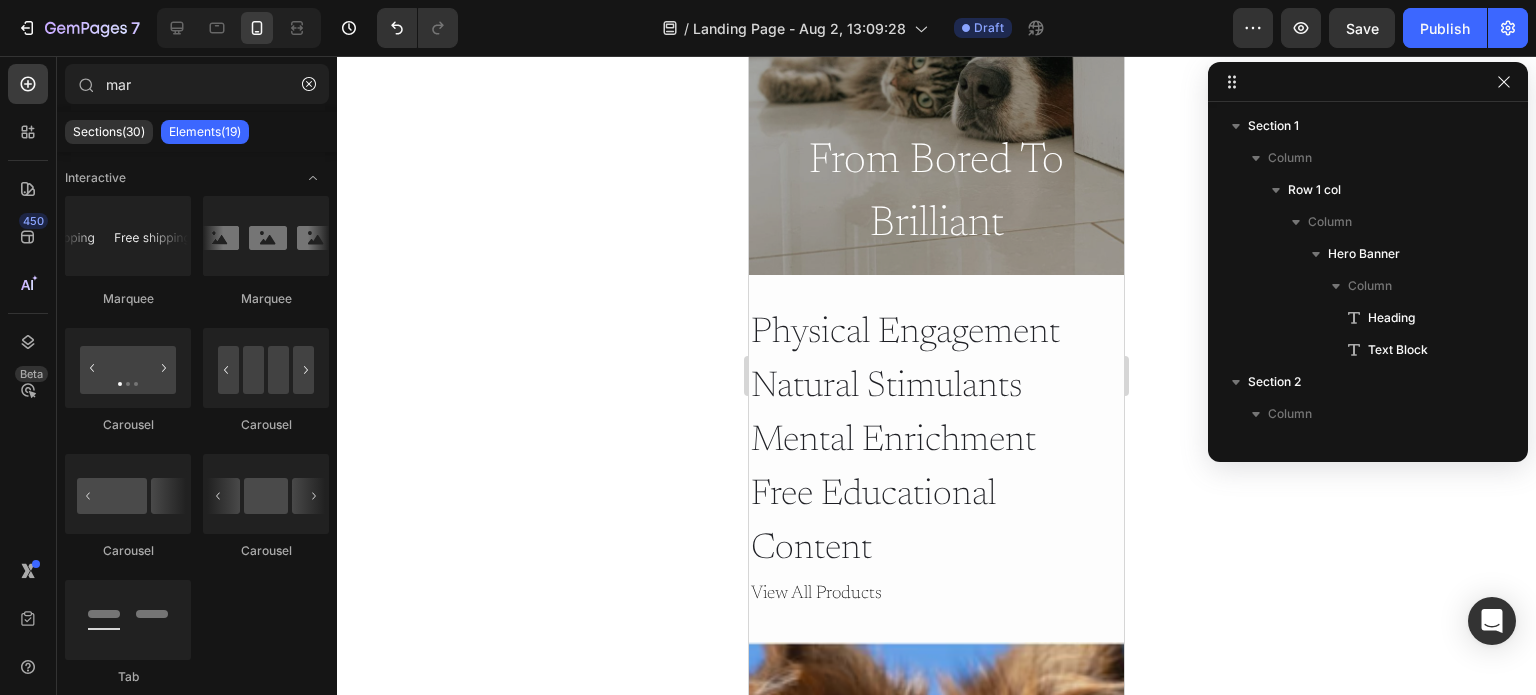 scroll, scrollTop: 0, scrollLeft: 0, axis: both 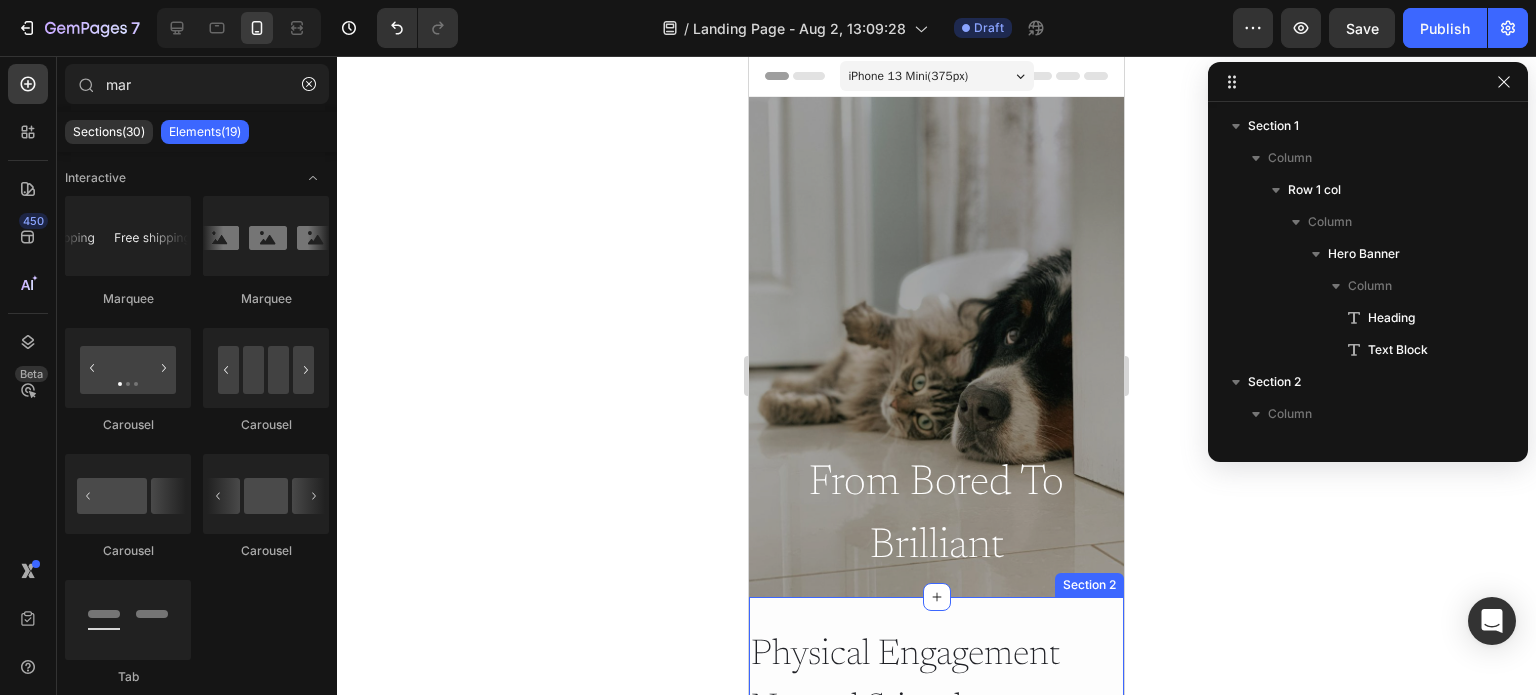 click on "Physical Engagement Natural Stimulants Mental Enrichment Free Educational Content Heading View All Products Text Block Row Dental Button Row Hero Banner Probiotics Button Row Hero Banner Joints > Button Row Hero Banner Allergy & Itch > Button Row Hero Banner Row Row Section 2" at bounding box center [936, 1795] 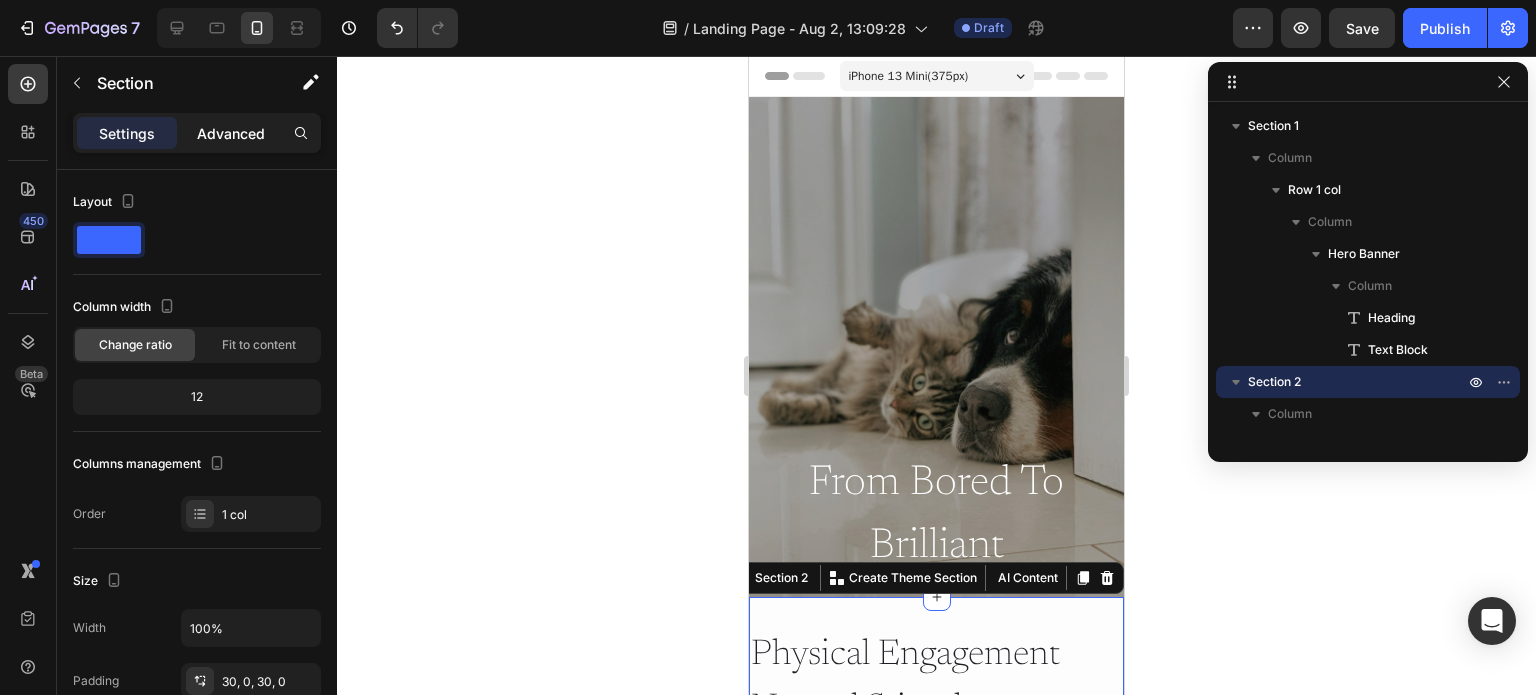 click on "Advanced" 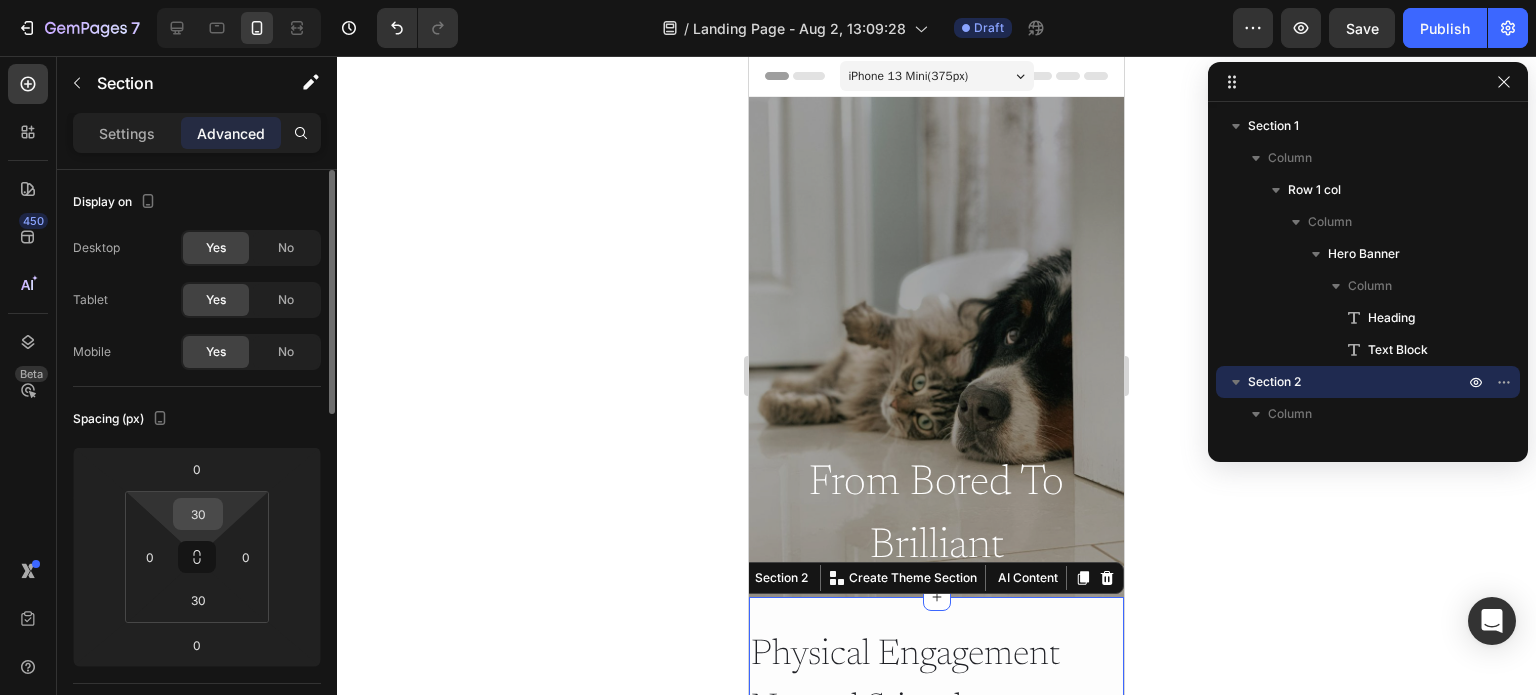click on "30" at bounding box center (198, 514) 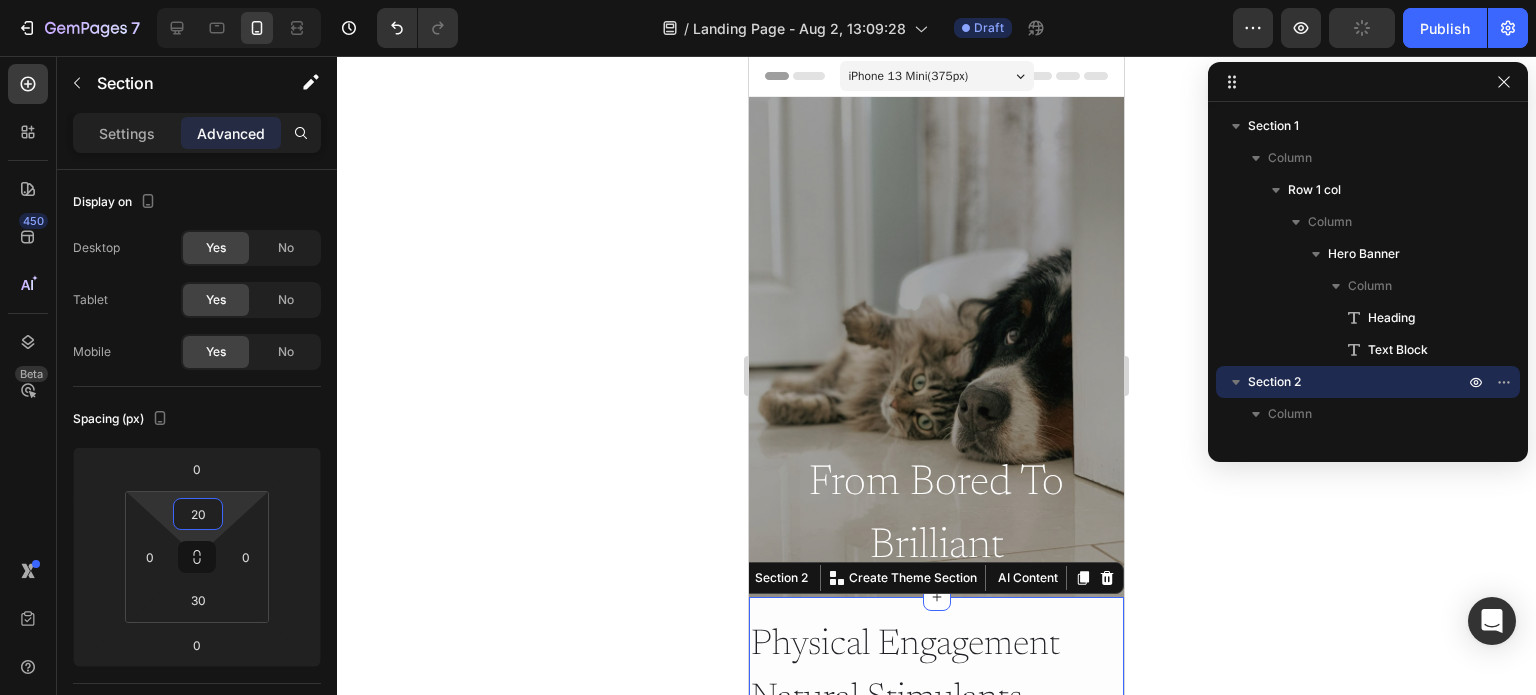 click 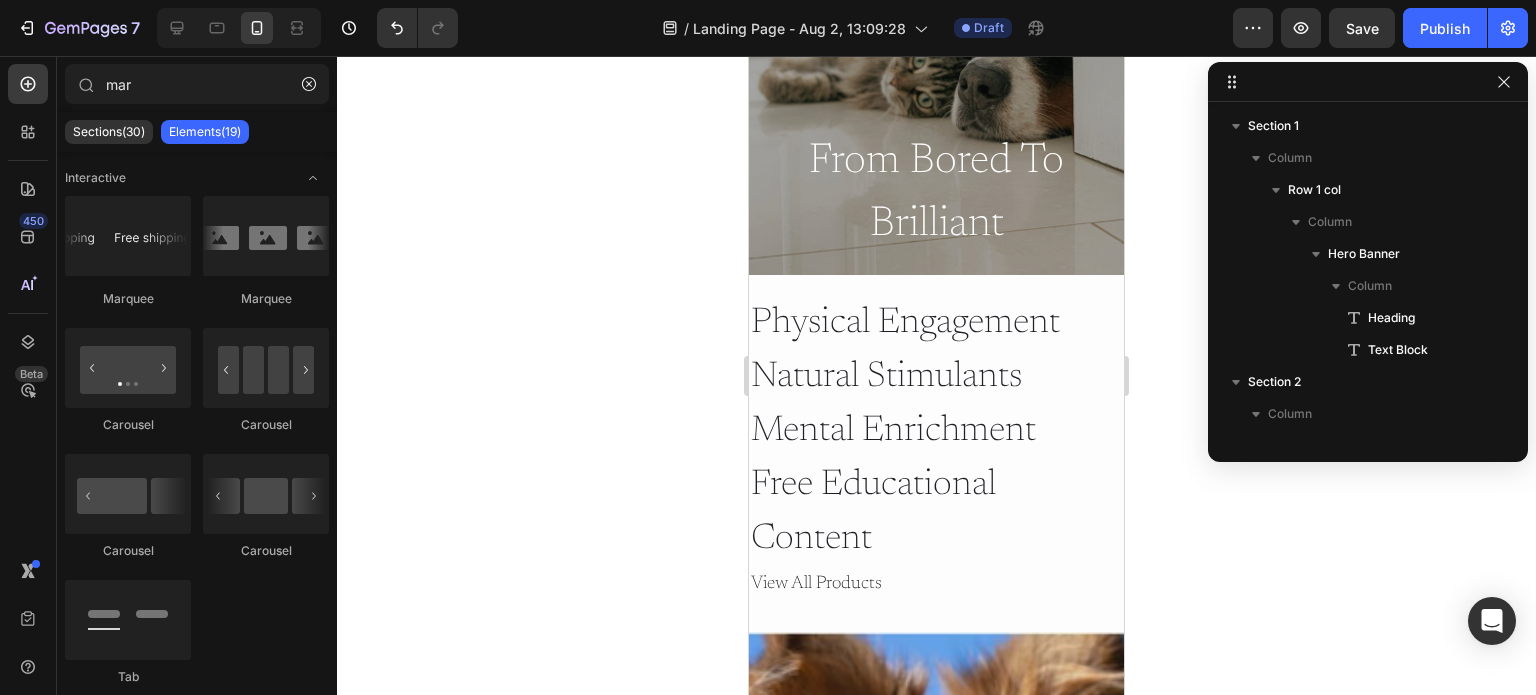 scroll, scrollTop: 336, scrollLeft: 0, axis: vertical 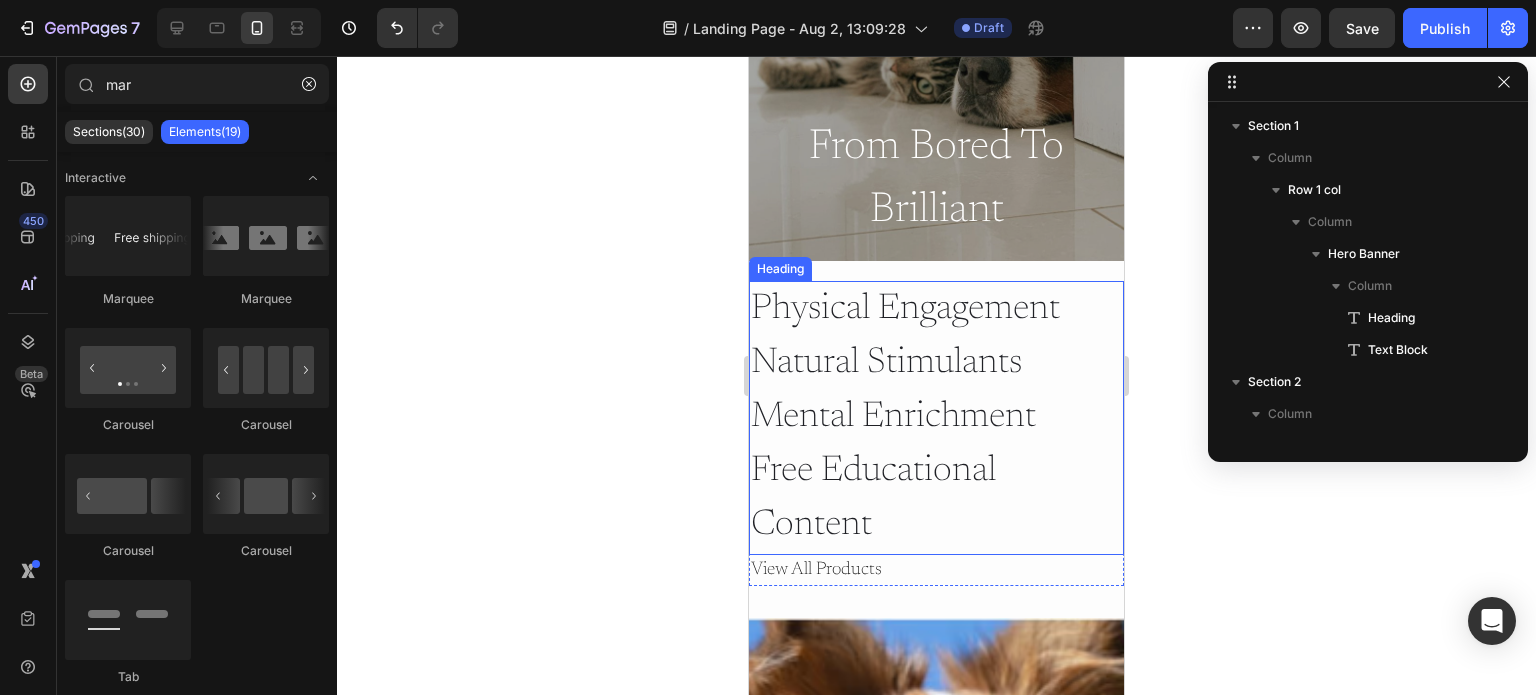 click on "Physical Engagement Natural Stimulants Mental Enrichment Free Educational Content" at bounding box center (936, 418) 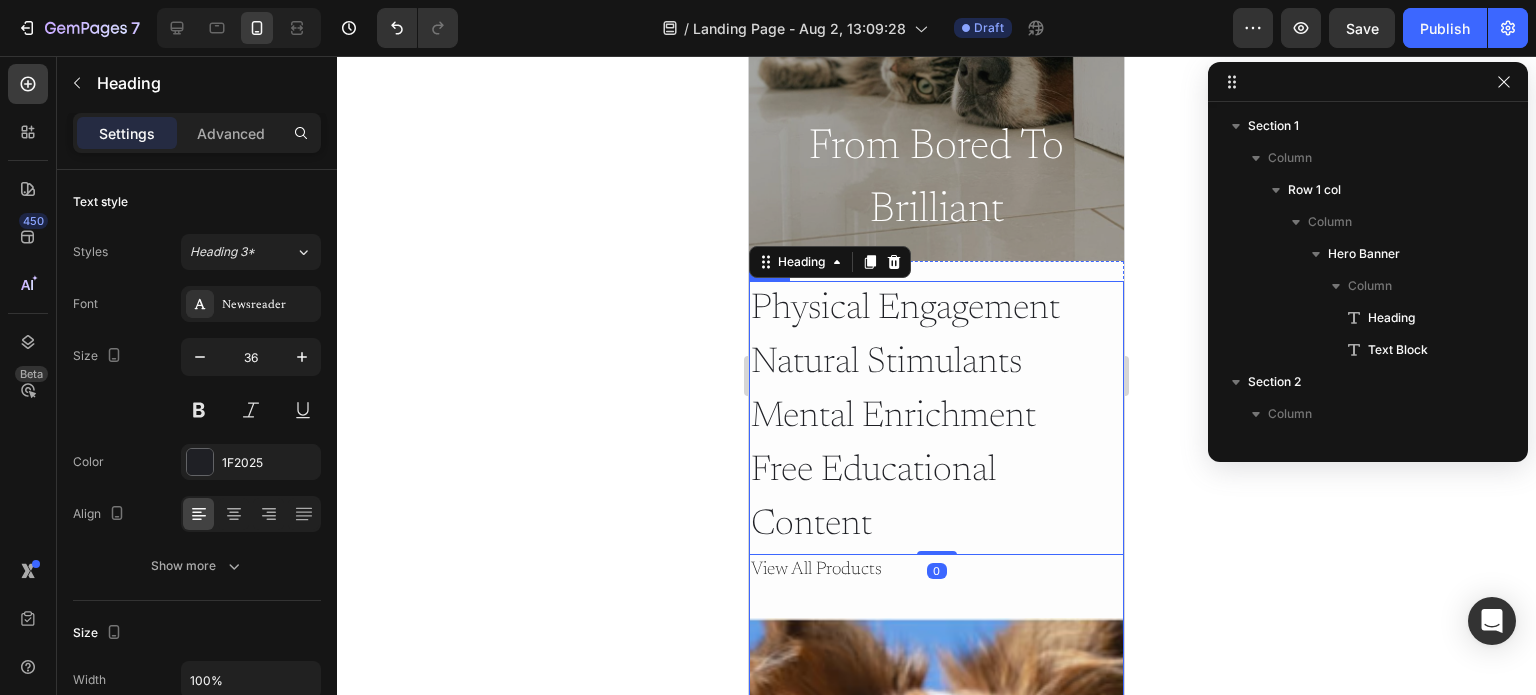 scroll, scrollTop: 314, scrollLeft: 0, axis: vertical 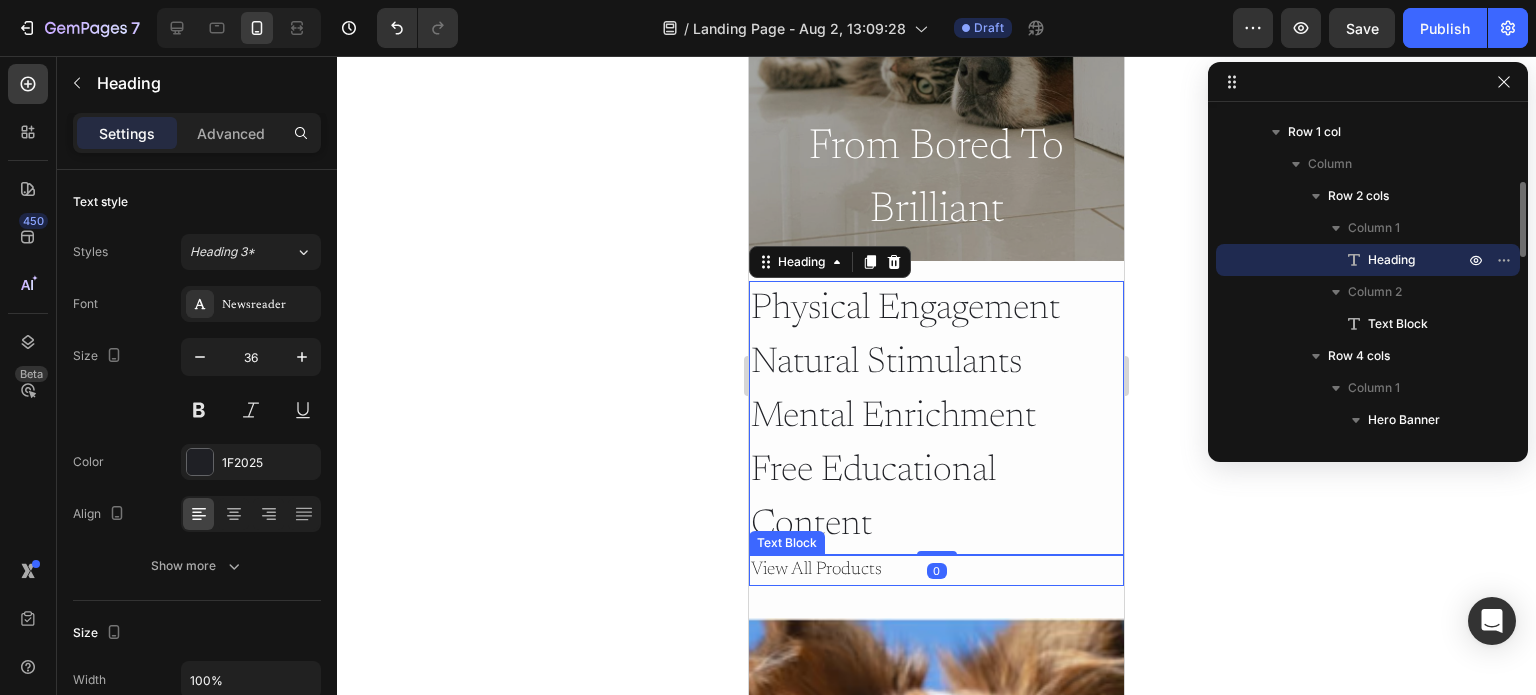 click on "View All Products" at bounding box center (936, 570) 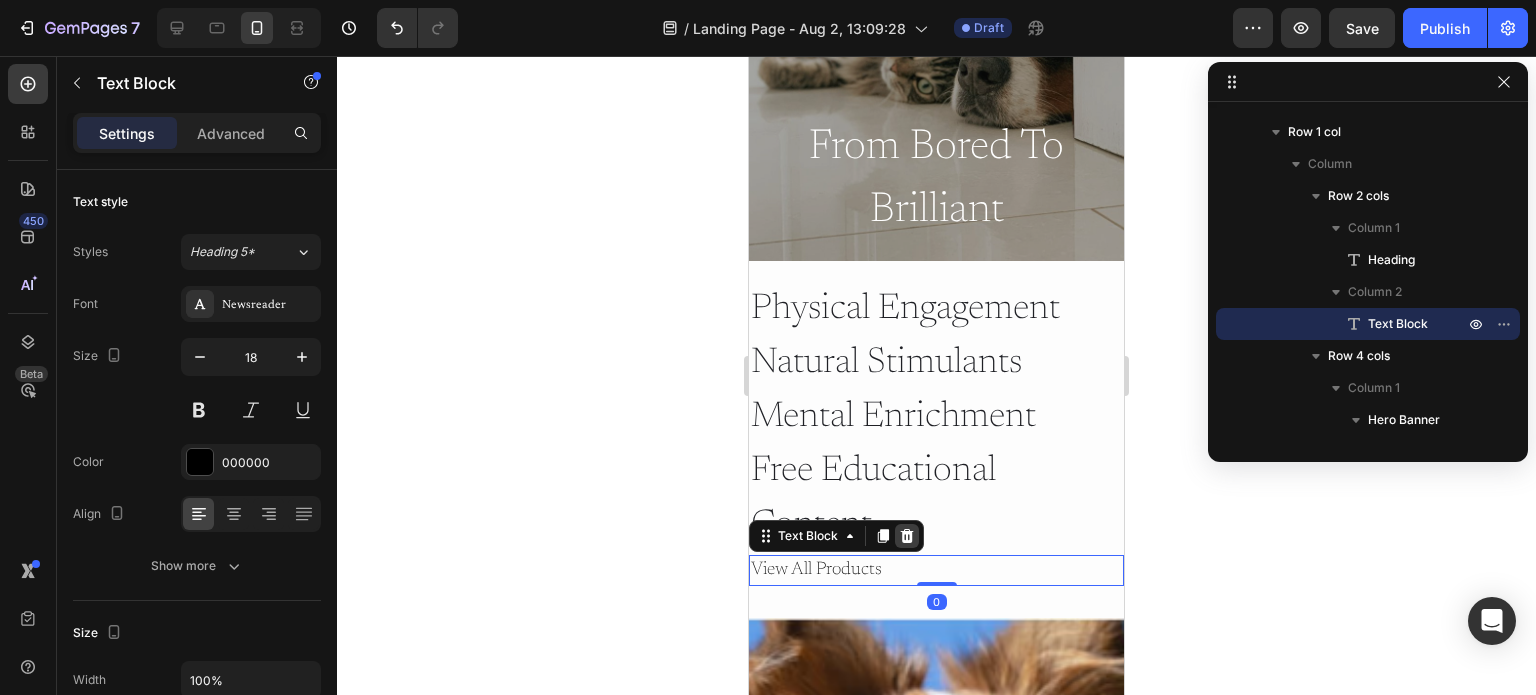 click 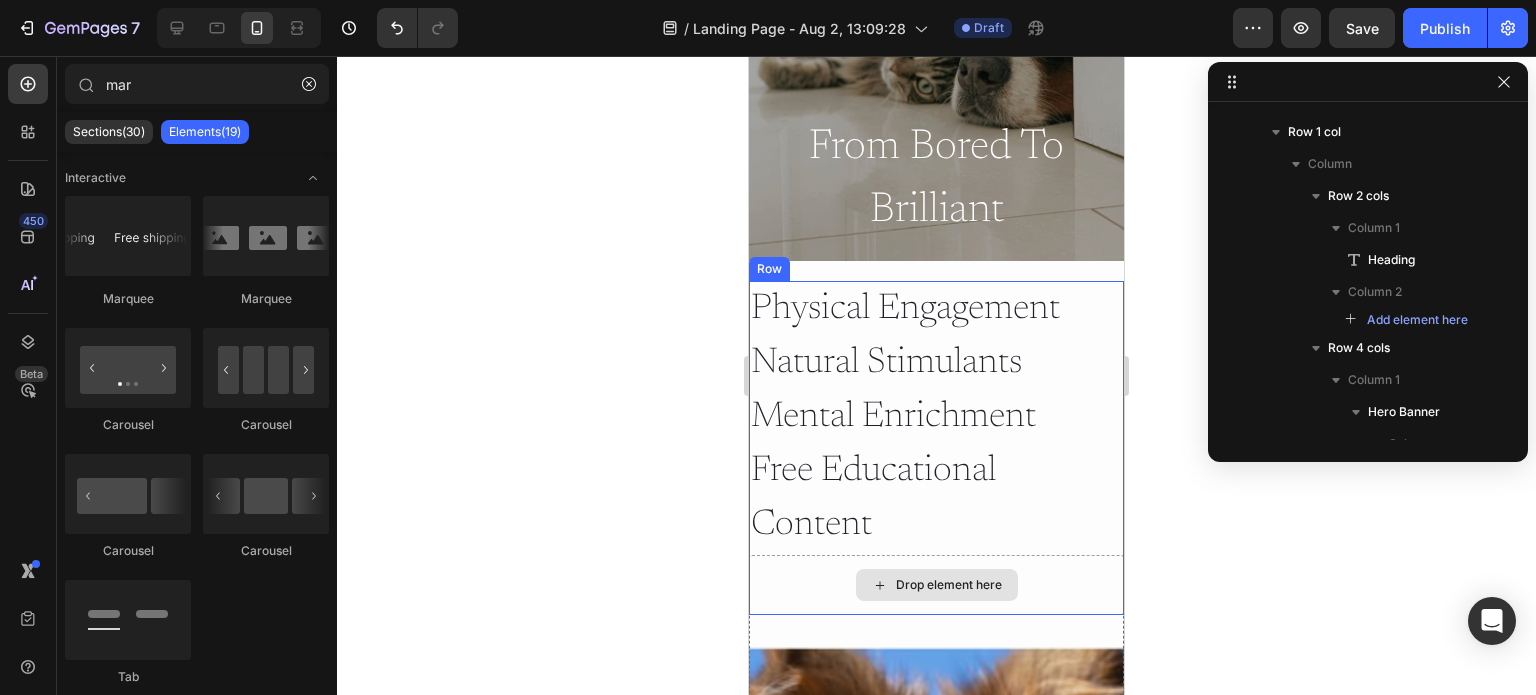 click on "Drop element here" at bounding box center [936, 585] 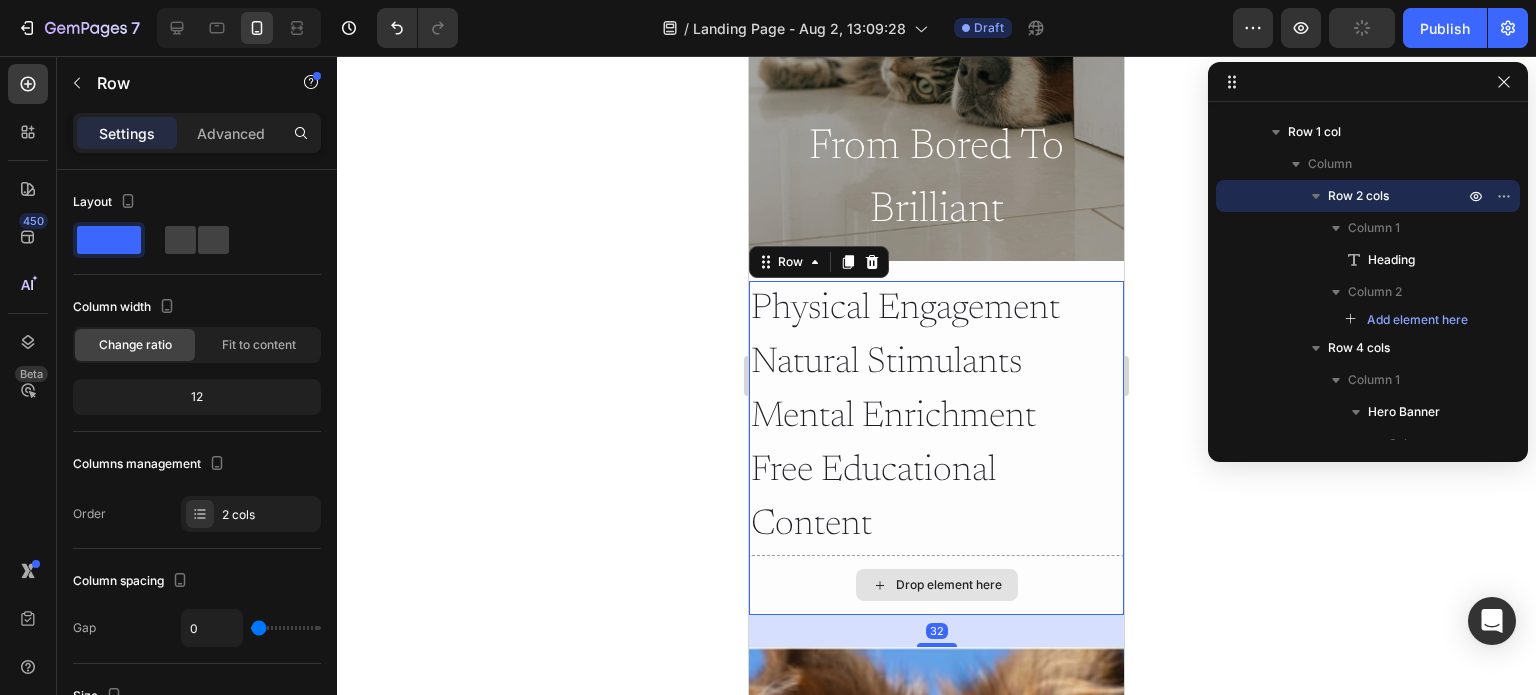 click on "Drop element here" at bounding box center [936, 585] 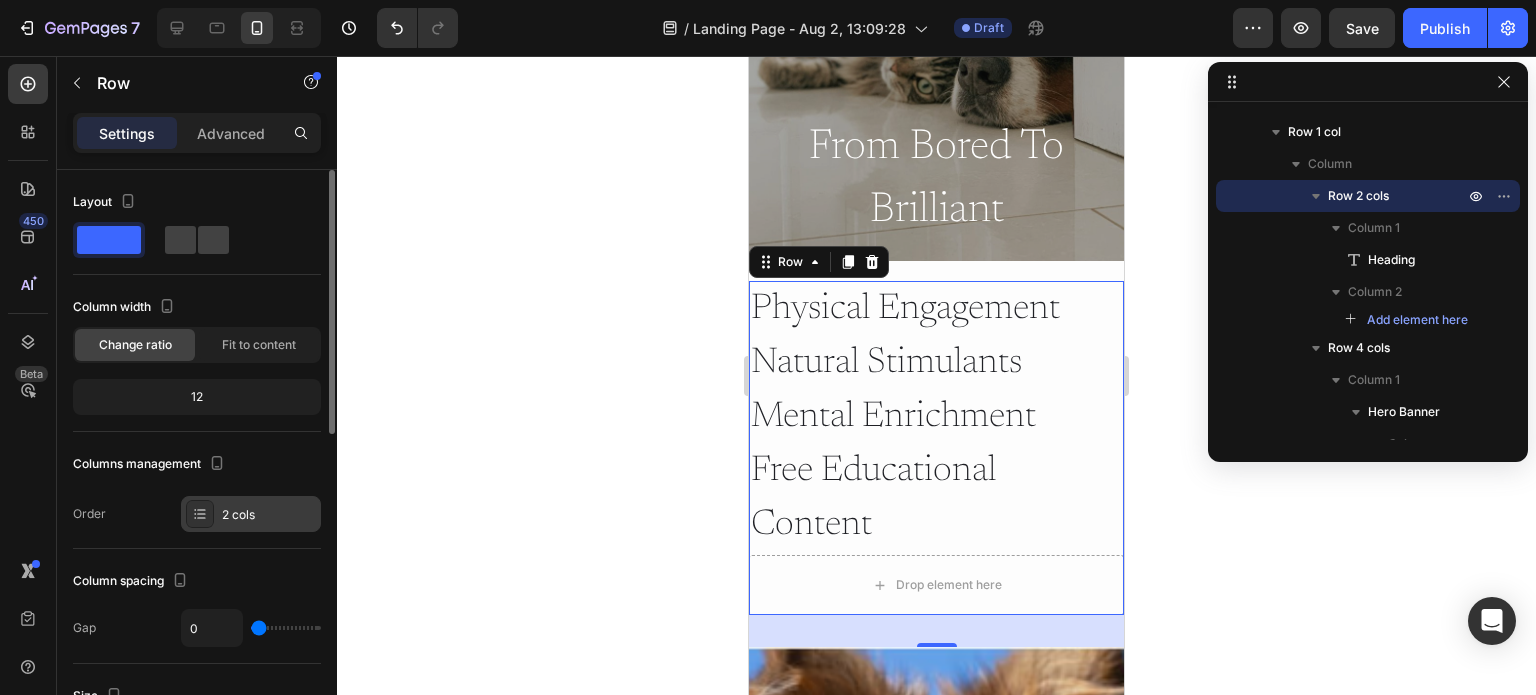 click on "2 cols" at bounding box center (251, 514) 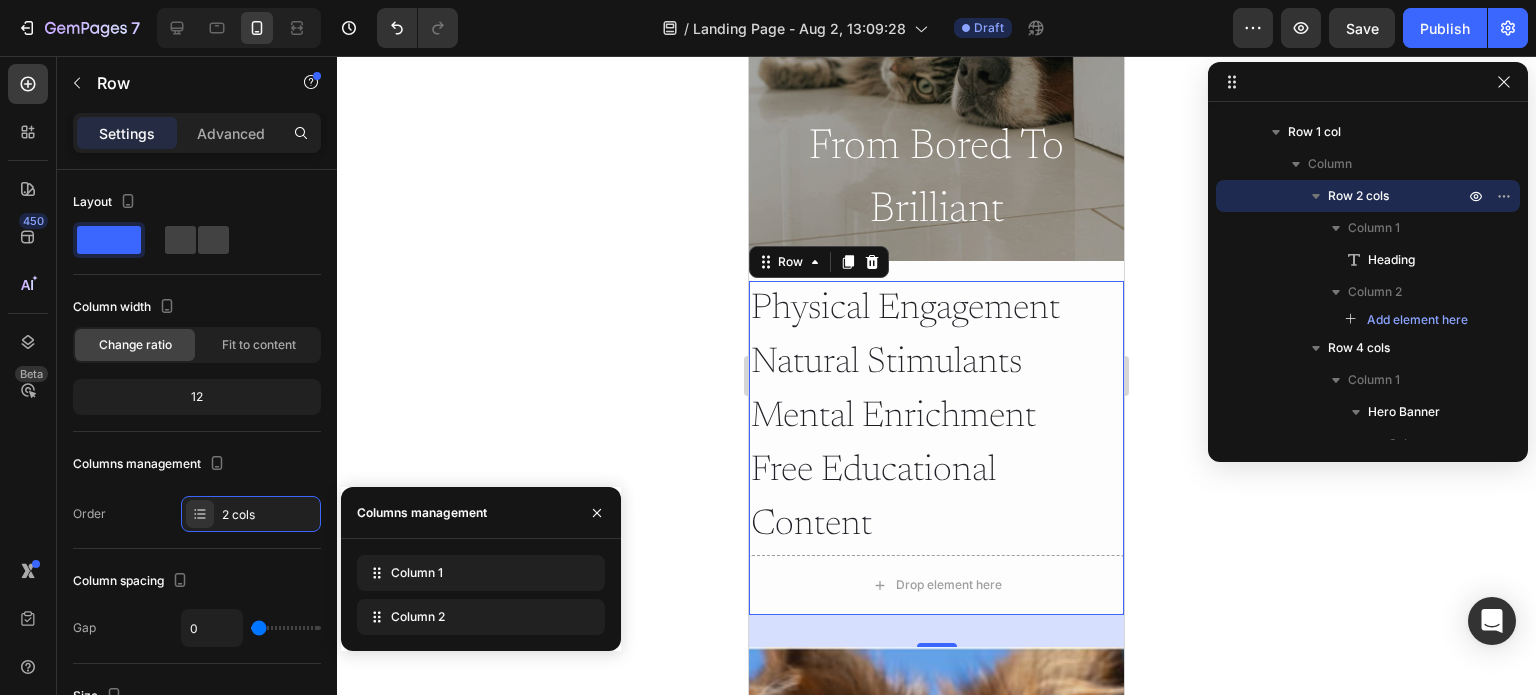 click 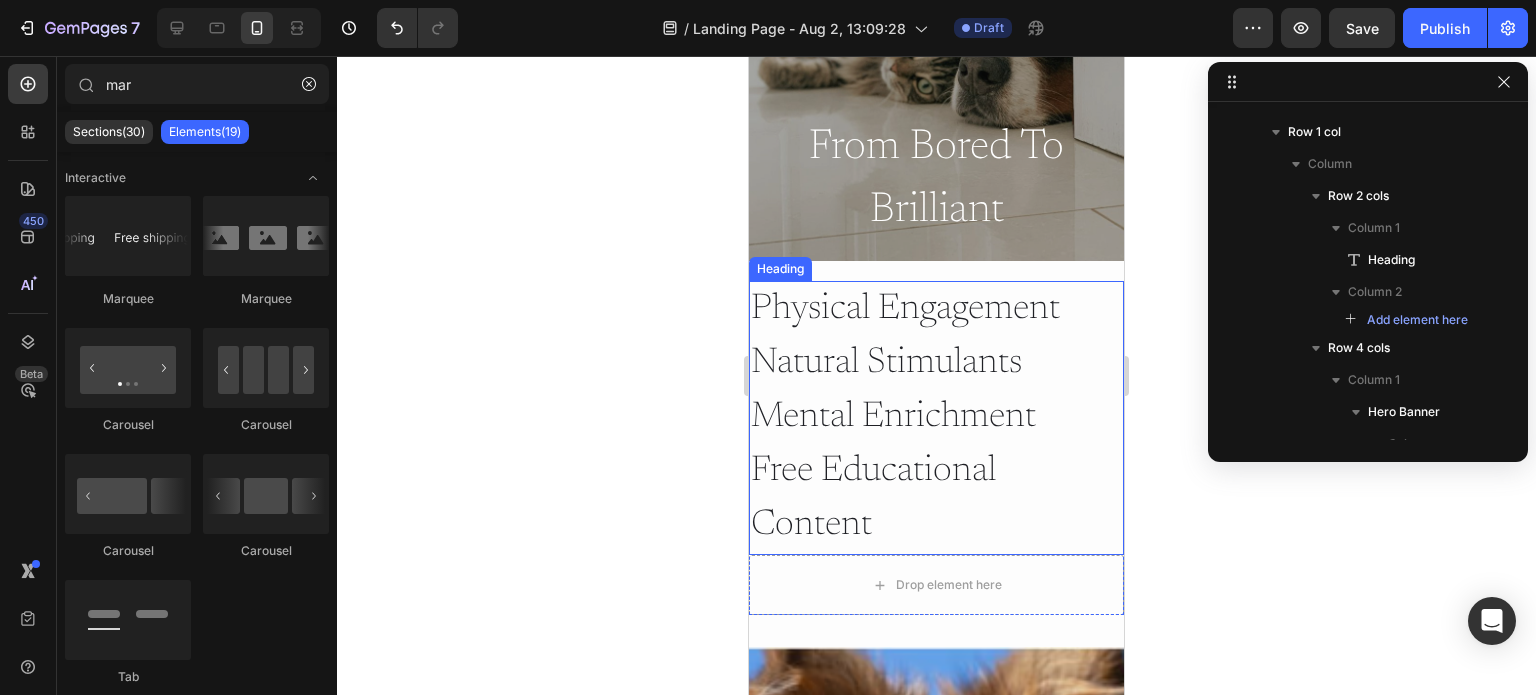 click on "Physical Engagement Natural Stimulants Mental Enrichment Free Educational Content" at bounding box center [936, 418] 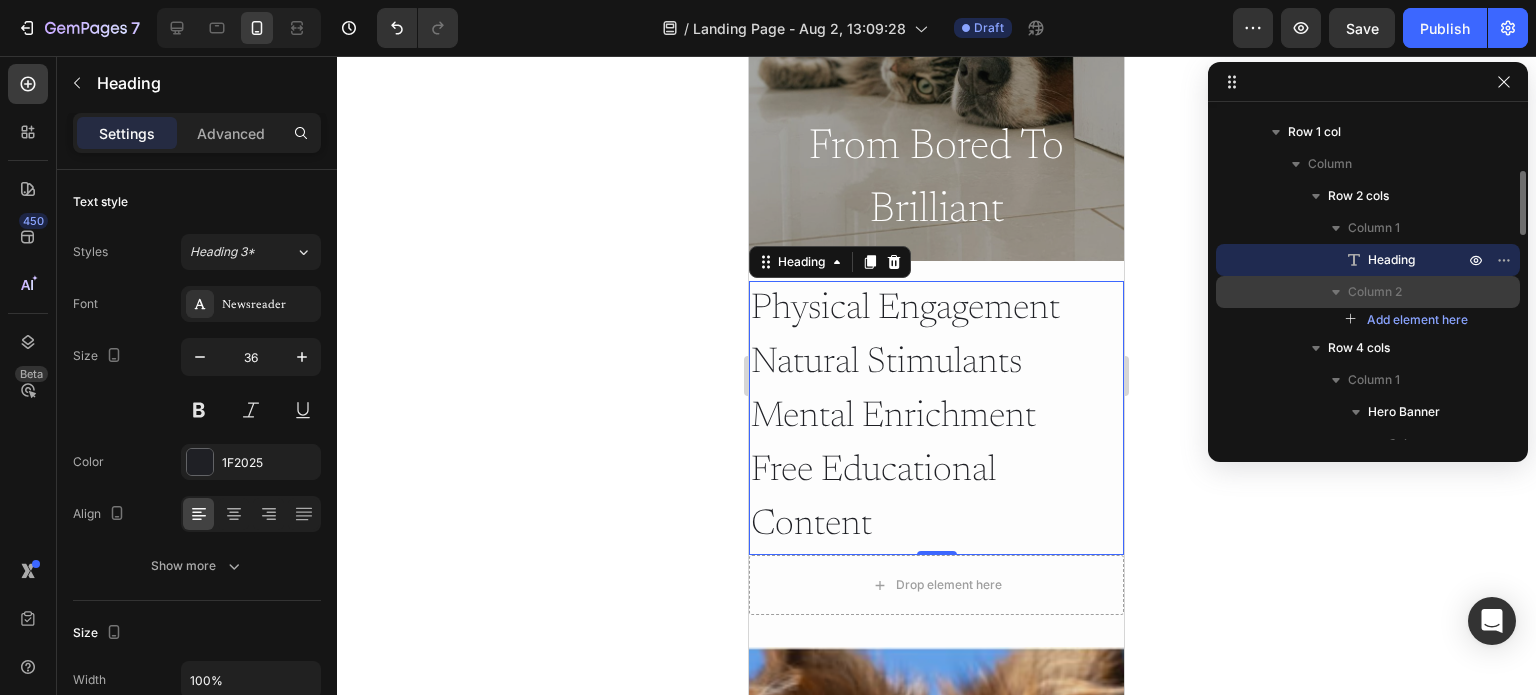 click on "Column 2" at bounding box center (1368, 292) 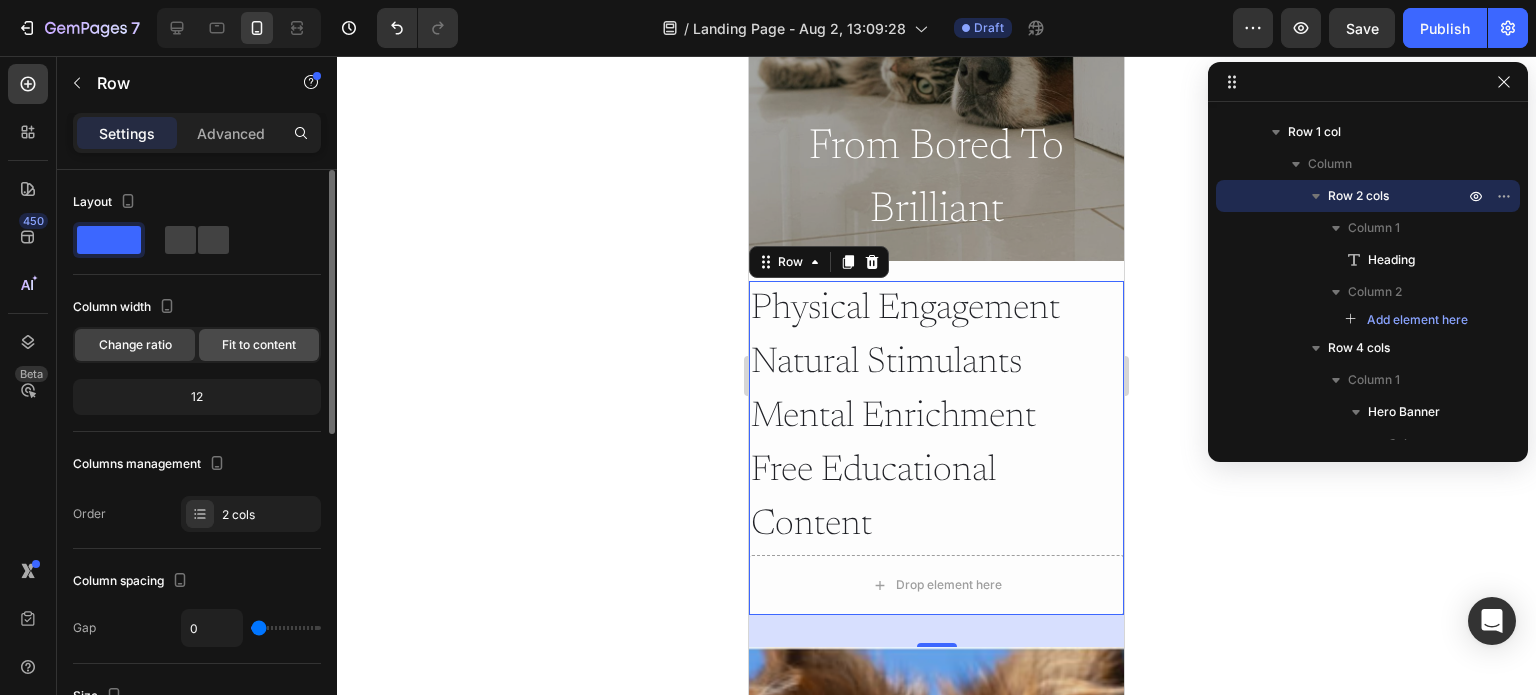 click on "Fit to content" 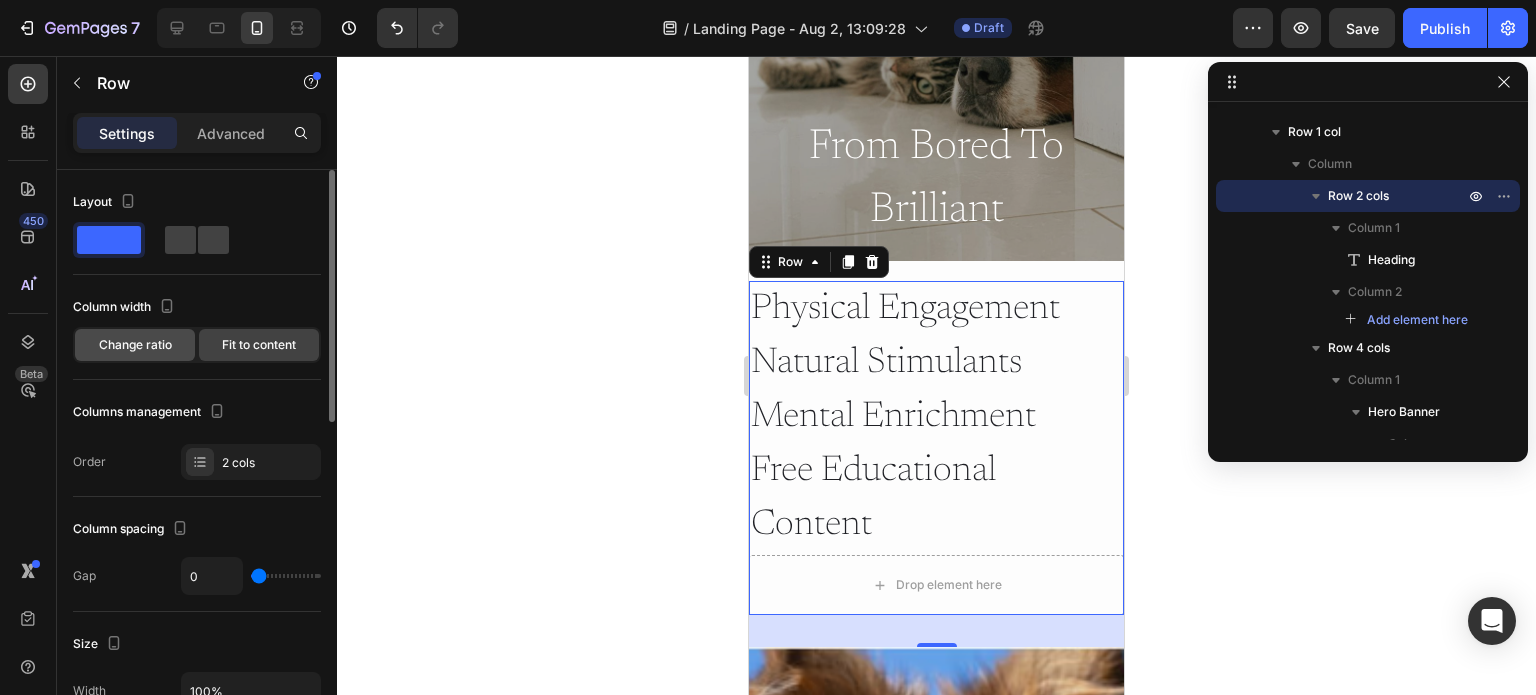 click on "Change ratio" 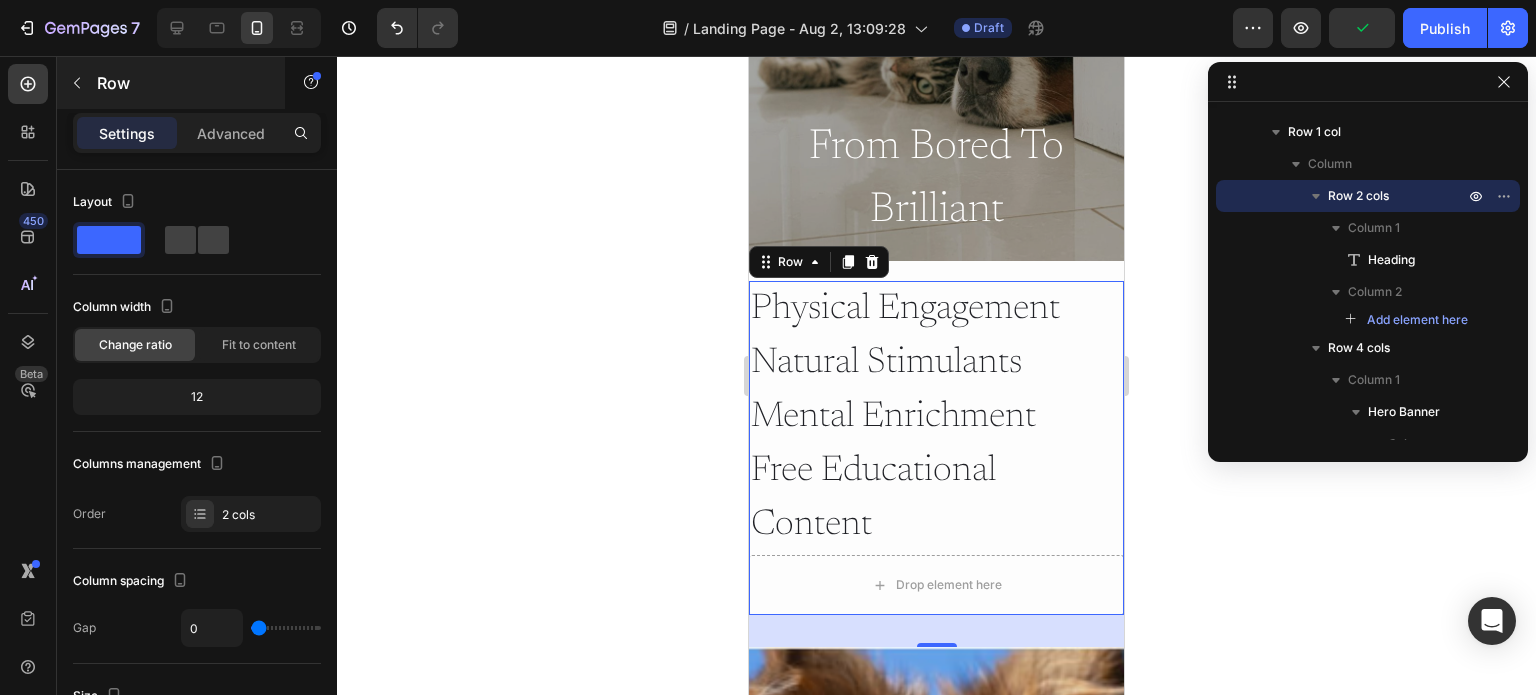 click at bounding box center [77, 83] 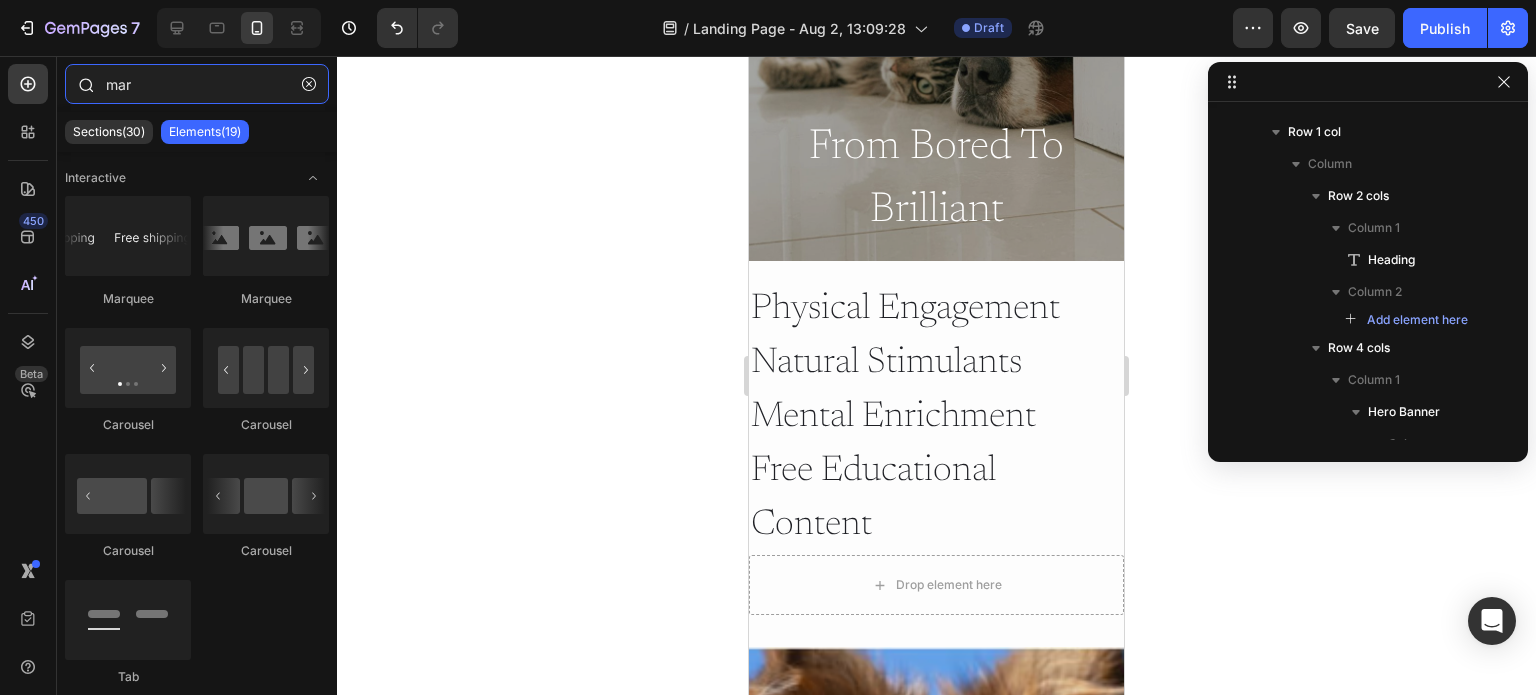 click on "mar" at bounding box center [197, 84] 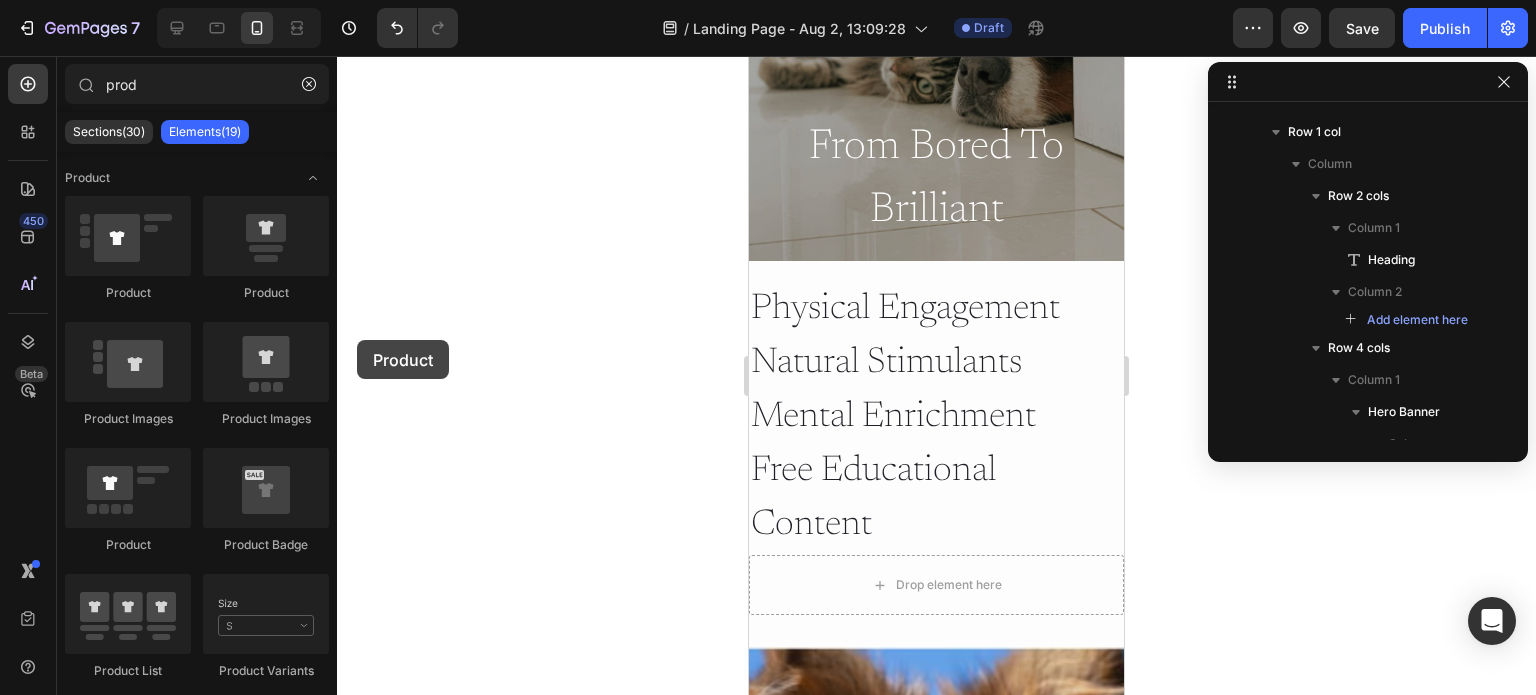 scroll, scrollTop: 364, scrollLeft: 0, axis: vertical 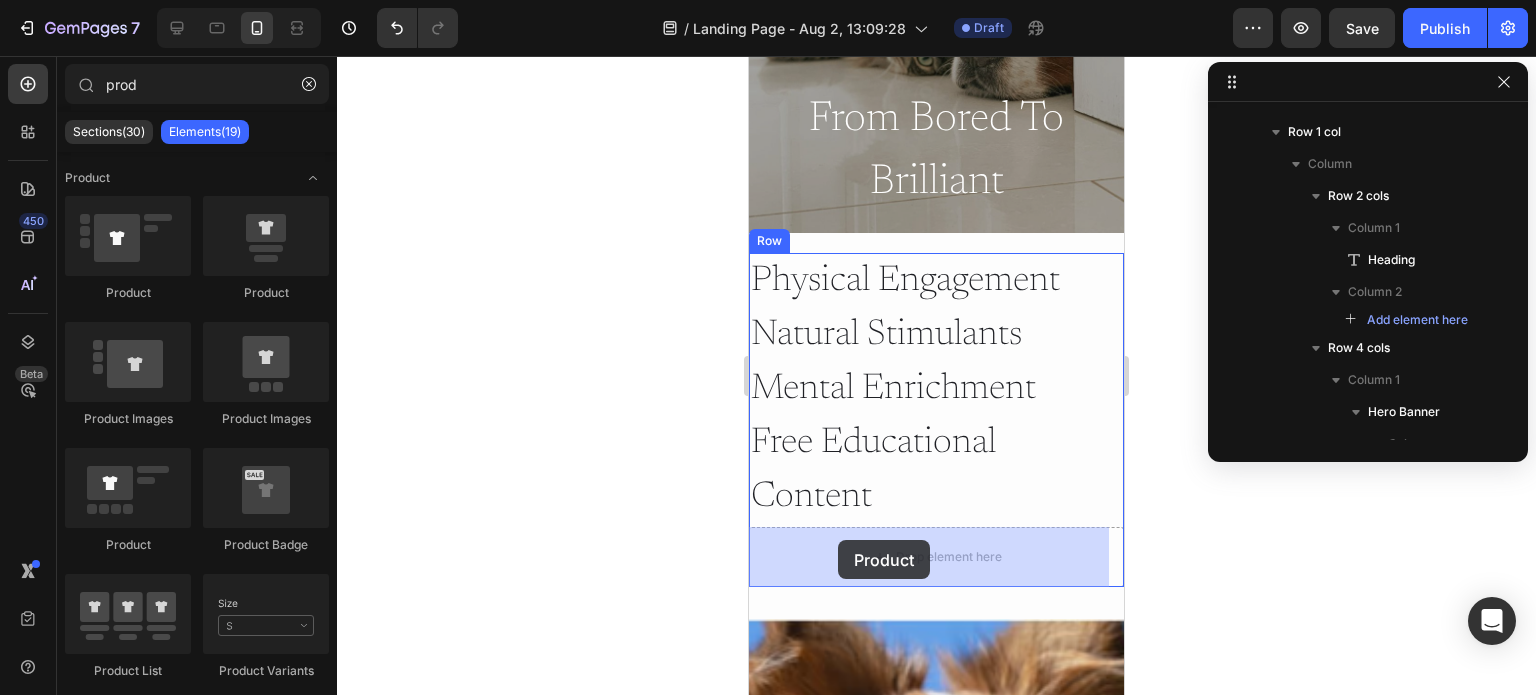 drag, startPoint x: 1006, startPoint y: 325, endPoint x: 838, endPoint y: 541, distance: 273.6421 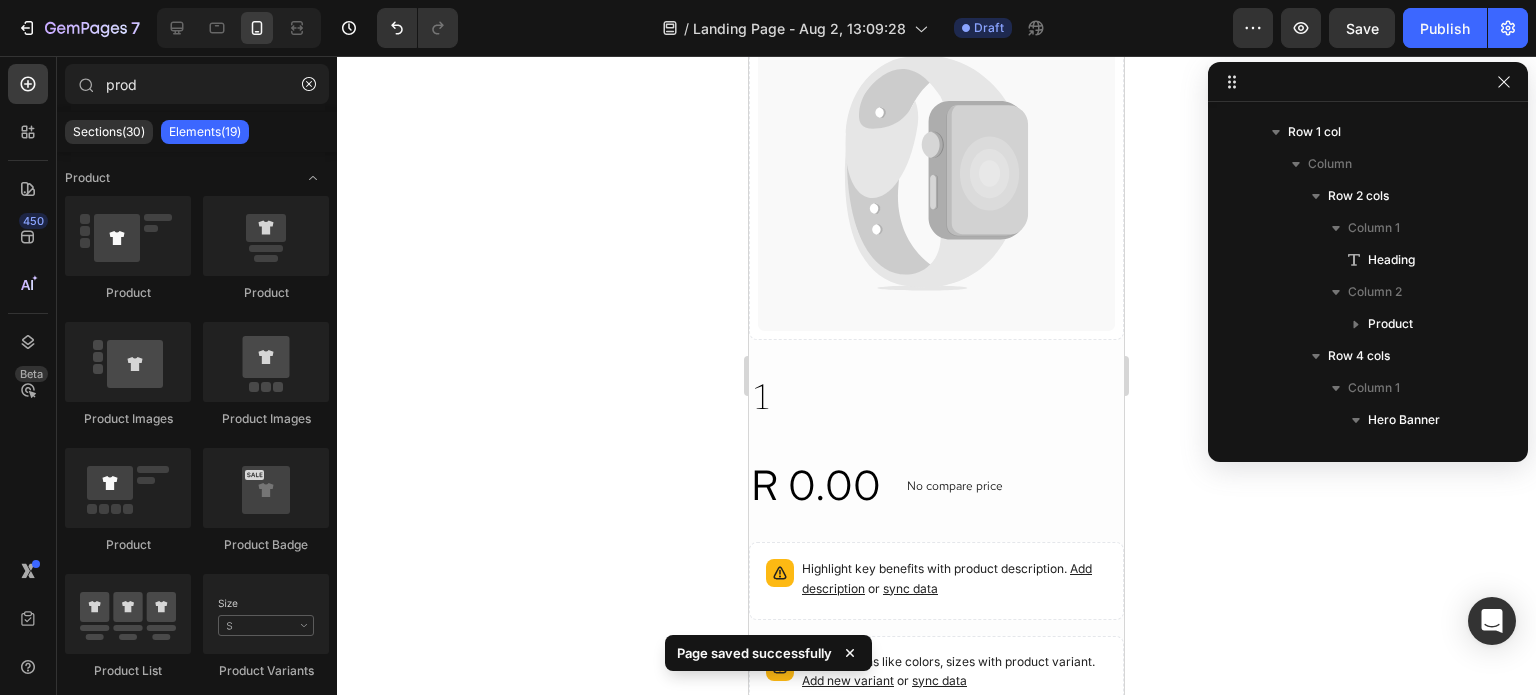 scroll, scrollTop: 959, scrollLeft: 0, axis: vertical 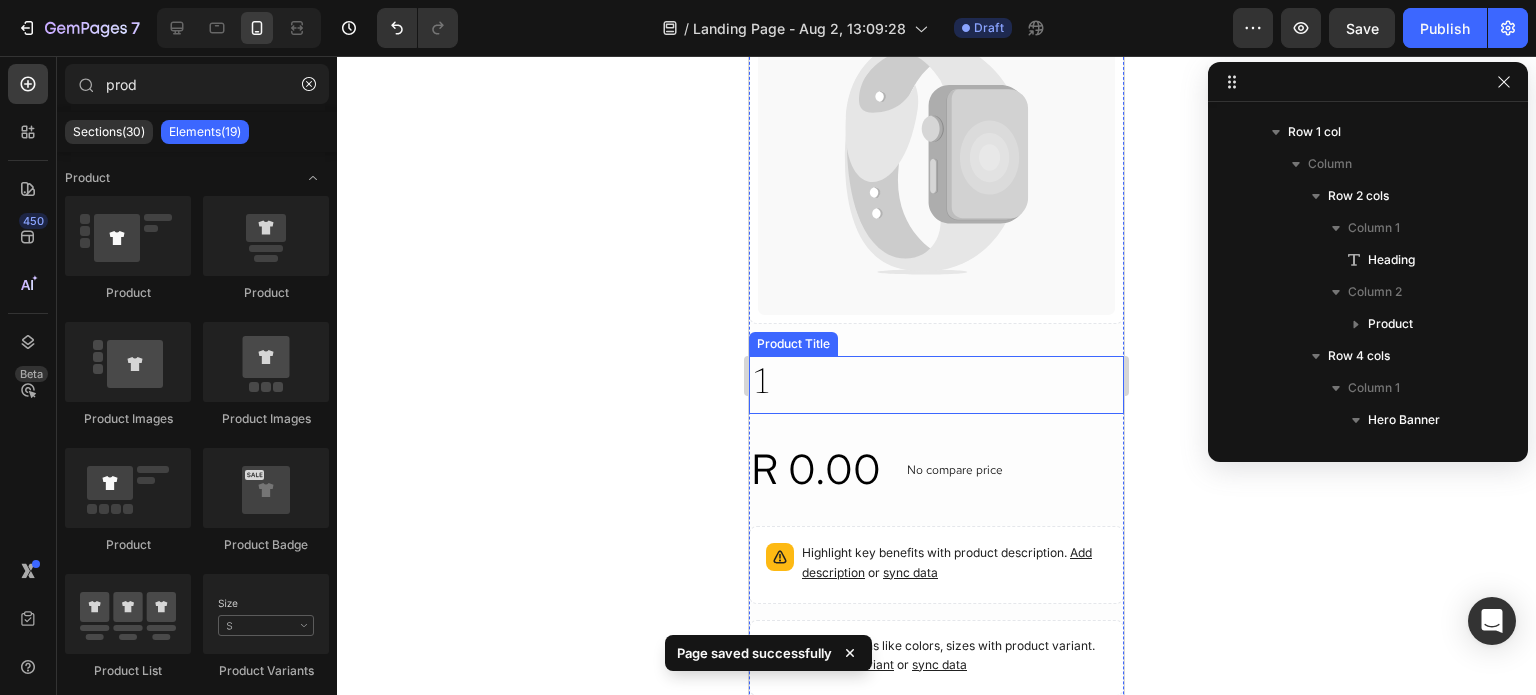 click on "1" at bounding box center [936, 385] 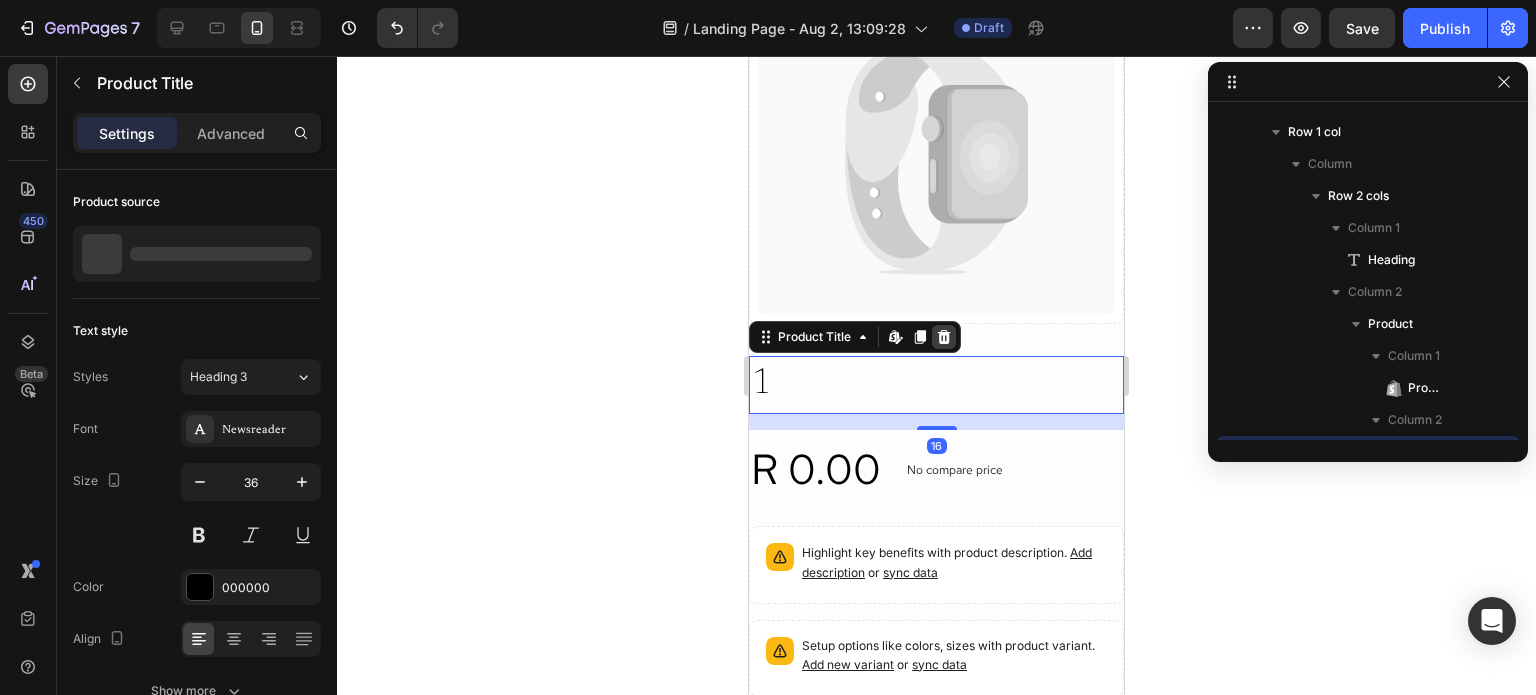 click 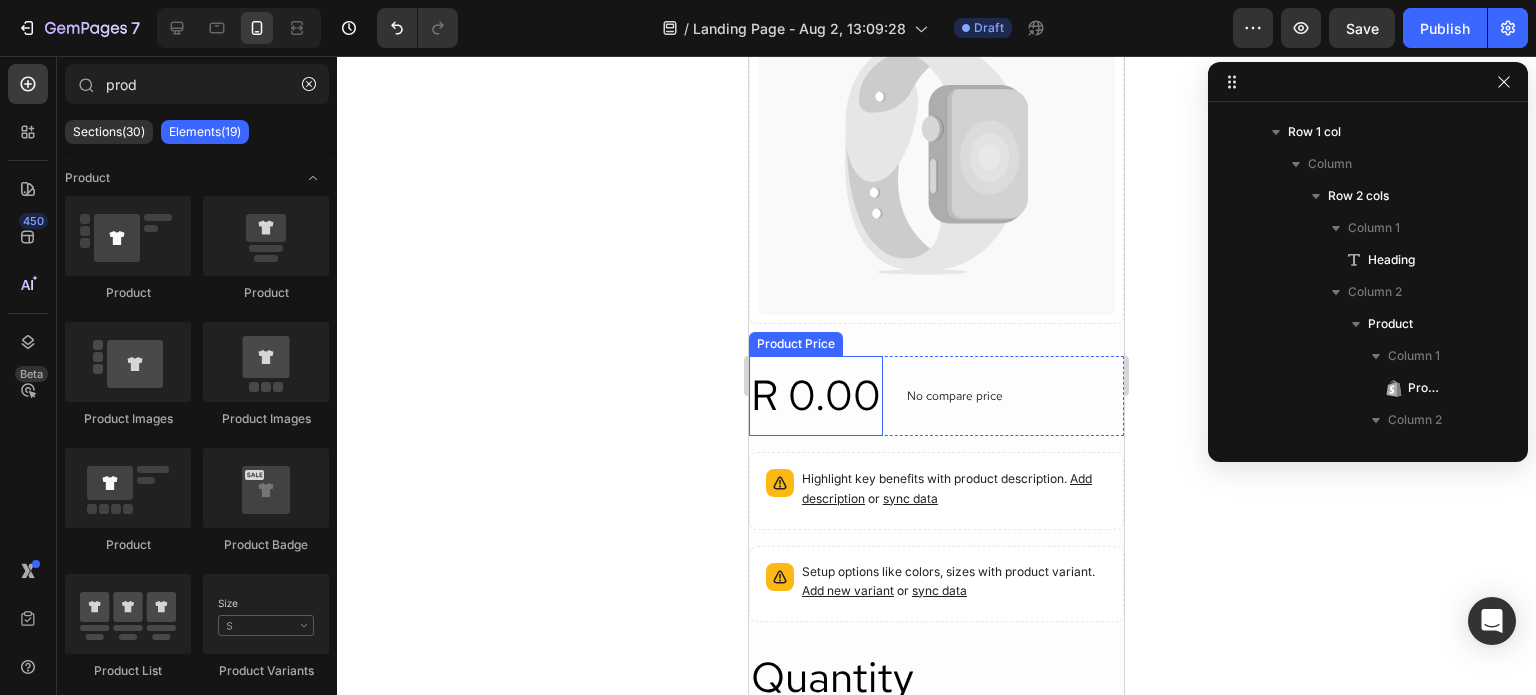 click on "R 0.00" at bounding box center [816, 396] 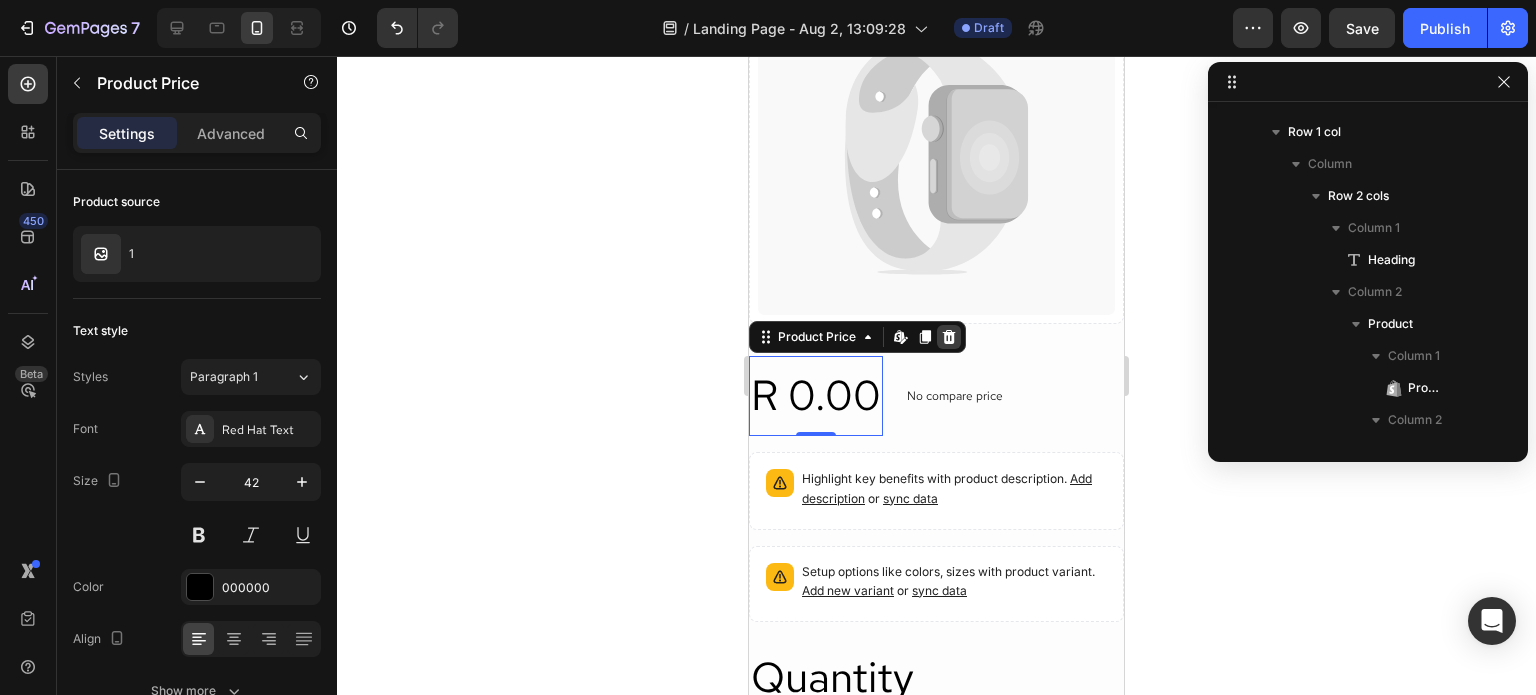 click 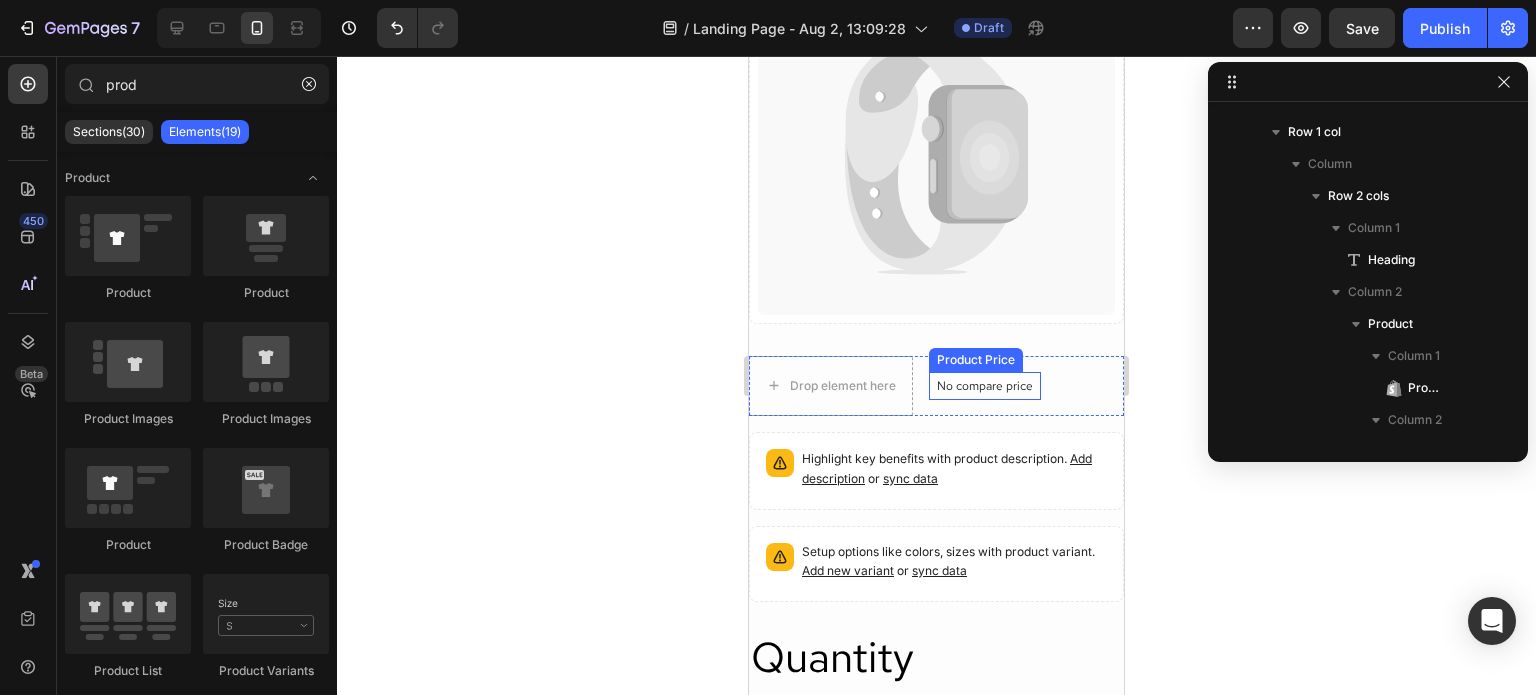 click on "No compare price" at bounding box center [985, 386] 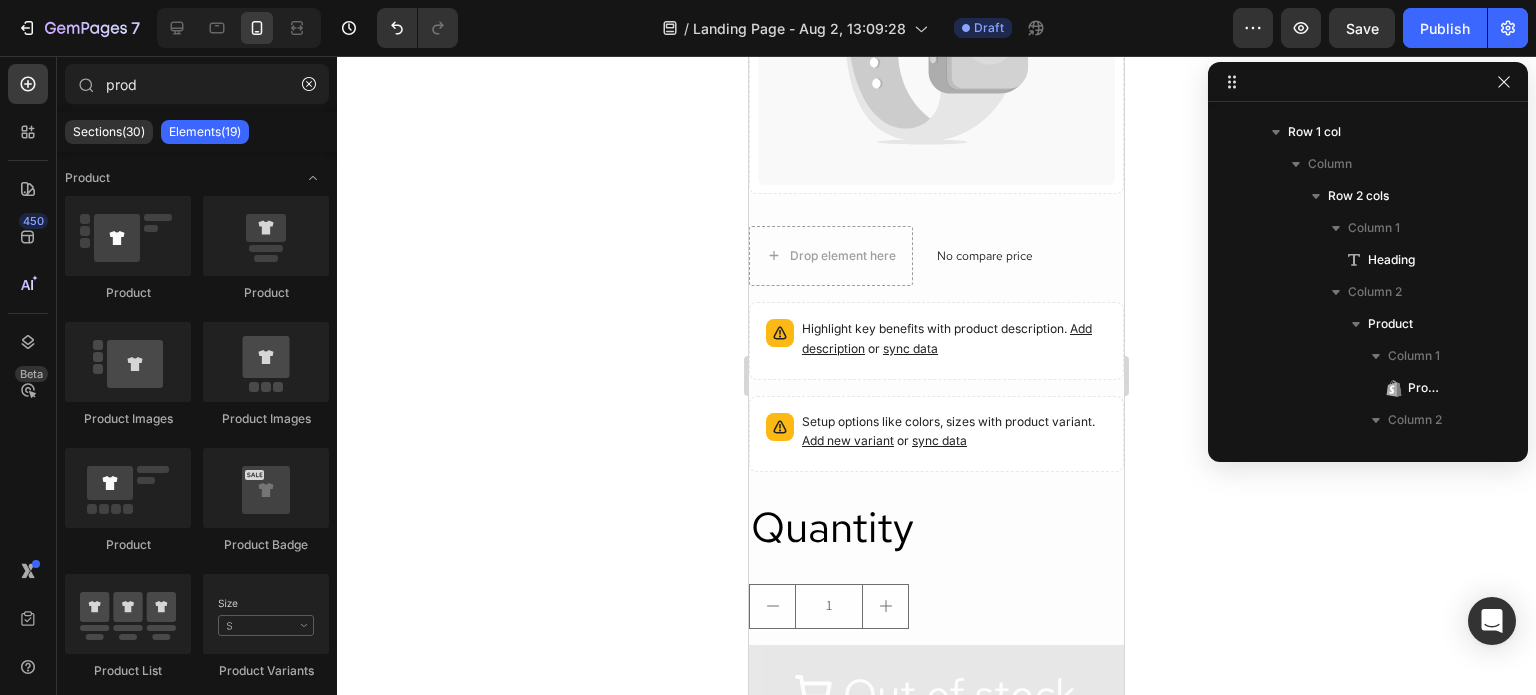 scroll, scrollTop: 1058, scrollLeft: 0, axis: vertical 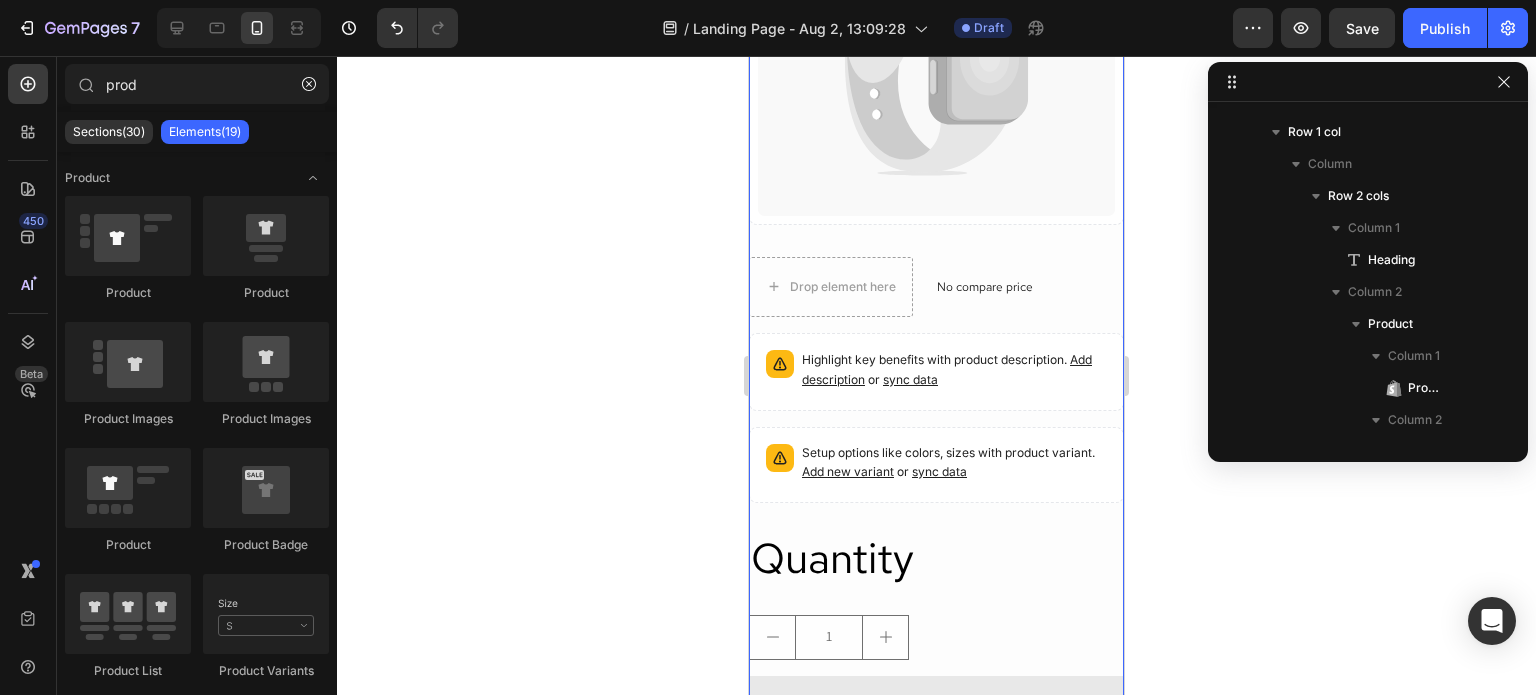 click on "Catch your customer's attention with attracted media.       Add image   or   sync data
Product Images
Drop element here No compare price Product Price Row Highlight key benefits with product description.       Add description   or   sync data Product Description Setup options like colors, sizes with product variant.       Add new variant   or   sync data Product Variants & Swatches Quantity Text Block
1
Product Quantity
Out of stock Add to Cart Buy it now Dynamic Checkout Product" at bounding box center (936, 370) 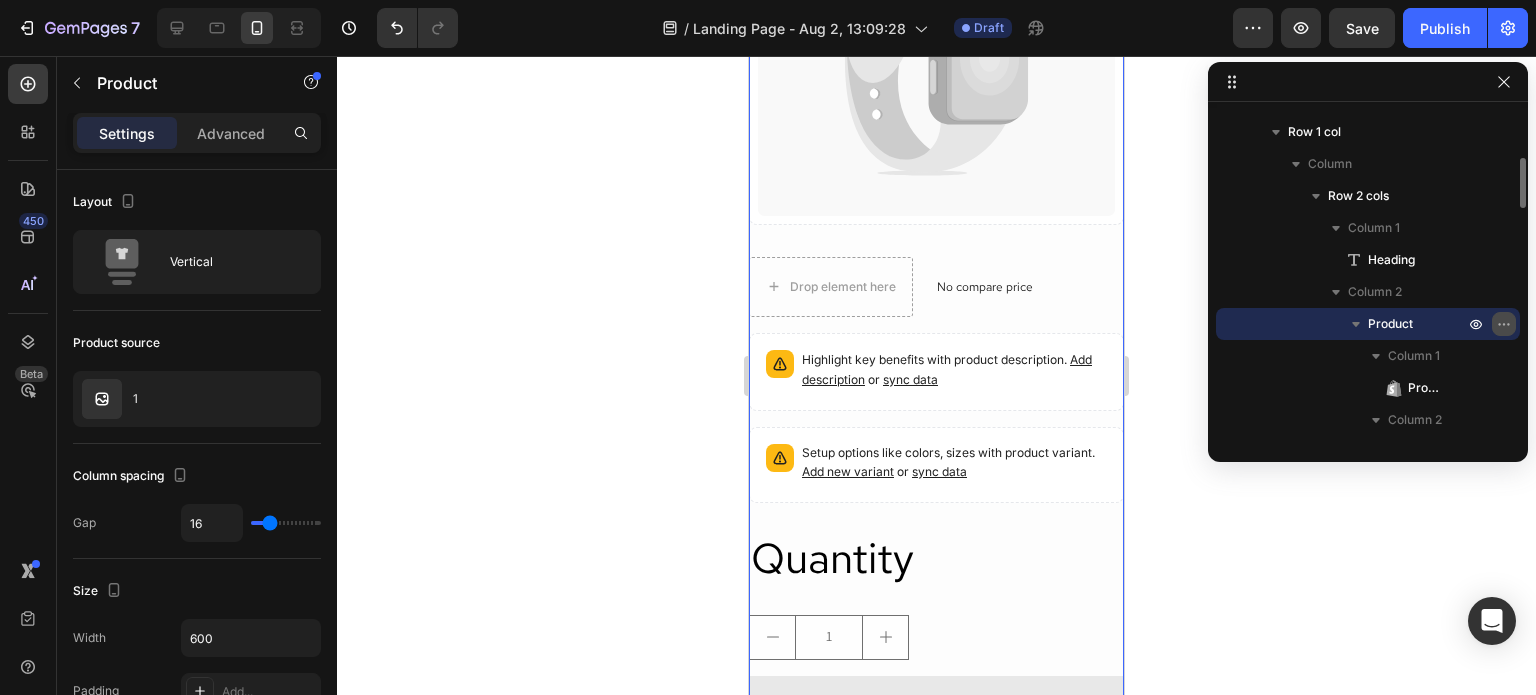 click 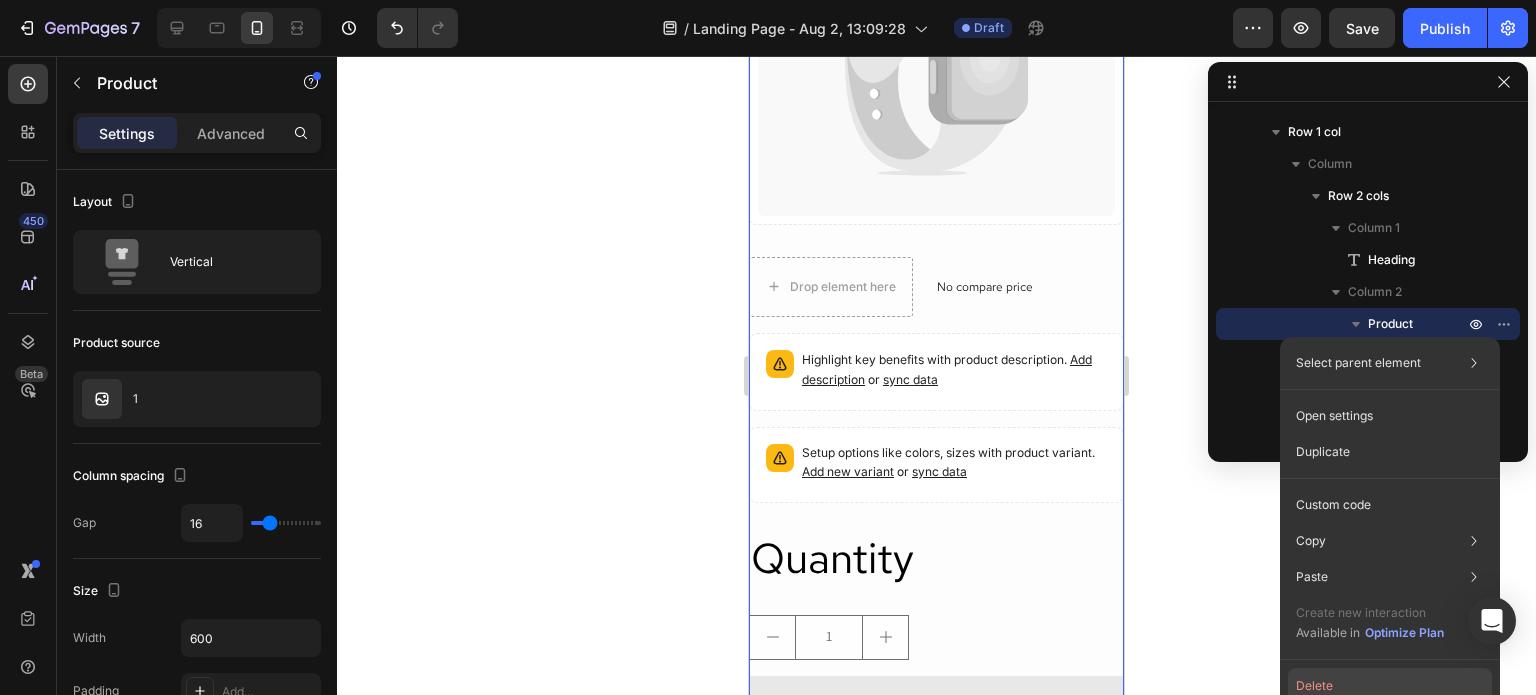 click on "Delete" 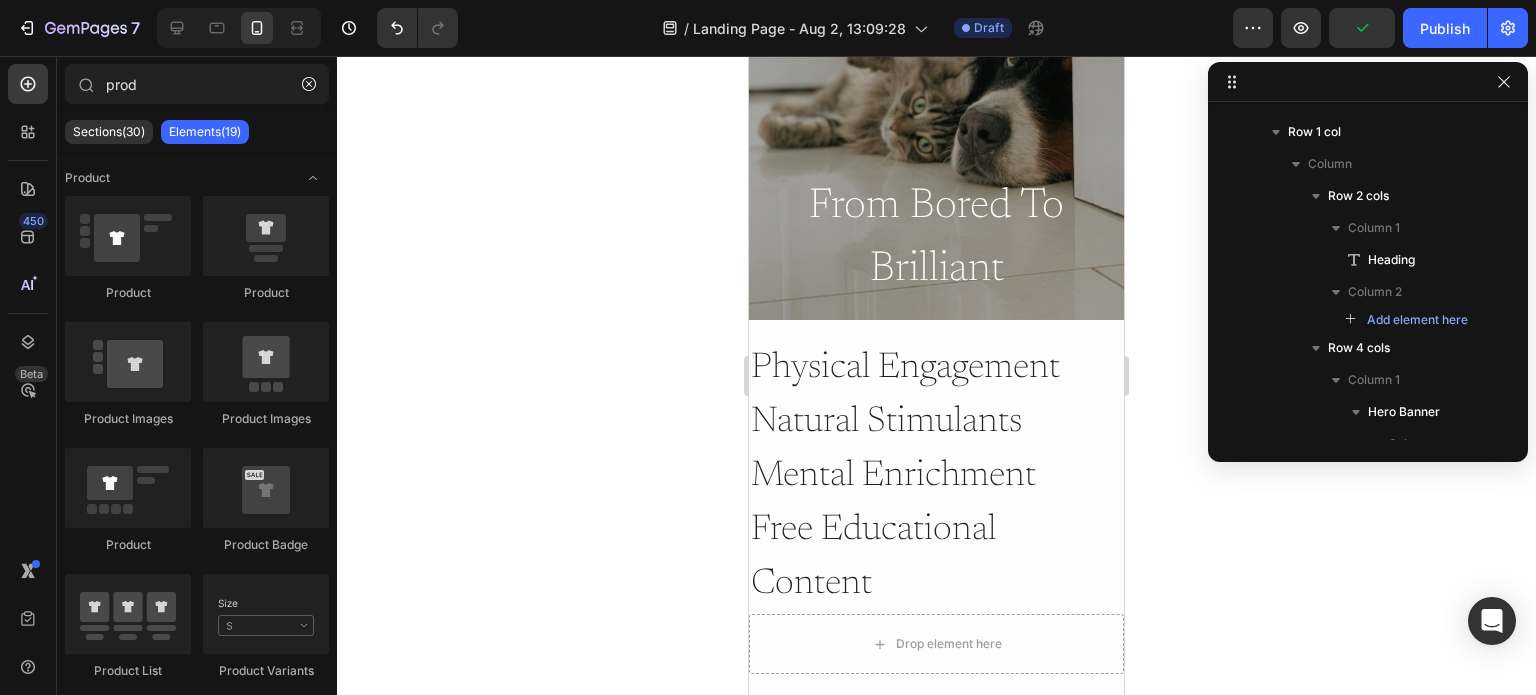 scroll, scrollTop: 292, scrollLeft: 0, axis: vertical 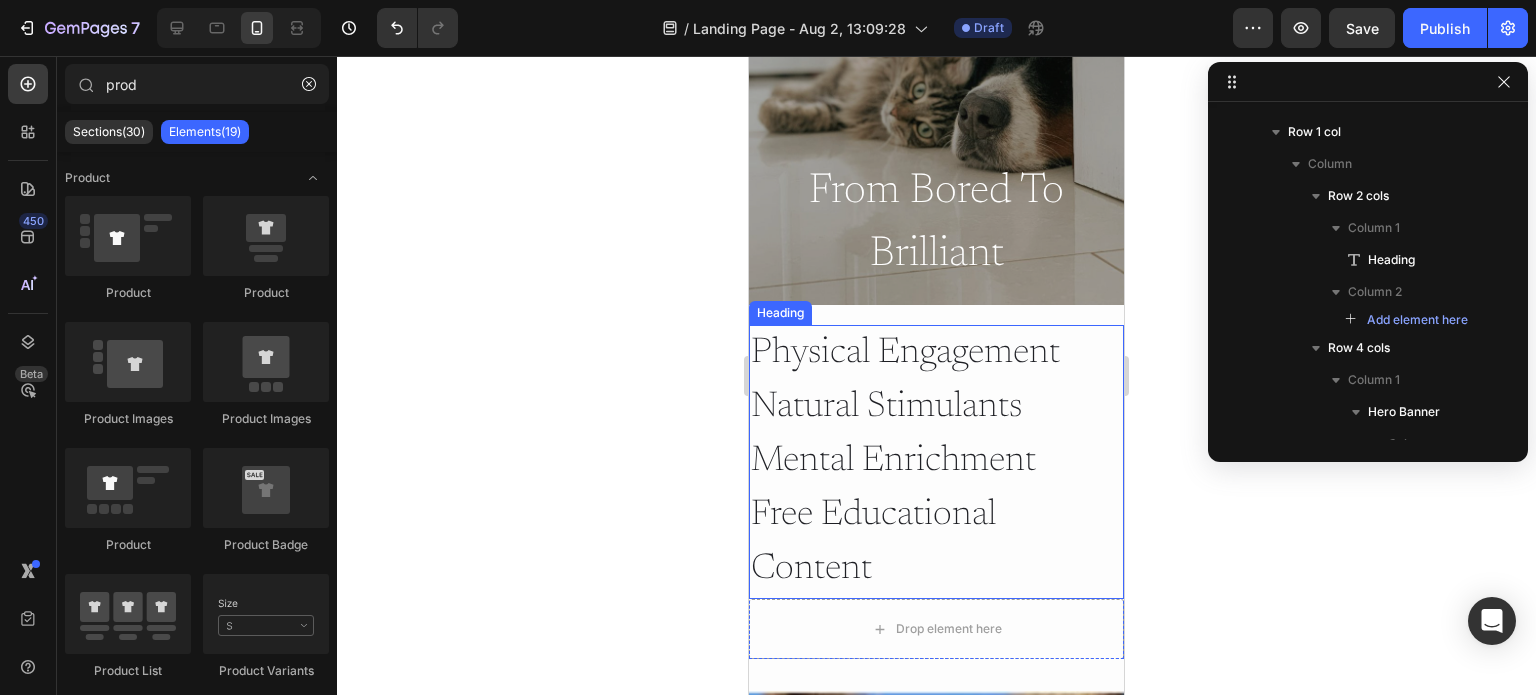 click on "Physical Engagement Natural Stimulants Mental Enrichment Free Educational Content" at bounding box center (936, 462) 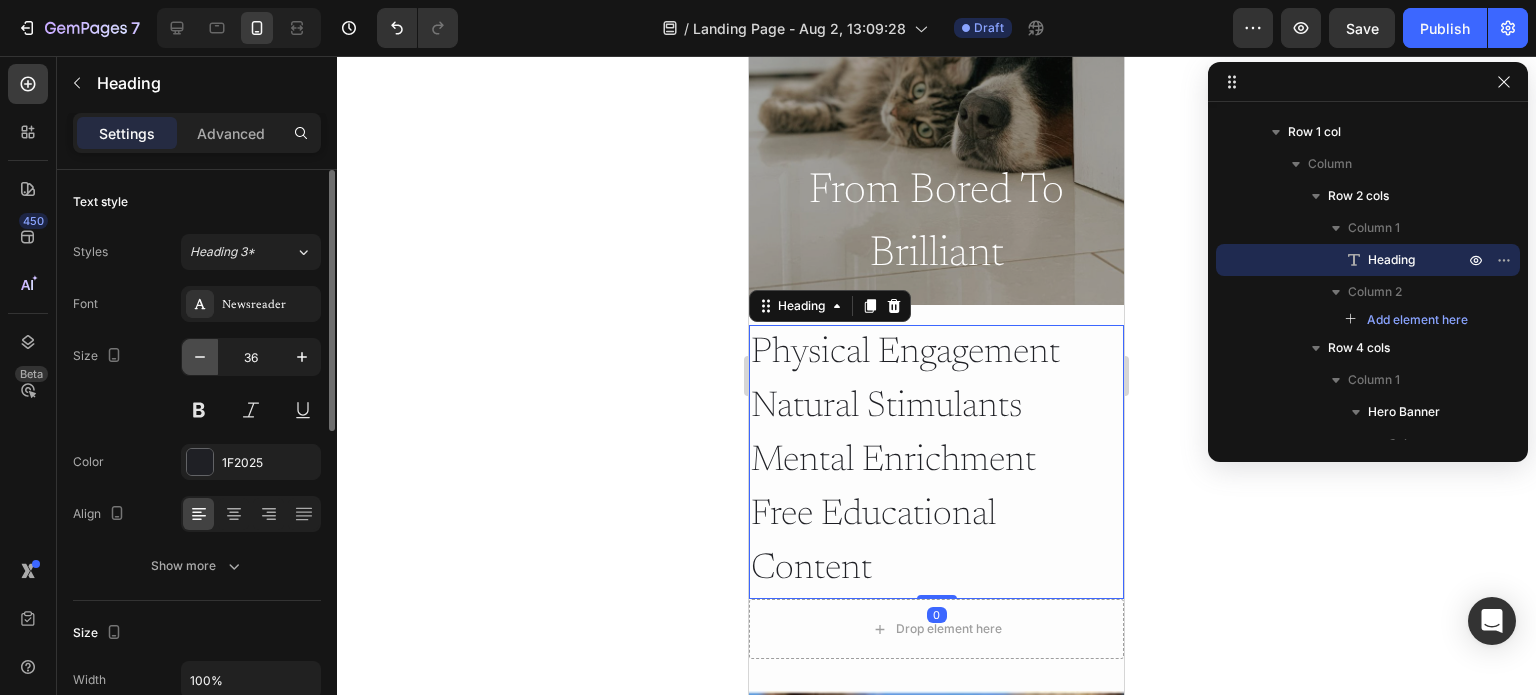 click 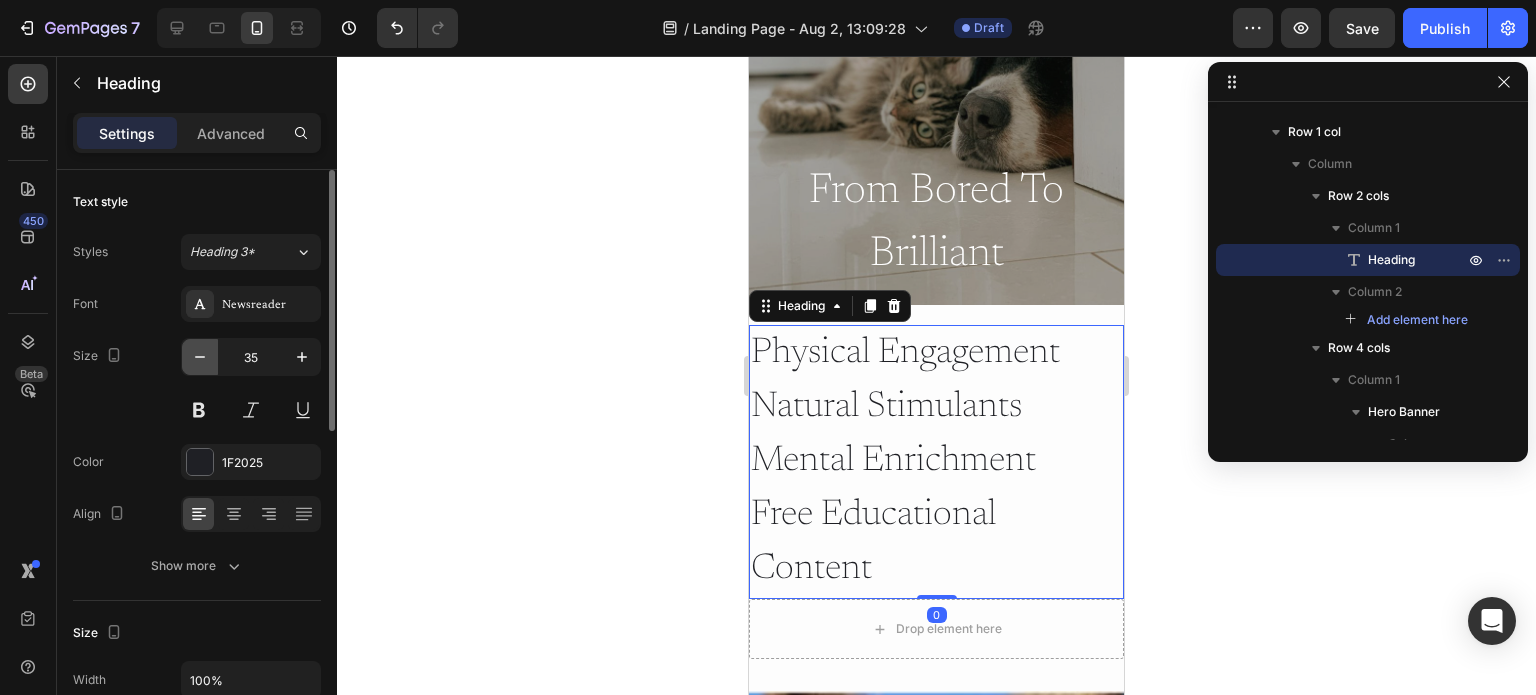 click 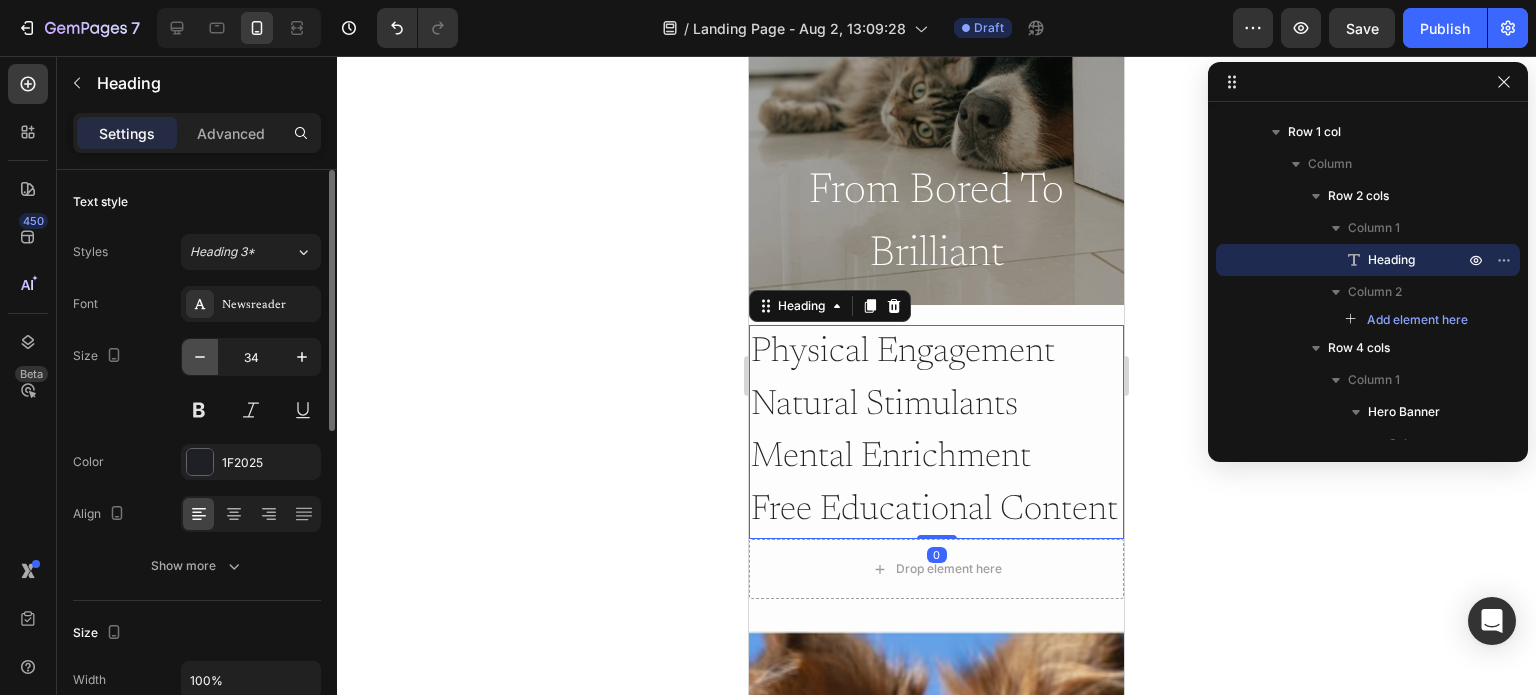 click 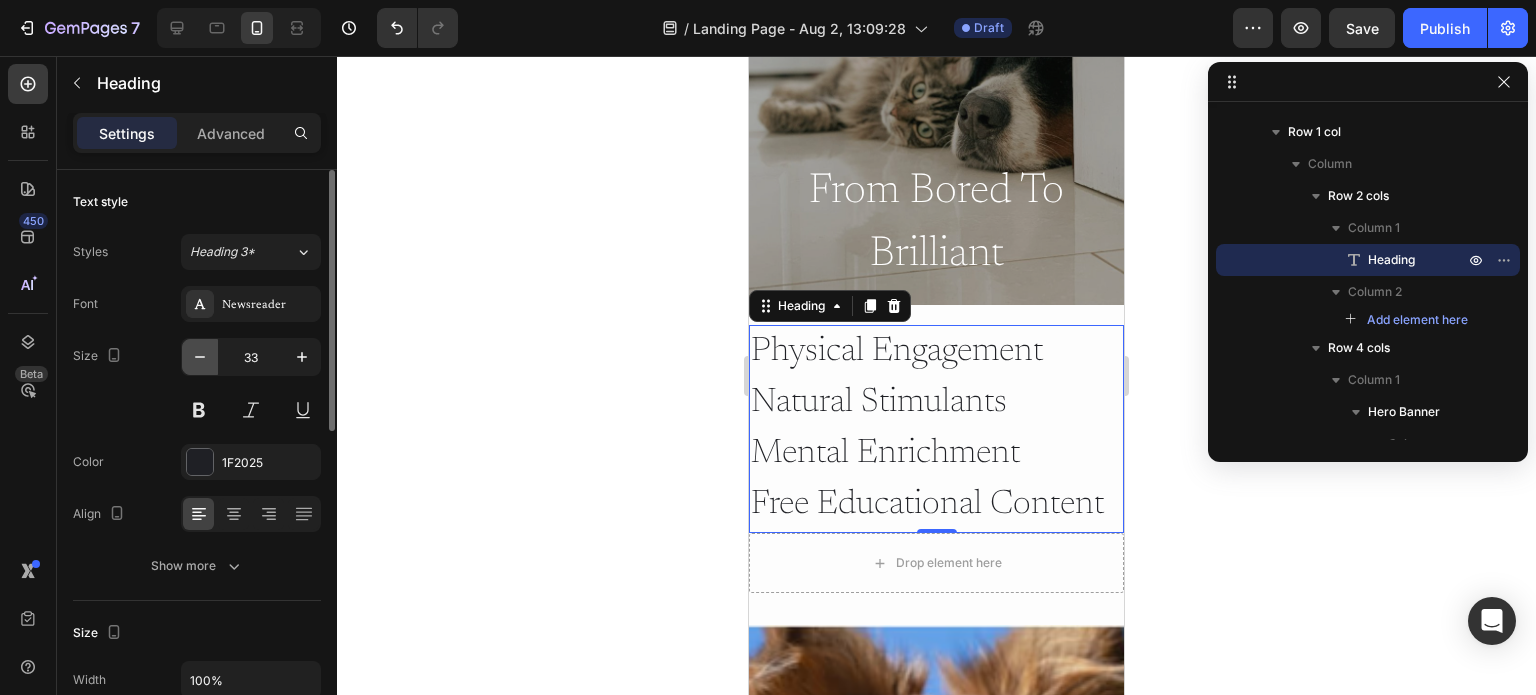 click 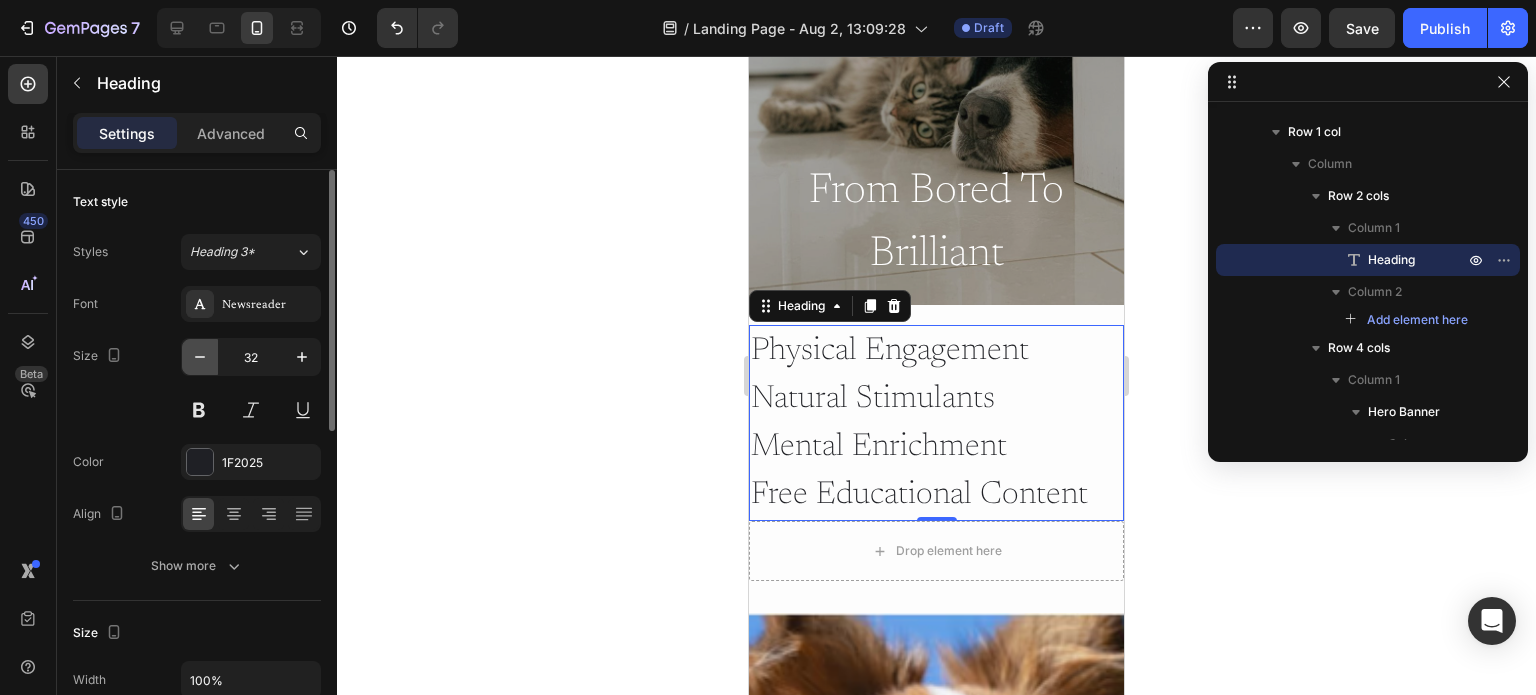 click 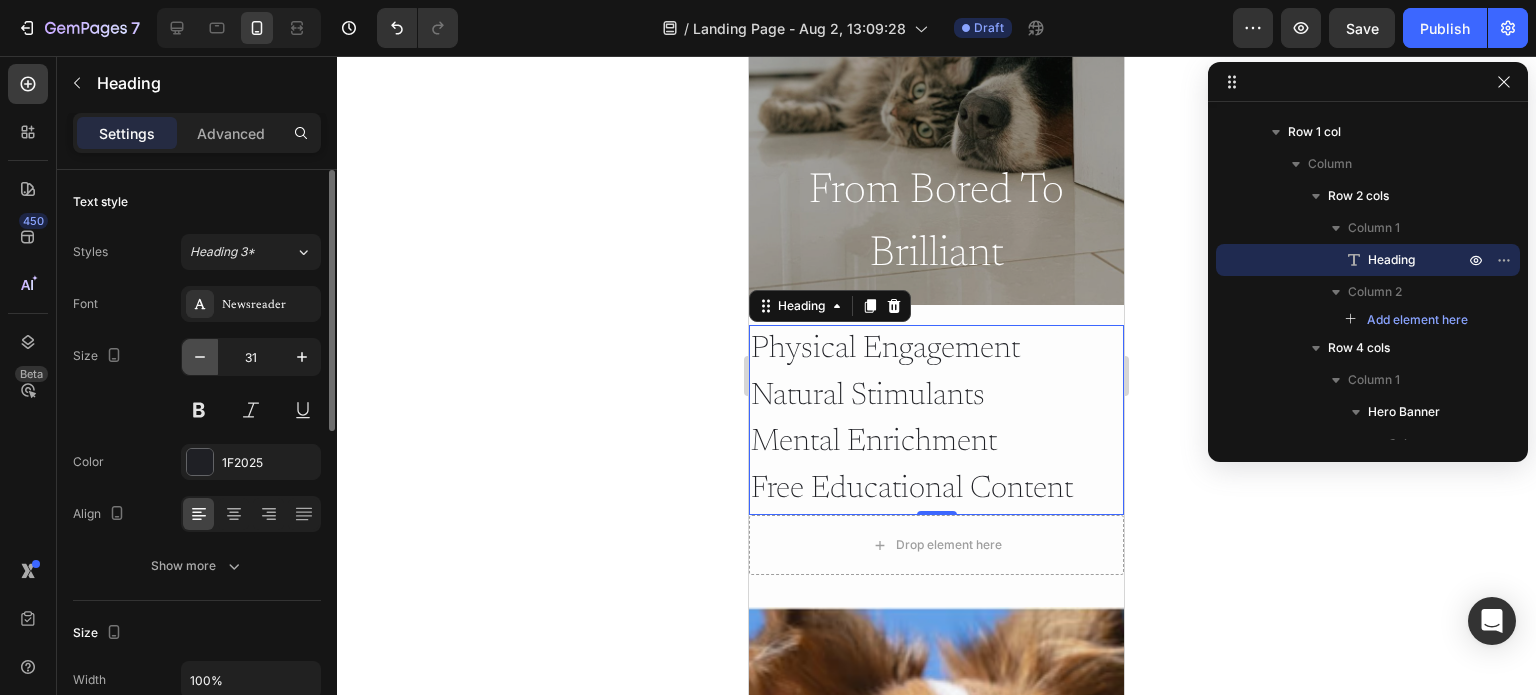 click 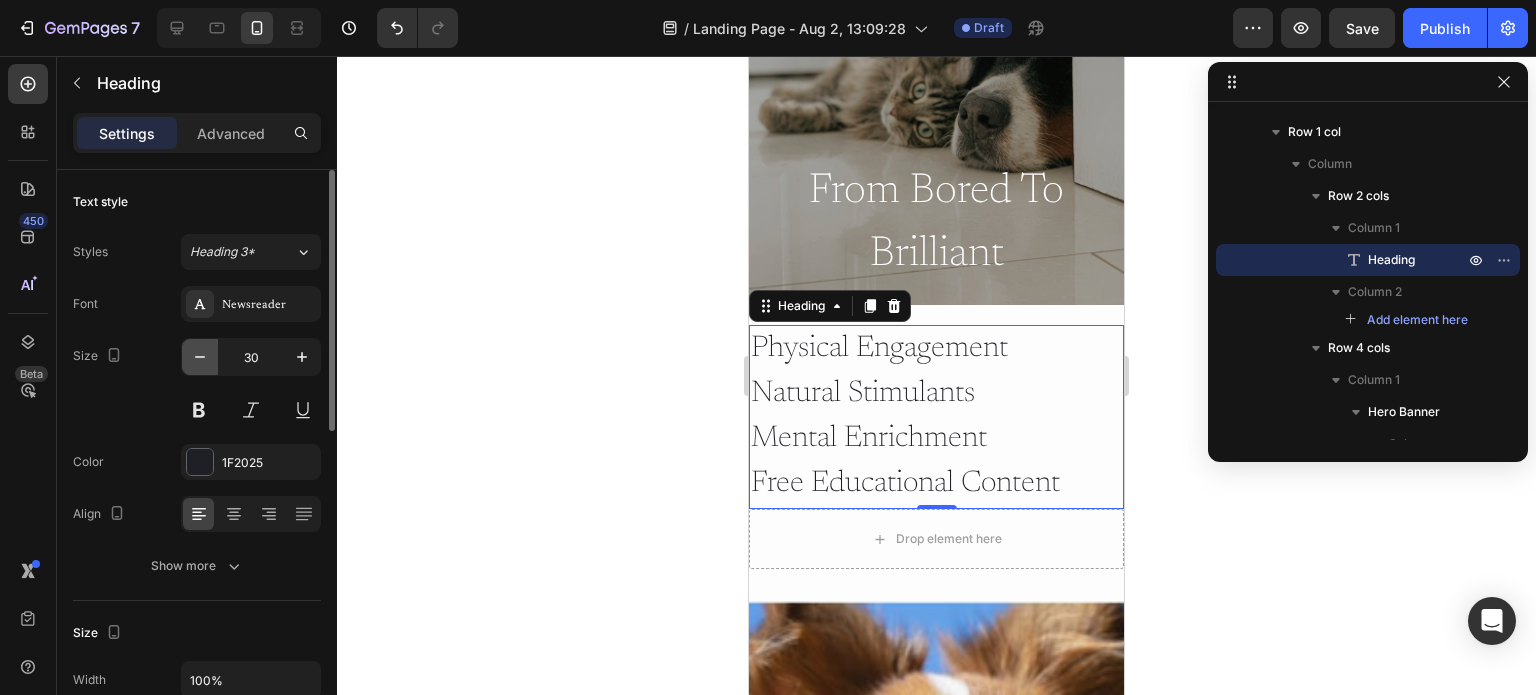 click 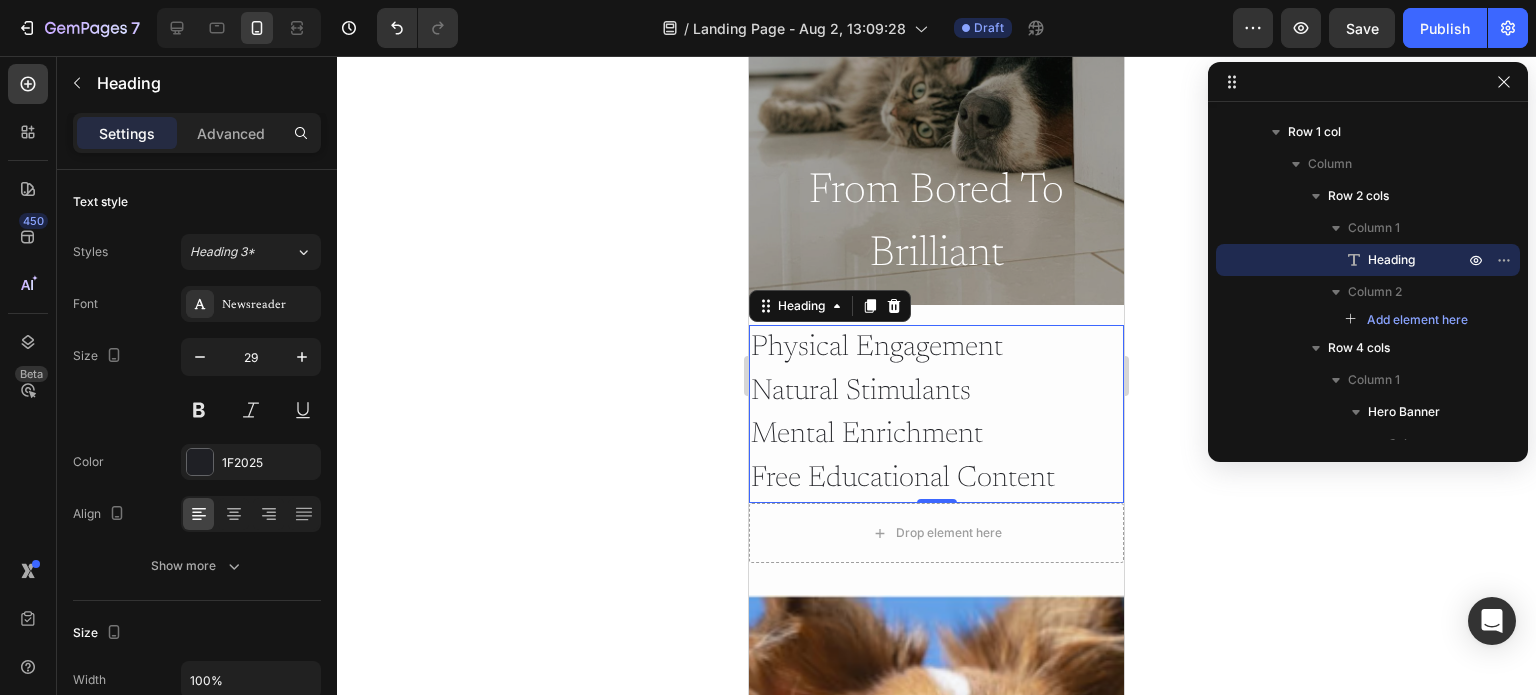 click 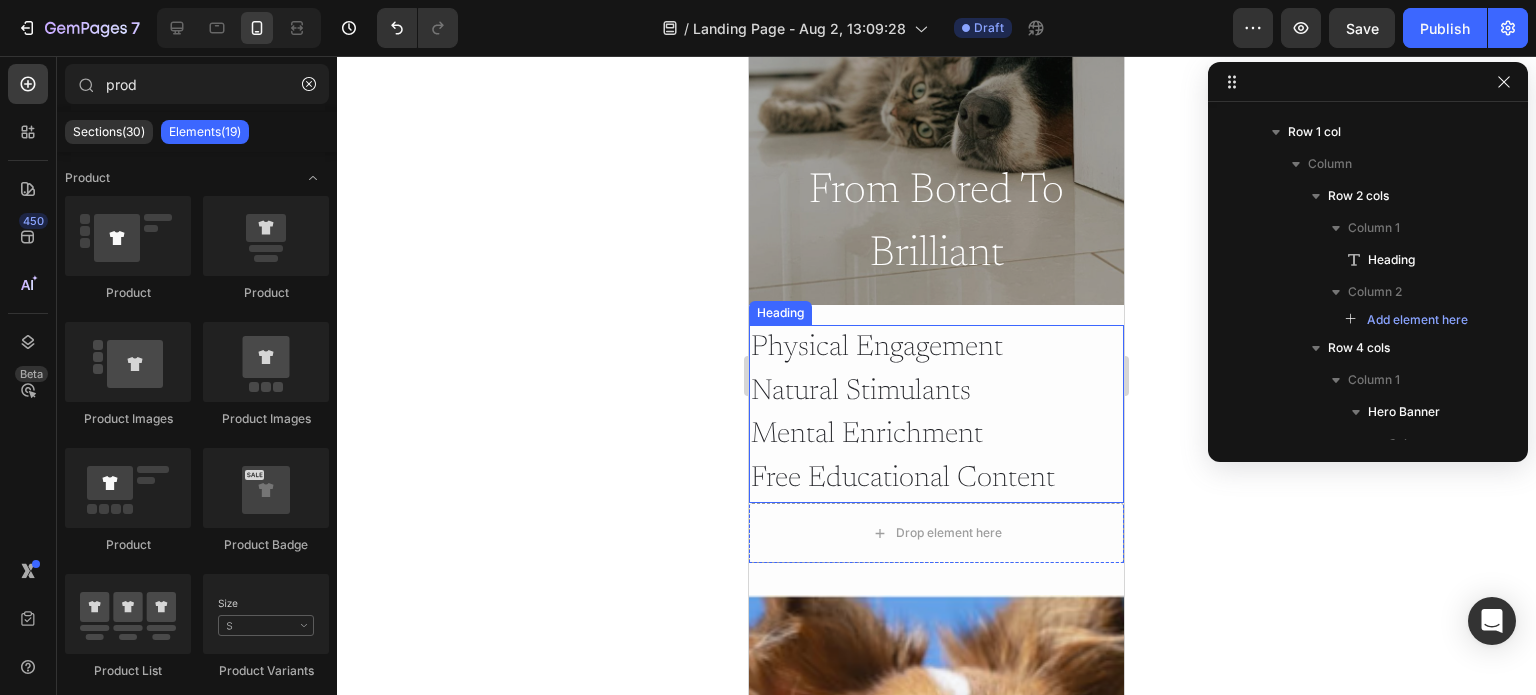 click on "Physical Engagement Natural Stimulants Mental Enrichment Free Educational Content" at bounding box center [936, 414] 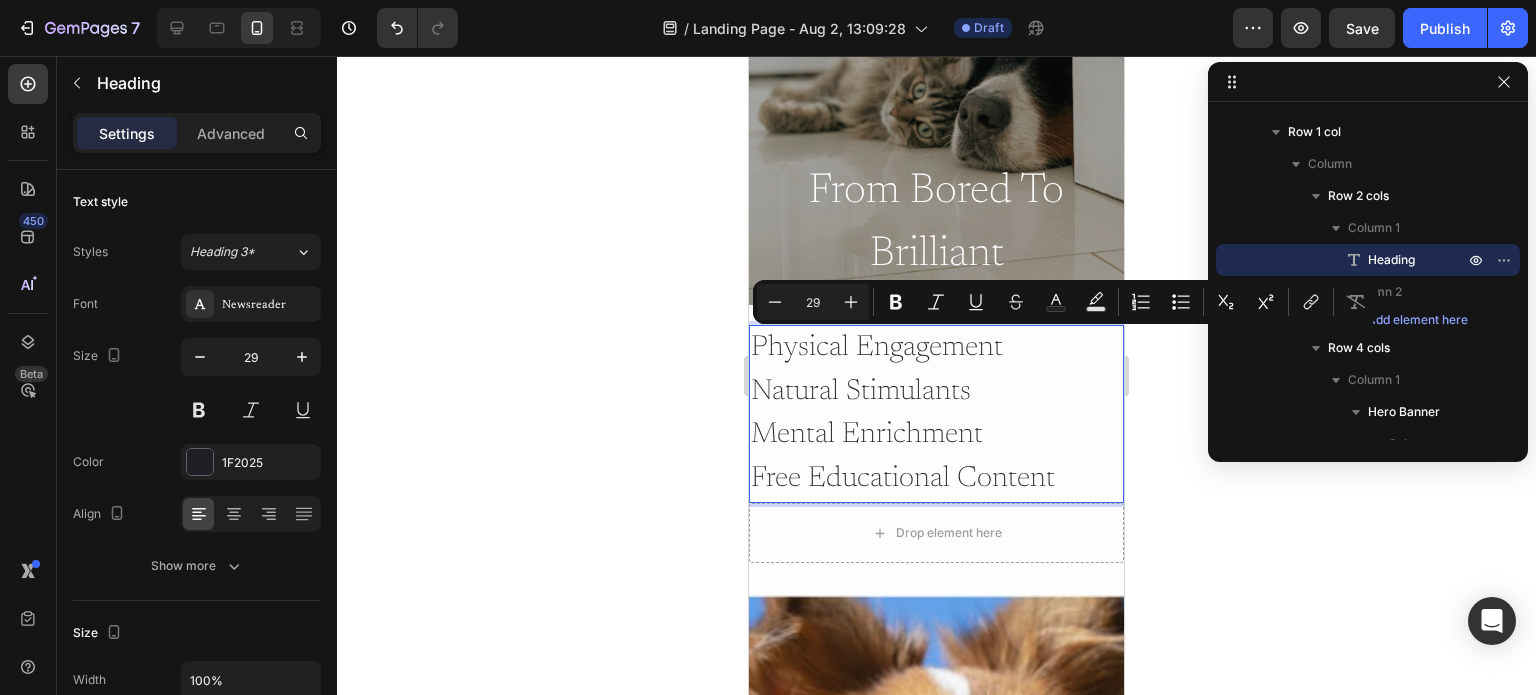 click on "Physical Engagement Natural Stimulants Mental Enrichment Free Educational Content" at bounding box center [936, 414] 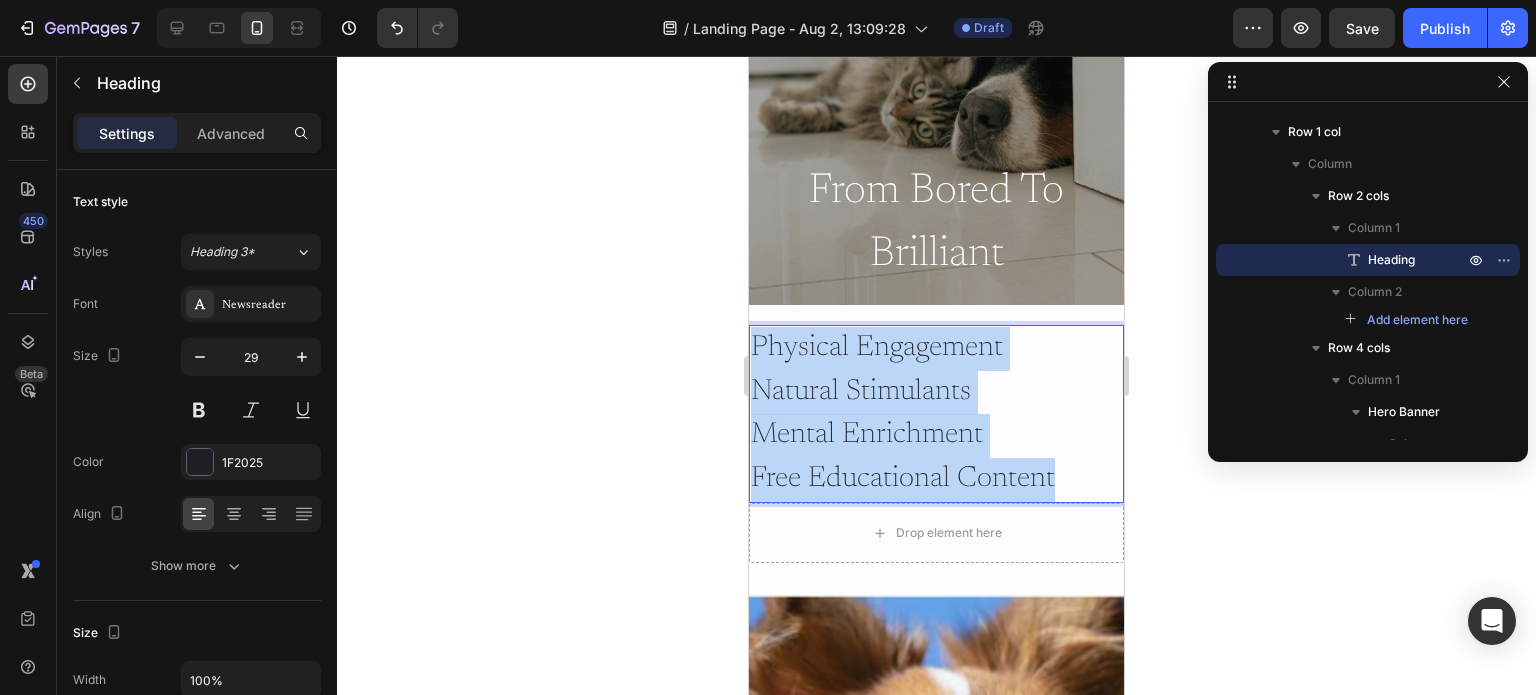 drag, startPoint x: 1056, startPoint y: 487, endPoint x: 724, endPoint y: 346, distance: 360.7007 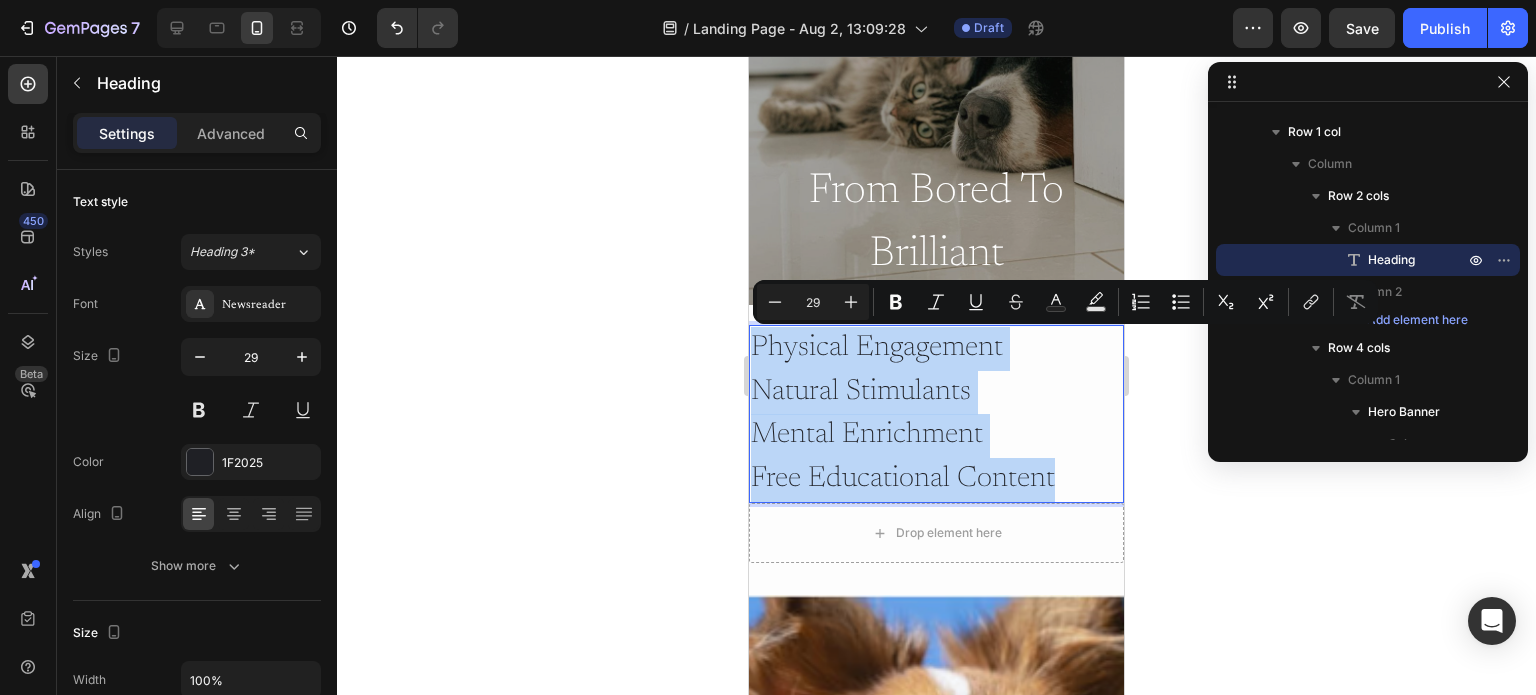 copy on "Physical Engagement Natural Stimulants Mental Enrichment Free Educational Content" 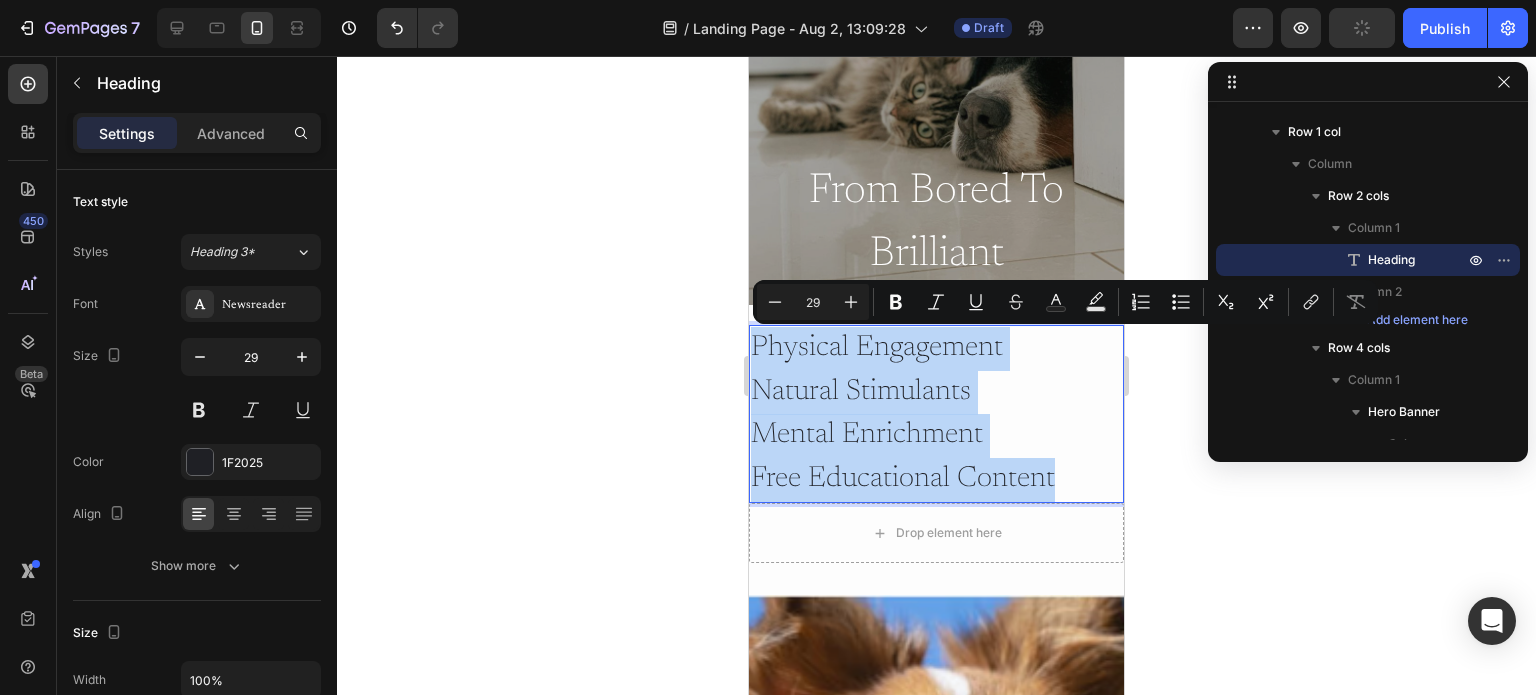 click on "Physical Engagement Natural Stimulants Mental Enrichment Free Educational Content" at bounding box center (936, 414) 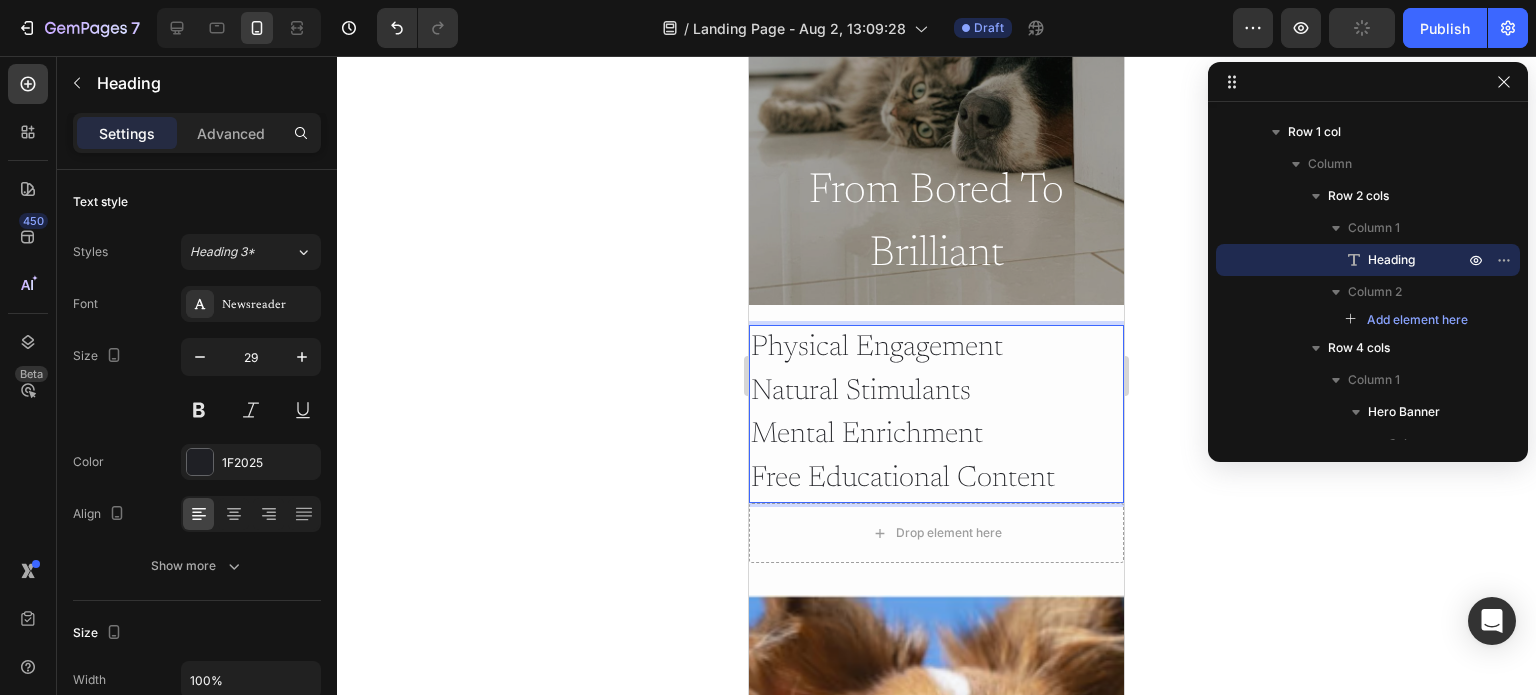 click on "Drop element here" at bounding box center [936, 533] 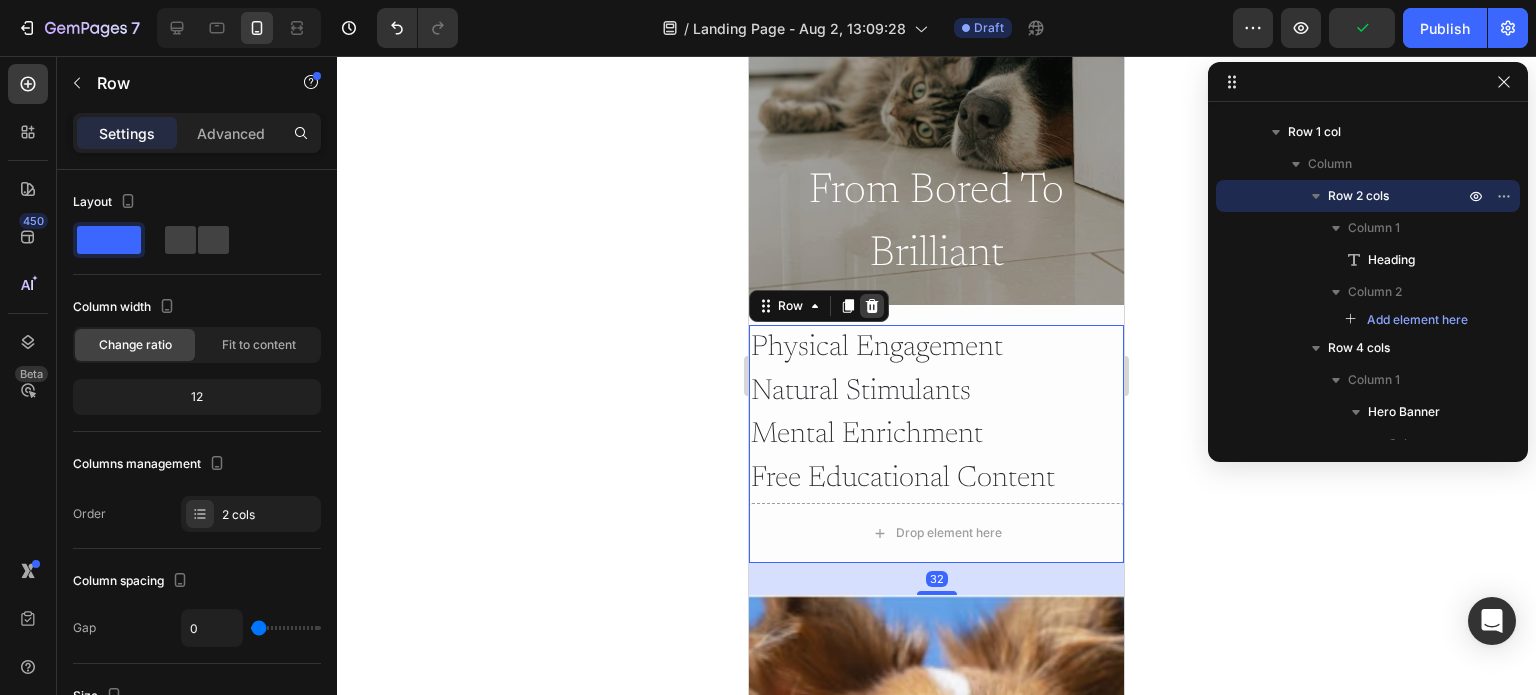 click 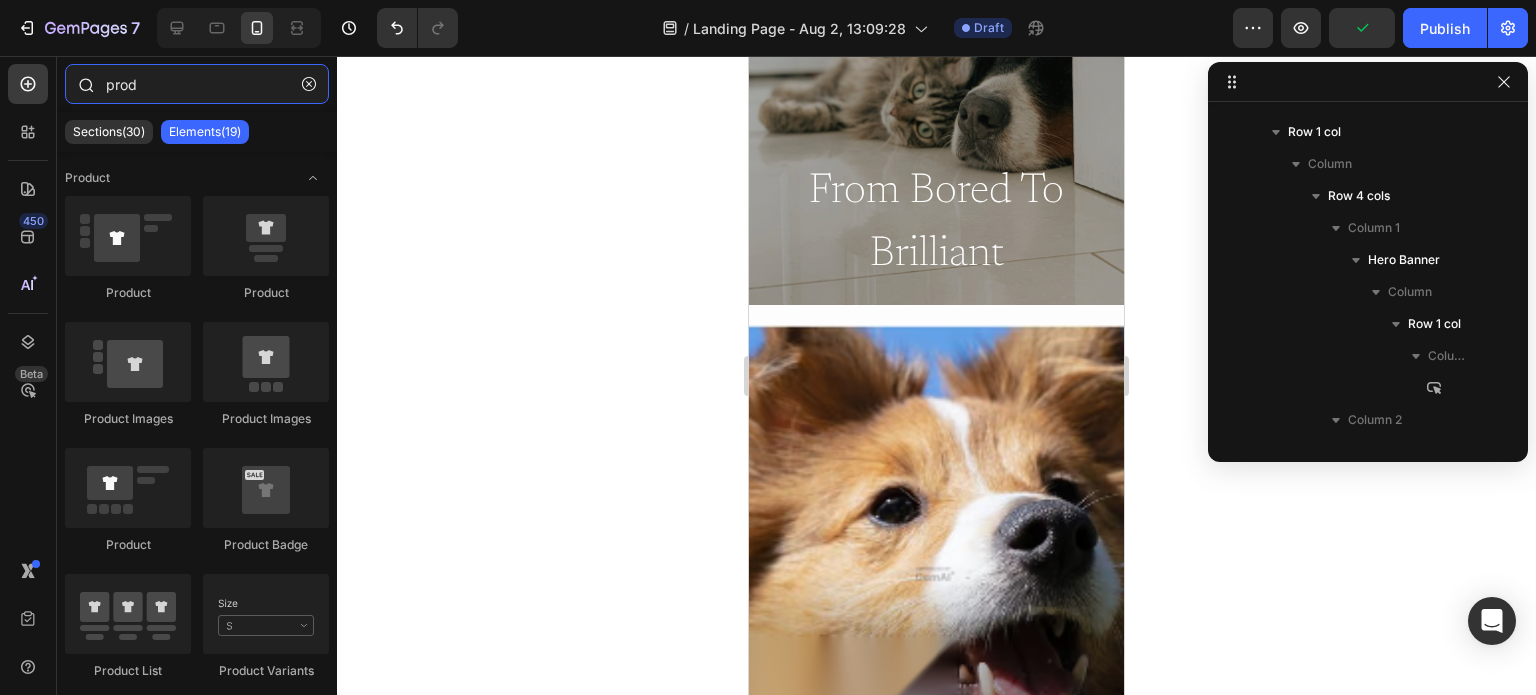 click on "prod" at bounding box center (197, 84) 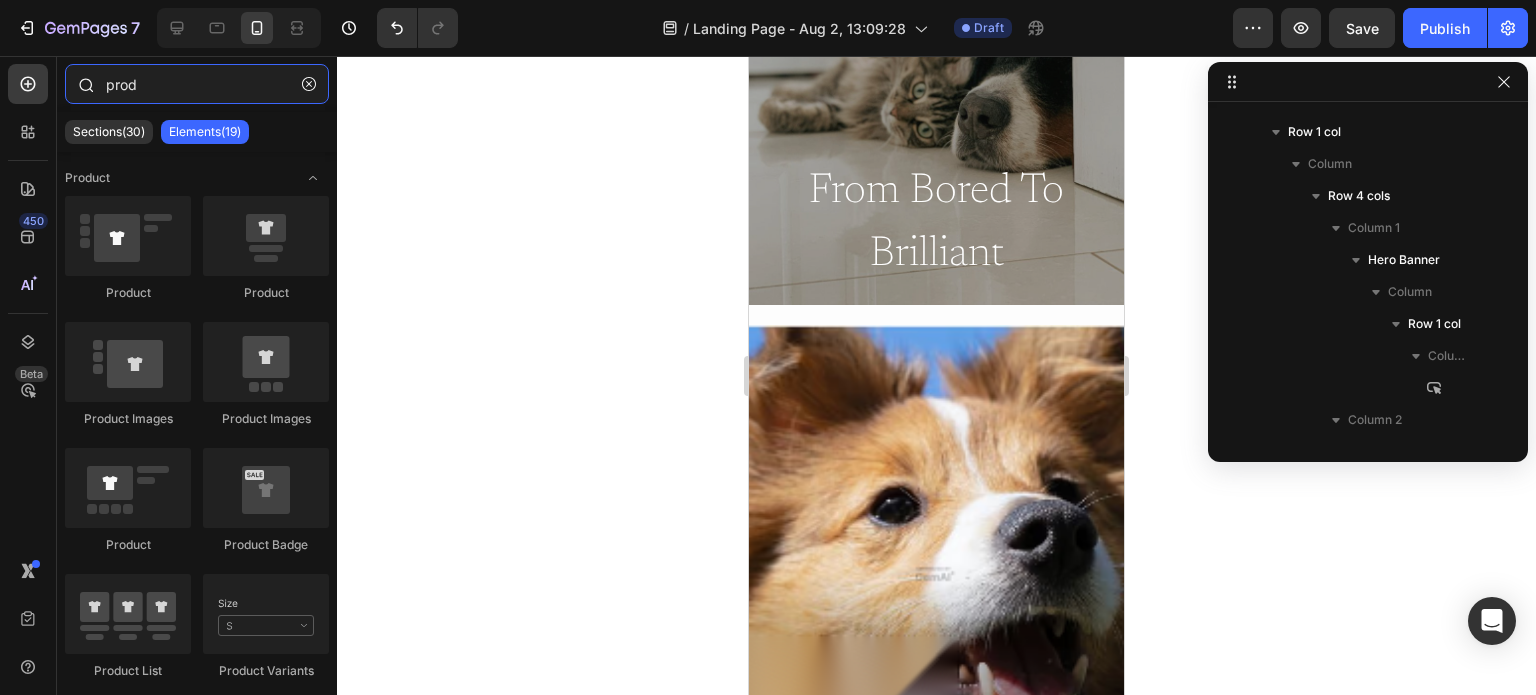 click on "prod" at bounding box center (197, 84) 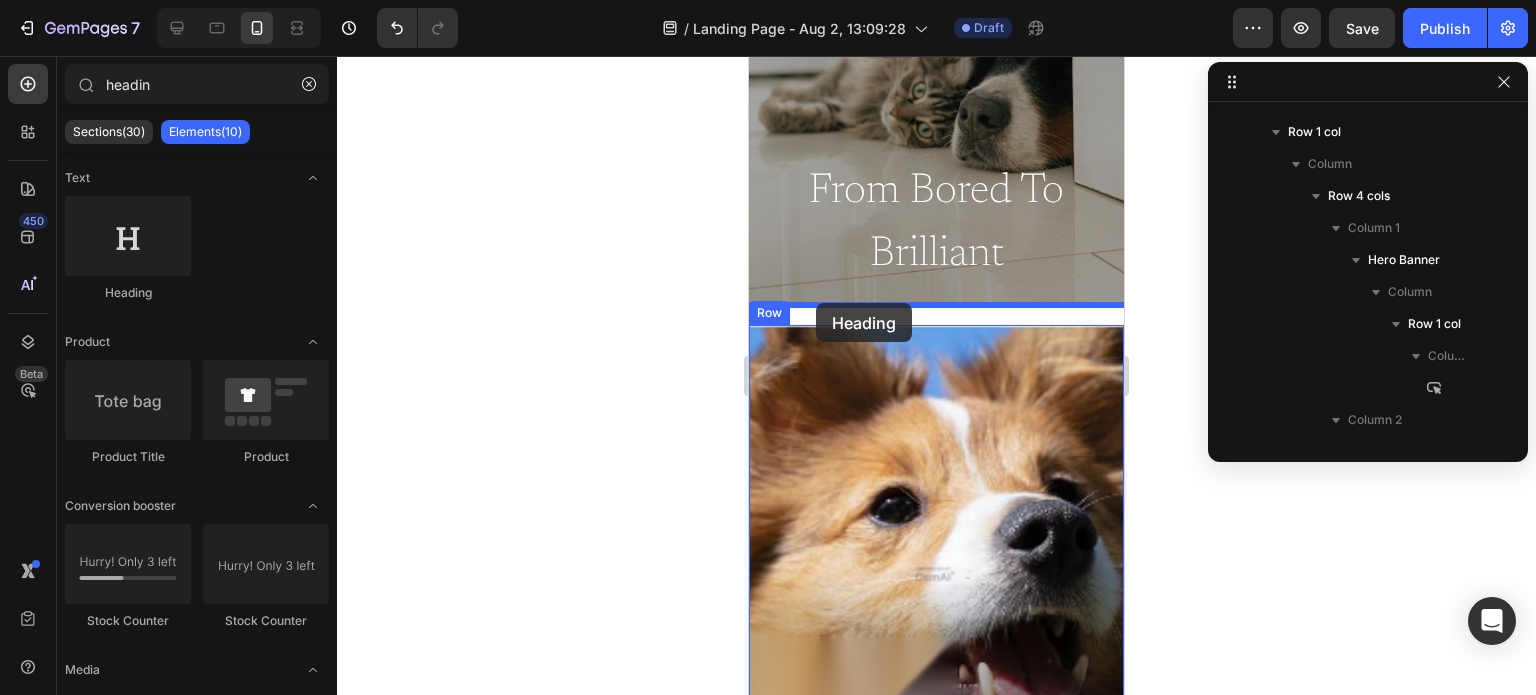 drag, startPoint x: 870, startPoint y: 267, endPoint x: 810, endPoint y: 307, distance: 72.11102 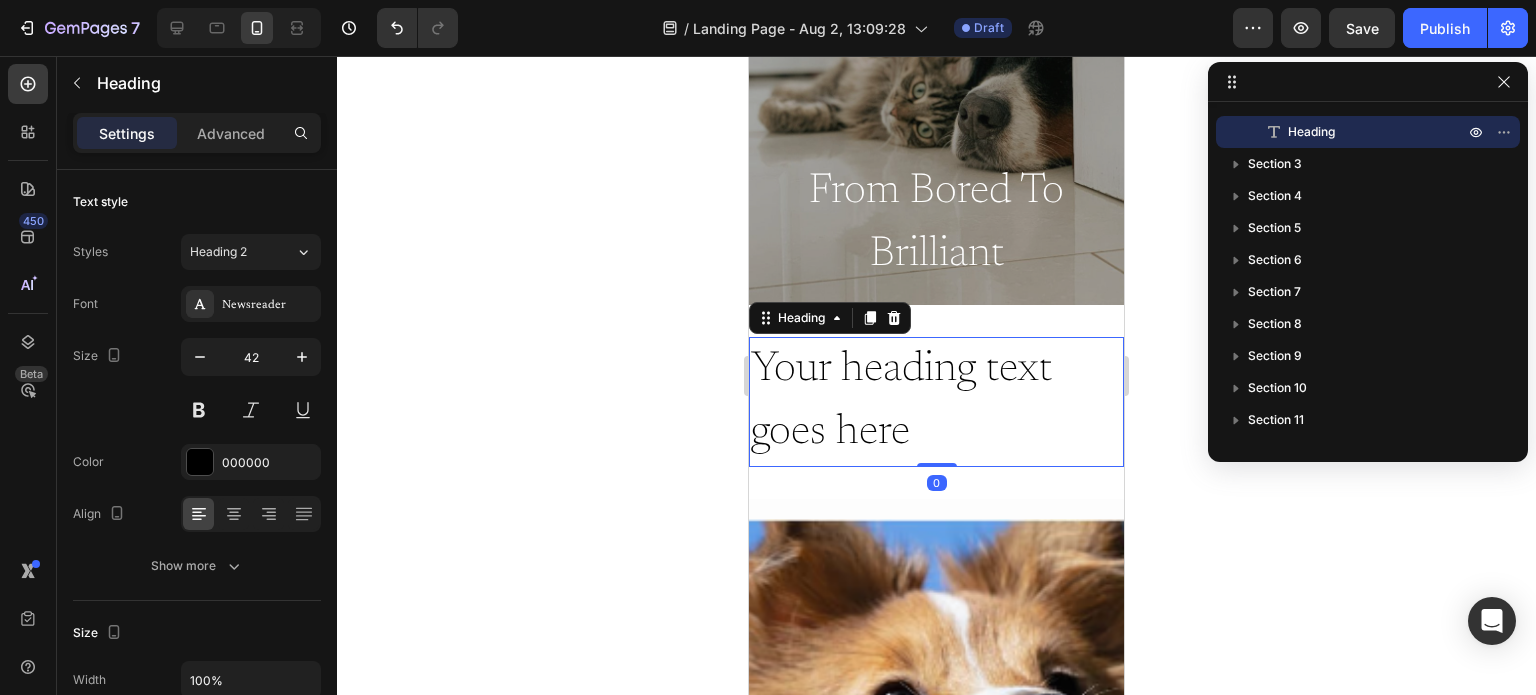 click on "Your heading text goes here" at bounding box center (936, 402) 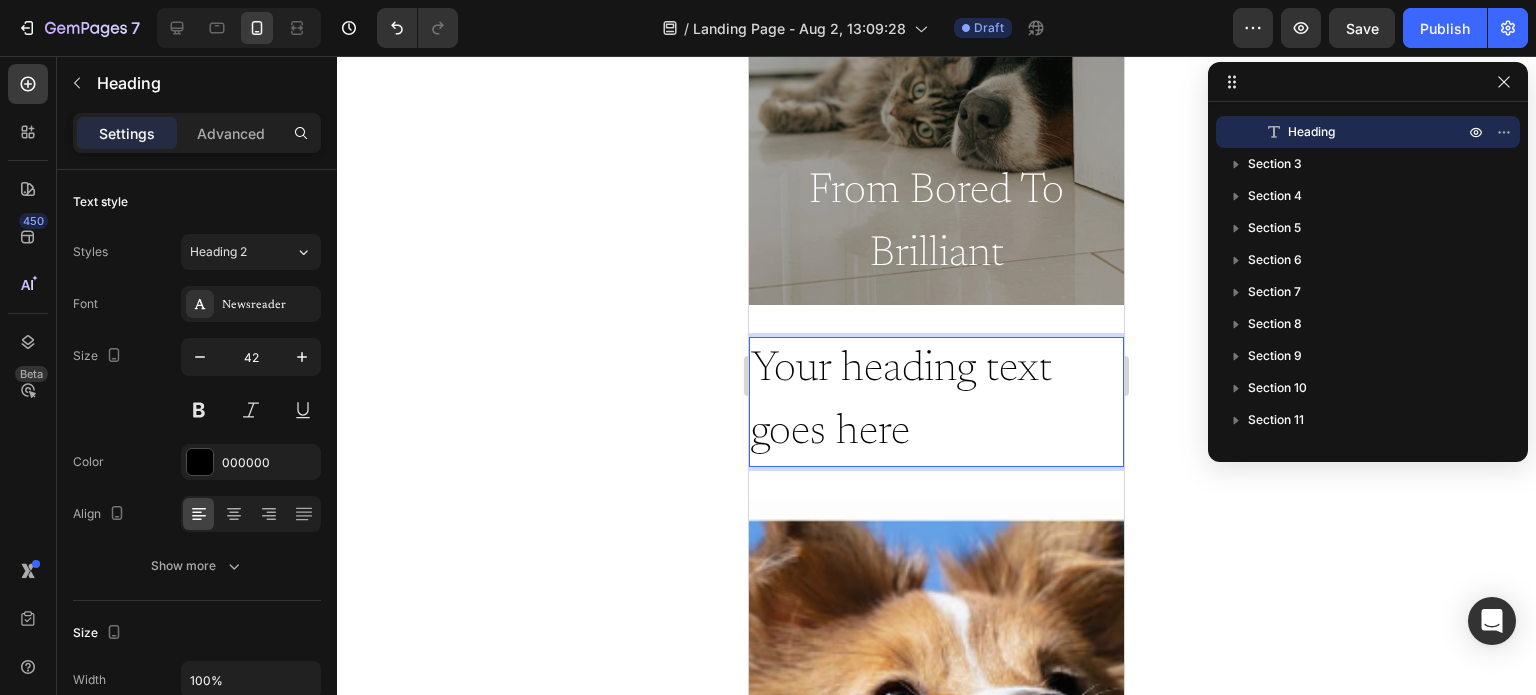 click on "Your heading text goes here" at bounding box center (936, 402) 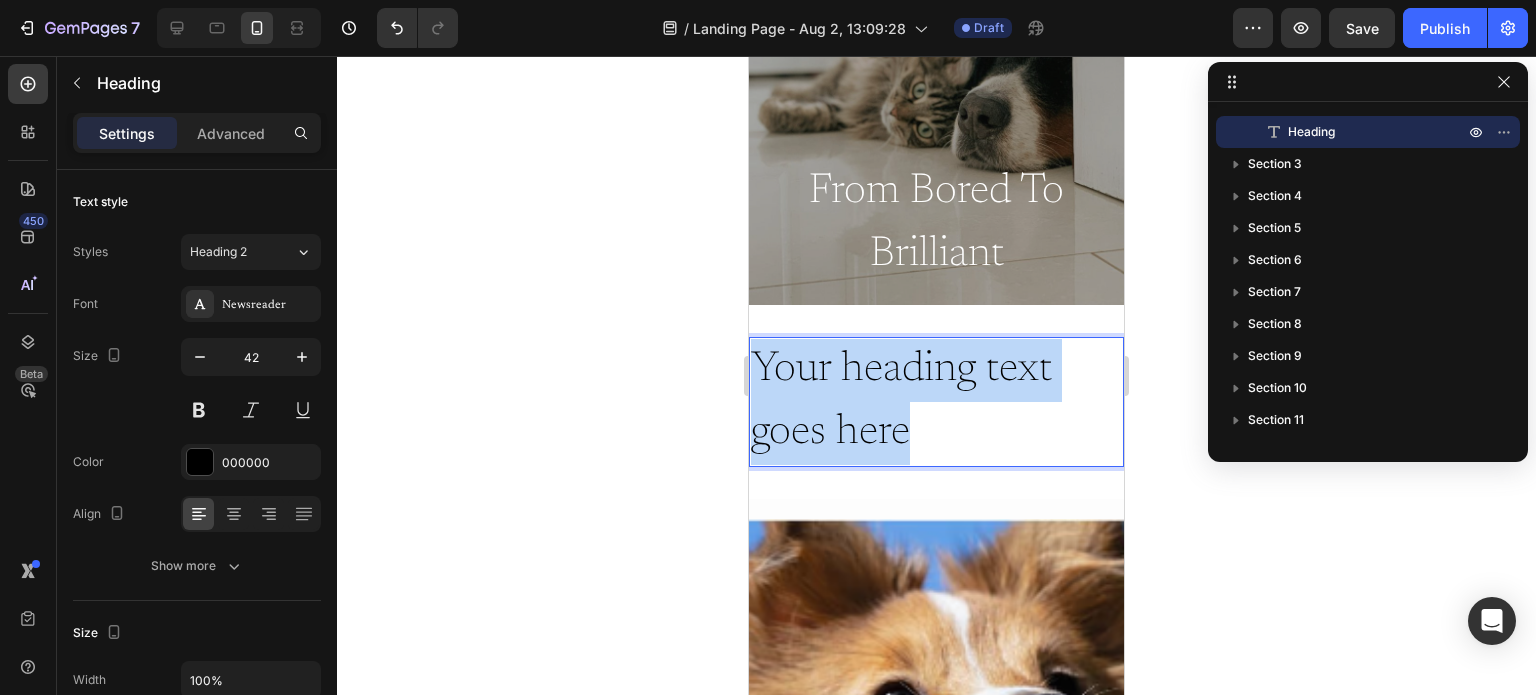 click on "Your heading text goes here" at bounding box center (936, 402) 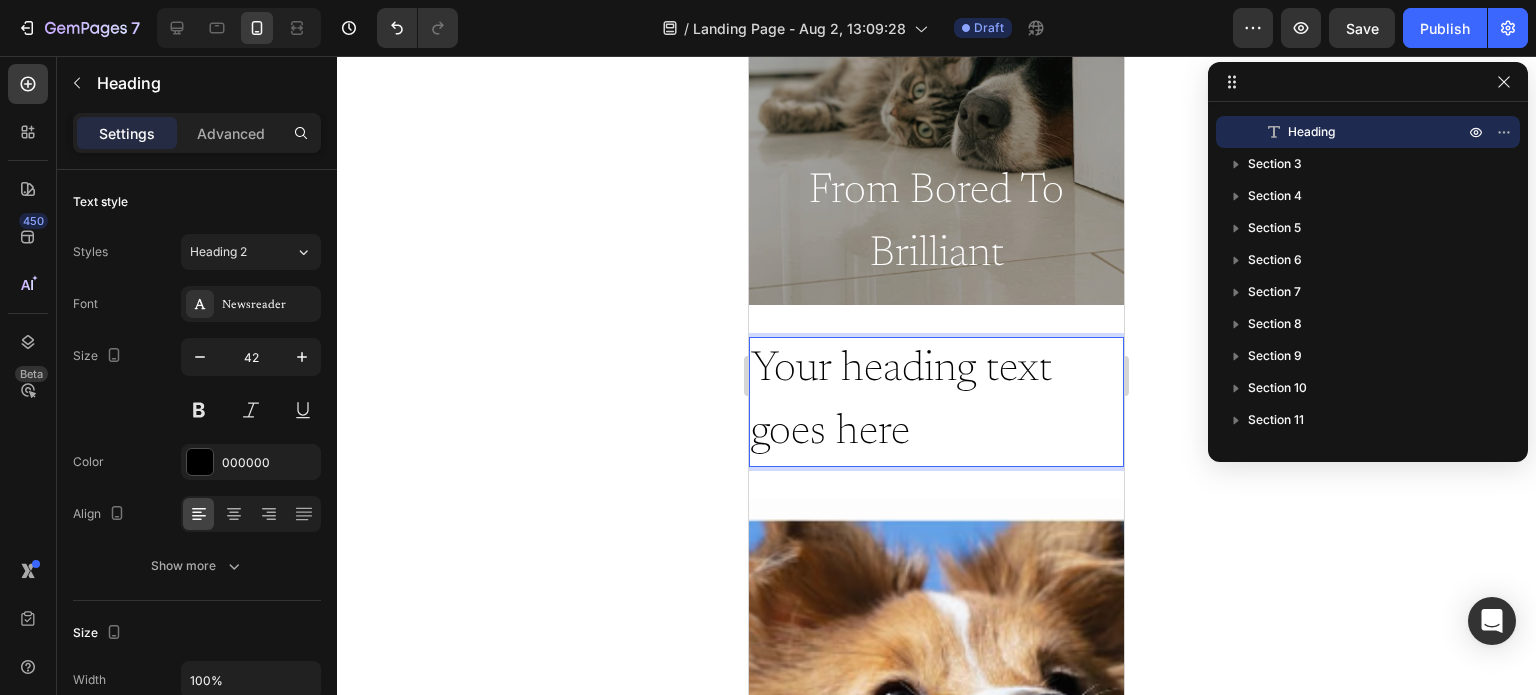 scroll, scrollTop: 323, scrollLeft: 0, axis: vertical 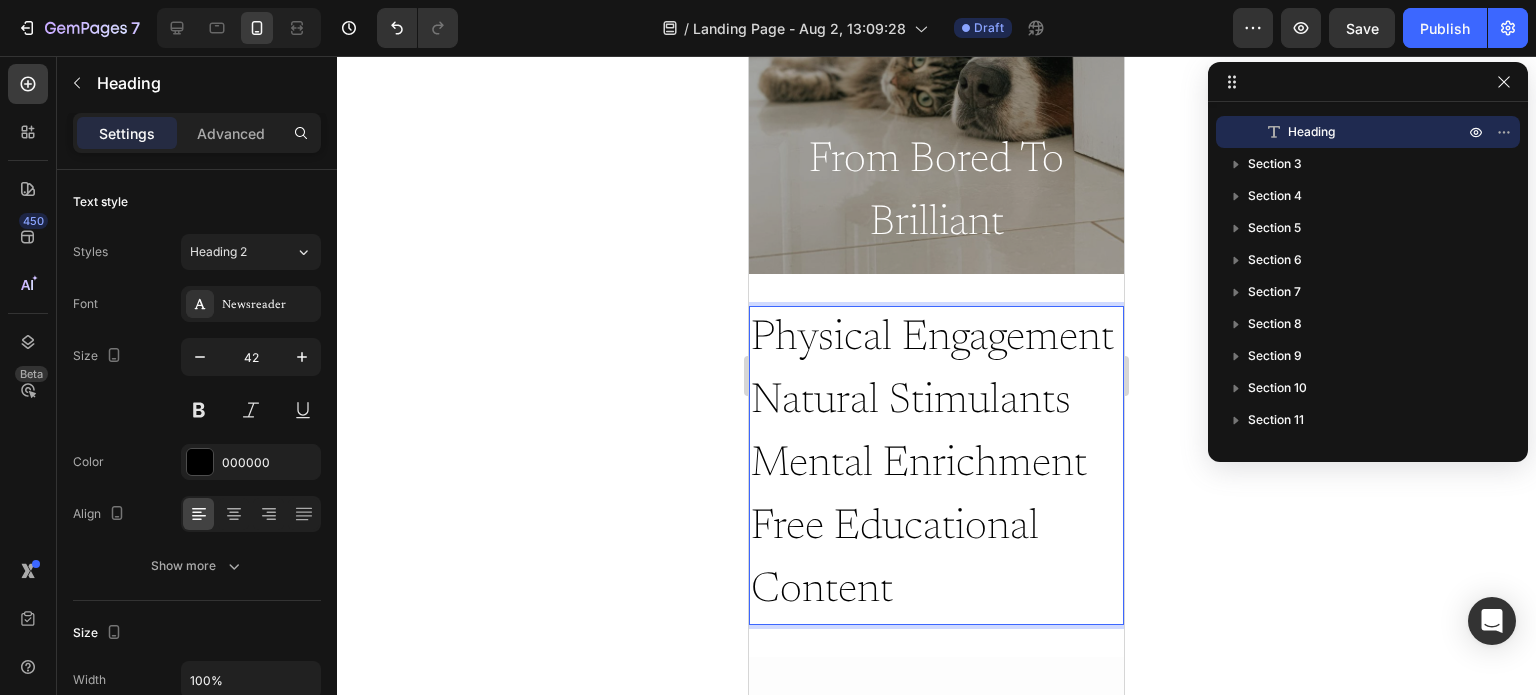 click on "Physical Engagement Natural Stimulants Mental Enrichment Free Educational Content" at bounding box center [936, 465] 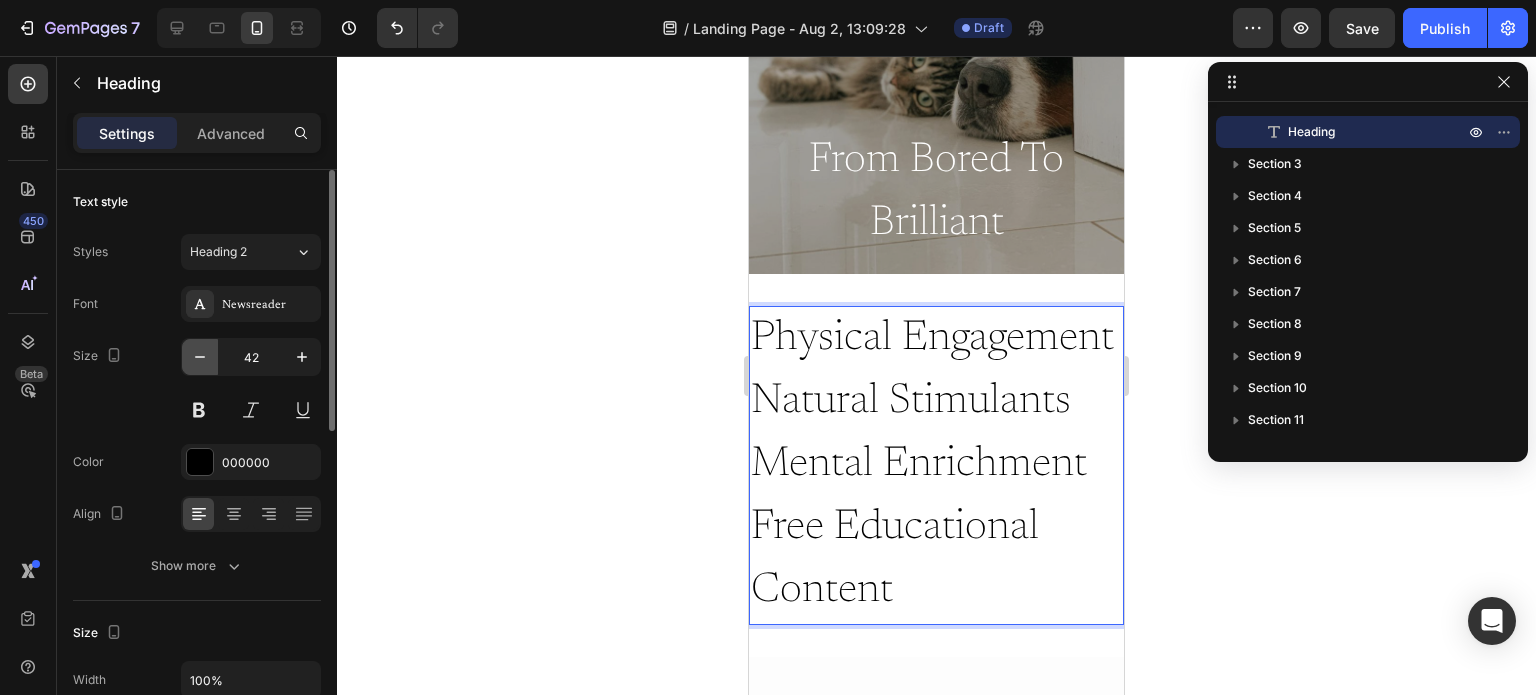 click 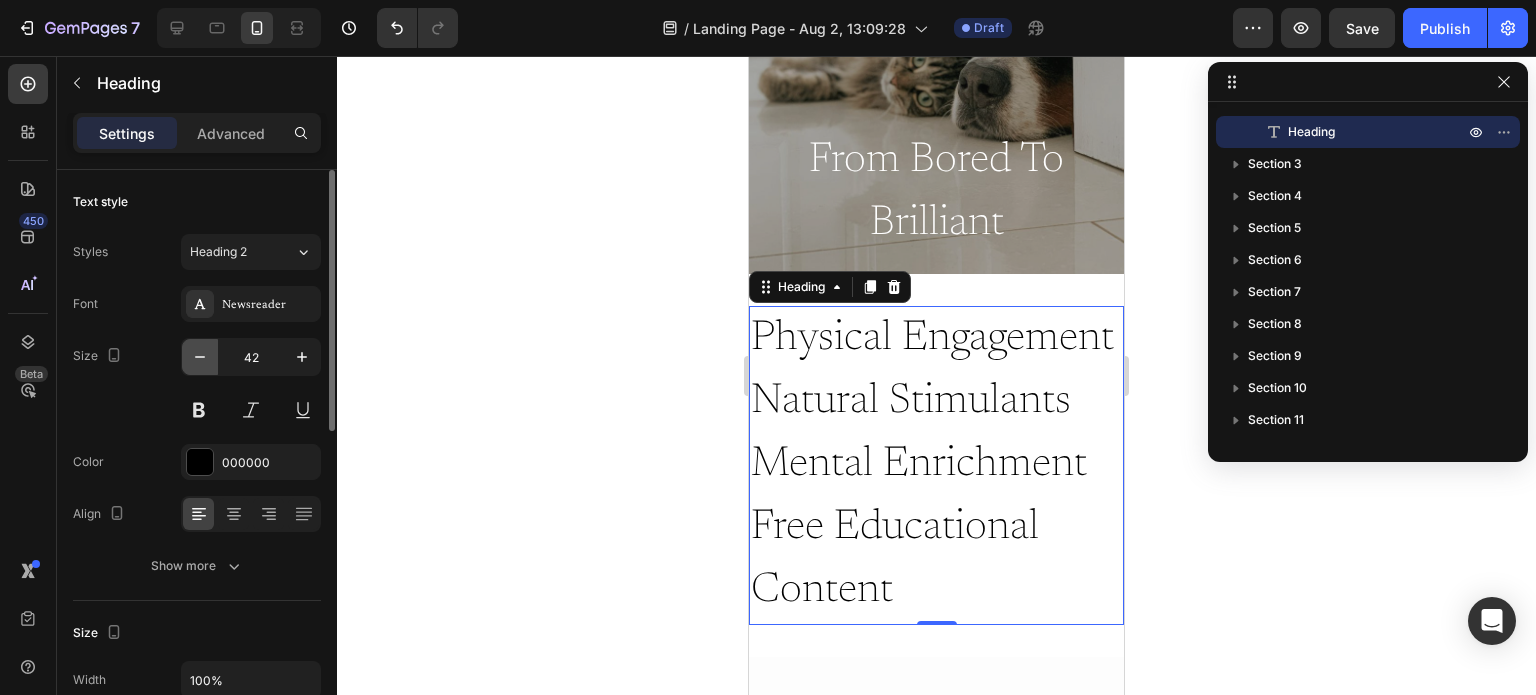 click 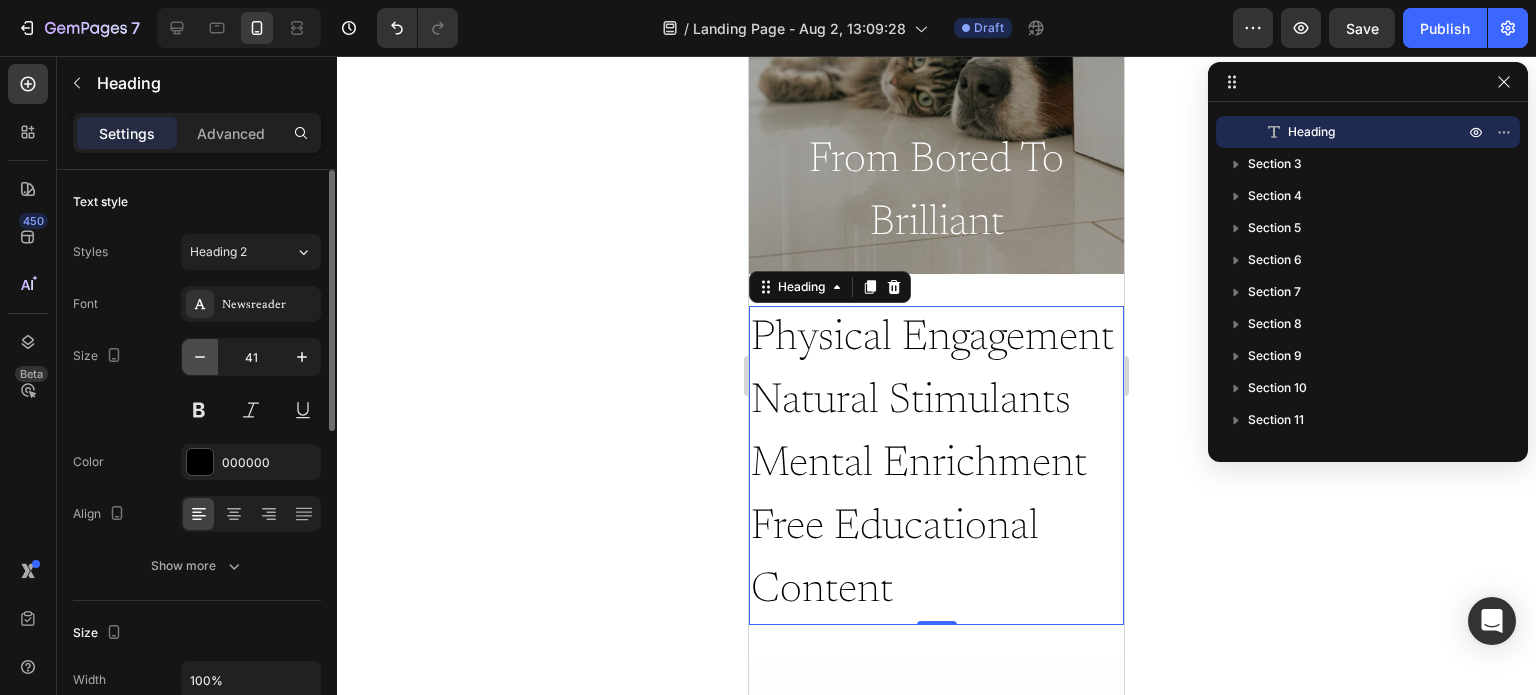 click 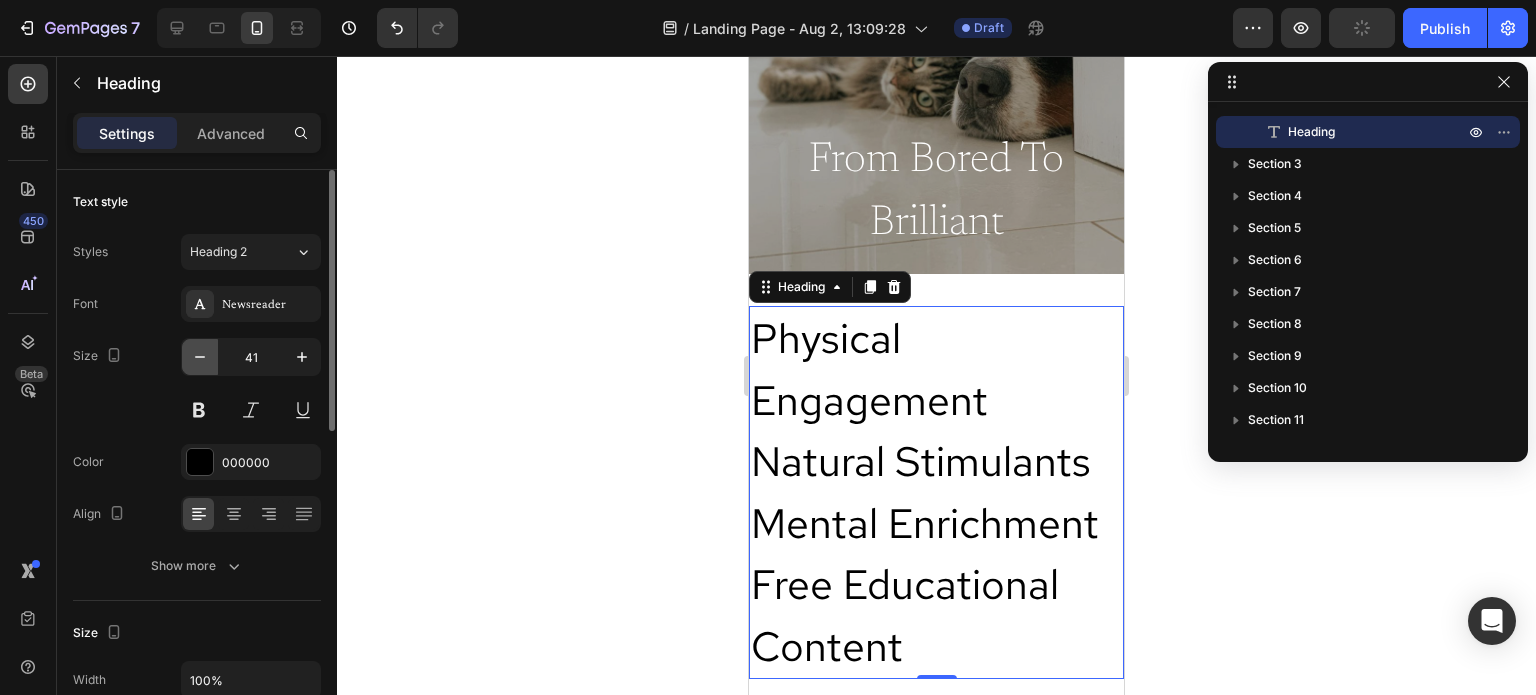 click 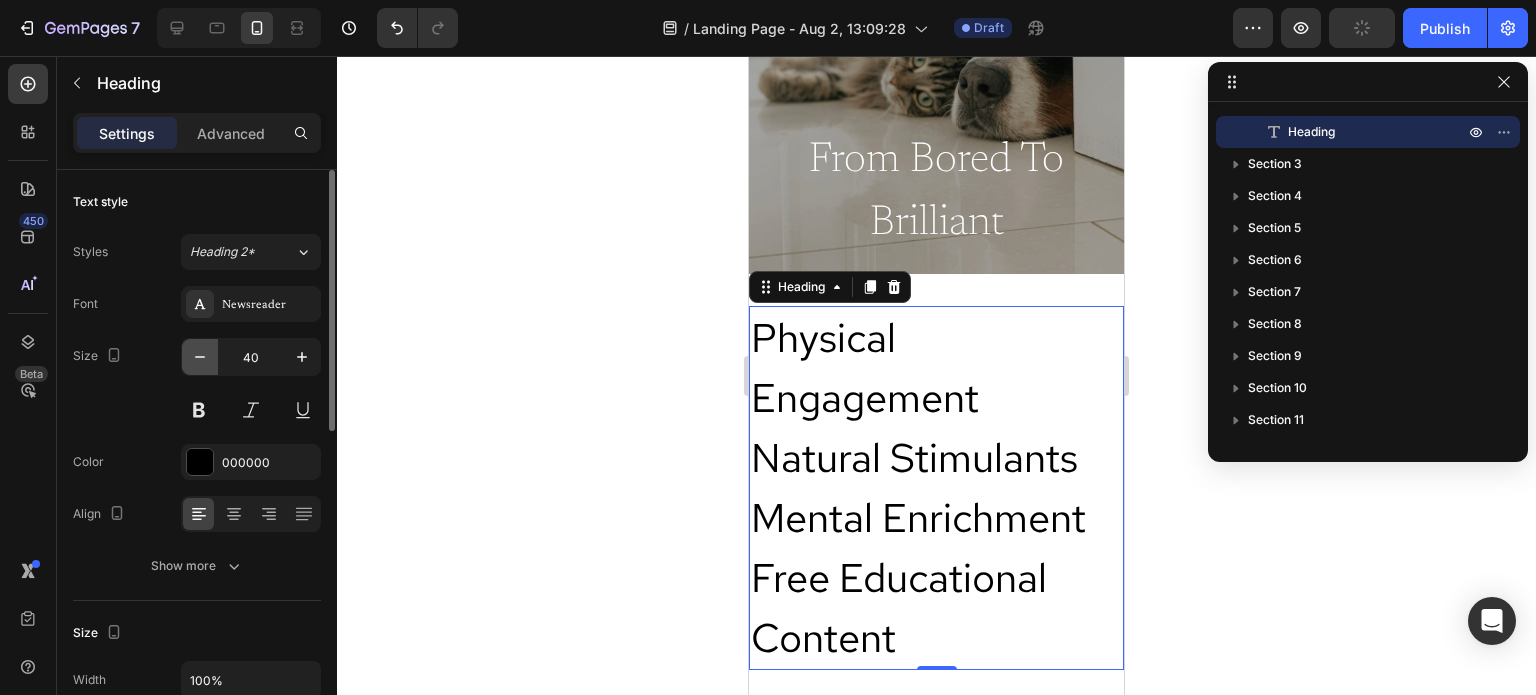 click 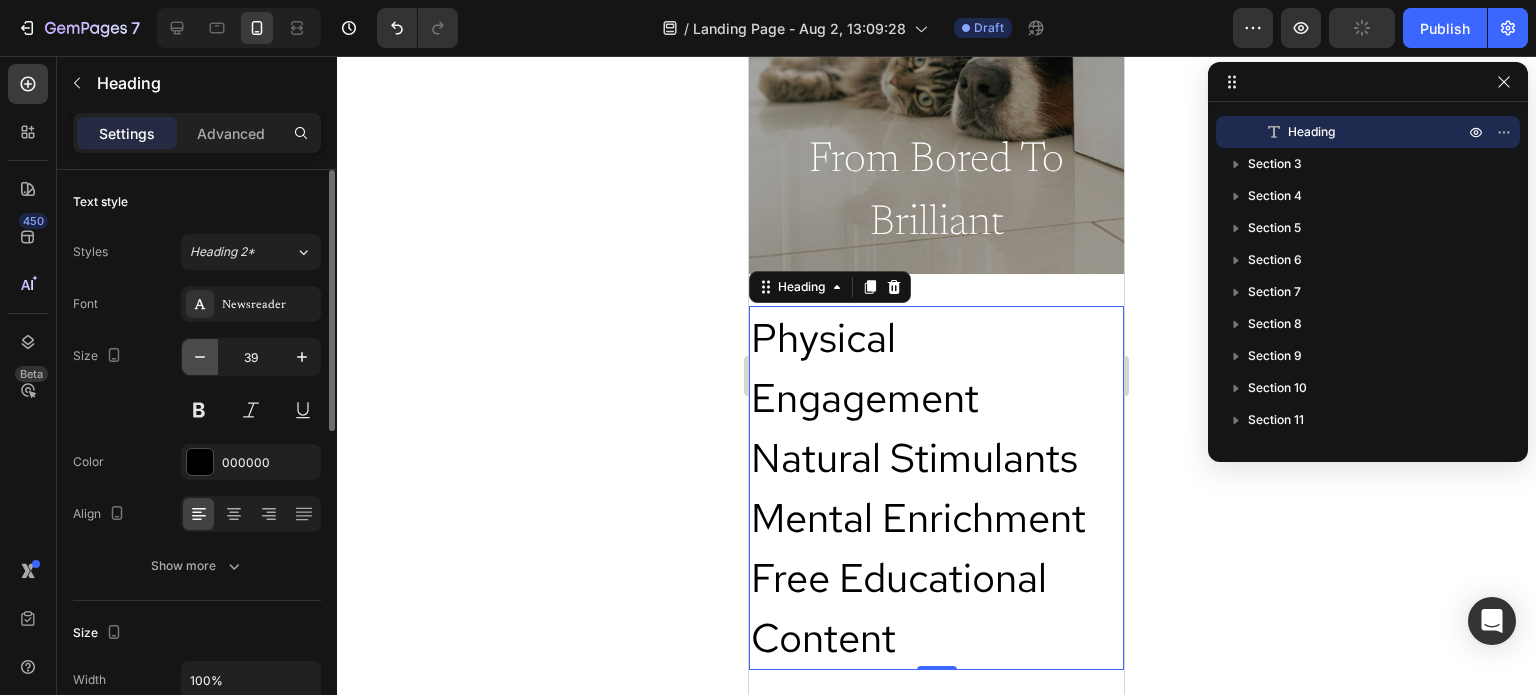 click 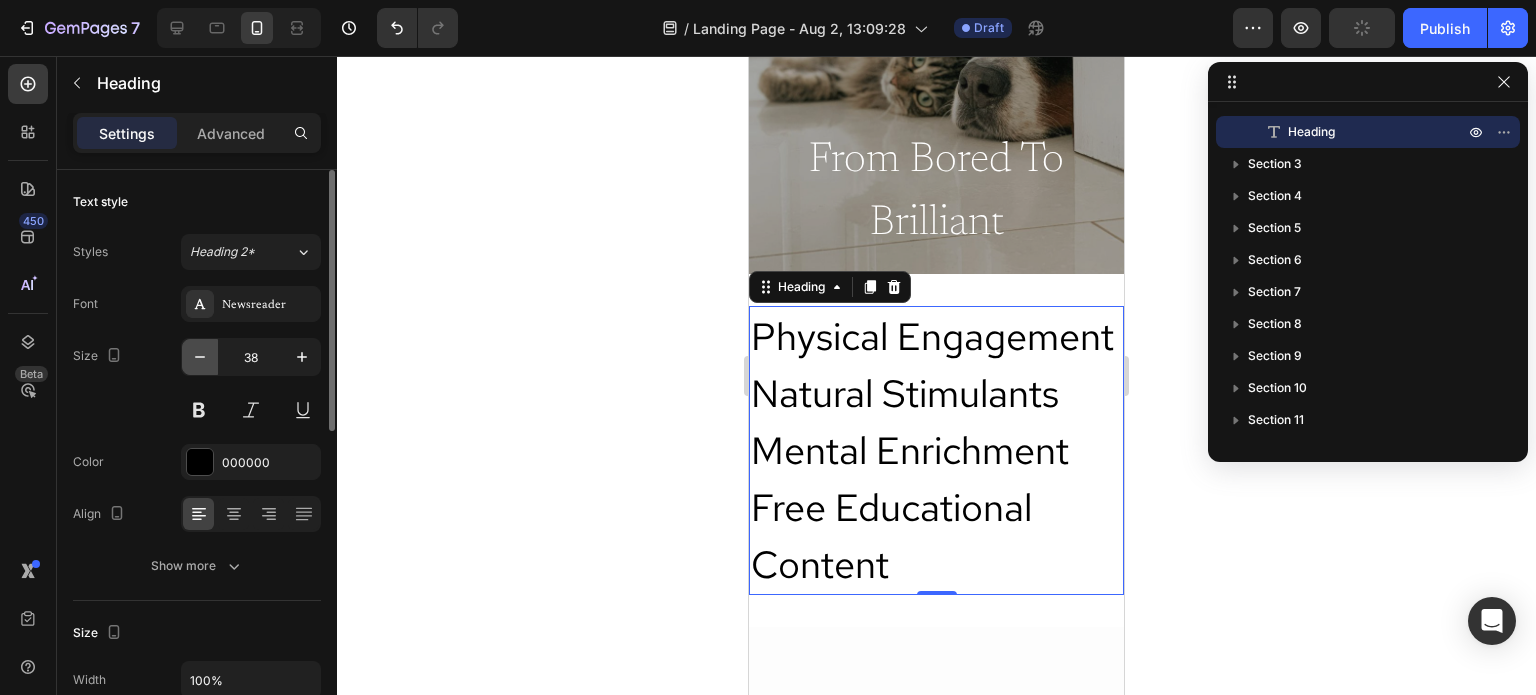 click 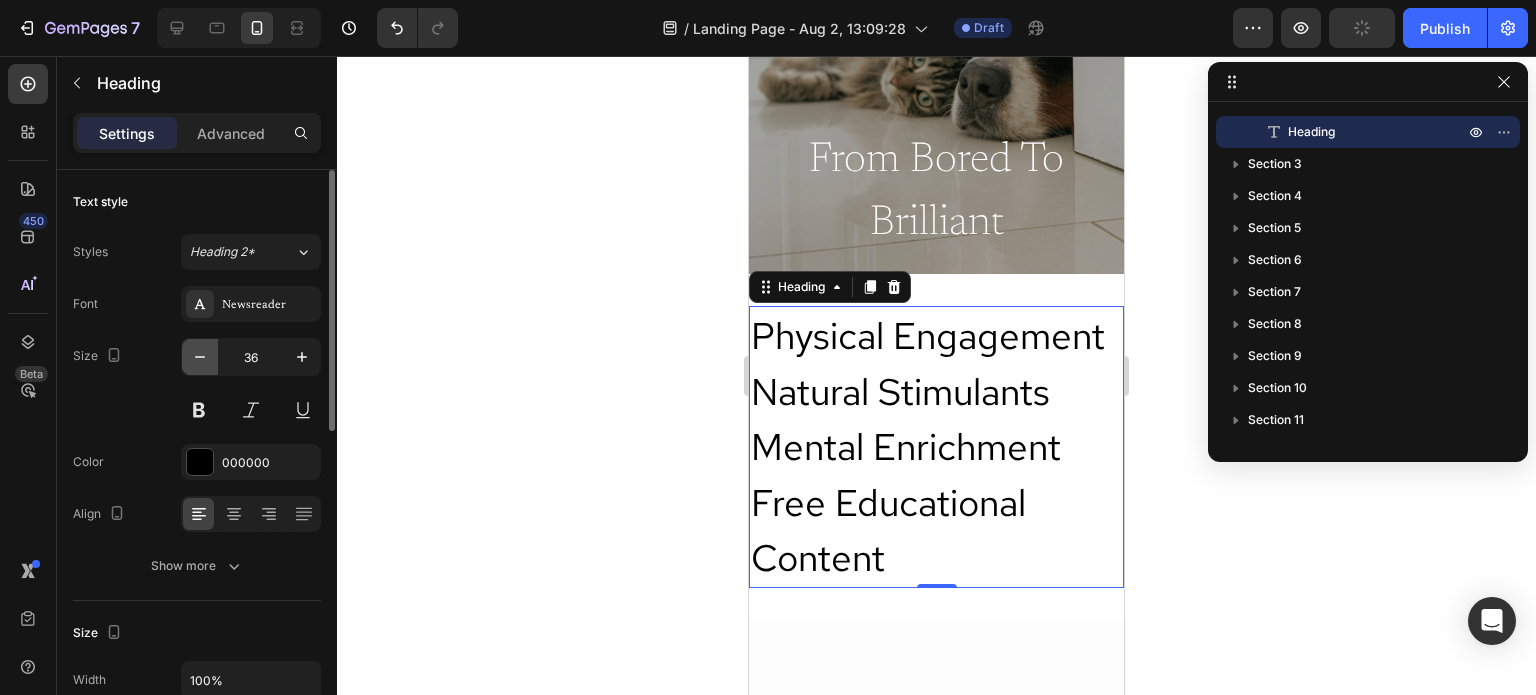 click 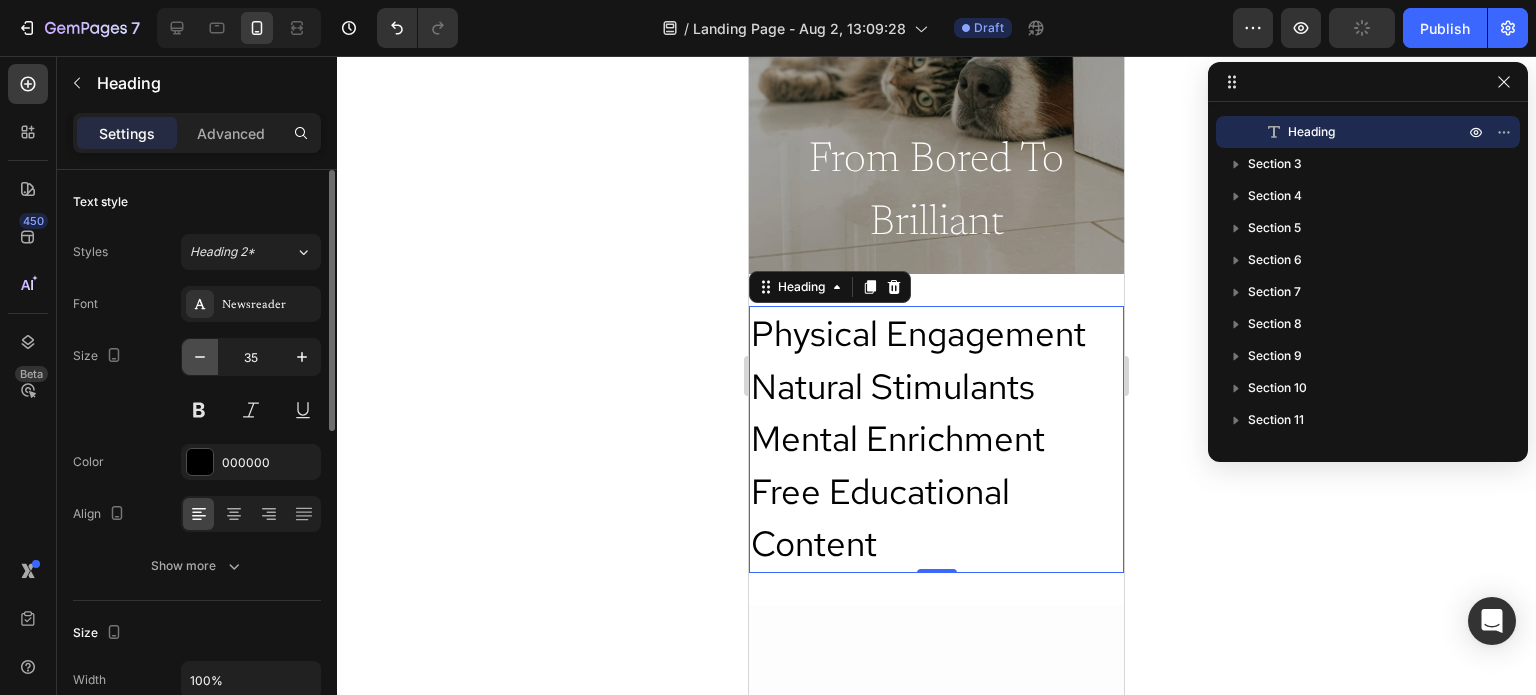 click 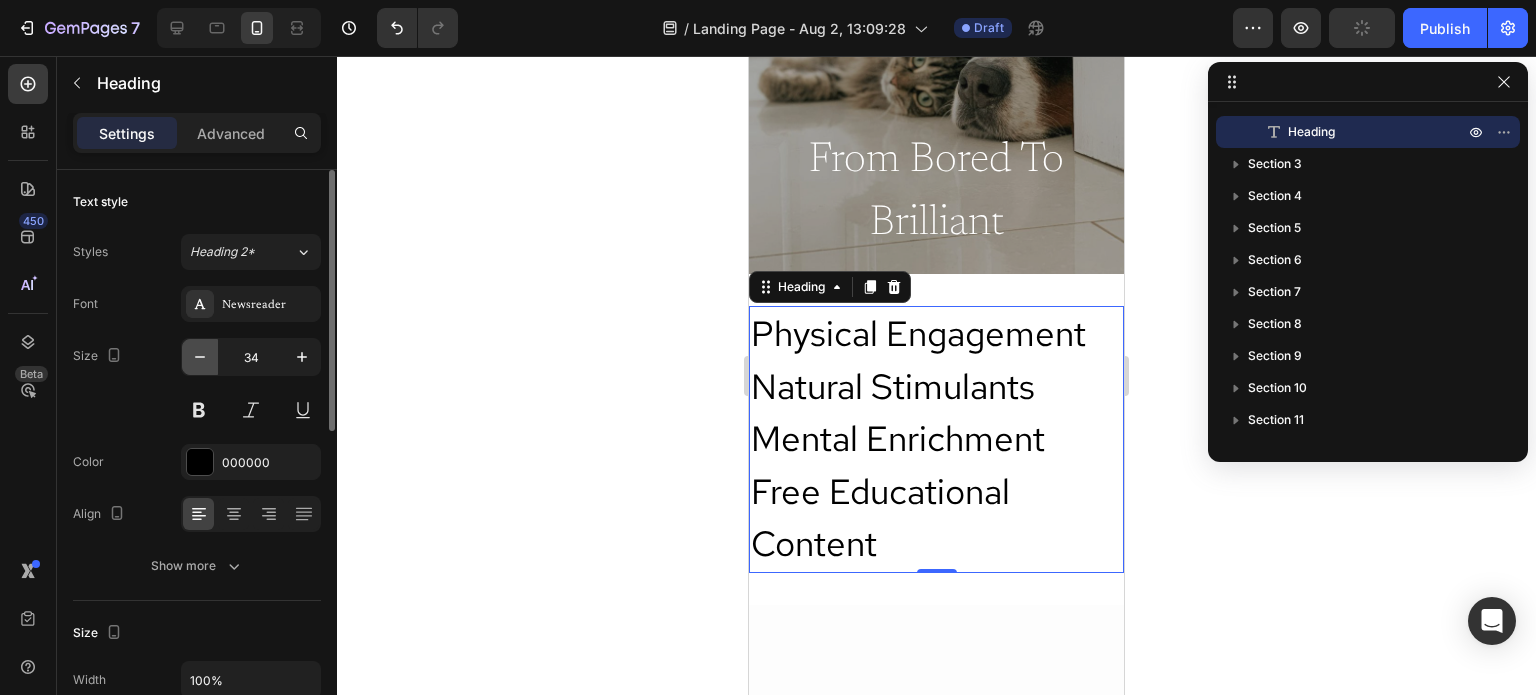 click 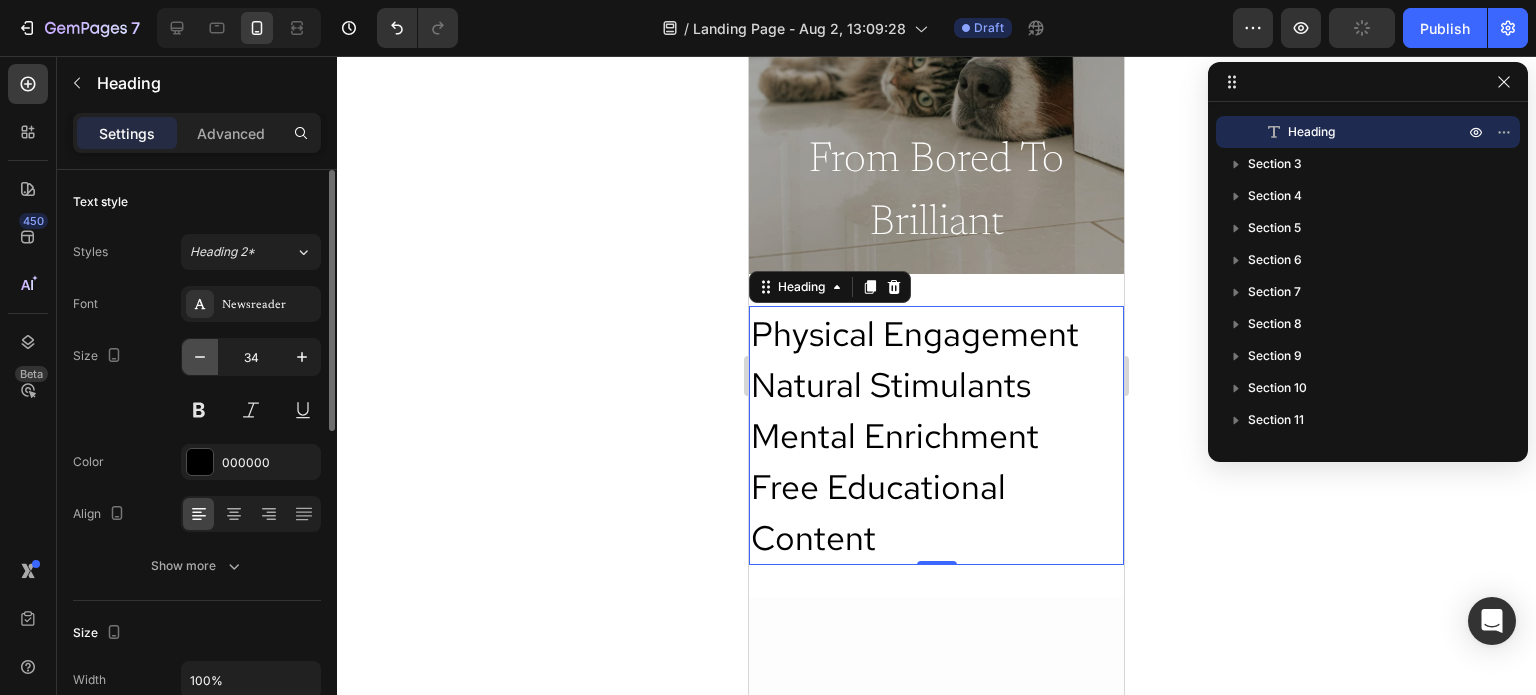 click 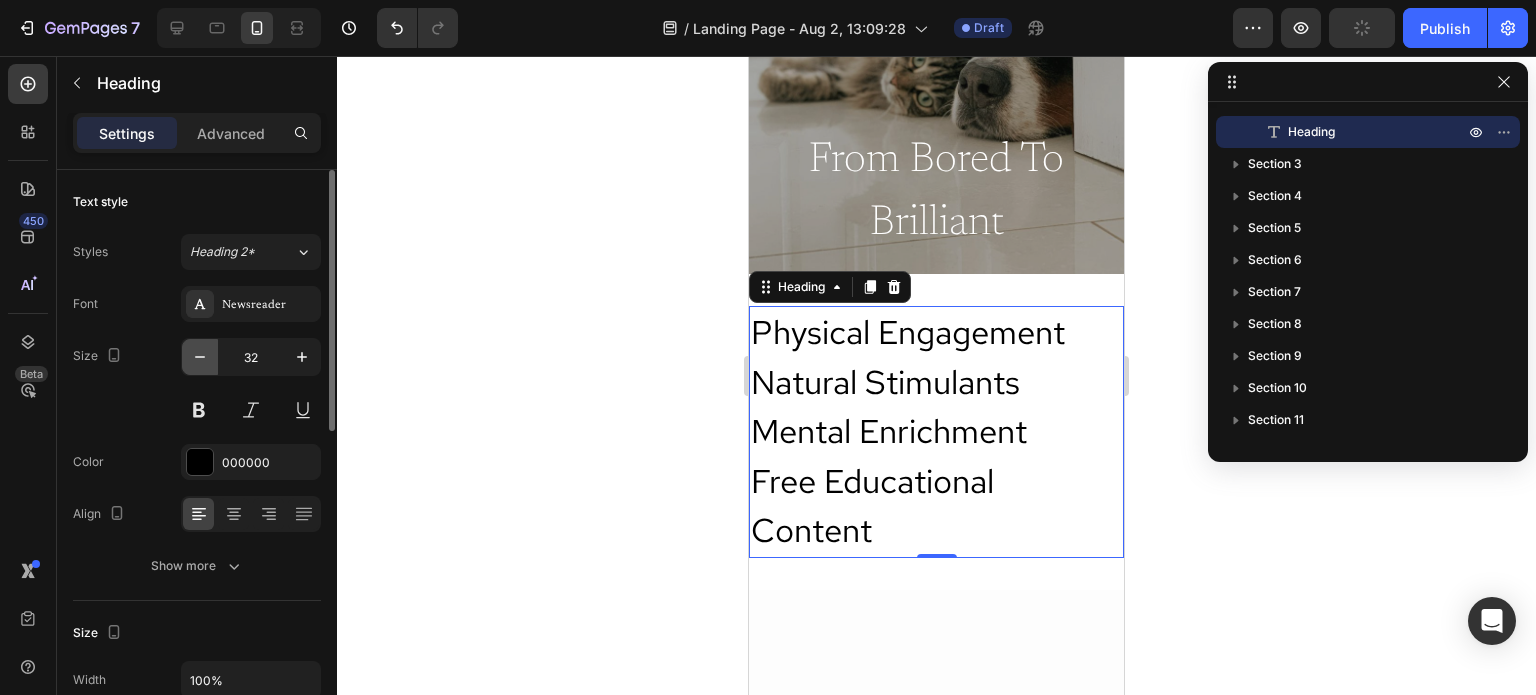 click 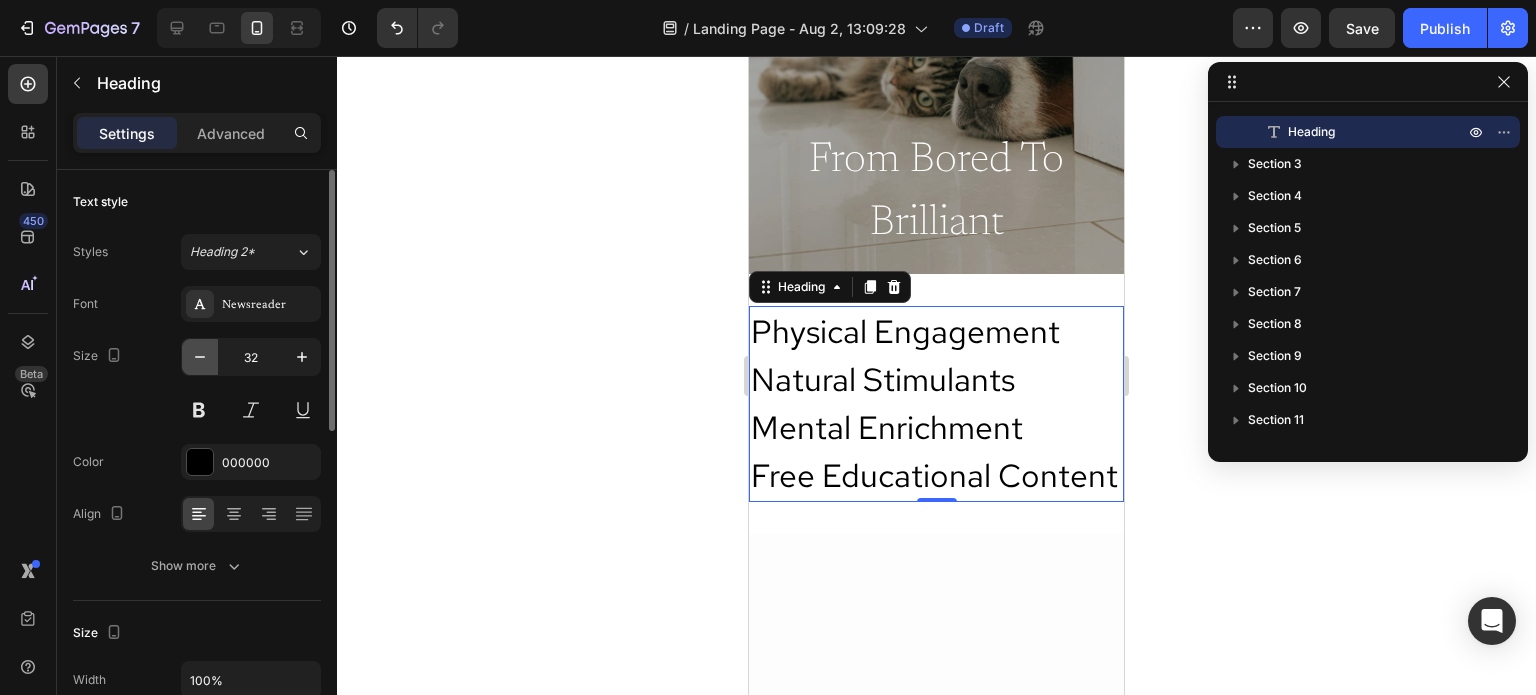 click 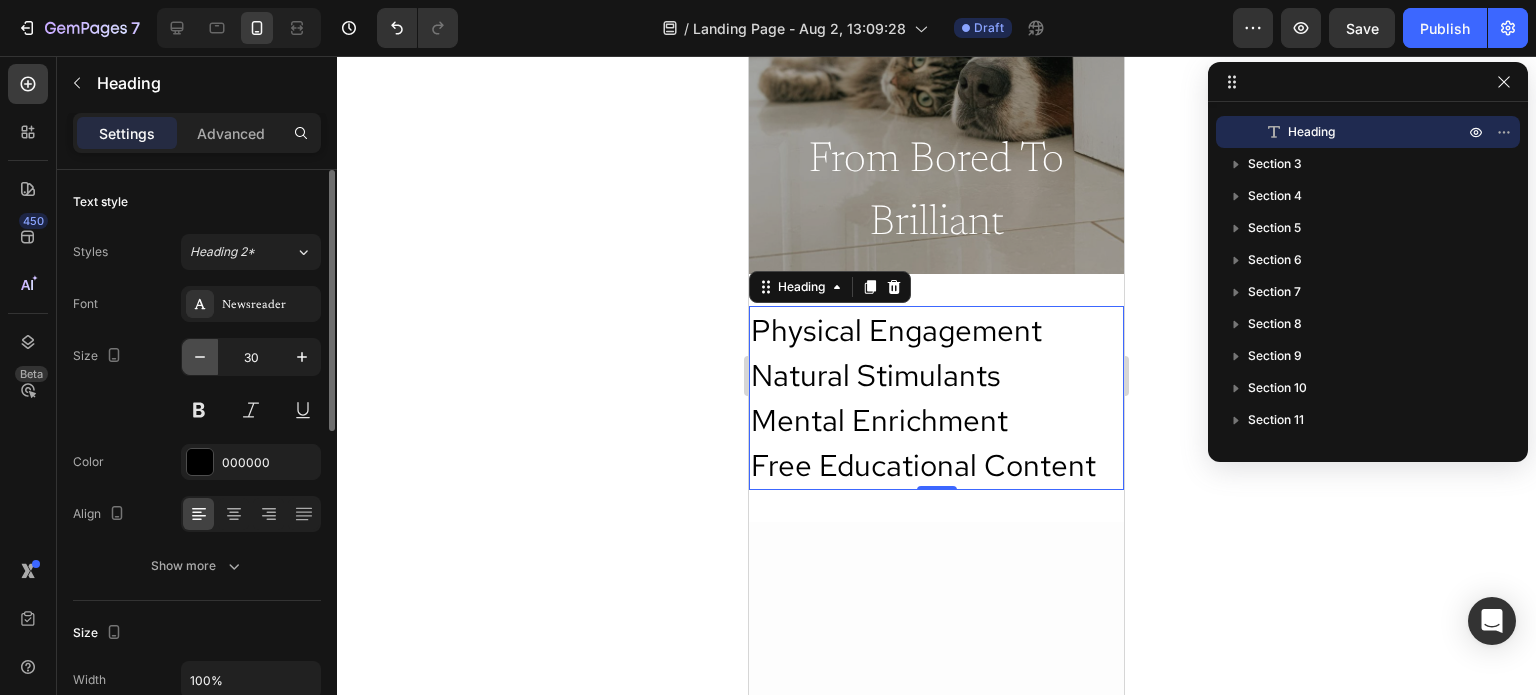 click 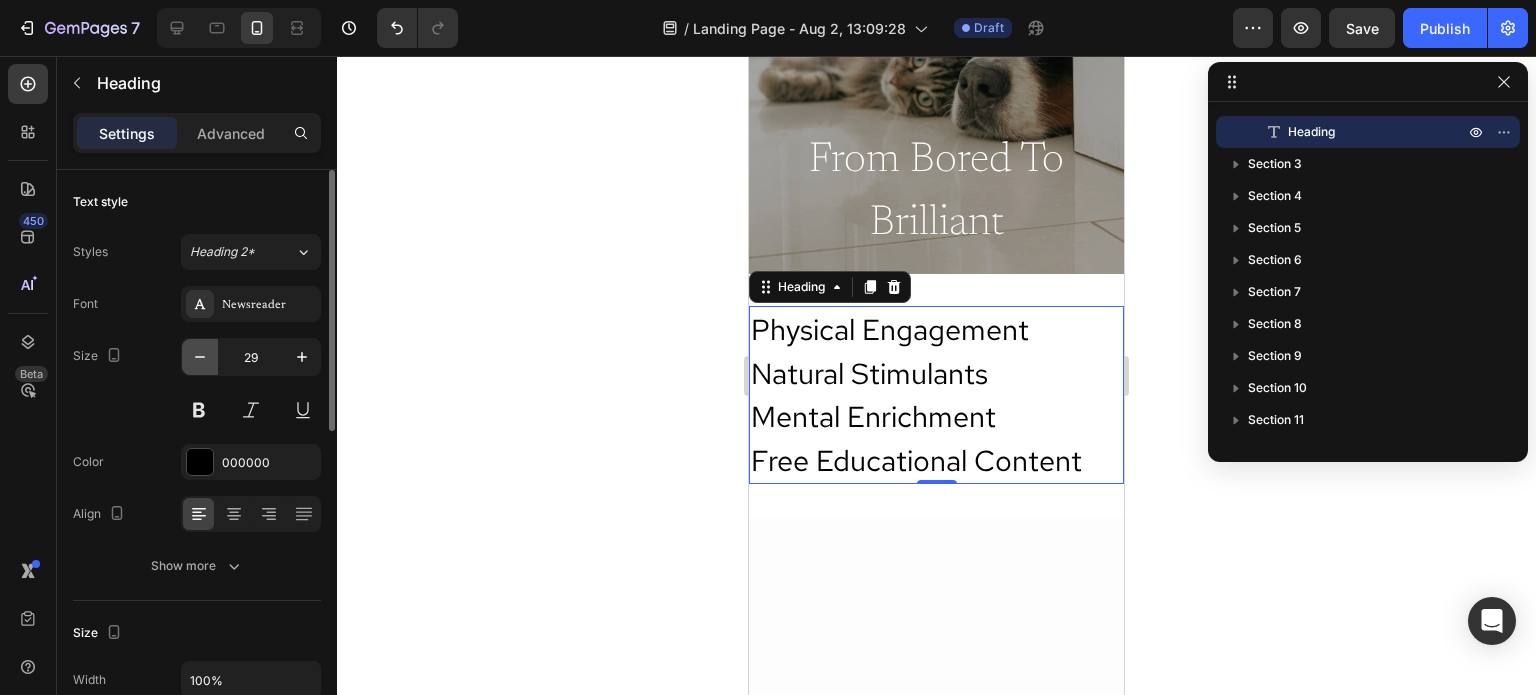 click 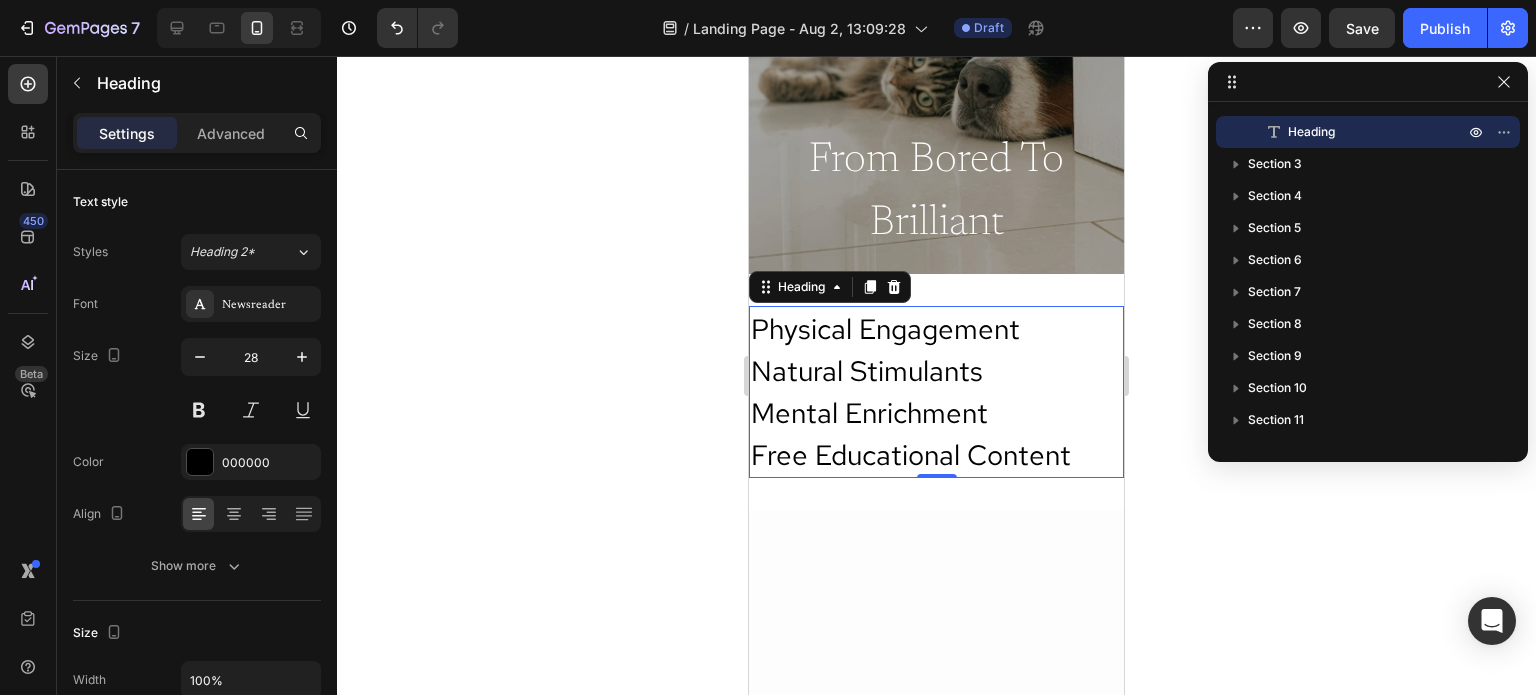 click 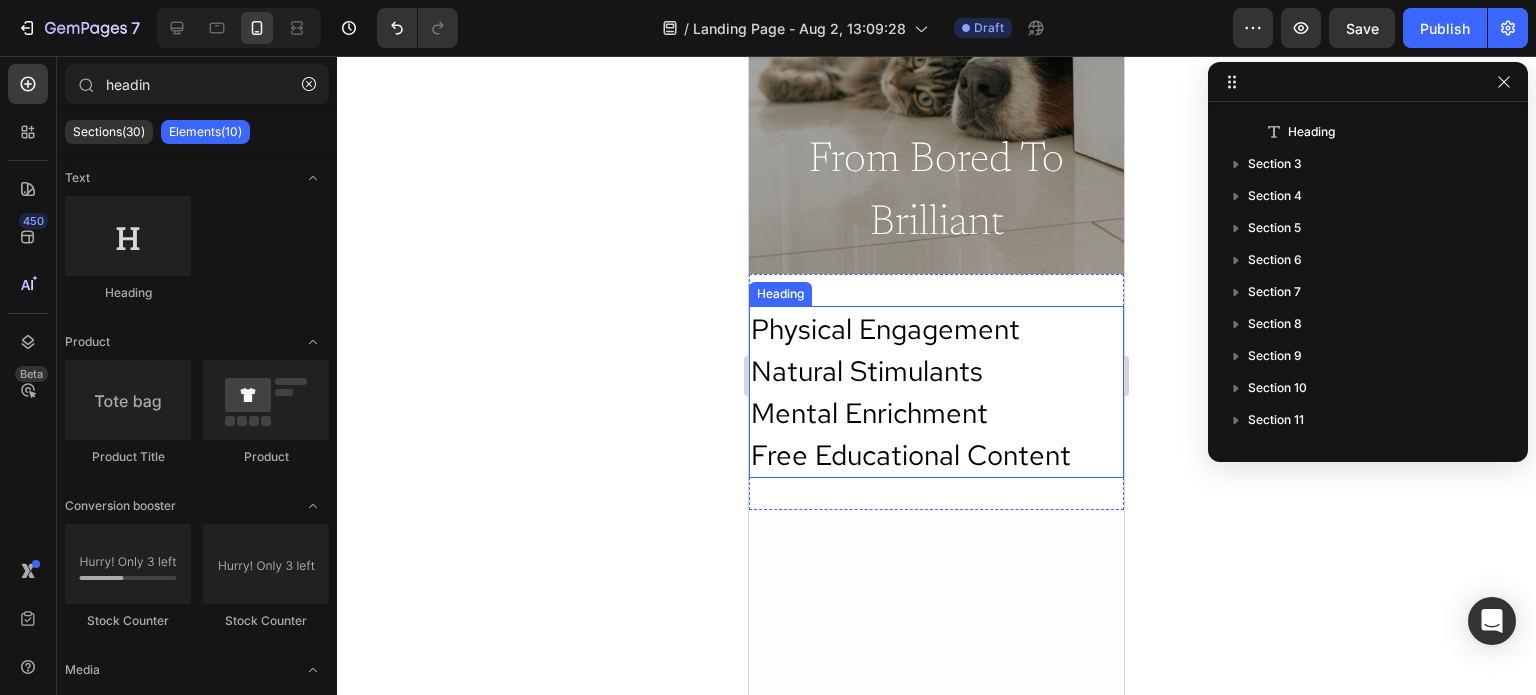 click on "Physical Engagement Natural Stimulants Mental Enrichment Free Educational Content" at bounding box center (936, 392) 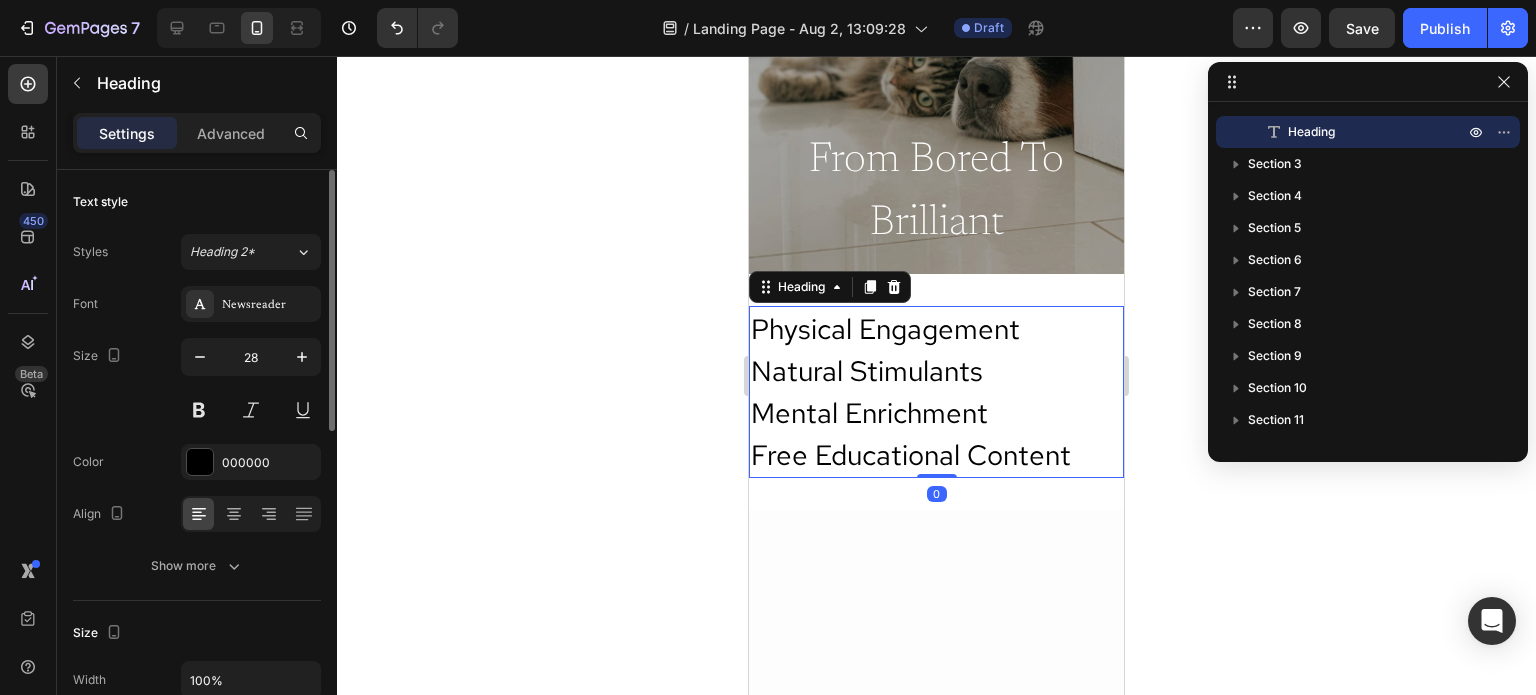click on "Styles Heading 2* Font Newsreader Size 28 Color 000000 Align Show more" at bounding box center [197, 409] 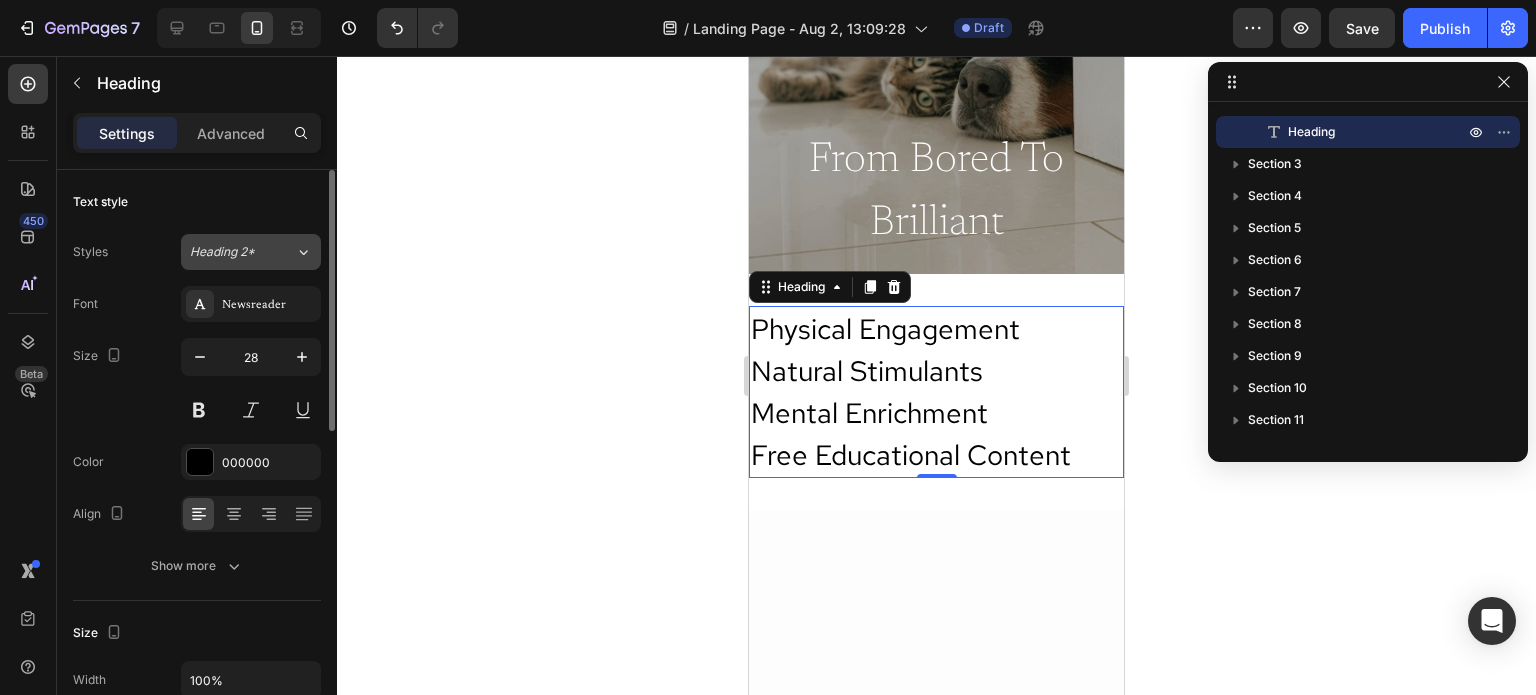 click on "Heading 2*" 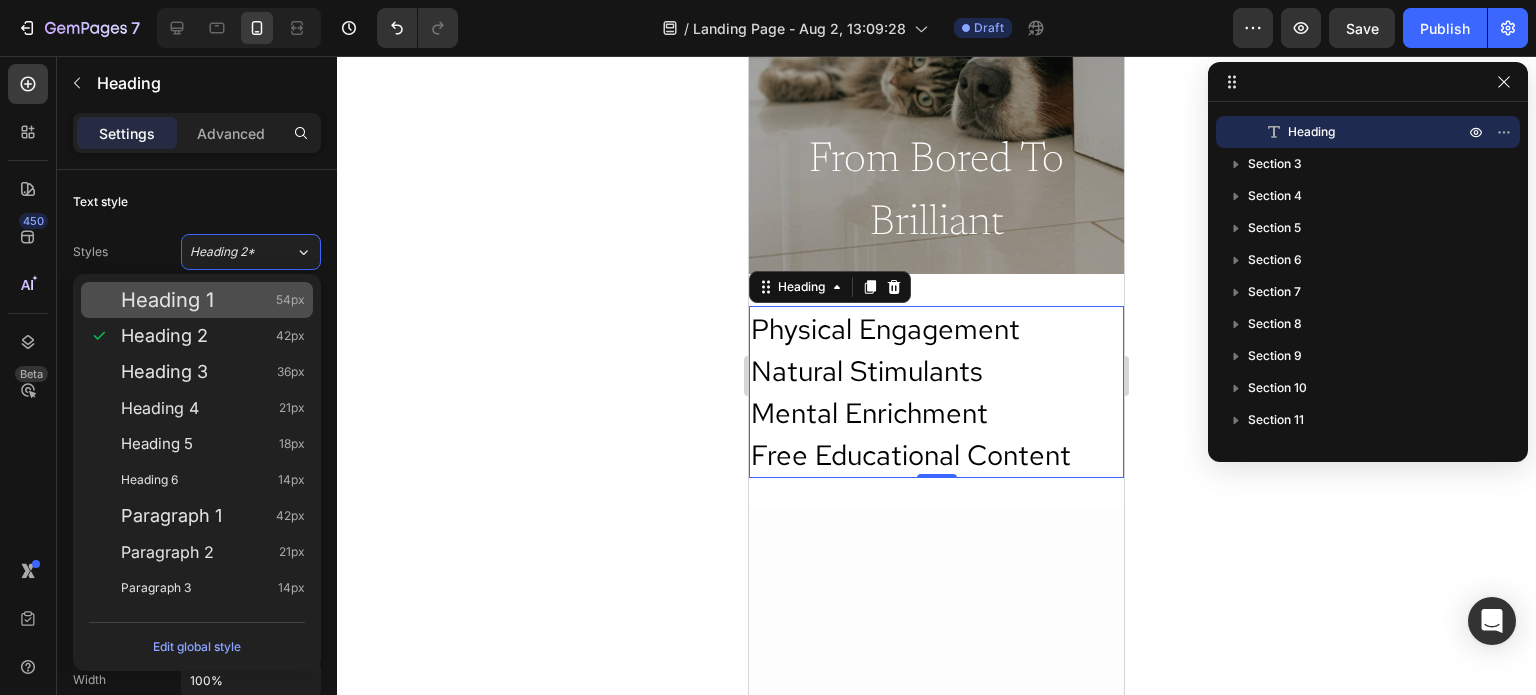 click on "Heading 1" at bounding box center [167, 300] 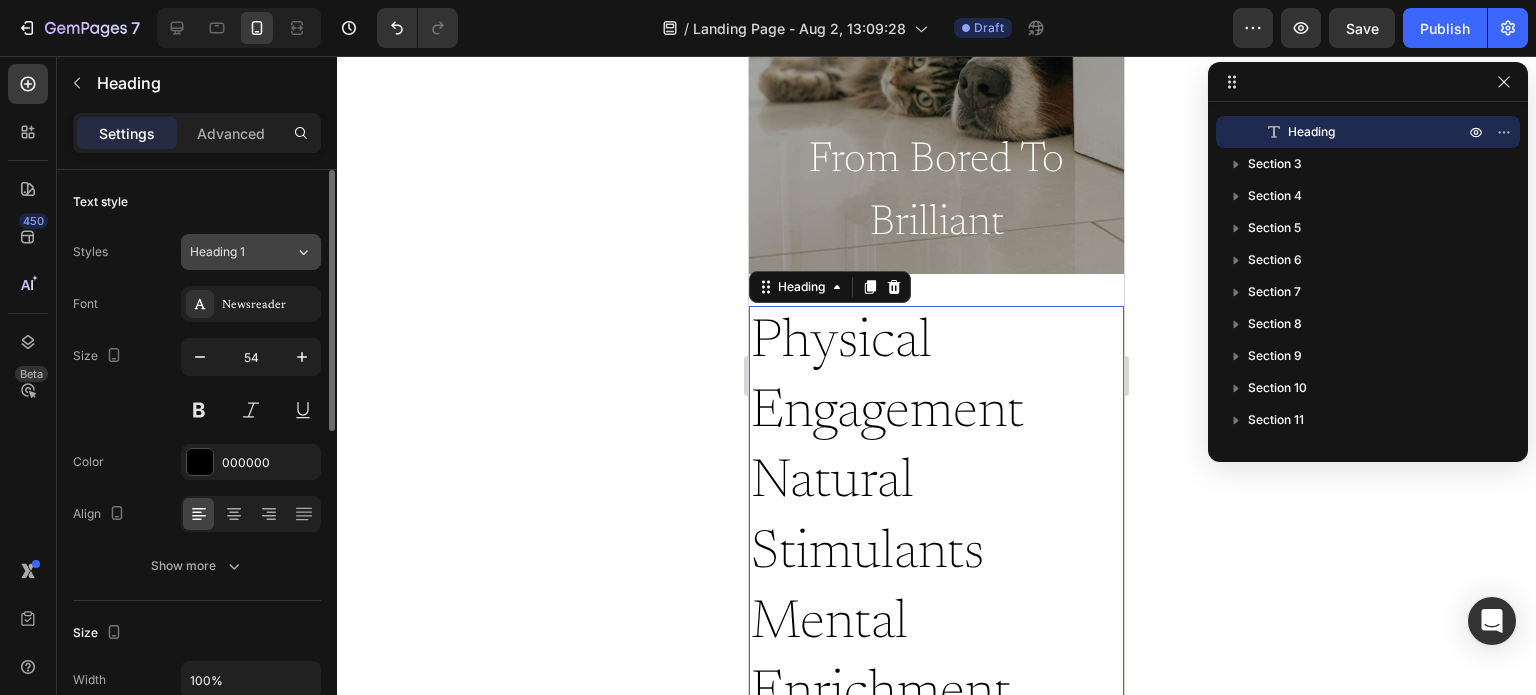 click on "Heading 1" 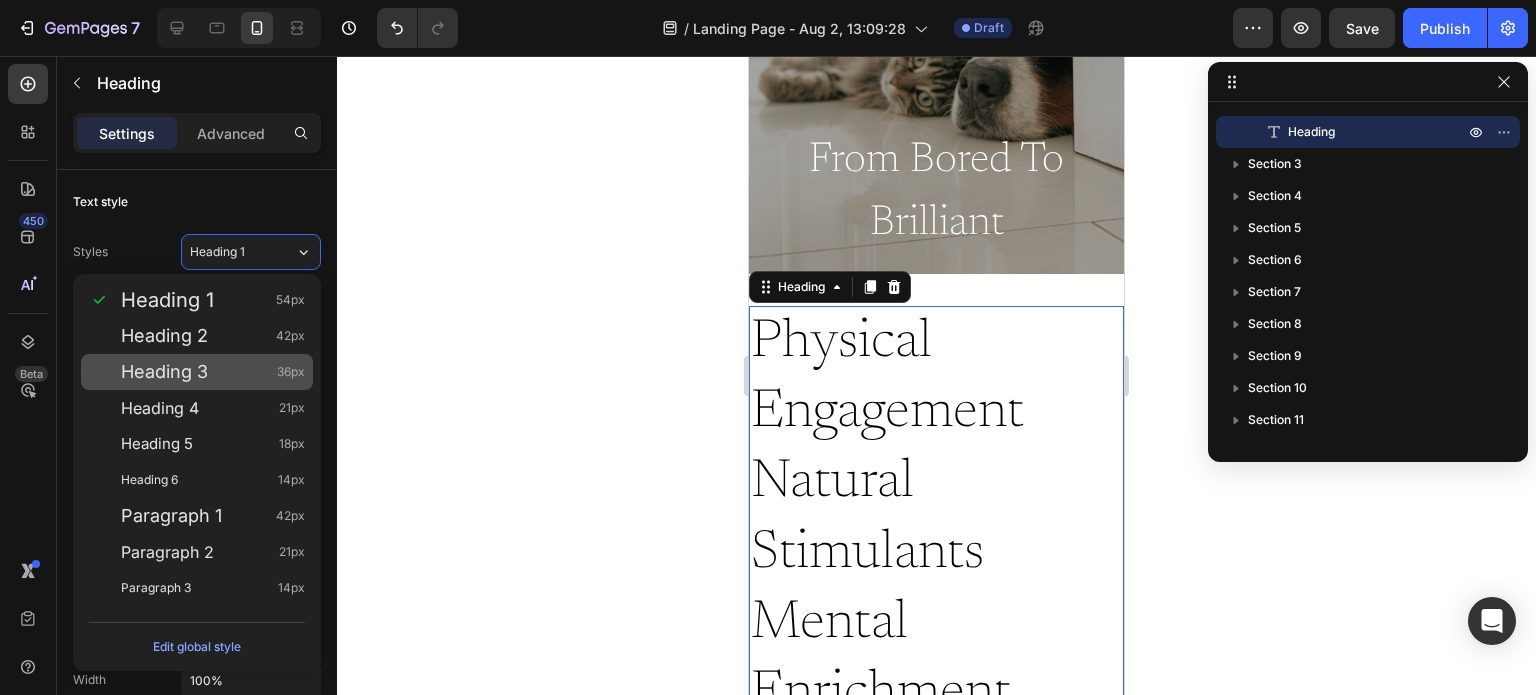 click on "Heading 3" at bounding box center (164, 372) 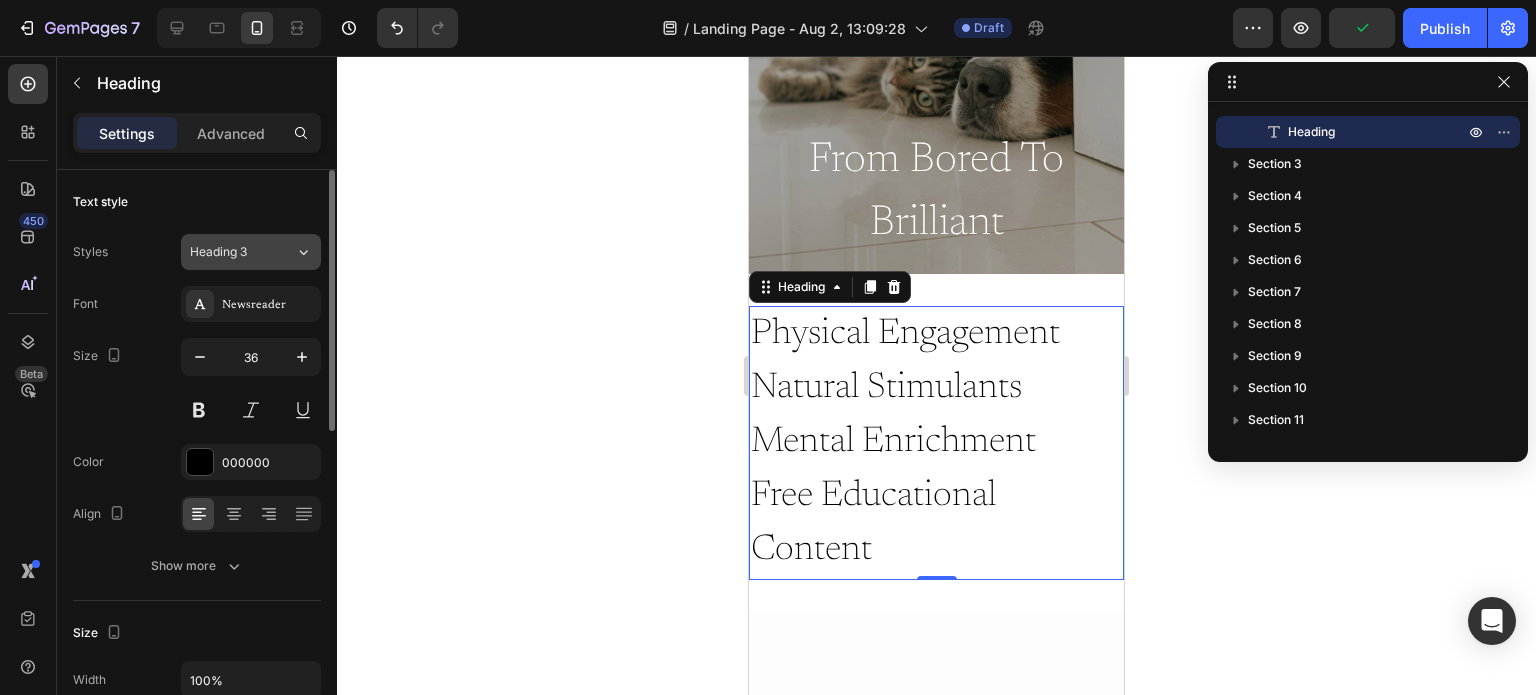 click 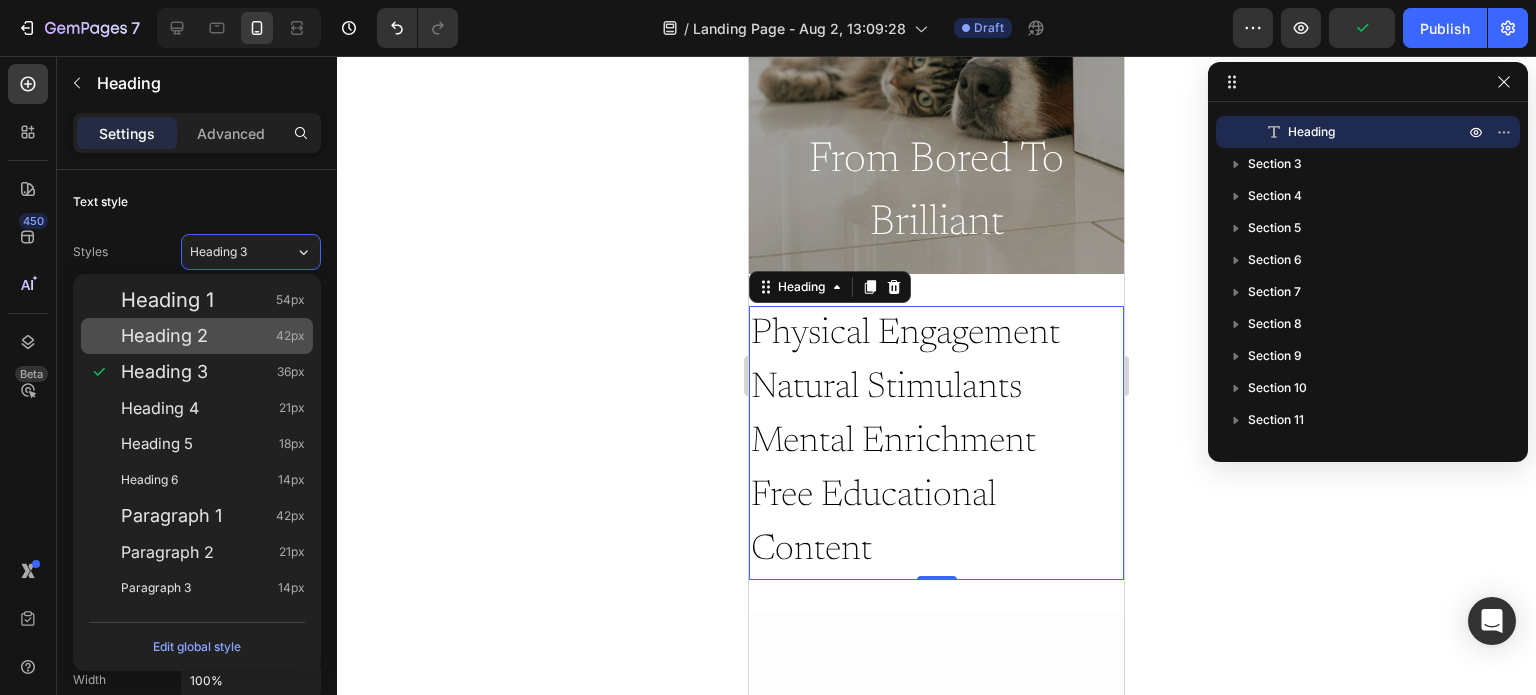 click on "Heading 2 42px" at bounding box center (213, 336) 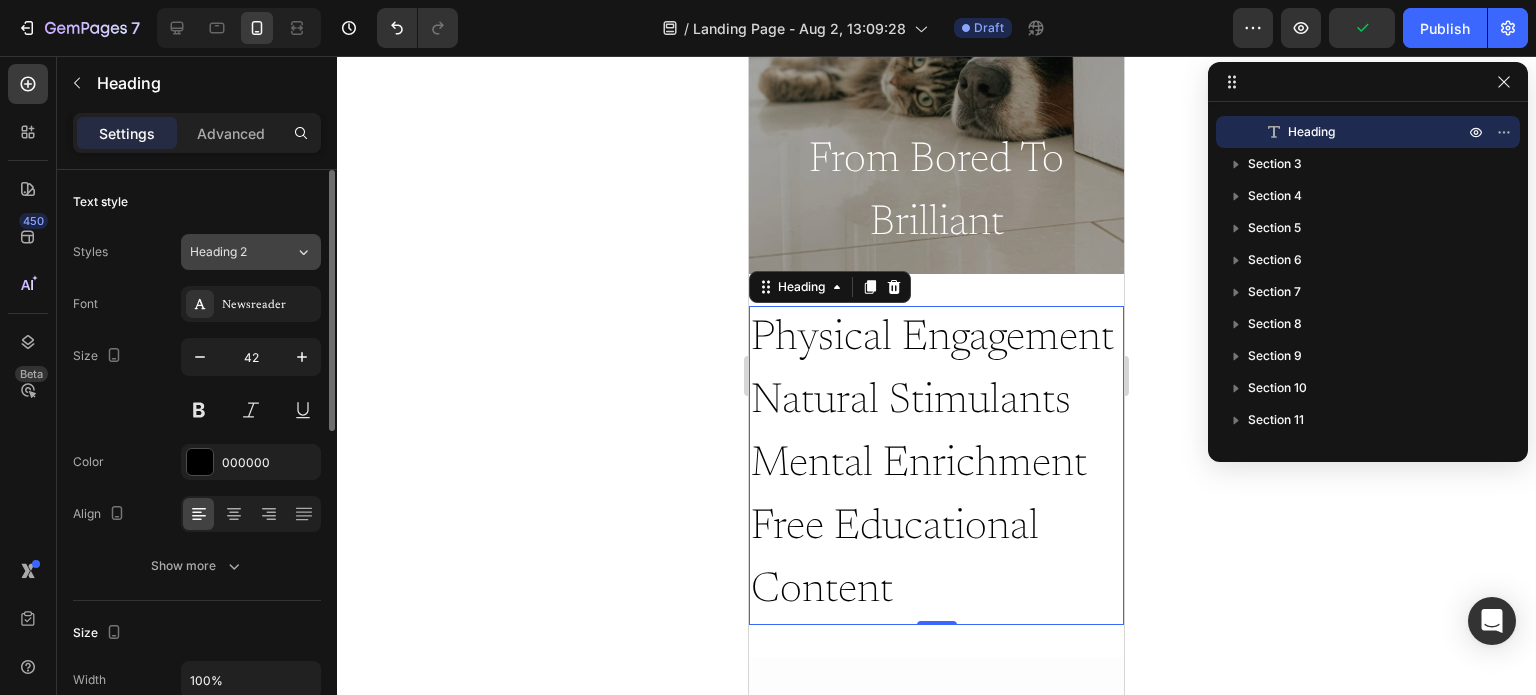 click on "Heading 2" 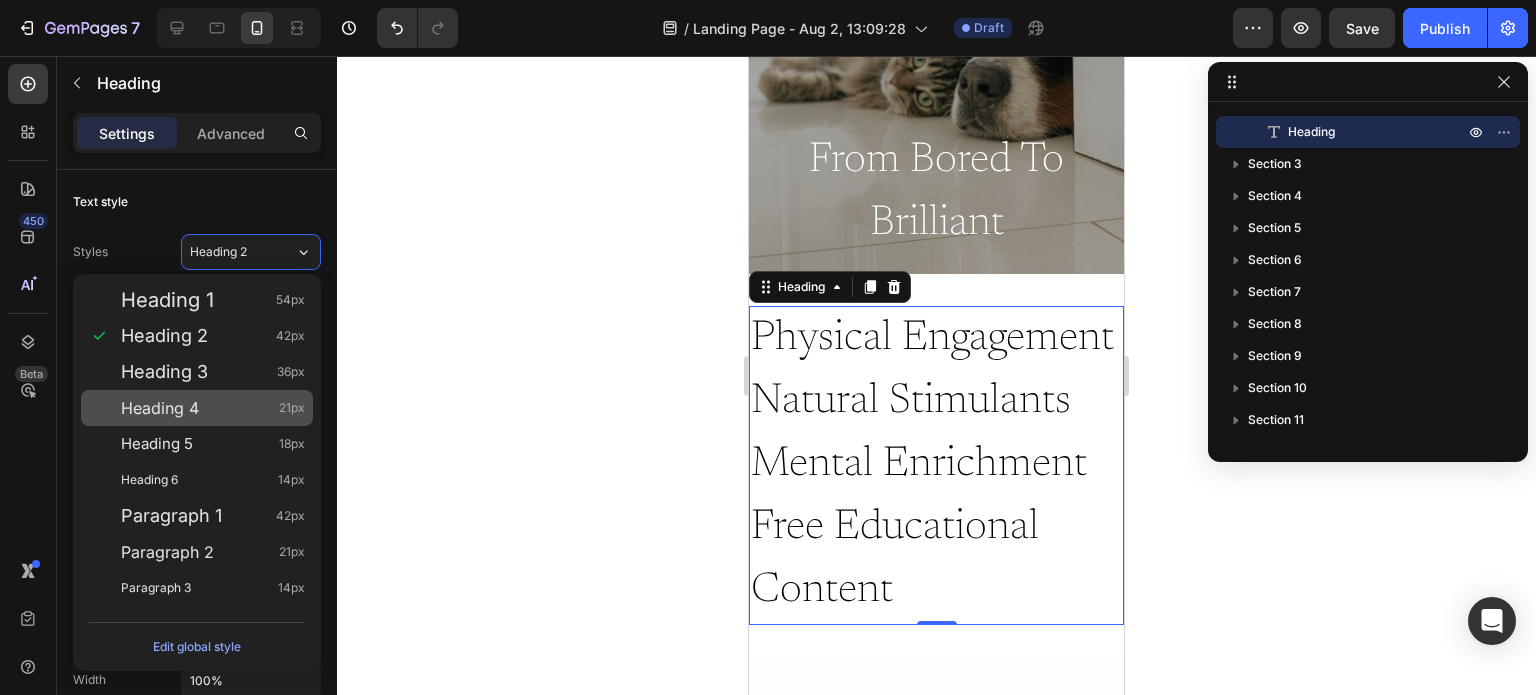 click on "Heading 4 21px" at bounding box center [213, 408] 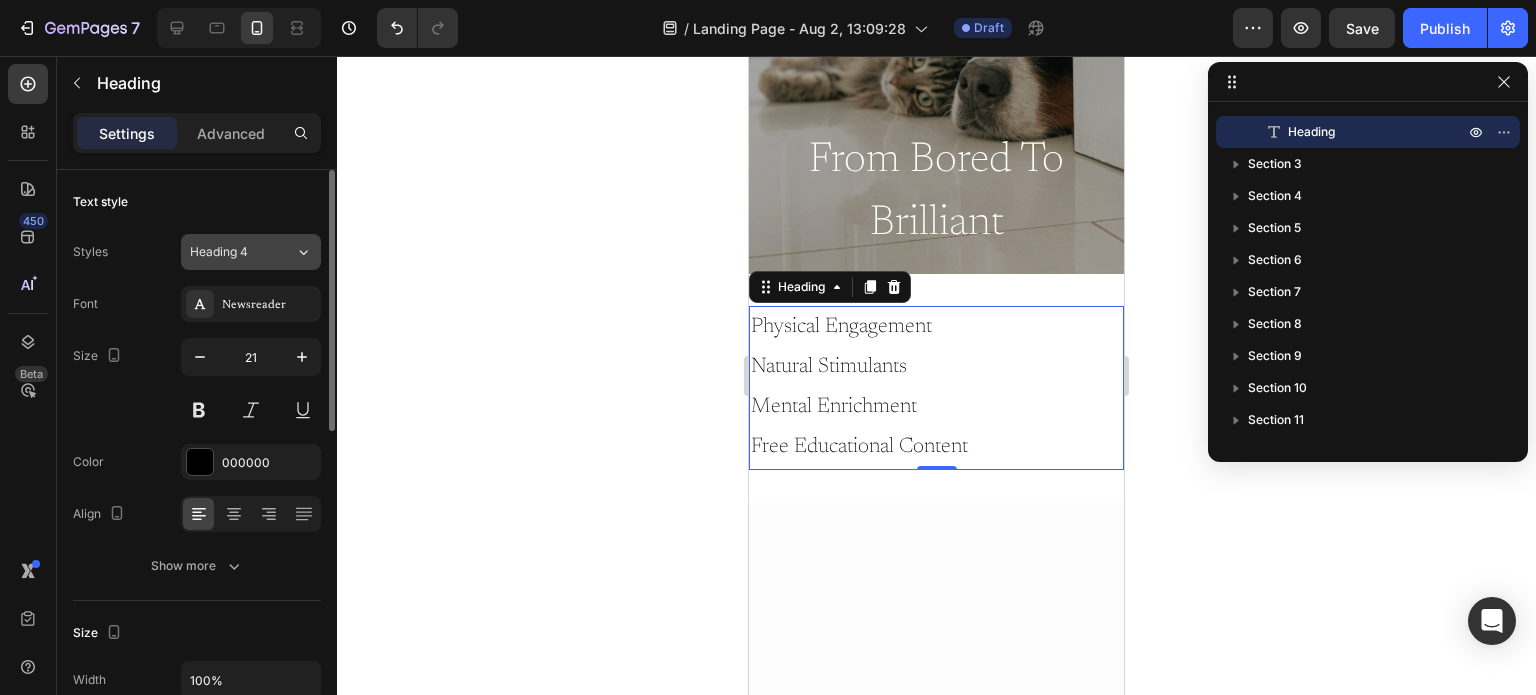 click on "Heading 4" 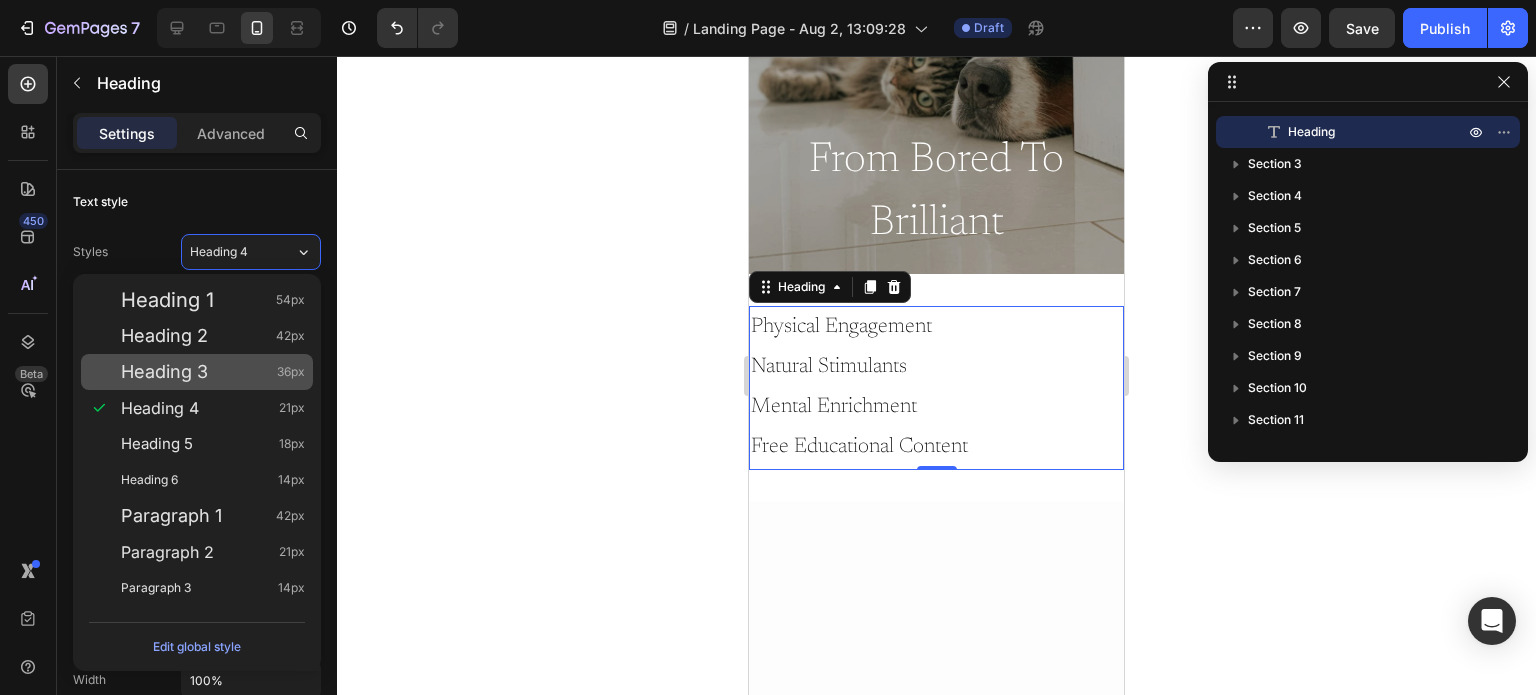 click on "Heading 3 36px" at bounding box center [197, 372] 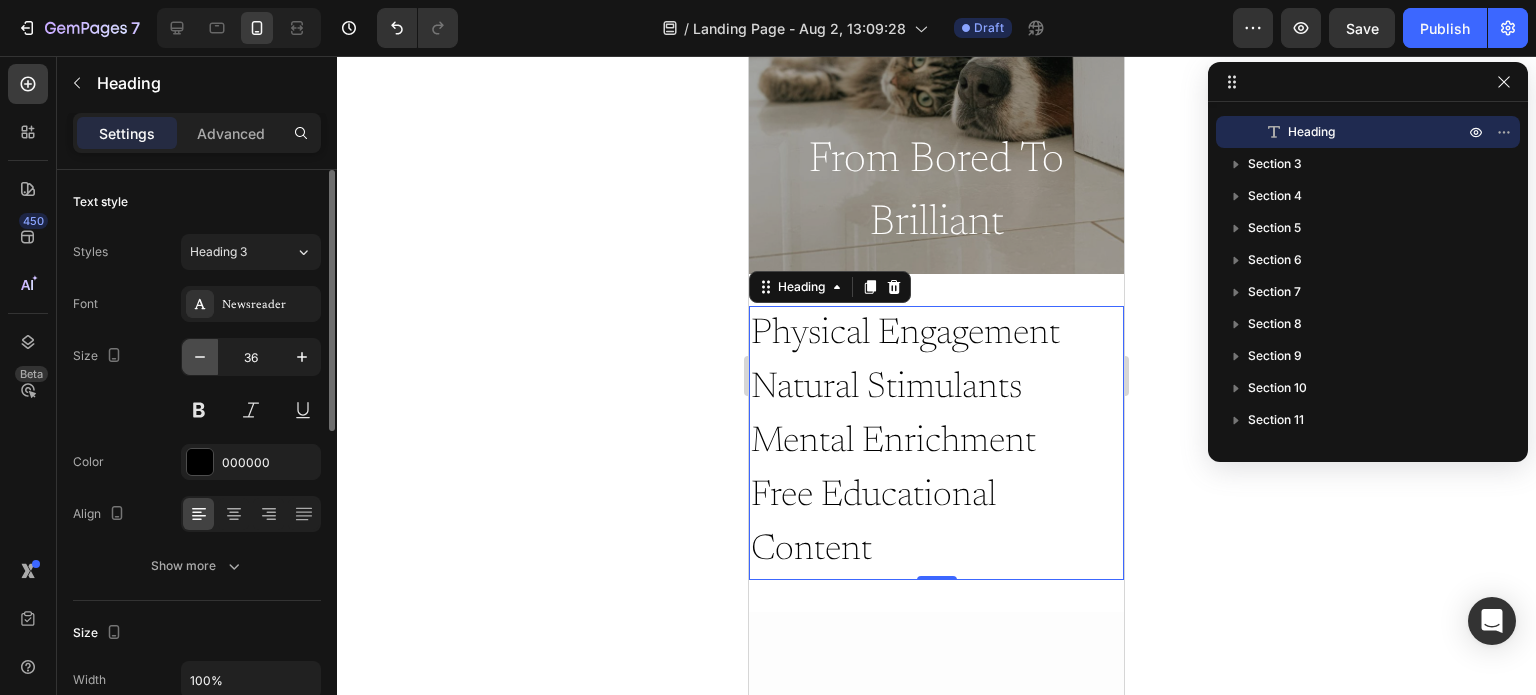 click 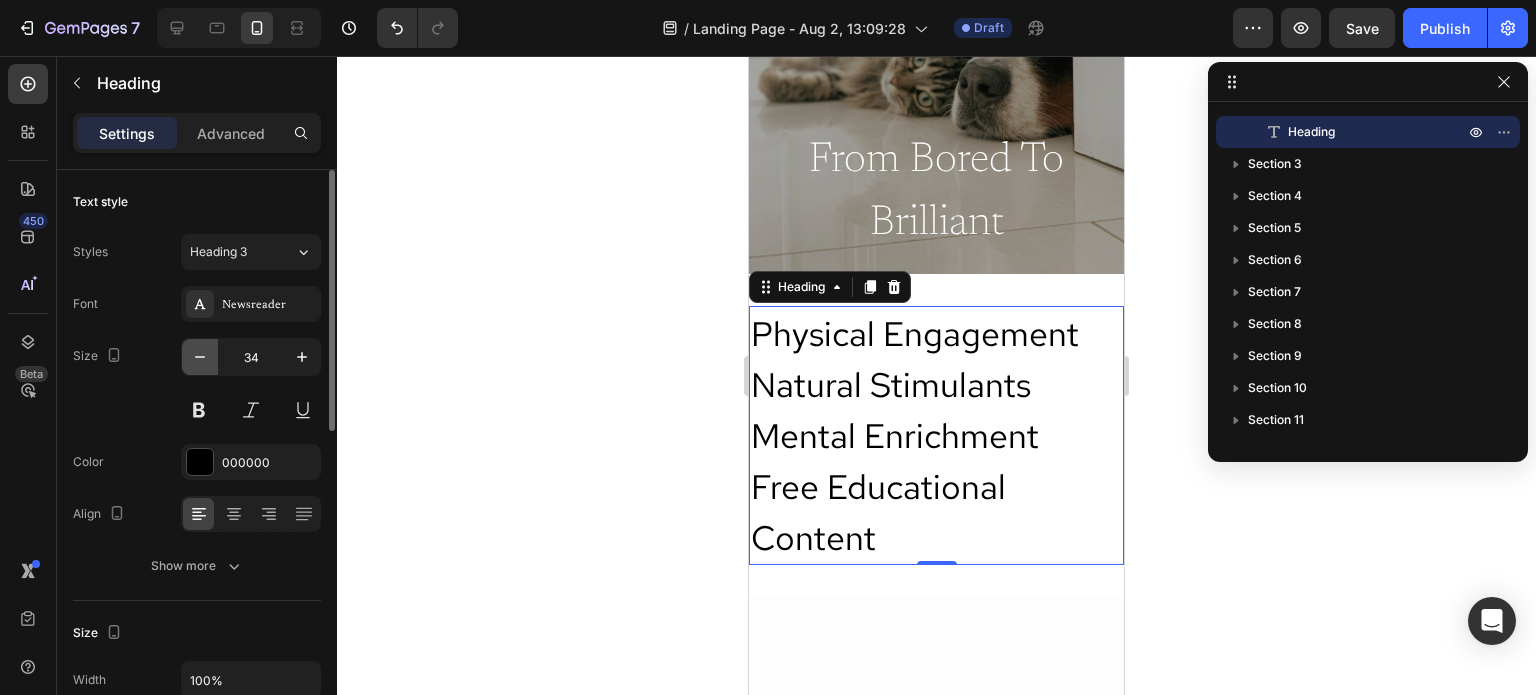 click 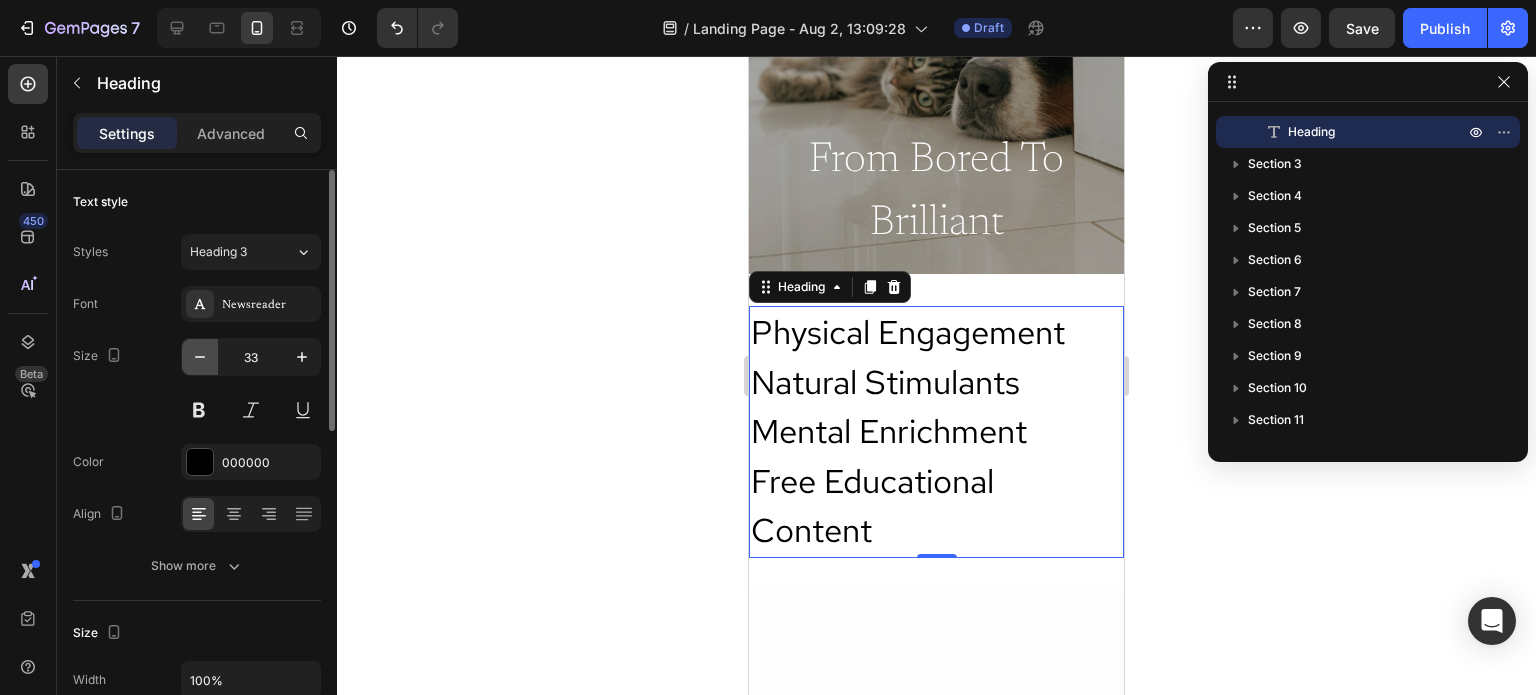 click 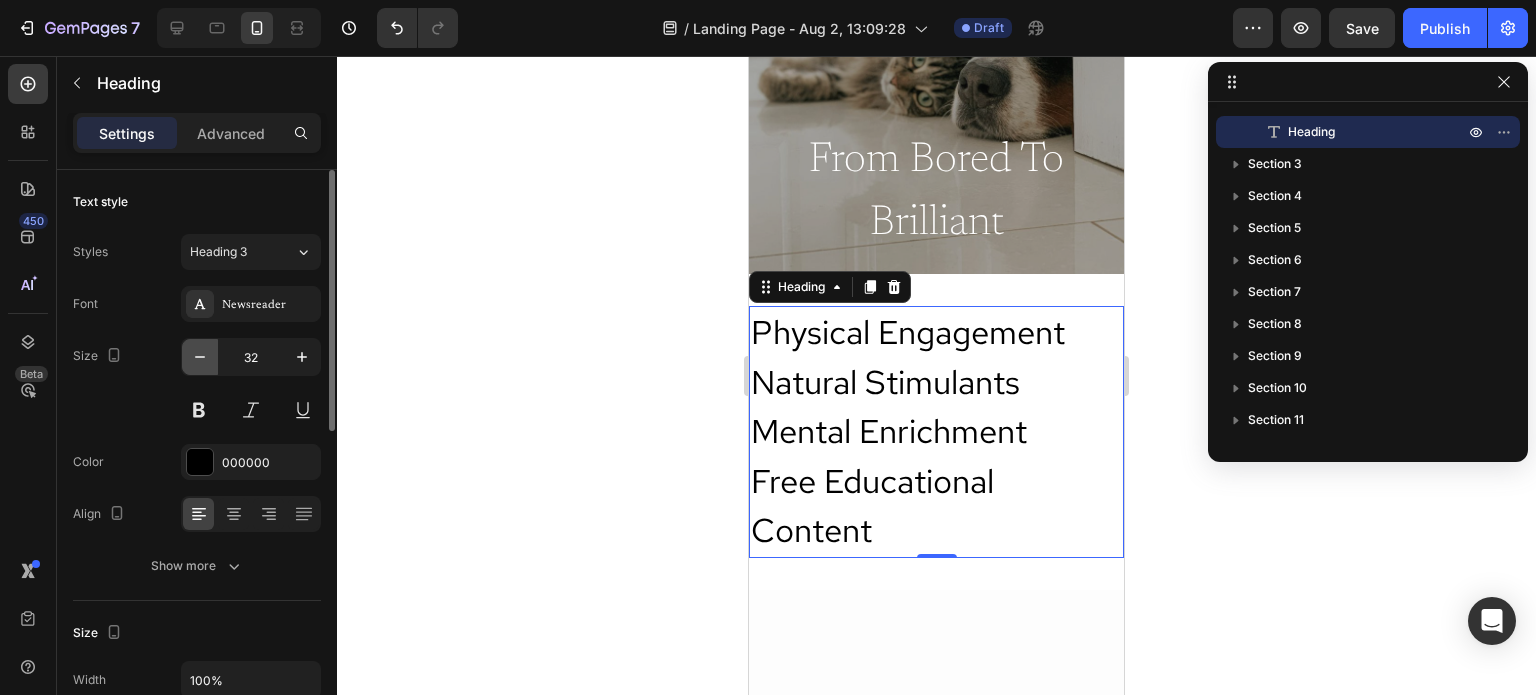 click 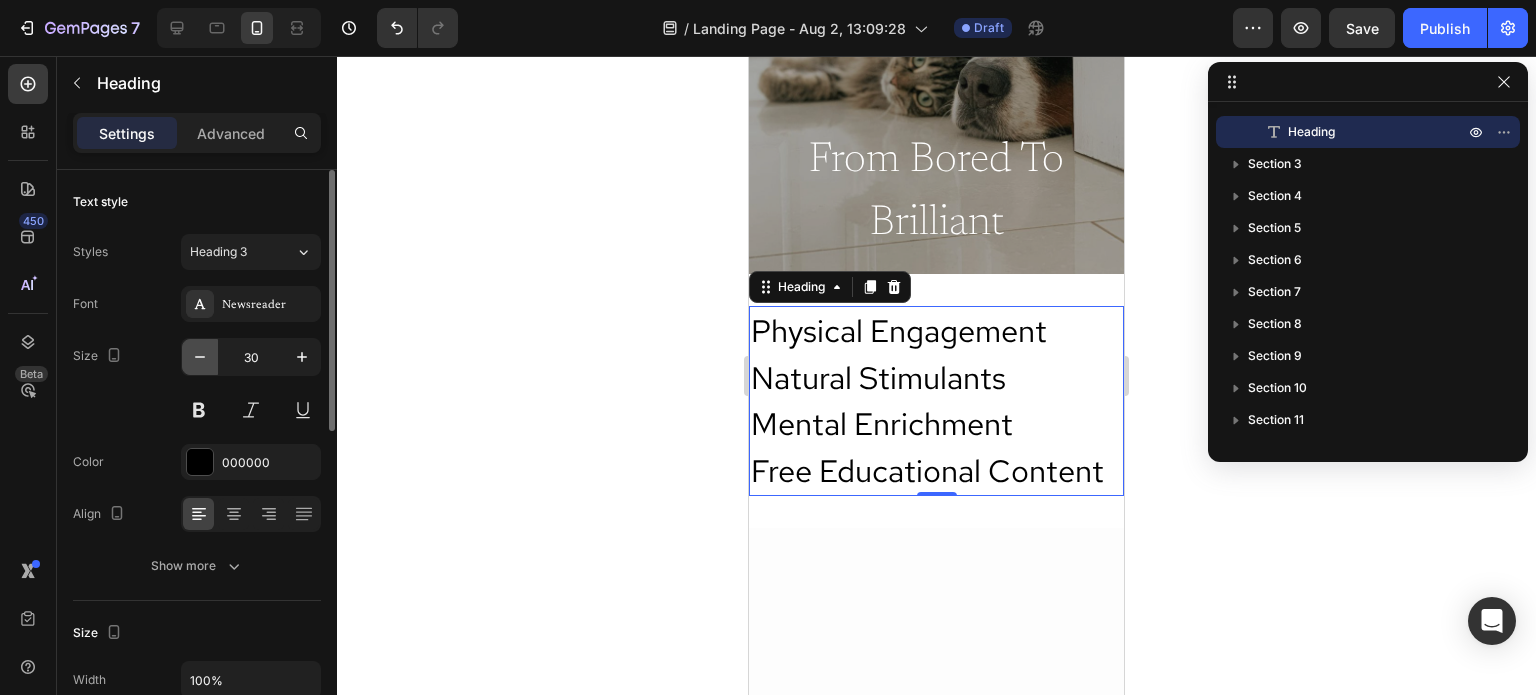click 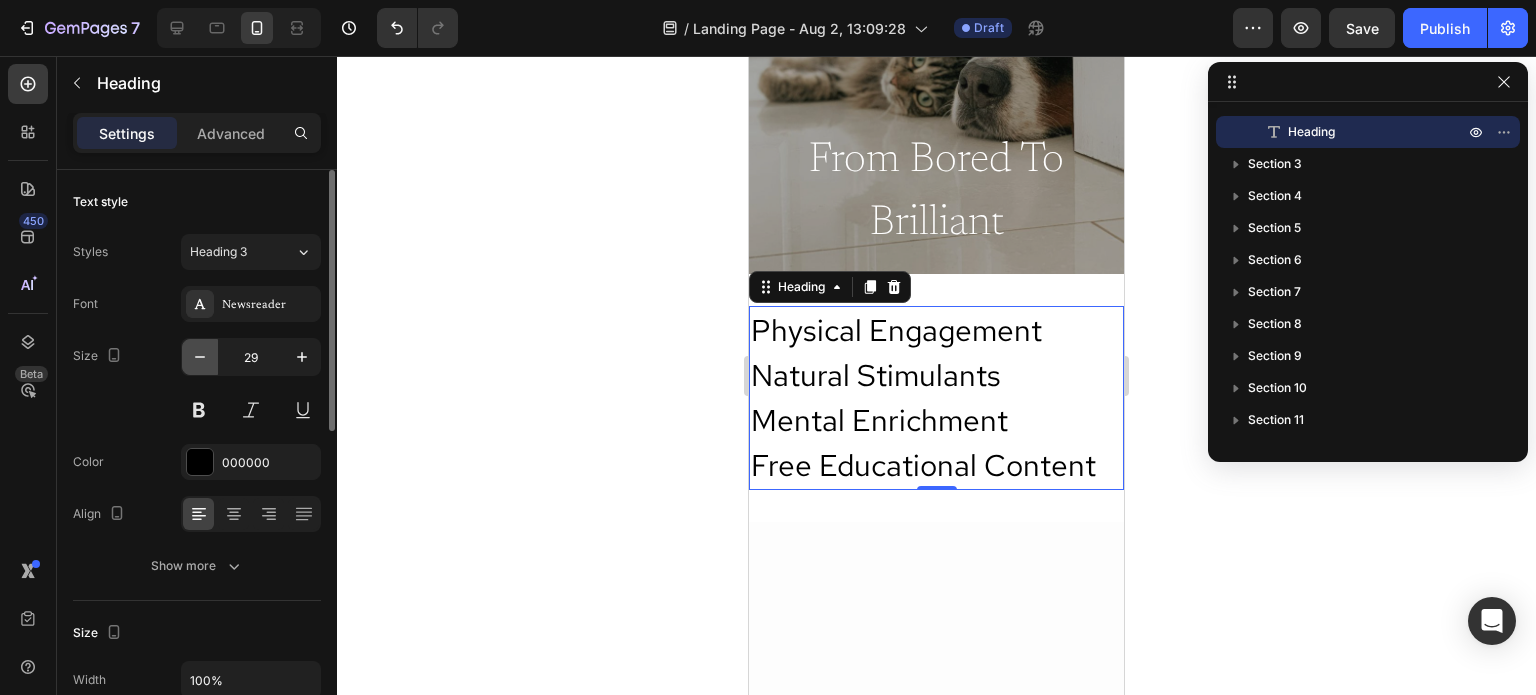 click 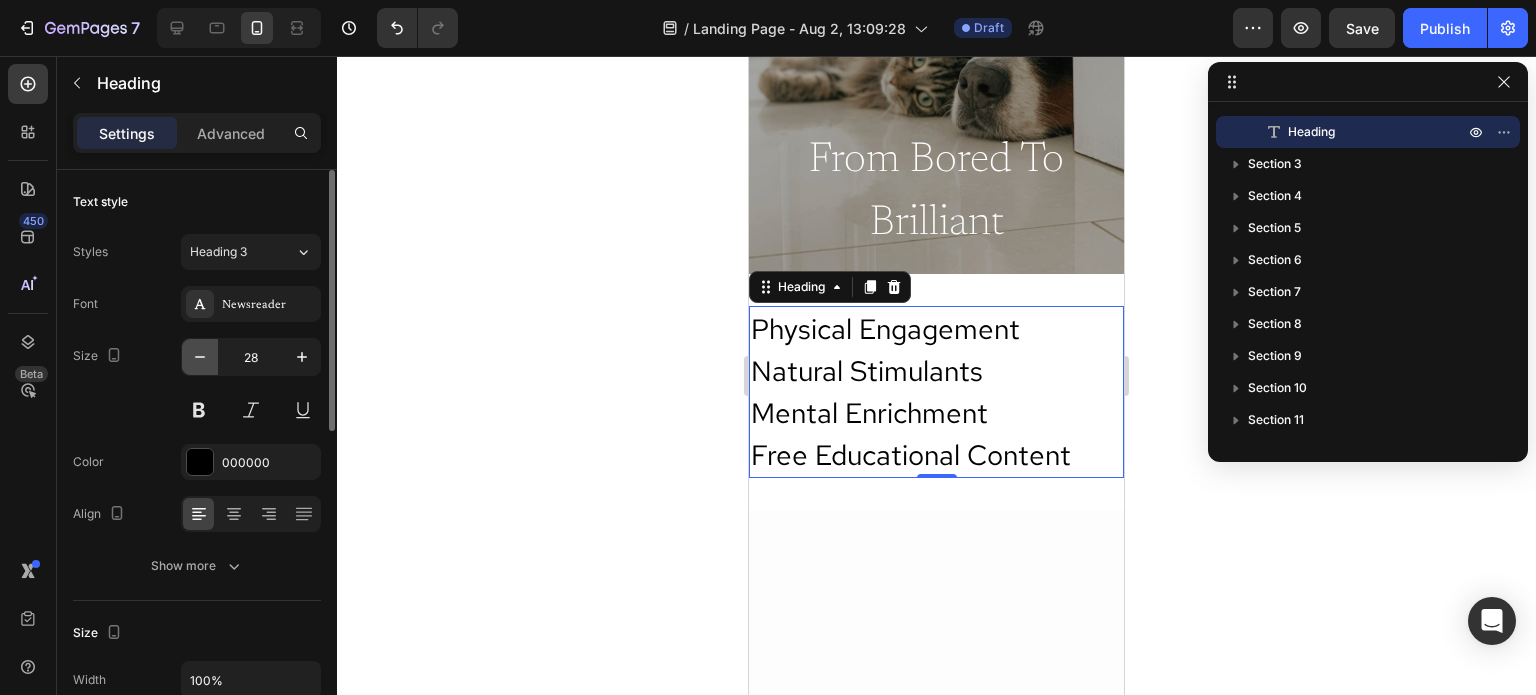 click 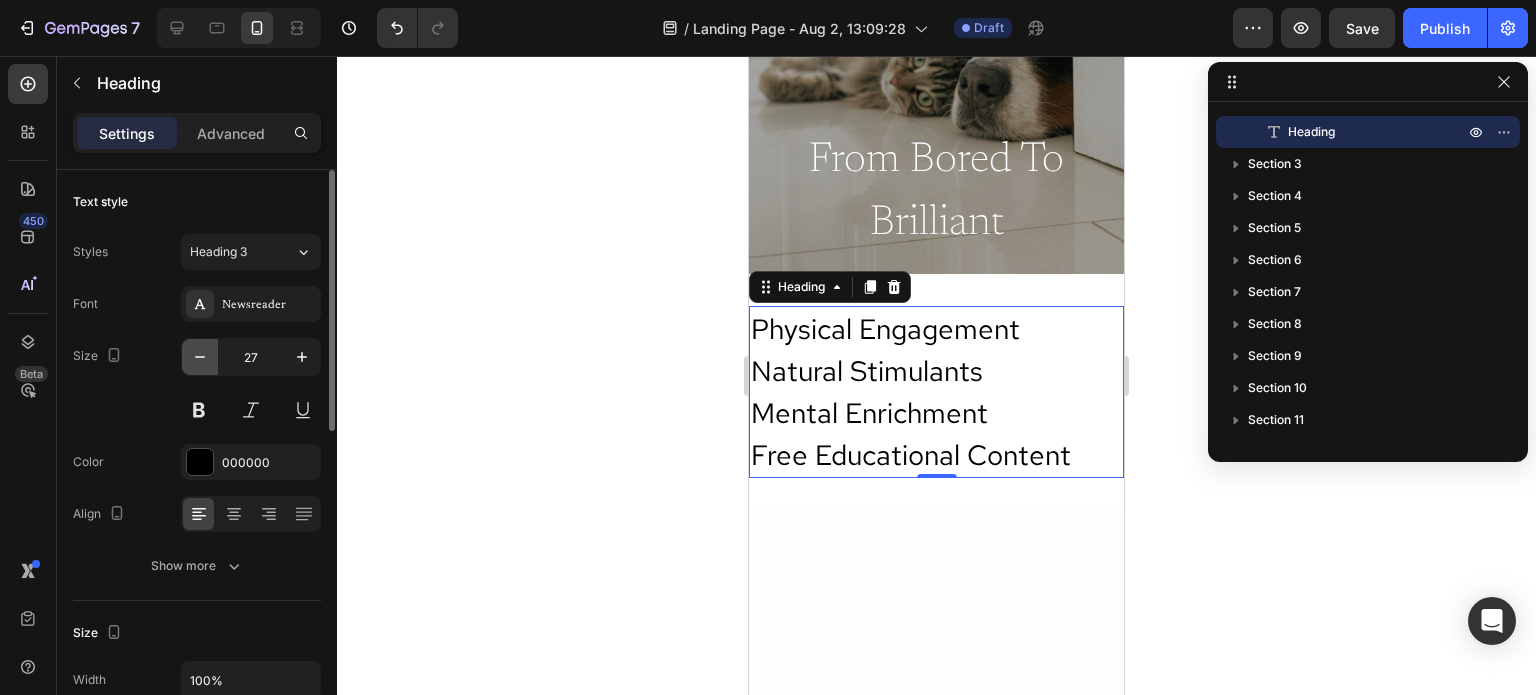 click 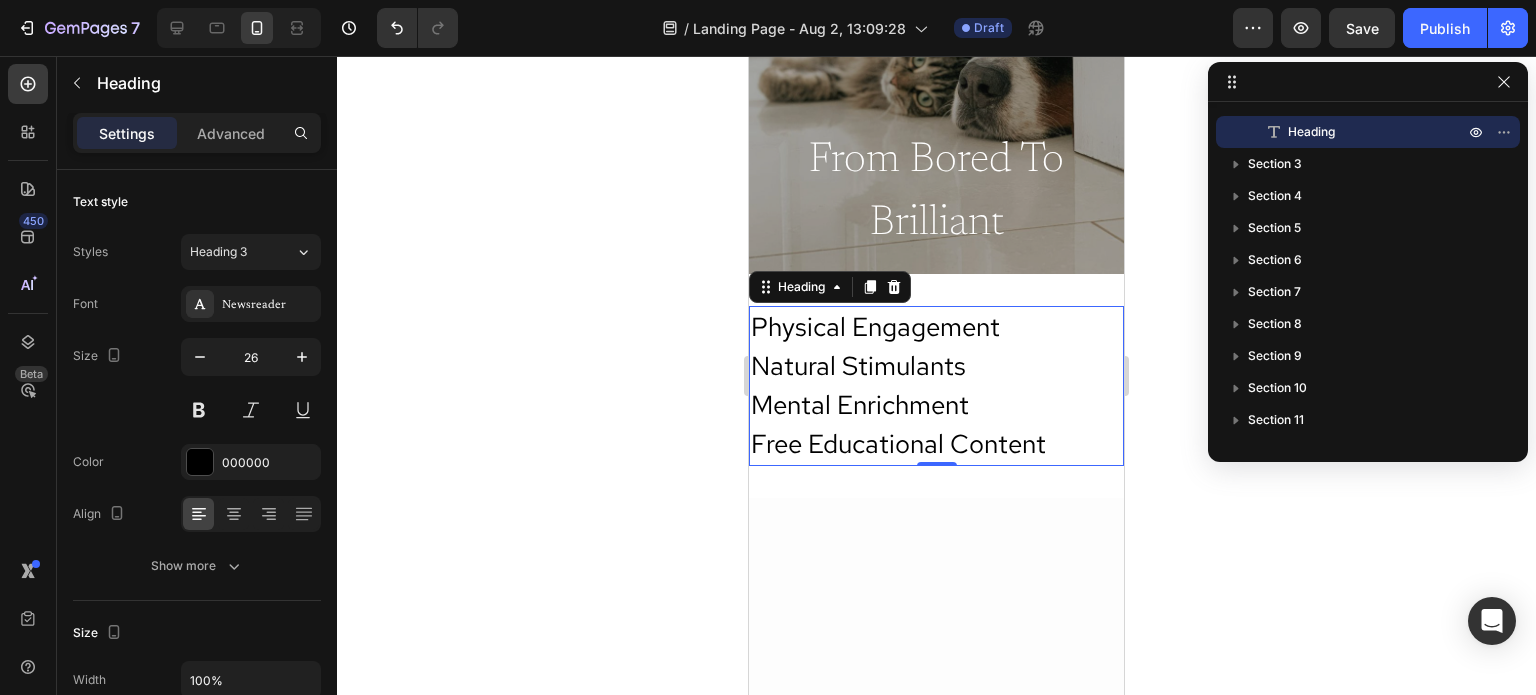 click 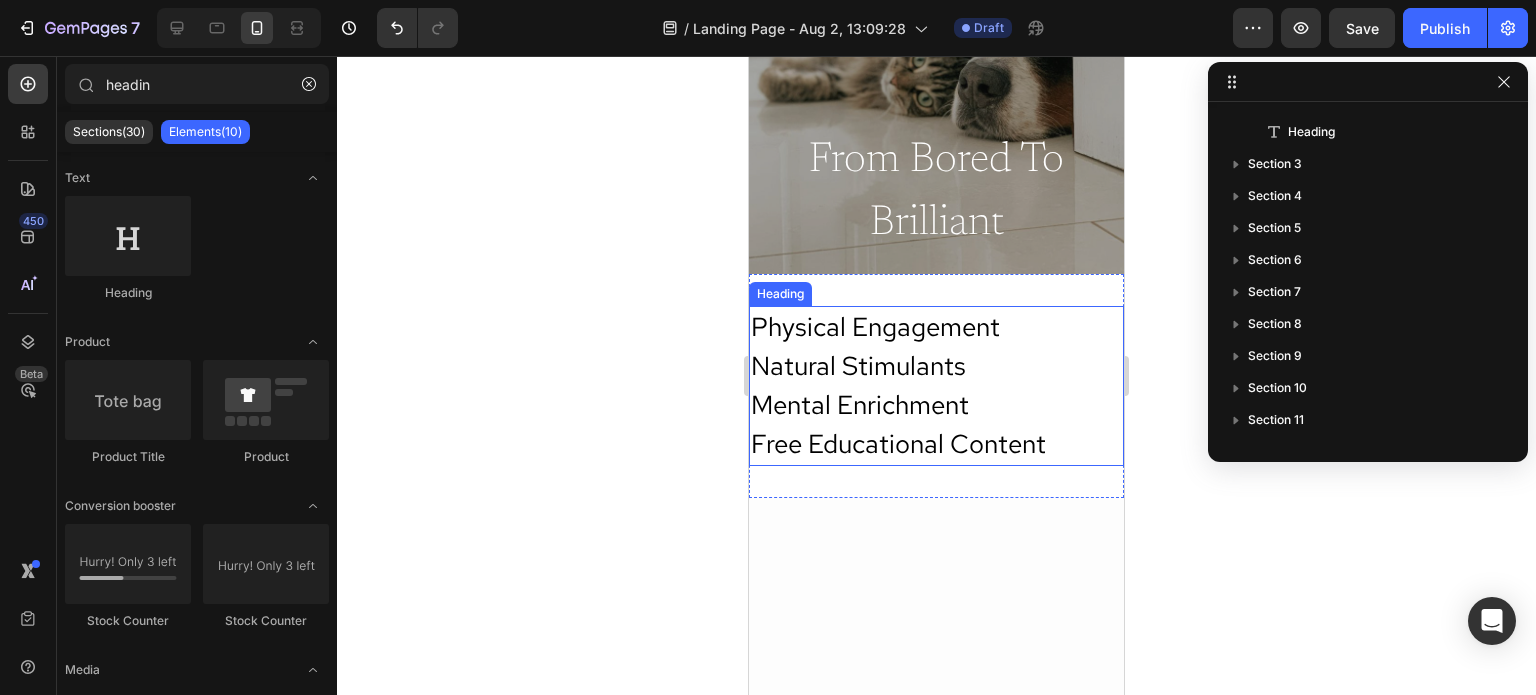 click on "Physical Engagement Natural Stimulants Mental Enrichment Free Educational Content" at bounding box center [936, 386] 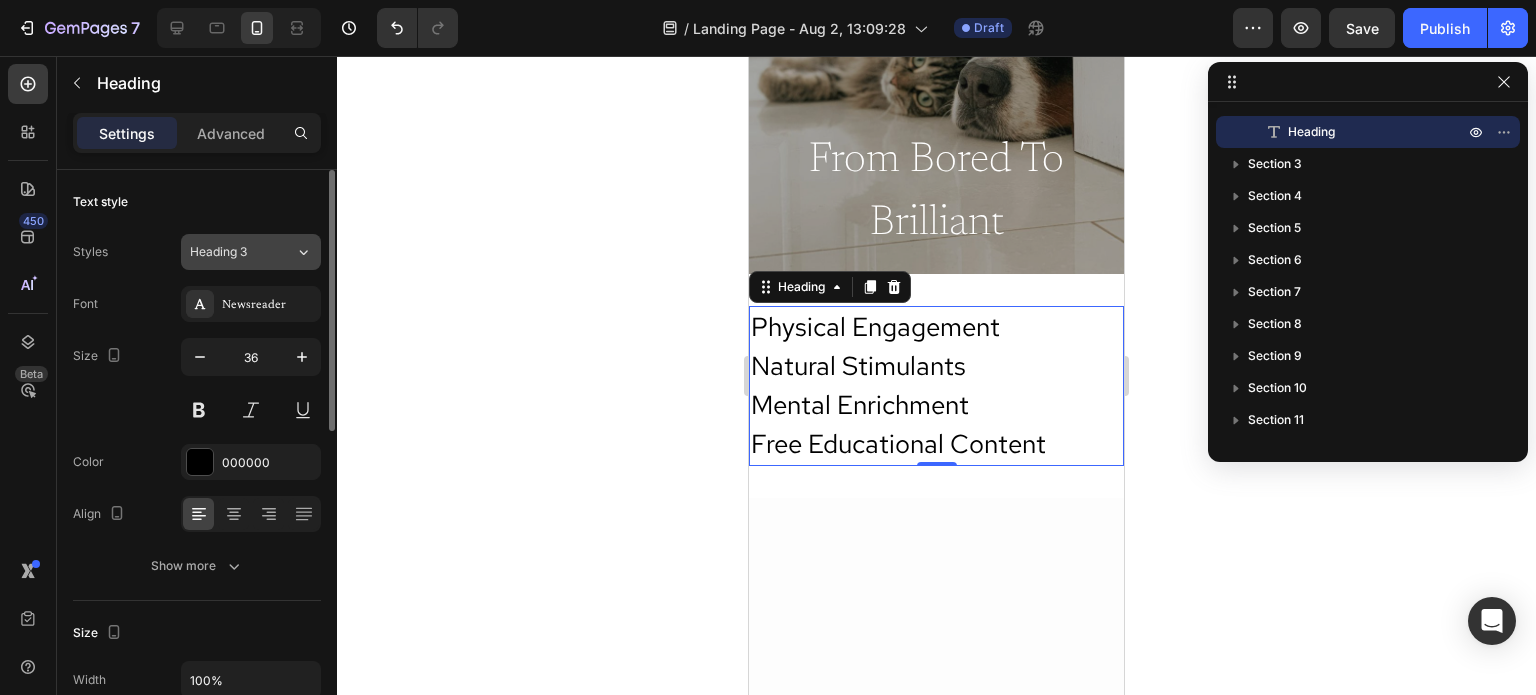 click on "Heading 3" 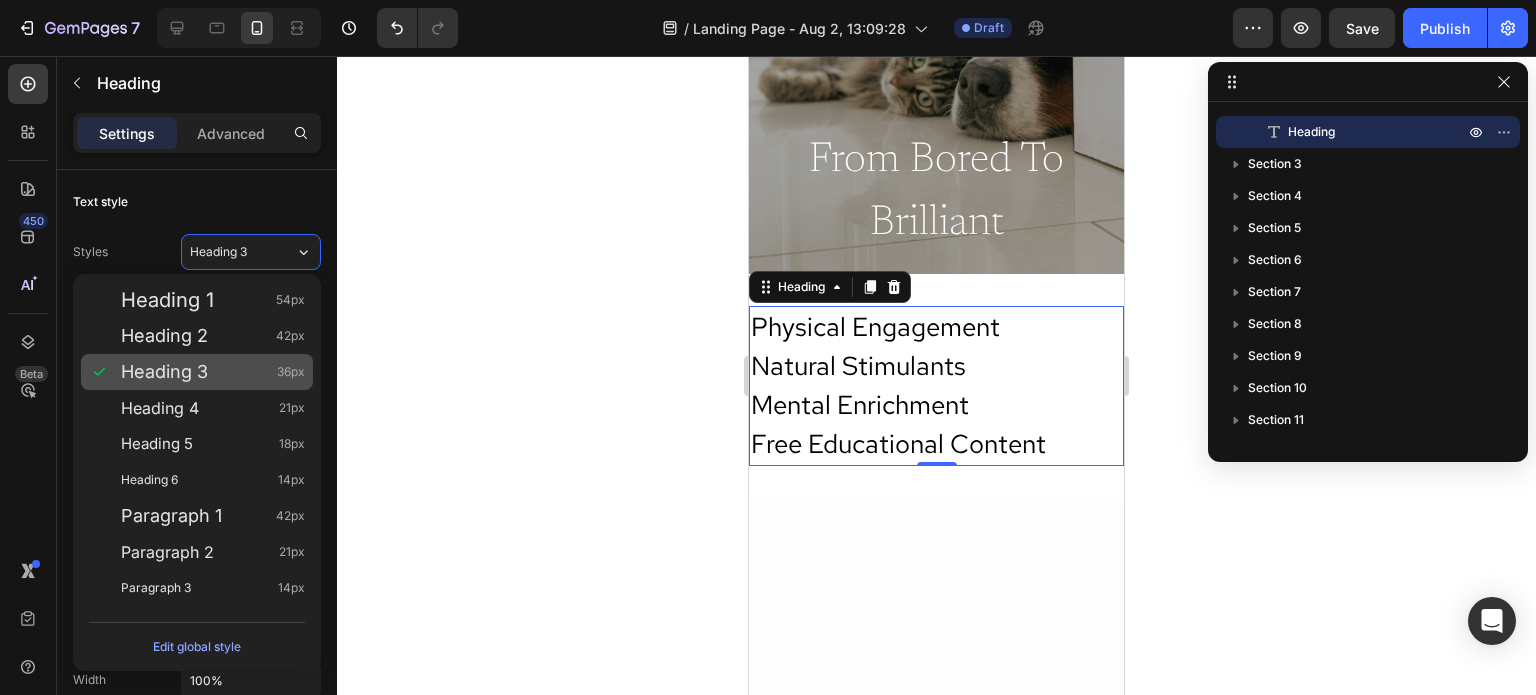 click on "Heading 3" at bounding box center (164, 372) 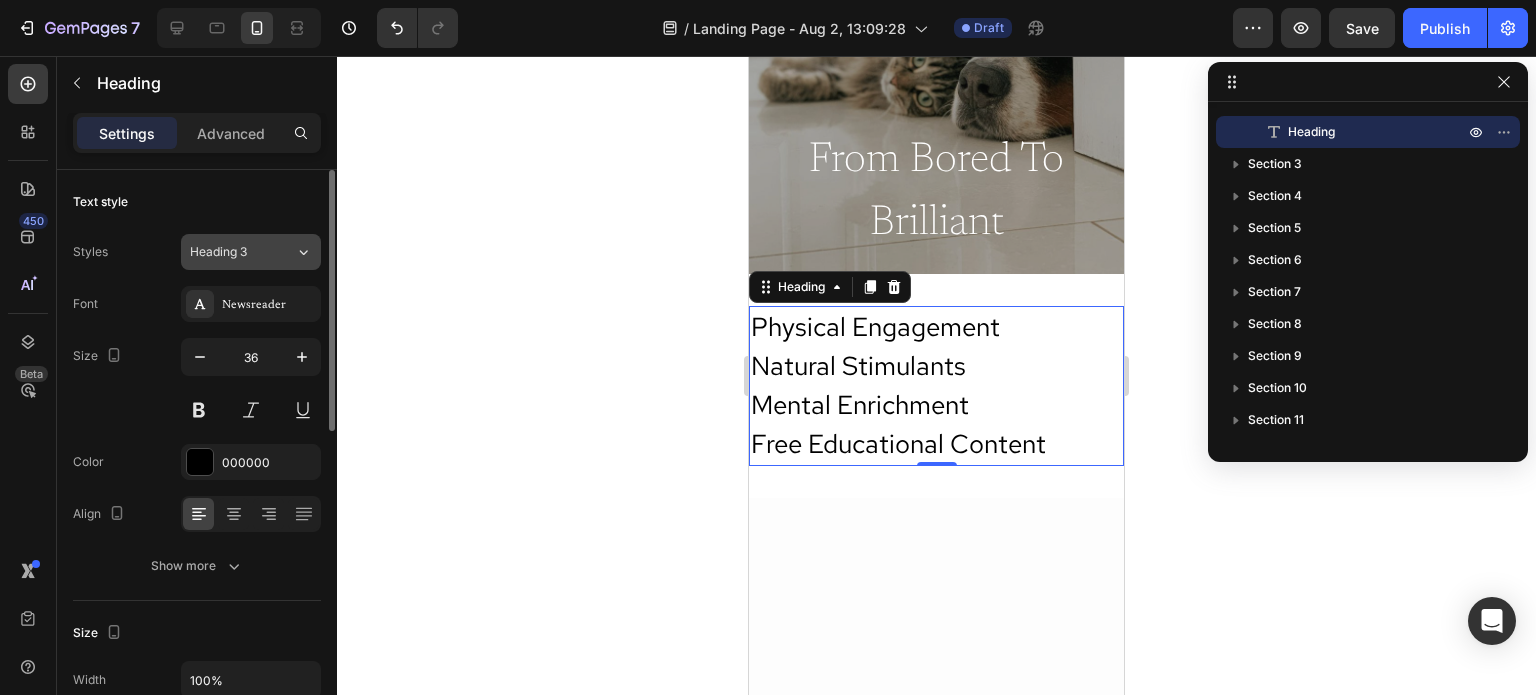 click on "Heading 3" at bounding box center (230, 252) 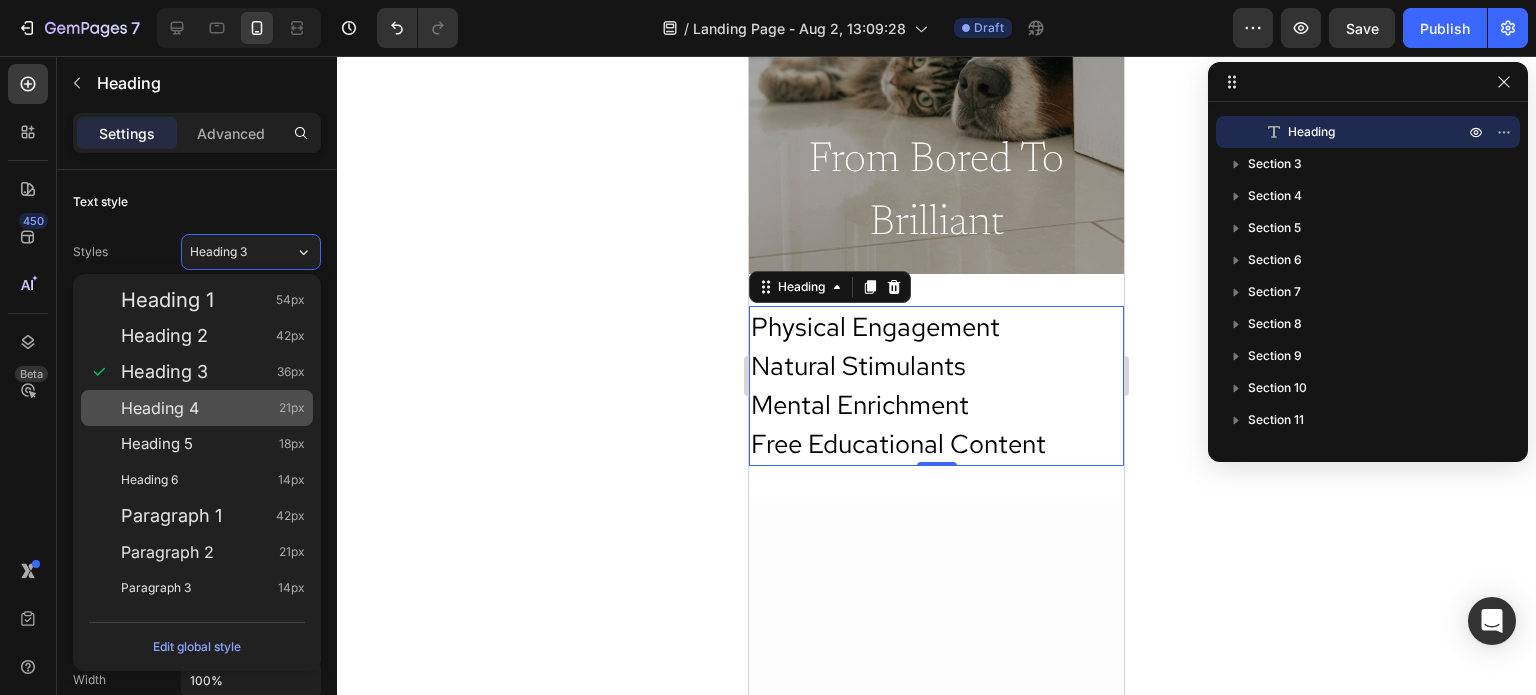 click on "Heading 4" at bounding box center (160, 408) 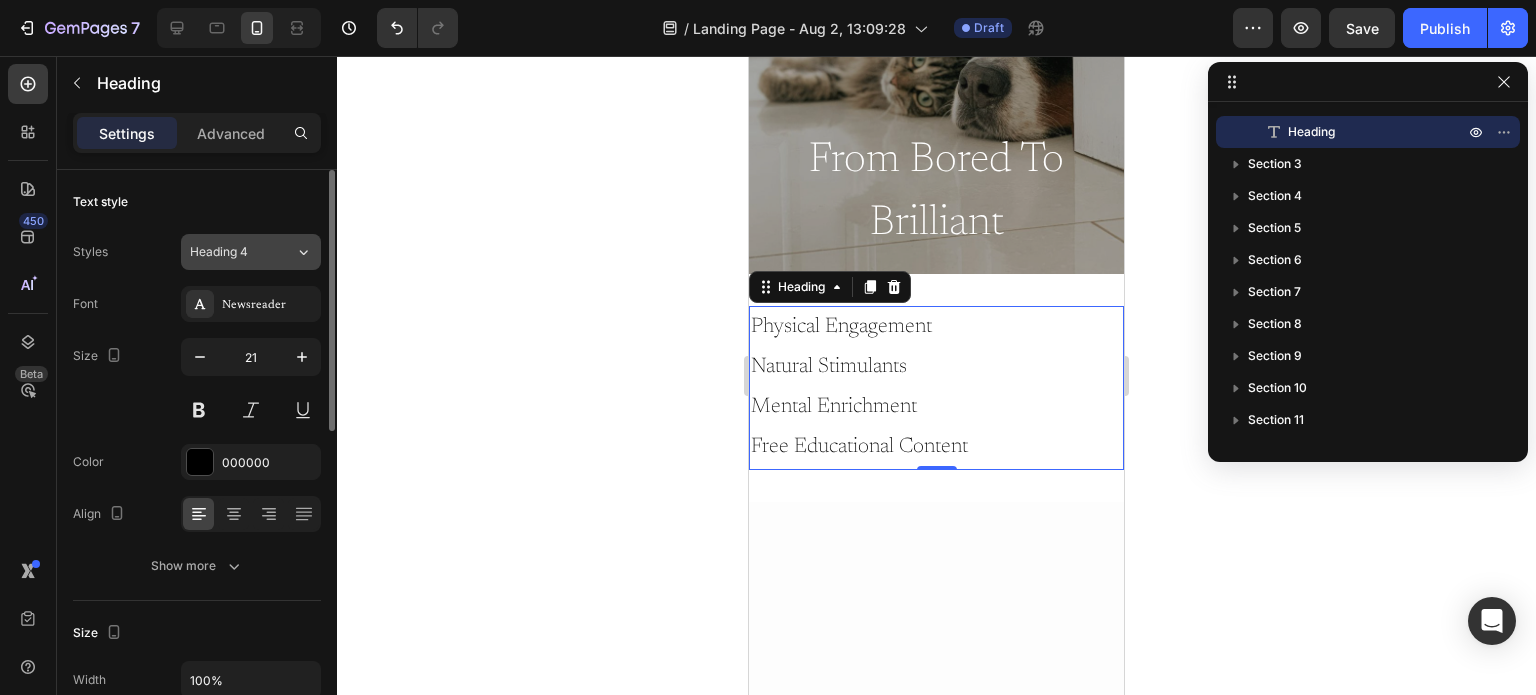 click on "Heading 4" 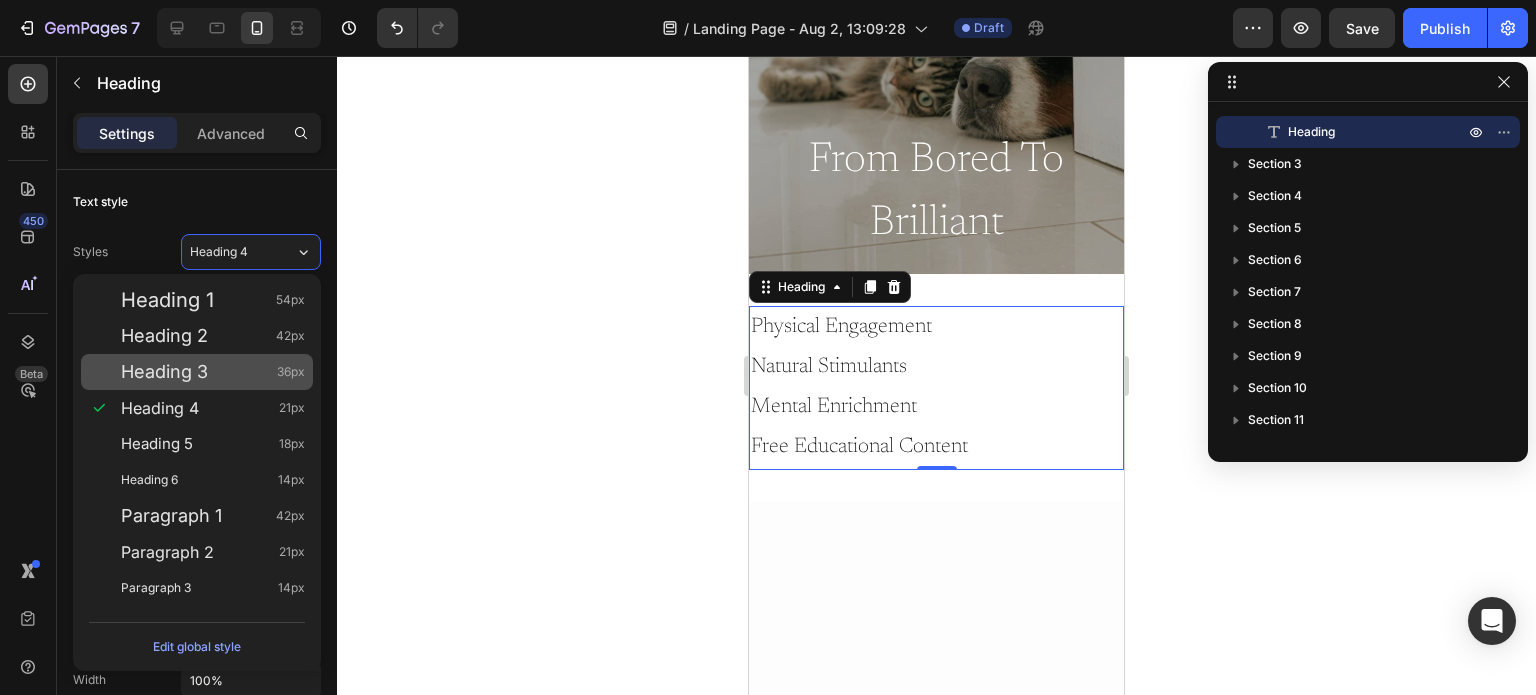 click on "Heading 3" at bounding box center [164, 372] 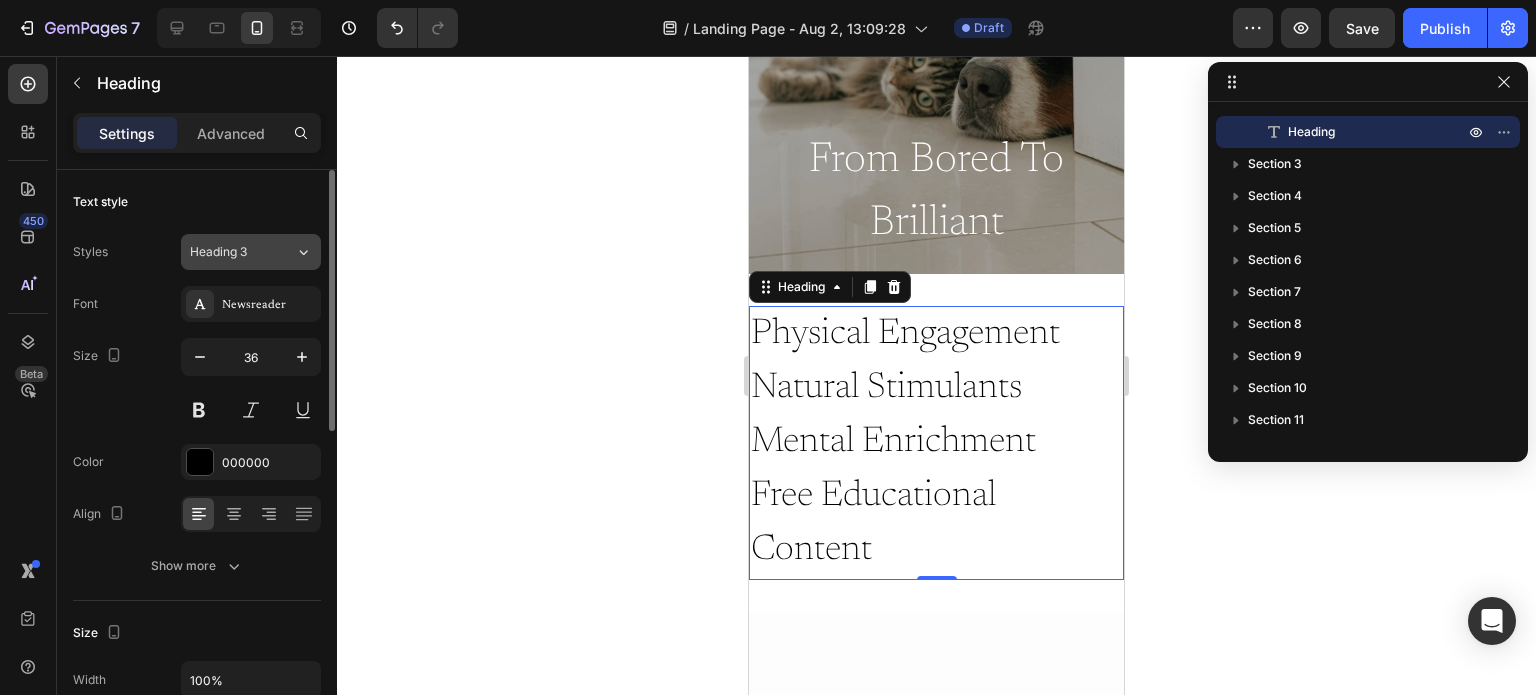 click on "Heading 3" 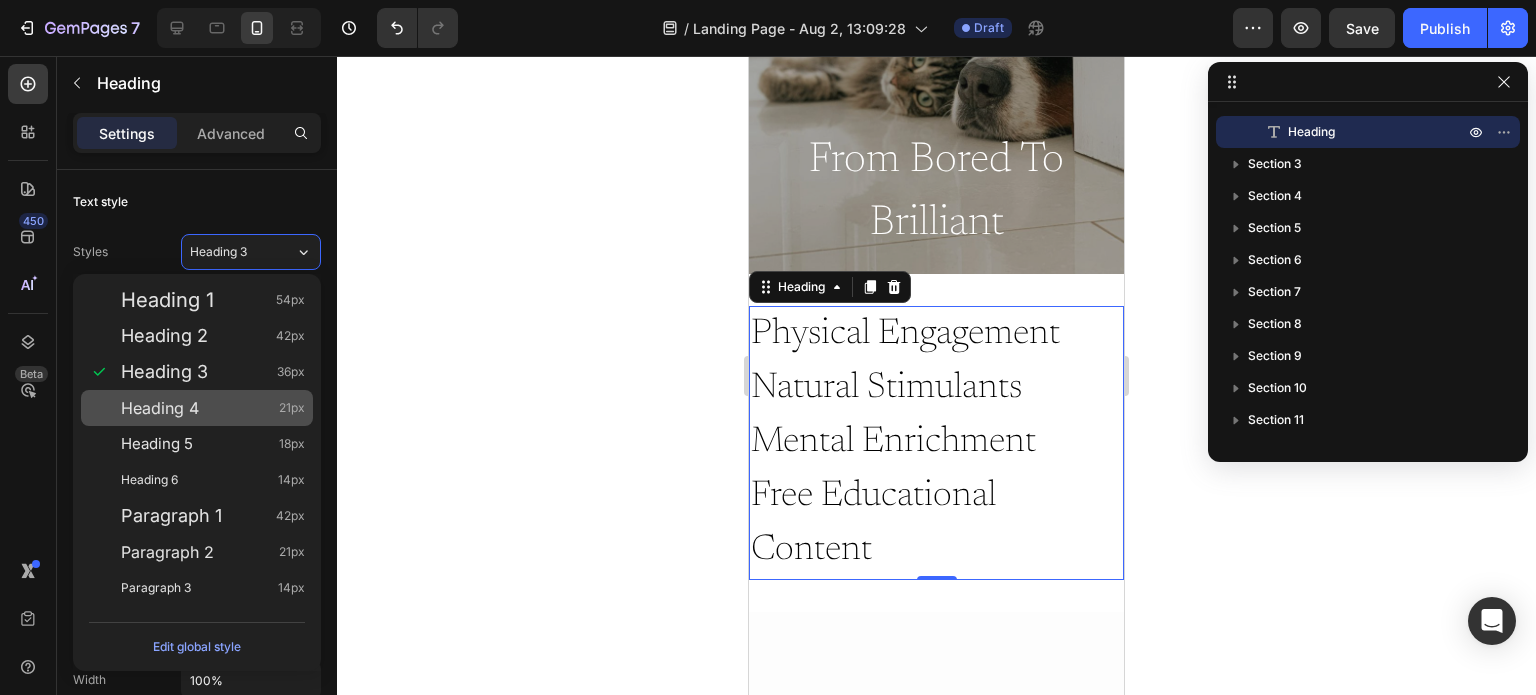 click on "Heading 4 21px" at bounding box center [213, 408] 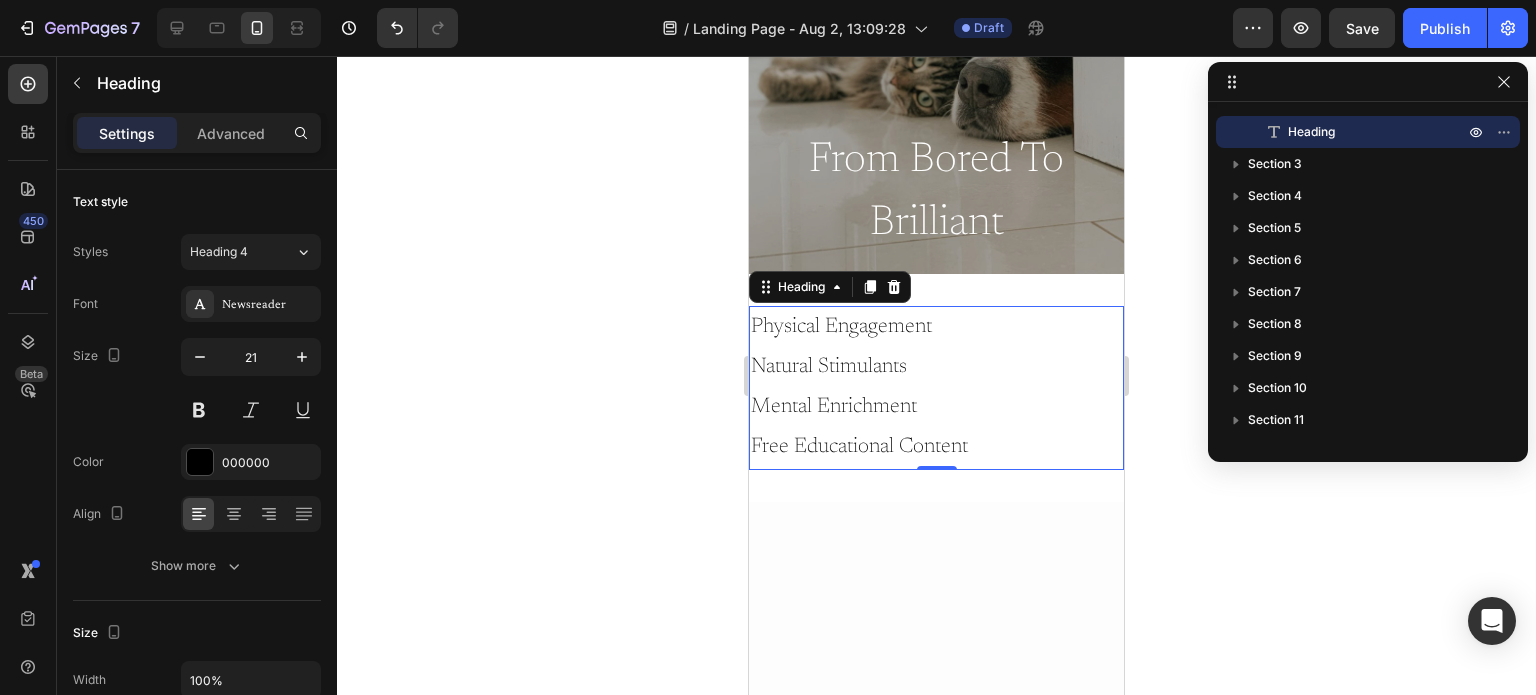click 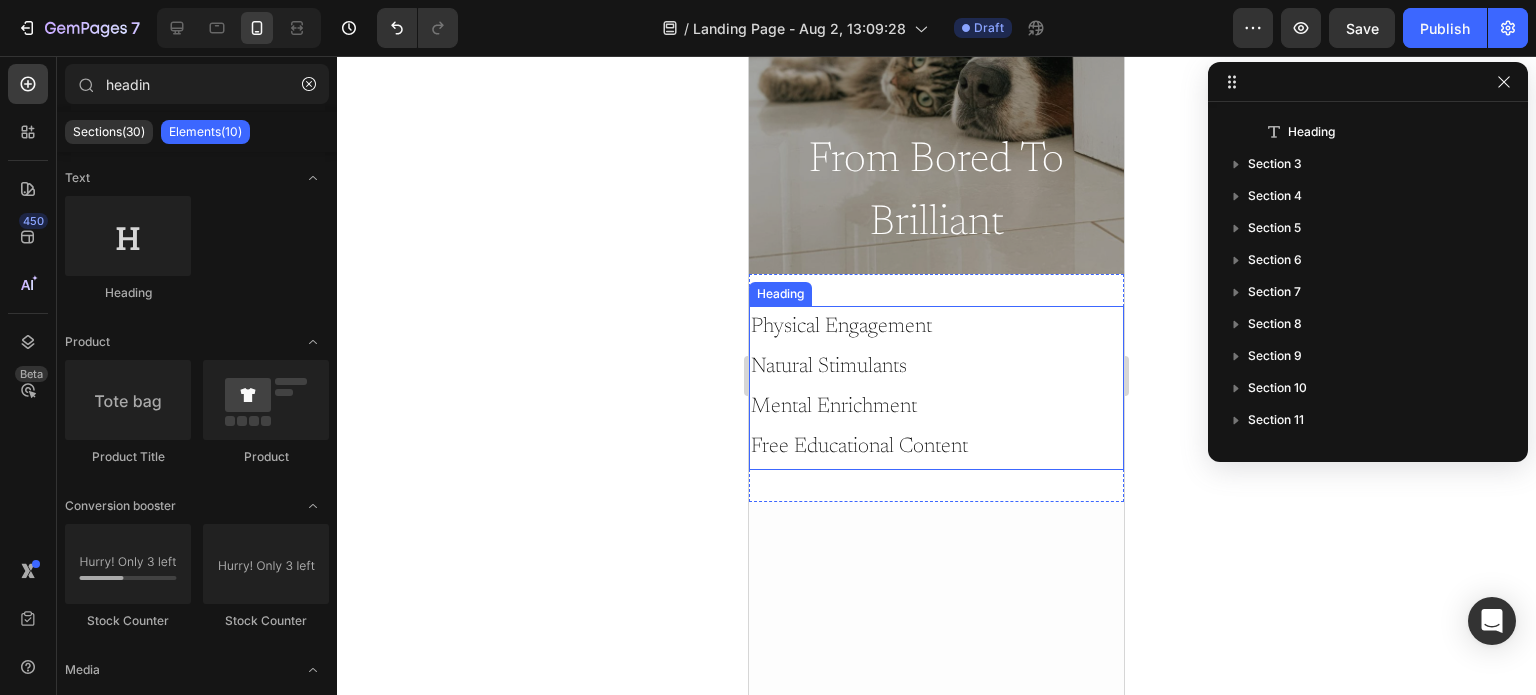 click on "Physical Engagement Natural Stimulants Mental Enrichment Free Educational Content" at bounding box center [936, 388] 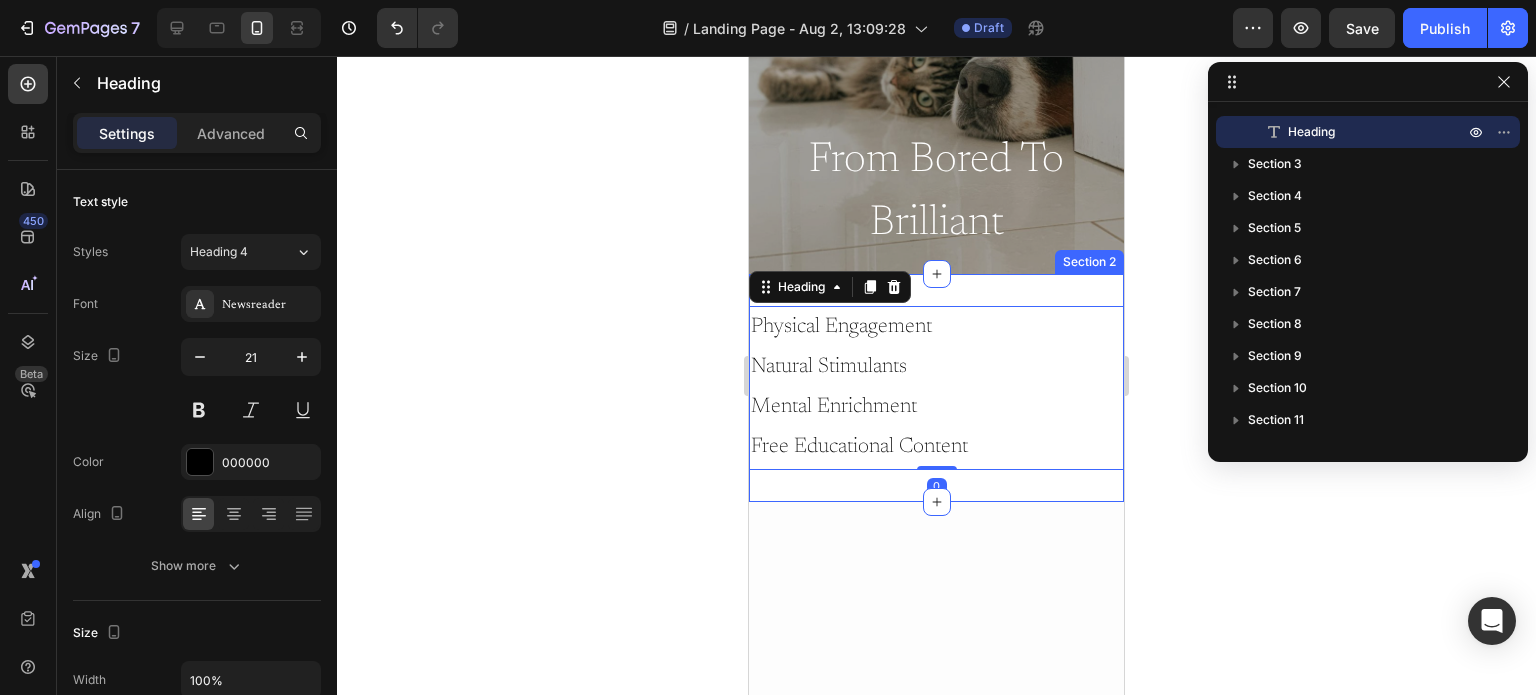 click on "Physical Engagement Natural Stimulants Mental Enrichment Free Educational Content Heading   0 Section 2" at bounding box center (936, 388) 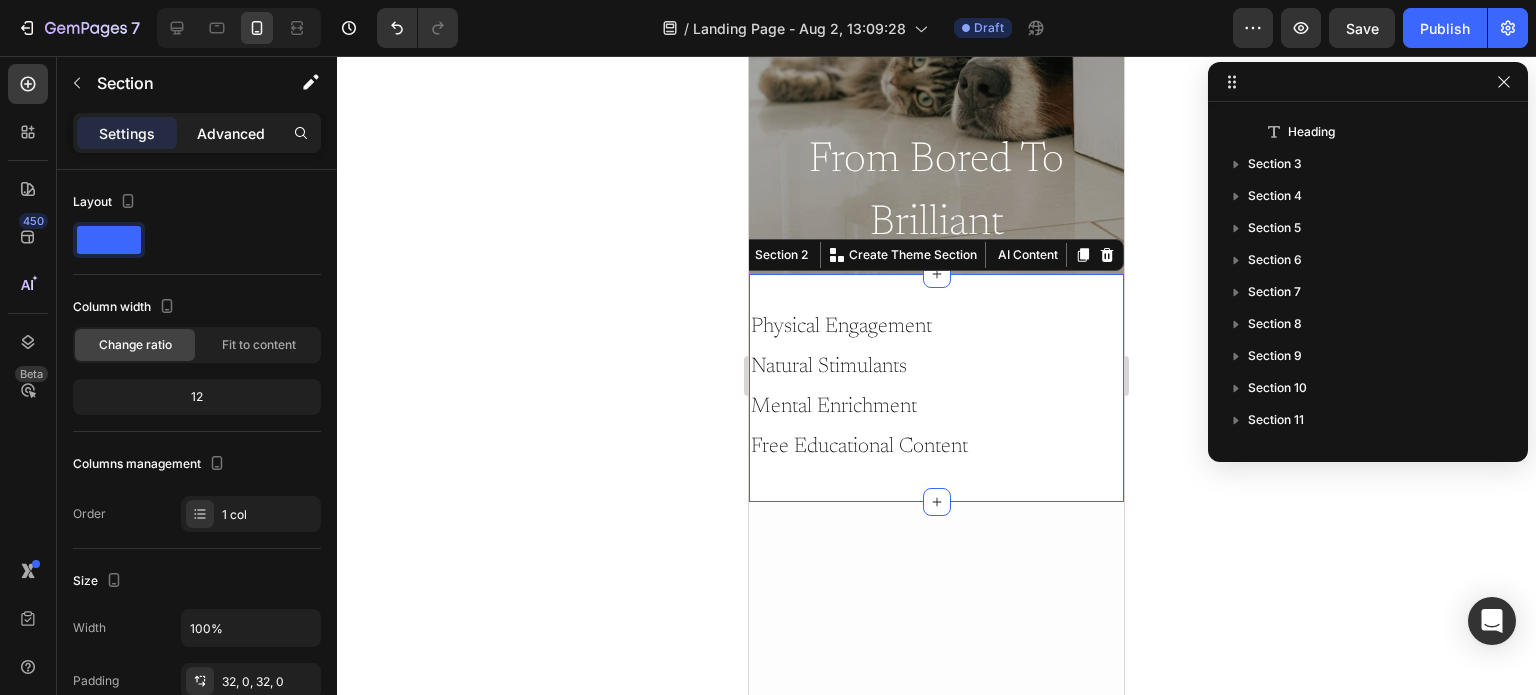 click on "Advanced" at bounding box center [231, 133] 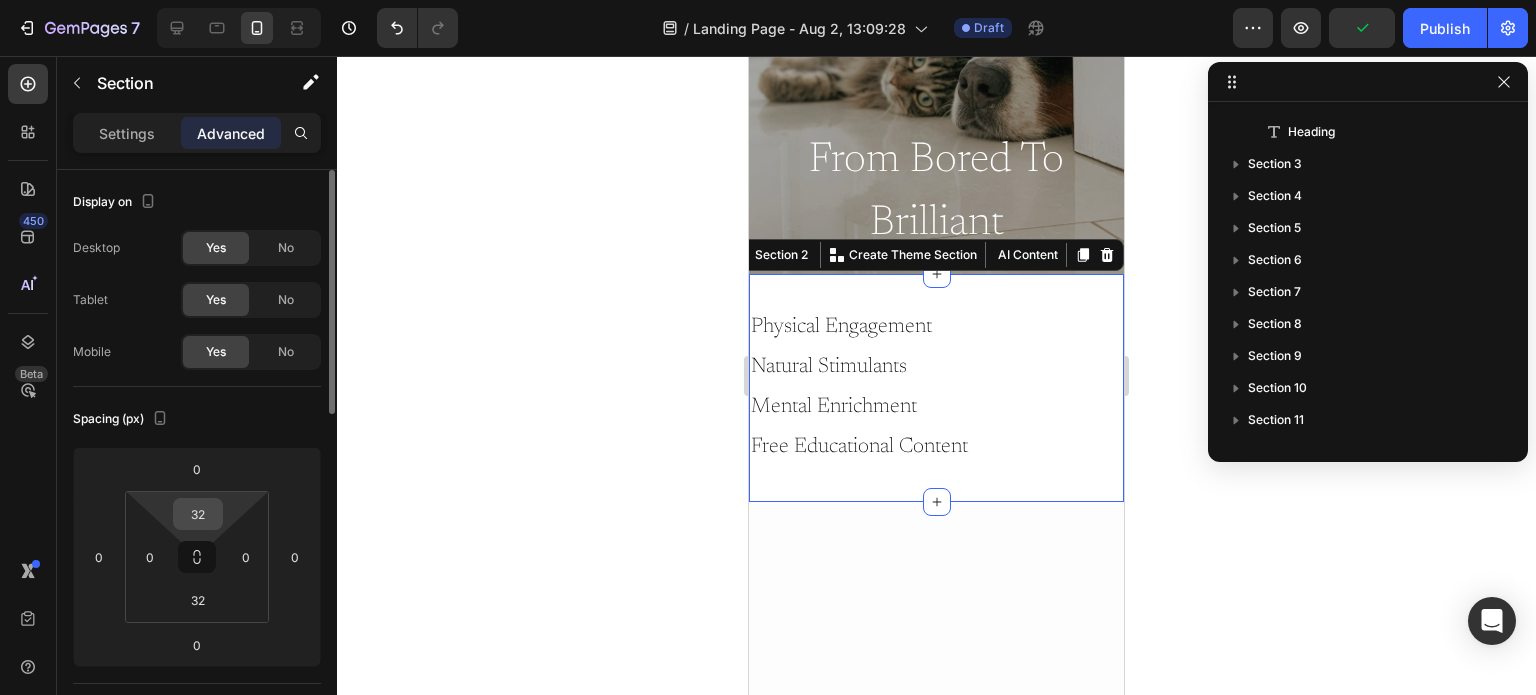 click on "32" at bounding box center [198, 514] 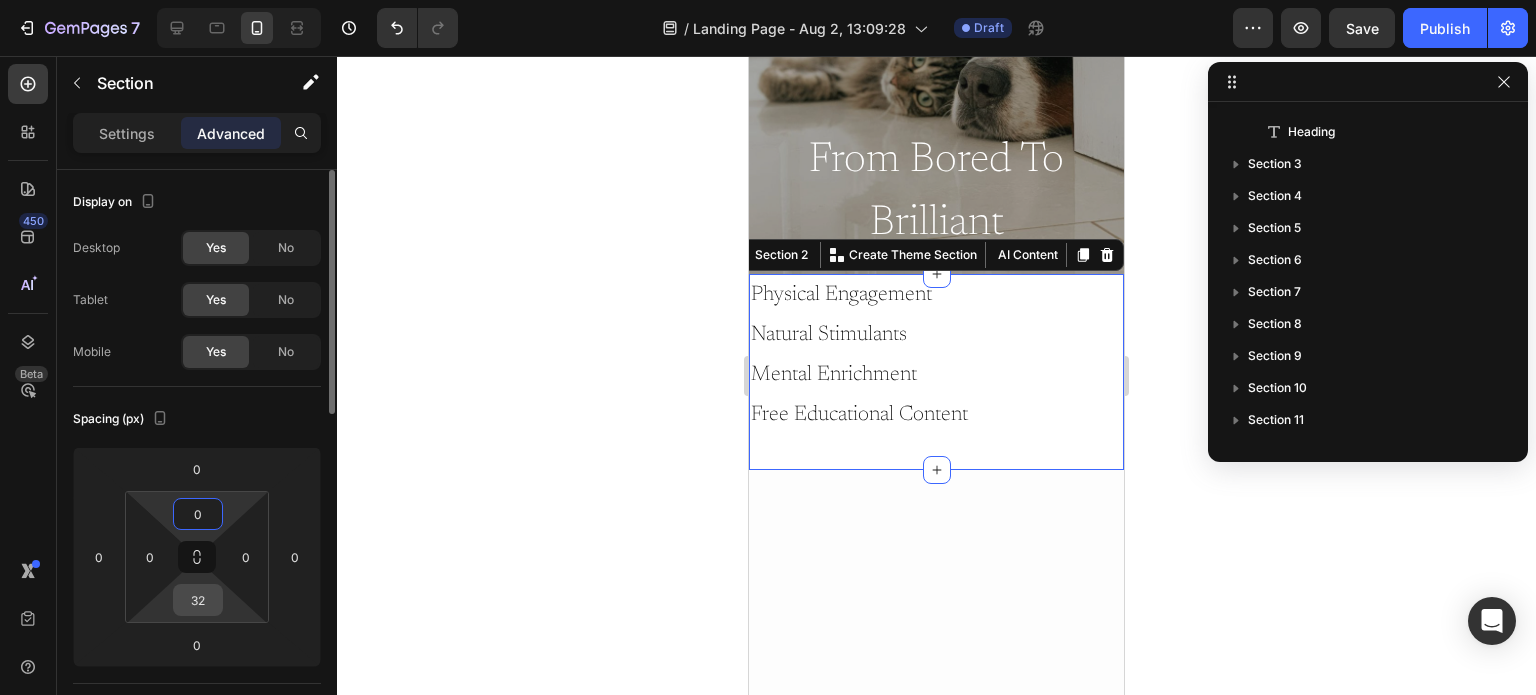 click on "32" at bounding box center [198, 600] 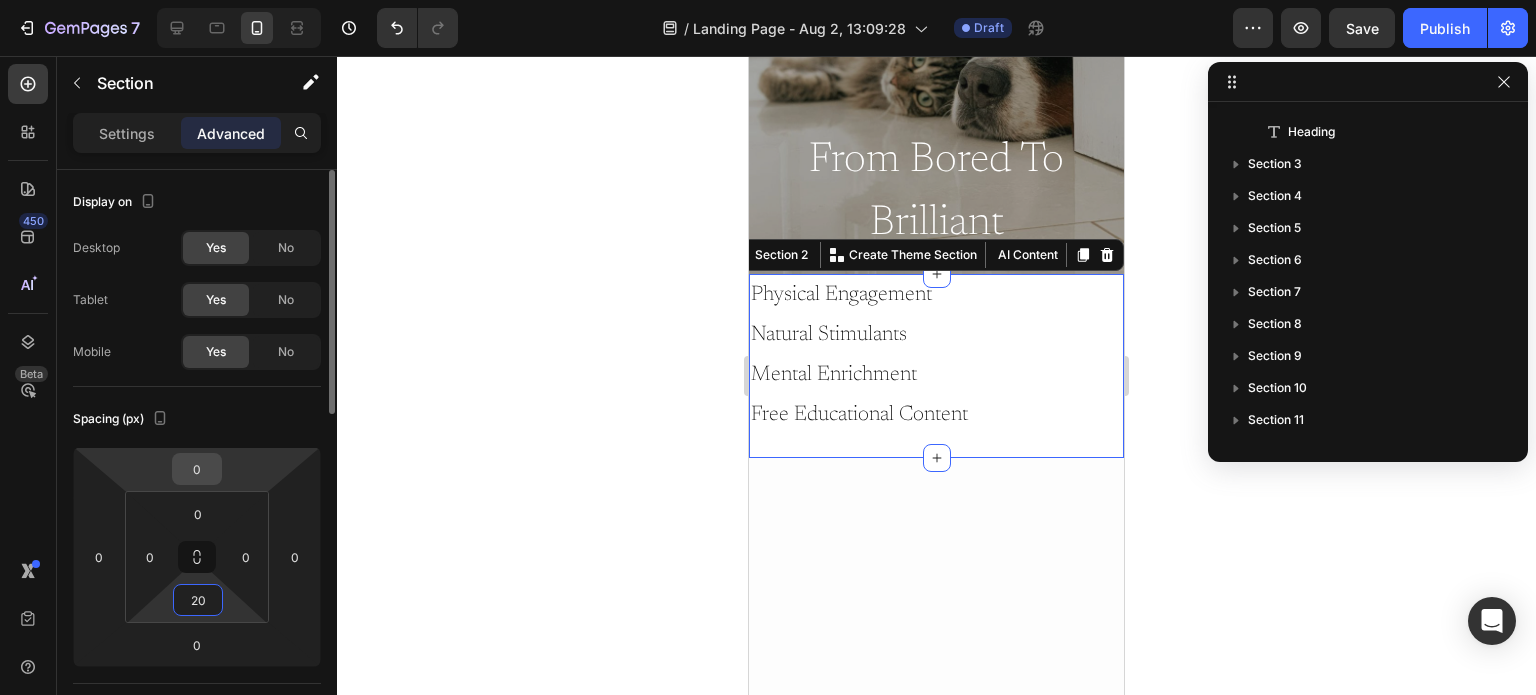 click on "0" at bounding box center [197, 469] 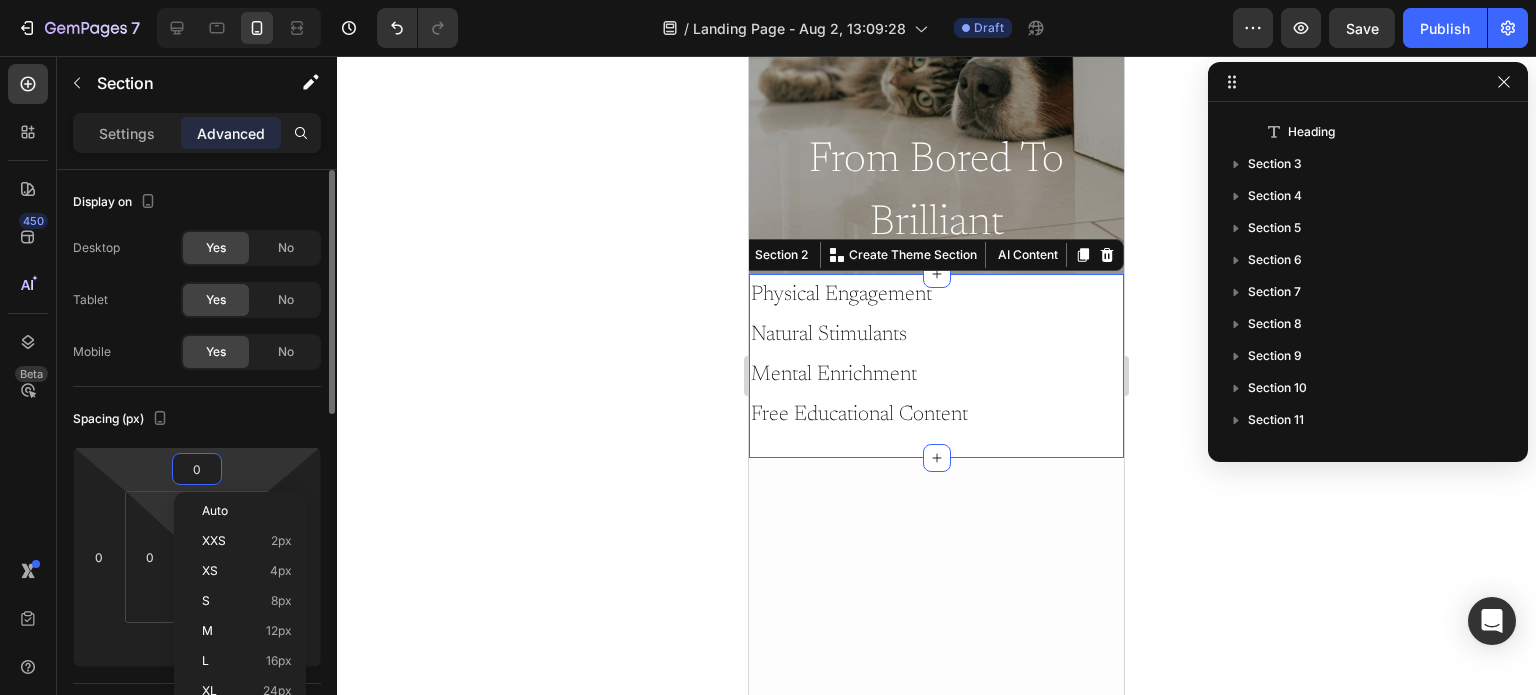 click on "7   /  Landing Page - Aug 2, 13:09:28 Draft Preview  Save   Publish  450 Beta headin Sections(30) Elements(10) Text
Heading Product
Product Title
Product Conversion booster
Stock Counter
Stock Counter Media
Video Banner
Hero Banner
Hero Banner
Hero Banner
Hero Banner Parallax Section Settings Advanced Display on 0" at bounding box center [768, 0] 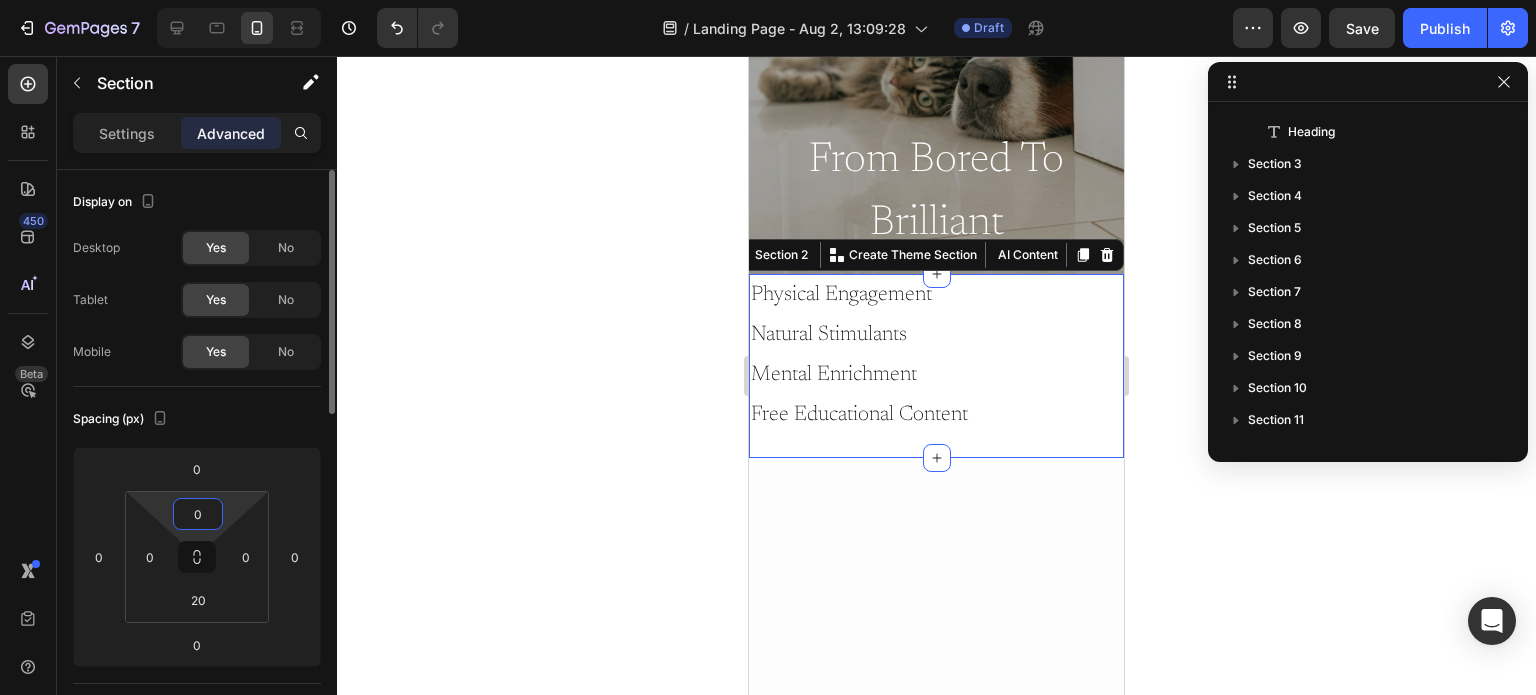 click on "0" at bounding box center (198, 514) 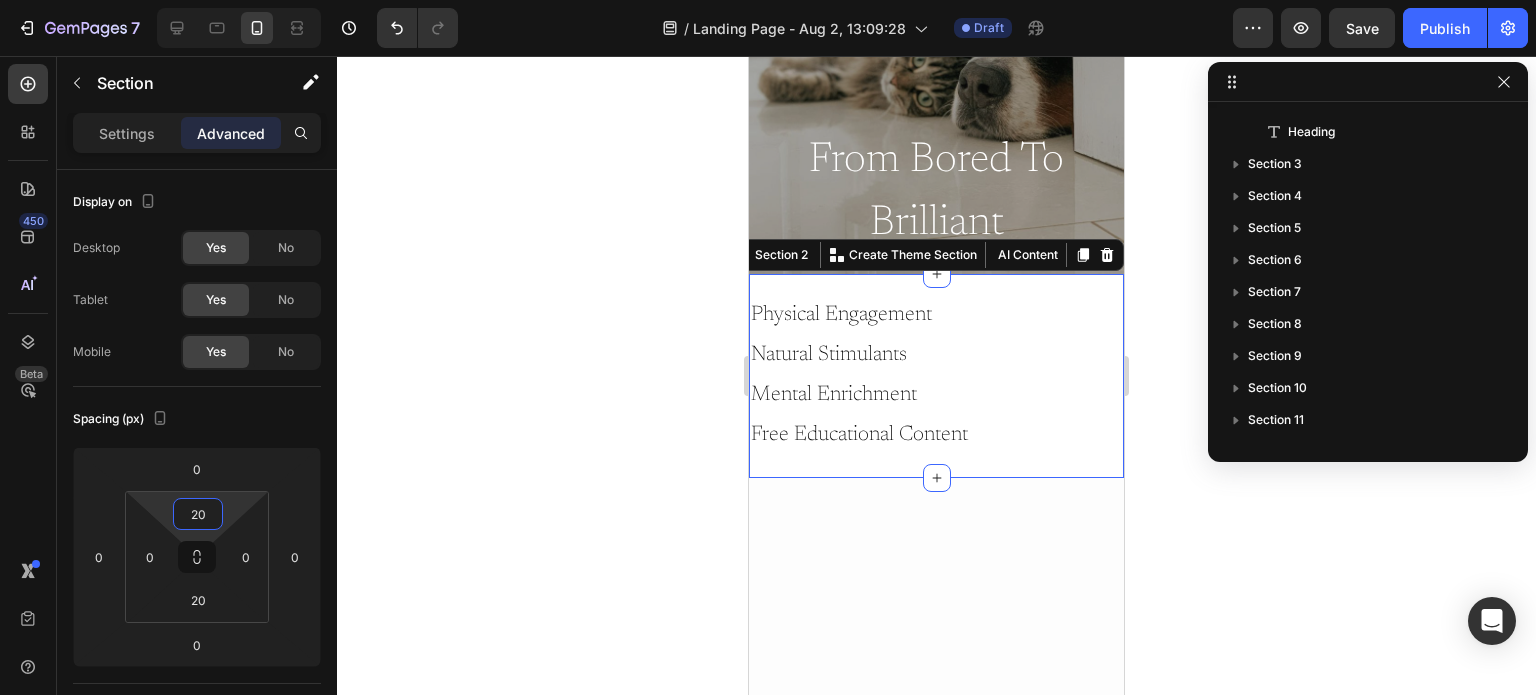 click on "Physical Engagement Natural Stimulants Mental Enrichment Free Educational Content Heading Section 2   You can create reusable sections Create Theme Section AI Content Write with GemAI What would you like to describe here? Tone and Voice Persuasive Product 1 Show more Generate" at bounding box center (936, 376) 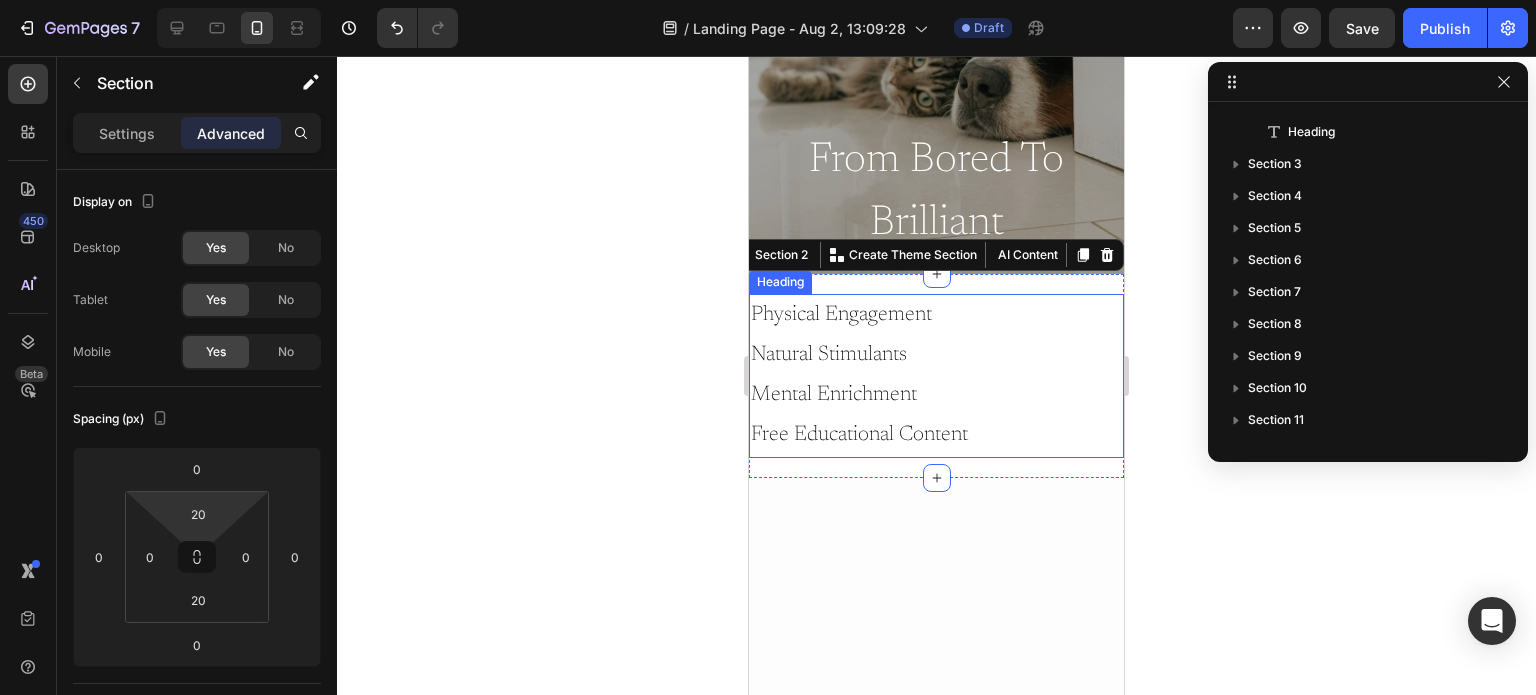 click on "Physical Engagement Natural Stimulants Mental Enrichment Free Educational Content" at bounding box center [936, 376] 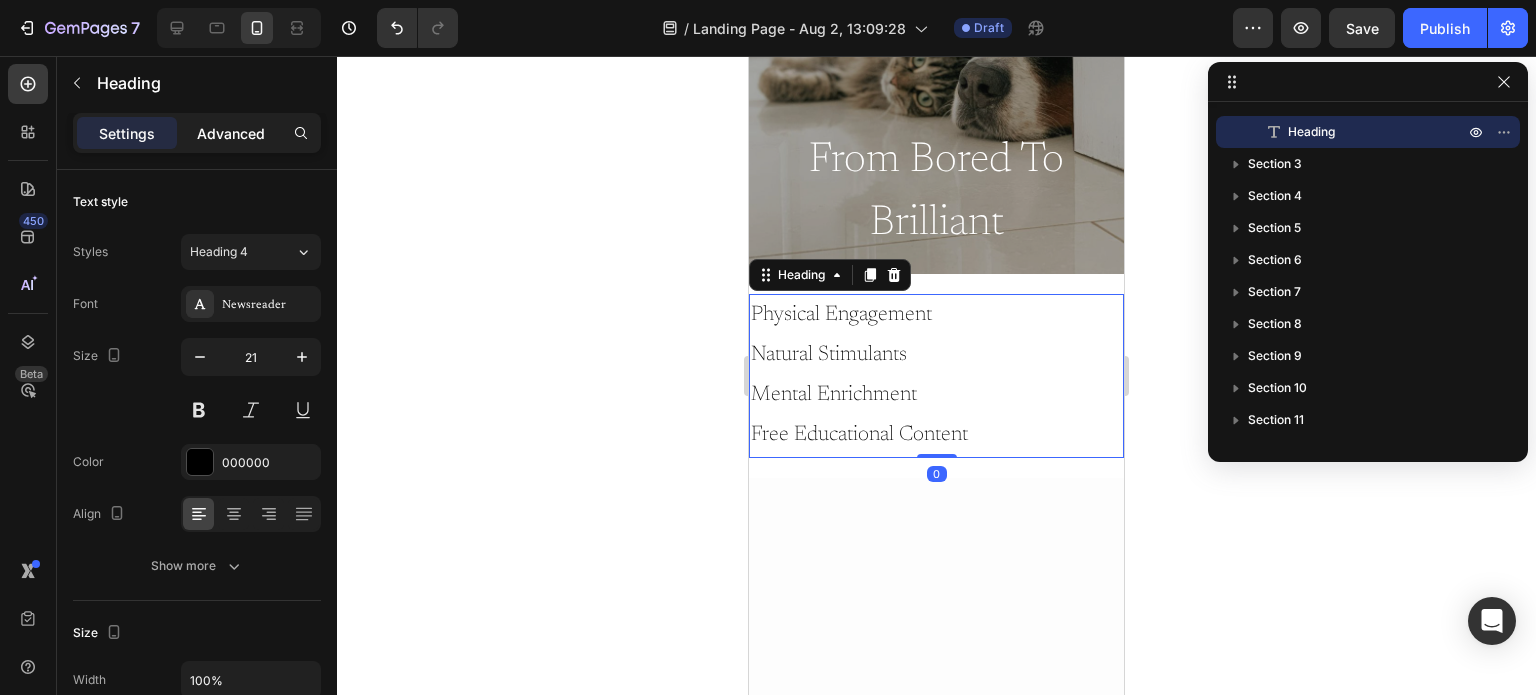 click on "Advanced" at bounding box center (231, 133) 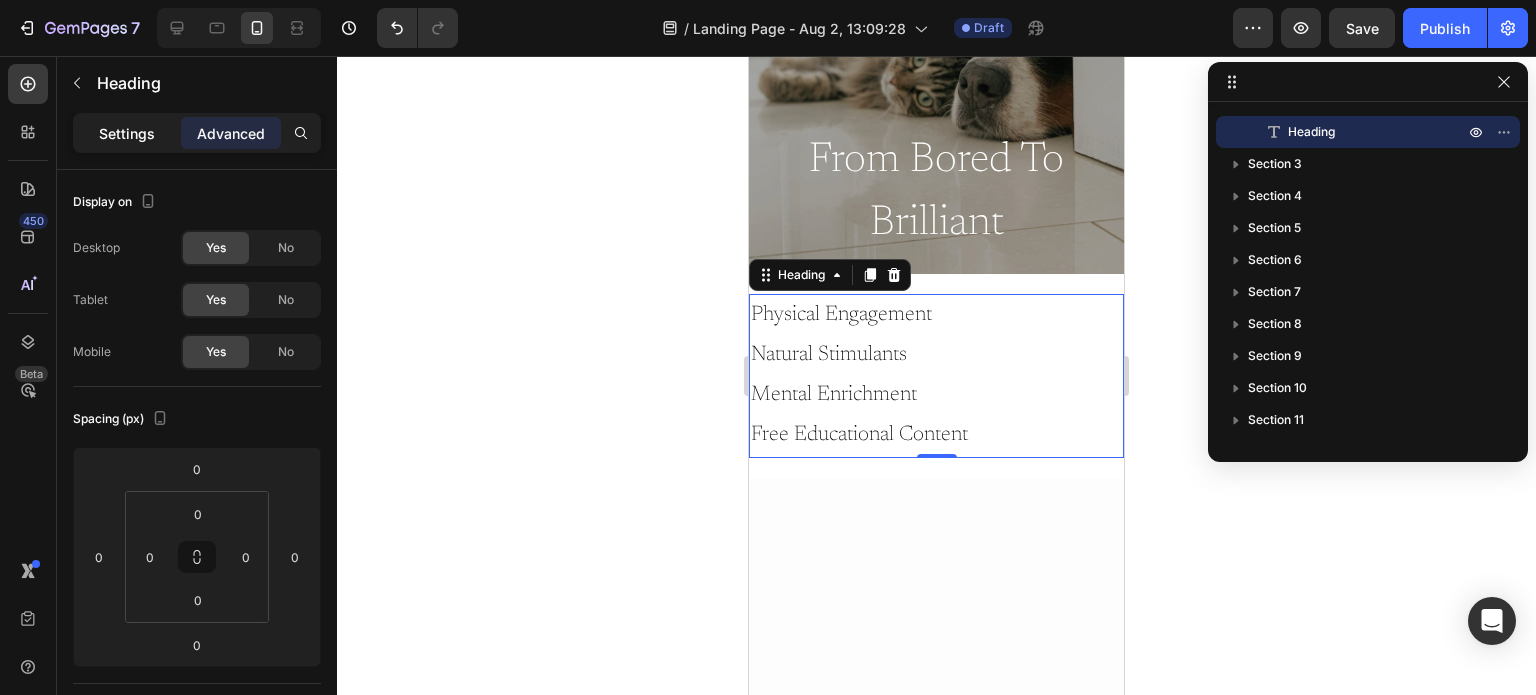 click on "Settings" 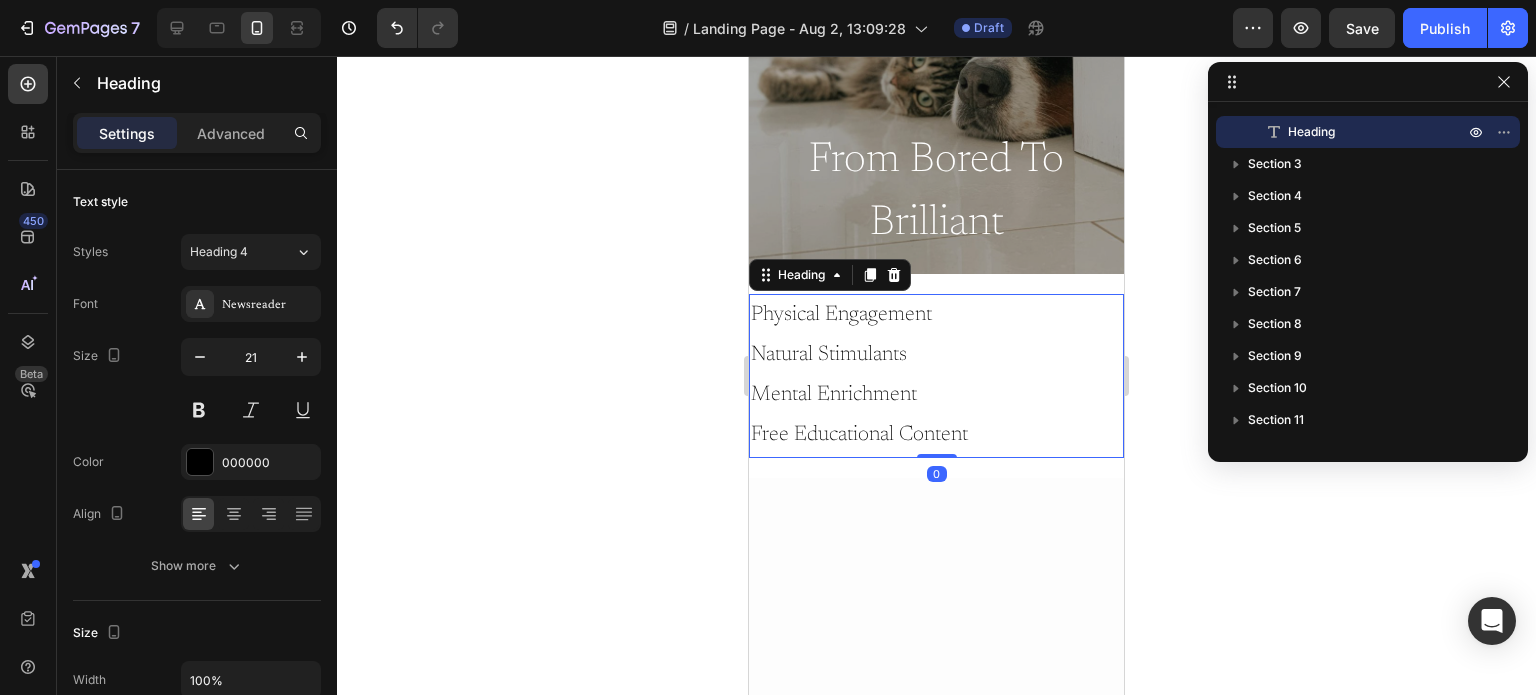 click 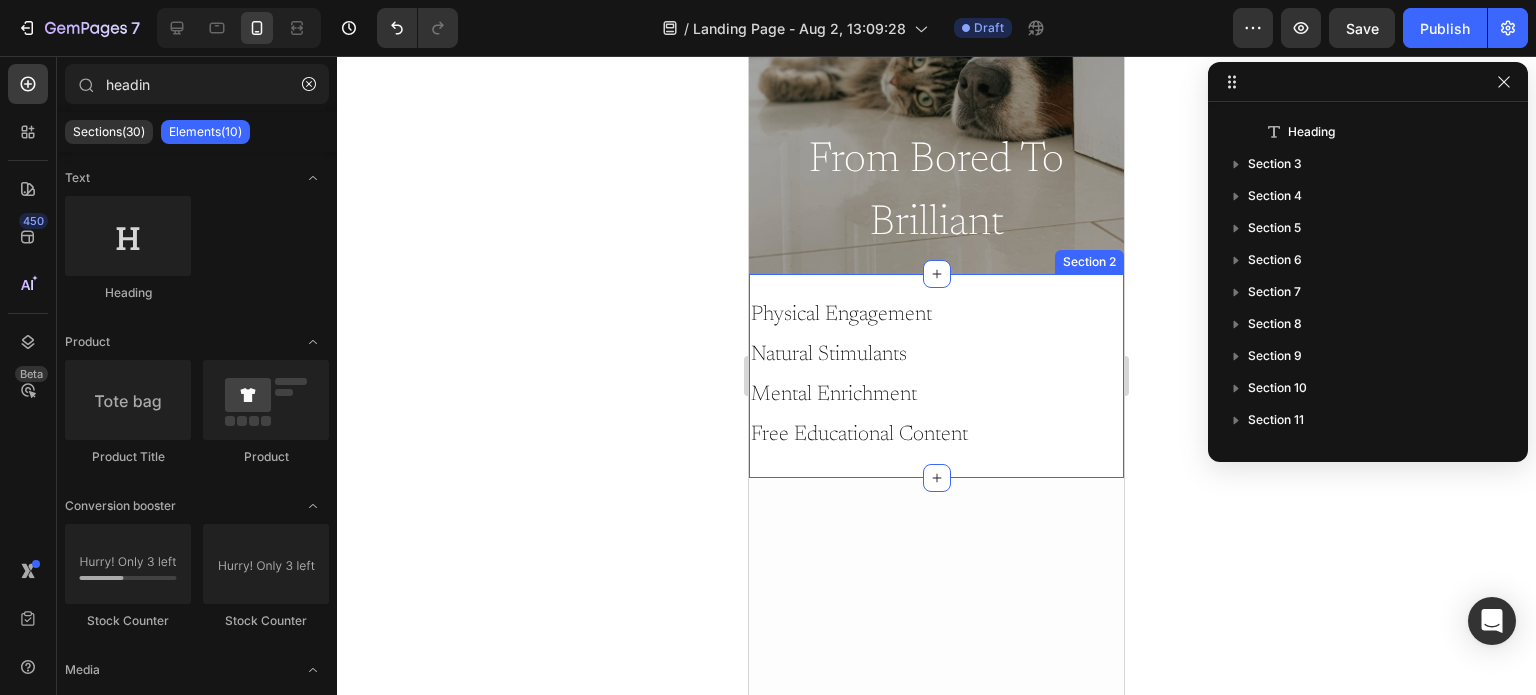 click on "Physical Engagement Natural Stimulants Mental Enrichment Free Educational Content Heading Section 2" at bounding box center (936, 376) 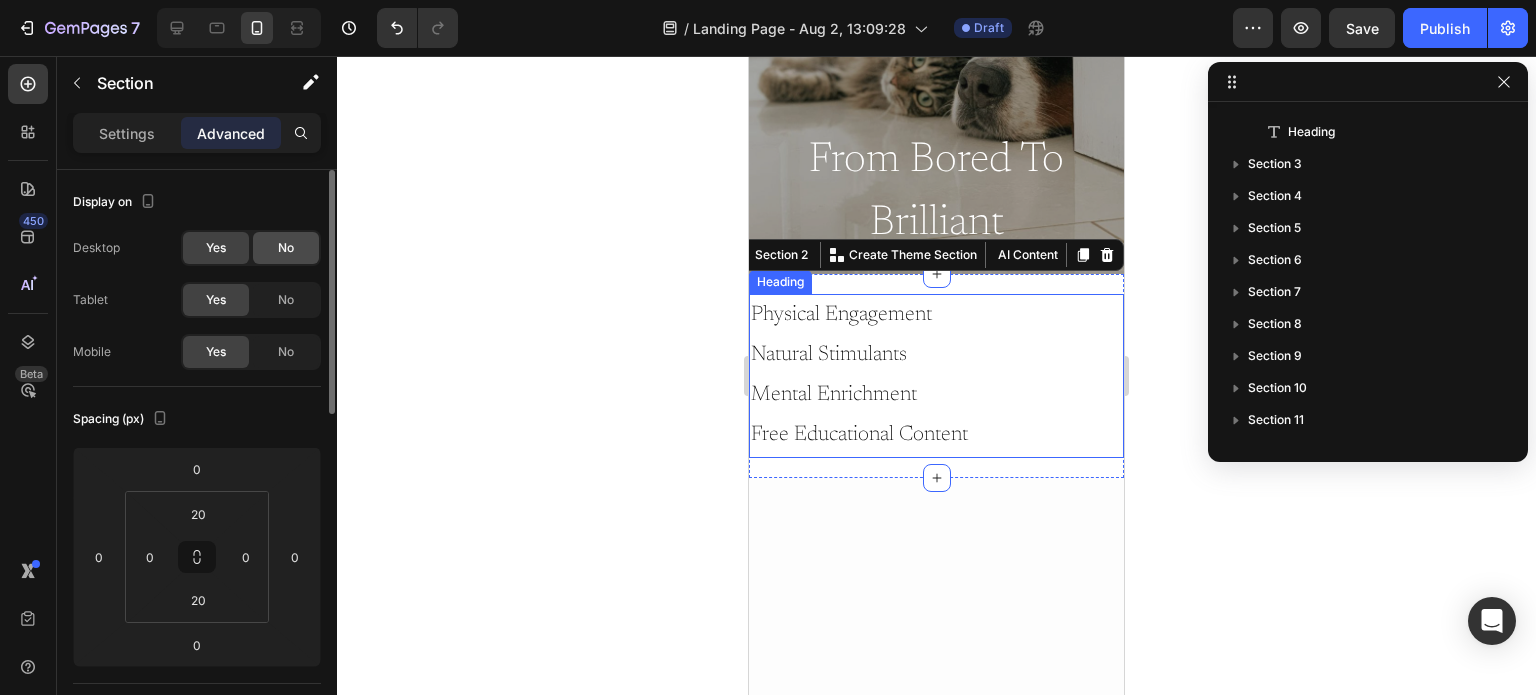 click on "No" 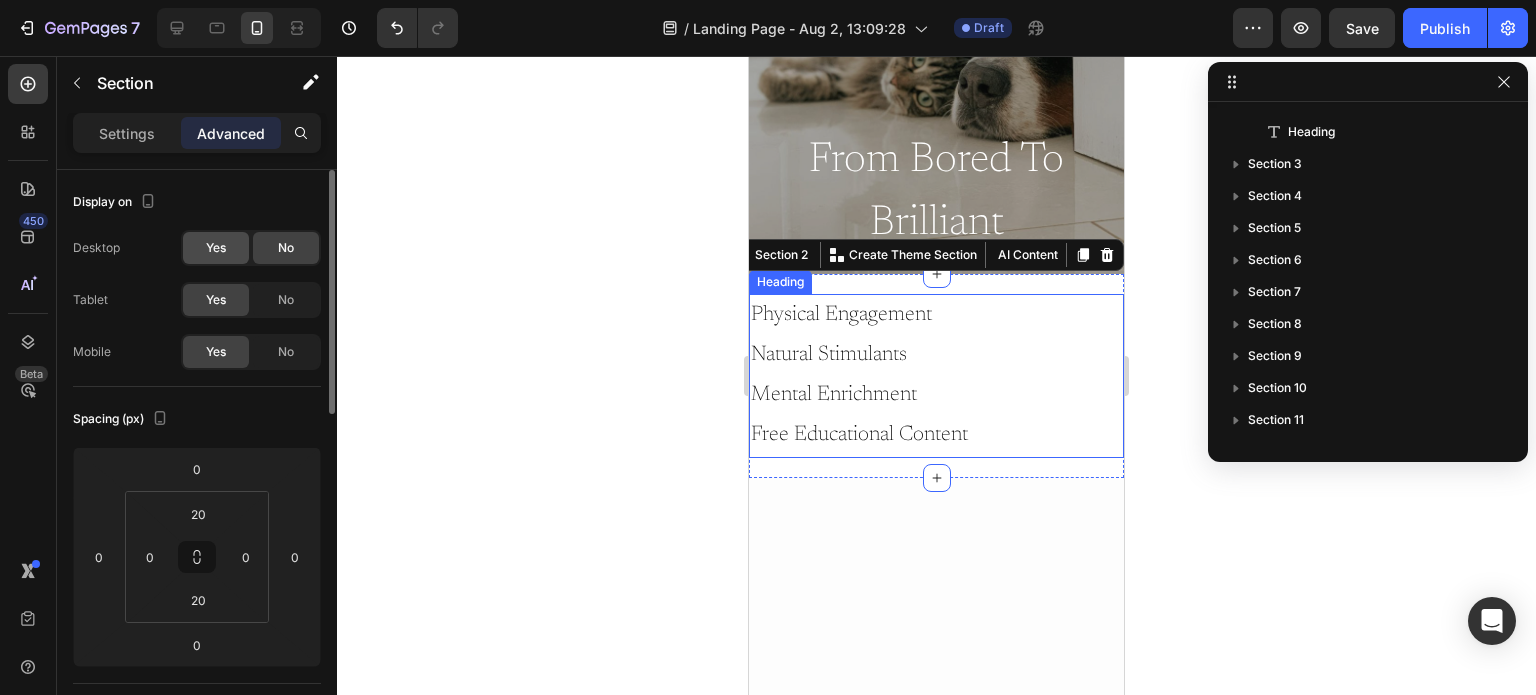 click on "Yes" 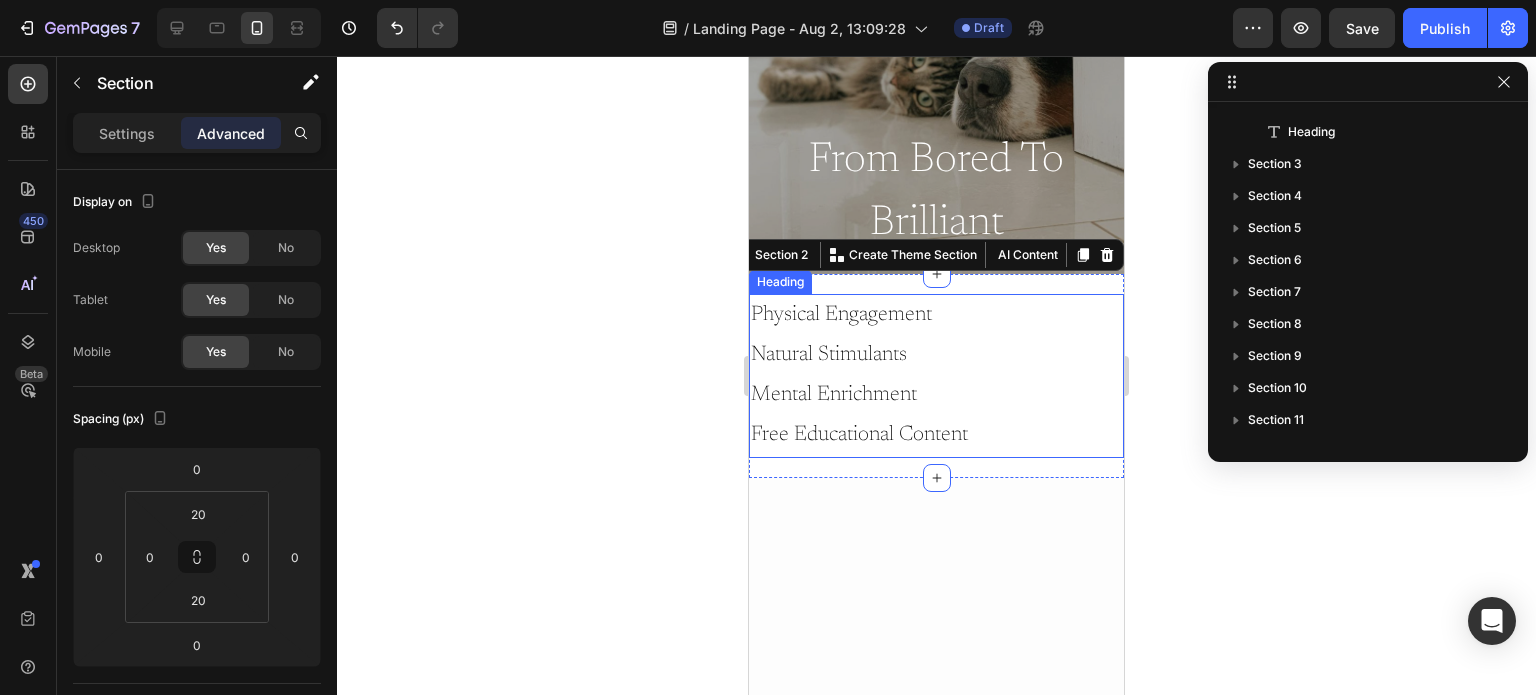click 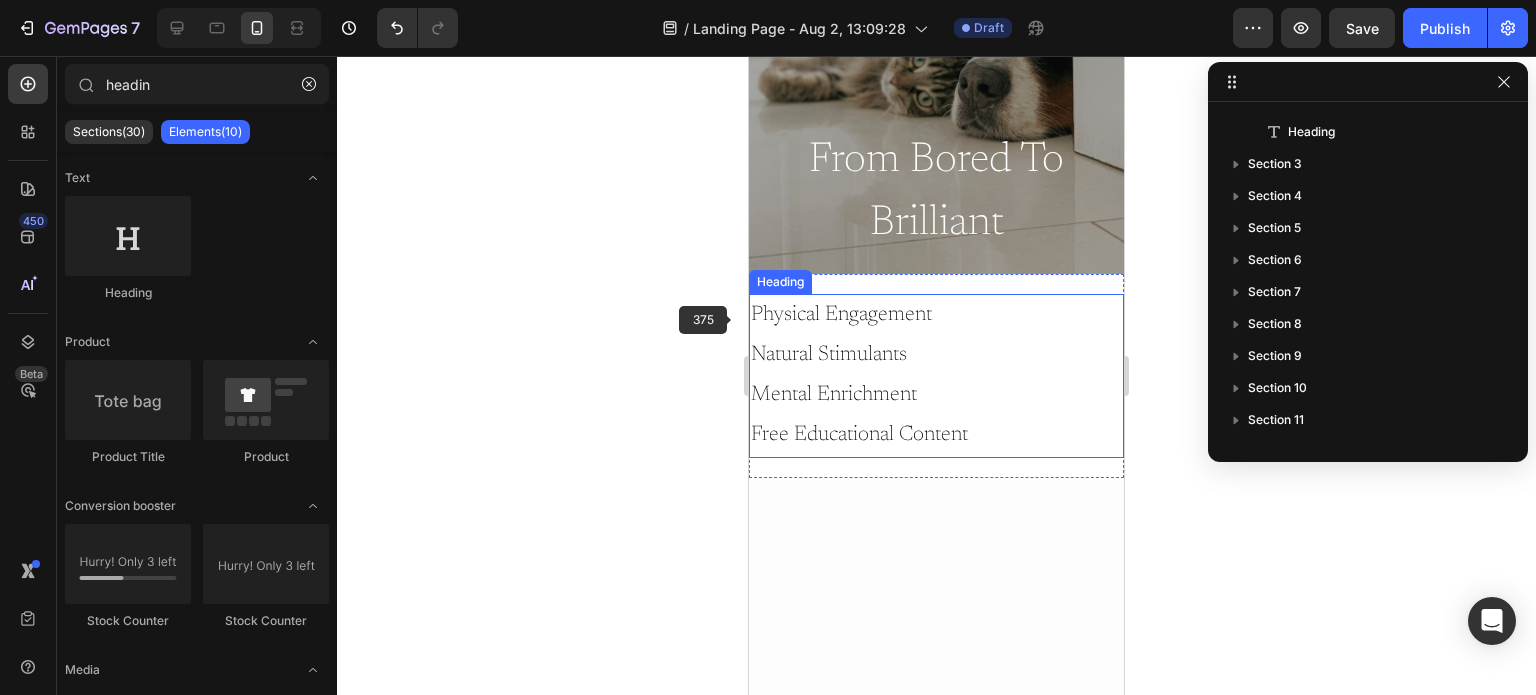 click 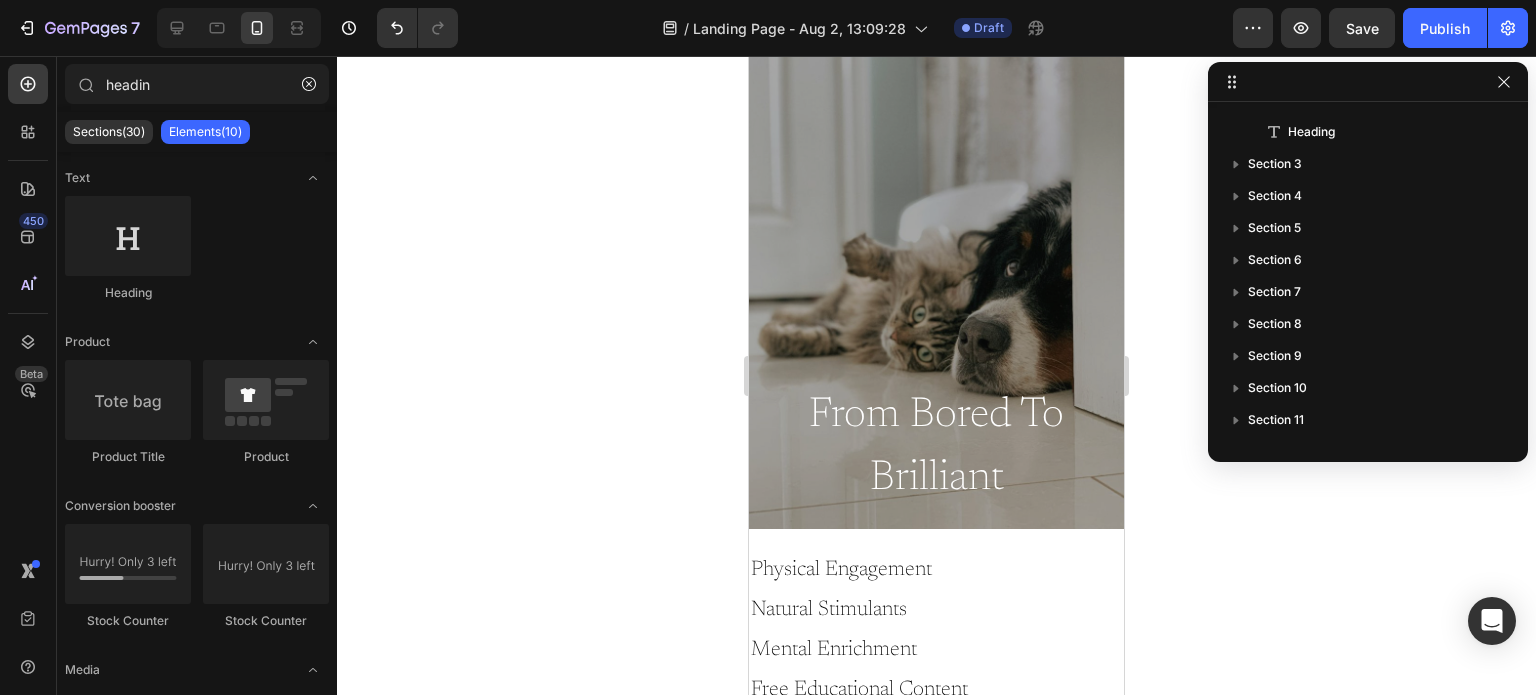 scroll, scrollTop: 140, scrollLeft: 0, axis: vertical 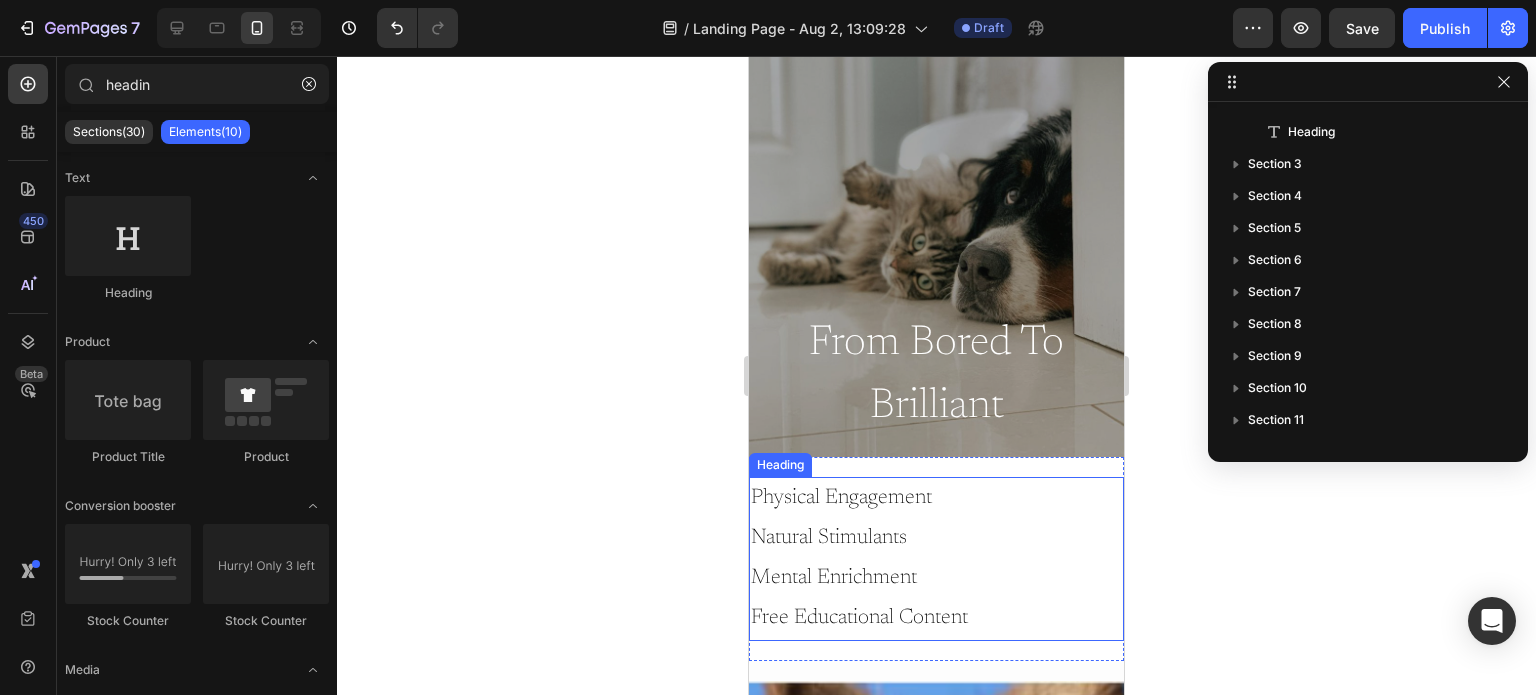 click on "Physical Engagement Natural Stimulants Mental Enrichment Free Educational Content" at bounding box center [936, 559] 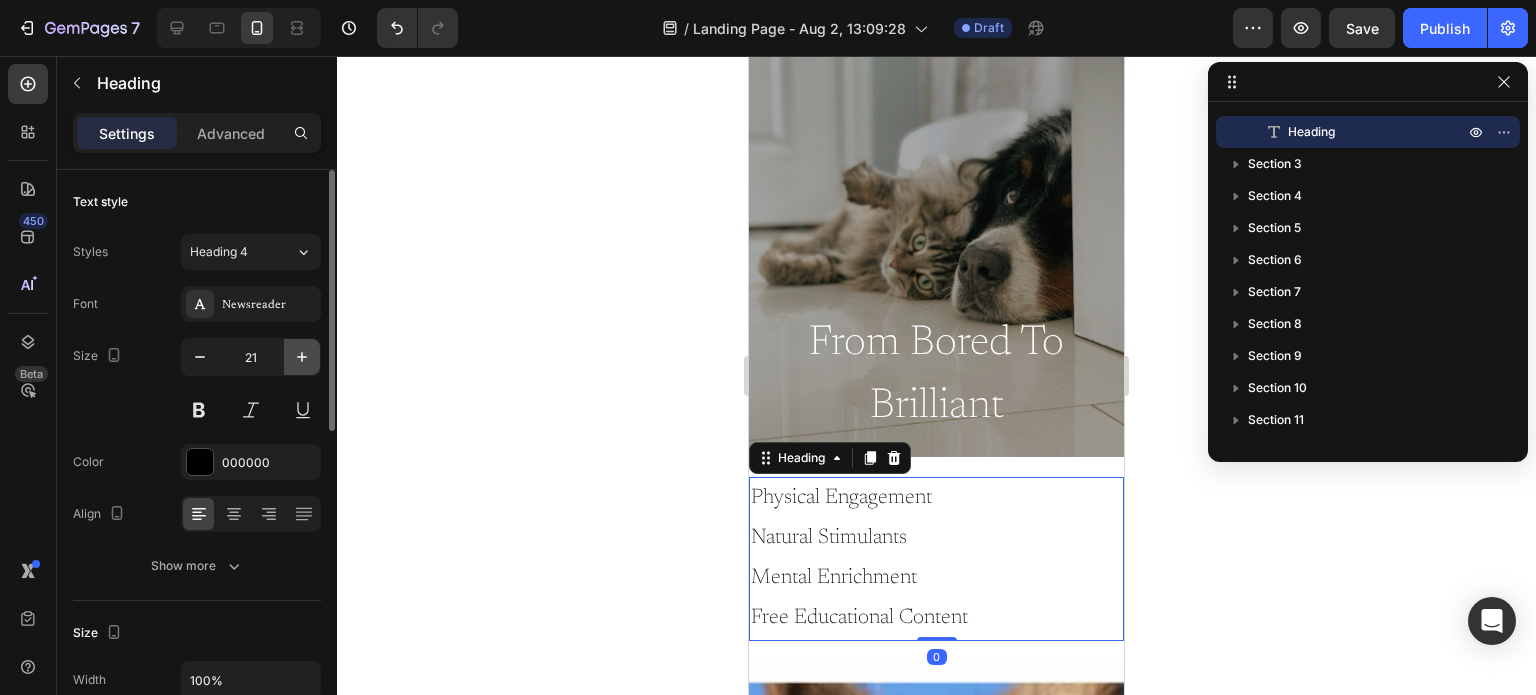 click at bounding box center [302, 357] 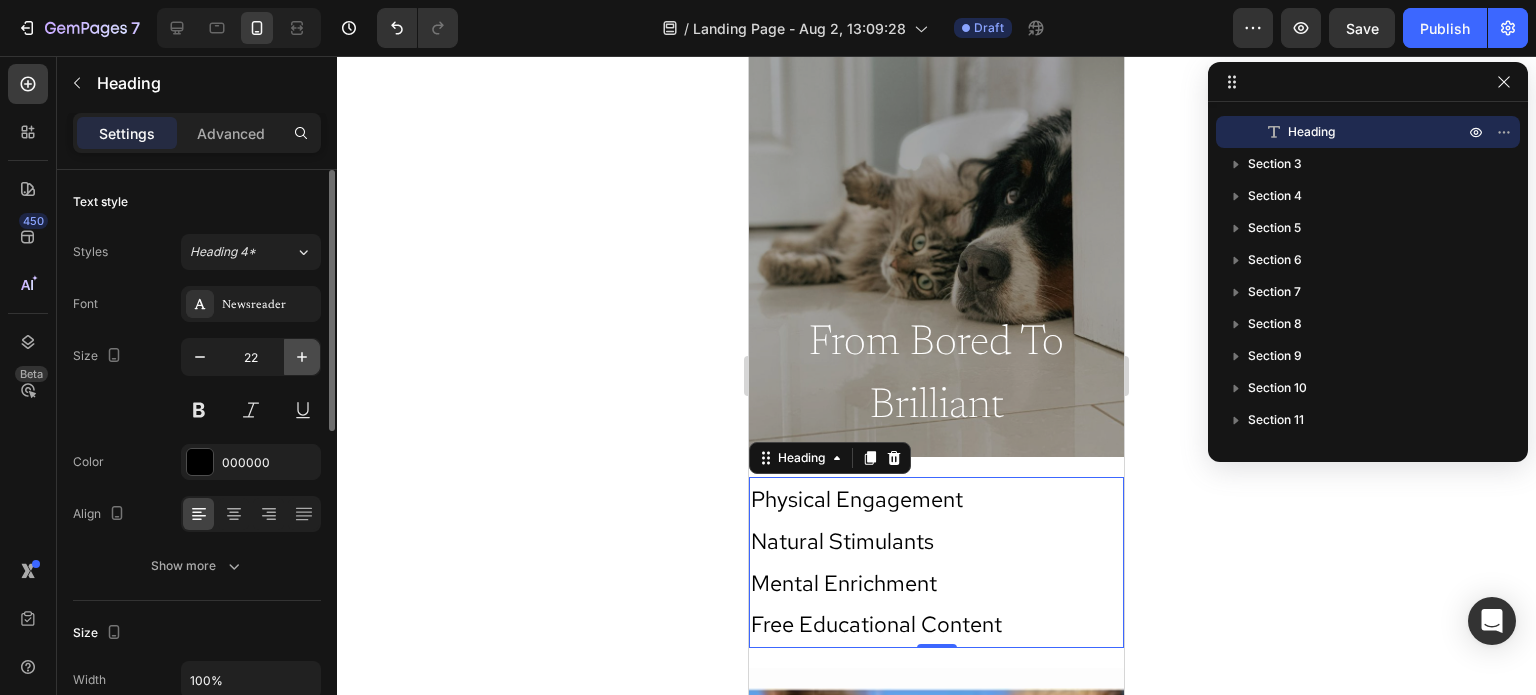 click 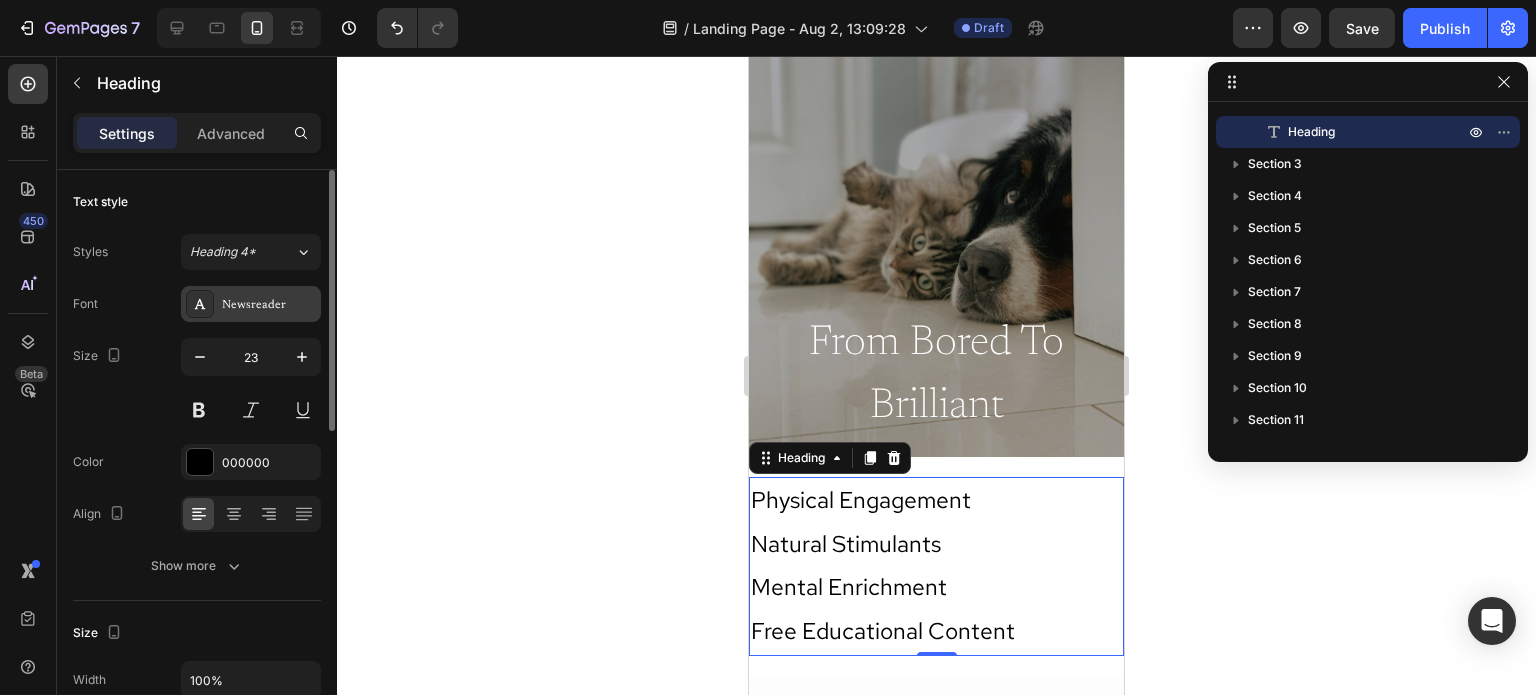 click on "Newsreader" at bounding box center (269, 305) 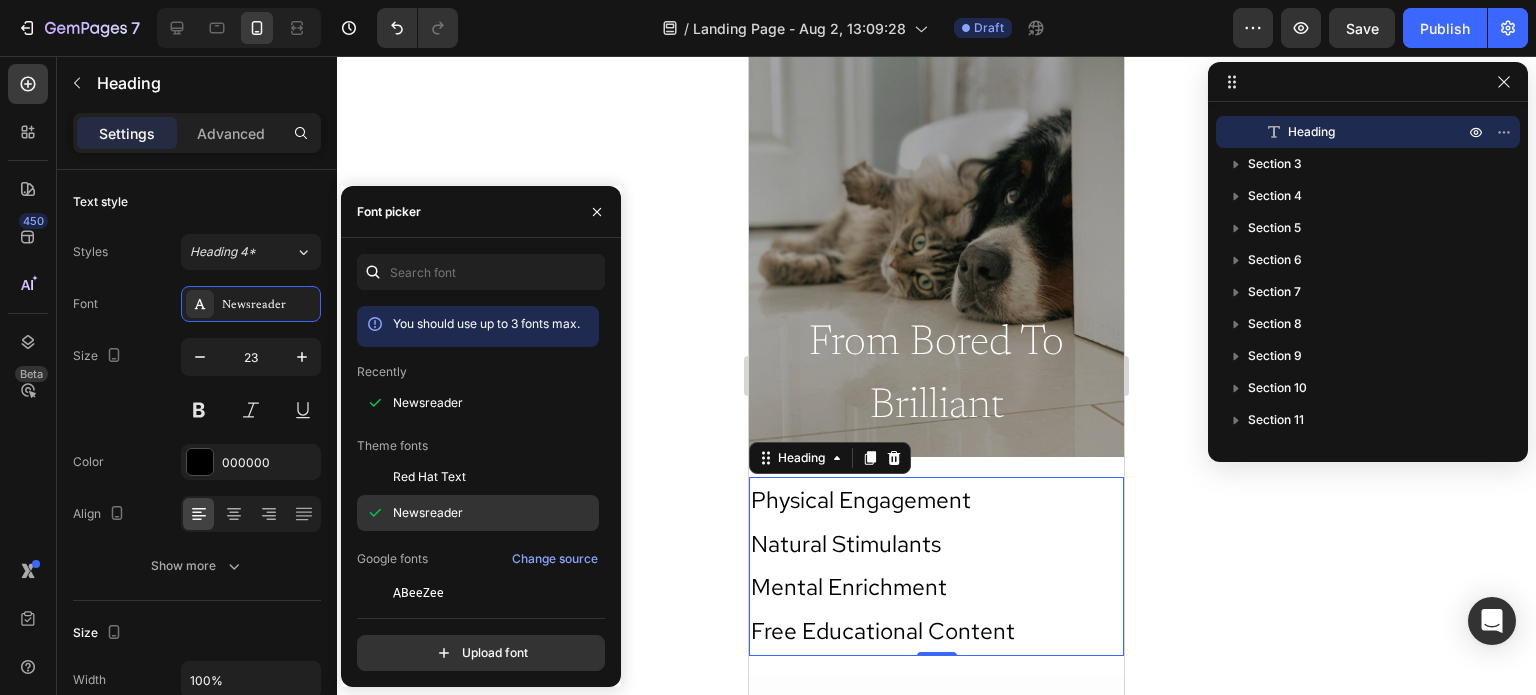 click on "Newsreader" 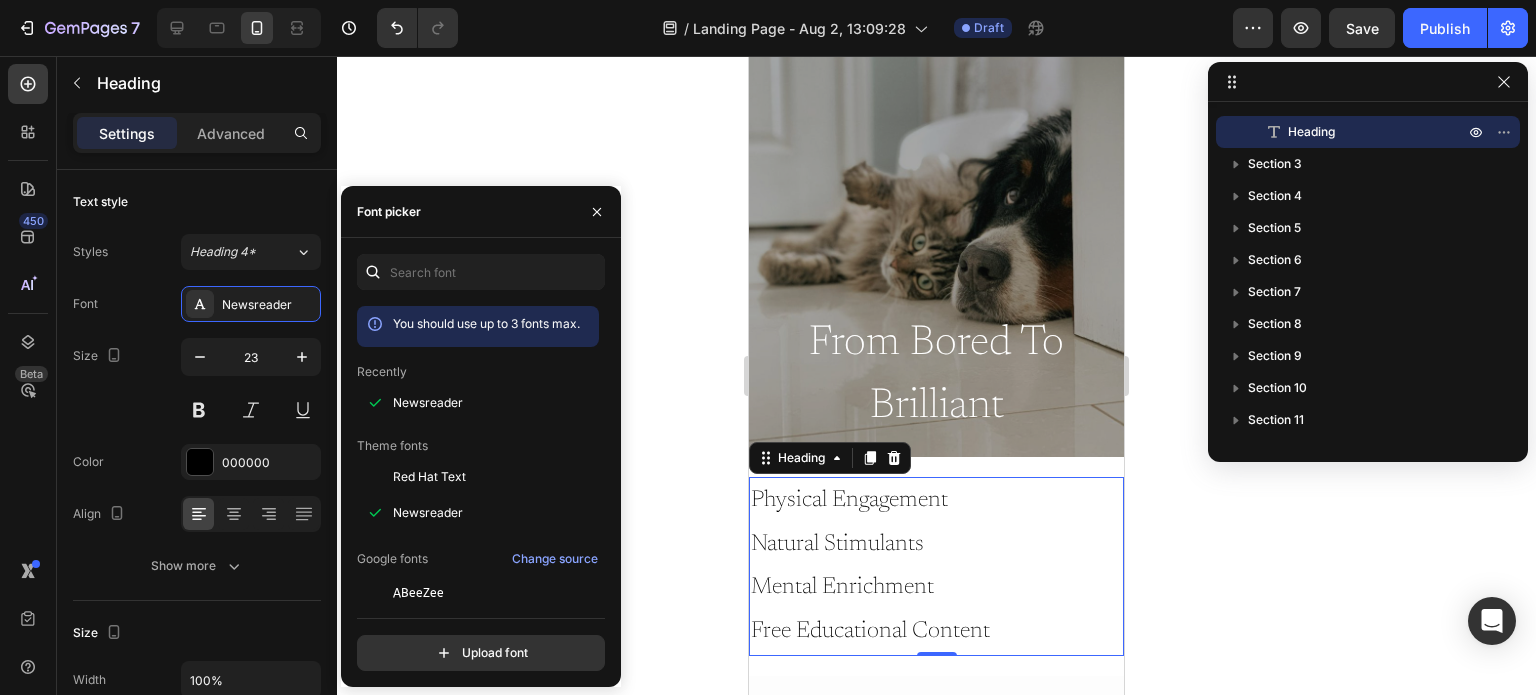 click 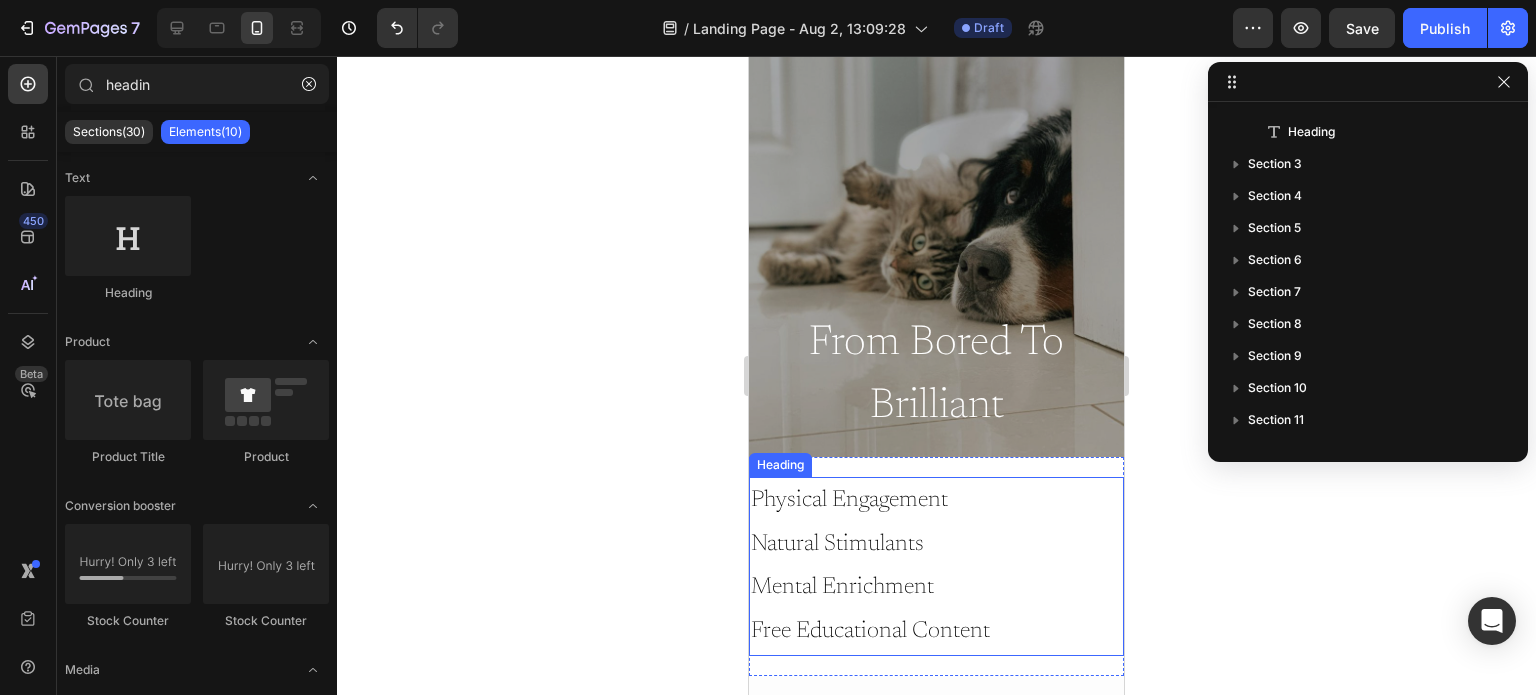 click on "Physical Engagement Natural Stimulants Mental Enrichment Free Educational Content" at bounding box center (936, 566) 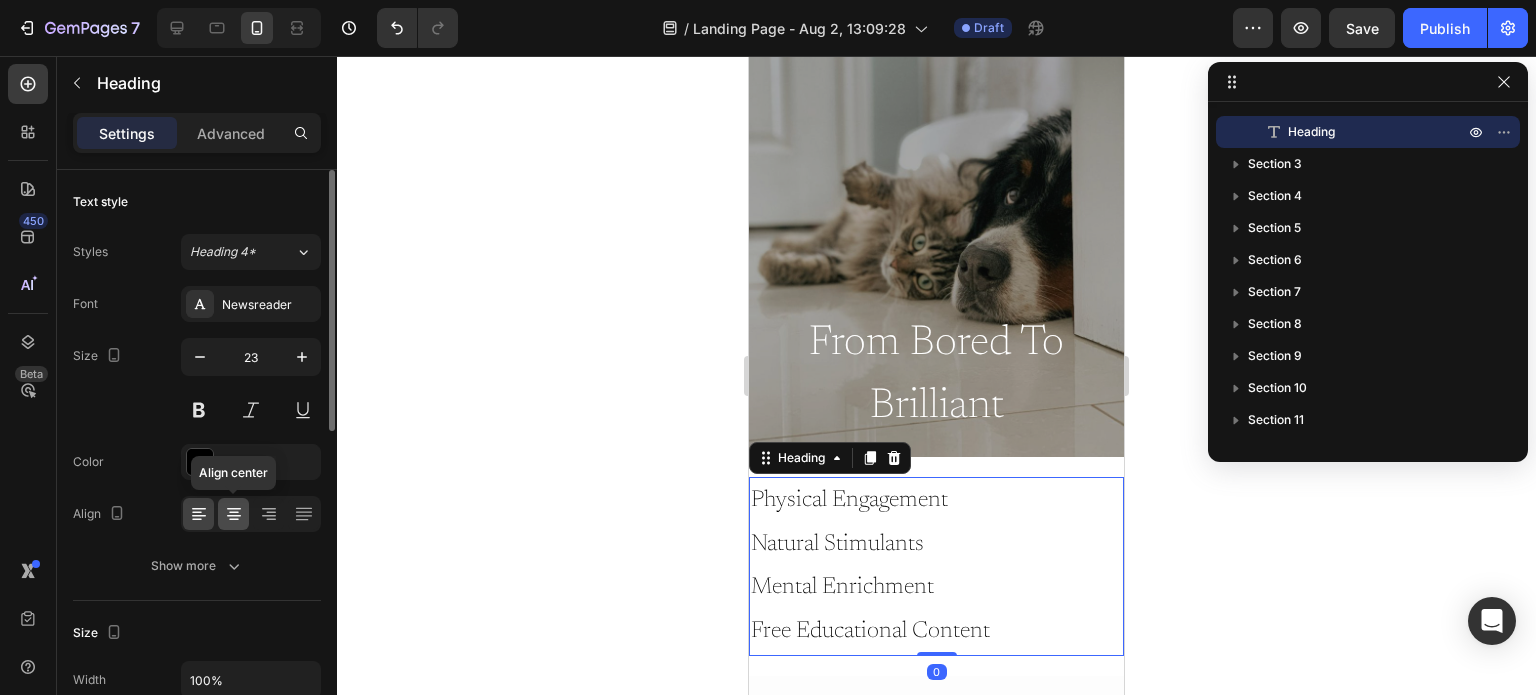 click 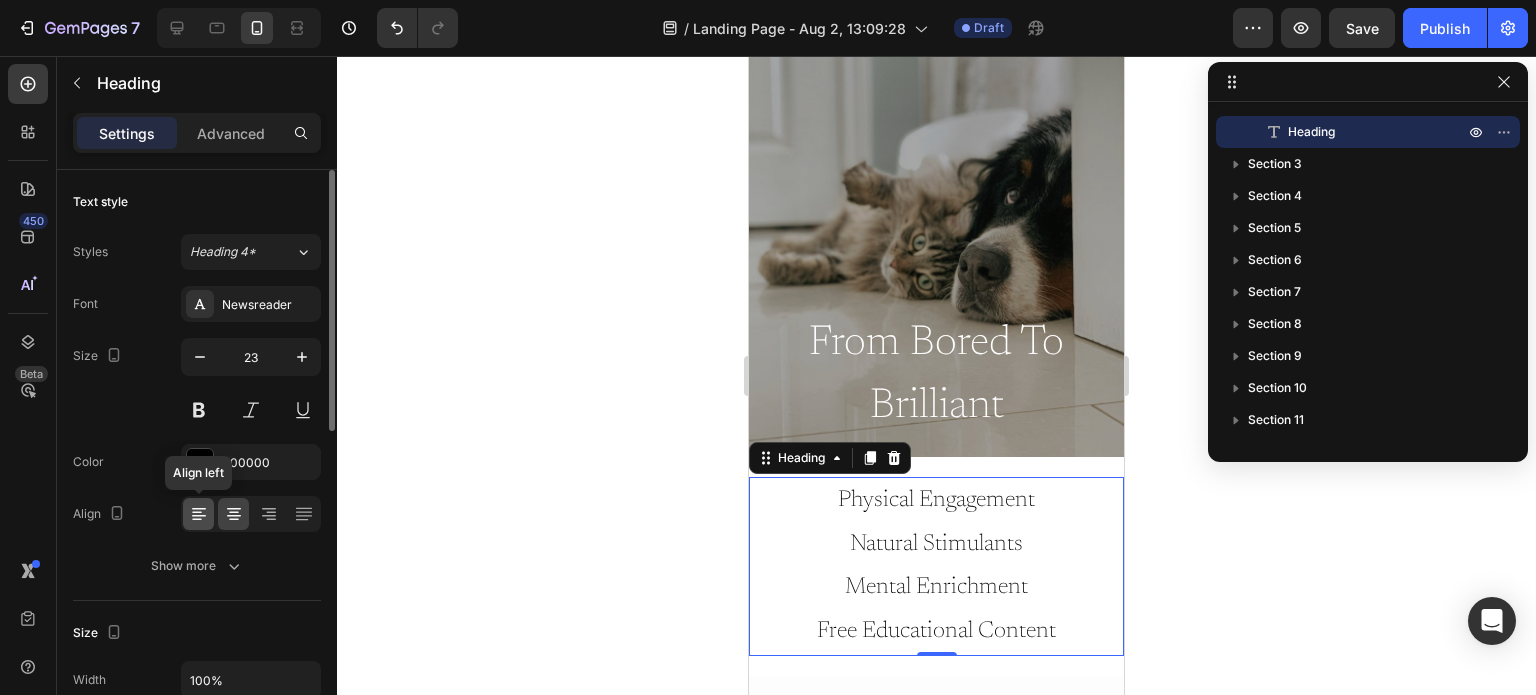 click 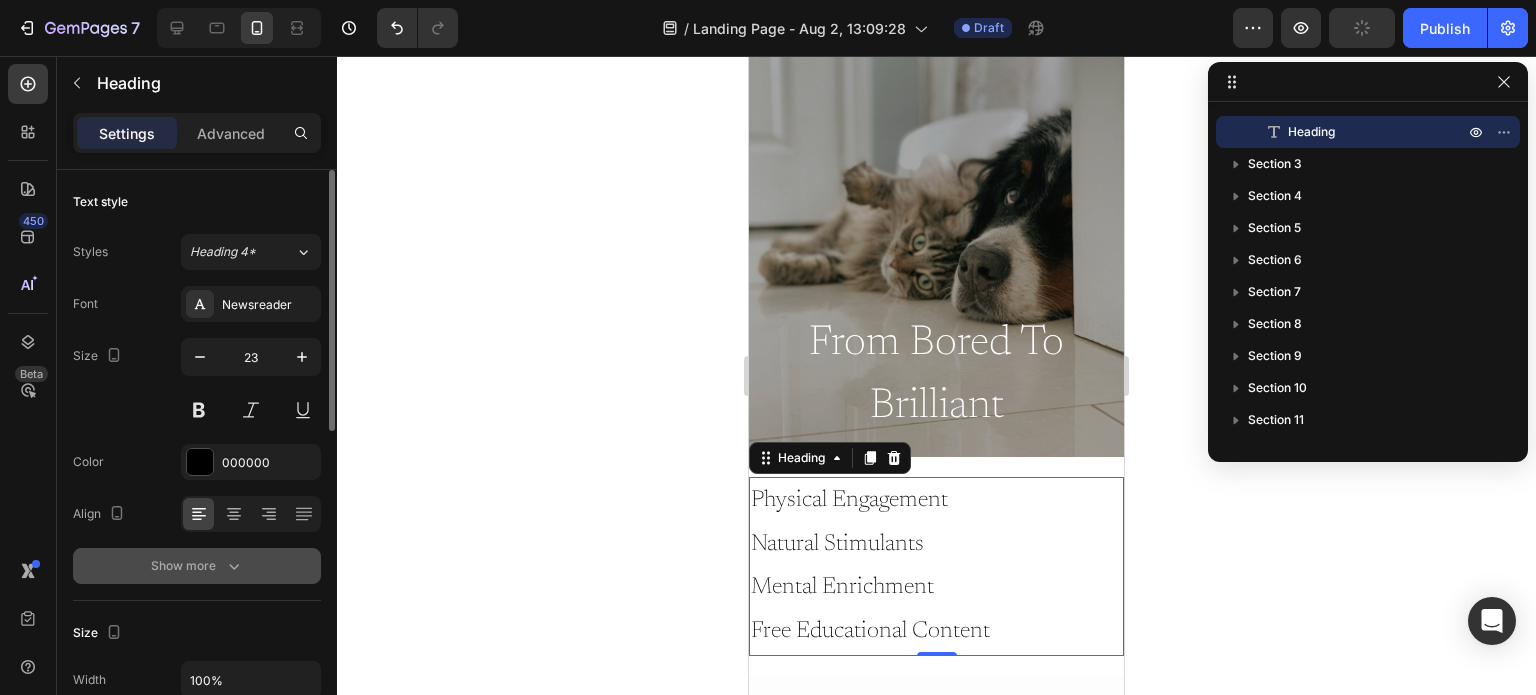 click on "Show more" at bounding box center (197, 566) 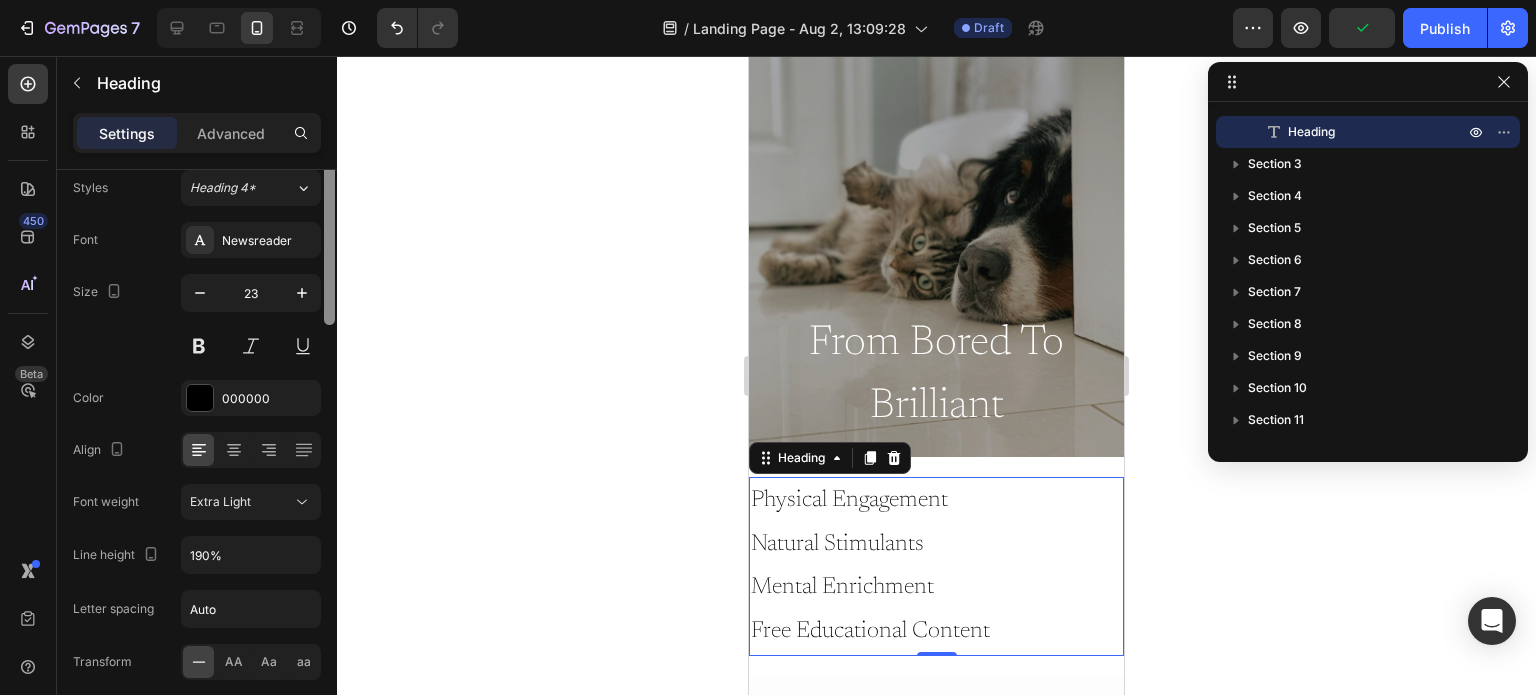 scroll, scrollTop: 82, scrollLeft: 0, axis: vertical 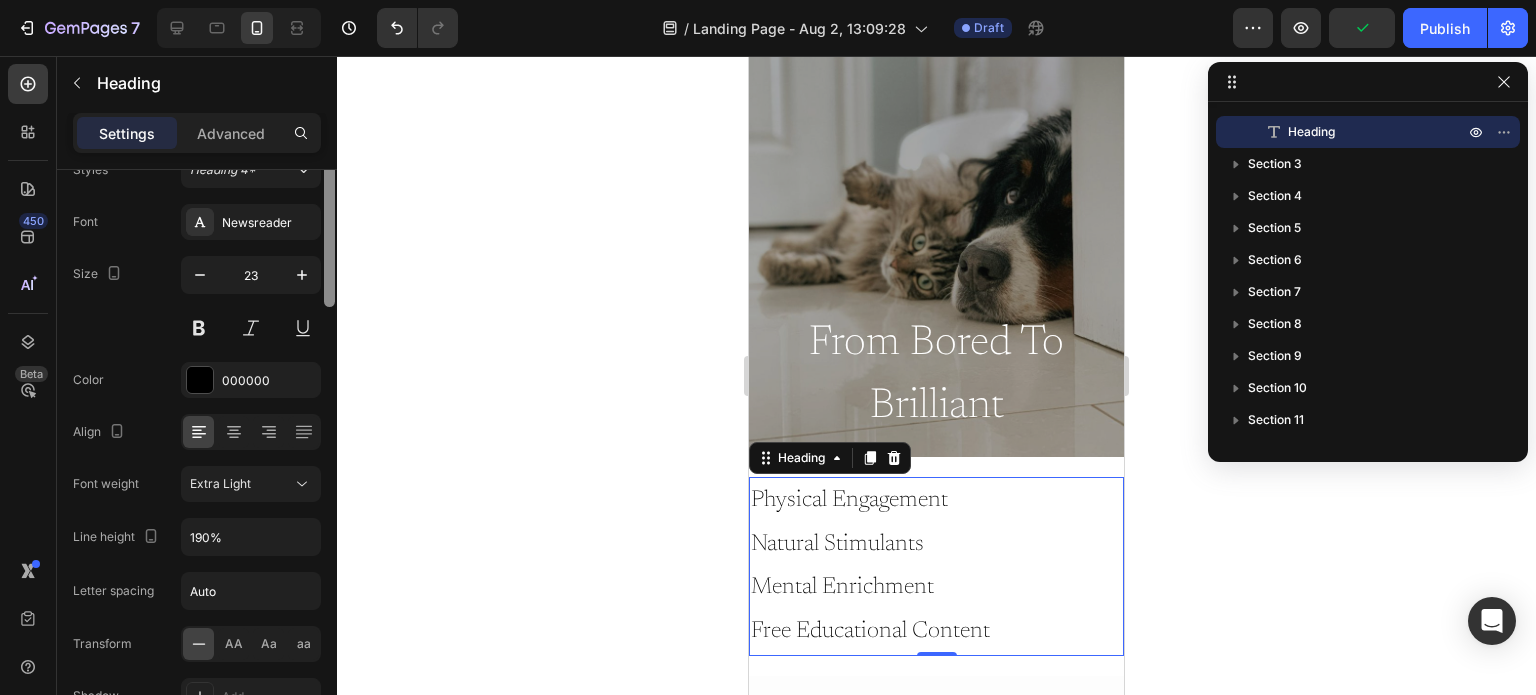 drag, startPoint x: 329, startPoint y: 402, endPoint x: 329, endPoint y: 439, distance: 37 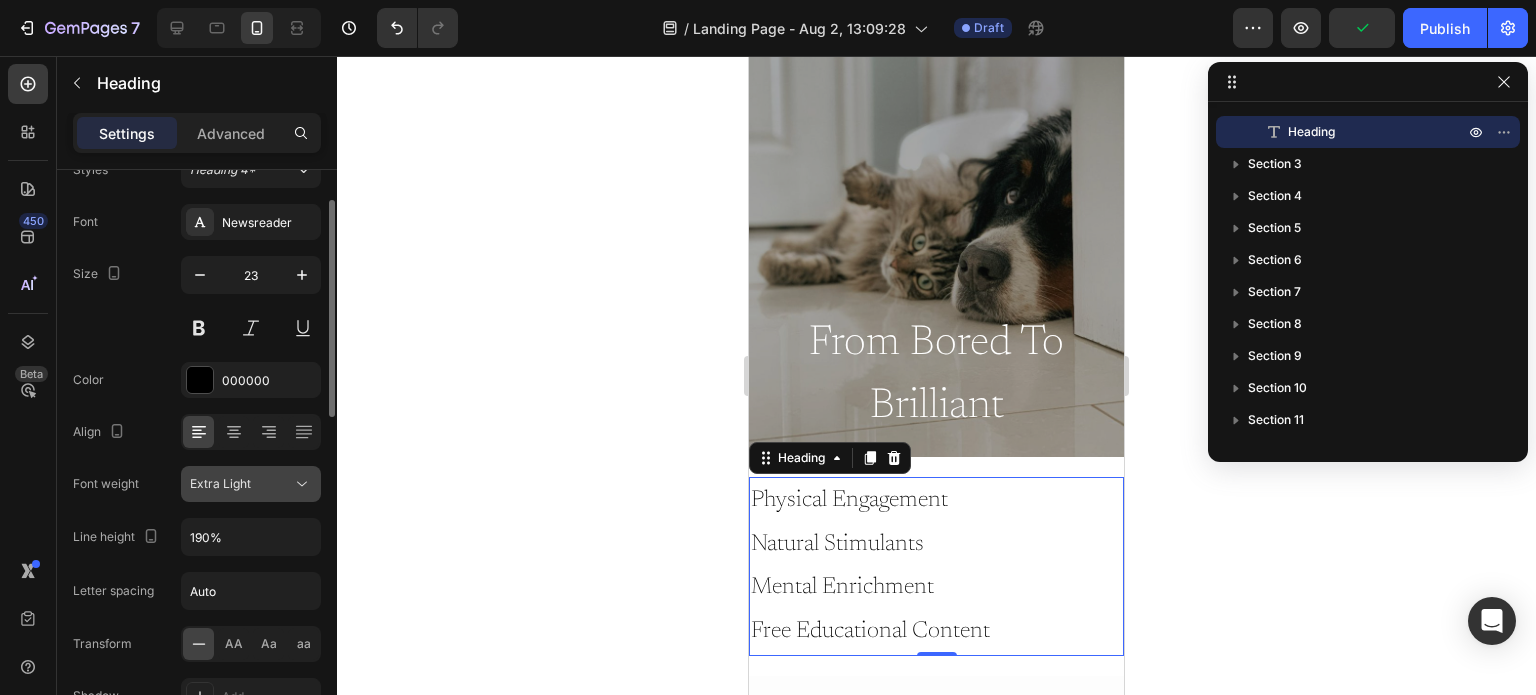 click on "Extra Light" at bounding box center (241, 484) 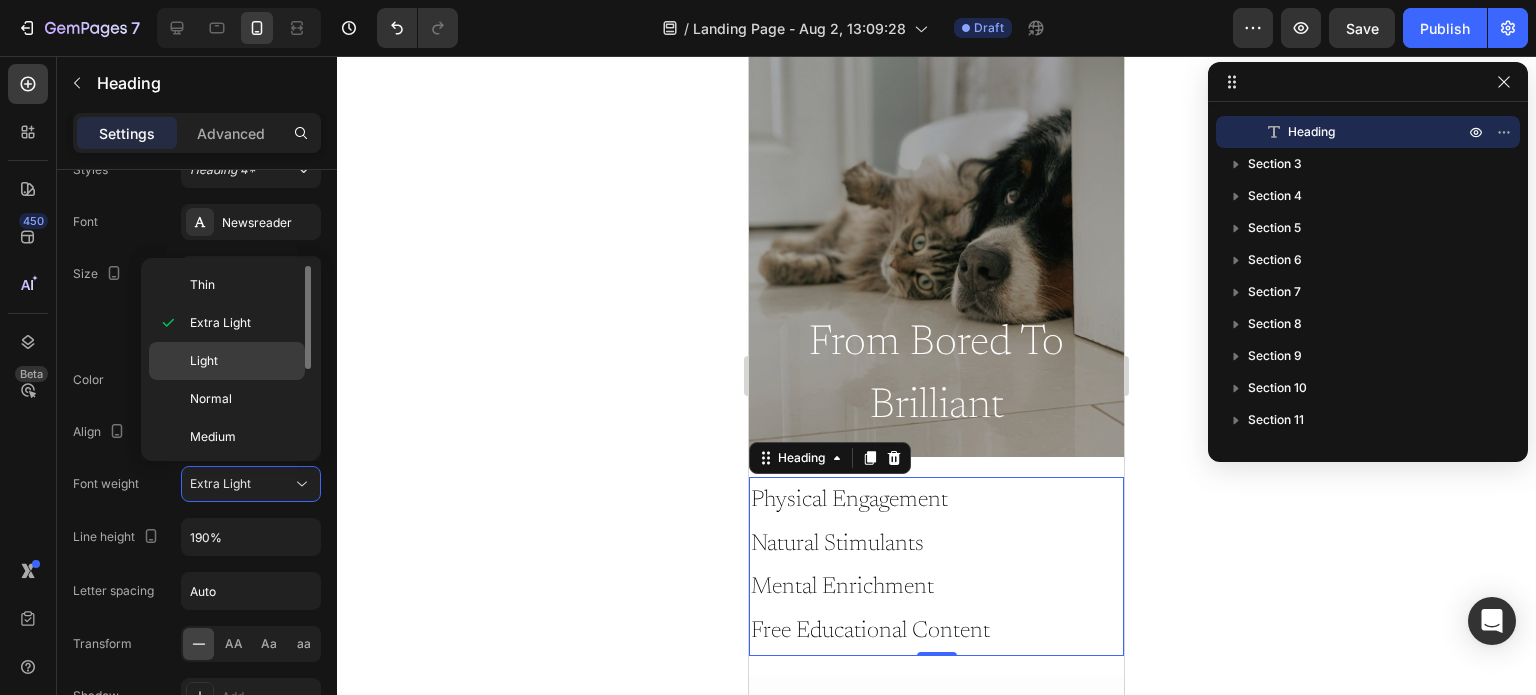 click on "Light" at bounding box center (243, 361) 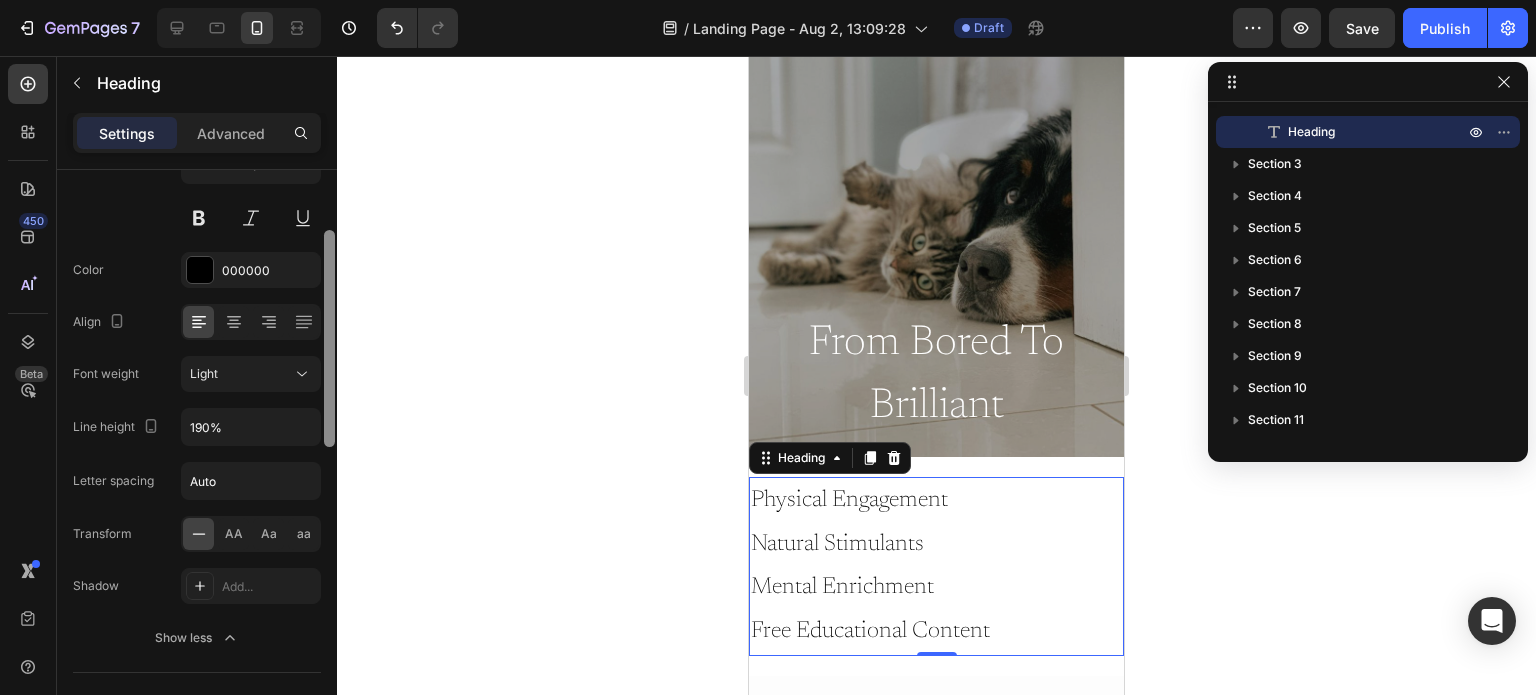 scroll, scrollTop: 216, scrollLeft: 0, axis: vertical 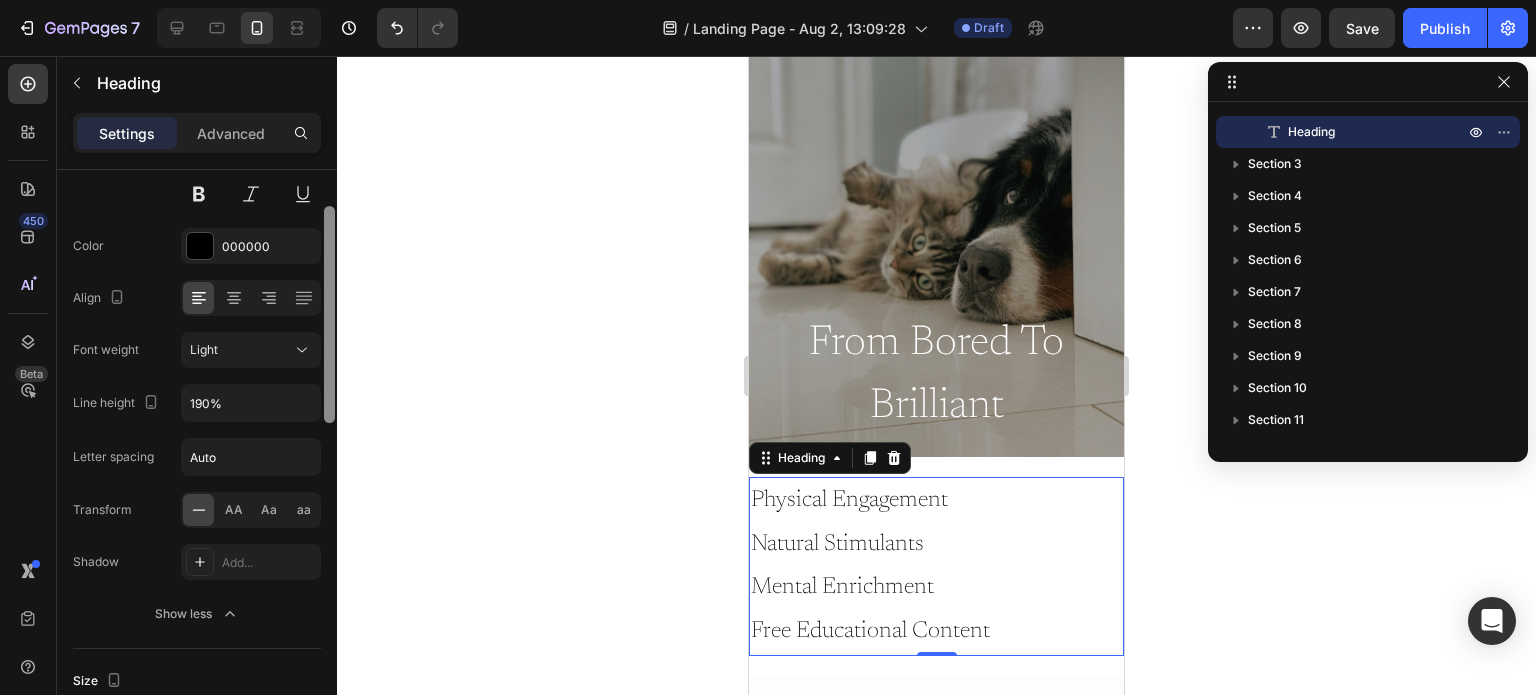 drag, startPoint x: 334, startPoint y: 381, endPoint x: 333, endPoint y: 431, distance: 50.01 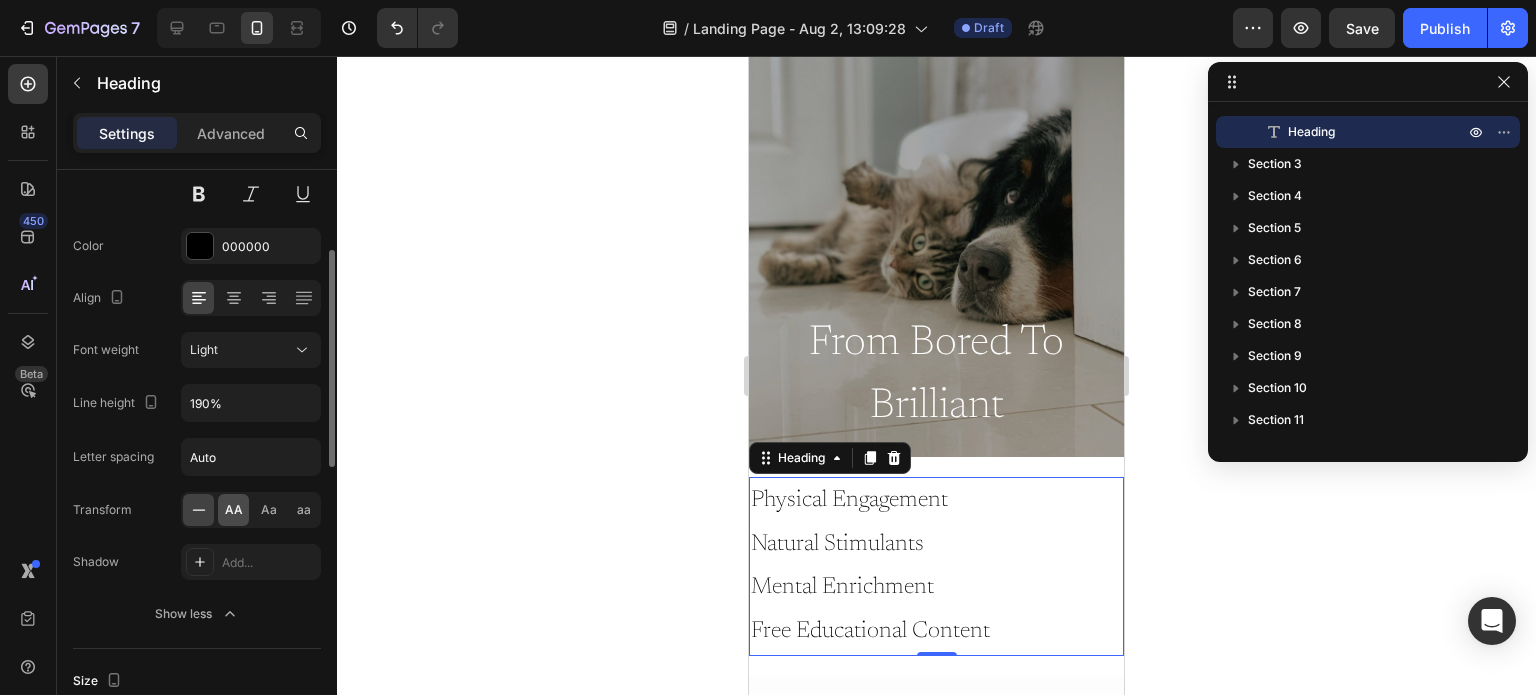 click on "AA" 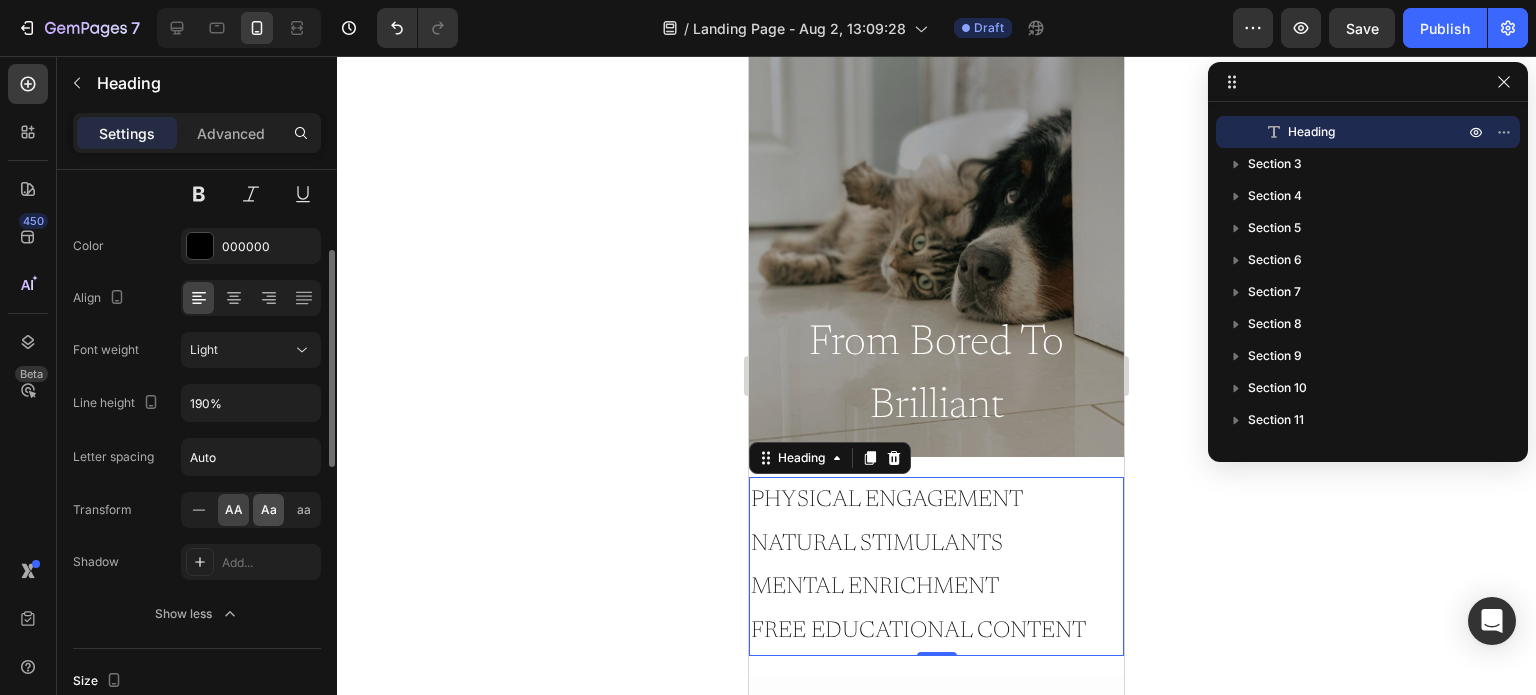 click on "Aa" 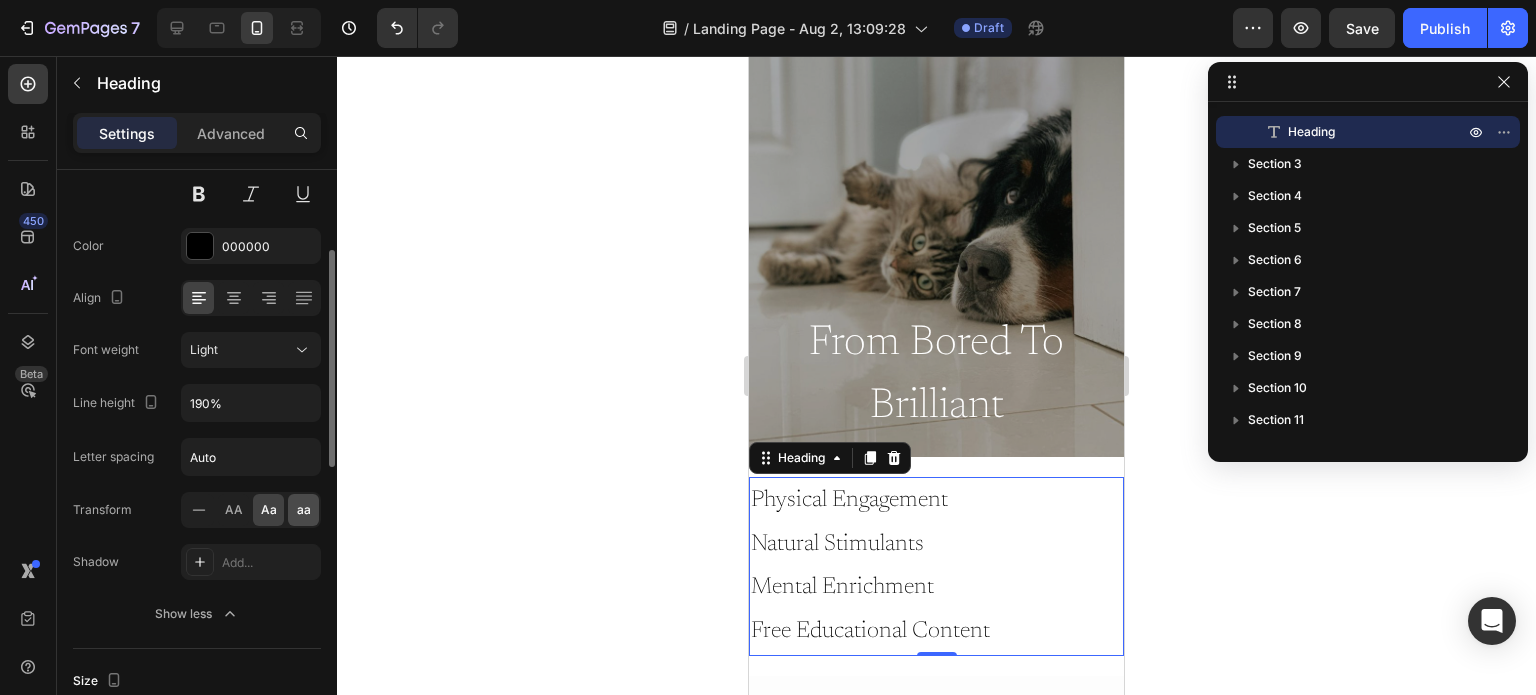 click on "aa" 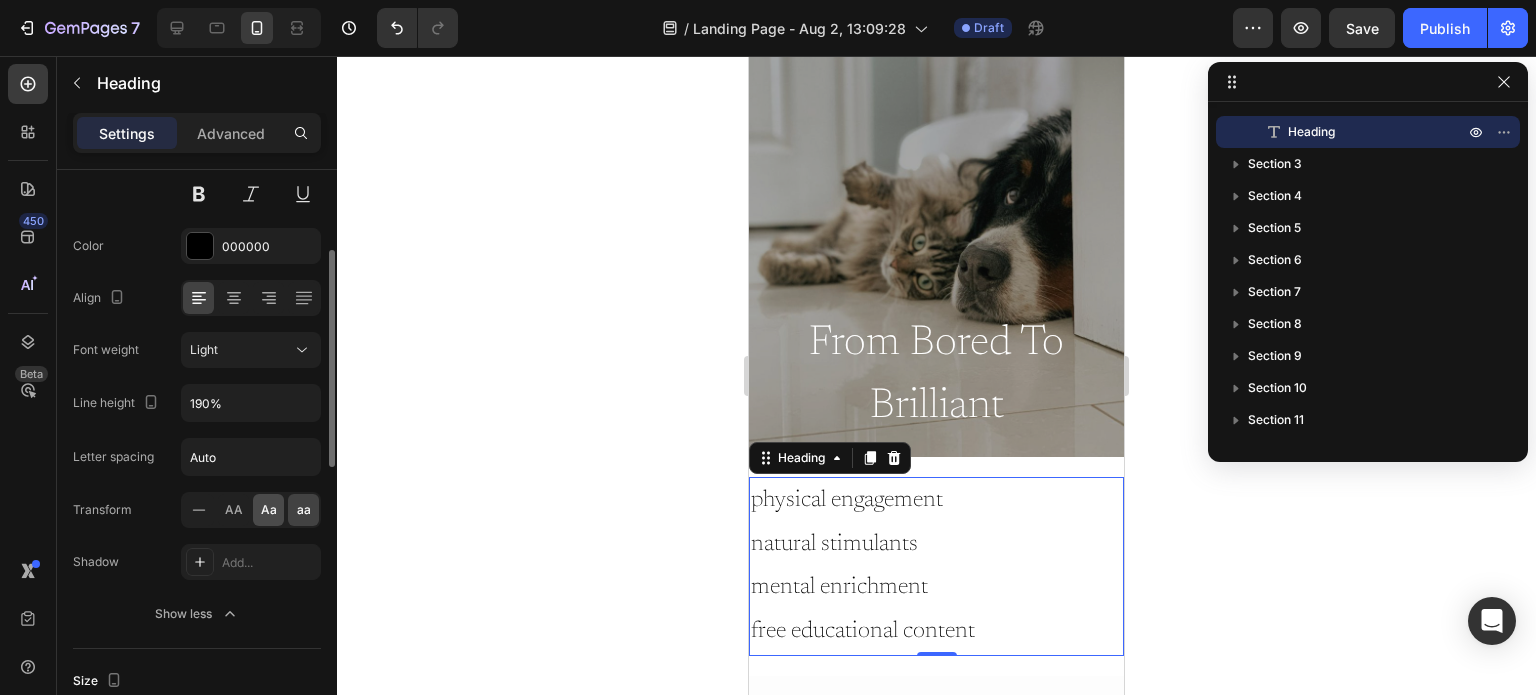 click on "Aa" 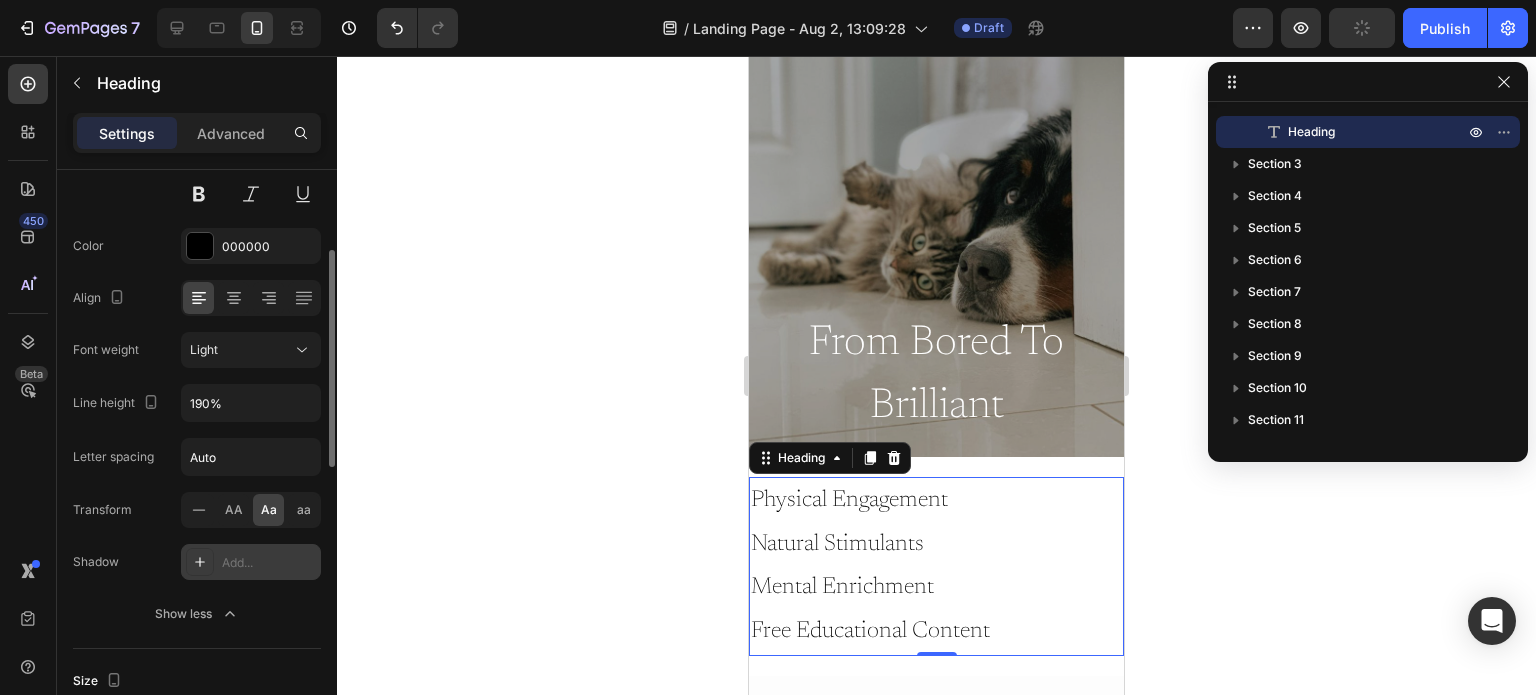 click on "Add..." at bounding box center (269, 563) 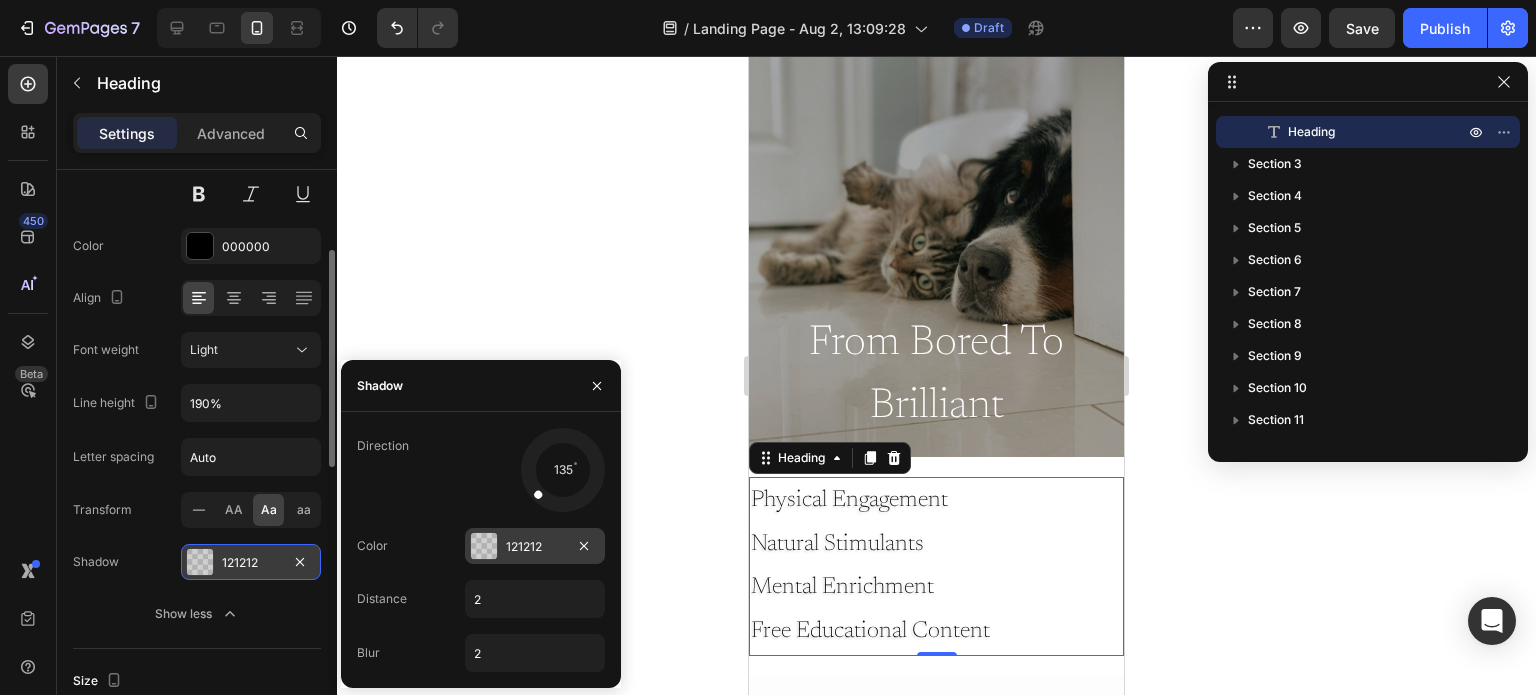 click at bounding box center (484, 546) 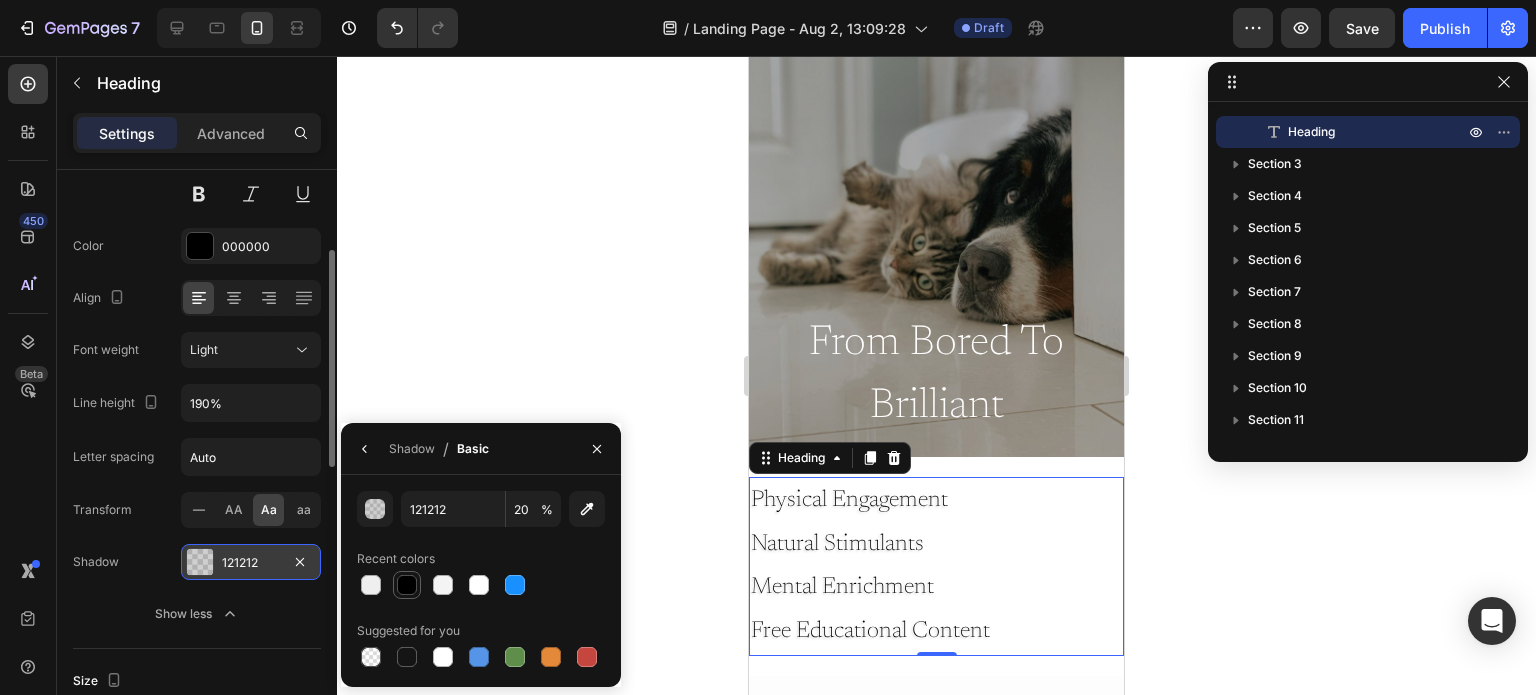 click at bounding box center (407, 585) 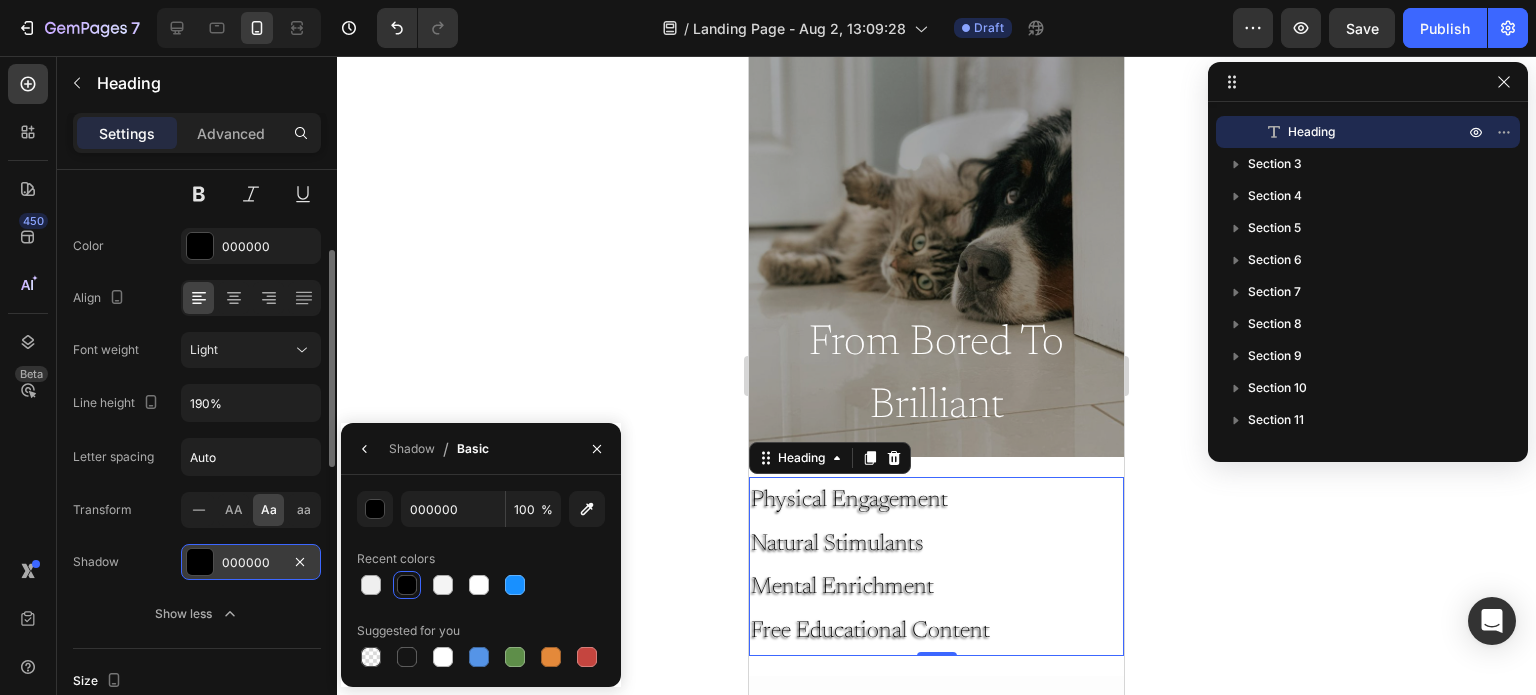 click on "000000" at bounding box center (251, 562) 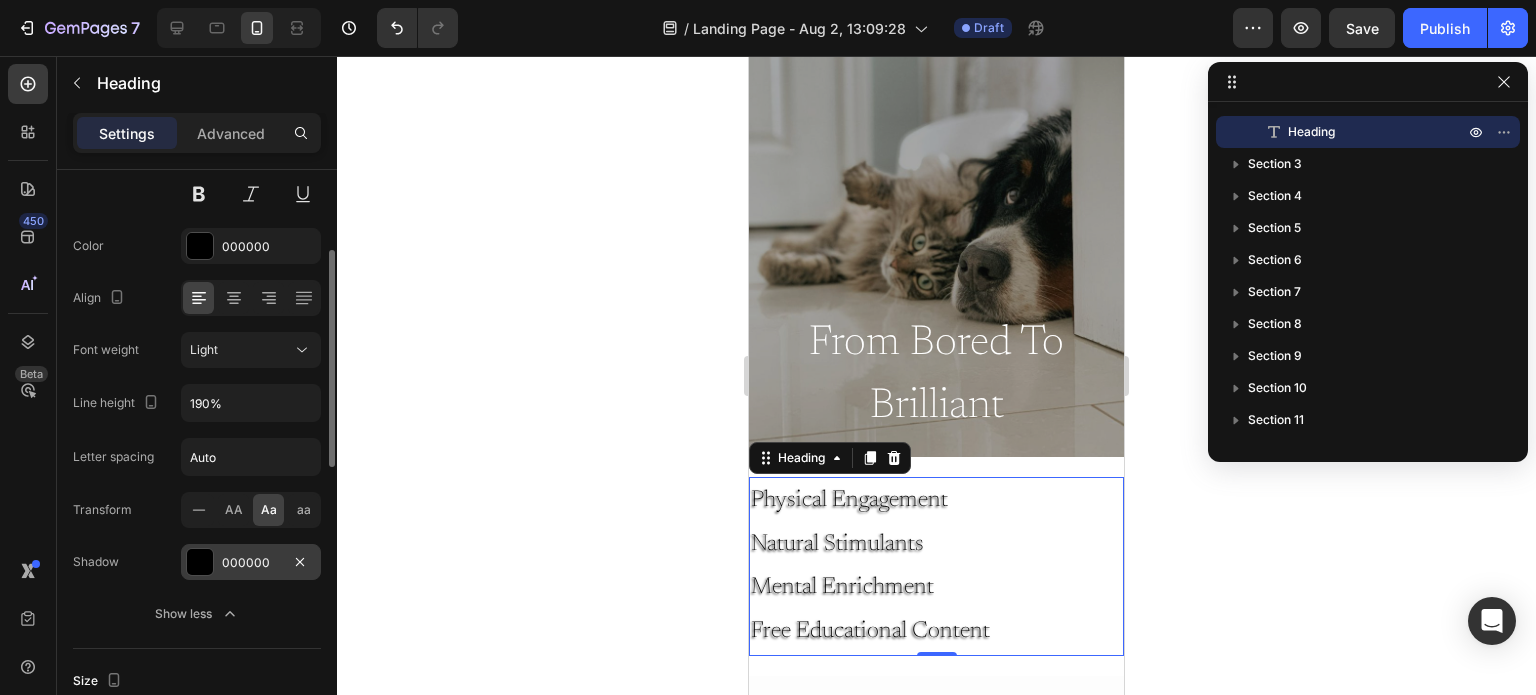 click on "000000" at bounding box center [251, 562] 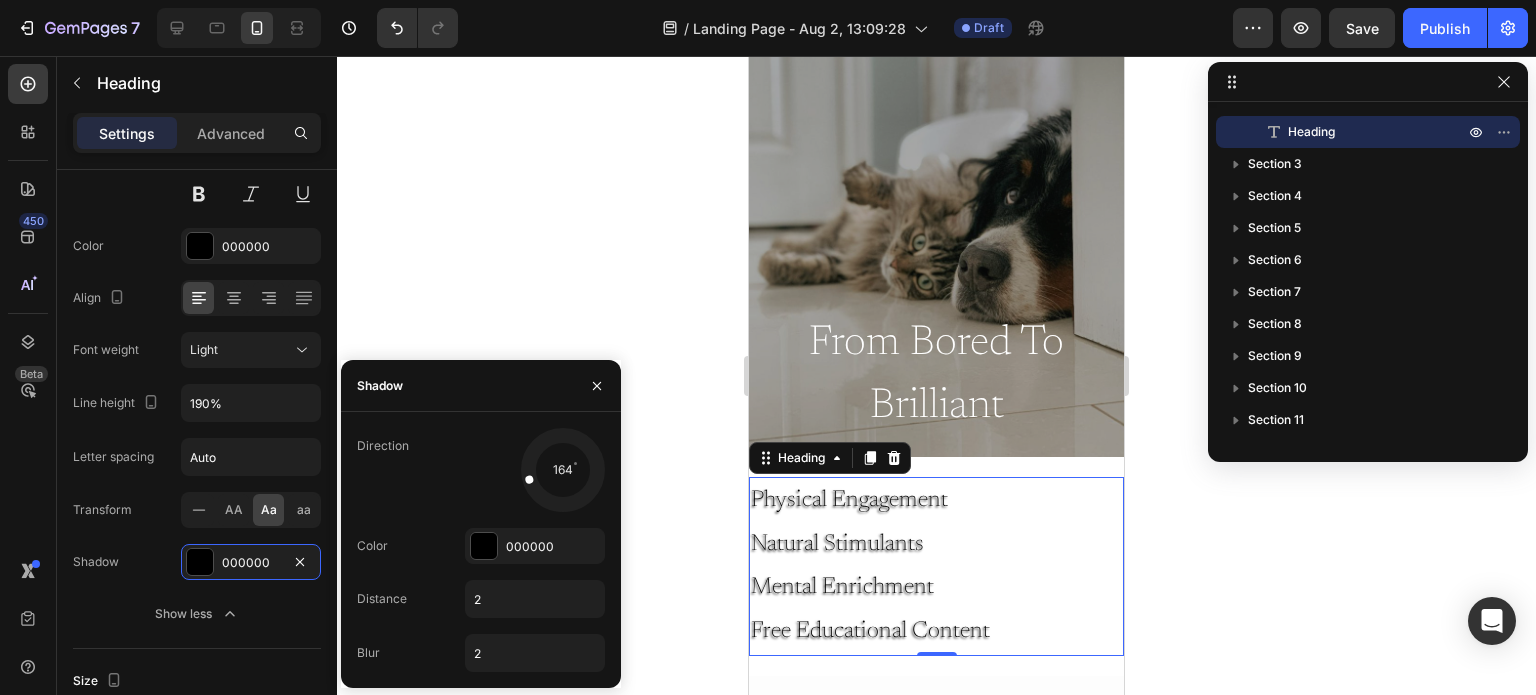 drag, startPoint x: 535, startPoint y: 487, endPoint x: 372, endPoint y: 515, distance: 165.38742 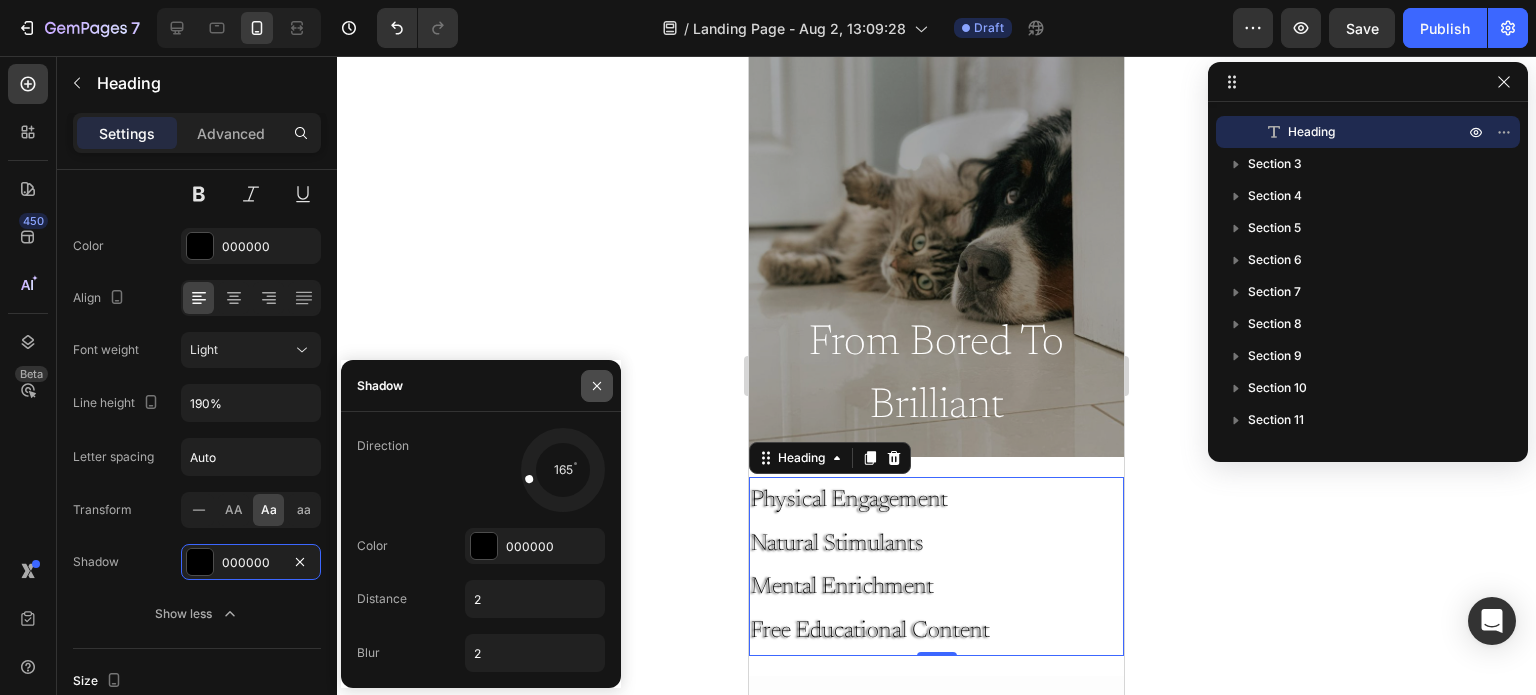 click 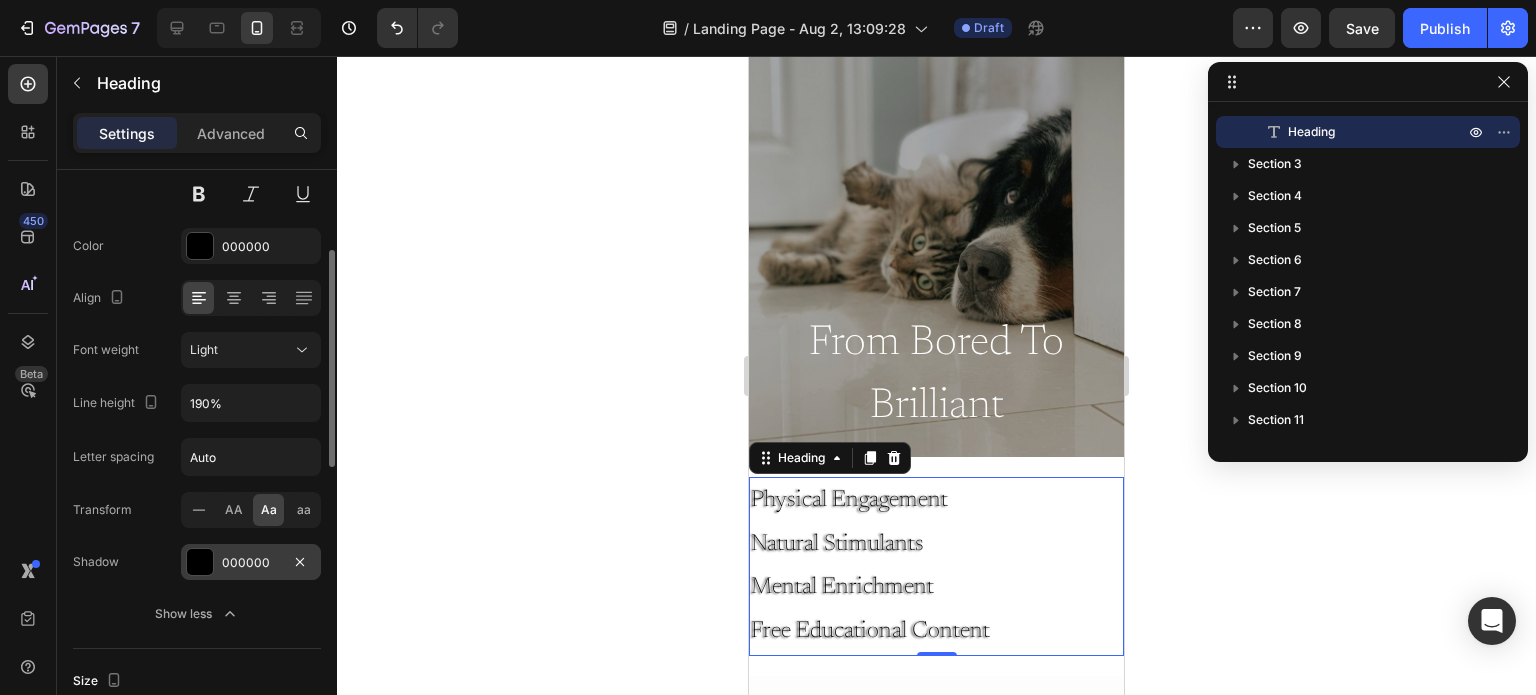 click at bounding box center (200, 562) 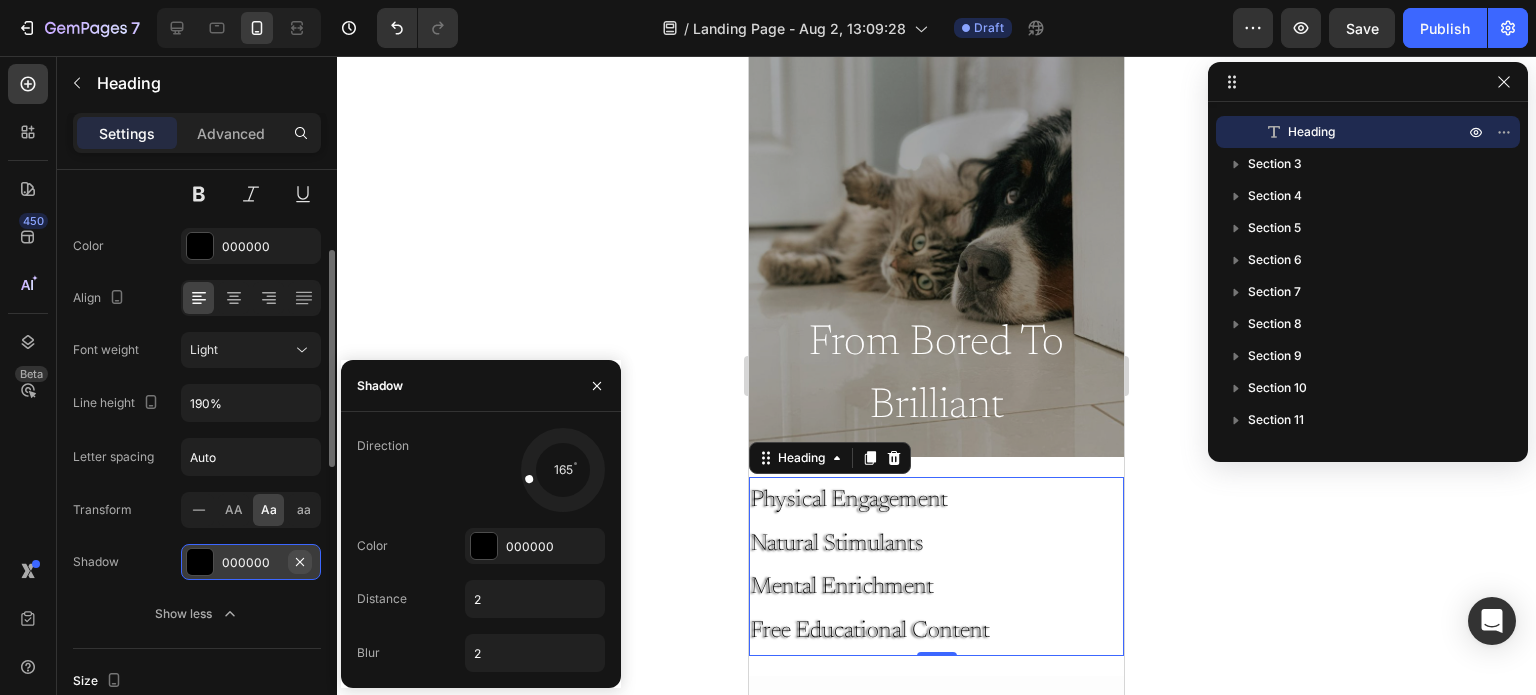 click 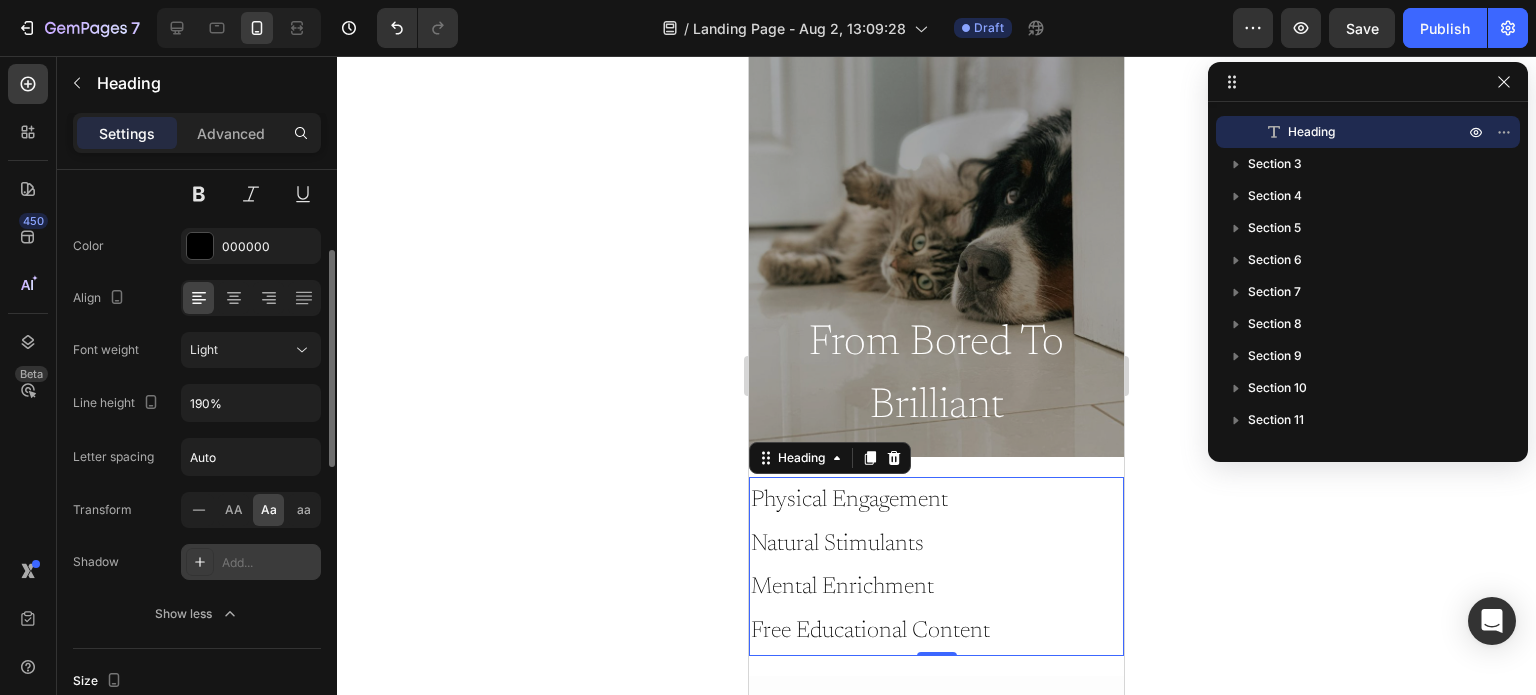 click 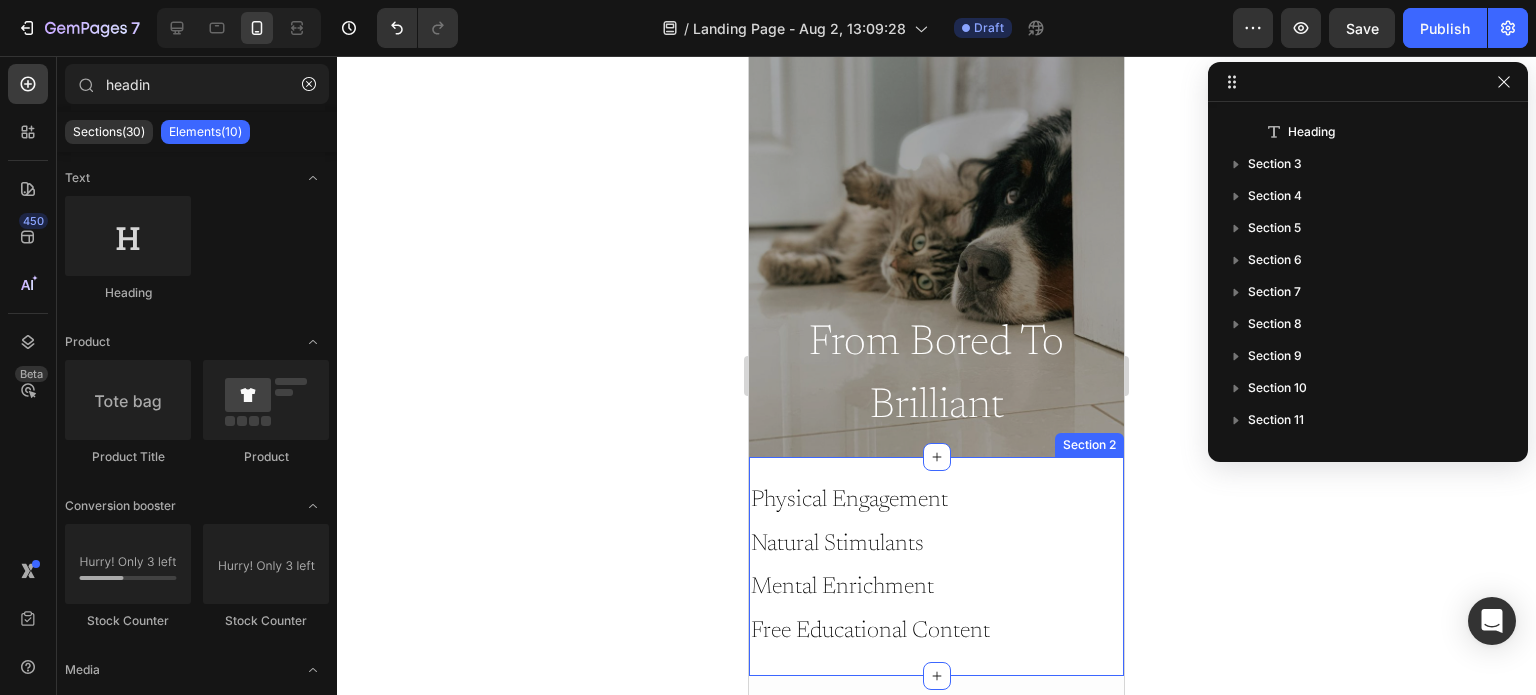 click on "physical engagement natural stimulants mental enrichment free educational content Heading Section 2" at bounding box center (936, 566) 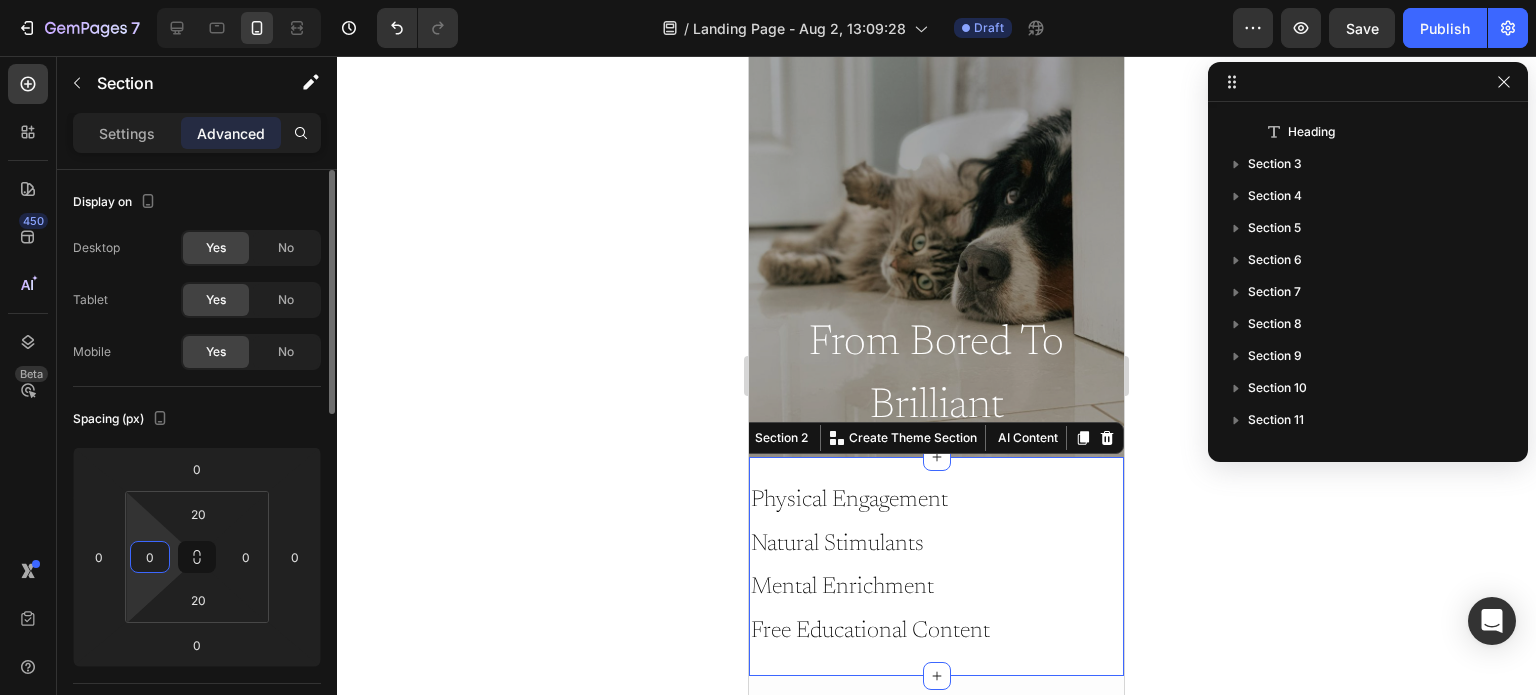 click on "0" at bounding box center [150, 557] 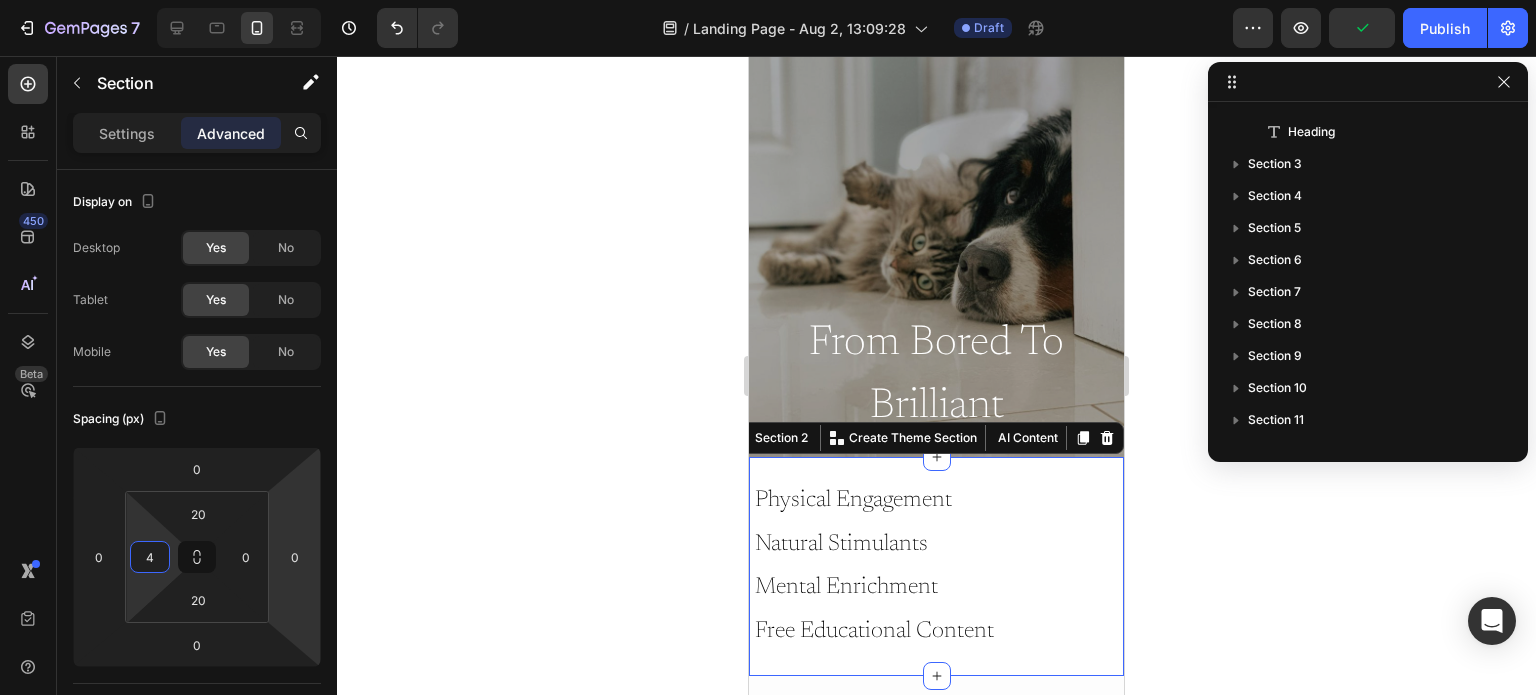 click 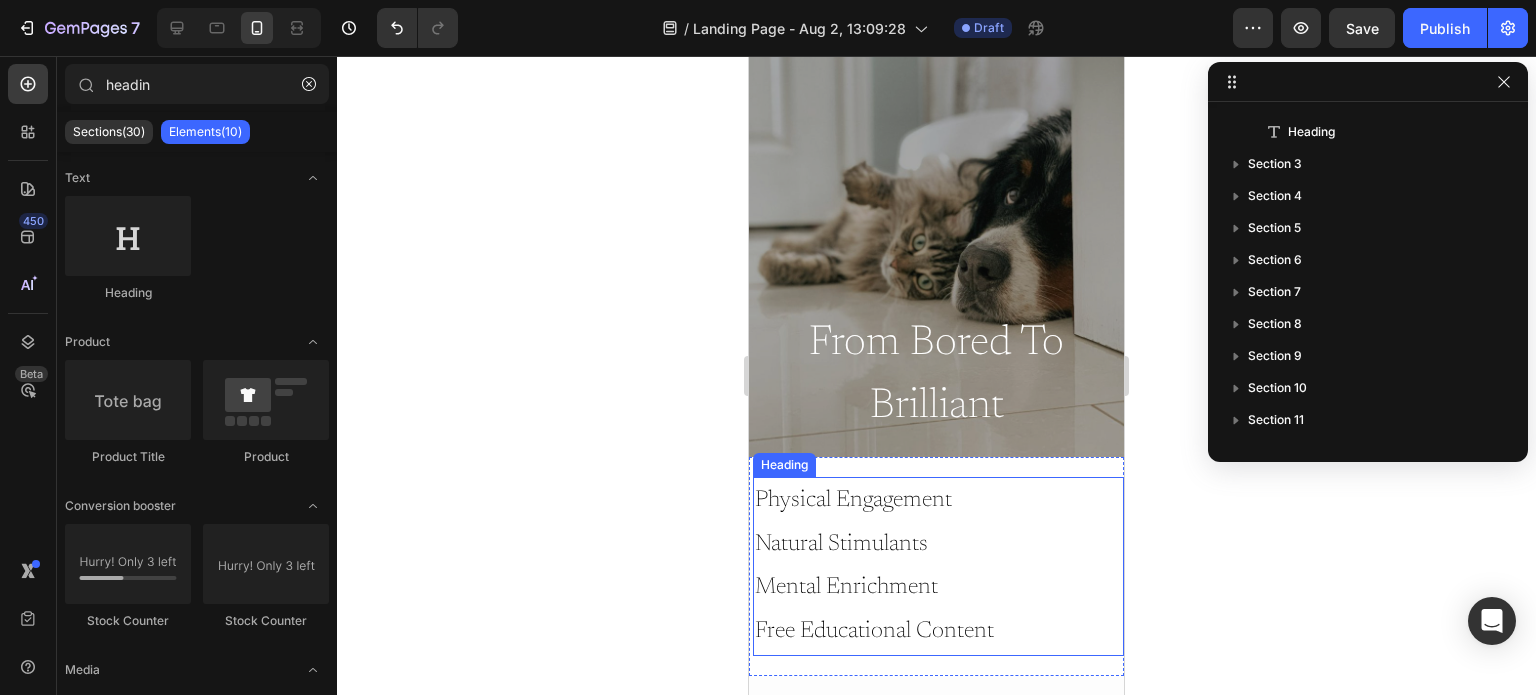 click on "physical engagement natural stimulants mental enrichment free educational content" at bounding box center [938, 566] 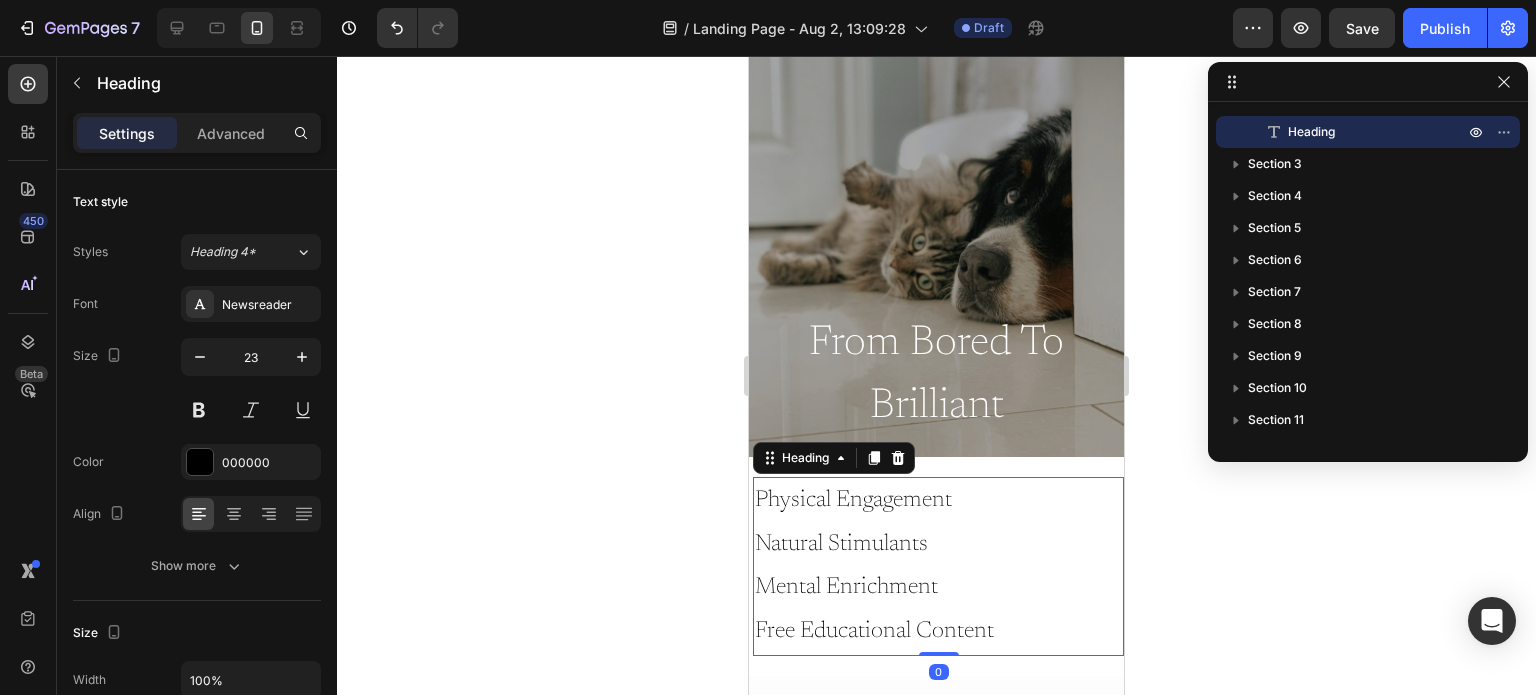 click 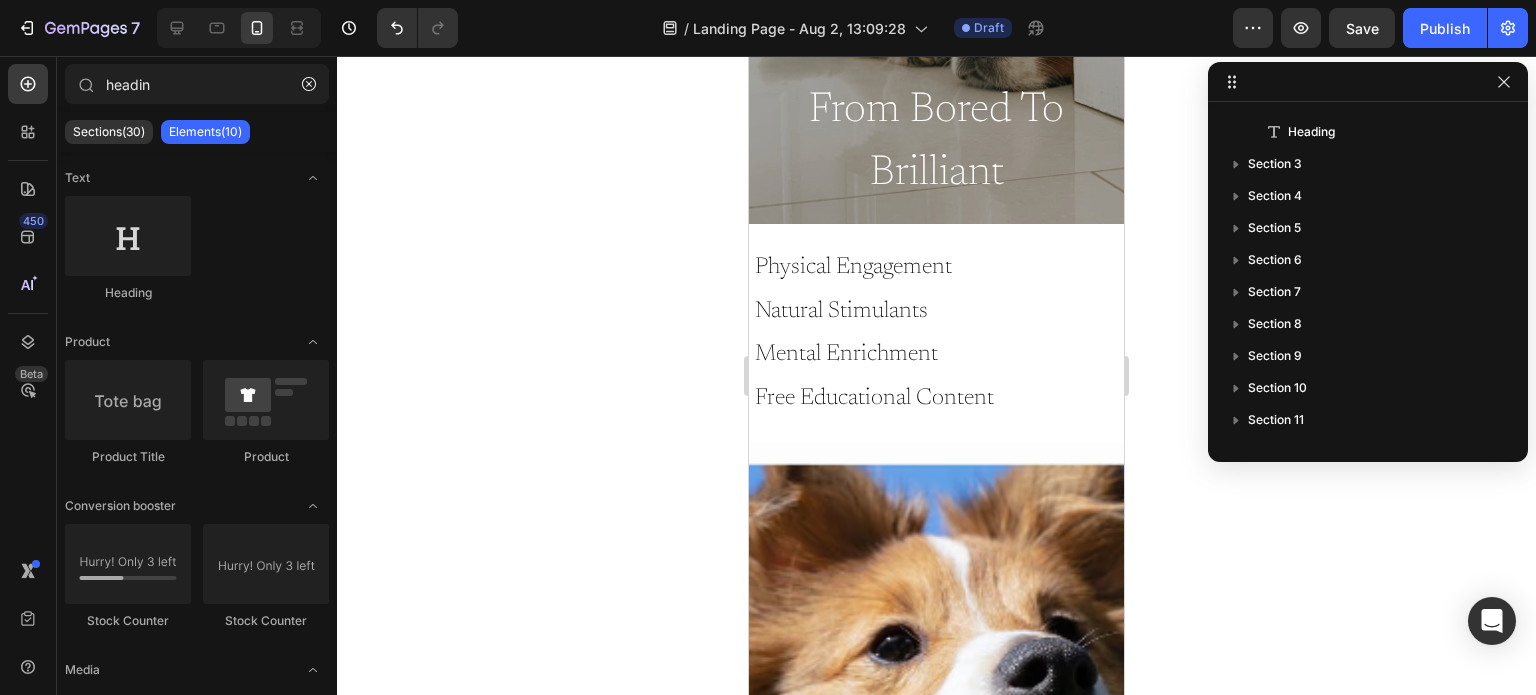 scroll, scrollTop: 401, scrollLeft: 0, axis: vertical 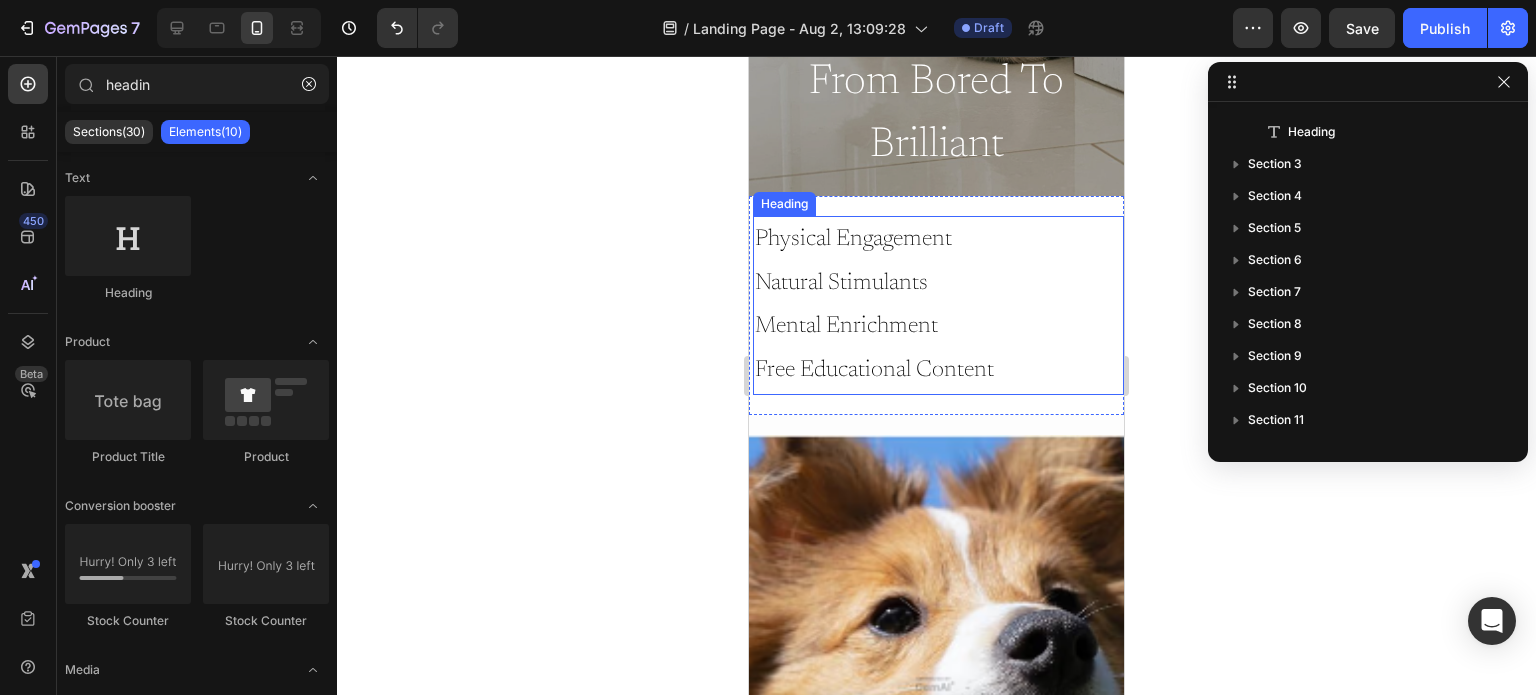 click on "physical engagement natural stimulants mental enrichment free educational content" at bounding box center (938, 305) 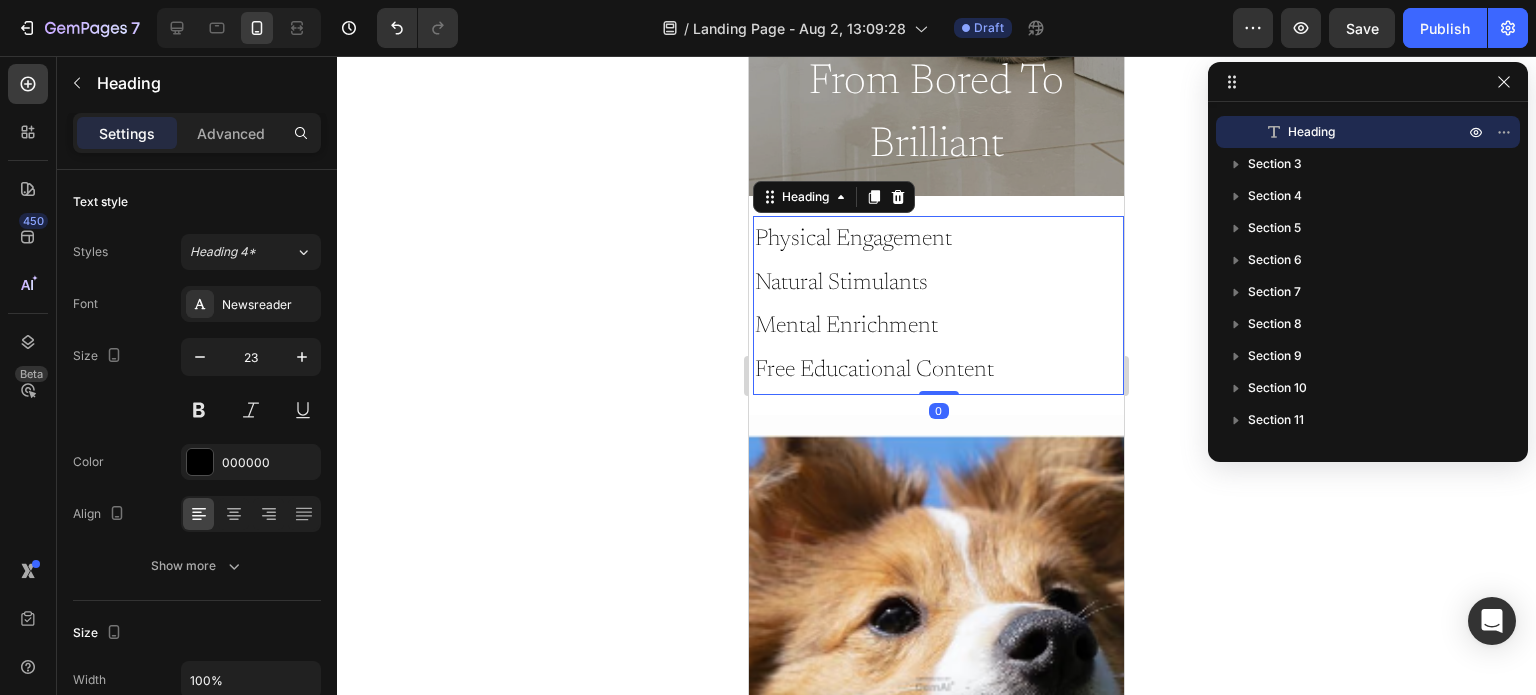 click on "physical engagement natural stimulants mental enrichment free educational content" at bounding box center [938, 305] 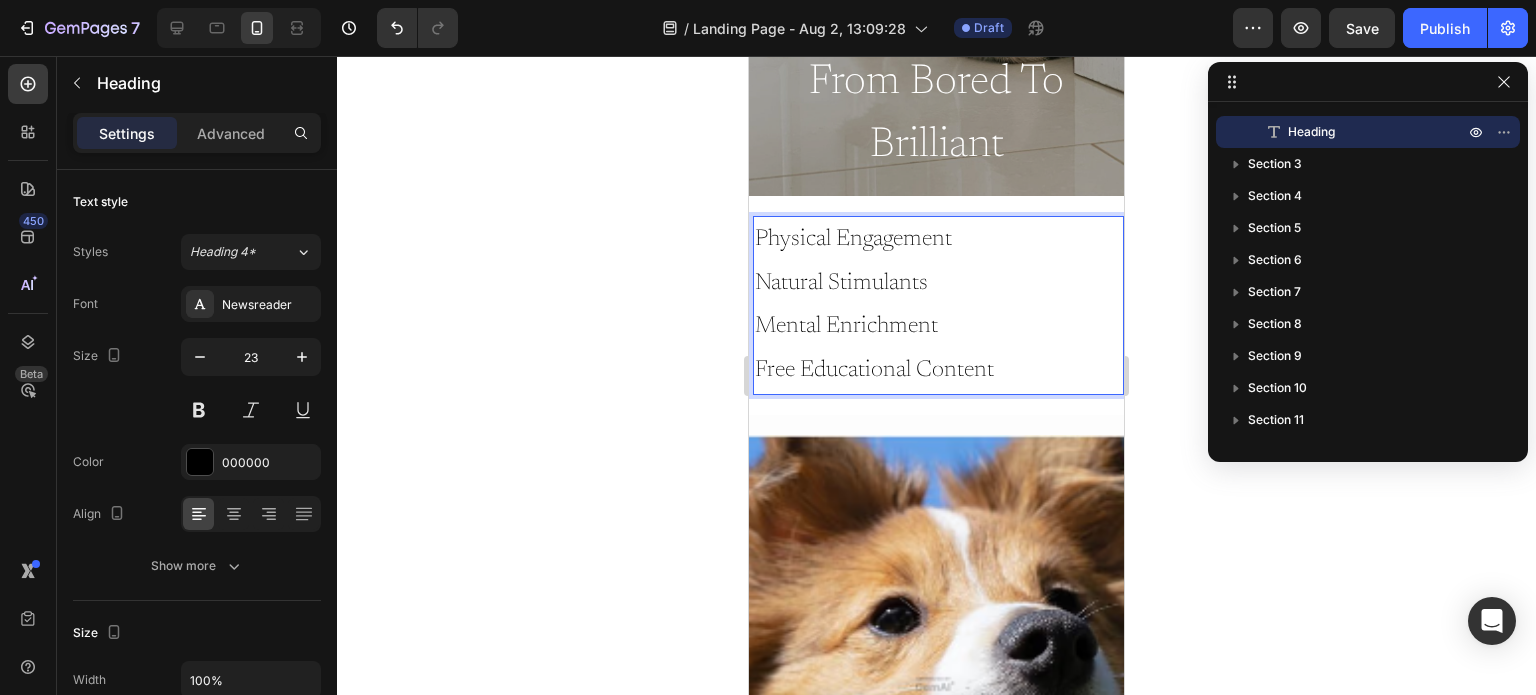 click on "physical engagement natural stimulants mental enrichment free educational content" at bounding box center [938, 305] 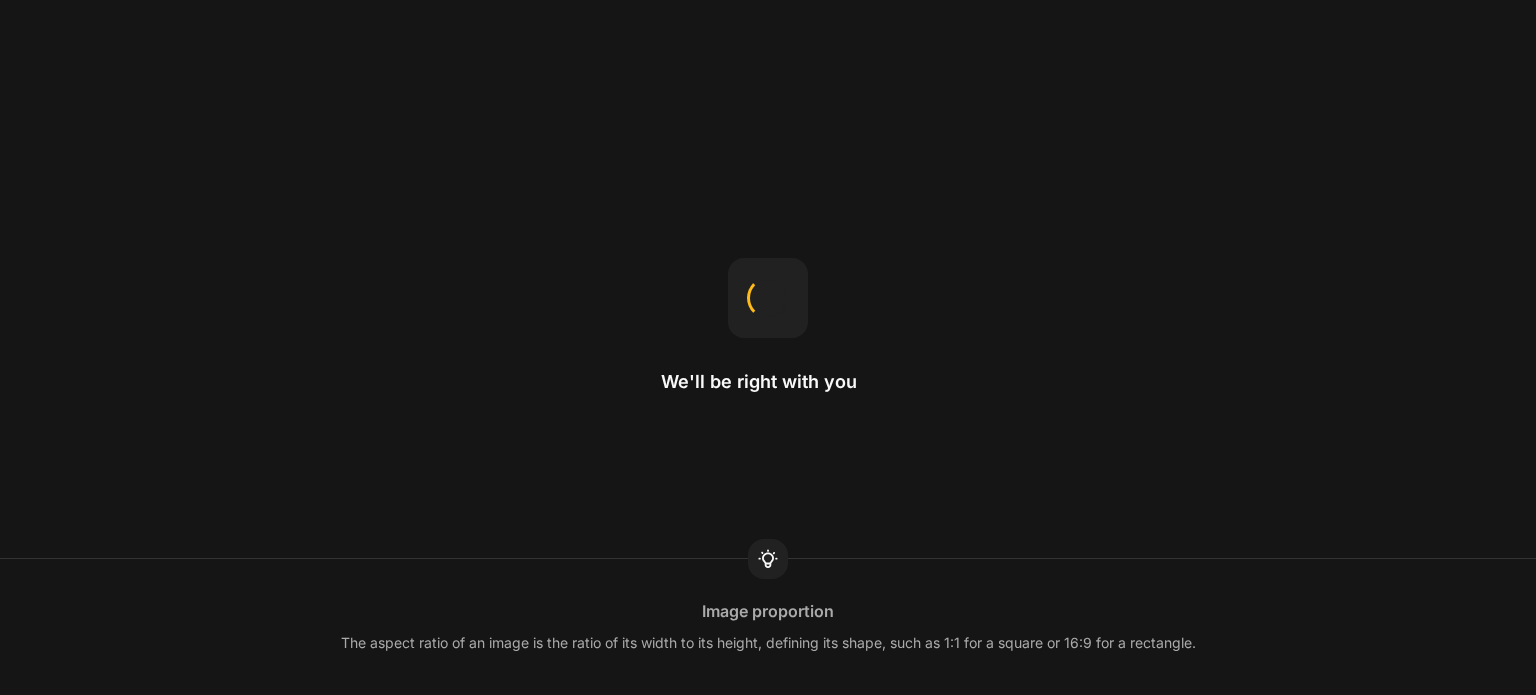 scroll, scrollTop: 0, scrollLeft: 0, axis: both 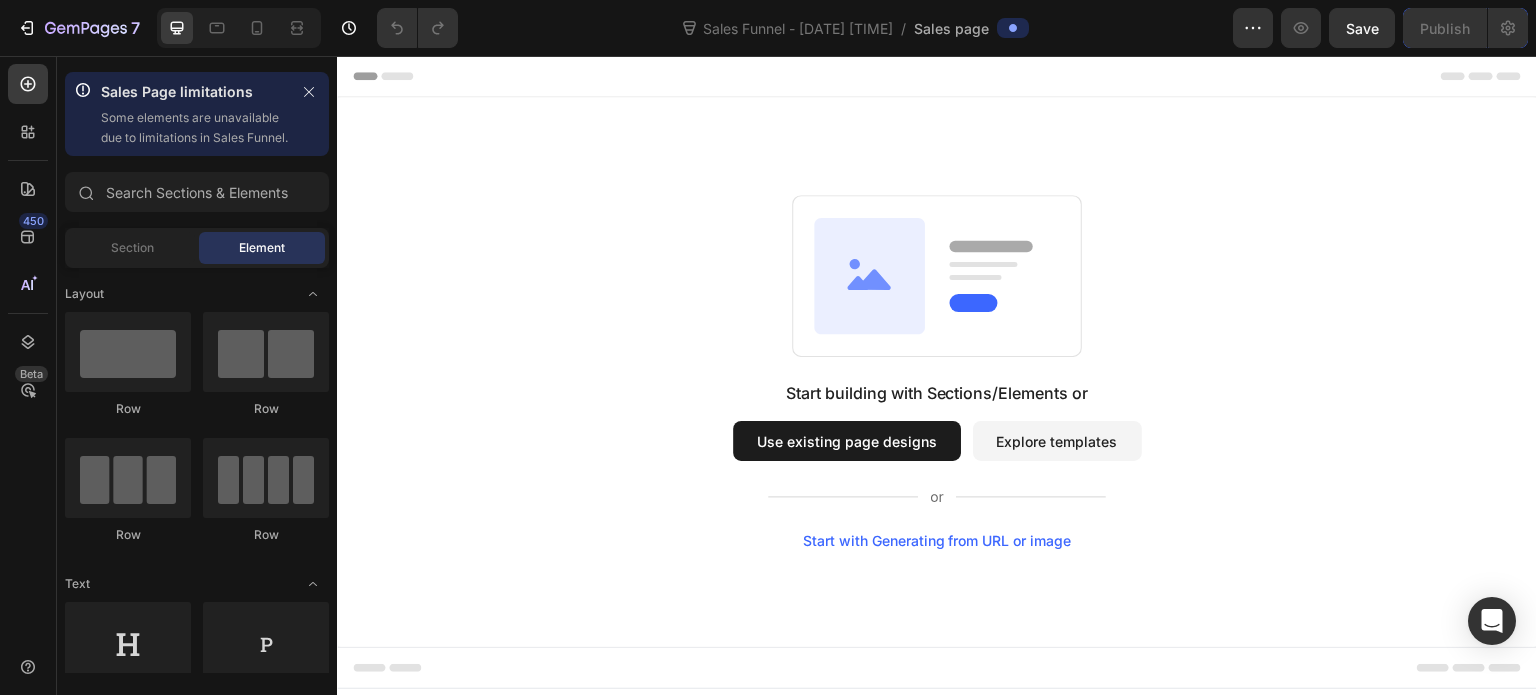 click on "Explore templates" at bounding box center [1057, 441] 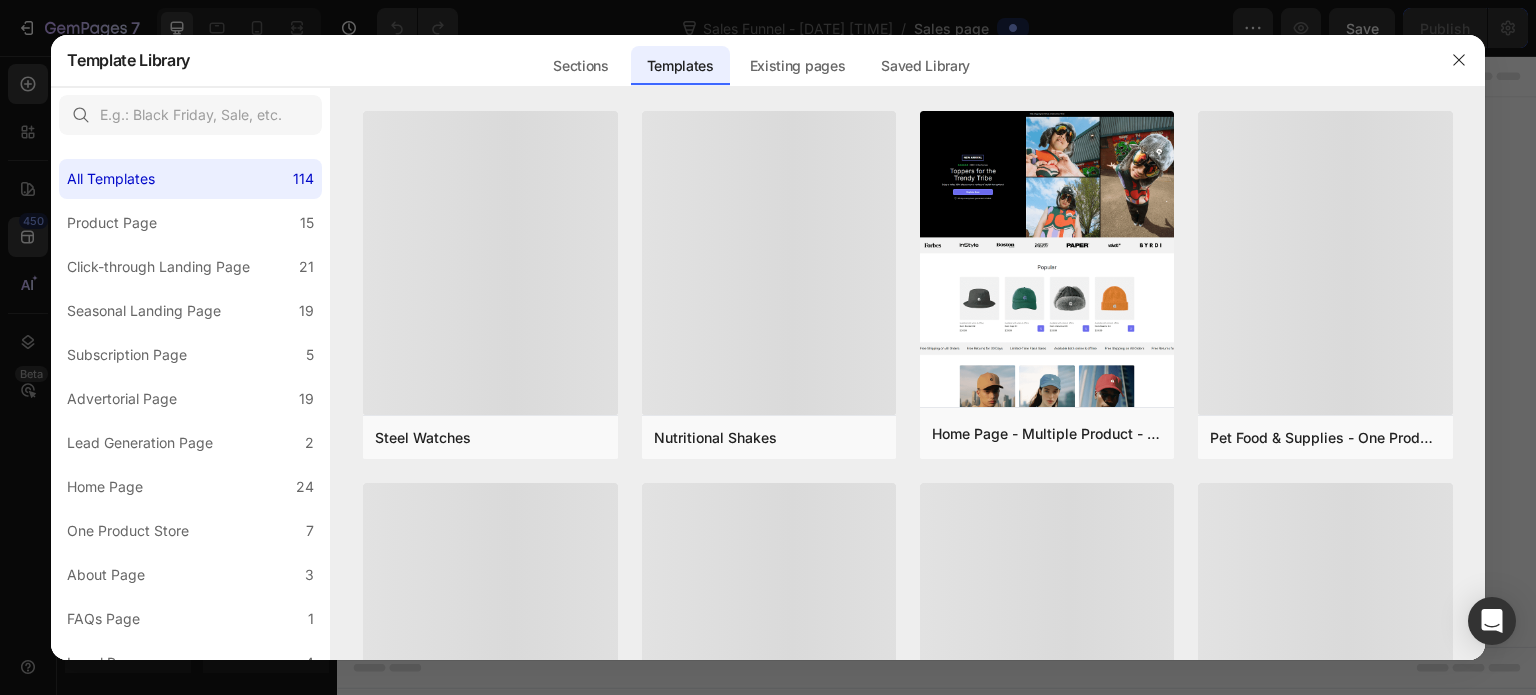 scroll, scrollTop: 0, scrollLeft: 0, axis: both 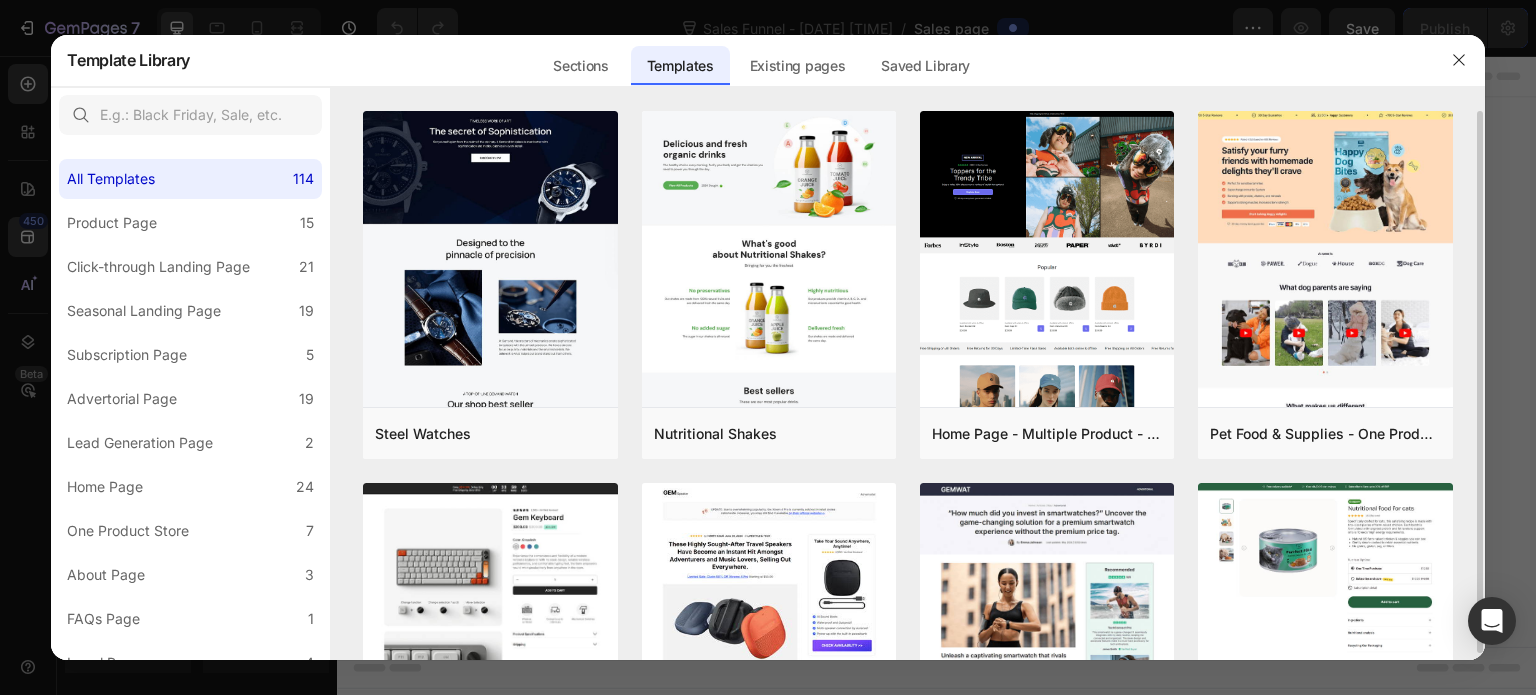 drag, startPoint x: 1481, startPoint y: 157, endPoint x: 1478, endPoint y: 189, distance: 32.140316 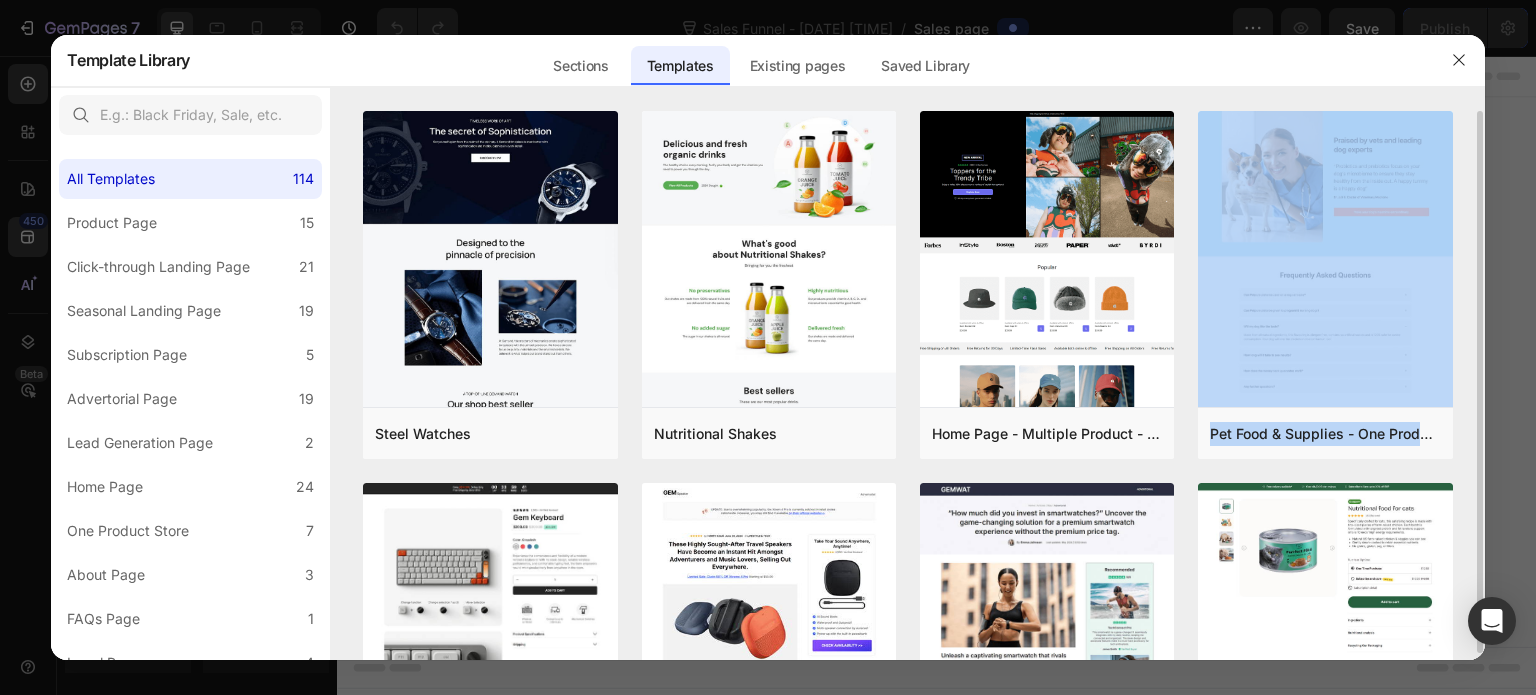 drag, startPoint x: 1476, startPoint y: 251, endPoint x: 1245, endPoint y: 488, distance: 330.95316 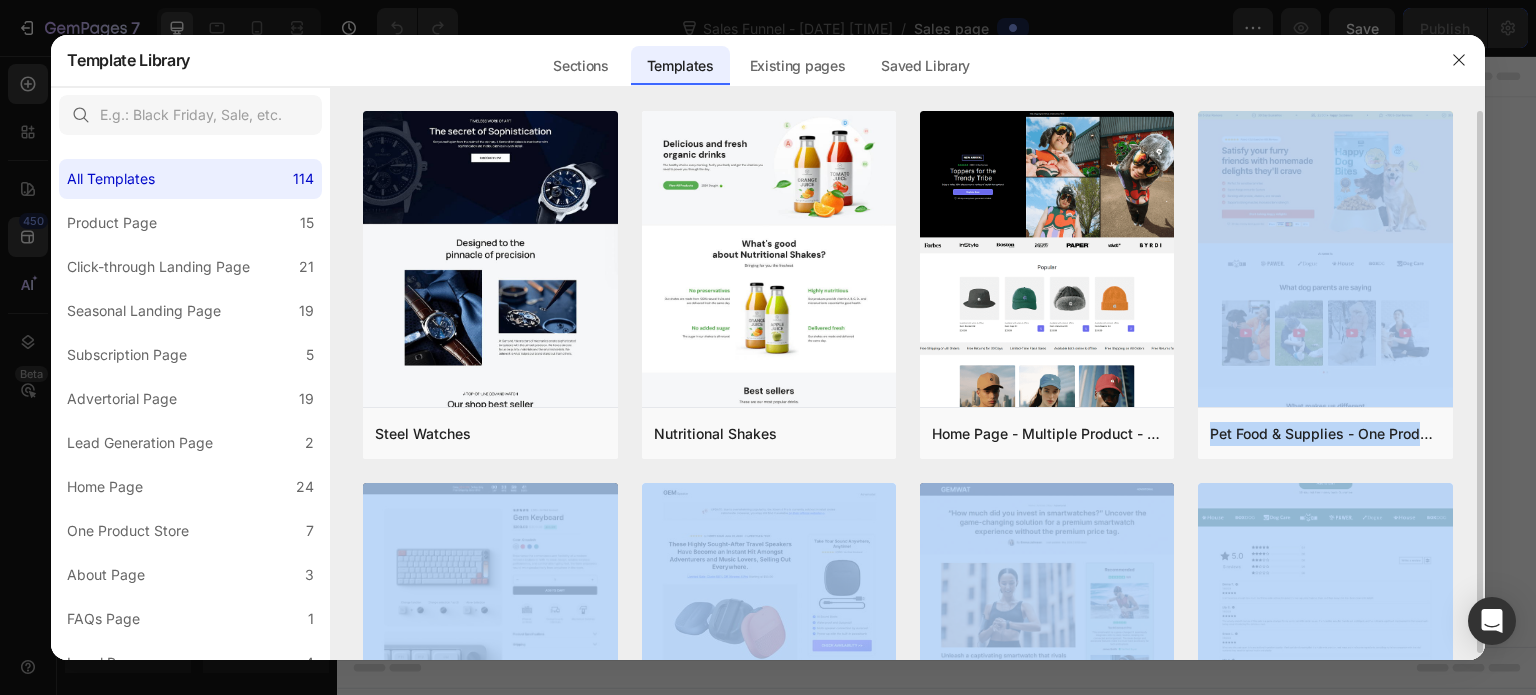 click at bounding box center [1325, 220] 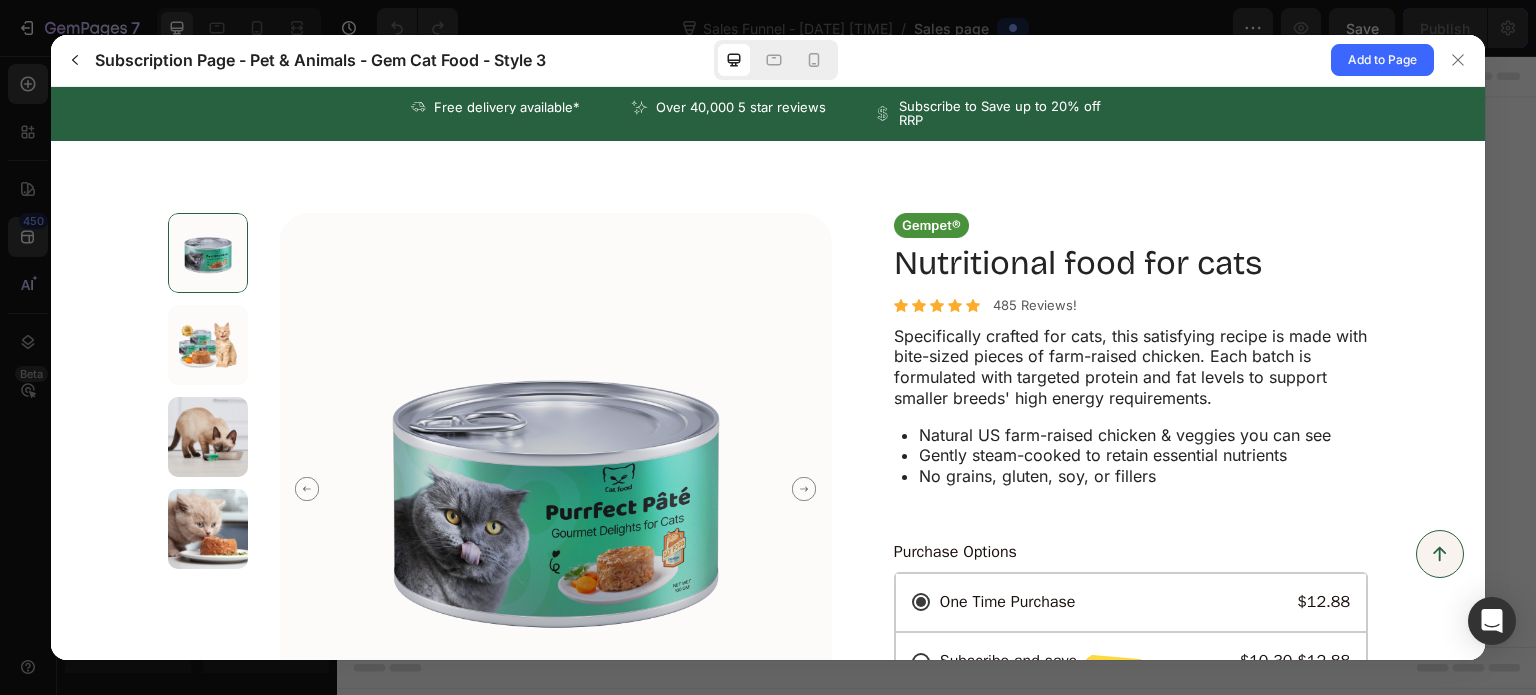 scroll, scrollTop: 0, scrollLeft: 0, axis: both 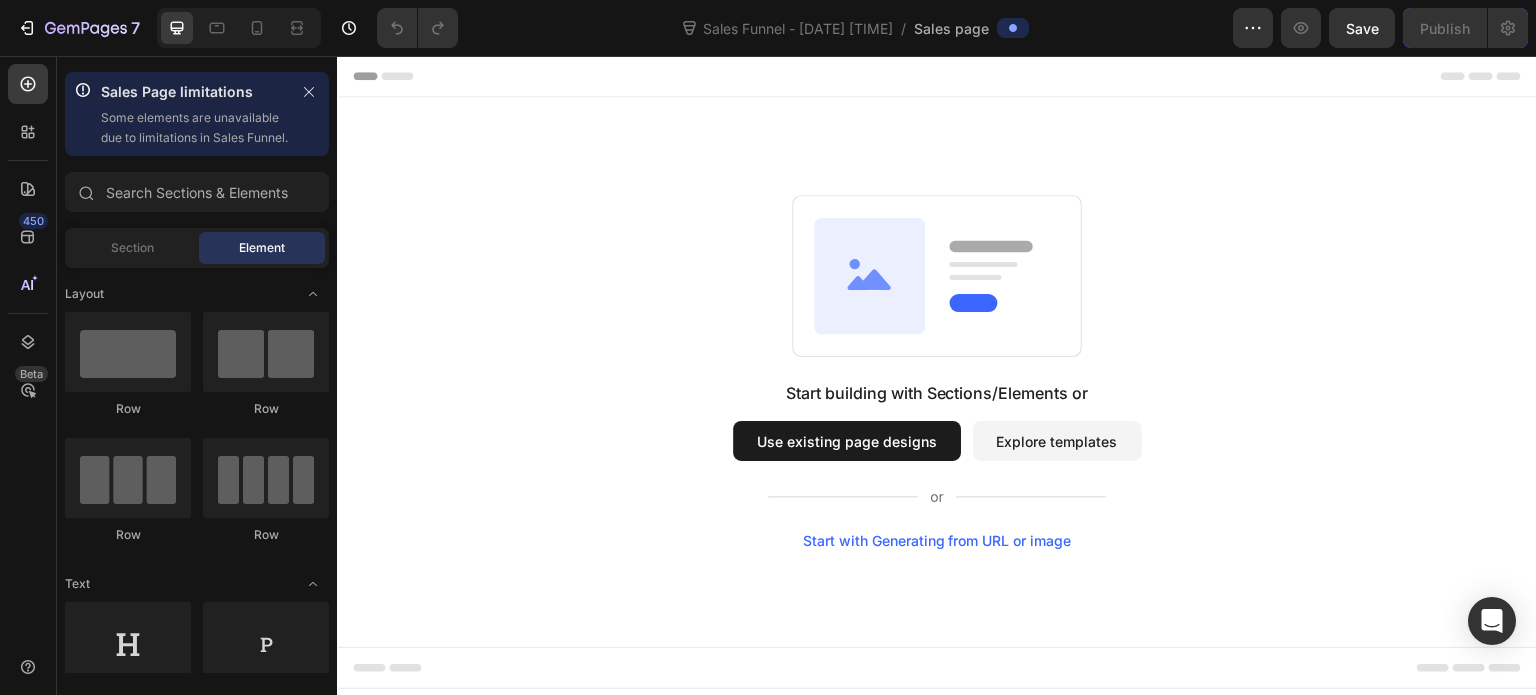 click on "Explore templates" at bounding box center (1057, 441) 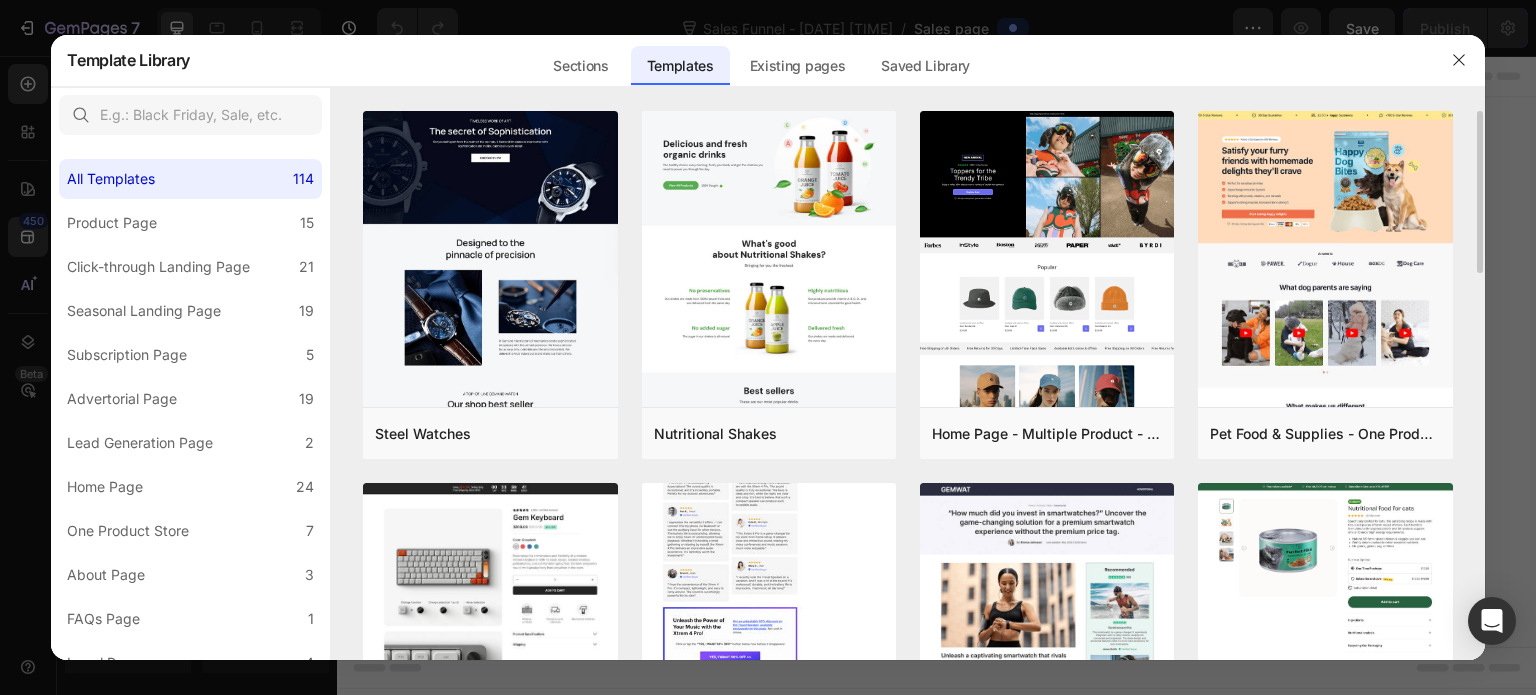 click at bounding box center (769, -159) 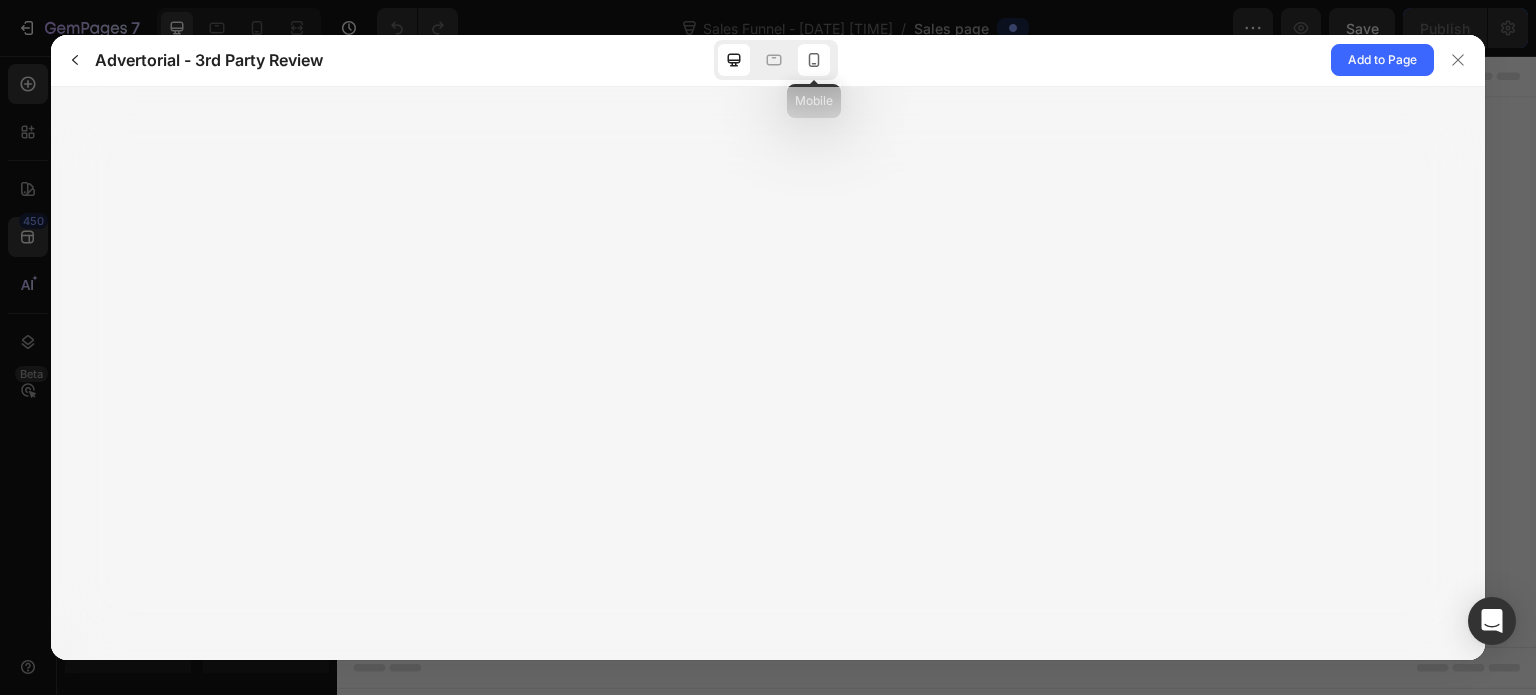 click 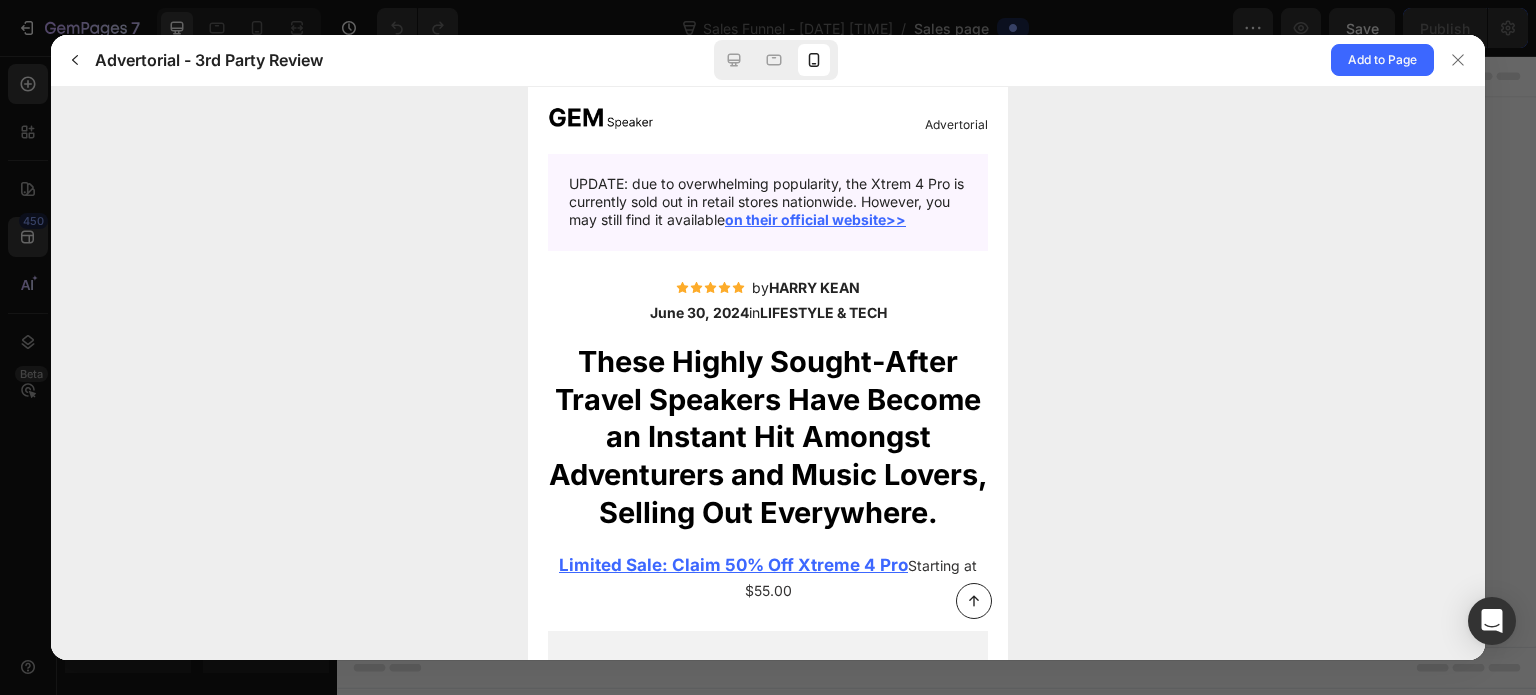 scroll, scrollTop: 0, scrollLeft: 0, axis: both 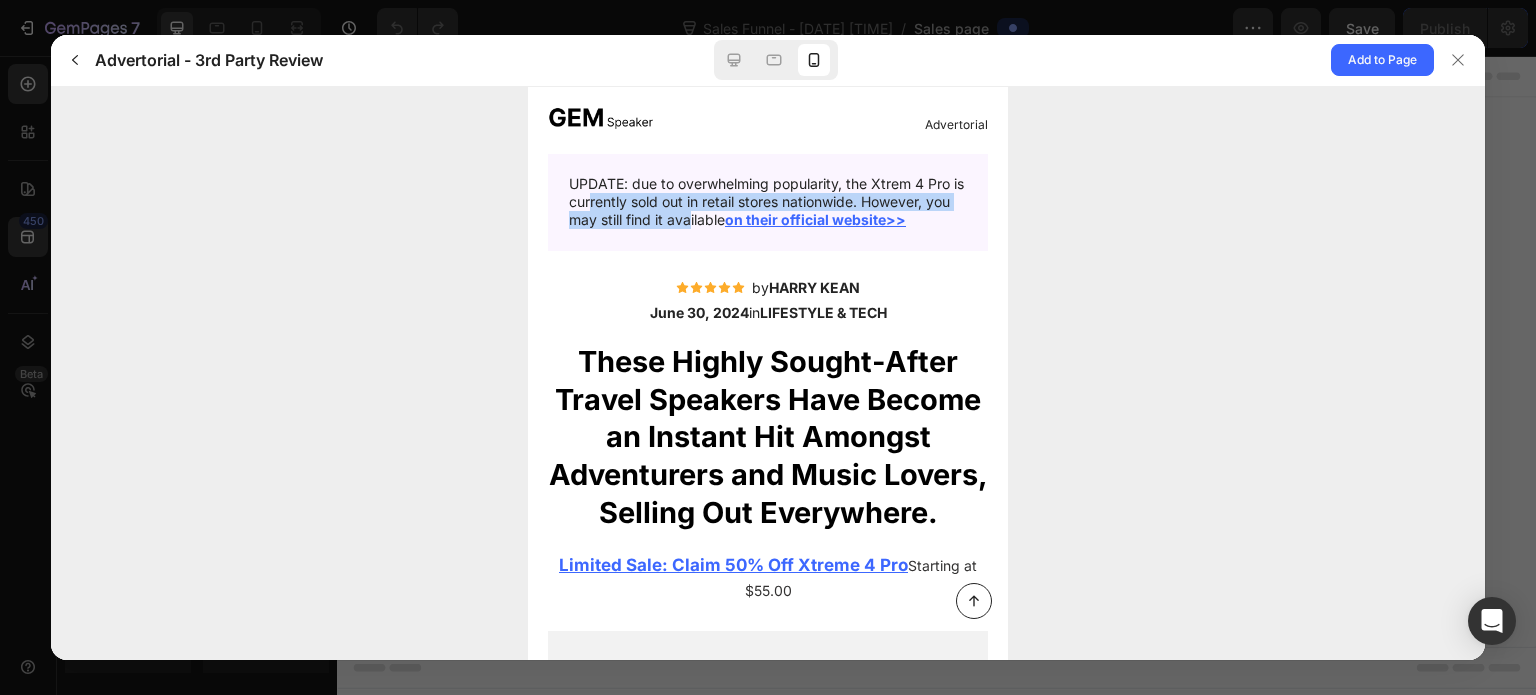 drag, startPoint x: 783, startPoint y: 219, endPoint x: 630, endPoint y: 198, distance: 154.43445 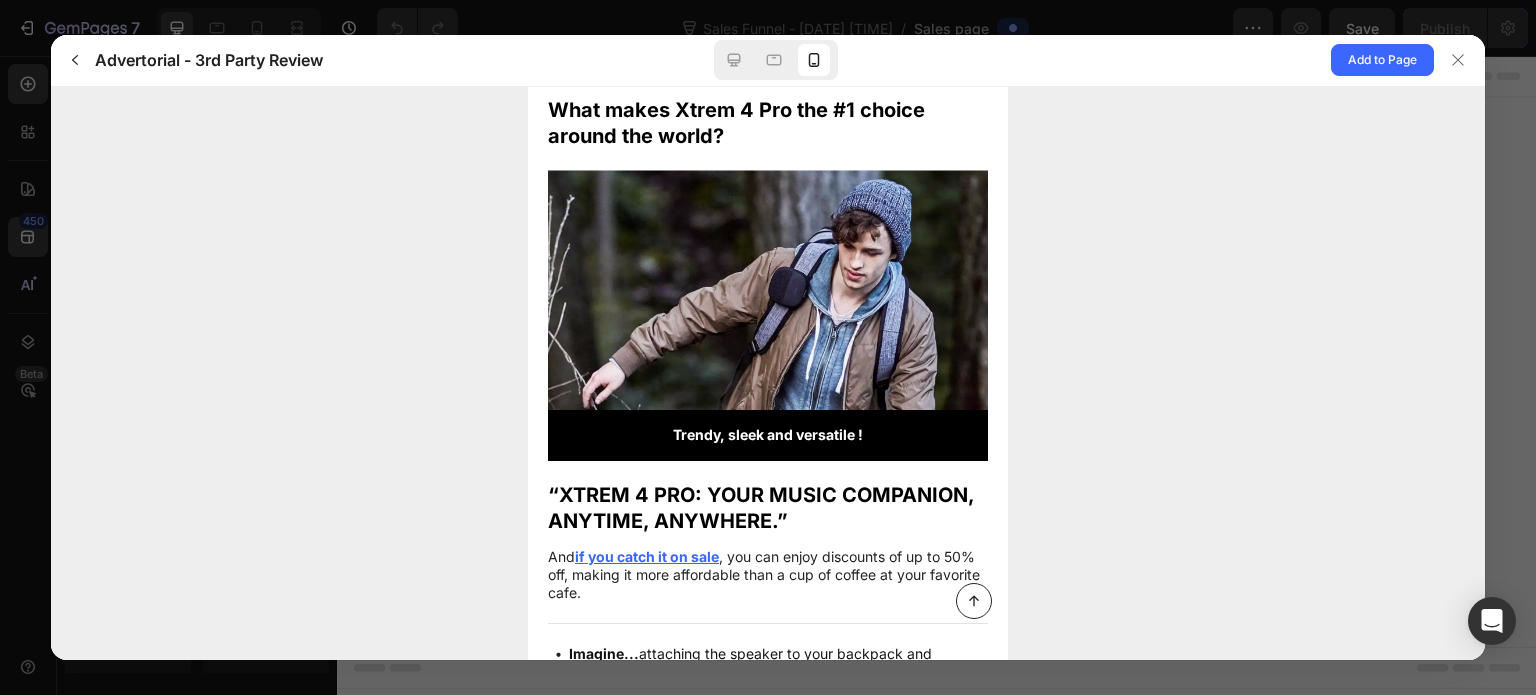 scroll, scrollTop: 3135, scrollLeft: 0, axis: vertical 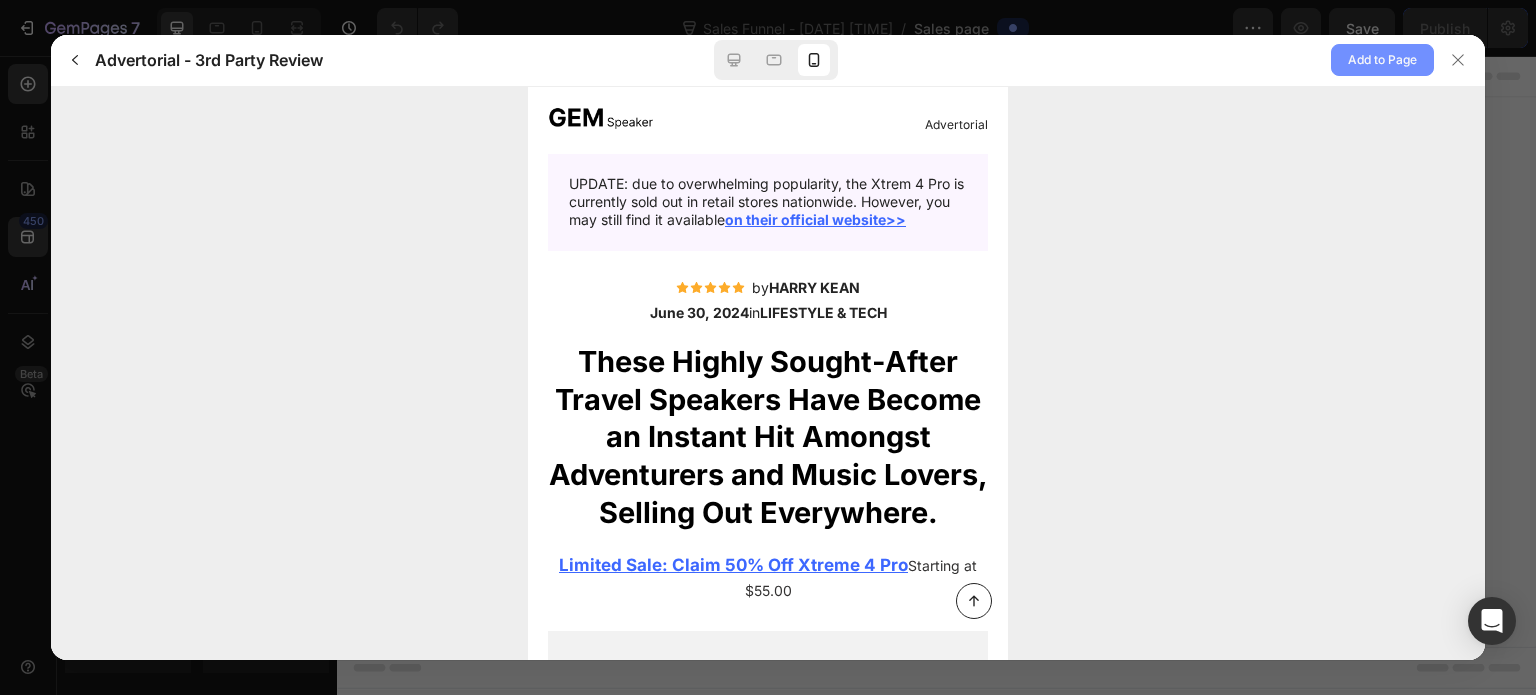click on "Add to Page" 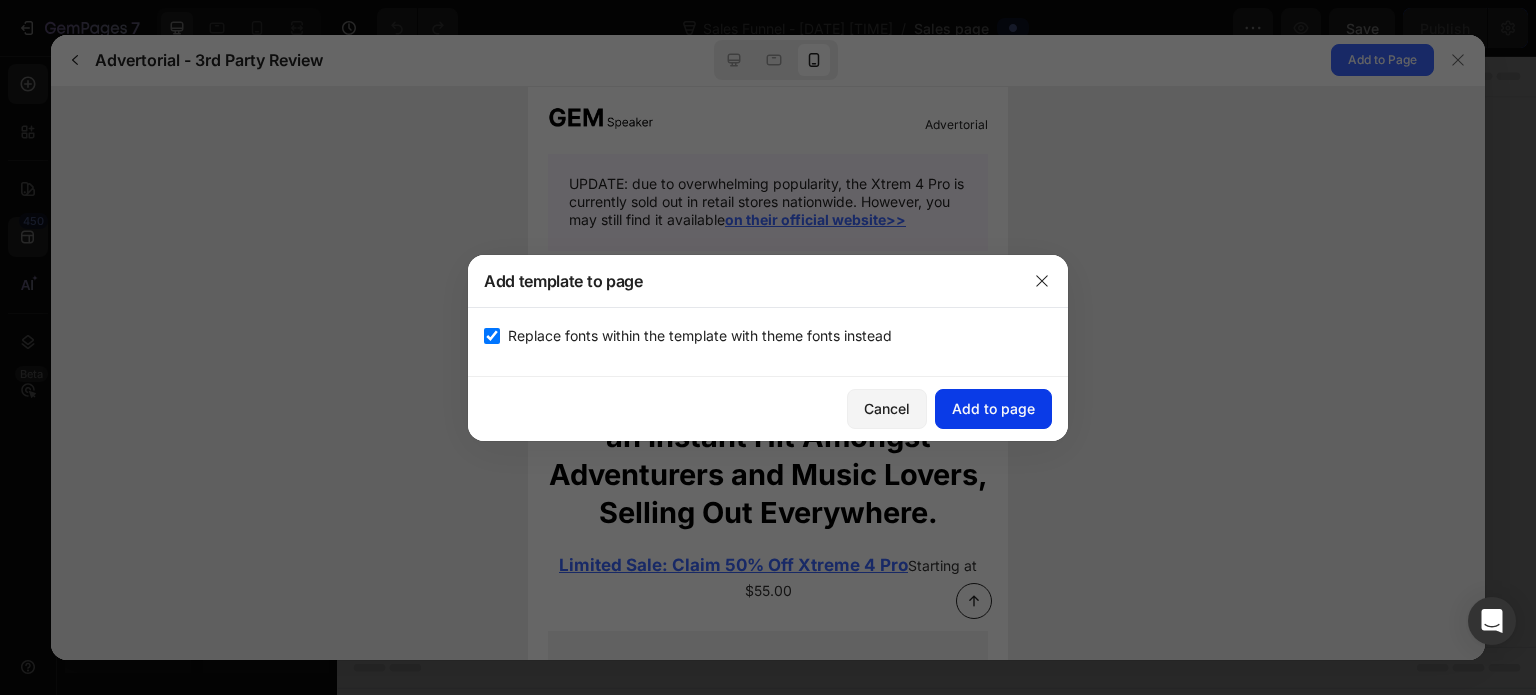 click on "Add to page" at bounding box center (993, 408) 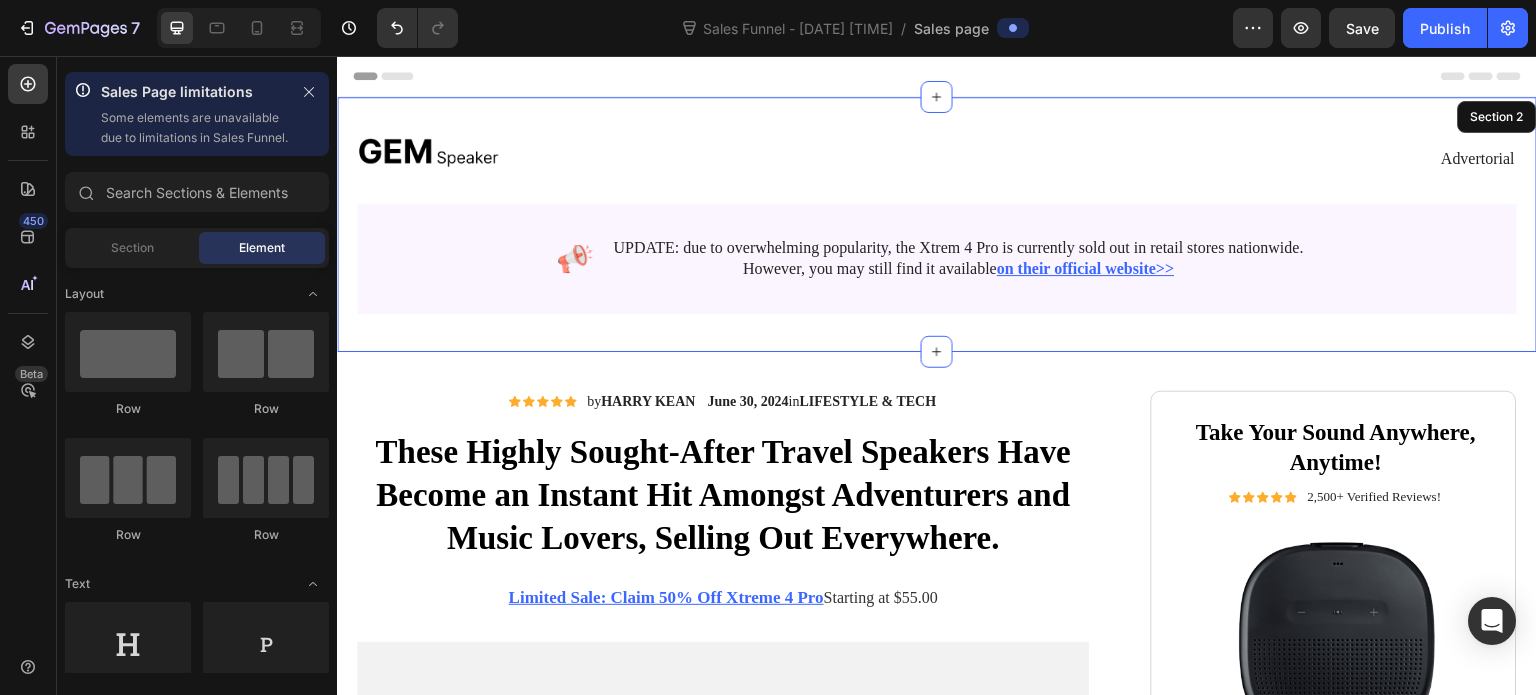 scroll, scrollTop: 40, scrollLeft: 0, axis: vertical 